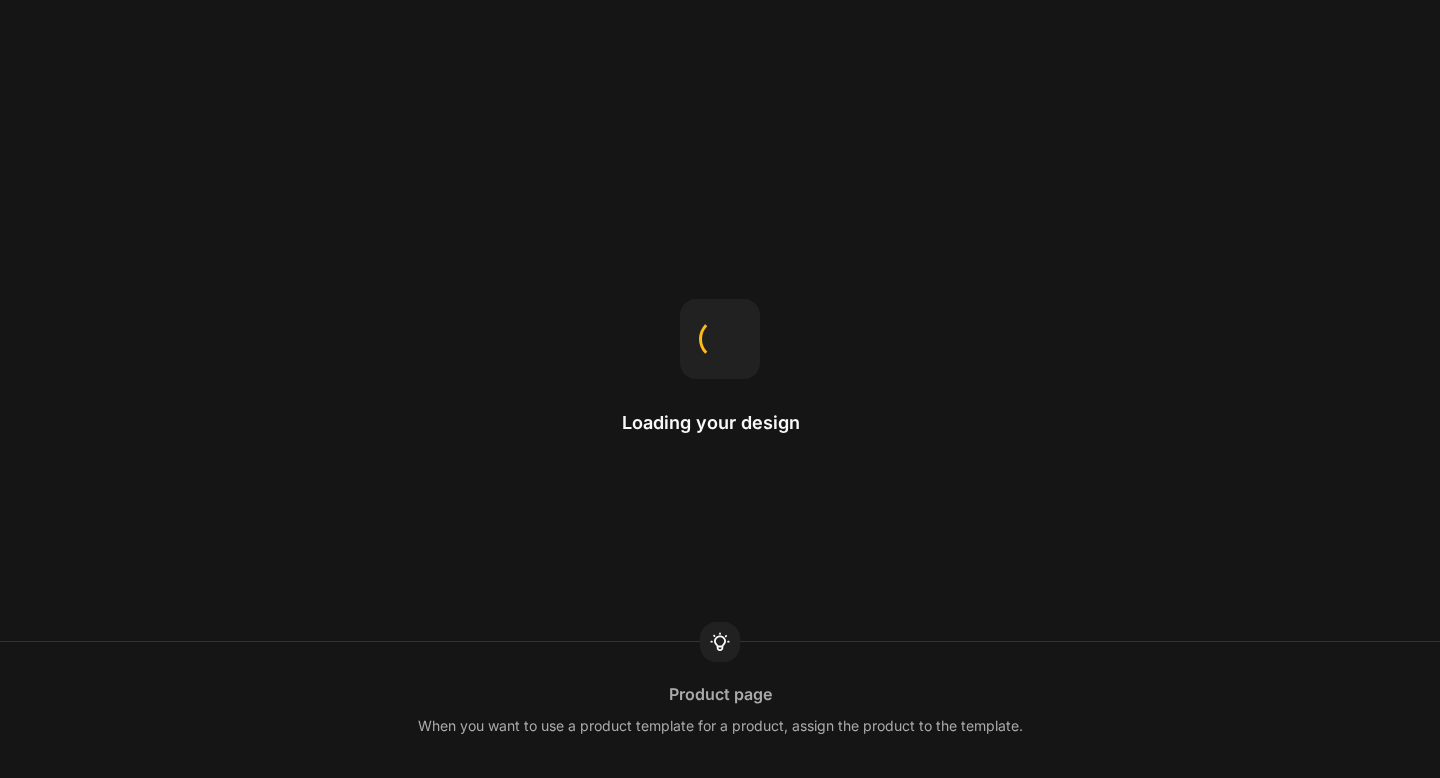 scroll, scrollTop: 0, scrollLeft: 0, axis: both 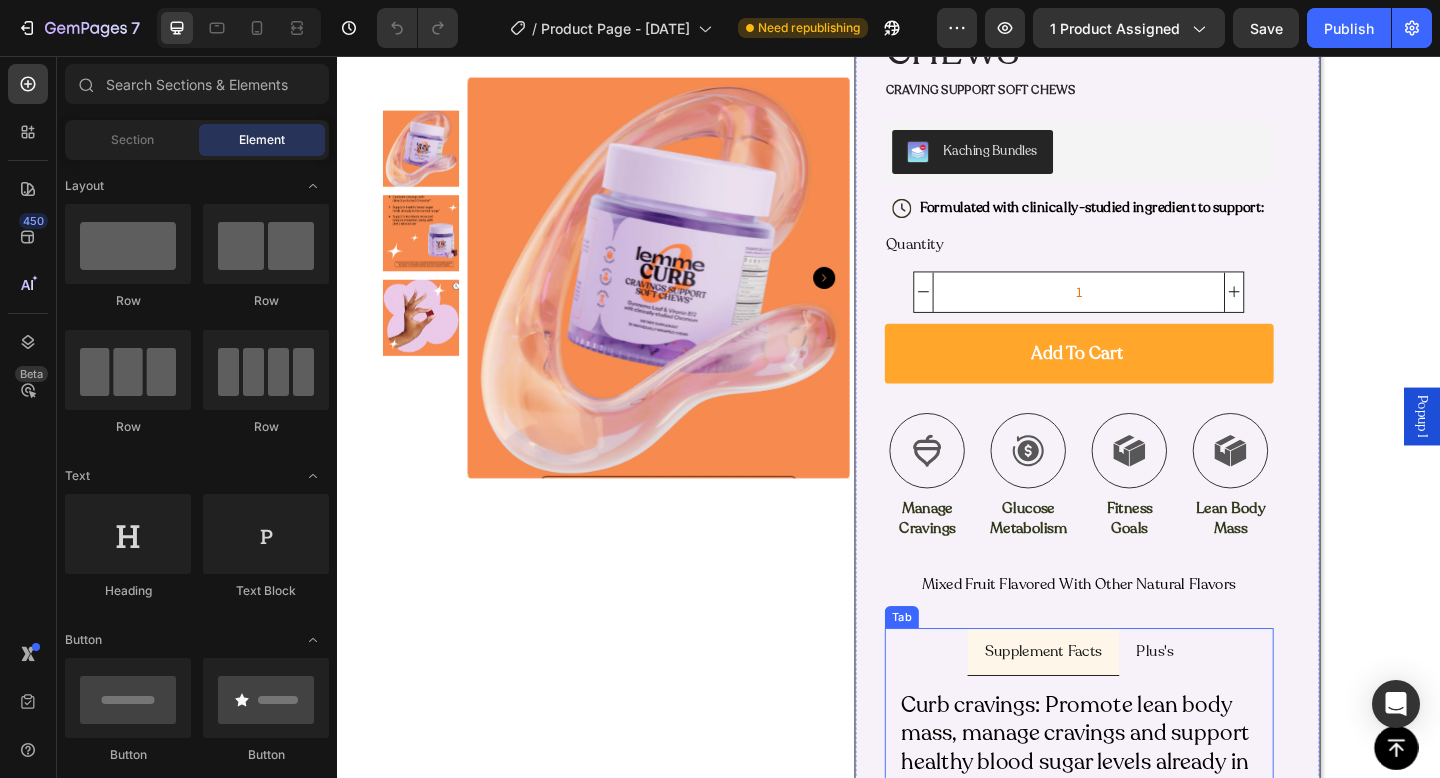 click on "Plus's" at bounding box center (1227, 705) 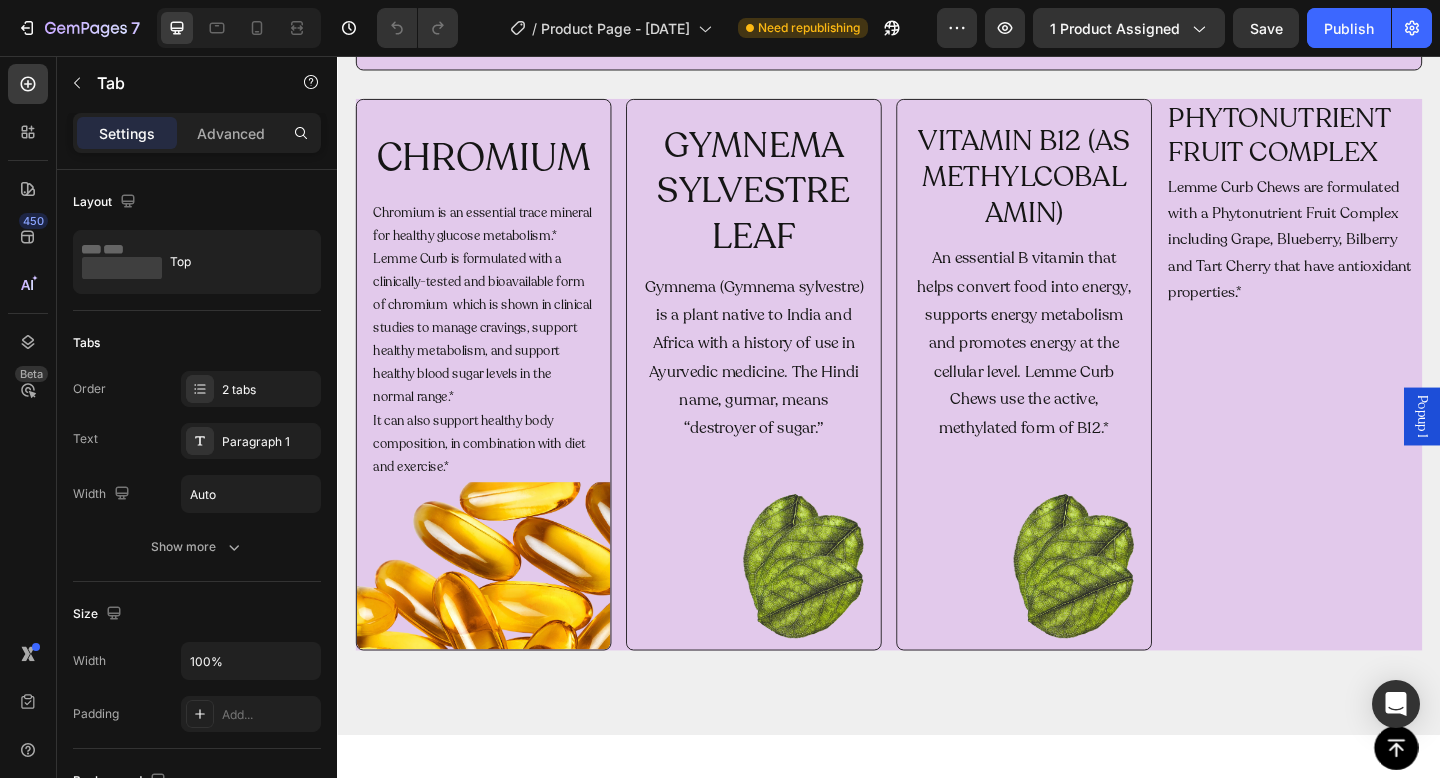 scroll, scrollTop: 2240, scrollLeft: 0, axis: vertical 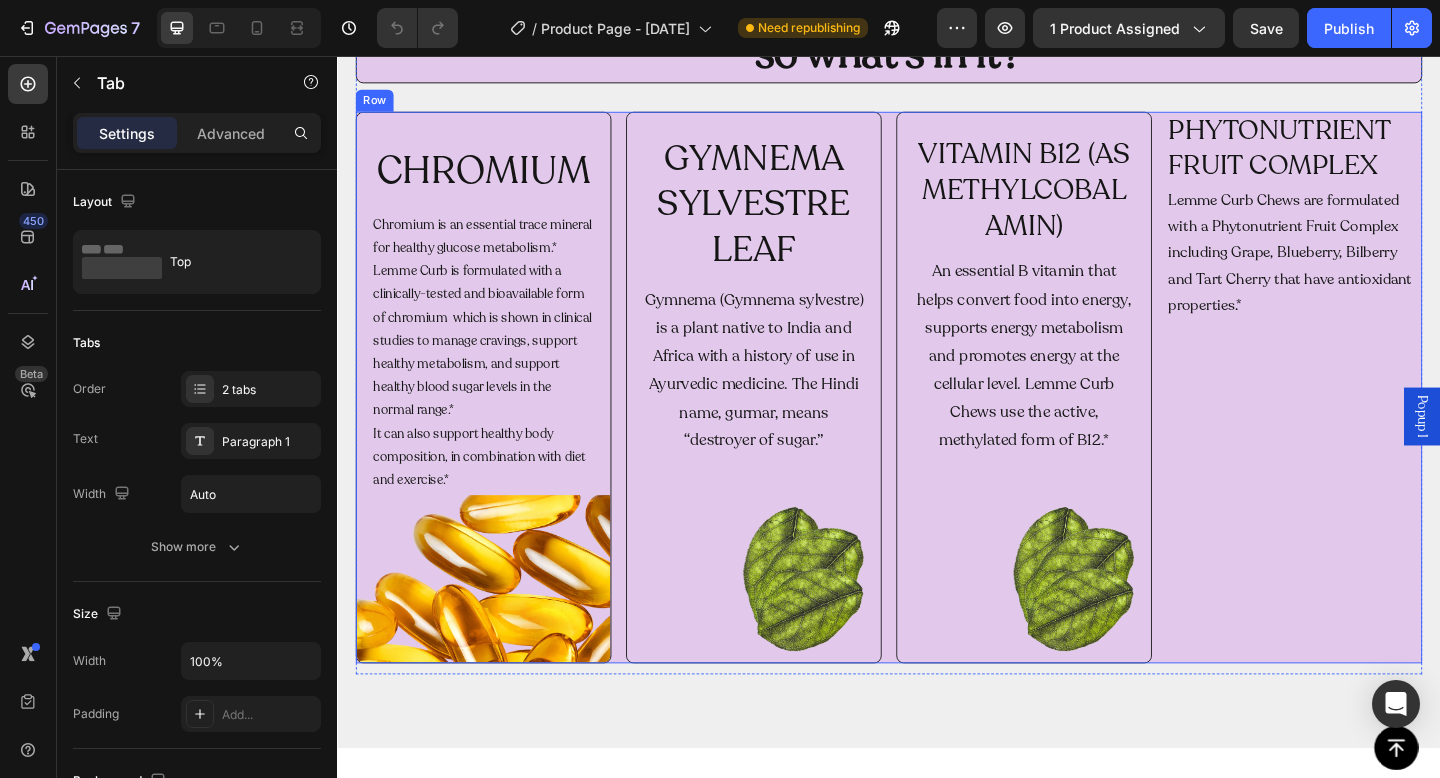 click on "PHYTONUTRIENT FRUIT COMPLEX Heading Lemme Curb Chews are formulated with a Phytonutrient Fruit Complex including Grape, Blueberry, Bilberry and Tart Cherry that have antioxidant properties.* Text Block" at bounding box center (1378, 417) 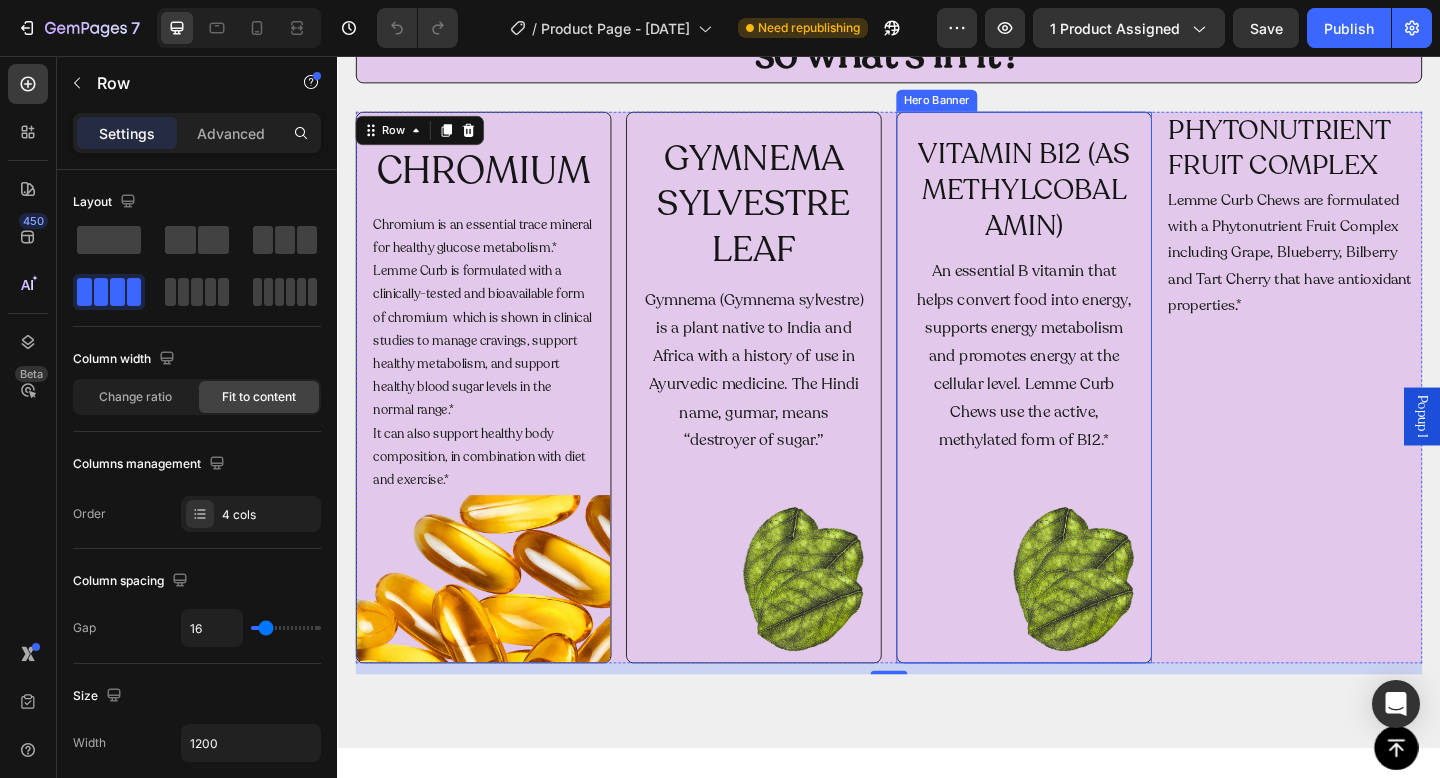 click on "VITAMIN B12 (AS METHYLCOBALAMIN) Heading An essential B vitamin that helps convert food into energy, supports energy metabolism and promotes energy at the cellular level. Lemme Curb Chews use the active, methylated form of B12.* Text Block" at bounding box center [1084, 417] 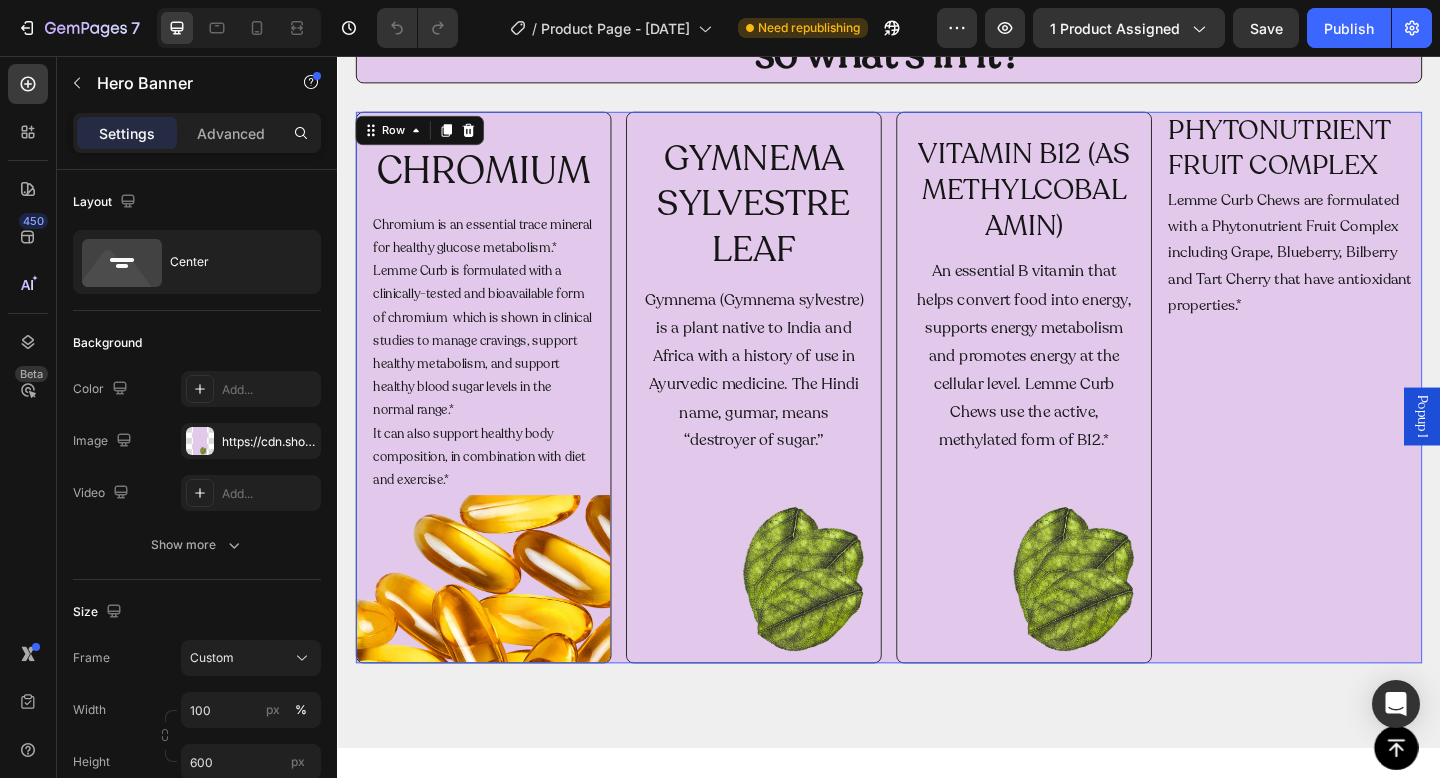 click on "PHYTONUTRIENT FRUIT COMPLEX Heading Lemme Curb Chews are formulated with a Phytonutrient Fruit Complex including Grape, Blueberry, Bilberry and Tart Cherry that have antioxidant properties.* Text Block" at bounding box center [1378, 417] 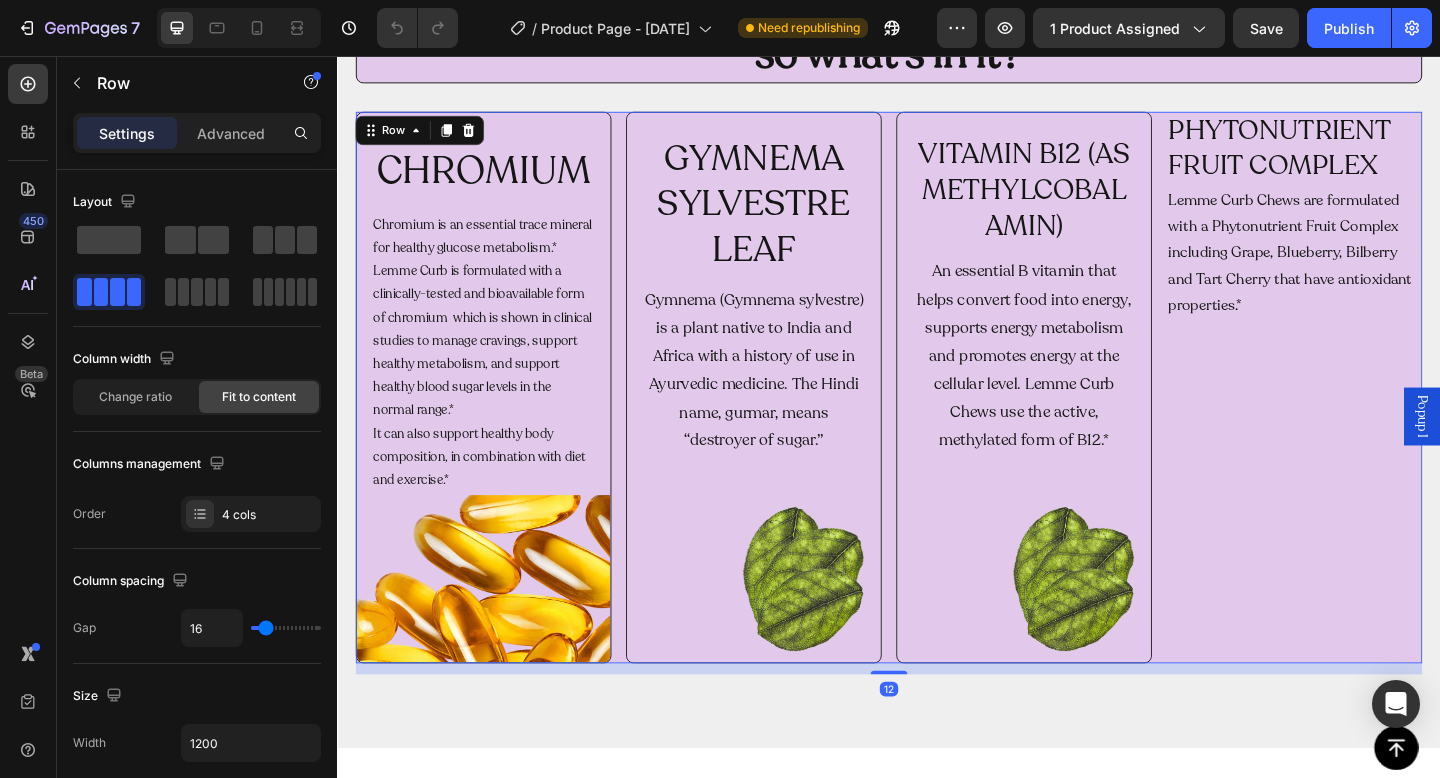 click on "PHYTONUTRIENT FRUIT COMPLEX Heading Lemme Curb Chews are formulated with a Phytonutrient Fruit Complex including Grape, Blueberry, Bilberry and Tart Cherry that have antioxidant properties.* Text Block" at bounding box center [1378, 417] 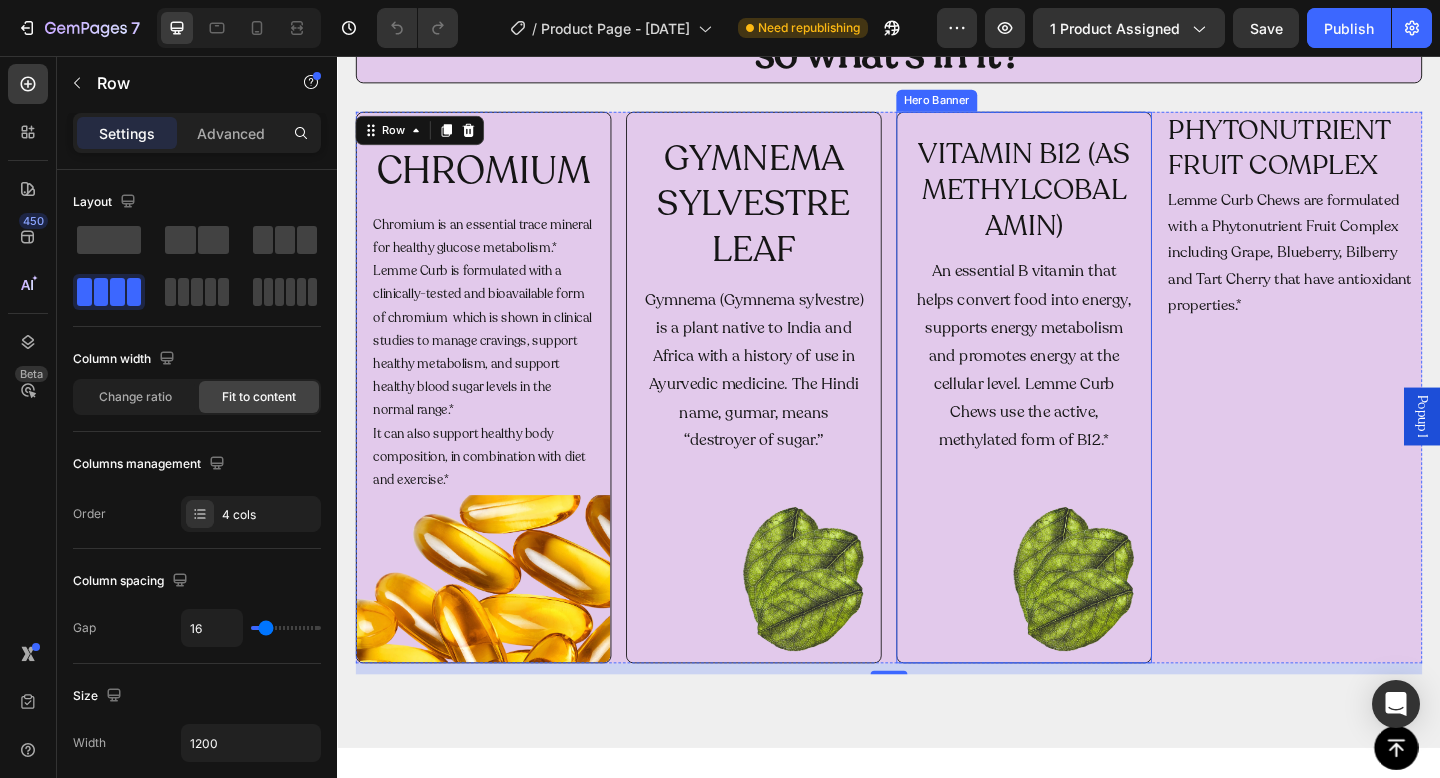 click on "VITAMIN B12 (AS METHYLCOBALAMIN)" at bounding box center (1084, 202) 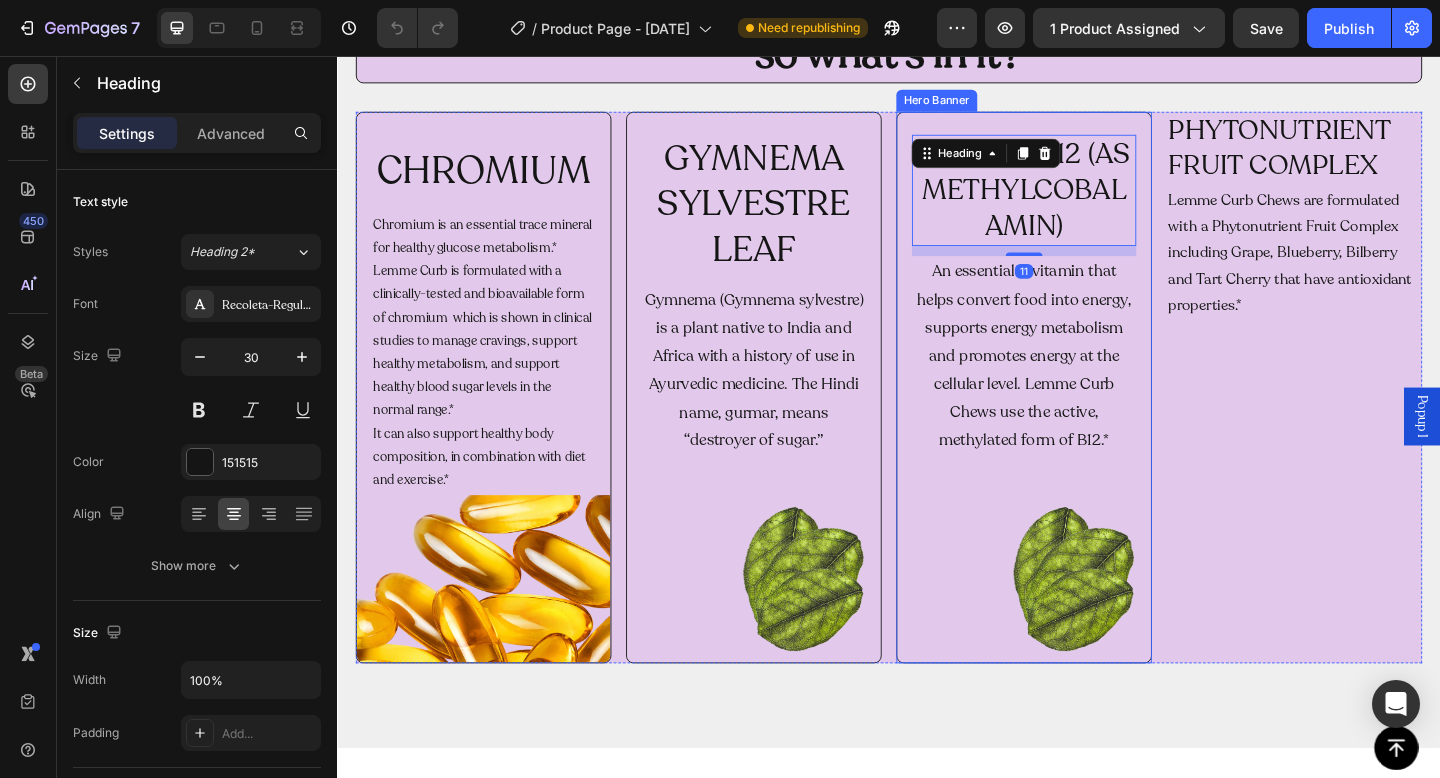 click on "VITAMIN B12 (AS METHYLCOBALAMIN) Heading   11 An essential B vitamin that helps convert food into energy, supports energy metabolism and promotes energy at the cellular level. Lemme Curb Chews use the active, methylated form of B12.* Text Block" at bounding box center (1084, 417) 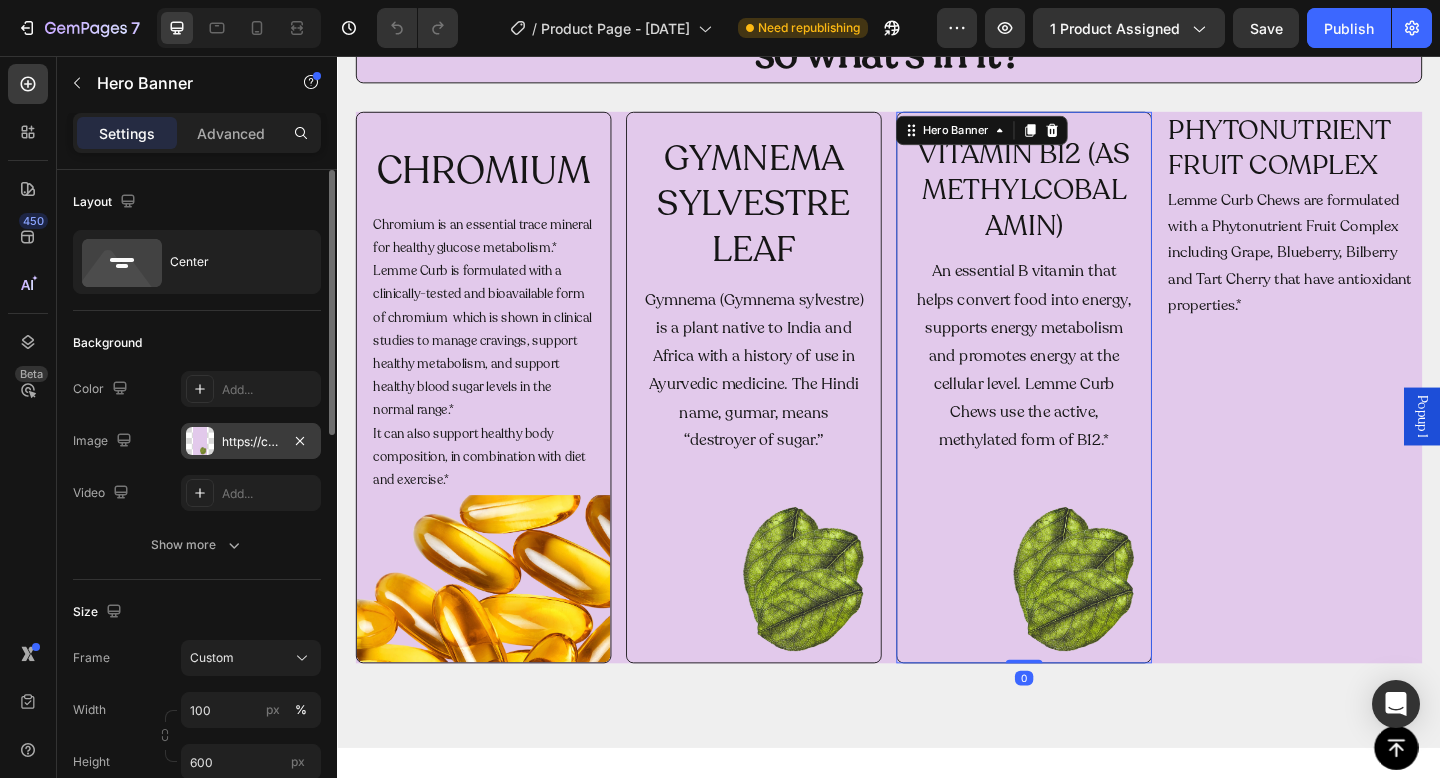 click on "https://cdn.shopify.com/s/files/1/0953/4504/9938/files/gempages_559177456716612694-993b464b-8ee1-4b57-9feb-a68474f1c5af.png" at bounding box center [251, 441] 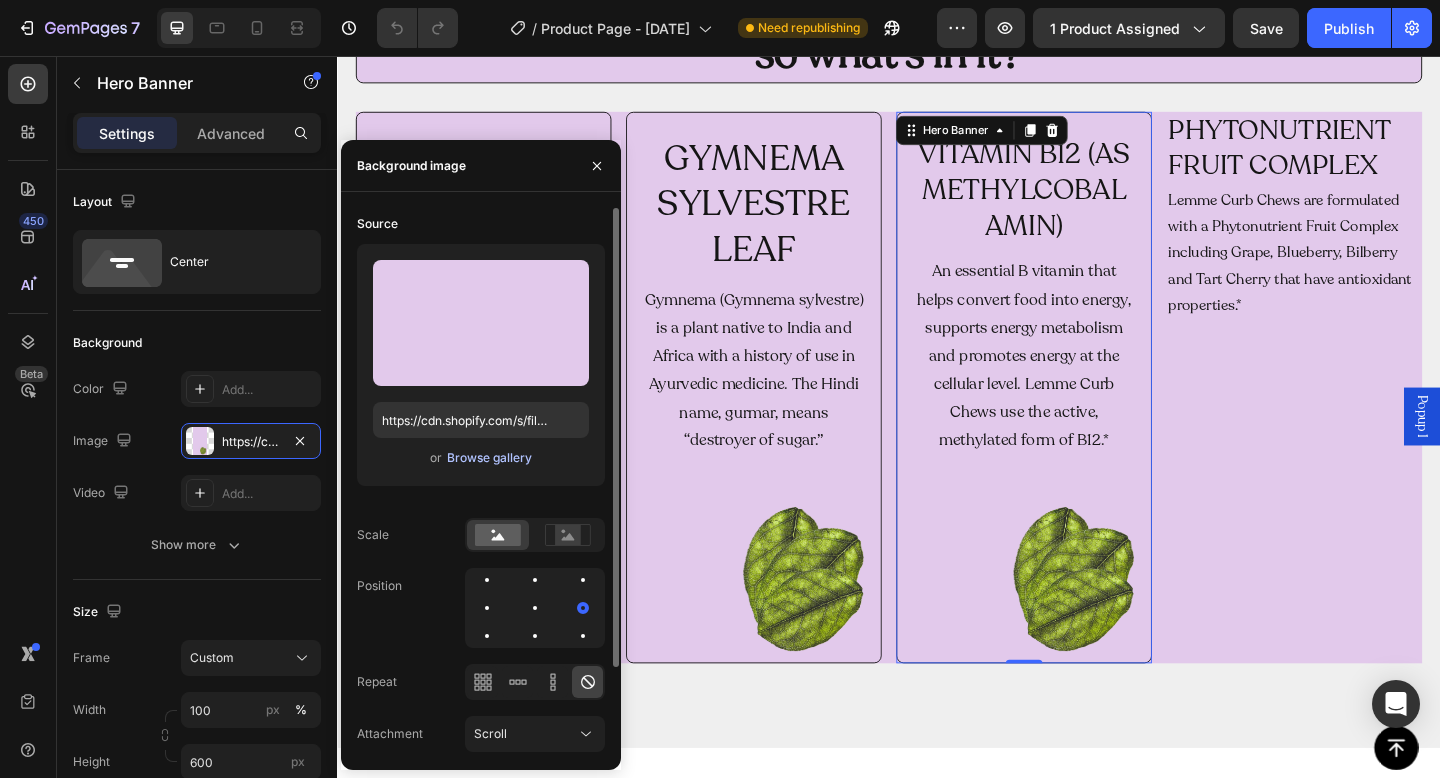 click on "Browse gallery" at bounding box center (489, 458) 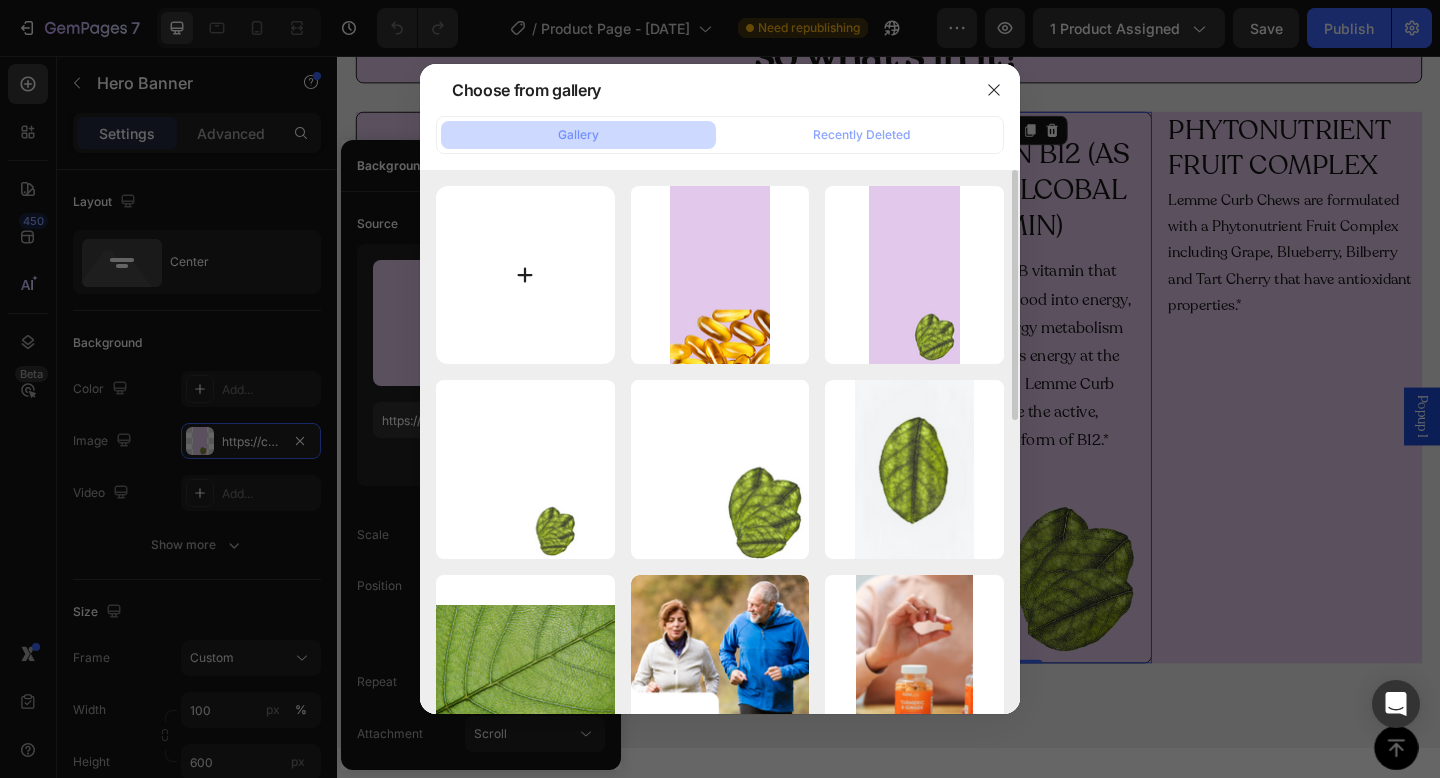click at bounding box center [525, 275] 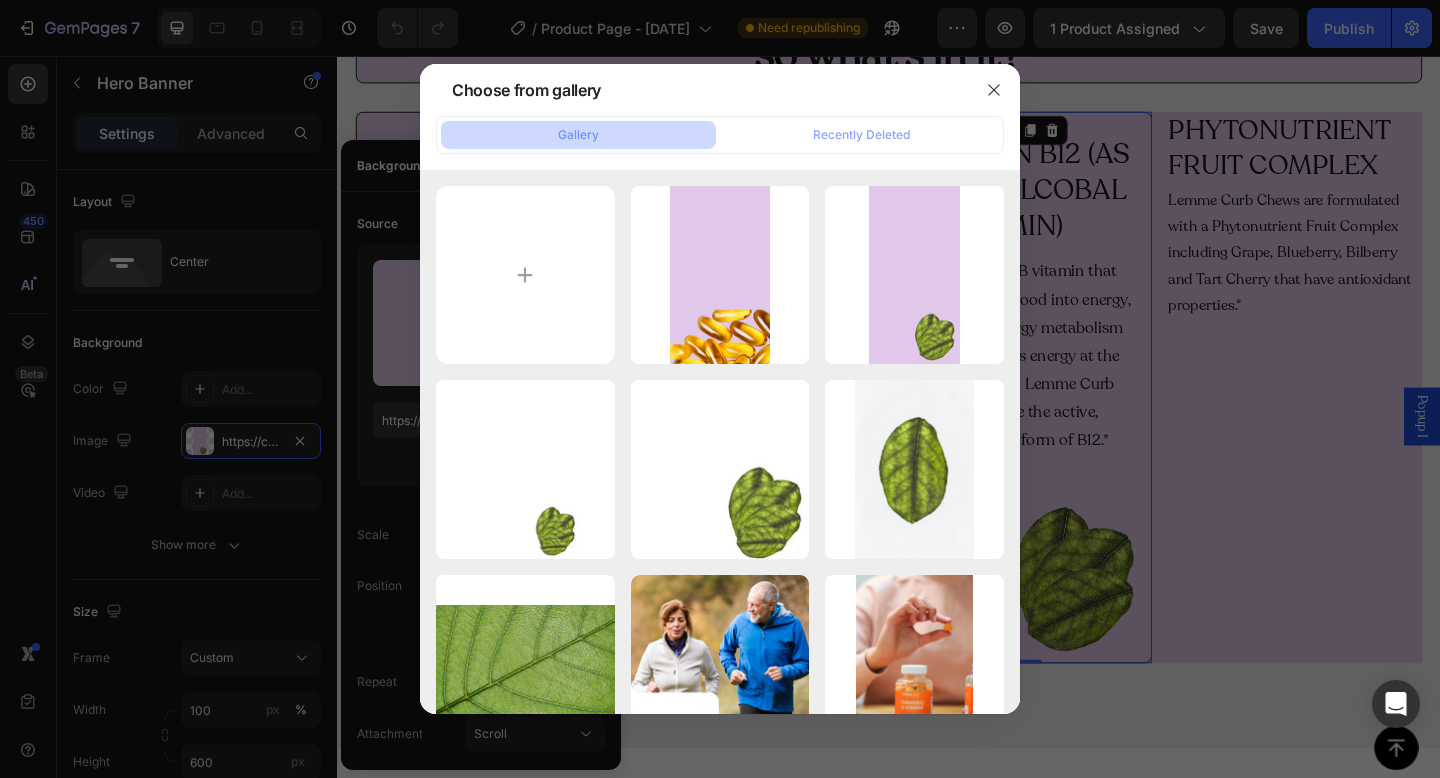 type on "C:\fakepath\Screenshot 2025-08-02 at 18.35.20.png" 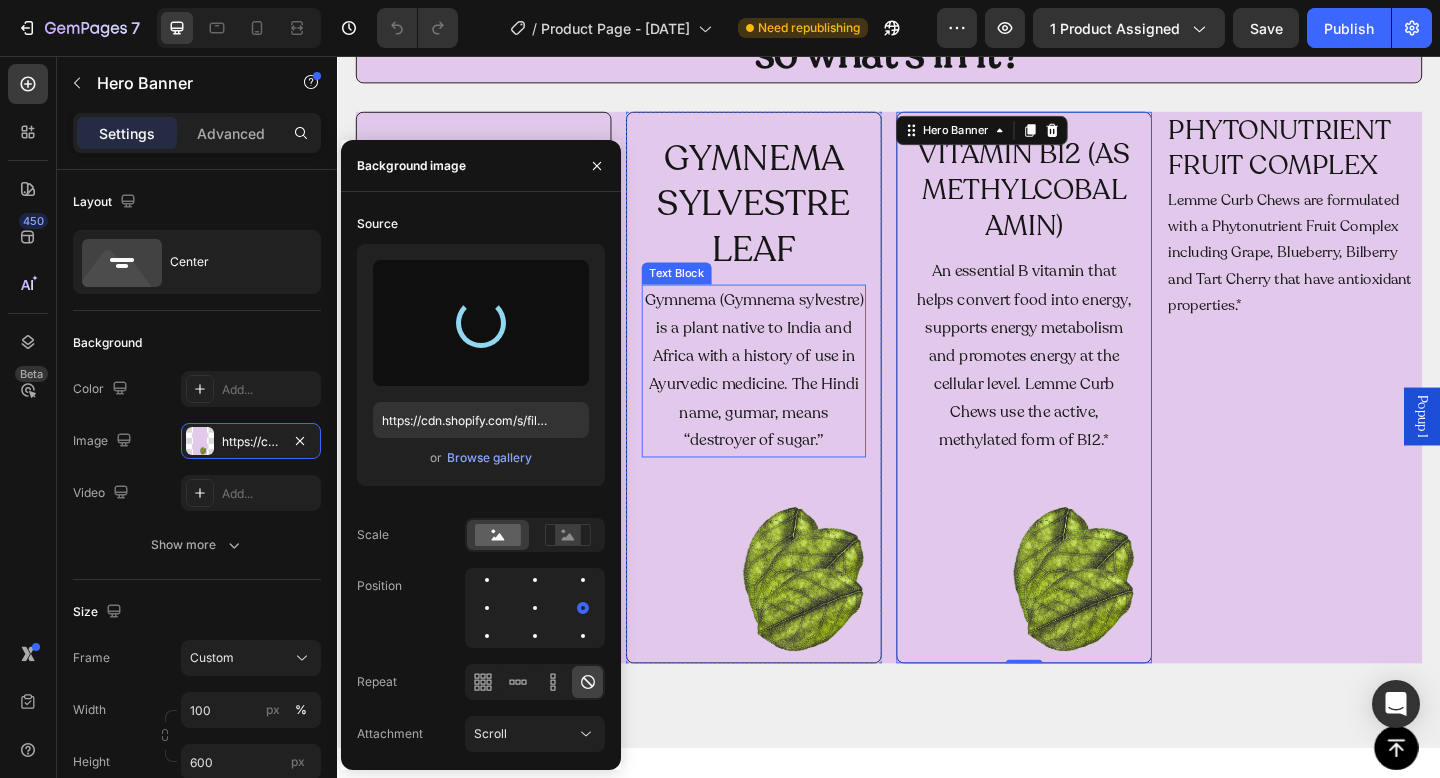type on "https://cdn.shopify.com/s/files/1/0953/4504/9938/files/gempages_559177456716612694-5825d4ff-5629-4673-b95d-09f279823003.png" 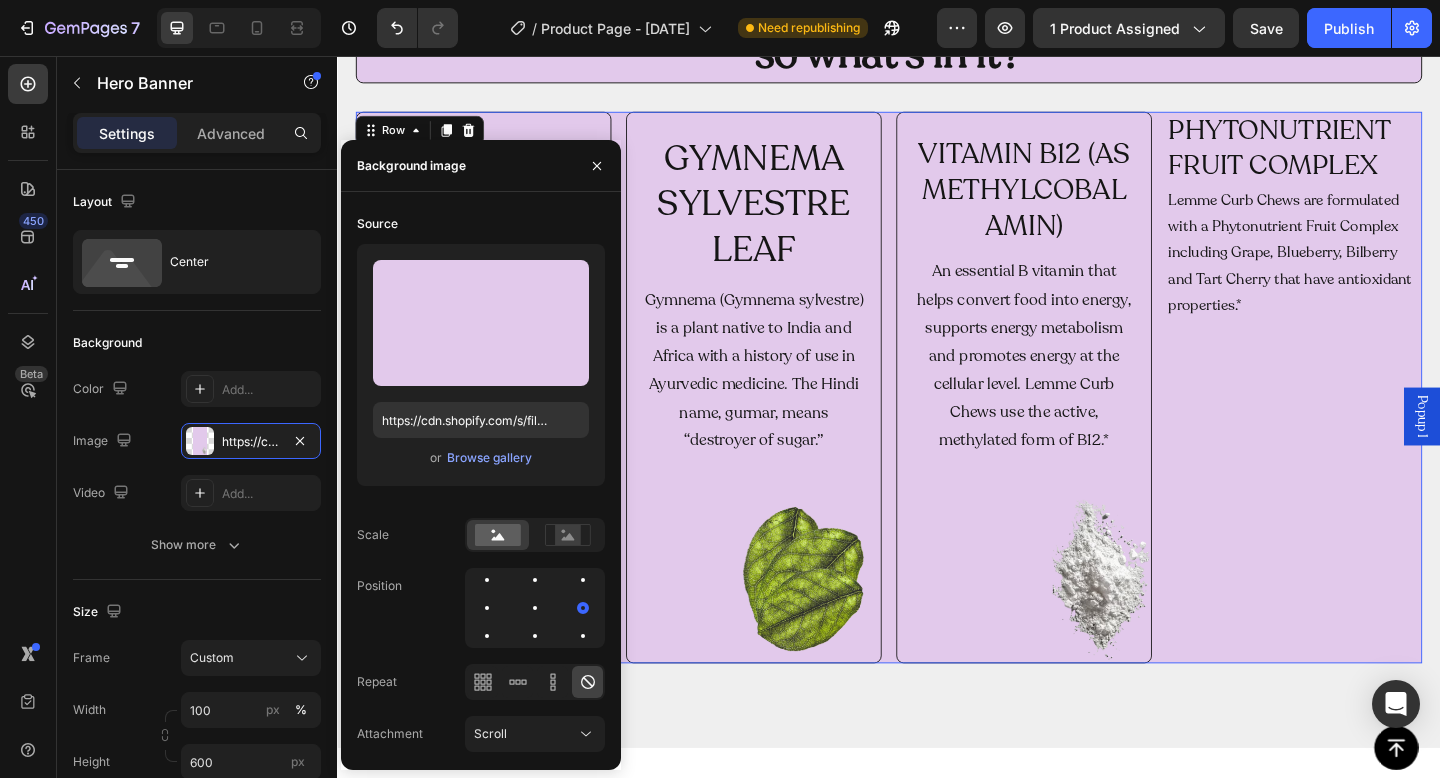 click on "PHYTONUTRIENT FRUIT COMPLEX Heading Lemme Curb Chews are formulated with a Phytonutrient Fruit Complex including Grape, Blueberry, Bilberry and Tart Cherry that have antioxidant properties.* Text Block" at bounding box center (1378, 417) 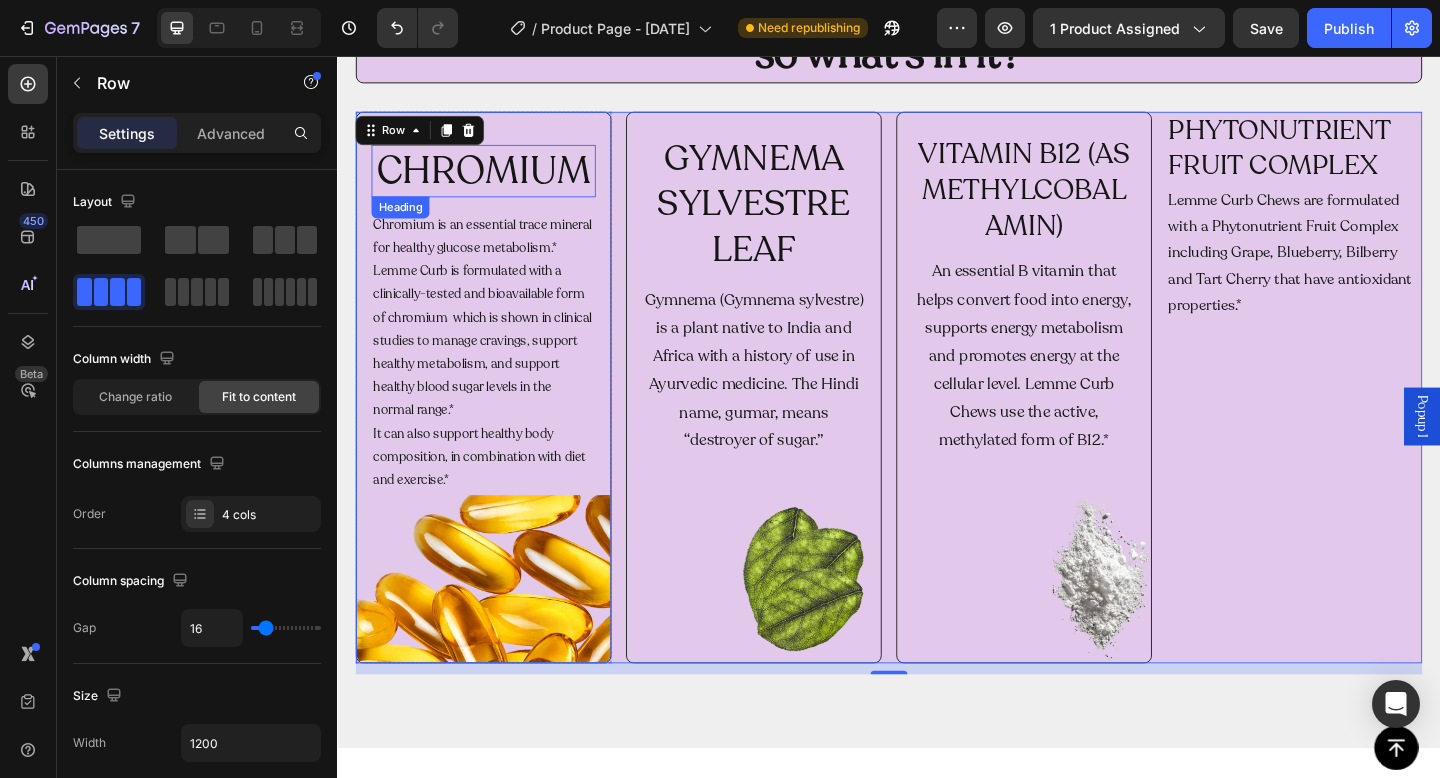 click on "CHROMIUM" at bounding box center [496, 181] 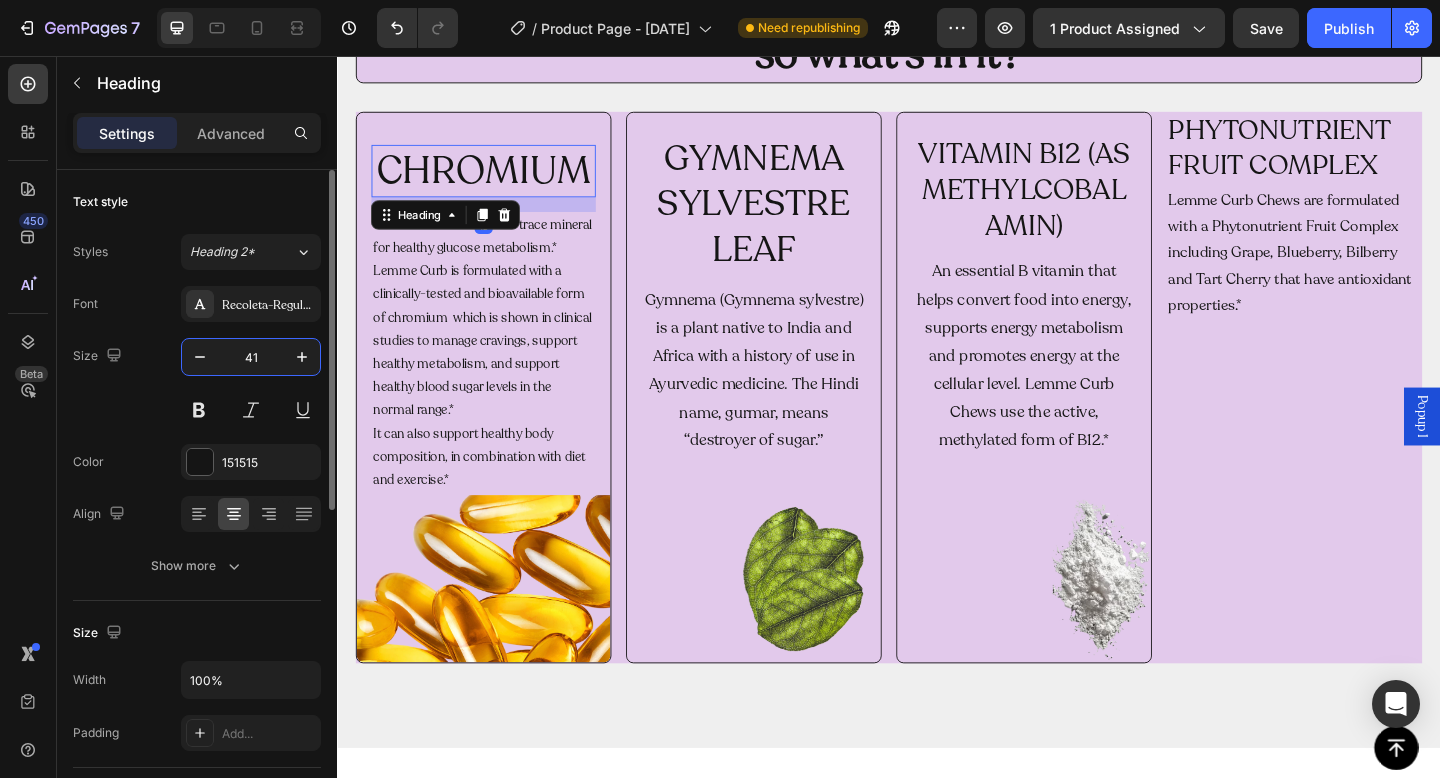 click on "41" at bounding box center (251, 357) 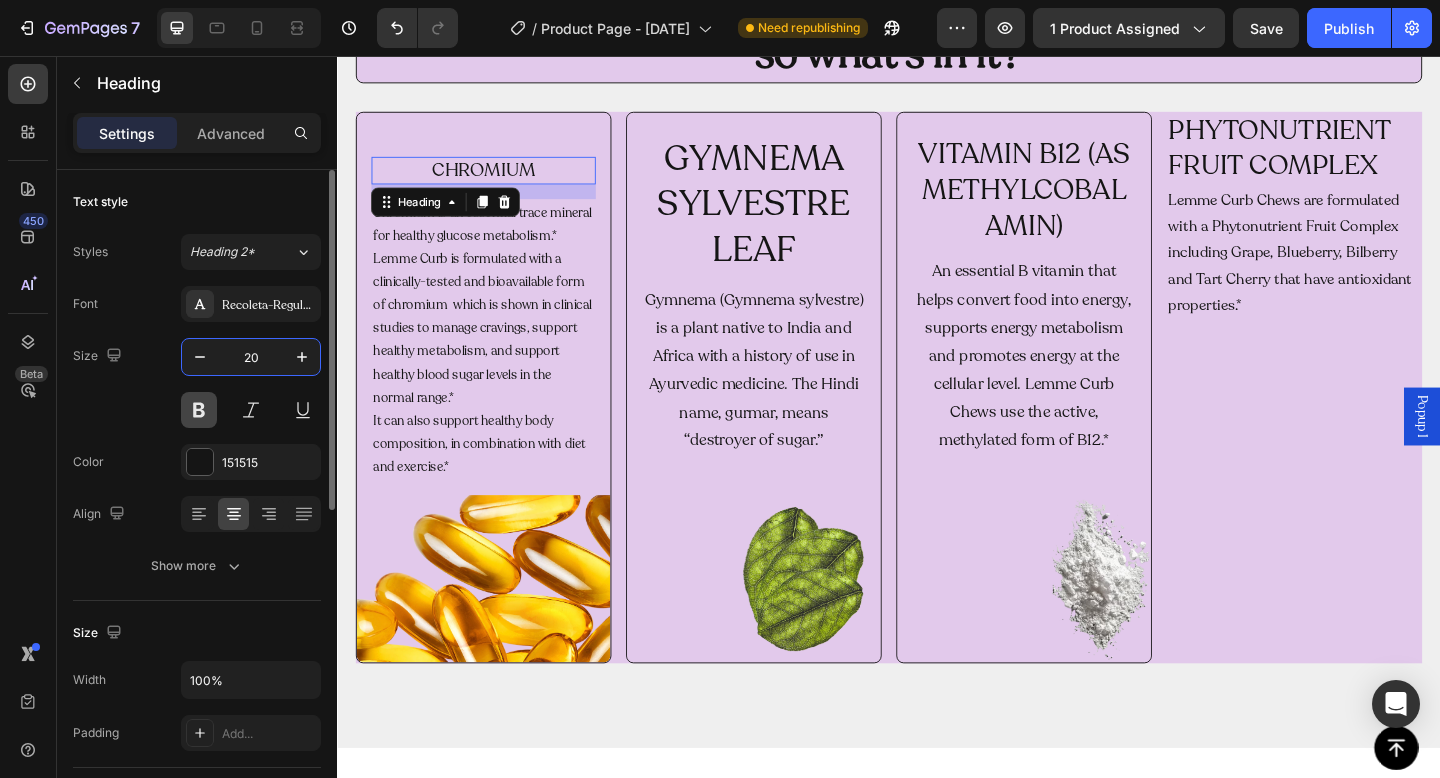 type on "20" 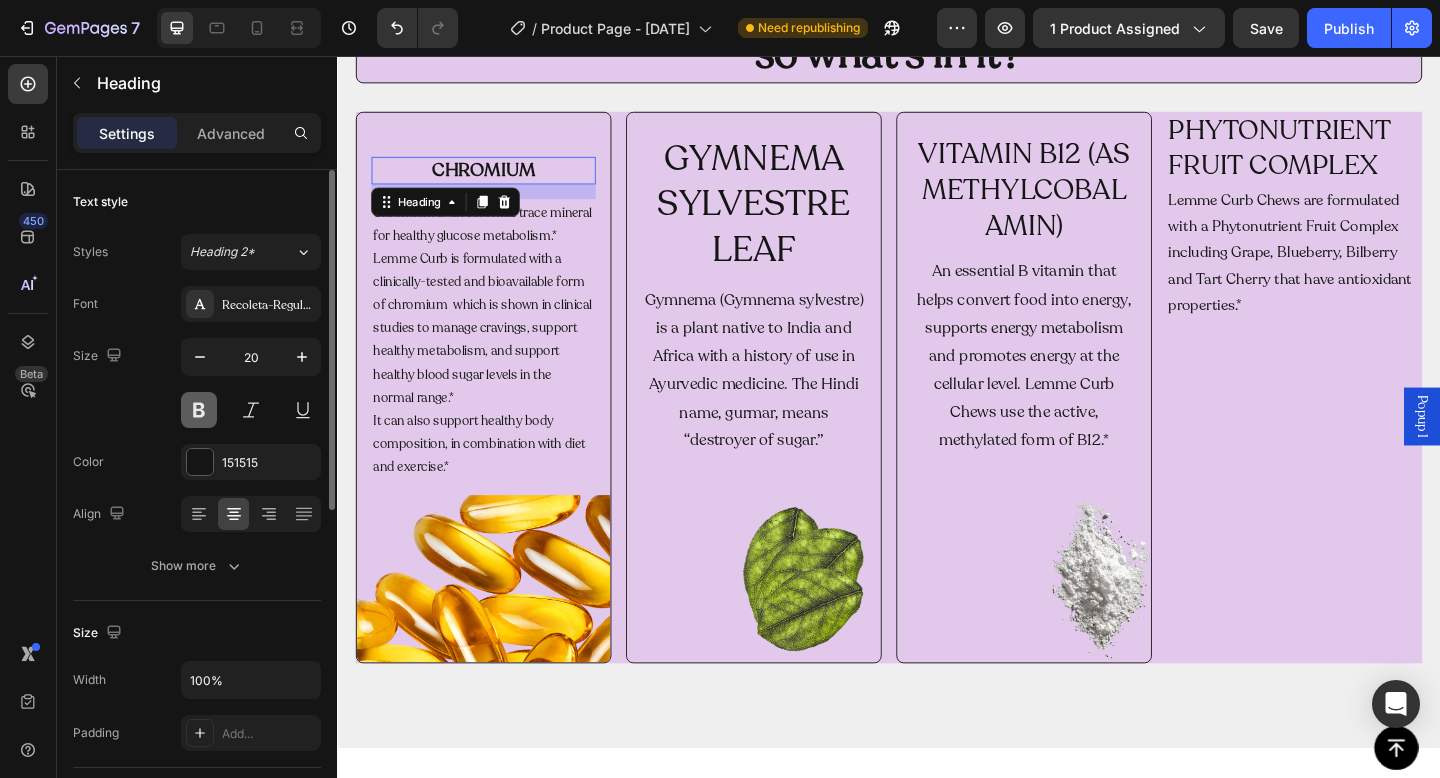 type 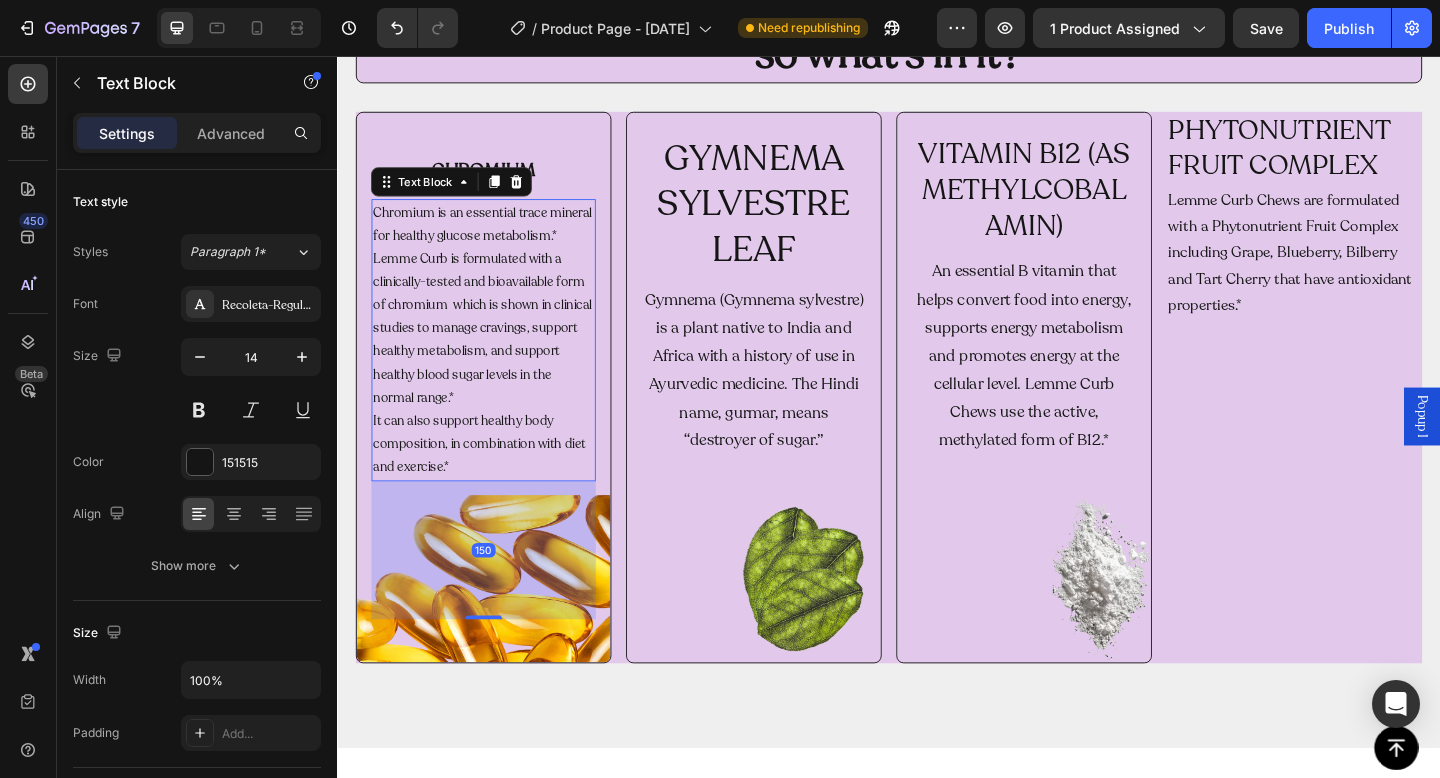 click on "Chromium is an essential trace mineral for healthy glucose metabolism.* Lemme Curb is formulated with a clinically-tested and bioavailable form of chromium  which is shown in clinical studies to manage cravings, support healthy metabolism, and support healthy blood sugar levels in the normal range.* It can also support healthy body composition, in combination with diet and exercise.*" at bounding box center (496, 365) 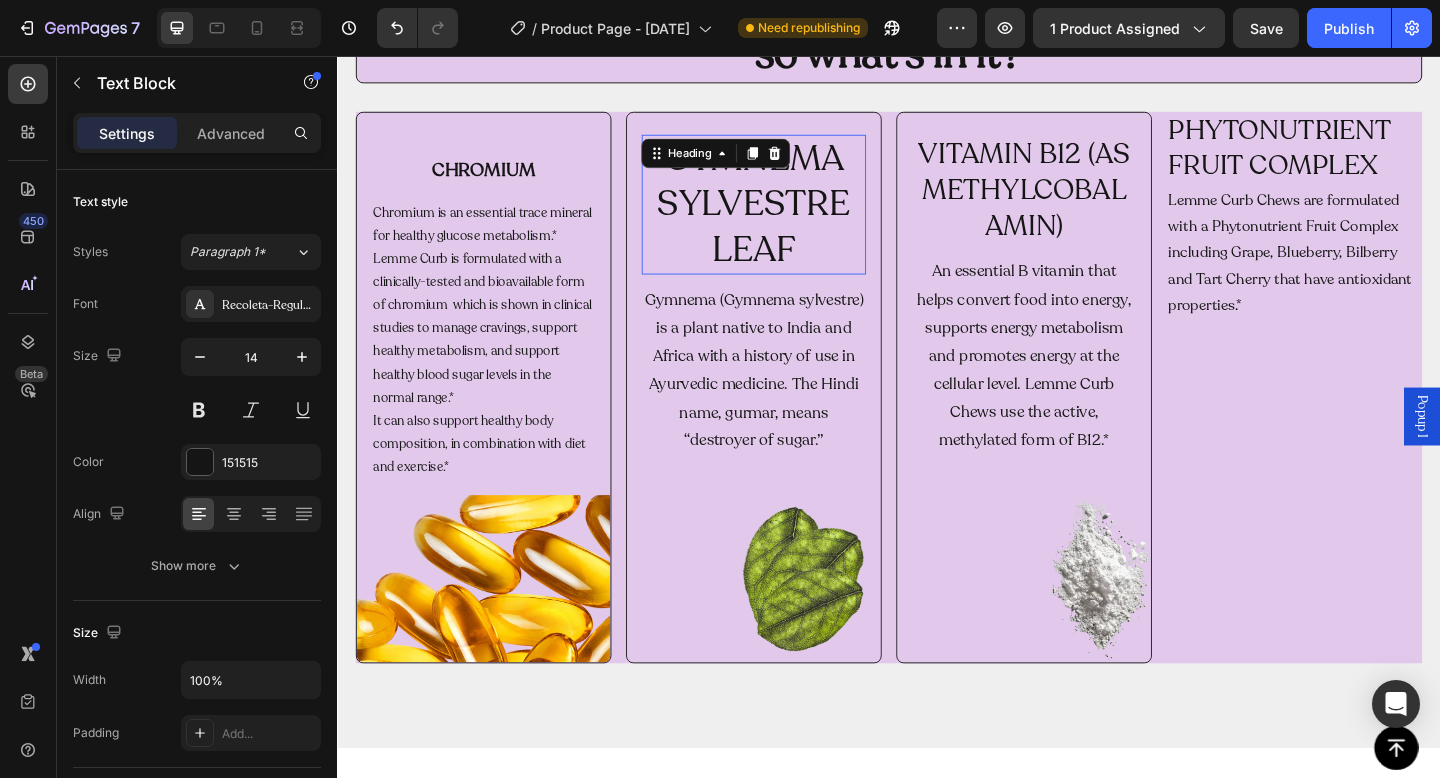 click on "GYMNEMA SYLVESTRE LEAF" at bounding box center [790, 218] 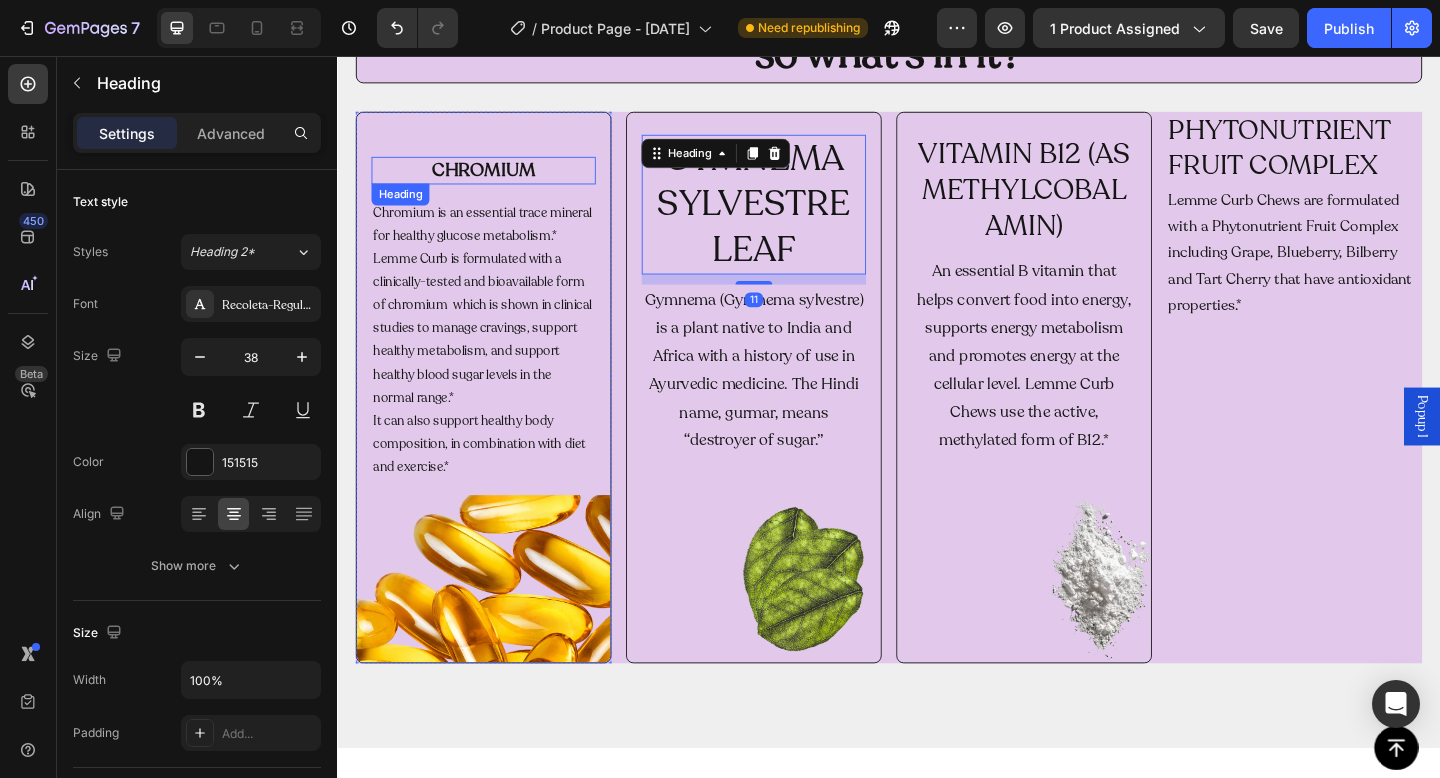 click on "CHROMIUM" at bounding box center [496, 181] 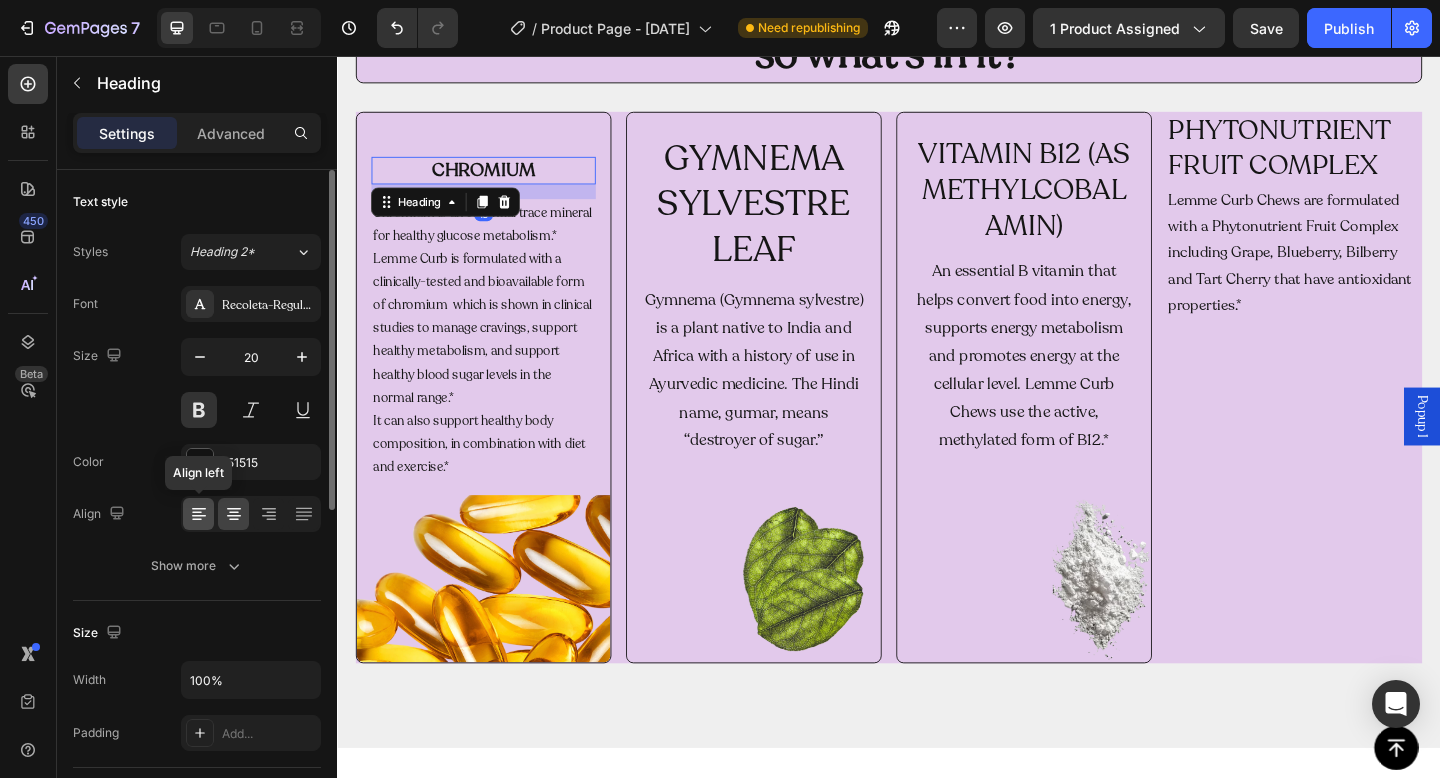 click 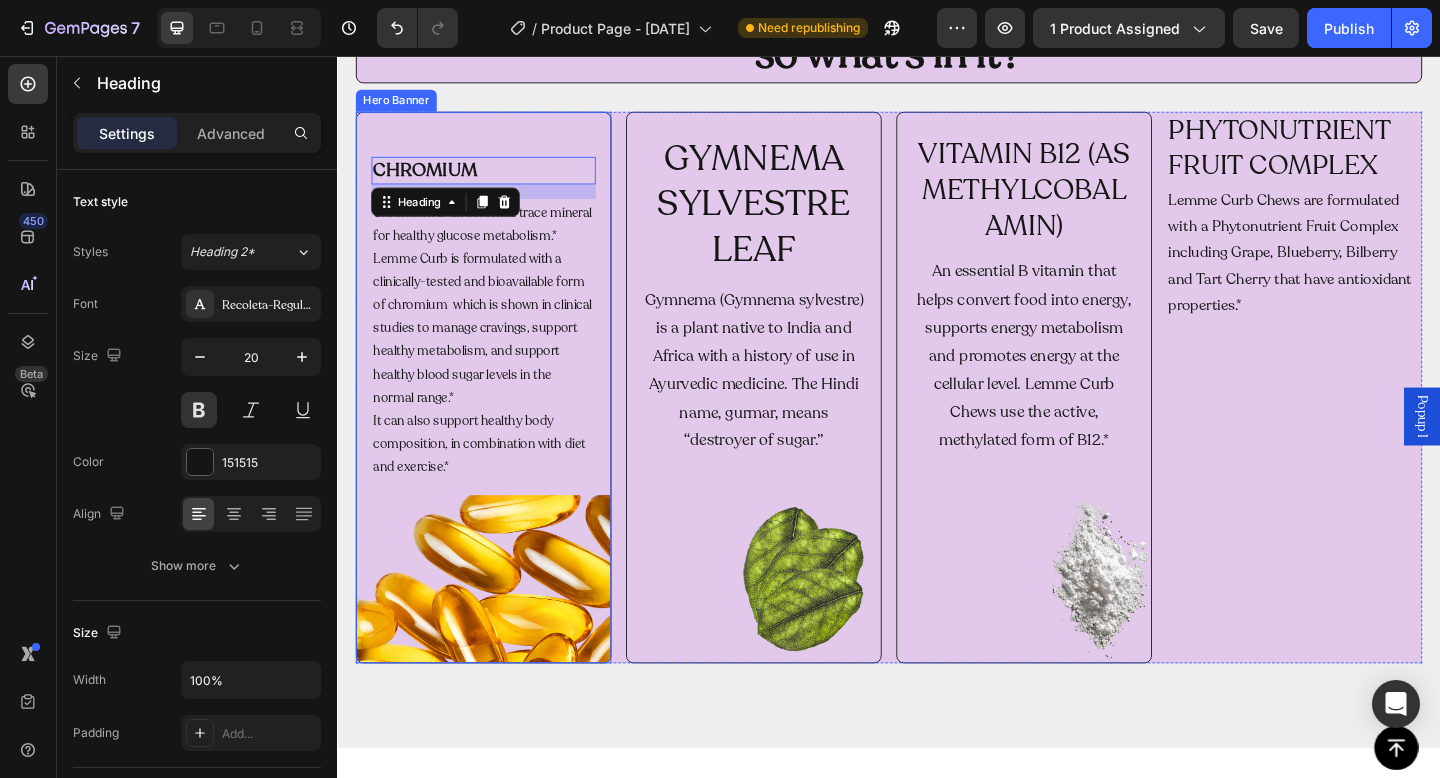click on "CHROMIUM Heading   16 Chromium is an essential trace mineral for healthy glucose metabolism.* Lemme Curb is formulated with a clinically-tested and bioavailable form of chromium  which is shown in clinical studies to manage cravings, support healthy metabolism, and support healthy blood sugar levels in the normal range.* It can also support healthy body composition, in combination with diet and exercise.* Text Block" at bounding box center [496, 417] 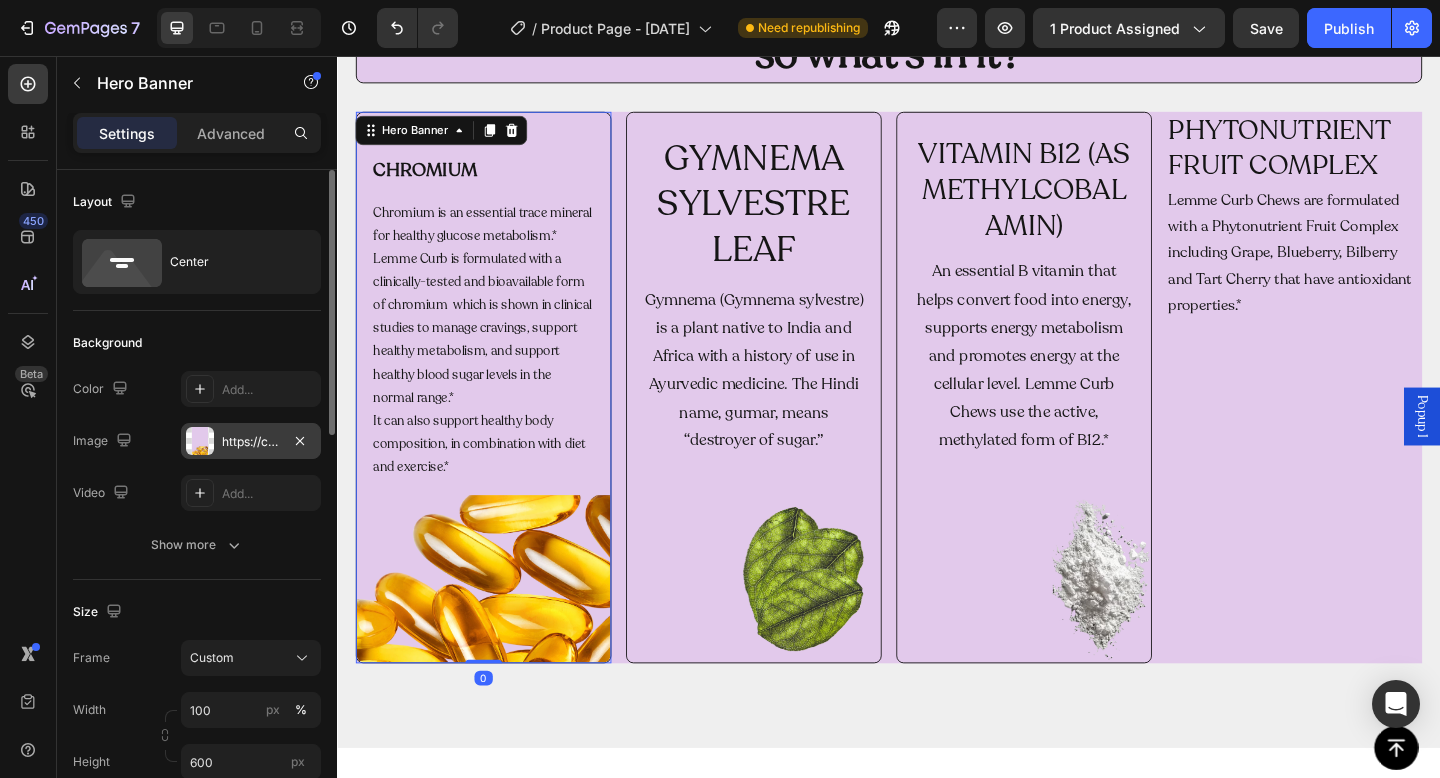 click on "https://cdn.shopify.com/s/files/1/0953/4504/9938/files/gempages_559177456716612694-aa5f08ab-0e23-4e72-951e-681685a7e004.png" at bounding box center [251, 442] 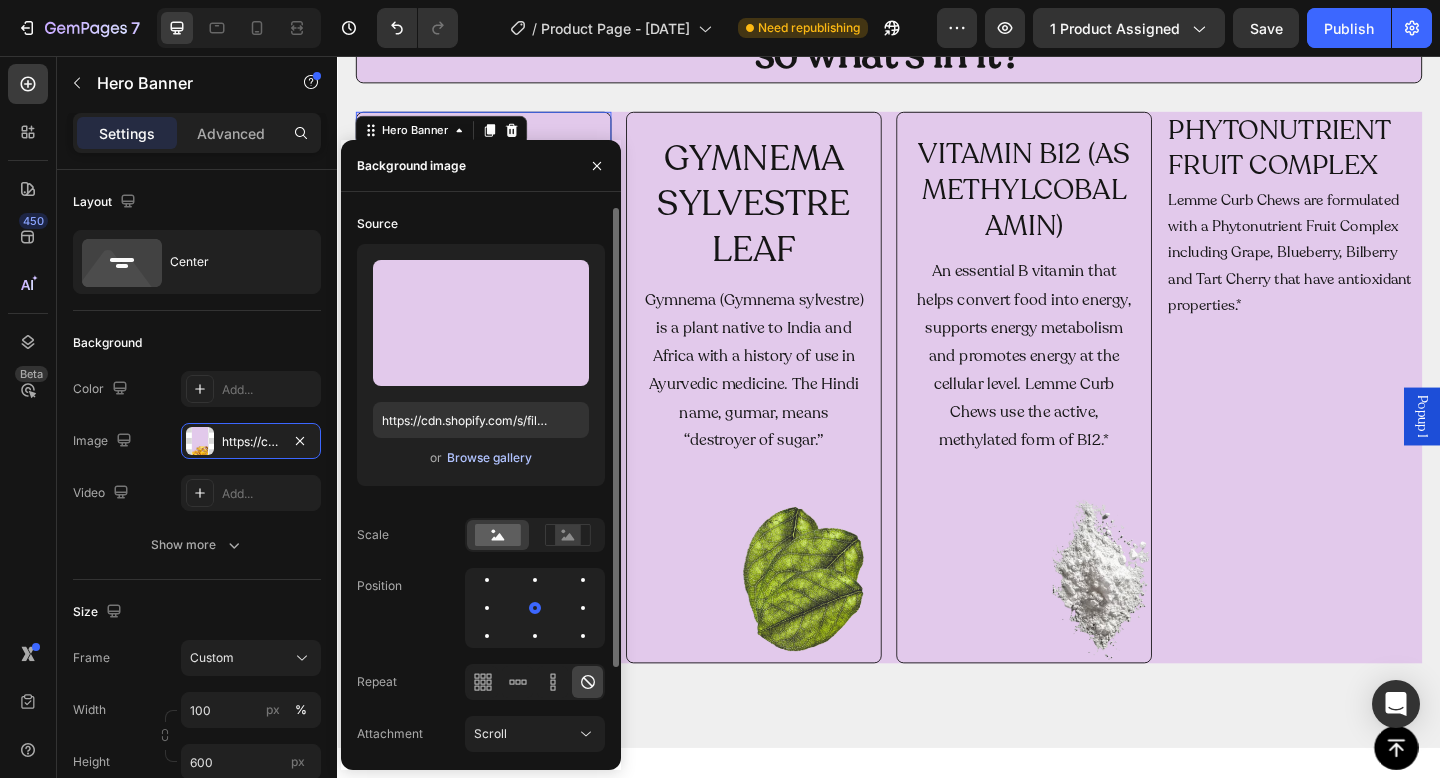 click on "Browse gallery" at bounding box center [489, 458] 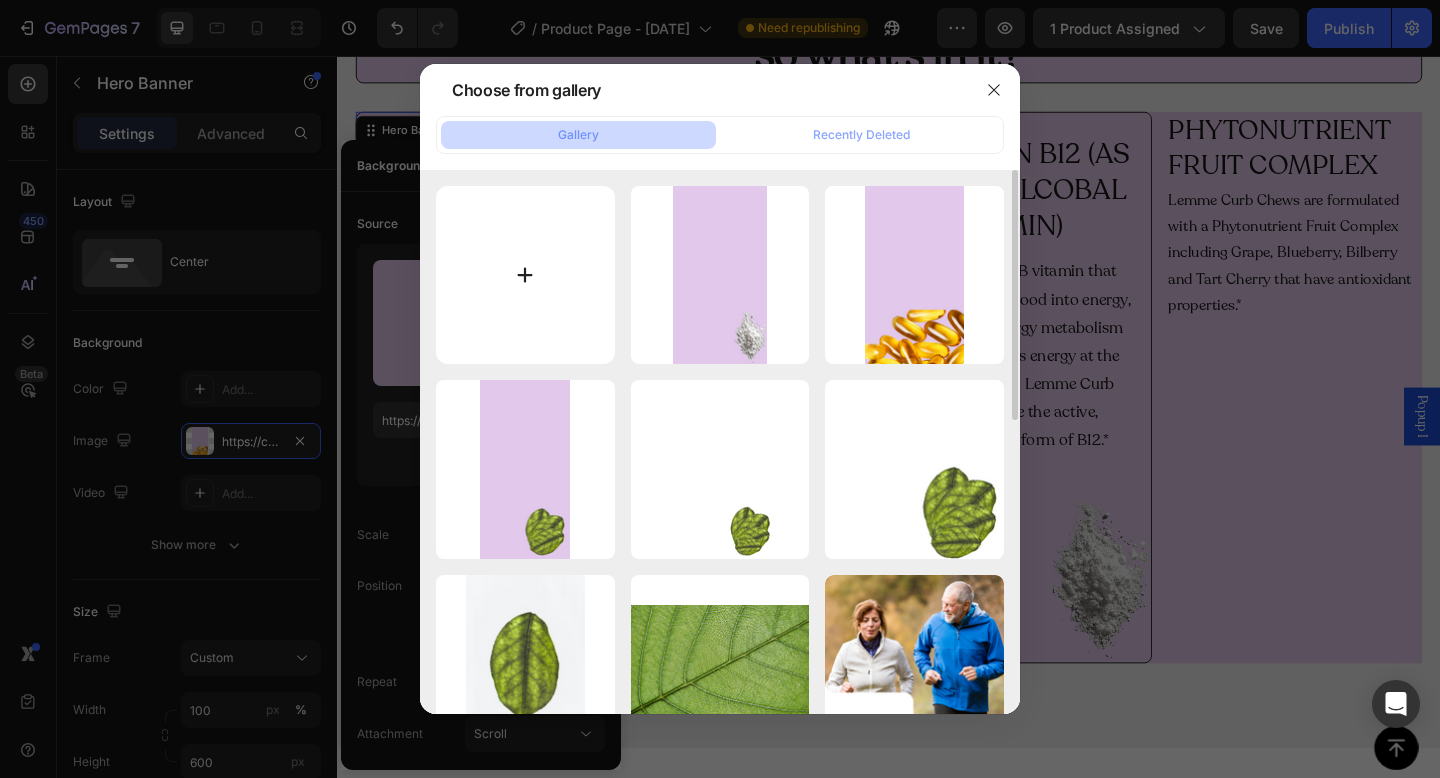 click at bounding box center (525, 275) 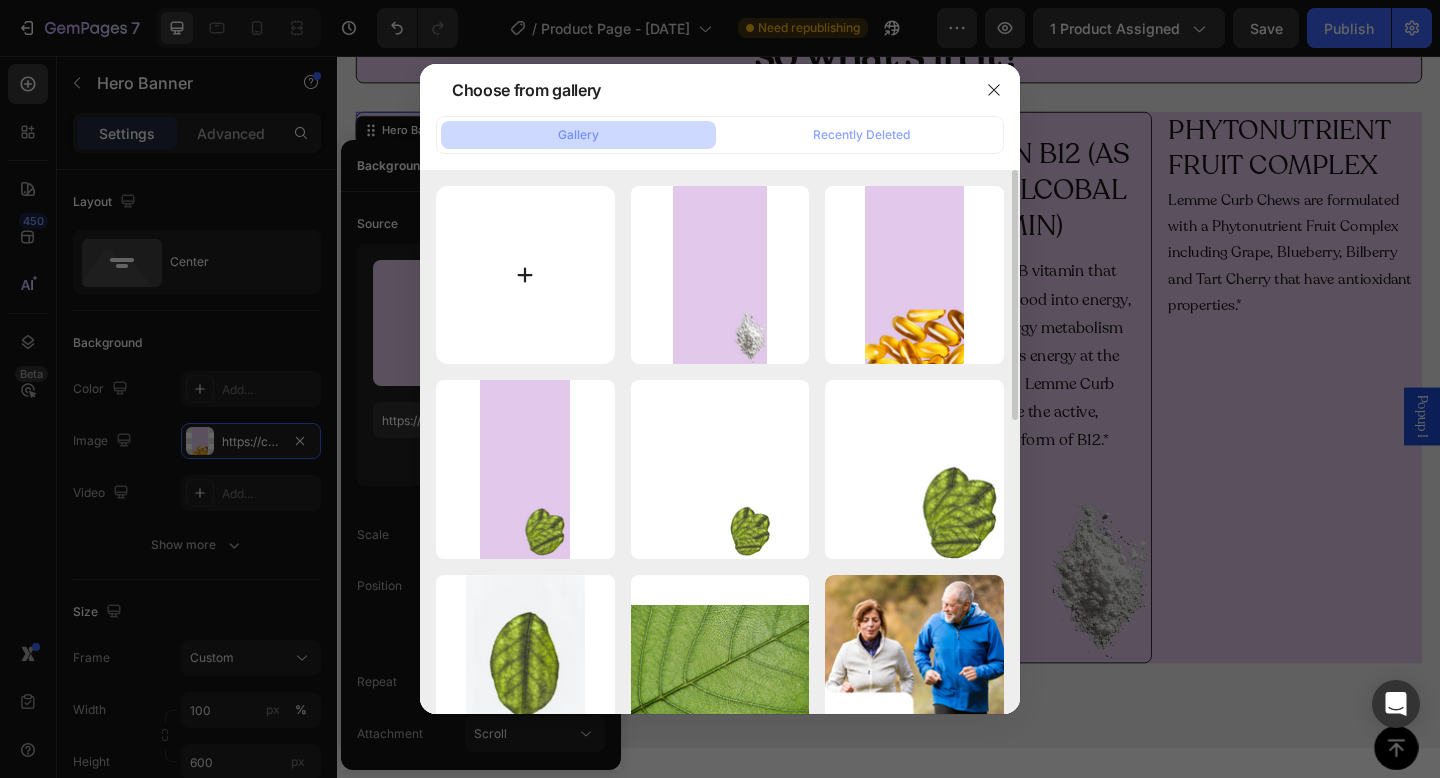 click at bounding box center (525, 275) 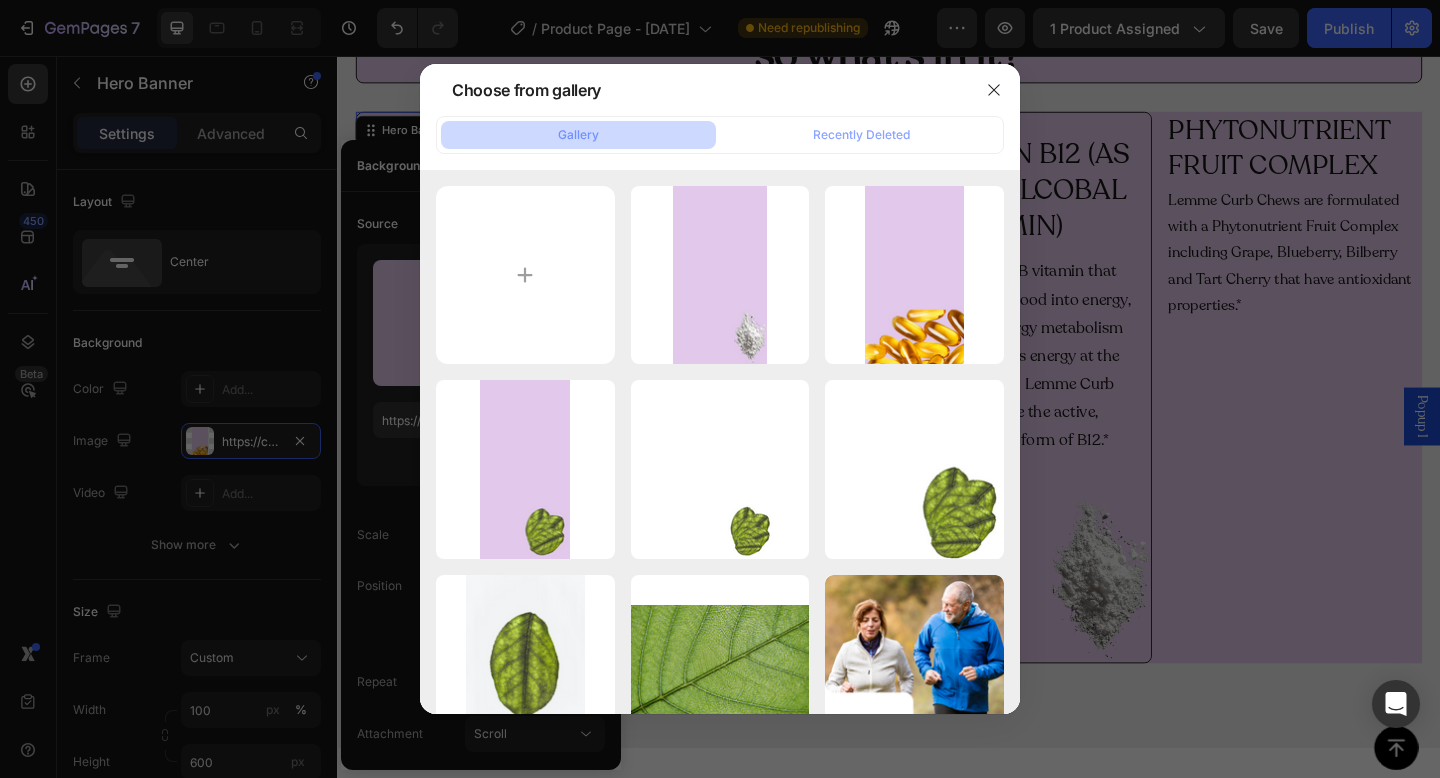 type on "C:\fakepath\Screenshot 2025-08-02 at 18.42.15.png" 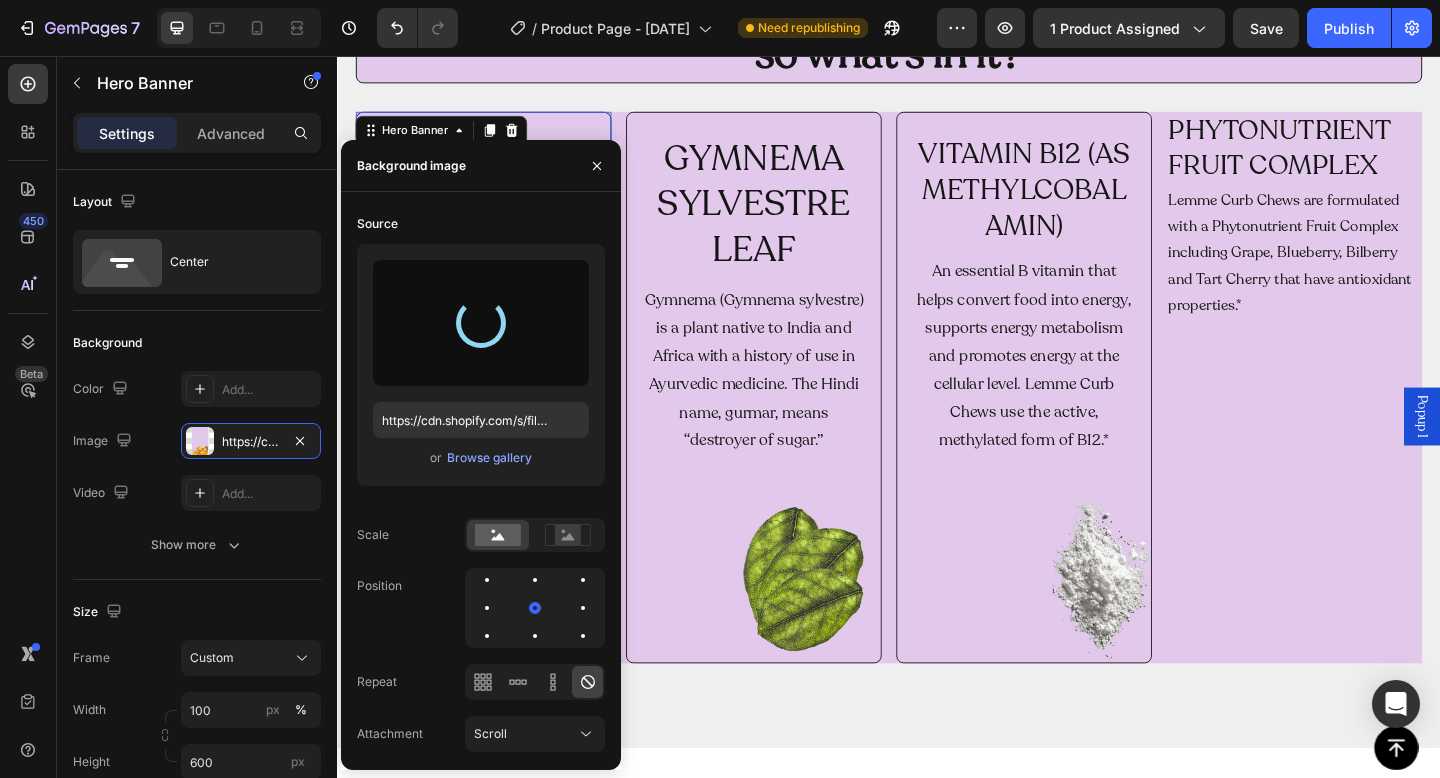 type on "https://cdn.shopify.com/s/files/1/0953/4504/9938/files/gempages_559177456716612694-d77deeba-f100-4c5b-aa43-ba392794be8d.png" 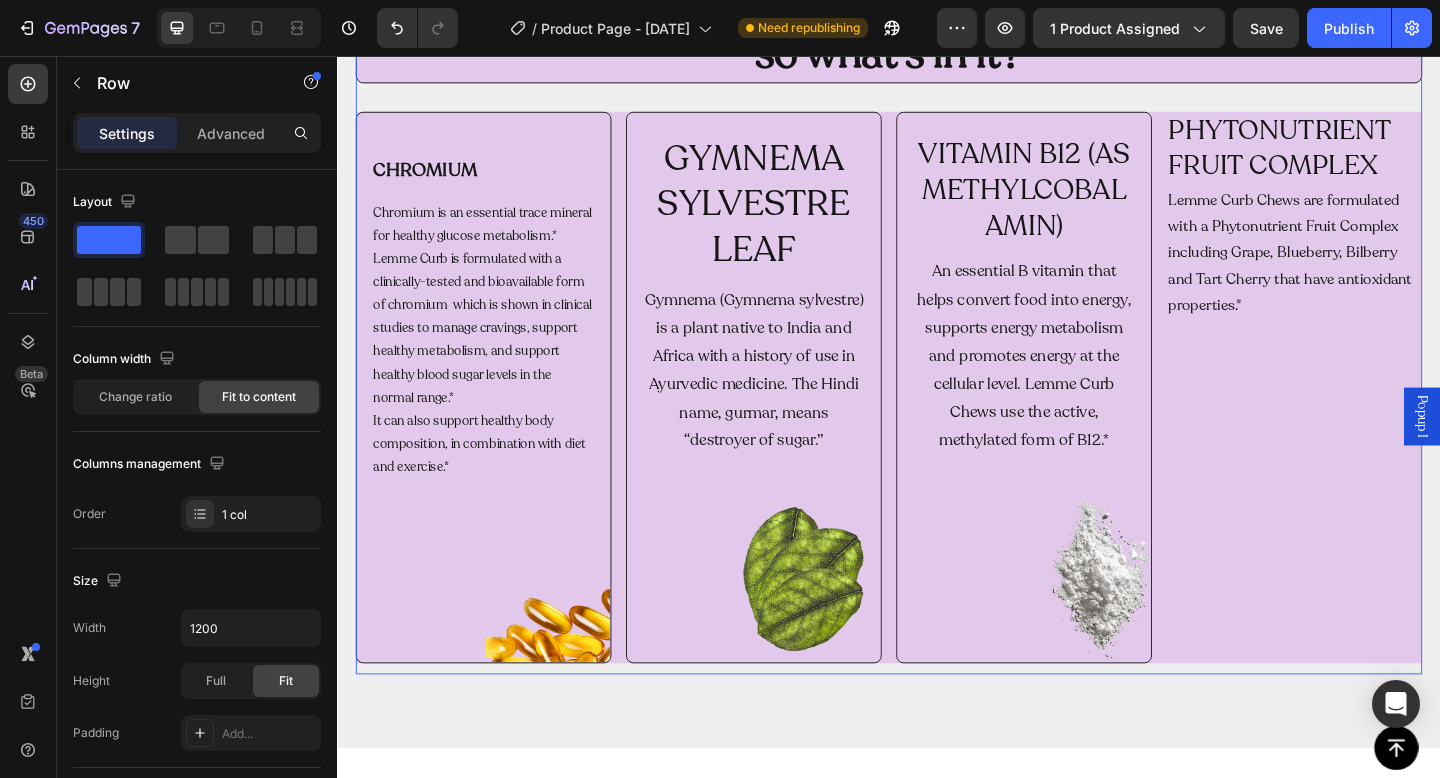 click on "so what's in it? Heading CHROMIUM Heading Chromium is an essential trace mineral for healthy glucose metabolism.* Lemme Curb is formulated with a clinically-tested and bioavailable form of chromium  which is shown in clinical studies to manage cravings, support healthy metabolism, and support healthy blood sugar levels in the normal range.* It can also support healthy body composition, in combination with diet and exercise.* Text Block Hero Banner   0 GYMNEMA SYLVESTRE LEAF Heading Gymnema (Gymnema sylvestre) is a plant native to India and Africa with a history of use in Ayurvedic medicine. The Hindi name, gurmar, means “destroyer of sugar.” Text Block Hero Banner VITAMIN B12 (AS METHYLCOBALAMIN) Heading An essential B vitamin that helps convert food into energy, supports energy metabolism and promotes energy at the cellular level. Lemme Curb Chews use the active, methylated form of B12.* Text Block Hero Banner PHYTONUTRIENT FRUIT COMPLEX Heading Text Block Row" at bounding box center [937, 375] 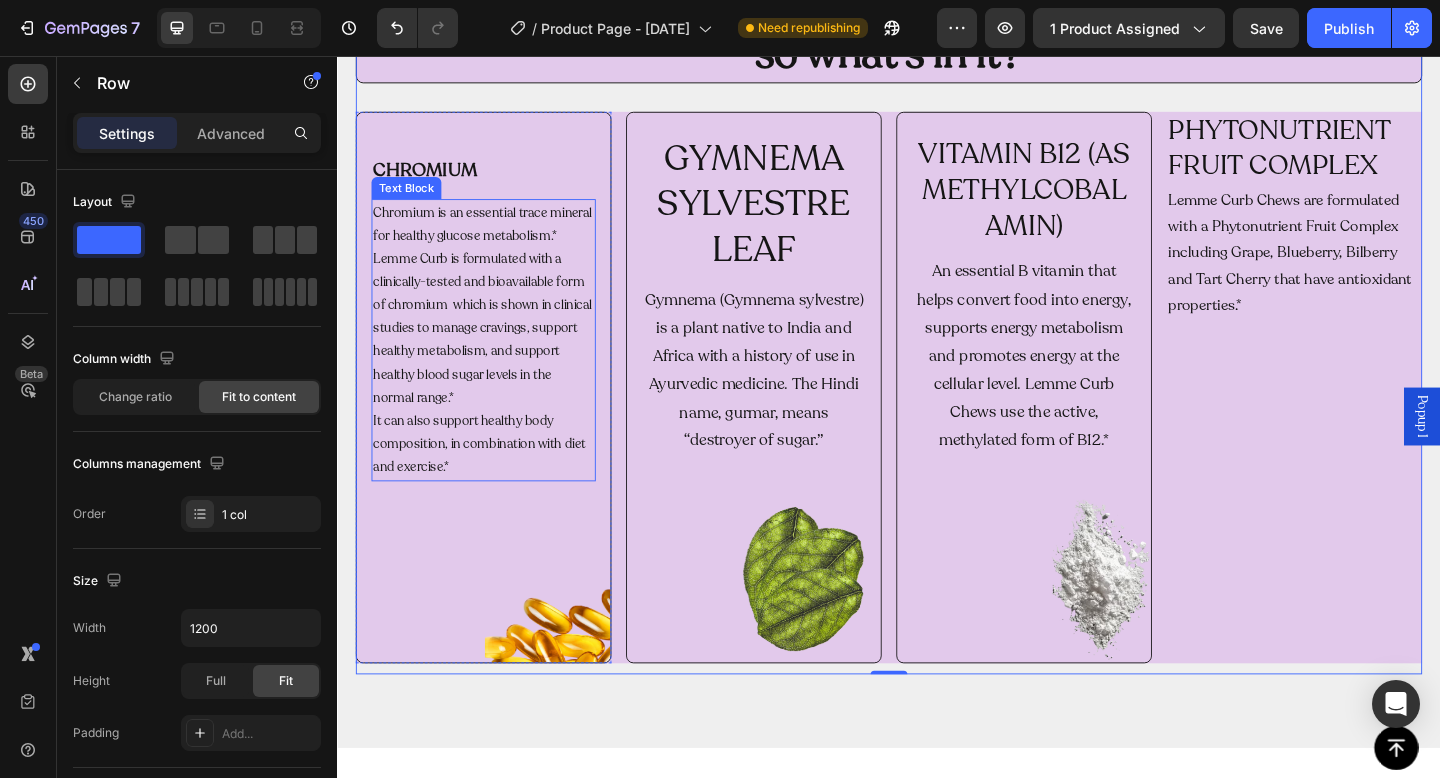 click on "Chromium is an essential trace mineral for healthy glucose metabolism.* Lemme Curb is formulated with a clinically-tested and bioavailable form of chromium  which is shown in clinical studies to manage cravings, support healthy metabolism, and support healthy blood sugar levels in the normal range.* It can also support healthy body composition, in combination with diet and exercise.*" at bounding box center [496, 365] 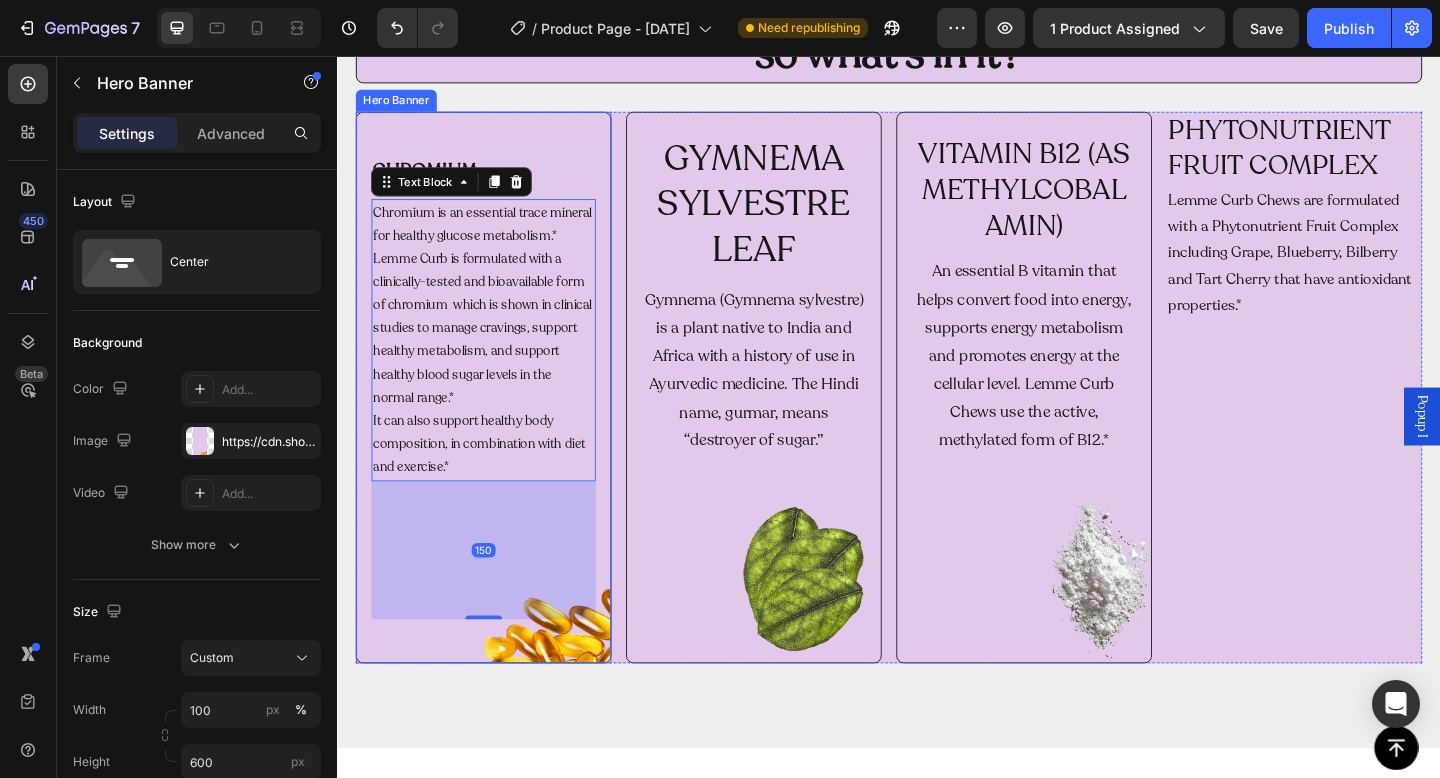 click at bounding box center (496, 417) 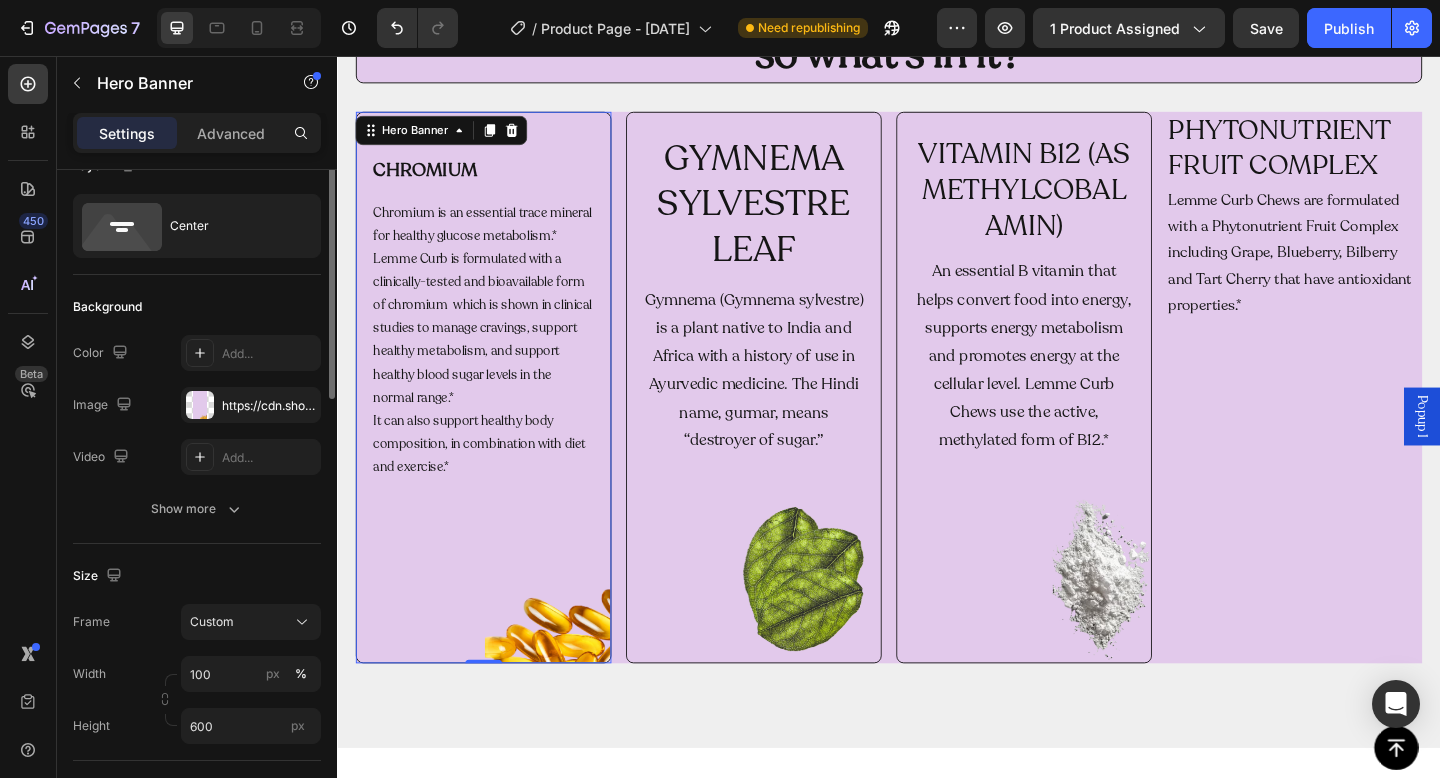scroll, scrollTop: 0, scrollLeft: 0, axis: both 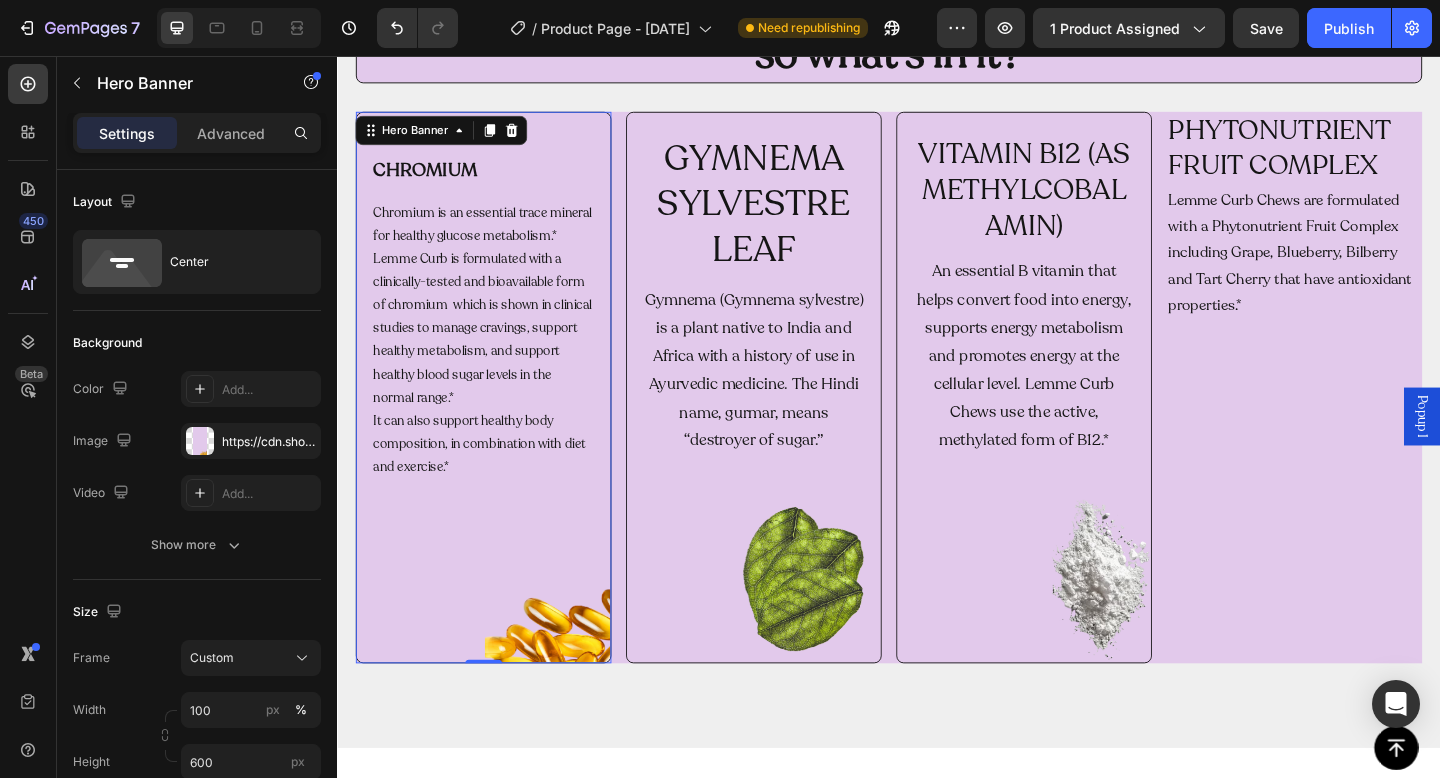 click on "CHROMIUM Heading Chromium is an essential trace mineral for healthy glucose metabolism.* Lemme Curb is formulated with a clinically-tested and bioavailable form of chromium  which is shown in clinical studies to manage cravings, support healthy metabolism, and support healthy blood sugar levels in the normal range.* It can also support healthy body composition, in combination with diet and exercise.* Text Block" at bounding box center (496, 417) 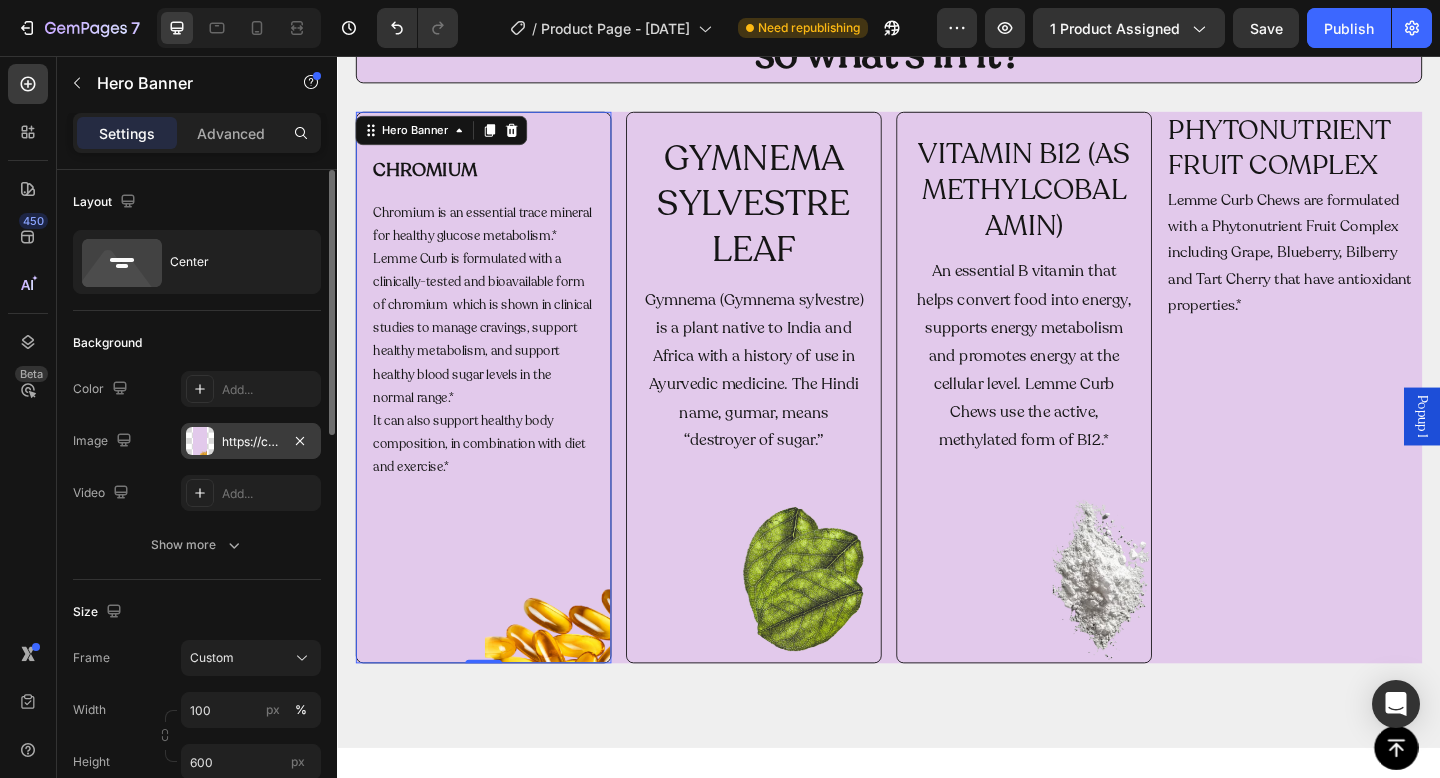 click on "https://cdn.shopify.com/s/files/1/0953/4504/9938/files/gempages_559177456716612694-d77deeba-f100-4c5b-aa43-ba392794be8d.png" at bounding box center (251, 441) 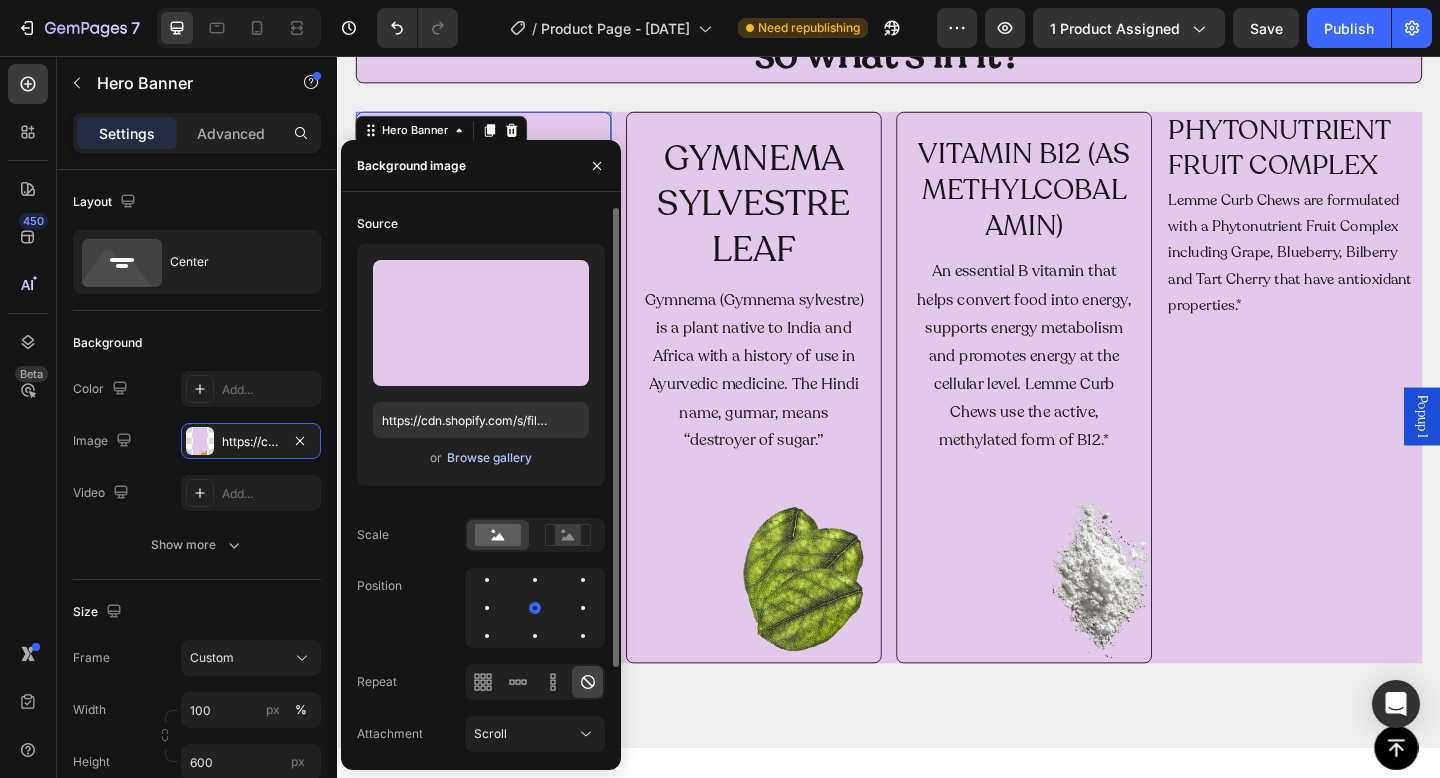 click on "Browse gallery" at bounding box center (489, 458) 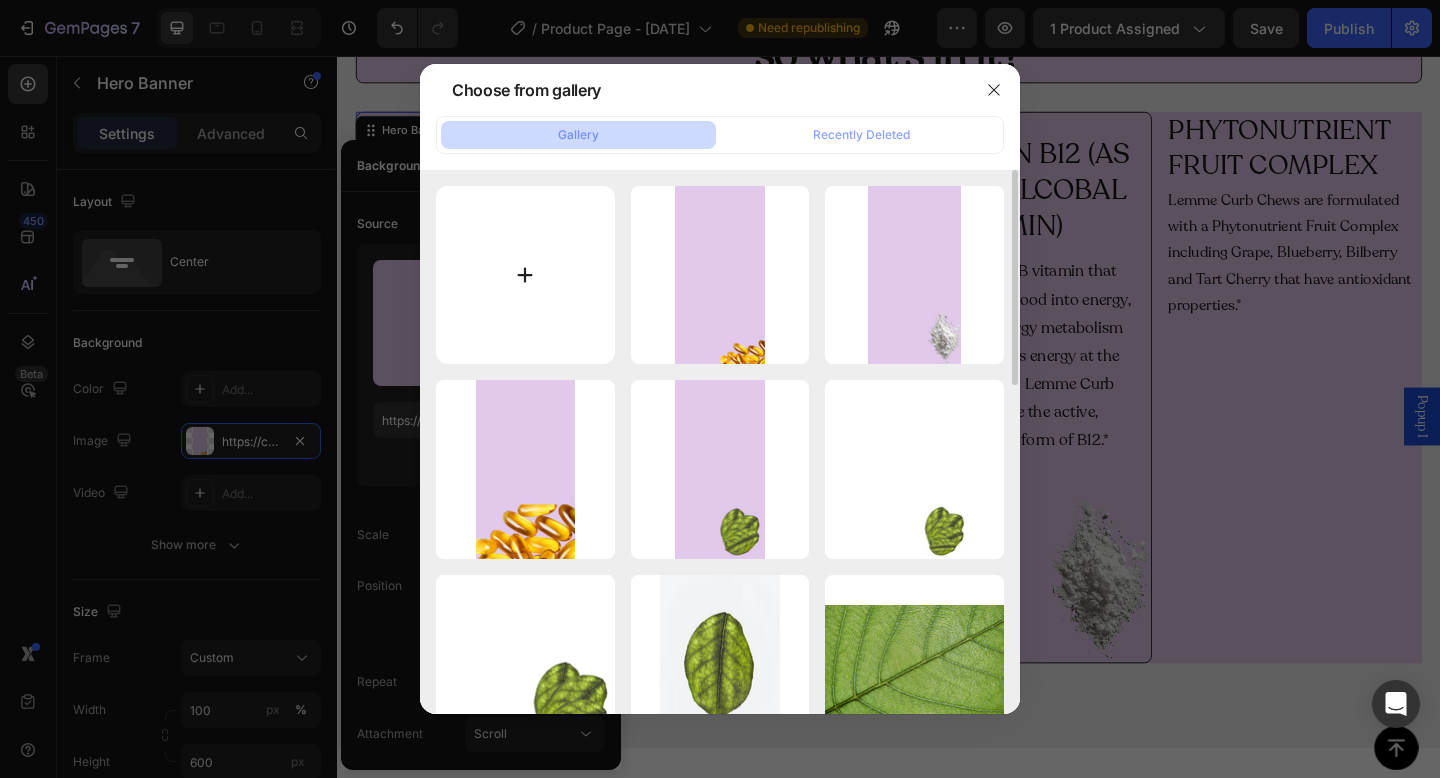 click at bounding box center [525, 275] 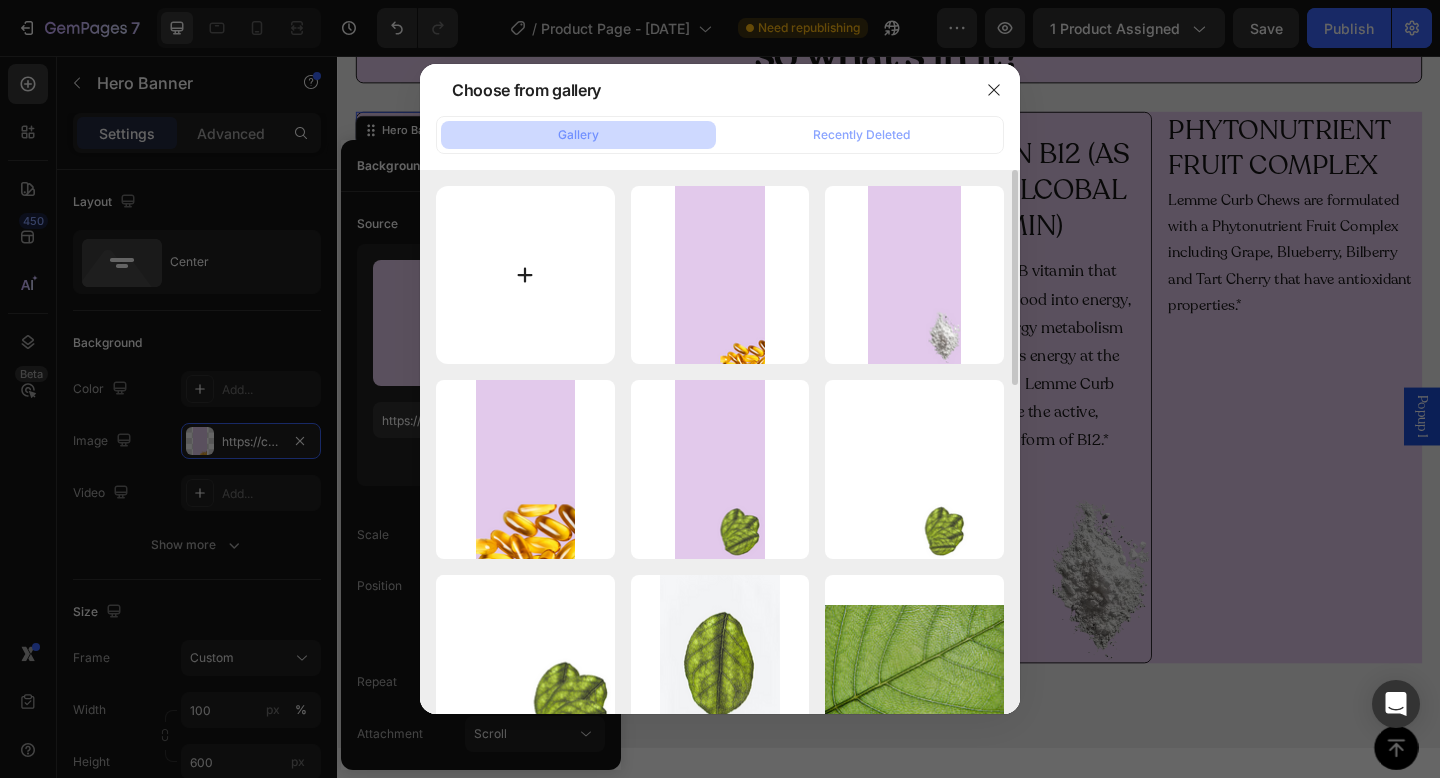click at bounding box center (525, 275) 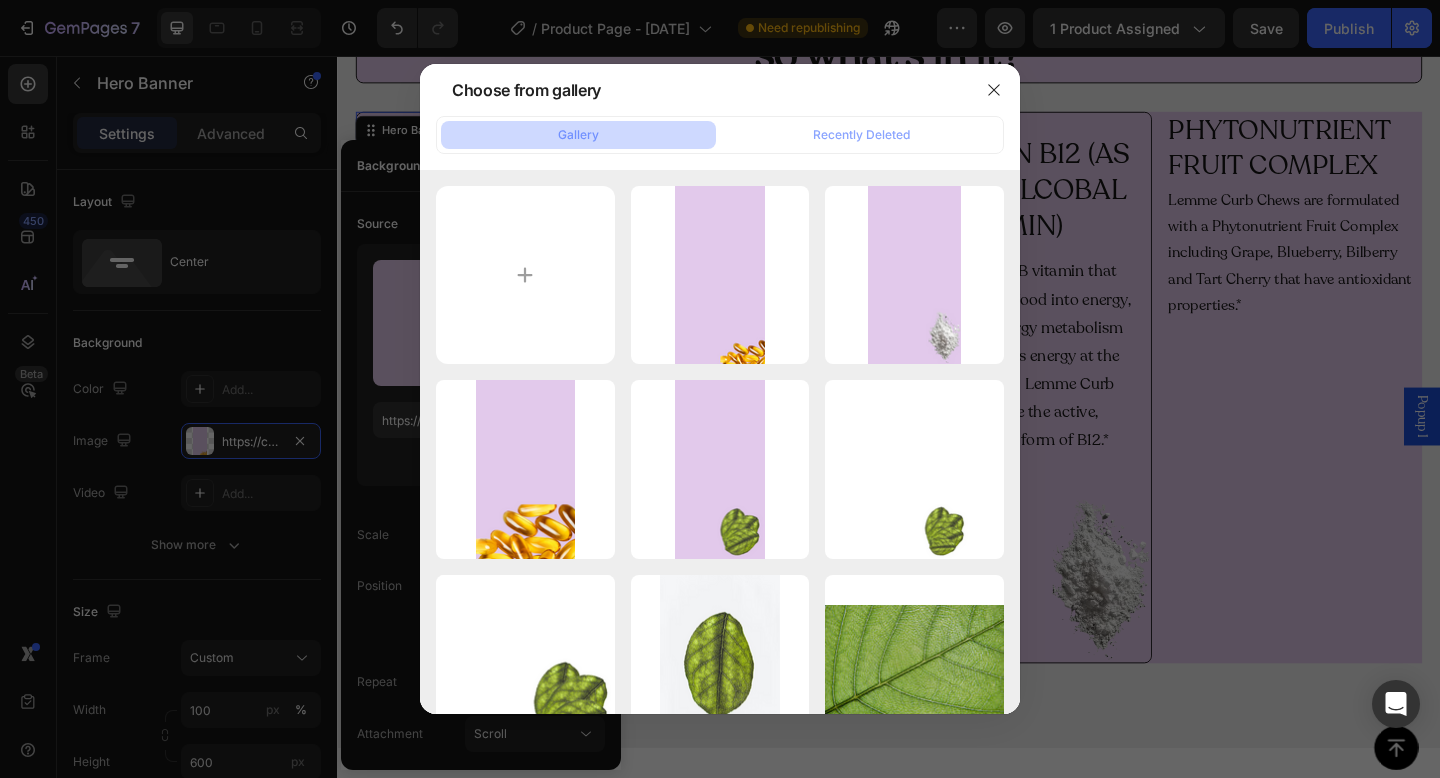 type on "C:\fakepath\Screenshot 2025-08-02 at 18.46.04.png" 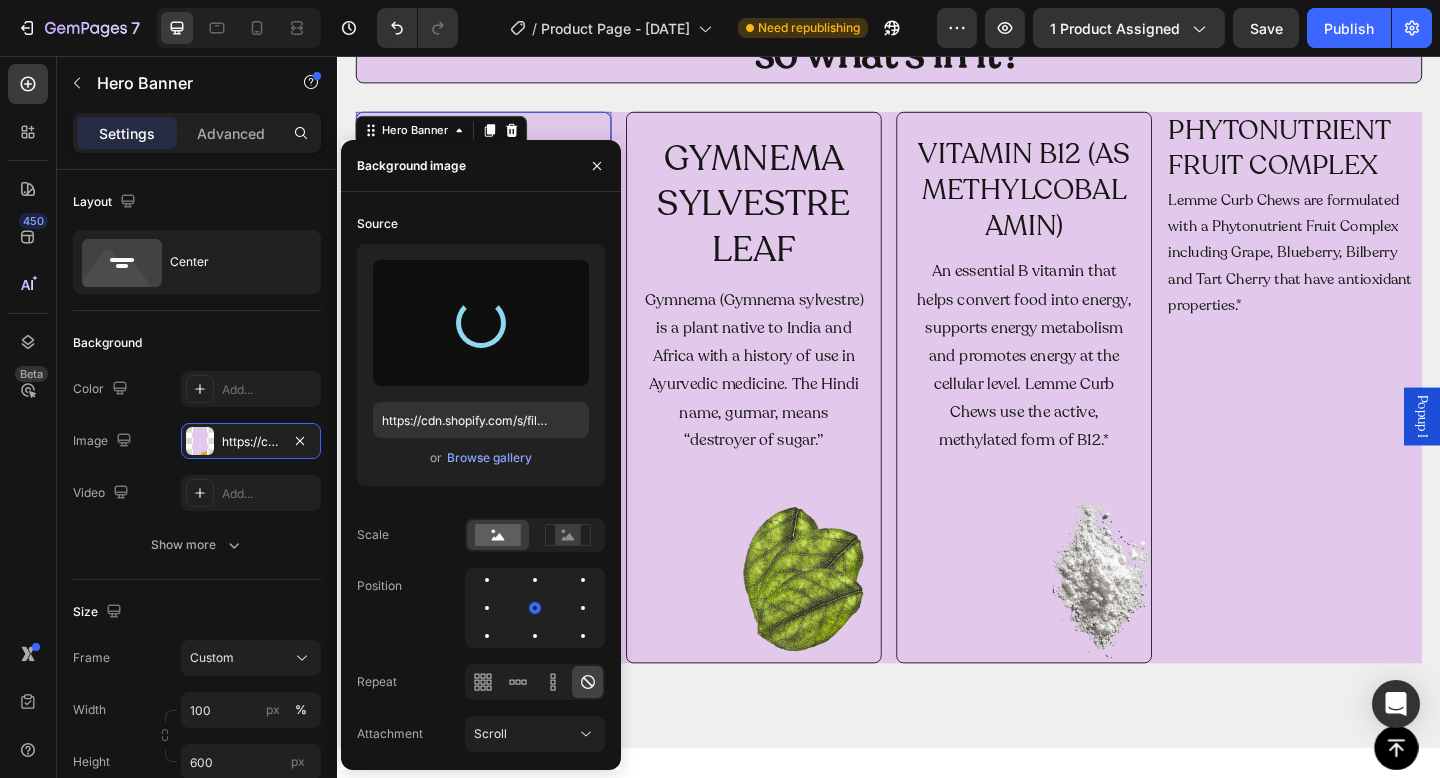 type on "https://cdn.shopify.com/s/files/1/0953/4504/9938/files/gempages_559177456716612694-f861a0ff-673b-4657-be78-8a1ee93bb14e.png" 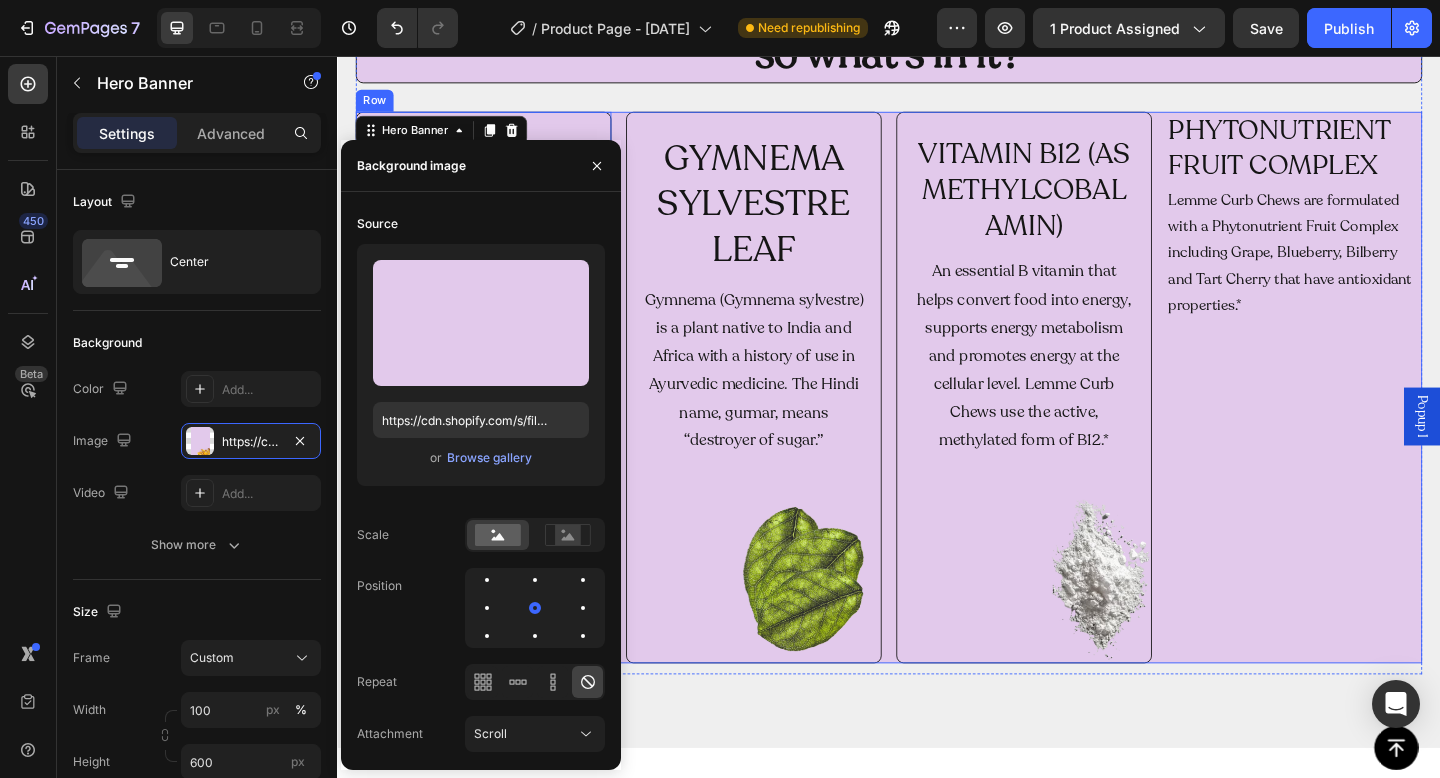 click on "PHYTONUTRIENT FRUIT COMPLEX Heading Lemme Curb Chews are formulated with a Phytonutrient Fruit Complex including Grape, Blueberry, Bilberry and Tart Cherry that have antioxidant properties.* Text Block" at bounding box center [1378, 417] 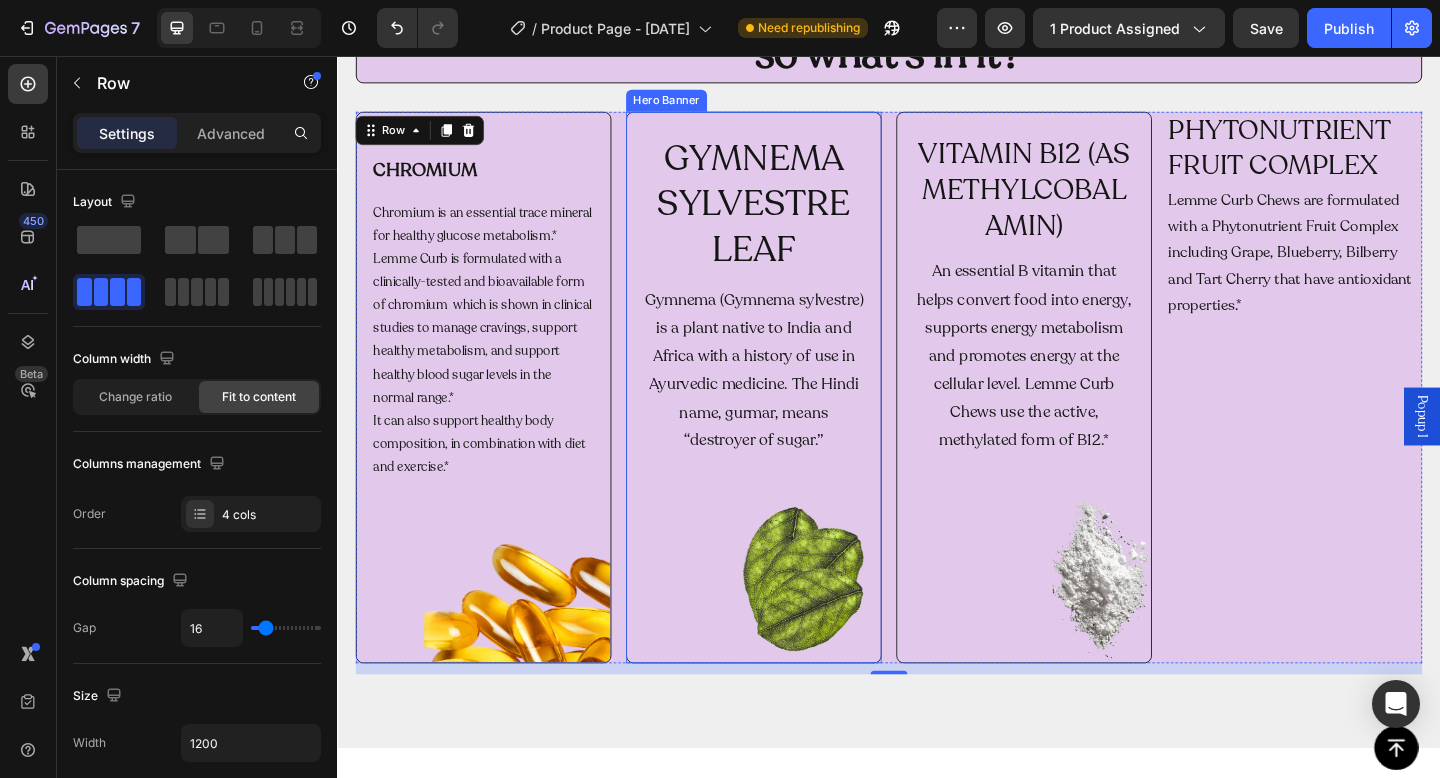 click on "GYMNEMA SYLVESTRE LEAF Heading Gymnema (Gymnema sylvestre) is a plant native to India and Africa with a history of use in Ayurvedic medicine. The Hindi name, gurmar, means “destroyer of sugar.” Text Block" at bounding box center (790, 417) 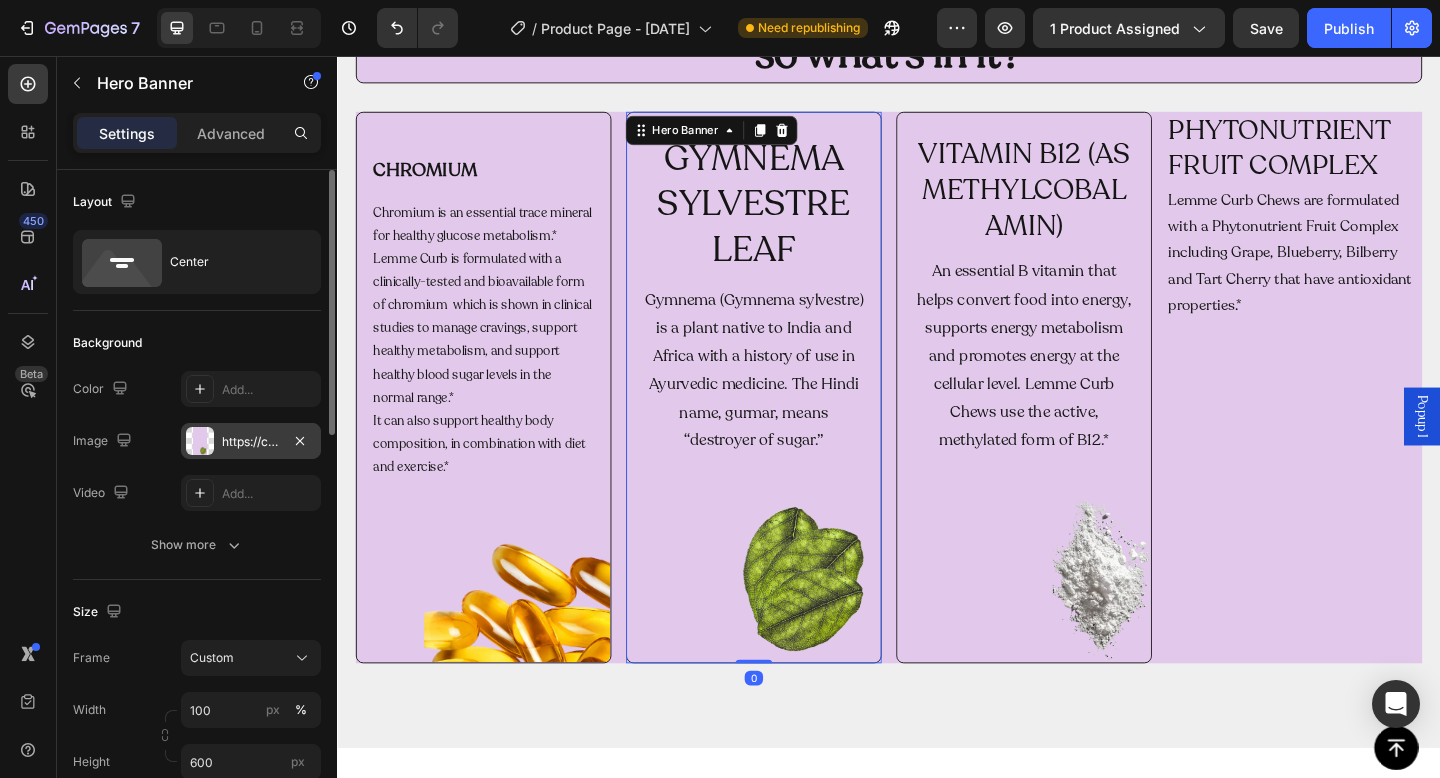 click on "https://cdn.shopify.com/s/files/1/0953/4504/9938/files/gempages_559177456716612694-993b464b-8ee1-4b57-9feb-a68474f1c5af.png" at bounding box center [251, 442] 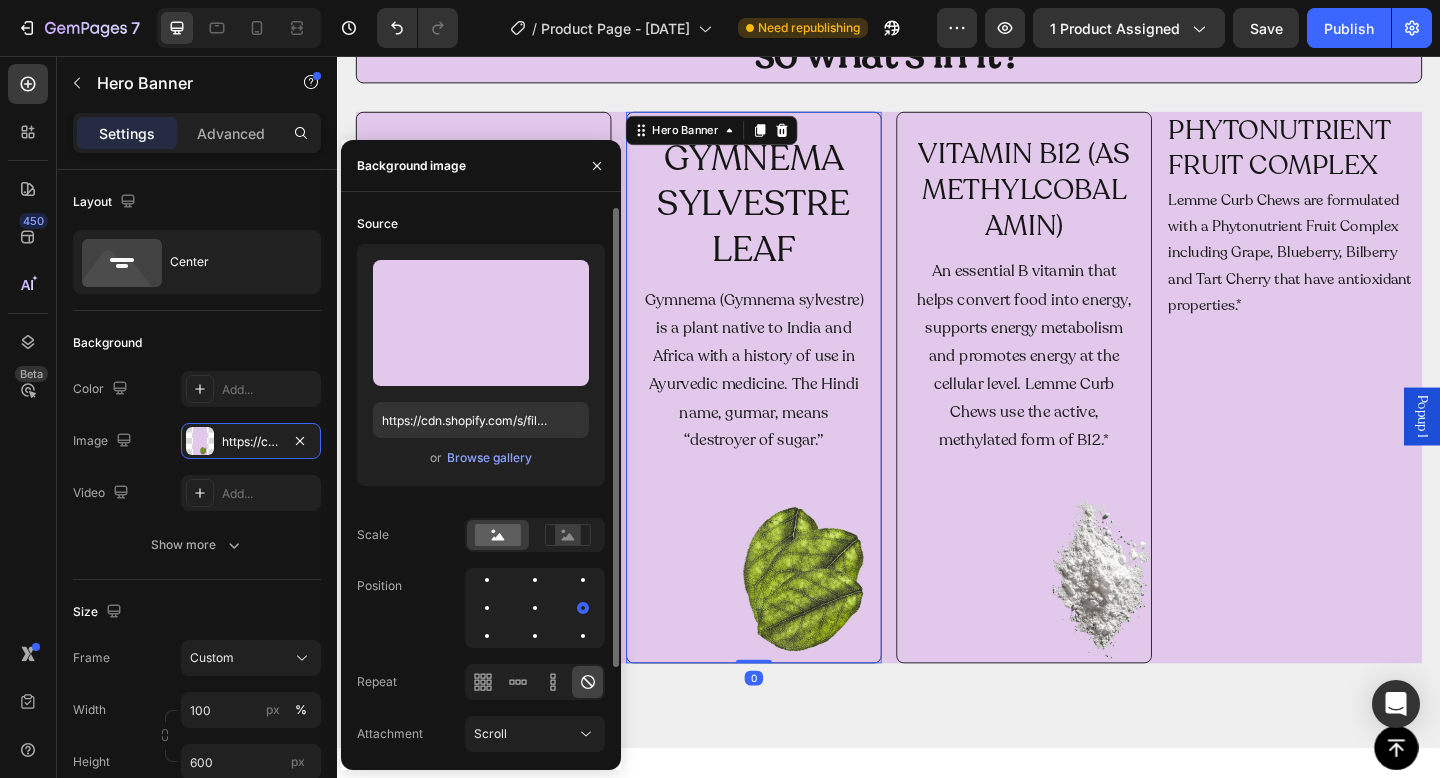 click on "or  Browse gallery" at bounding box center [481, 458] 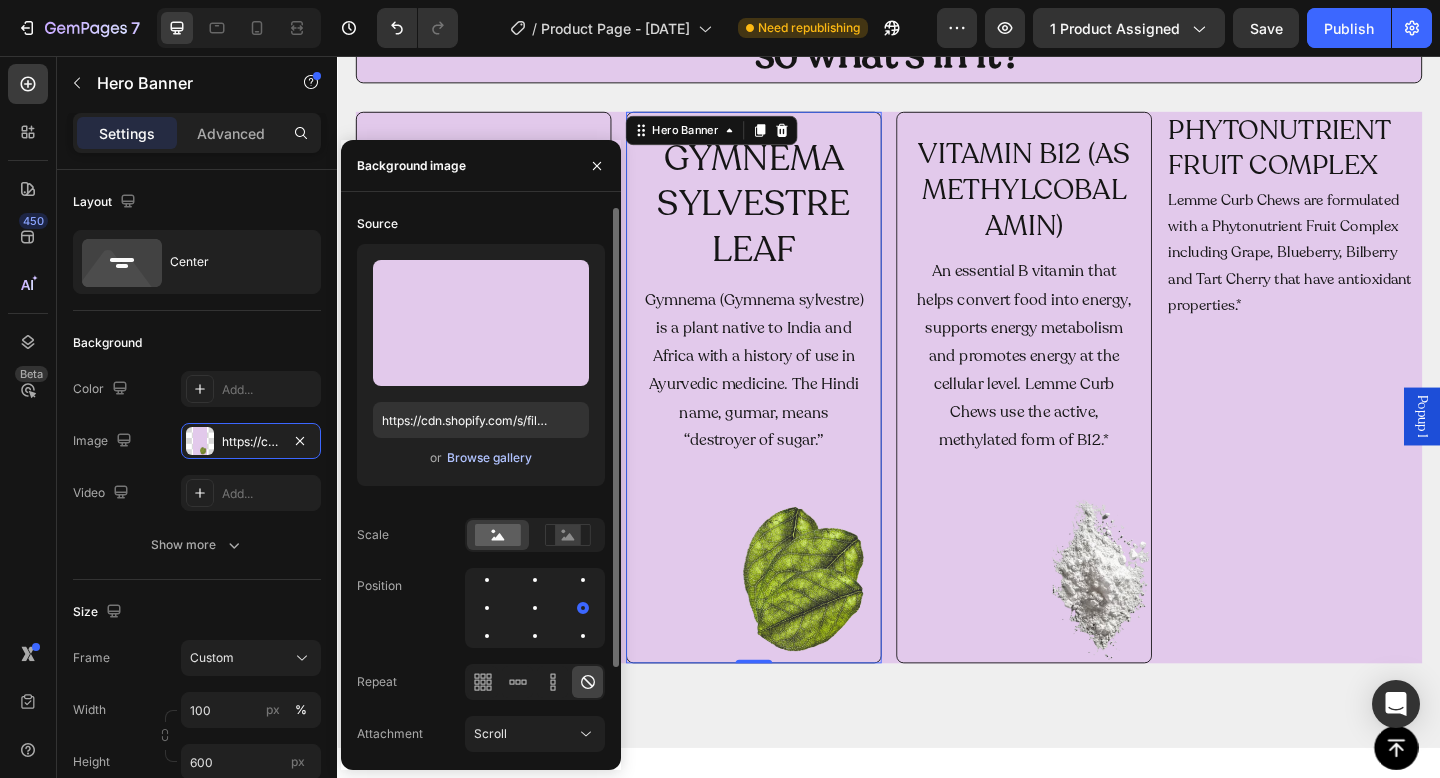click on "Browse gallery" at bounding box center [489, 458] 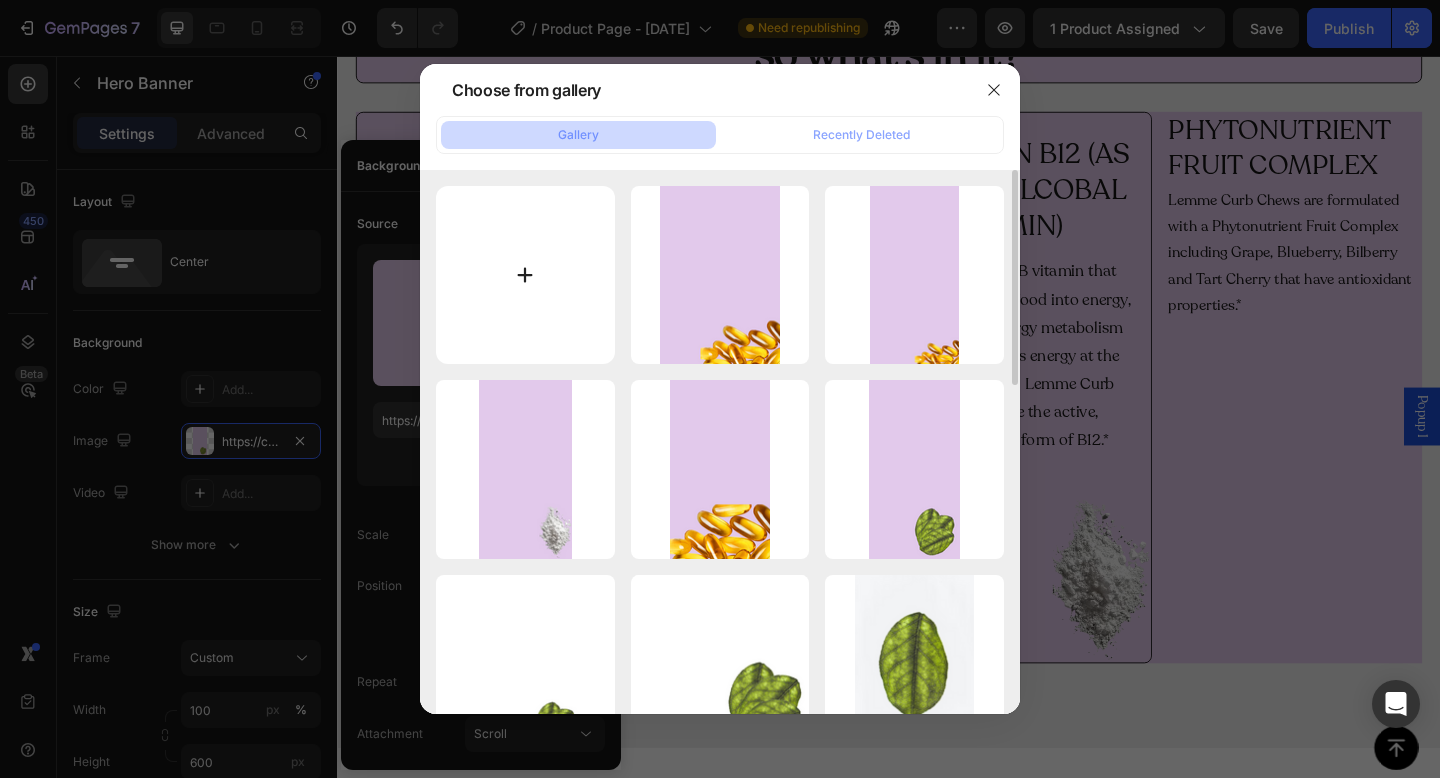 click at bounding box center (525, 275) 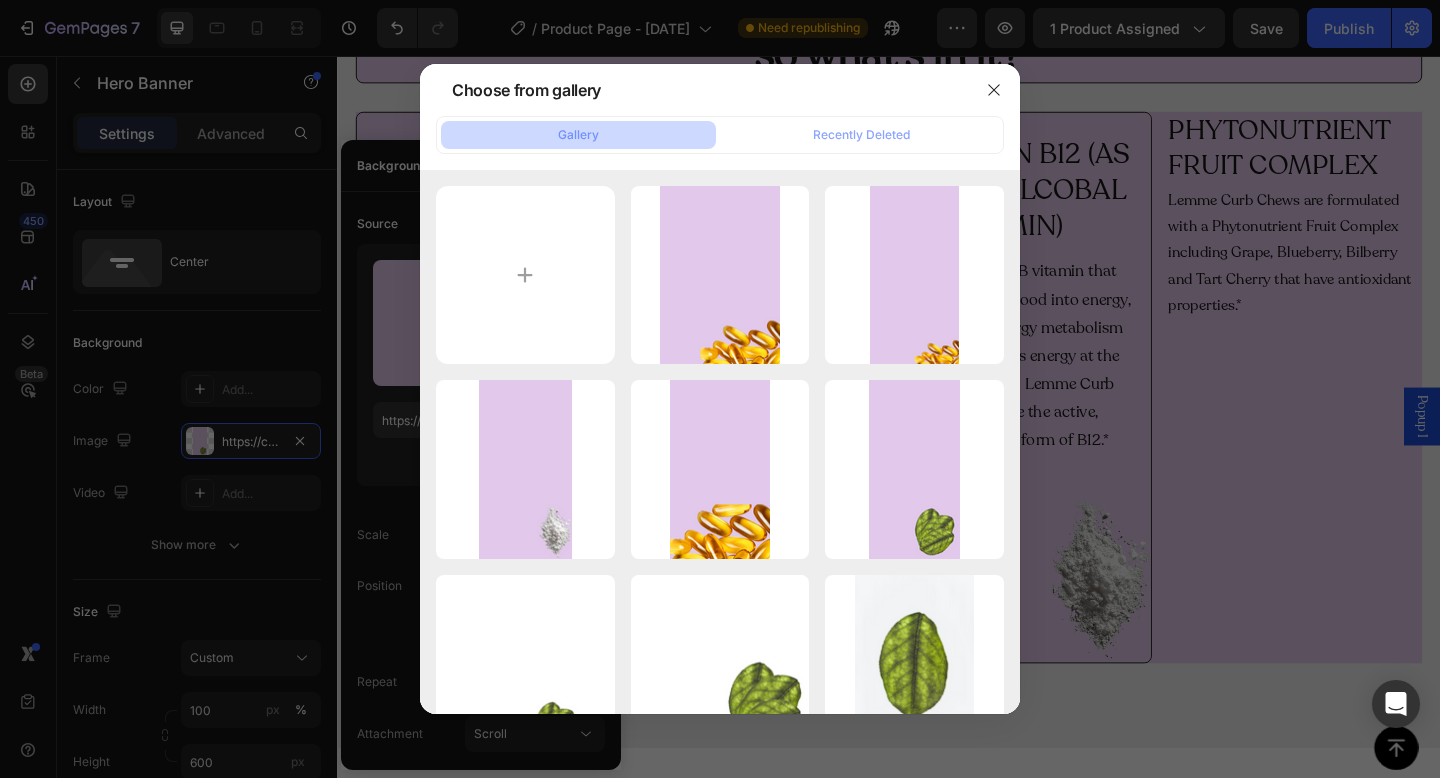 type on "C:\fakepath\Screenshot 2025-08-02 at 18.47.19.png" 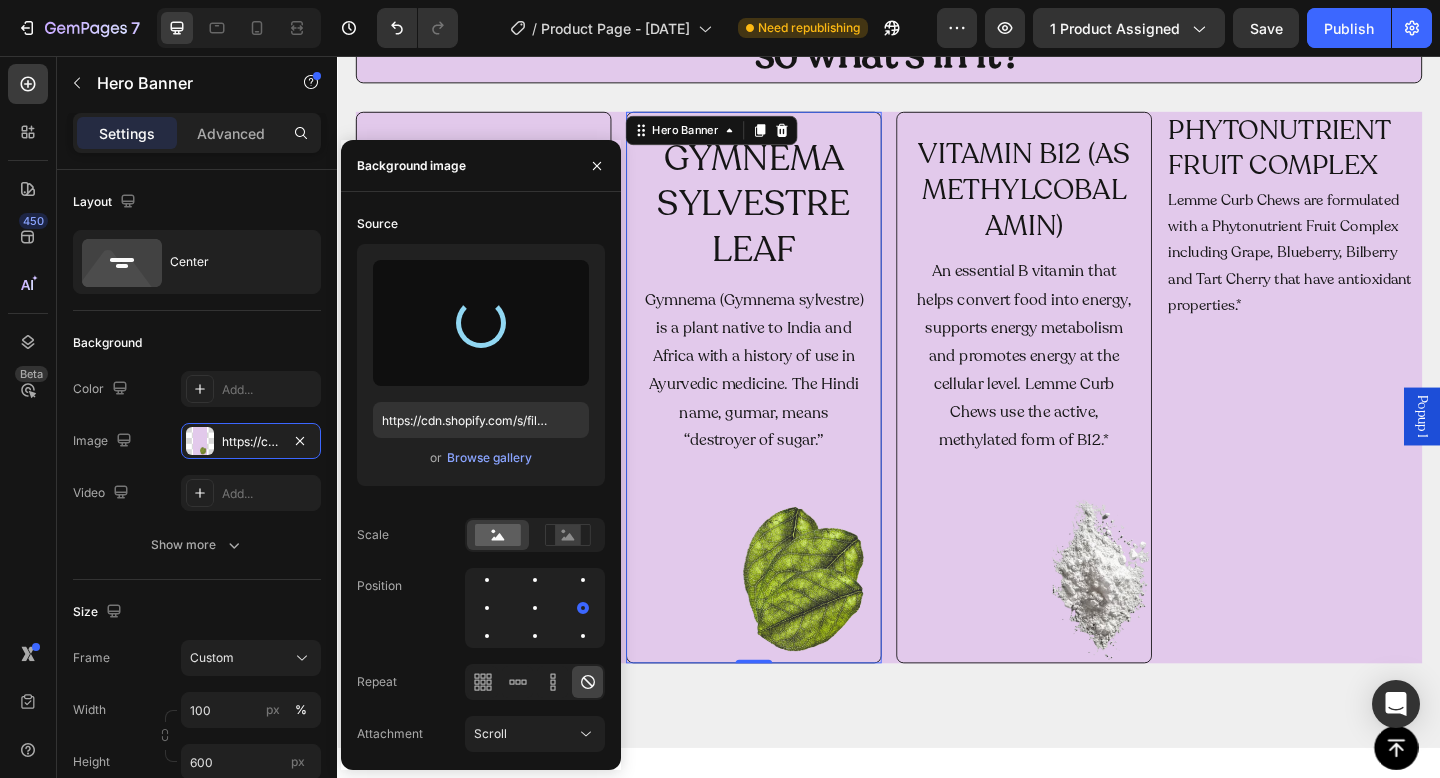 type on "https://cdn.shopify.com/s/files/1/0953/4504/9938/files/gempages_559177456716612694-2f9bdab8-b087-4cd0-b9c3-4b798e20611a.png" 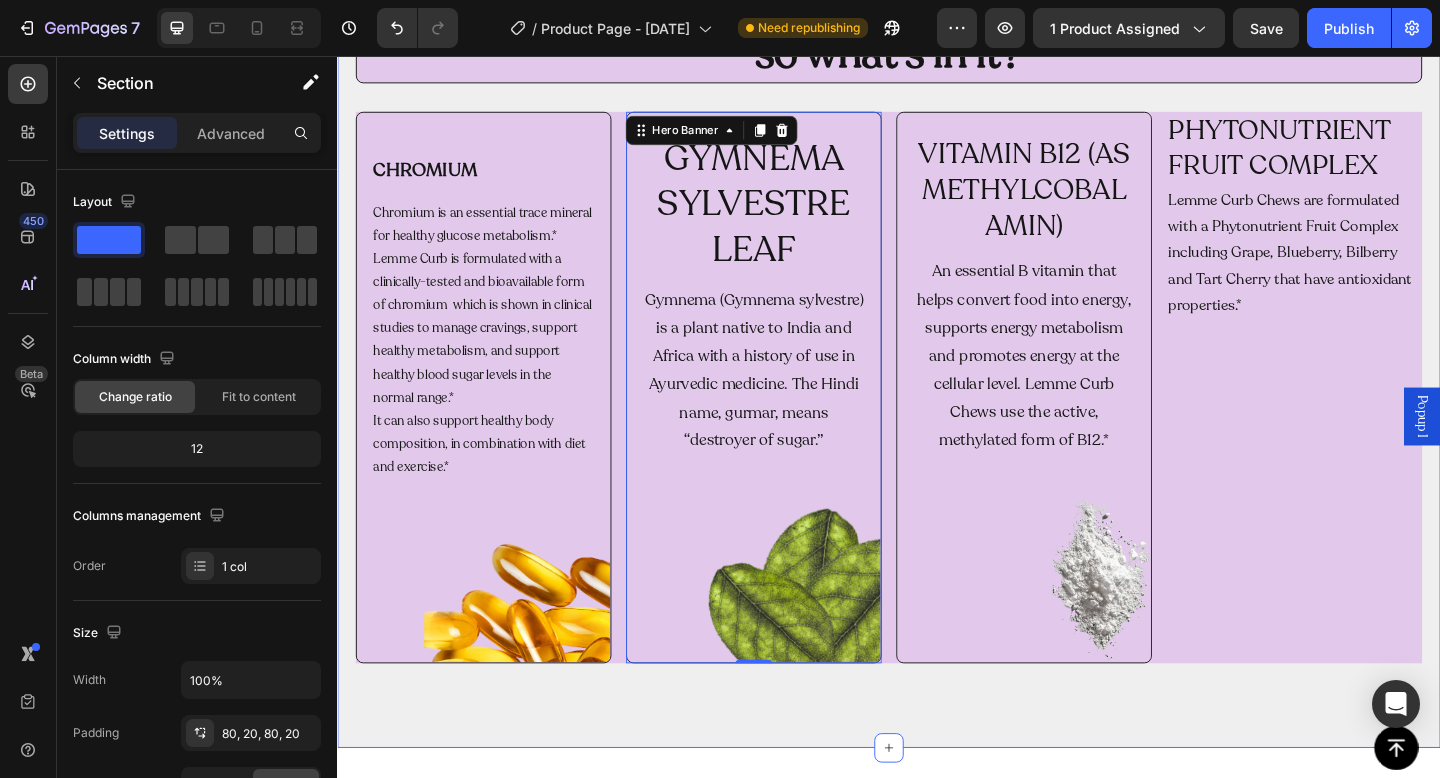 click on "so what's in it? Heading CHROMIUM Heading Chromium is an essential trace mineral for healthy glucose metabolism.* Lemme Curb is formulated with a clinically-tested and bioavailable form of chromium  which is shown in clinical studies to manage cravings, support healthy metabolism, and support healthy blood sugar levels in the normal range.* It can also support healthy body composition, in combination with diet and exercise.* Text Block Hero Banner GYMNEMA SYLVESTRE LEAF Heading Gymnema (Gymnema sylvestre) is a plant native to India and Africa with a history of use in Ayurvedic medicine. The Hindi name, gurmar, means “destroyer of sugar.” Text Block Hero Banner   0 VITAMIN B12 (AS METHYLCOBALAMIN) Heading An essential B vitamin that helps convert food into energy, supports energy metabolism and promotes energy at the cellular level. Lemme Curb Chews use the active, methylated form of B12.* Text Block Hero Banner PHYTONUTRIENT FRUIT COMPLEX Heading Text Block Row Row Section 6" at bounding box center (937, 375) 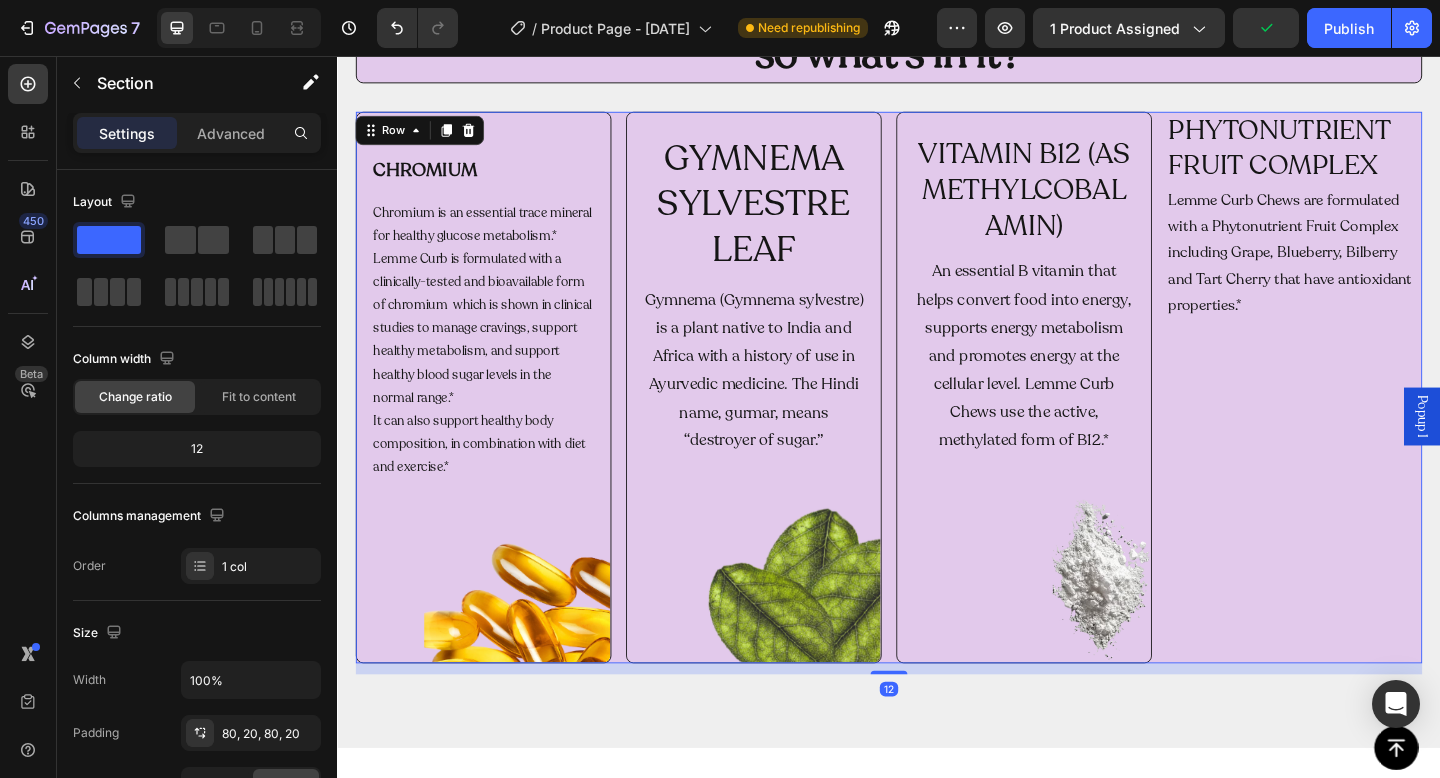 click on "CHROMIUM Heading Chromium is an essential trace mineral for healthy glucose metabolism.* Lemme Curb is formulated with a clinically-tested and bioavailable form of chromium  which is shown in clinical studies to manage cravings, support healthy metabolism, and support healthy blood sugar levels in the normal range.* It can also support healthy body composition, in combination with diet and exercise.* Text Block Hero Banner GYMNEMA SYLVESTRE LEAF Heading Gymnema (Gymnema sylvestre) is a plant native to India and Africa with a history of use in Ayurvedic medicine. The Hindi name, gurmar, means “destroyer of sugar.” Text Block Hero Banner VITAMIN B12 (AS METHYLCOBALAMIN) Heading An essential B vitamin that helps convert food into energy, supports energy metabolism and promotes energy at the cellular level. Lemme Curb Chews use the active, methylated form of B12.* Text Block Hero Banner PHYTONUTRIENT FRUIT COMPLEX Heading Text Block Row   12" at bounding box center (937, 417) 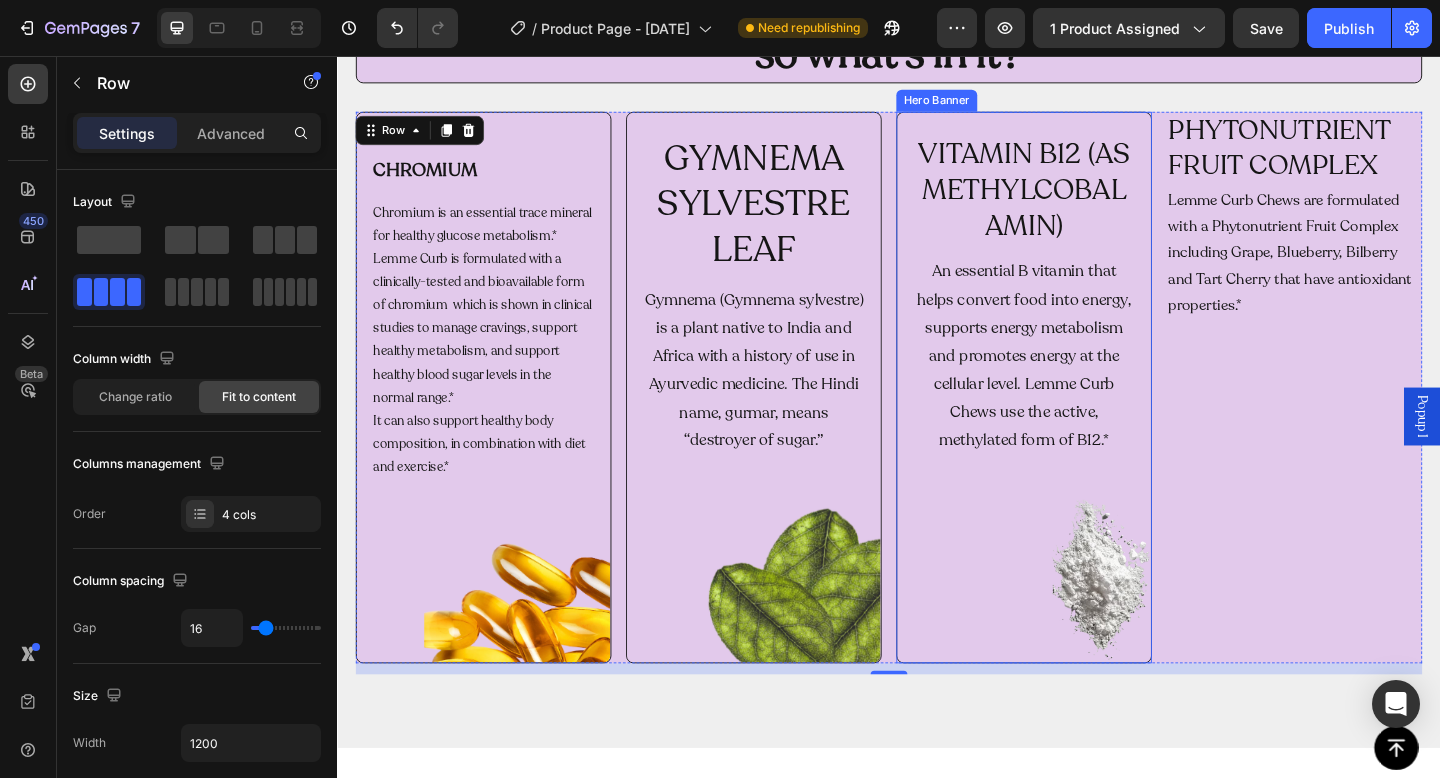 click on "VITAMIN B12 (AS METHYLCOBALAMIN) Heading An essential B vitamin that helps convert food into energy, supports energy metabolism and promotes energy at the cellular level. Lemme Curb Chews use the active, methylated form of B12.* Text Block" at bounding box center [1084, 417] 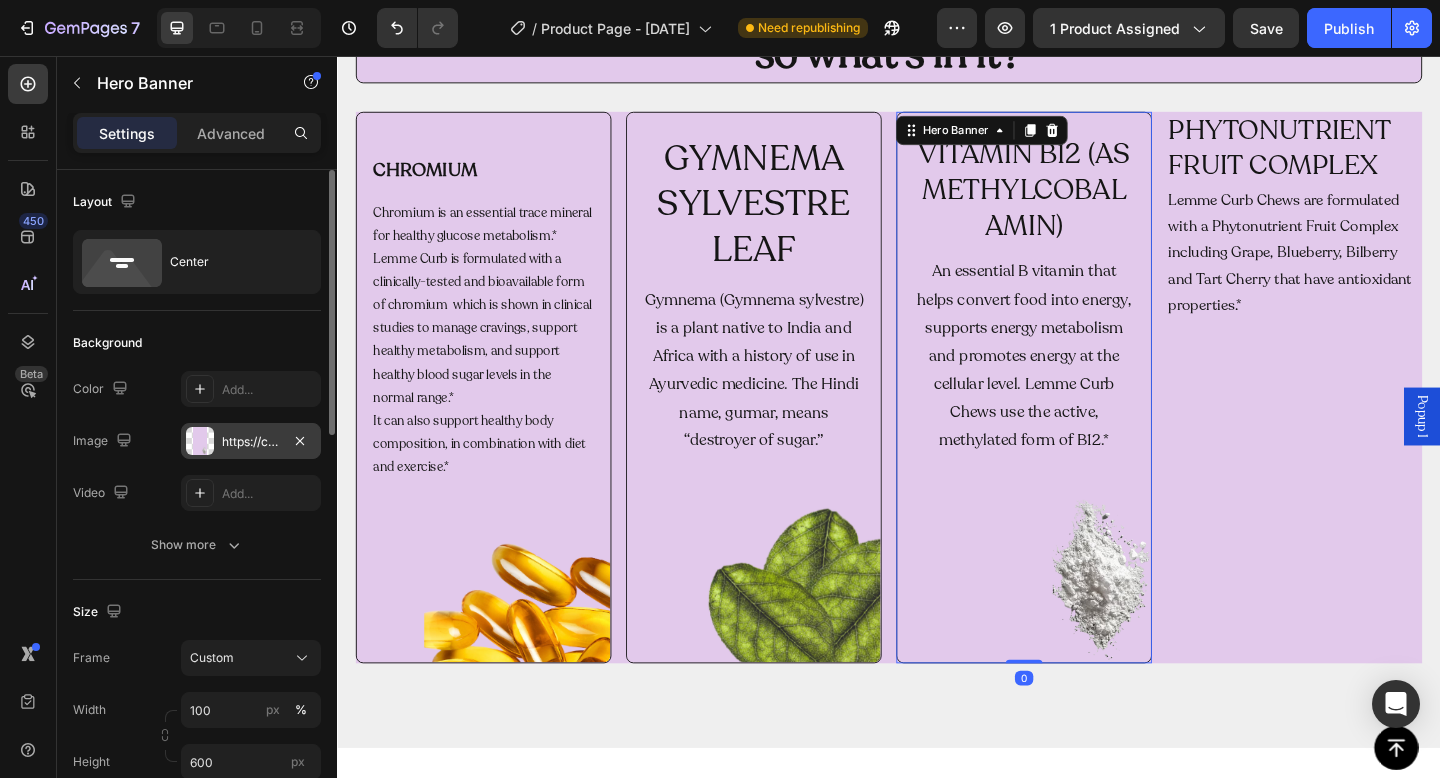 click on "https://cdn.shopify.com/s/files/1/0953/4504/9938/files/gempages_559177456716612694-5825d4ff-5629-4673-b95d-09f279823003.png" at bounding box center (251, 442) 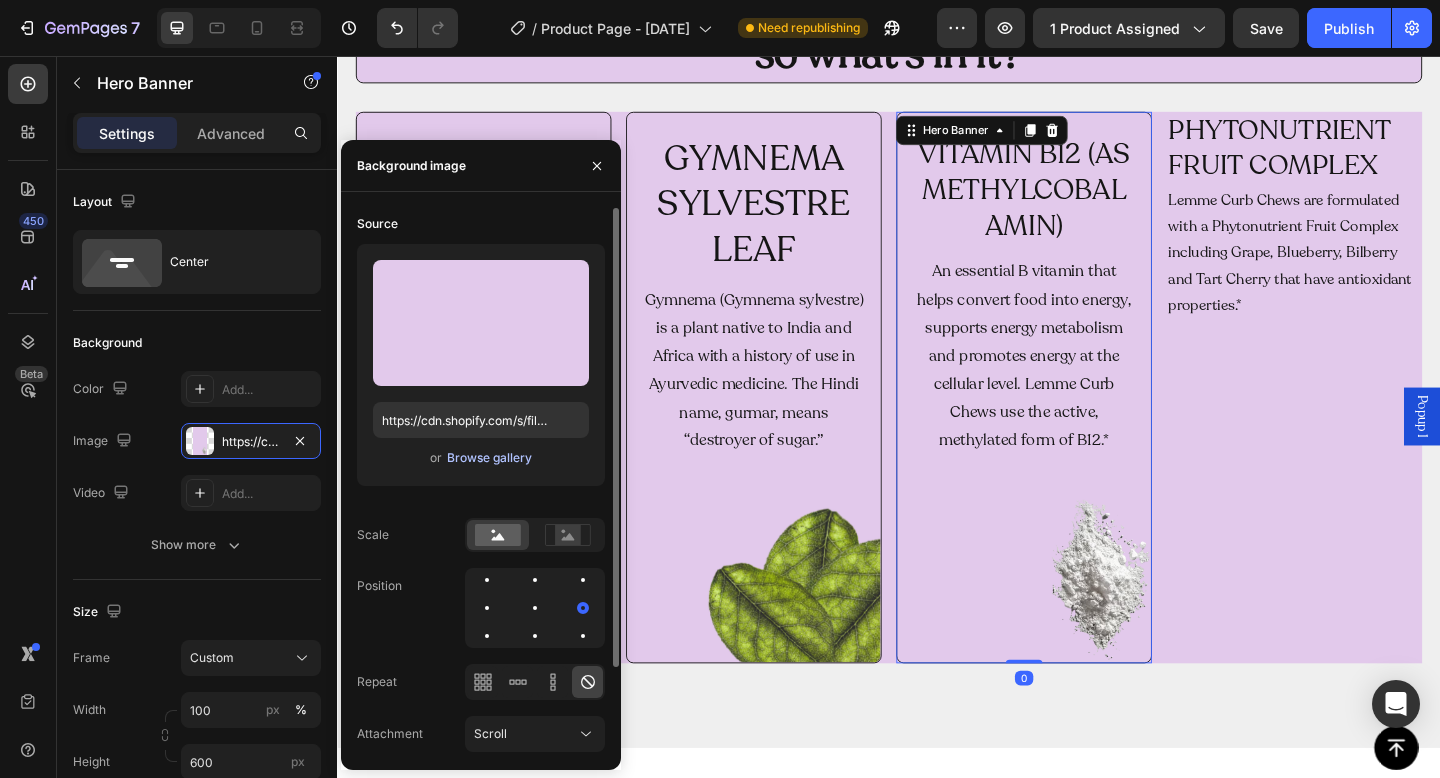 click on "Browse gallery" at bounding box center (489, 458) 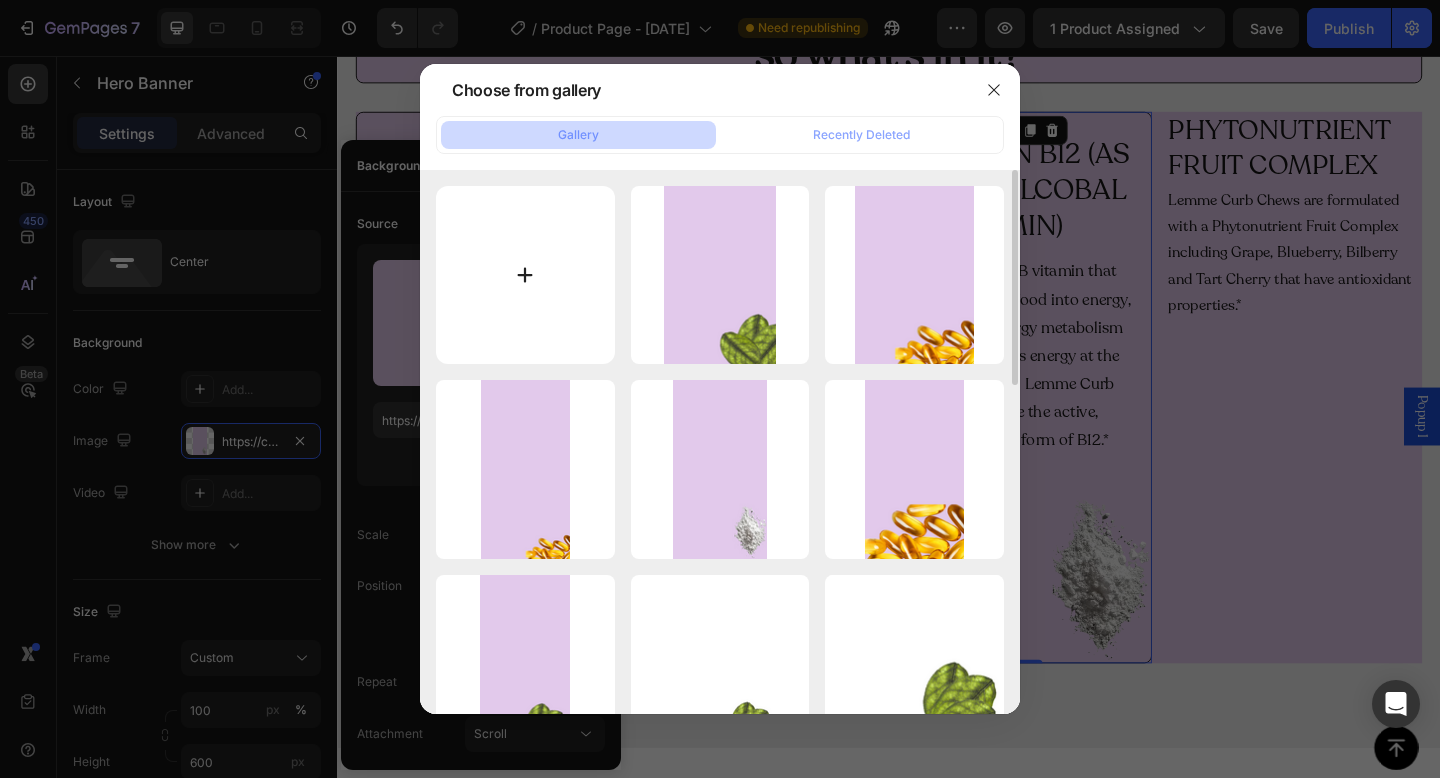 click at bounding box center [525, 275] 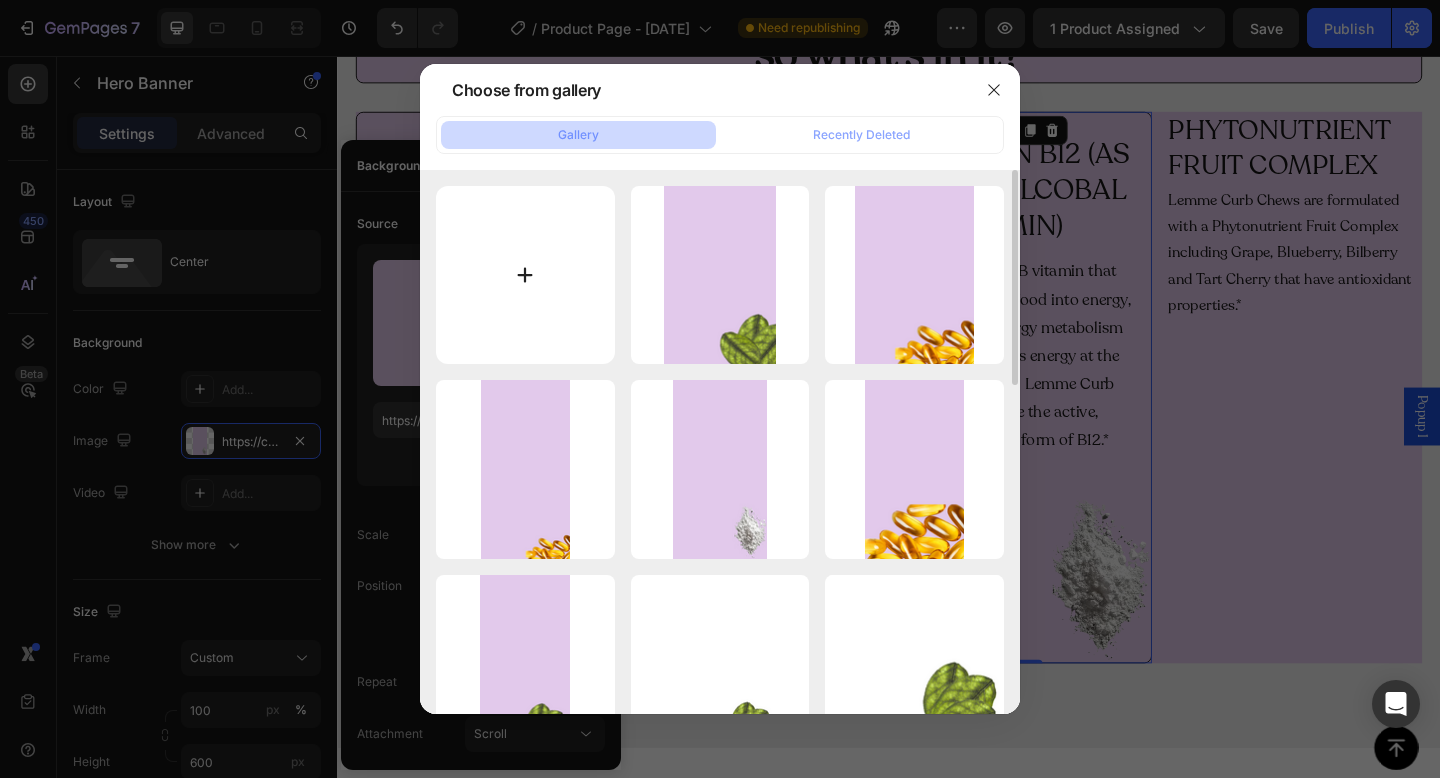 click at bounding box center (525, 275) 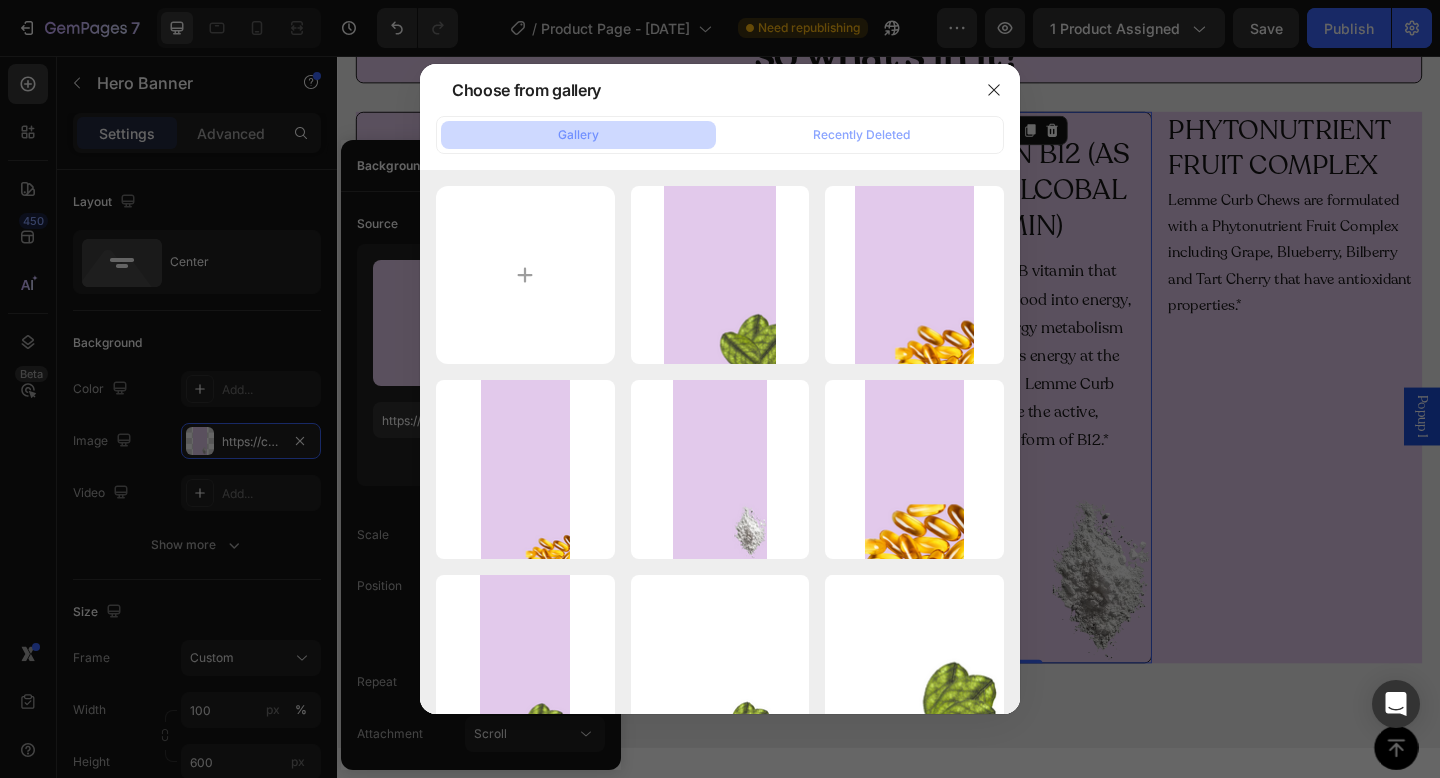type on "C:\fakepath\Screenshot 2025-08-02 at 18.48.35.png" 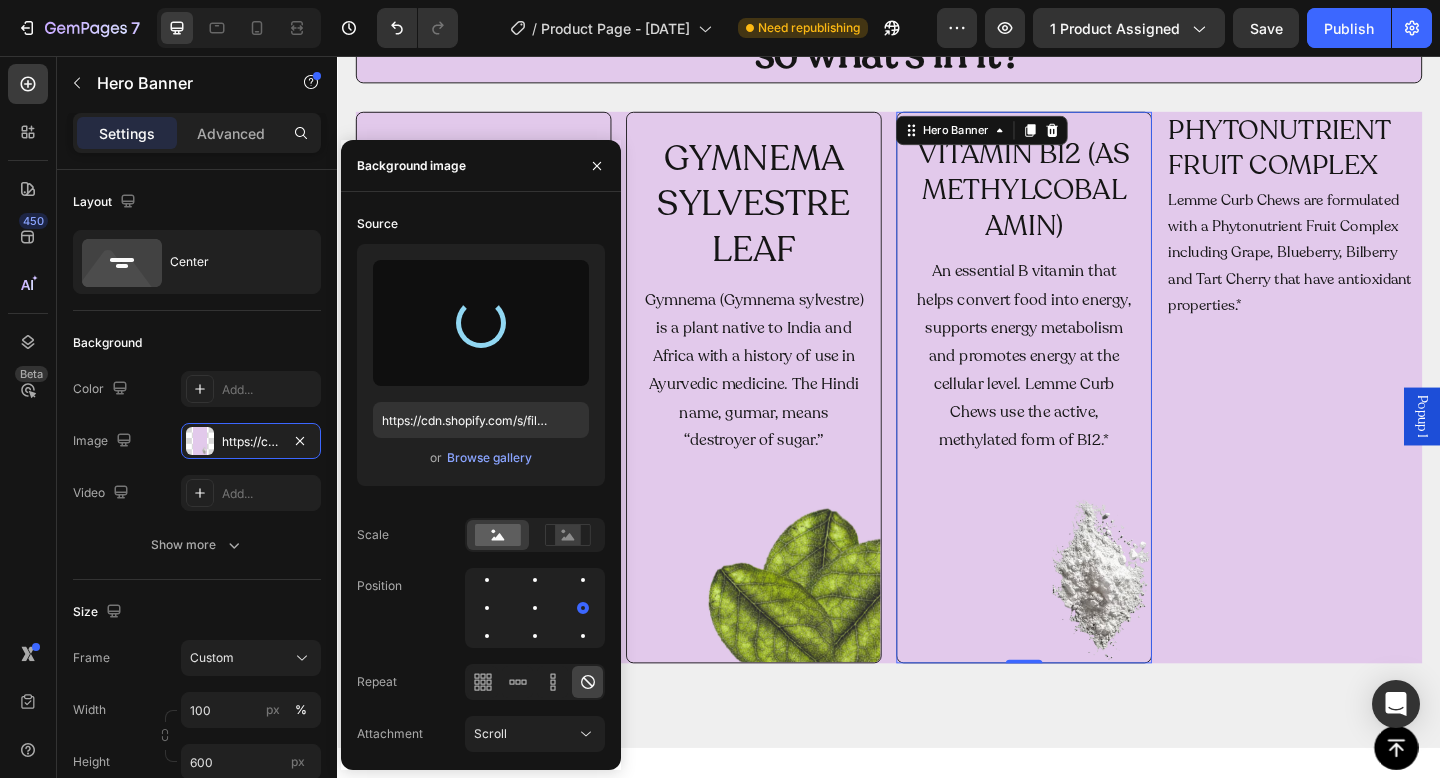 type on "https://cdn.shopify.com/s/files/1/0953/4504/9938/files/gempages_559177456716612694-fa3ff5a7-644b-4ed4-8032-834fabe6b315.png" 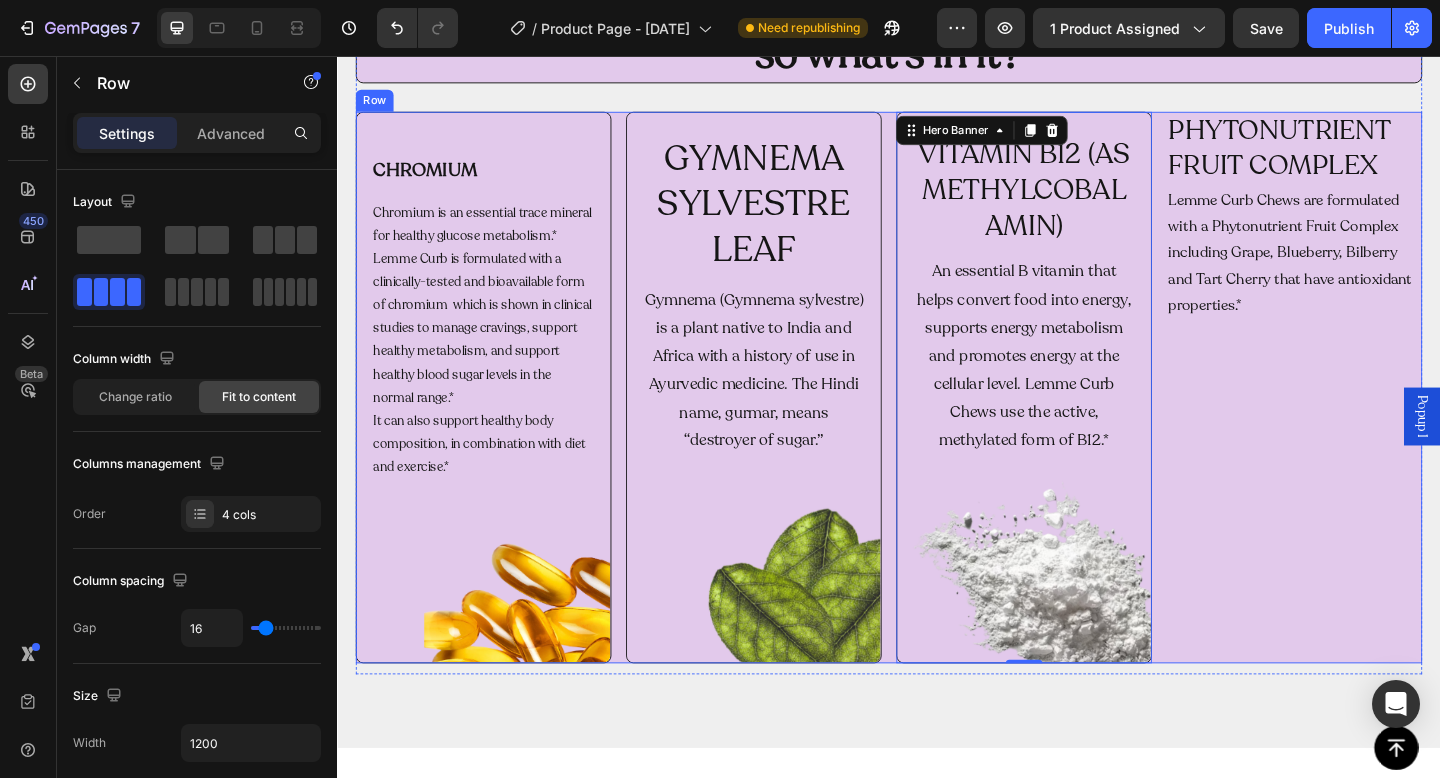 click on "PHYTONUTRIENT FRUIT COMPLEX Heading Lemme Curb Chews are formulated with a Phytonutrient Fruit Complex including Grape, Blueberry, Bilberry and Tart Cherry that have antioxidant properties.* Text Block" at bounding box center [1378, 417] 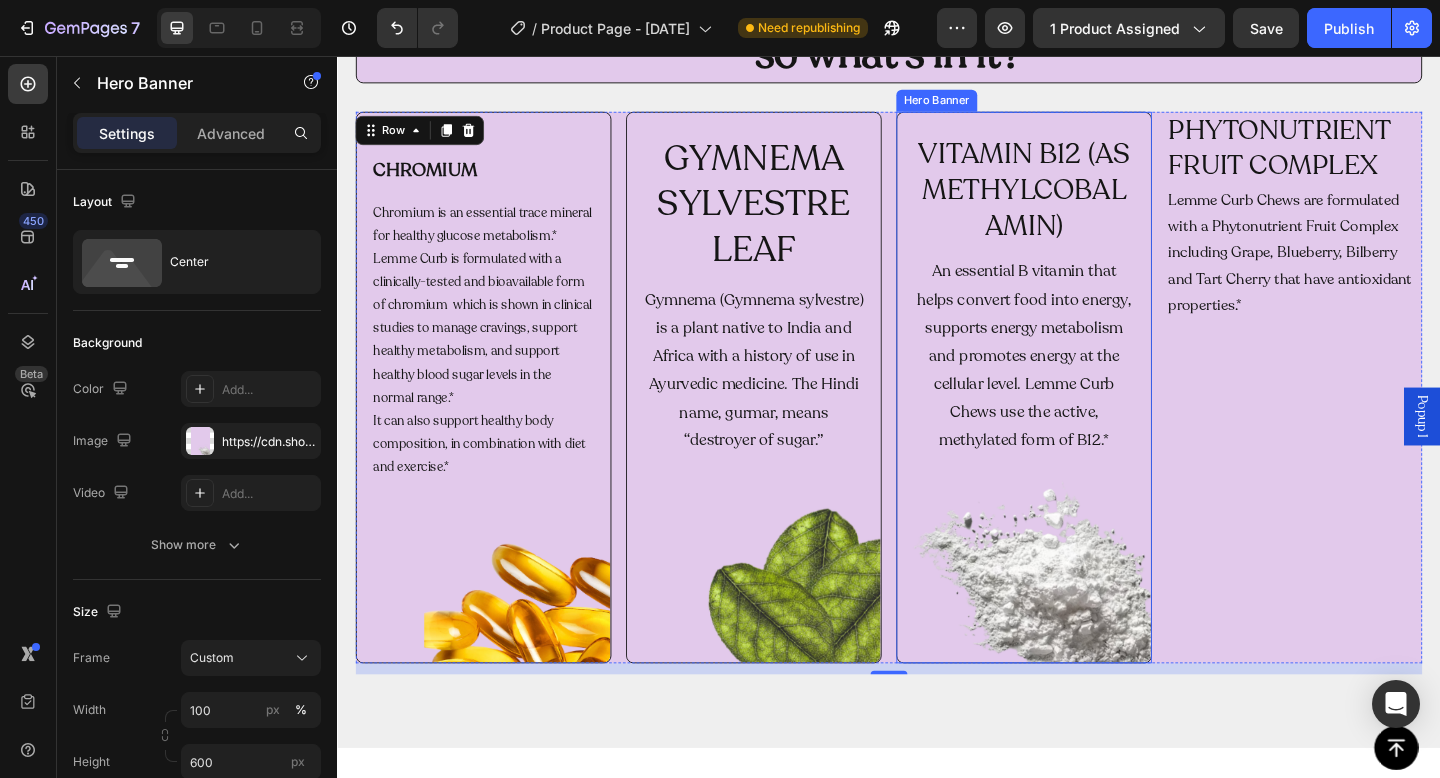 click on "VITAMIN B12 (AS METHYLCOBALAMIN) Heading An essential B vitamin that helps convert food into energy, supports energy metabolism and promotes energy at the cellular level. Lemme Curb Chews use the active, methylated form of B12.* Text Block" at bounding box center (1084, 417) 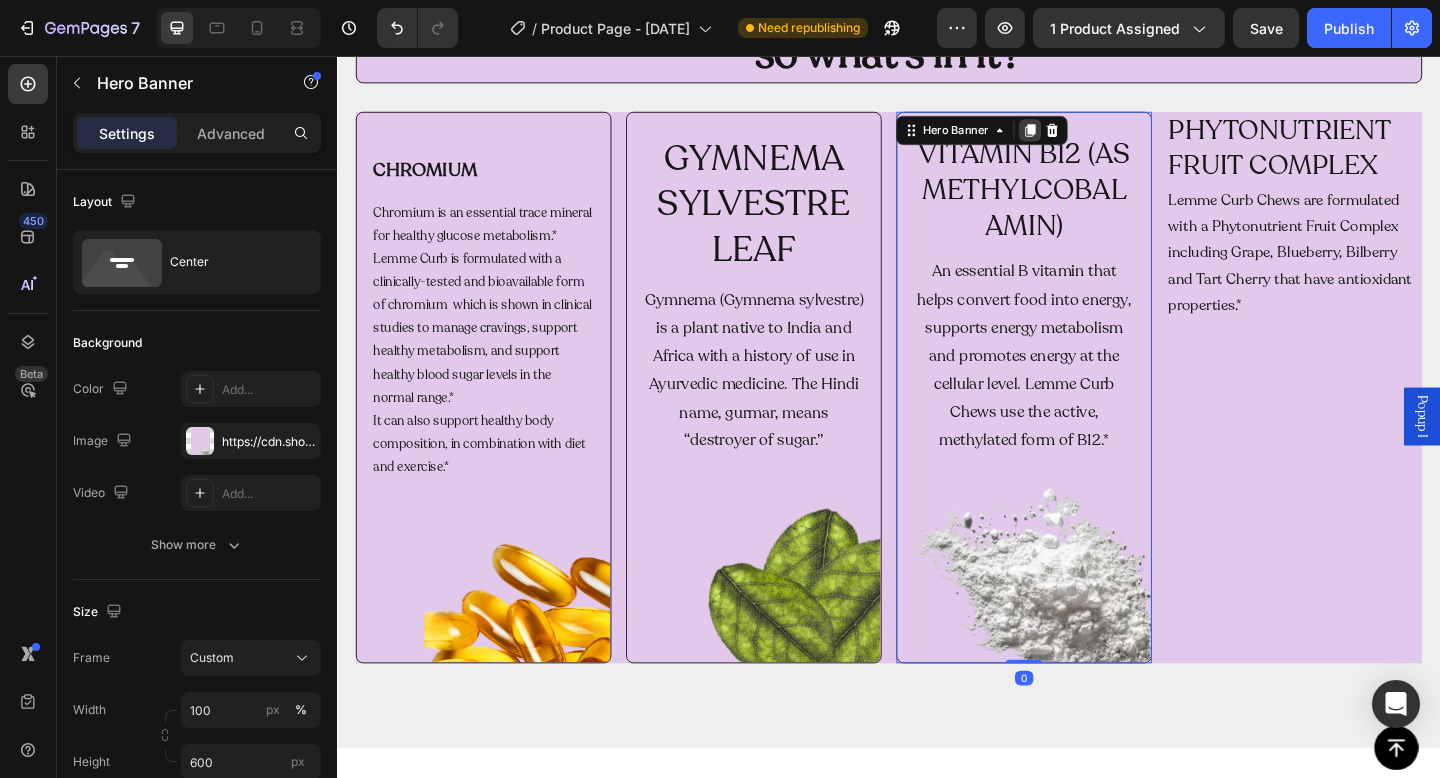 click 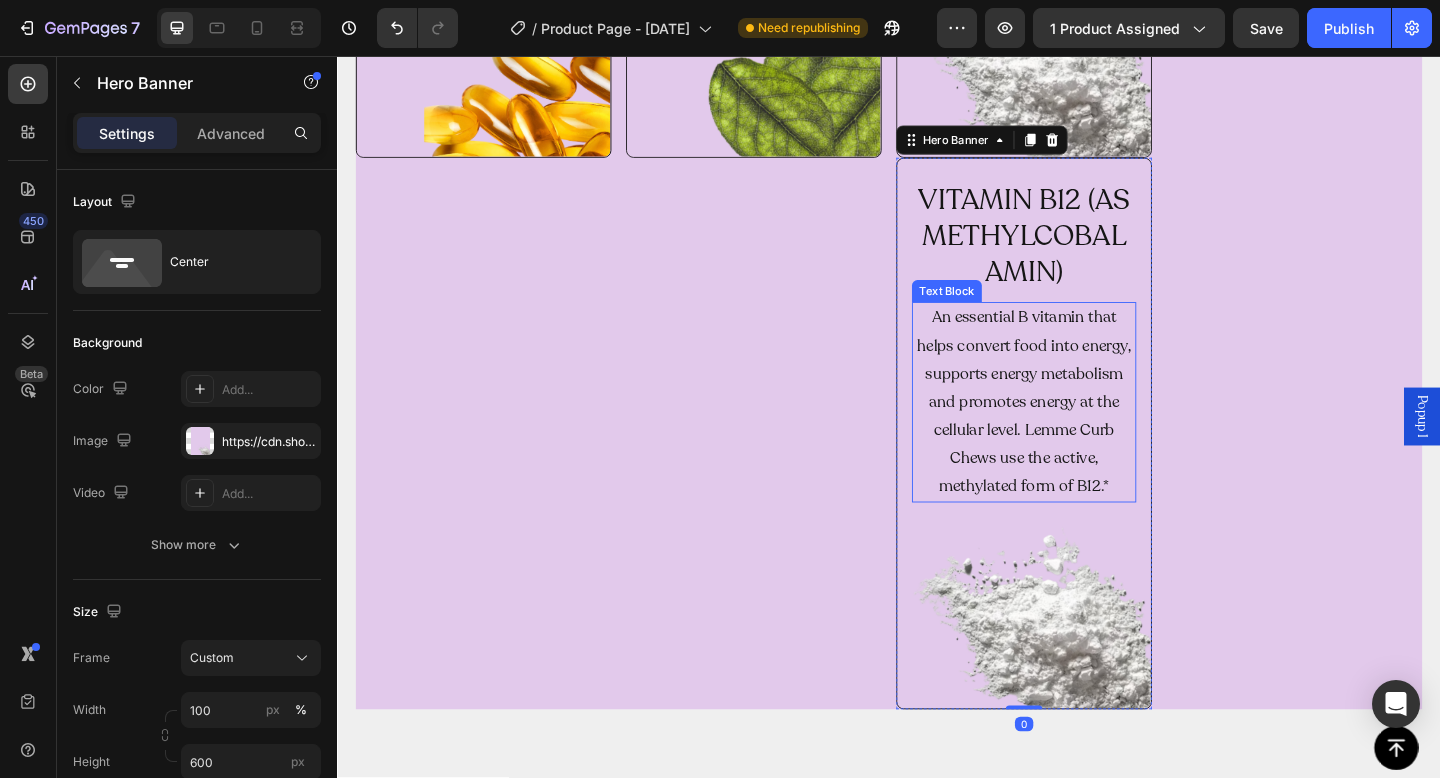 scroll, scrollTop: 2831, scrollLeft: 0, axis: vertical 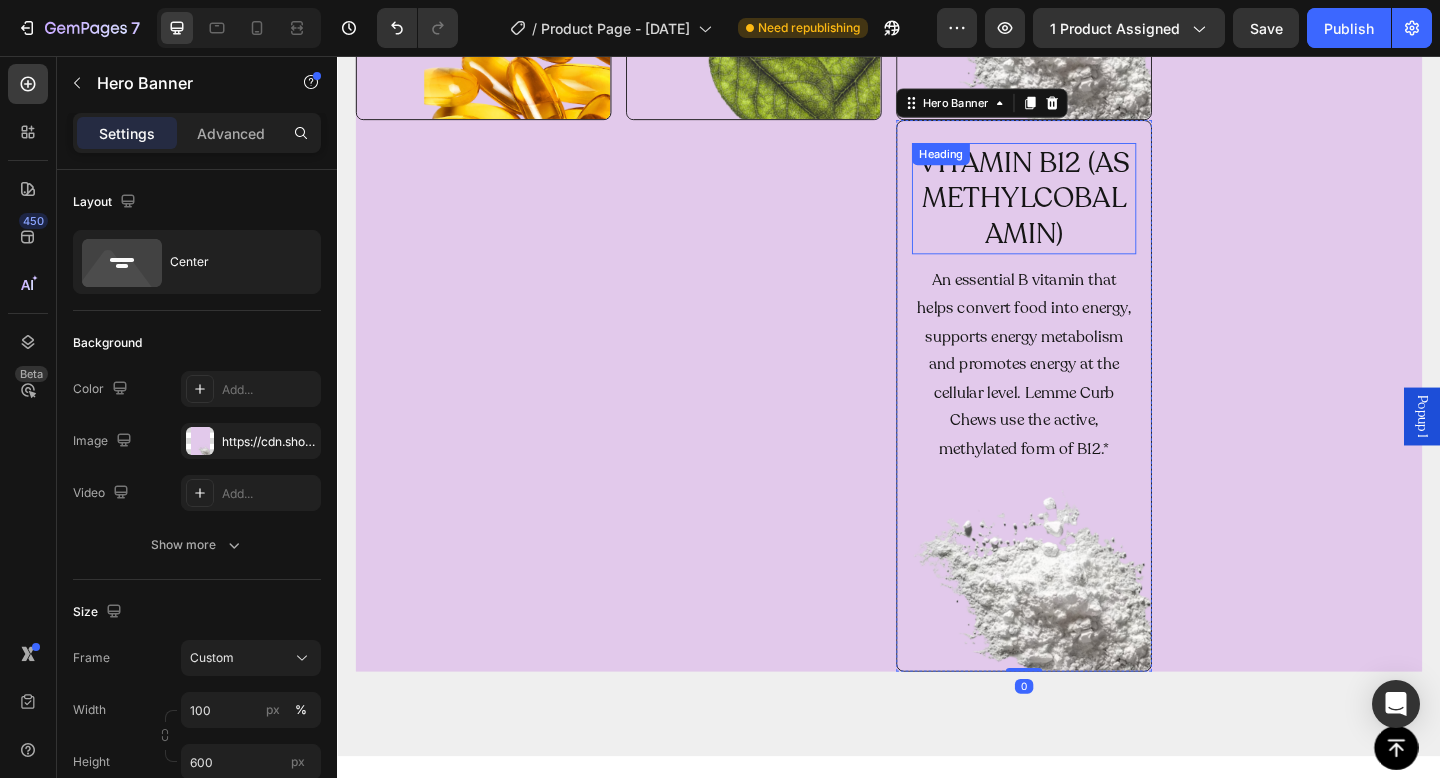 click on "VITAMIN B12 (AS METHYLCOBALAMIN)" at bounding box center [1084, 211] 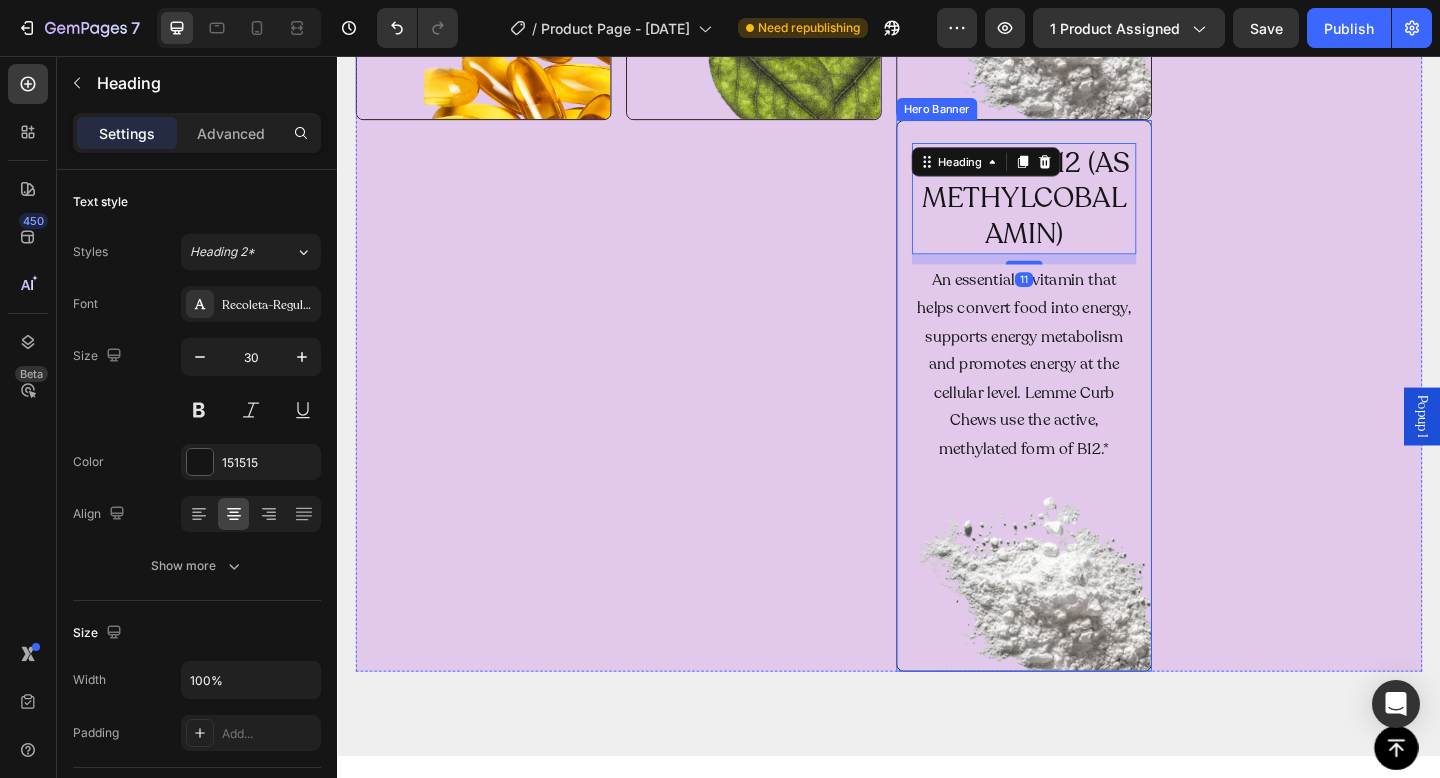 click on "VITAMIN B12 (AS METHYLCOBALAMIN) Heading   11 An essential B vitamin that helps convert food into energy, supports energy metabolism and promotes energy at the cellular level. Lemme Curb Chews use the active, methylated form of B12.* Text Block" at bounding box center [1084, 426] 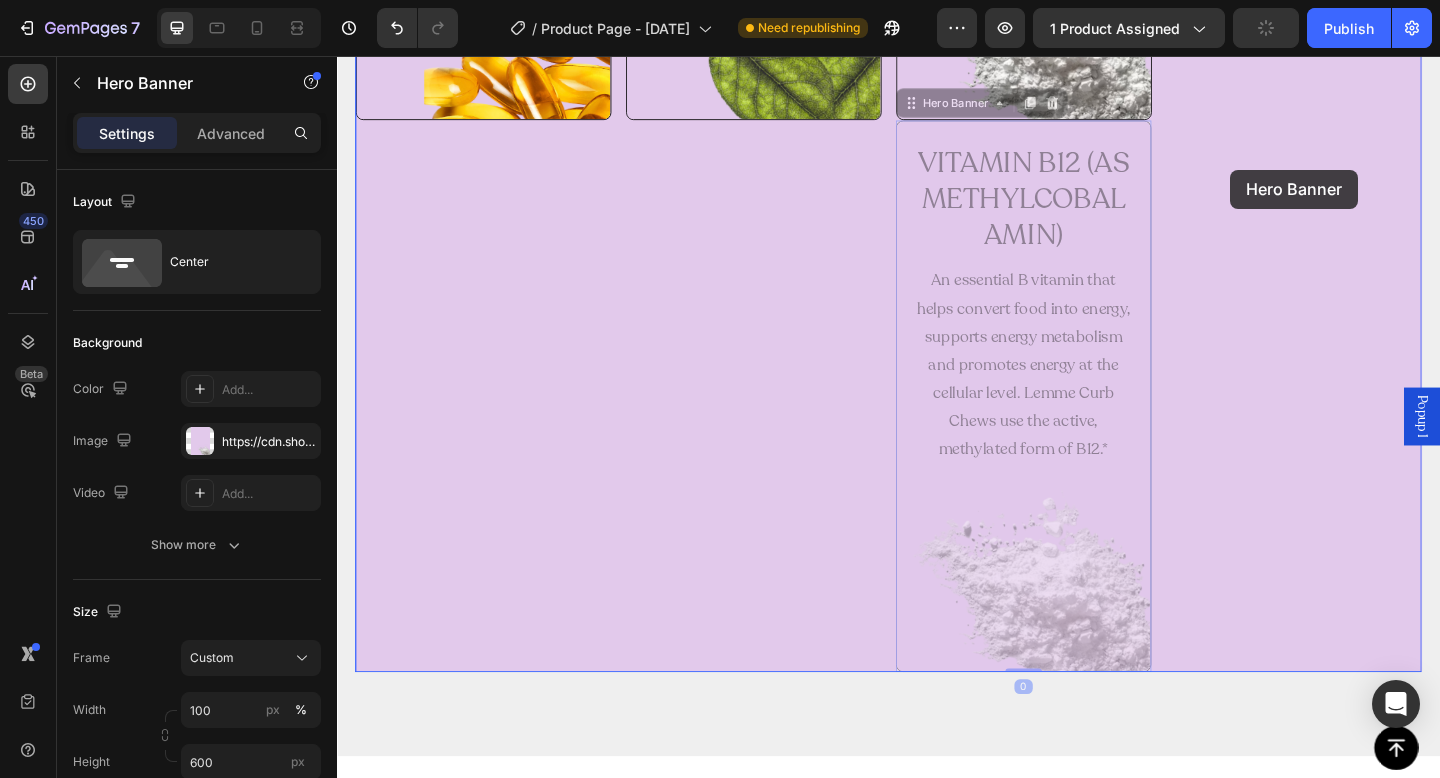 drag, startPoint x: 1208, startPoint y: 242, endPoint x: 1312, endPoint y: 176, distance: 123.174675 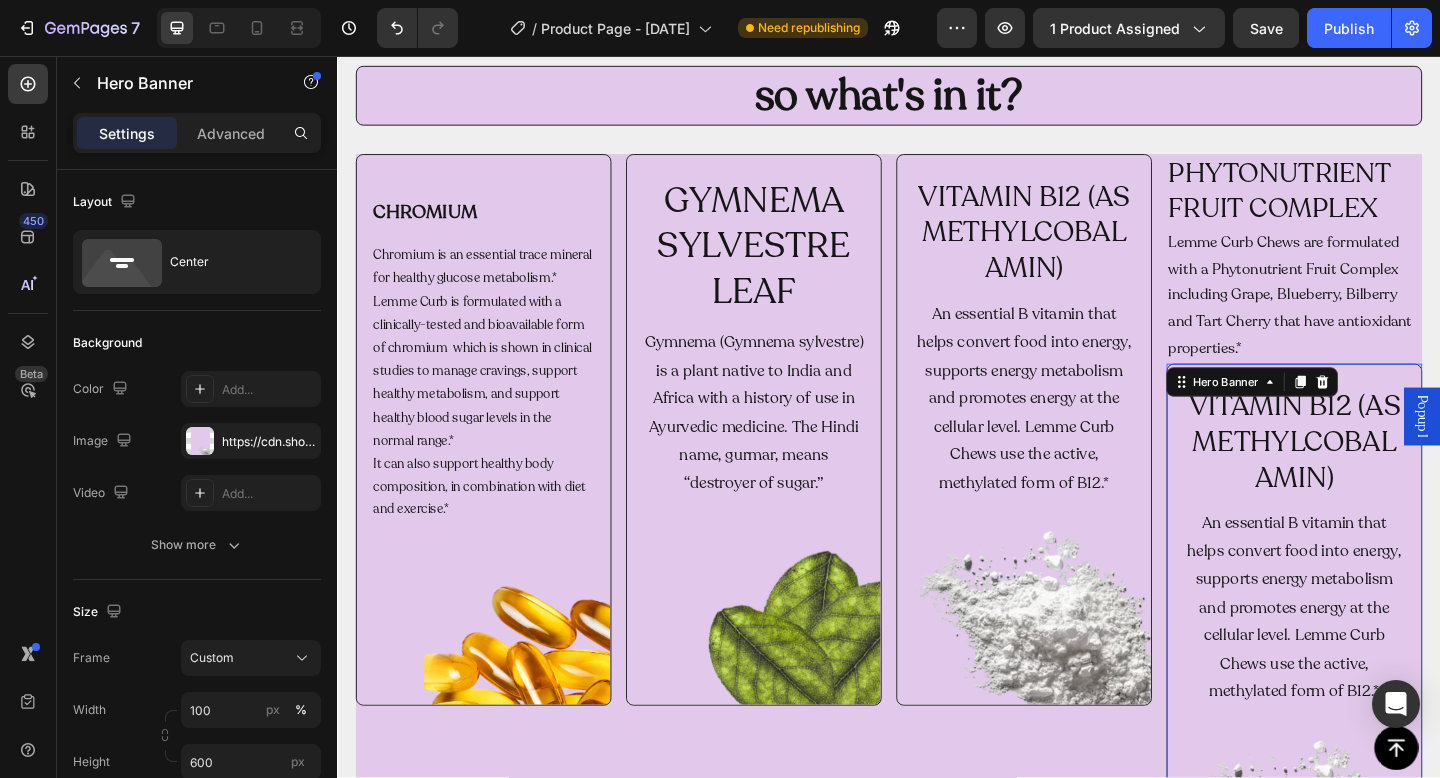 scroll, scrollTop: 2165, scrollLeft: 0, axis: vertical 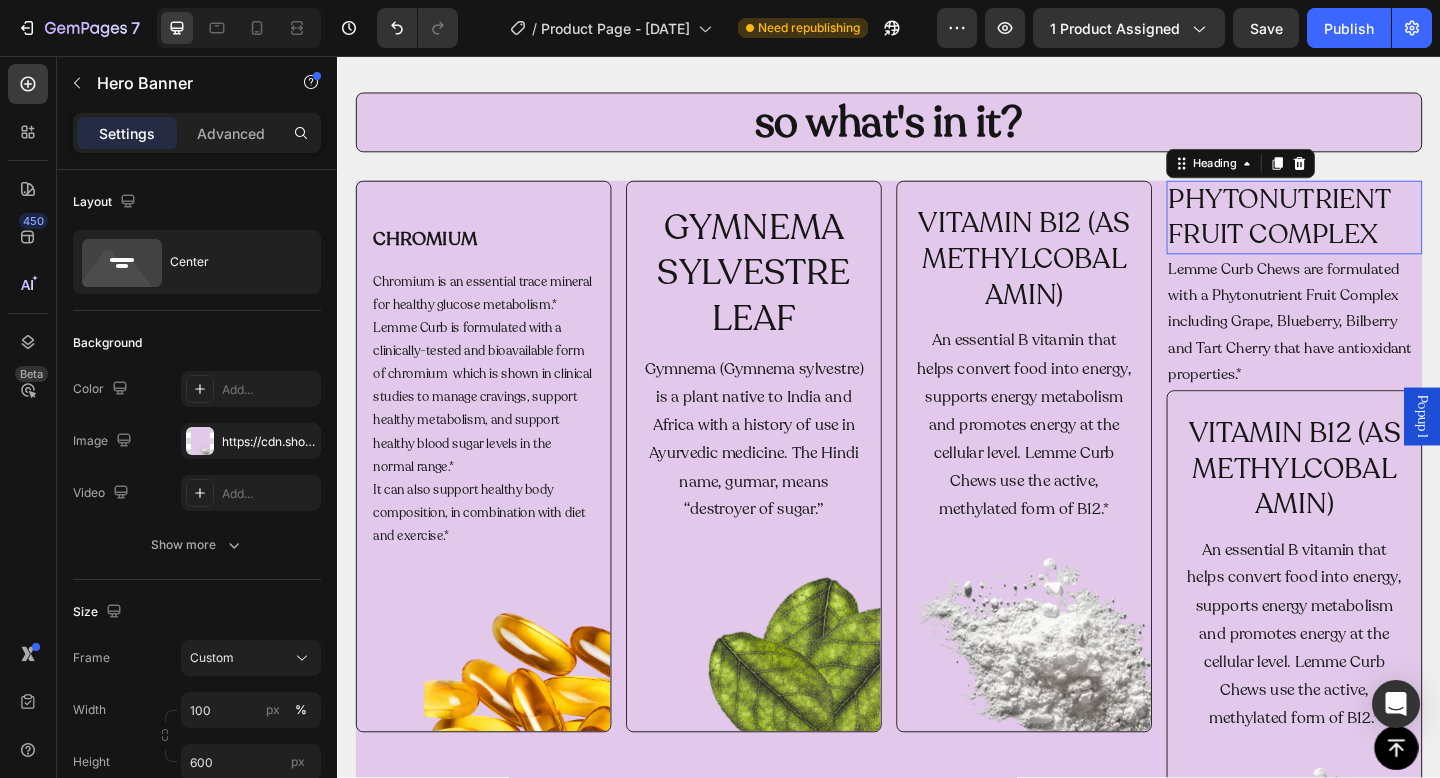 click on "PHYTONUTRIENT FRUIT COMPLEX" at bounding box center (1378, 231) 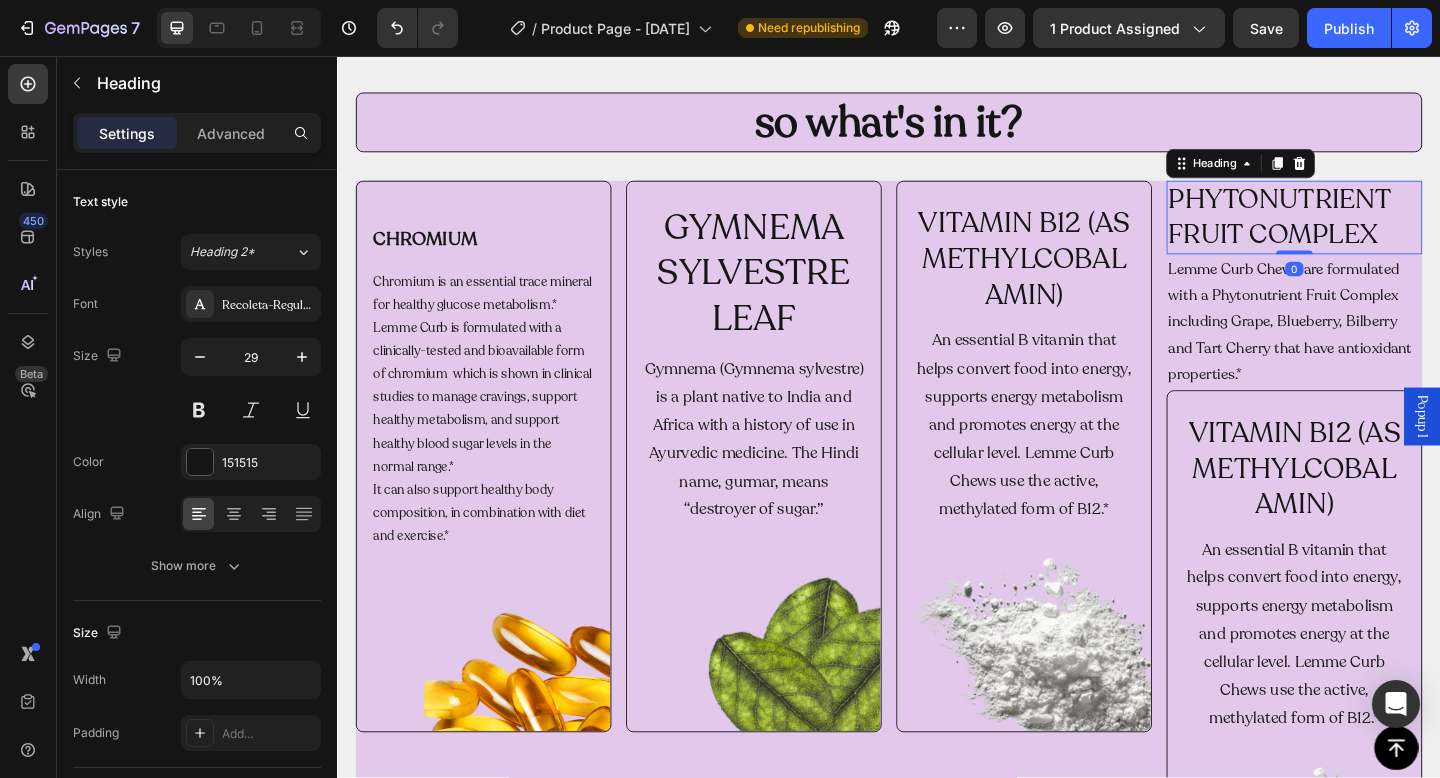 click on "PHYTONUTRIENT FRUIT COMPLEX" at bounding box center [1378, 231] 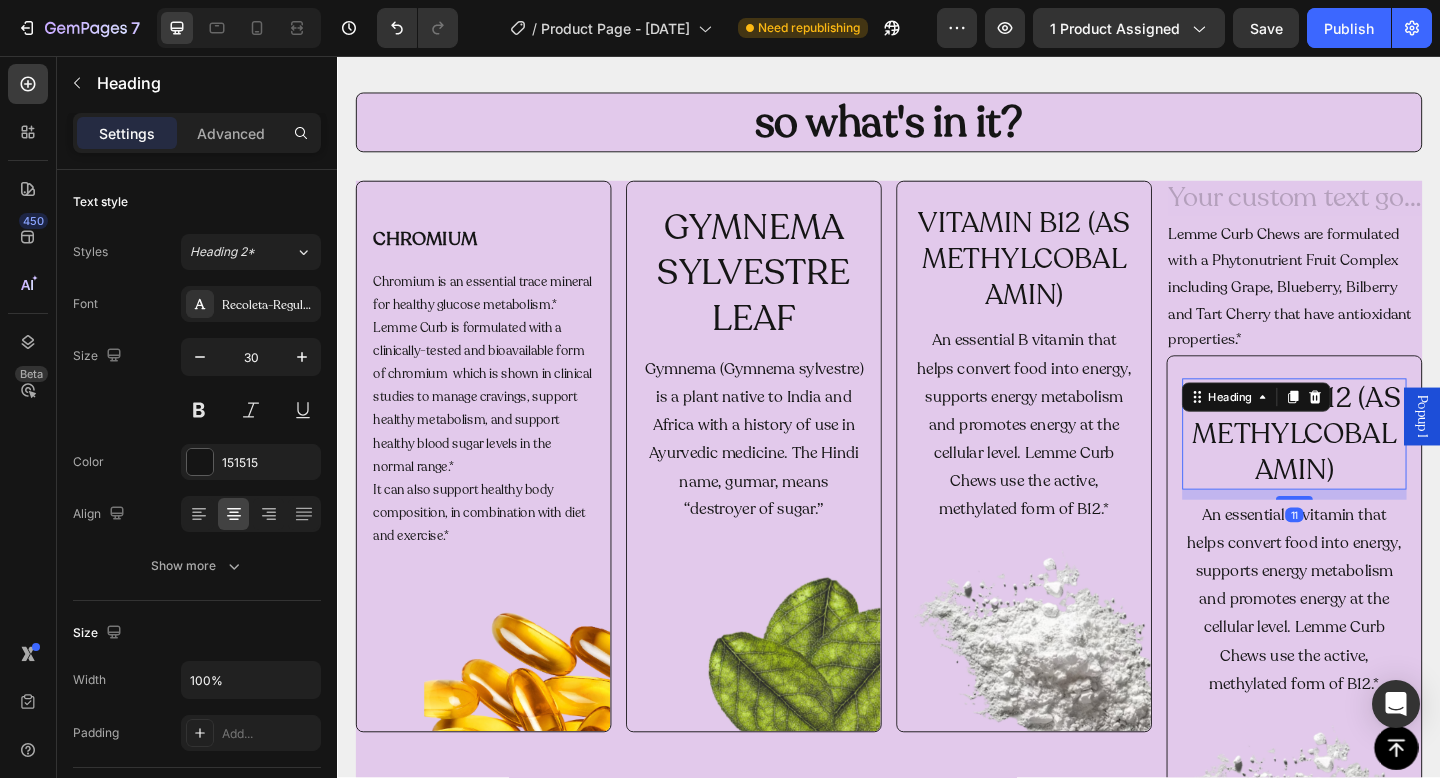 click on "VITAMIN B12 (AS METHYLCOBALAMIN) Heading   11" at bounding box center [1378, 467] 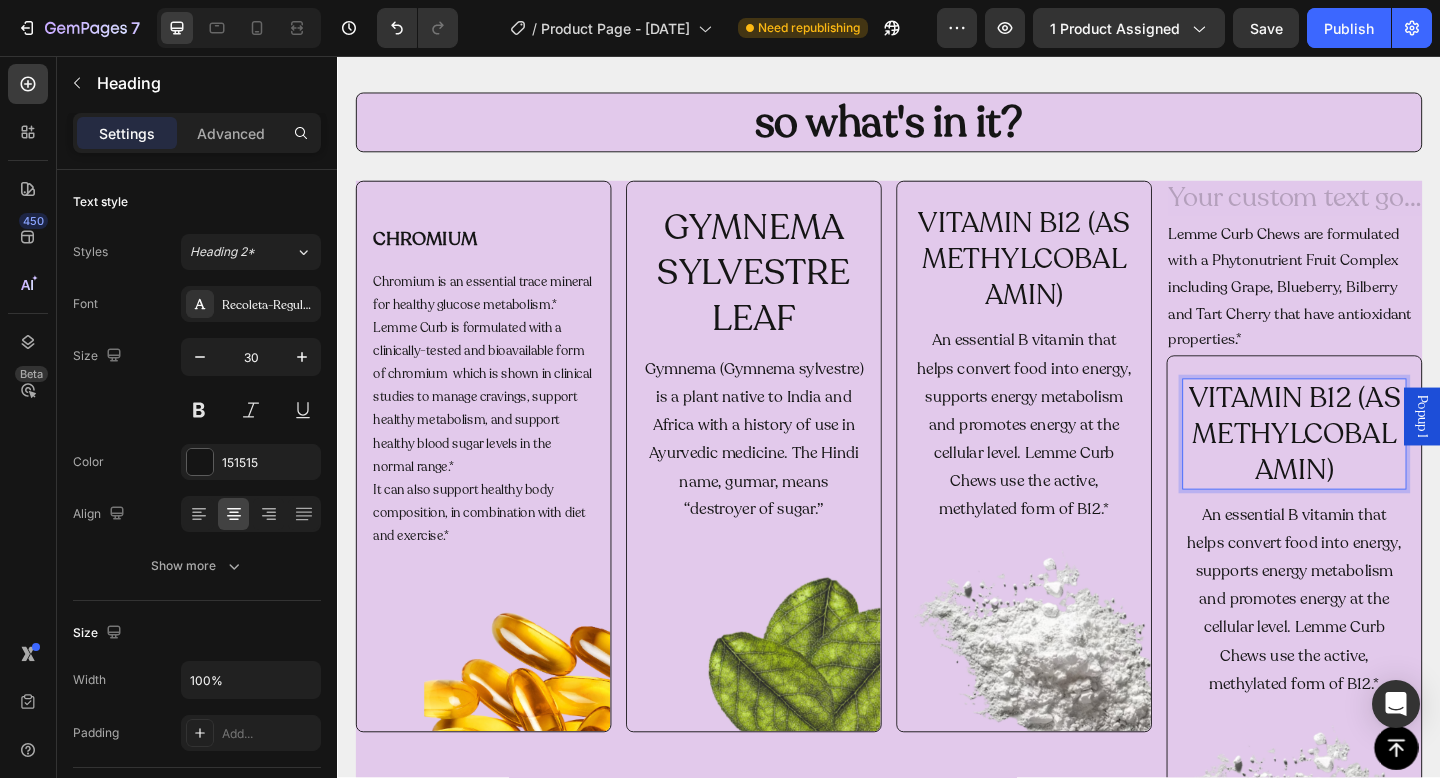 click on "VITAMIN B12 (AS METHYLCOBALAMIN)" at bounding box center [1378, 467] 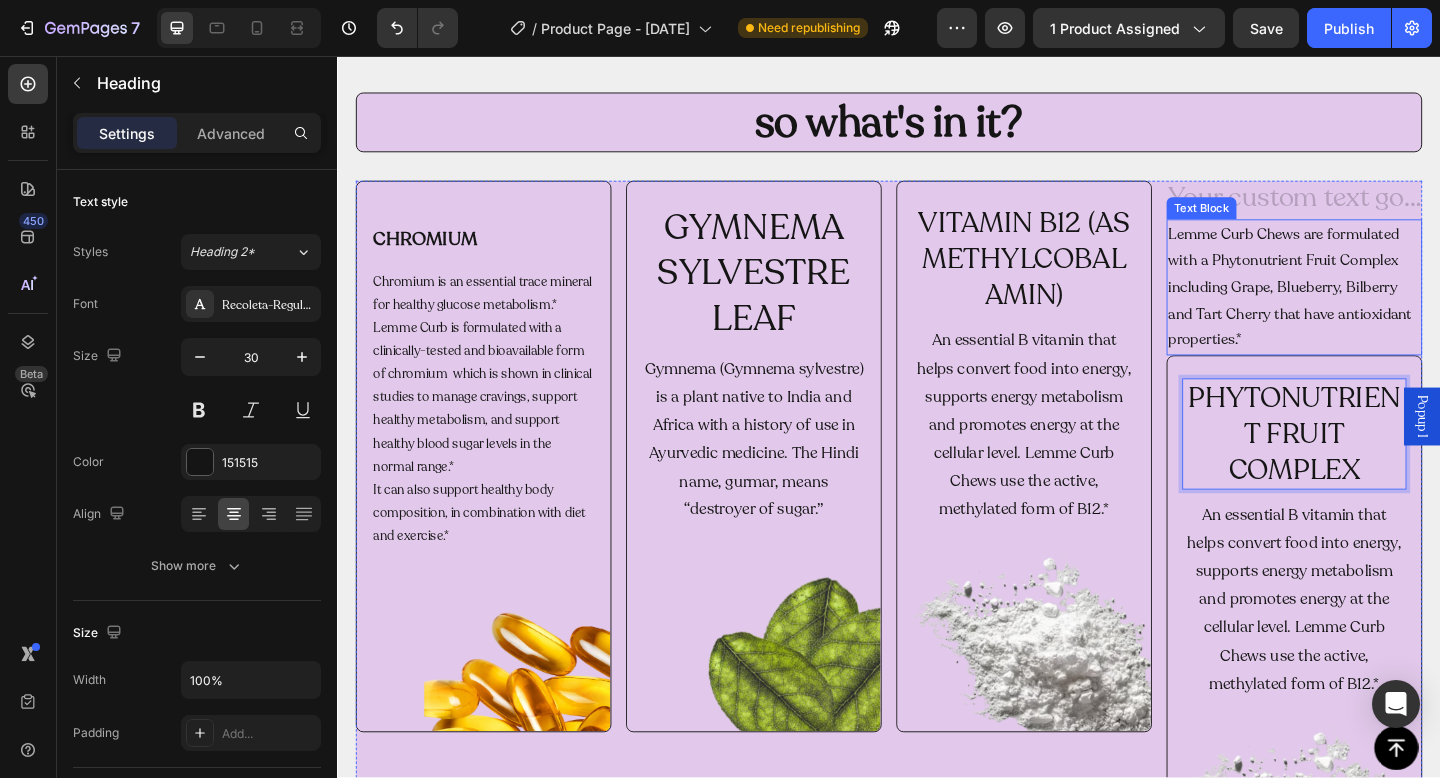 click on "Lemme Curb Chews are formulated with a Phytonutrient Fruit Complex including Grape, Blueberry, Bilberry and Tart Cherry that have antioxidant properties.*" at bounding box center (1378, 308) 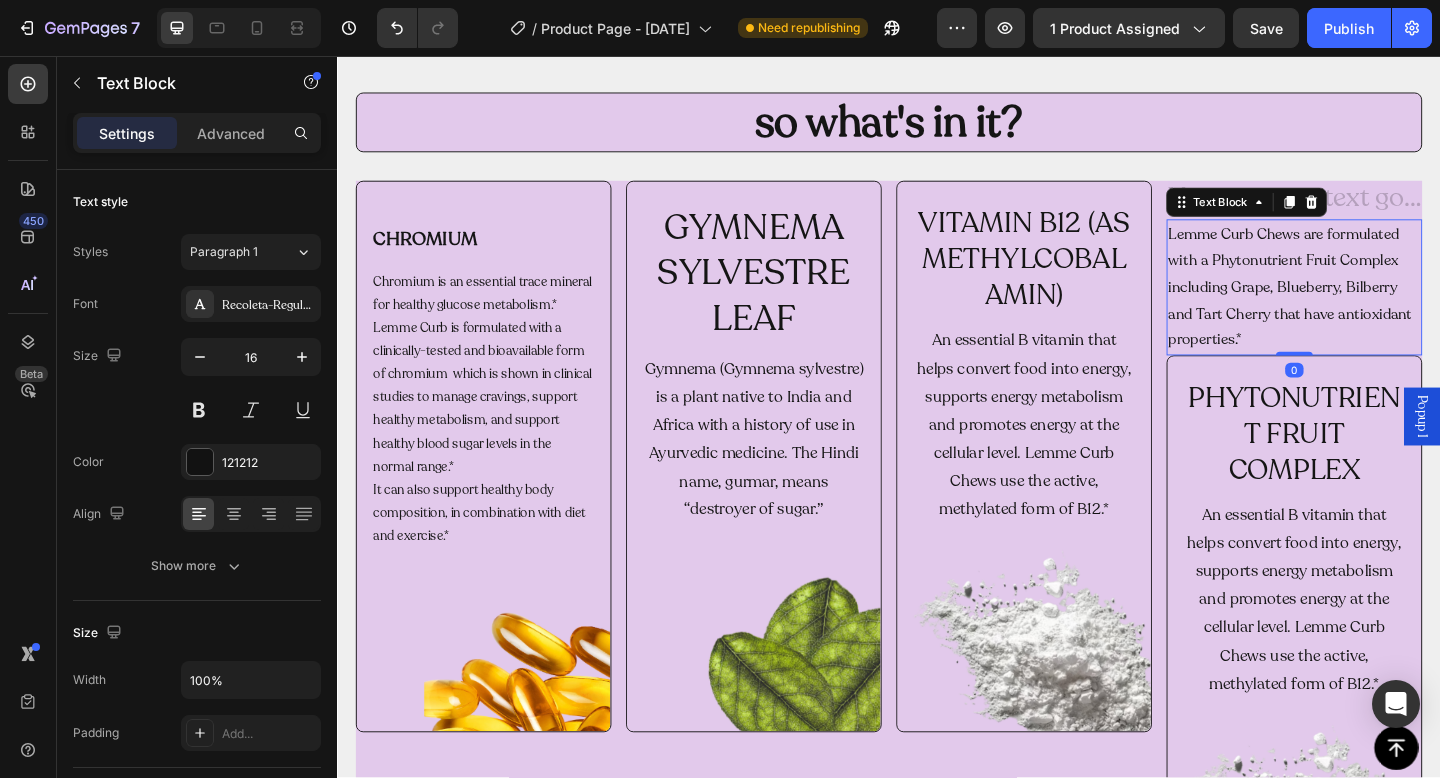 click on "Lemme Curb Chews are formulated with a Phytonutrient Fruit Complex including Grape, Blueberry, Bilberry and Tart Cherry that have antioxidant properties.*" at bounding box center [1378, 308] 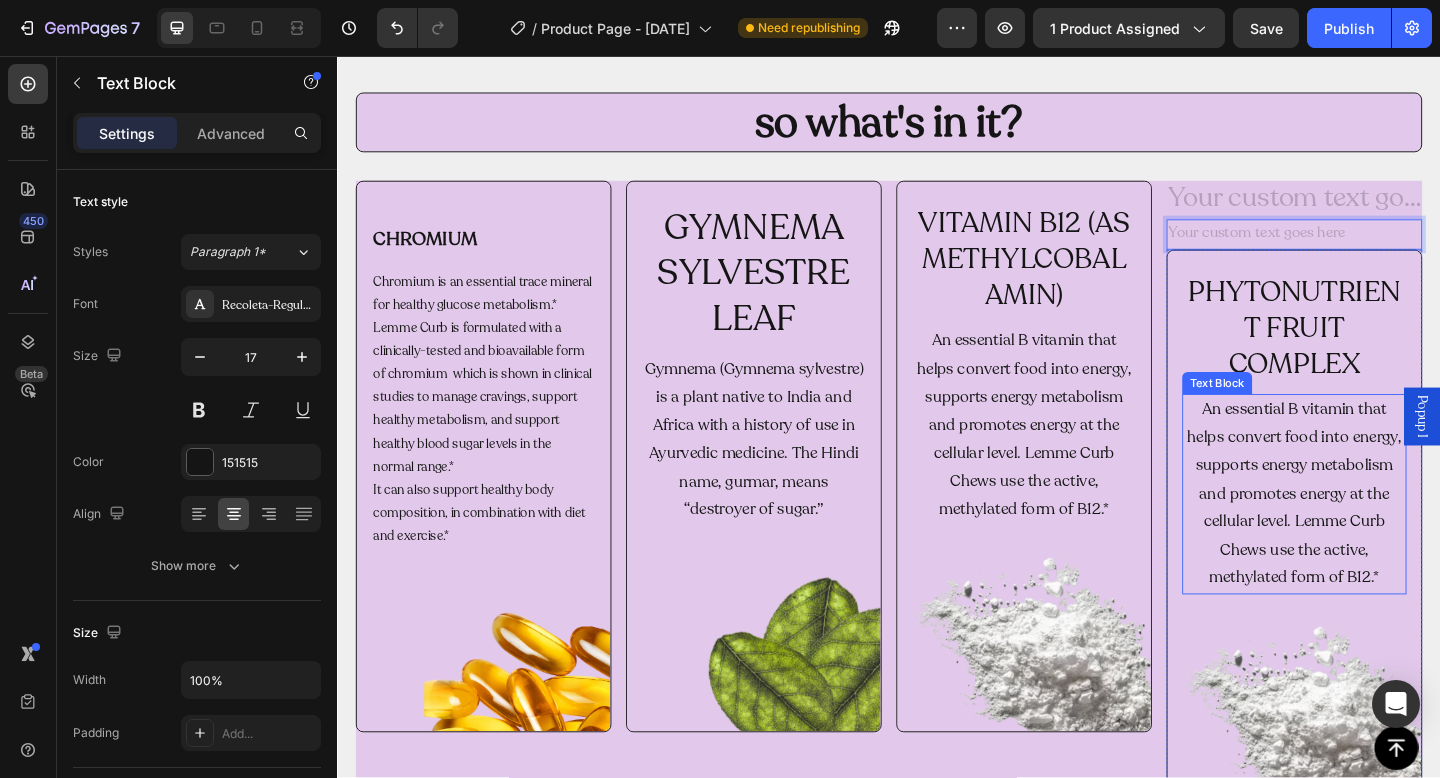 click on "An essential B vitamin that helps convert food into energy, supports energy metabolism and promotes energy at the cellular level. Lemme Curb Chews use the active, methylated form of B12.*" at bounding box center (1378, 533) 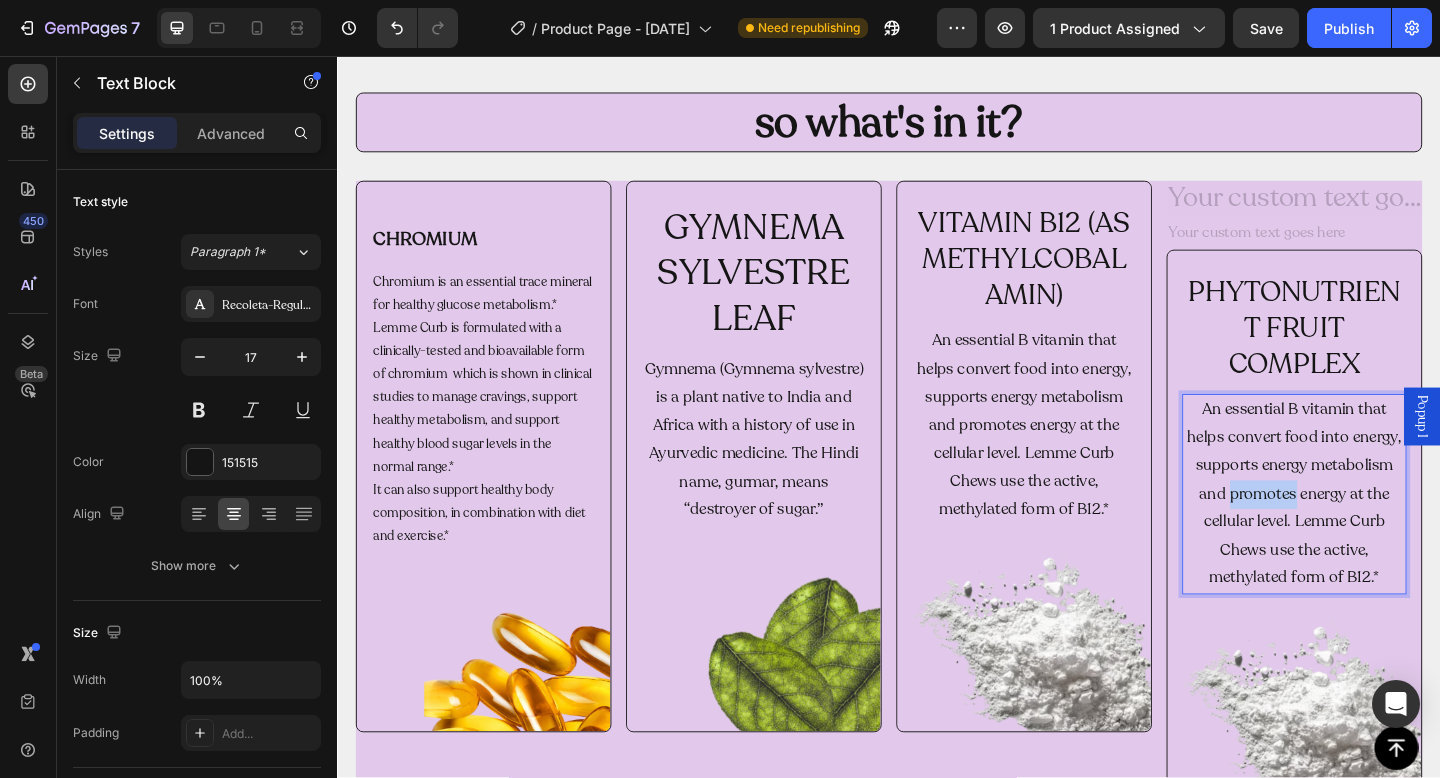 click on "An essential B vitamin that helps convert food into energy, supports energy metabolism and promotes energy at the cellular level. Lemme Curb Chews use the active, methylated form of B12.*" at bounding box center (1378, 533) 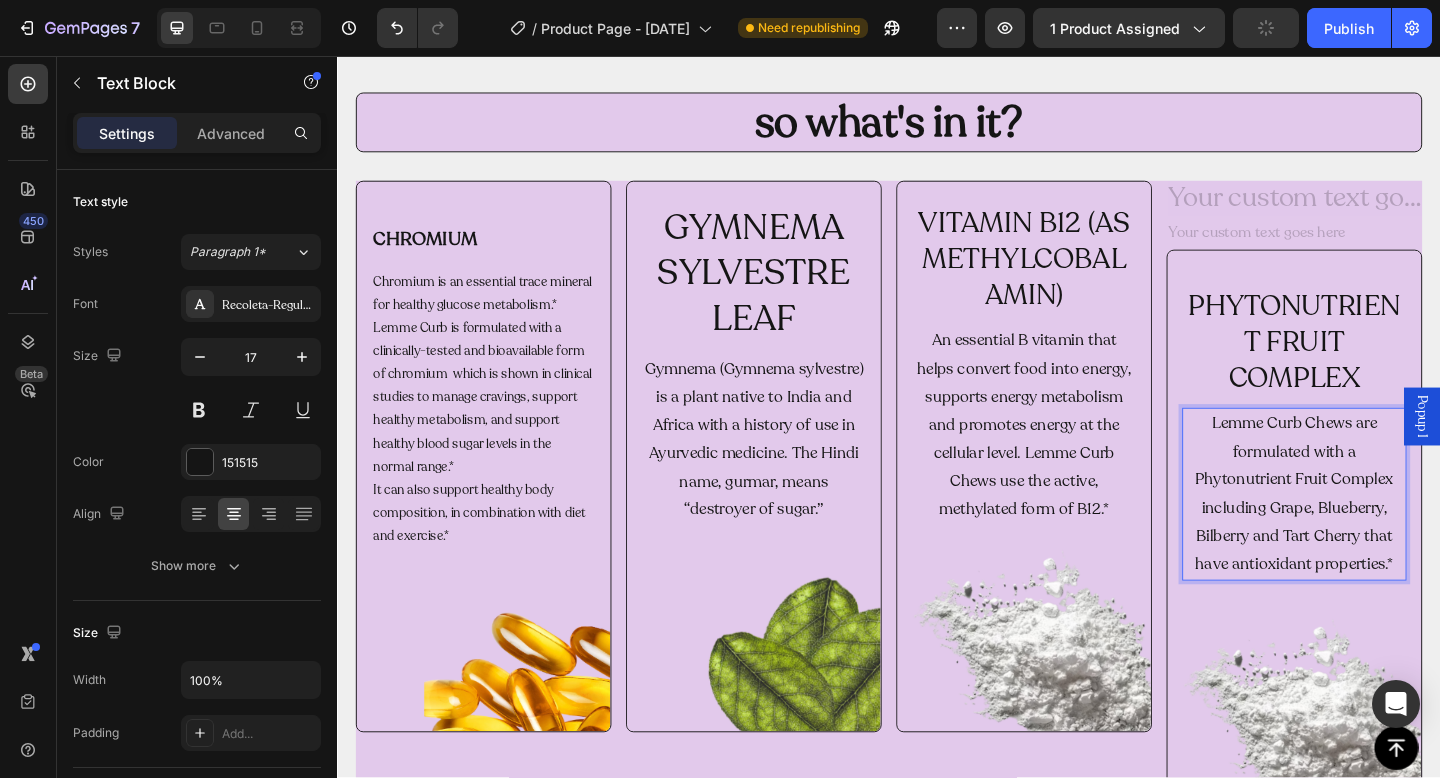 scroll, scrollTop: 2180, scrollLeft: 0, axis: vertical 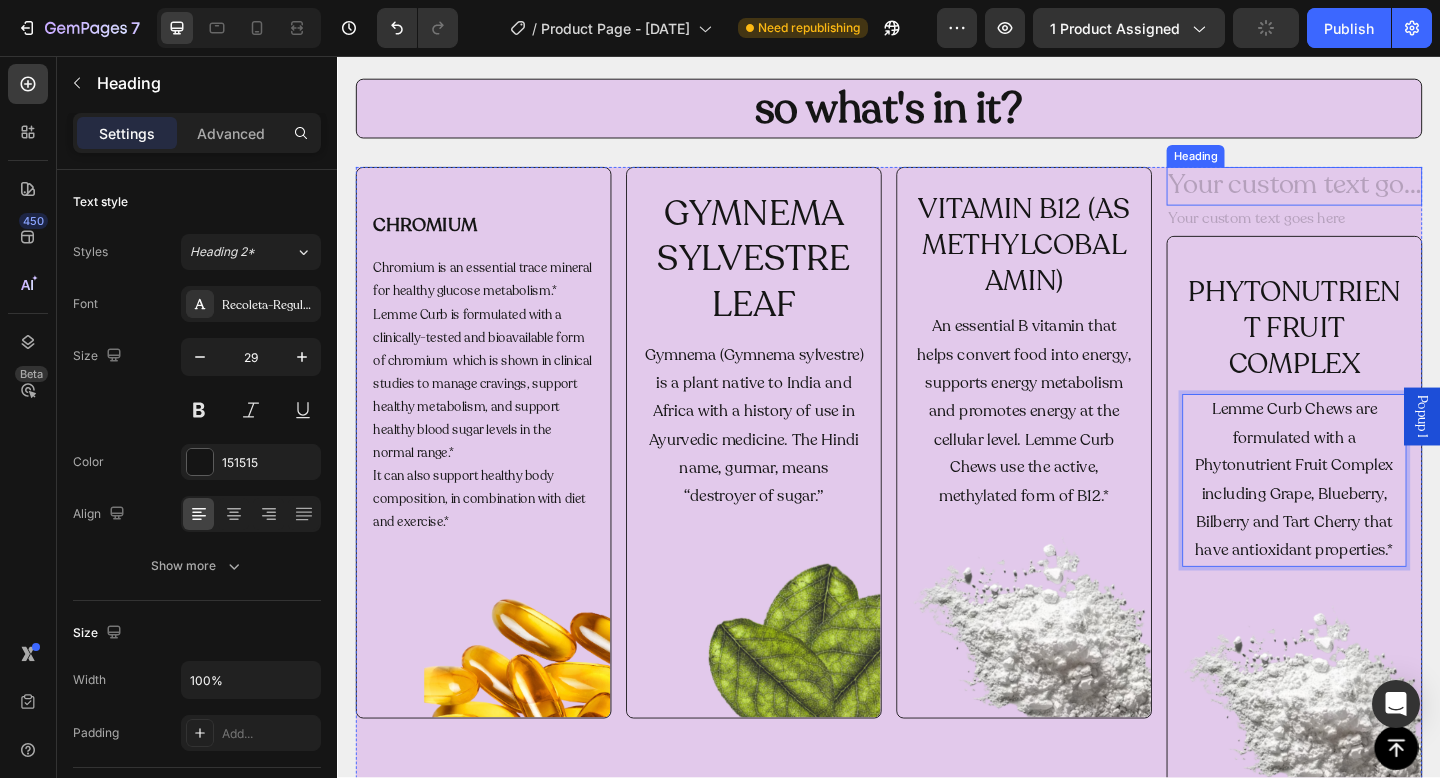 click at bounding box center (1378, 198) 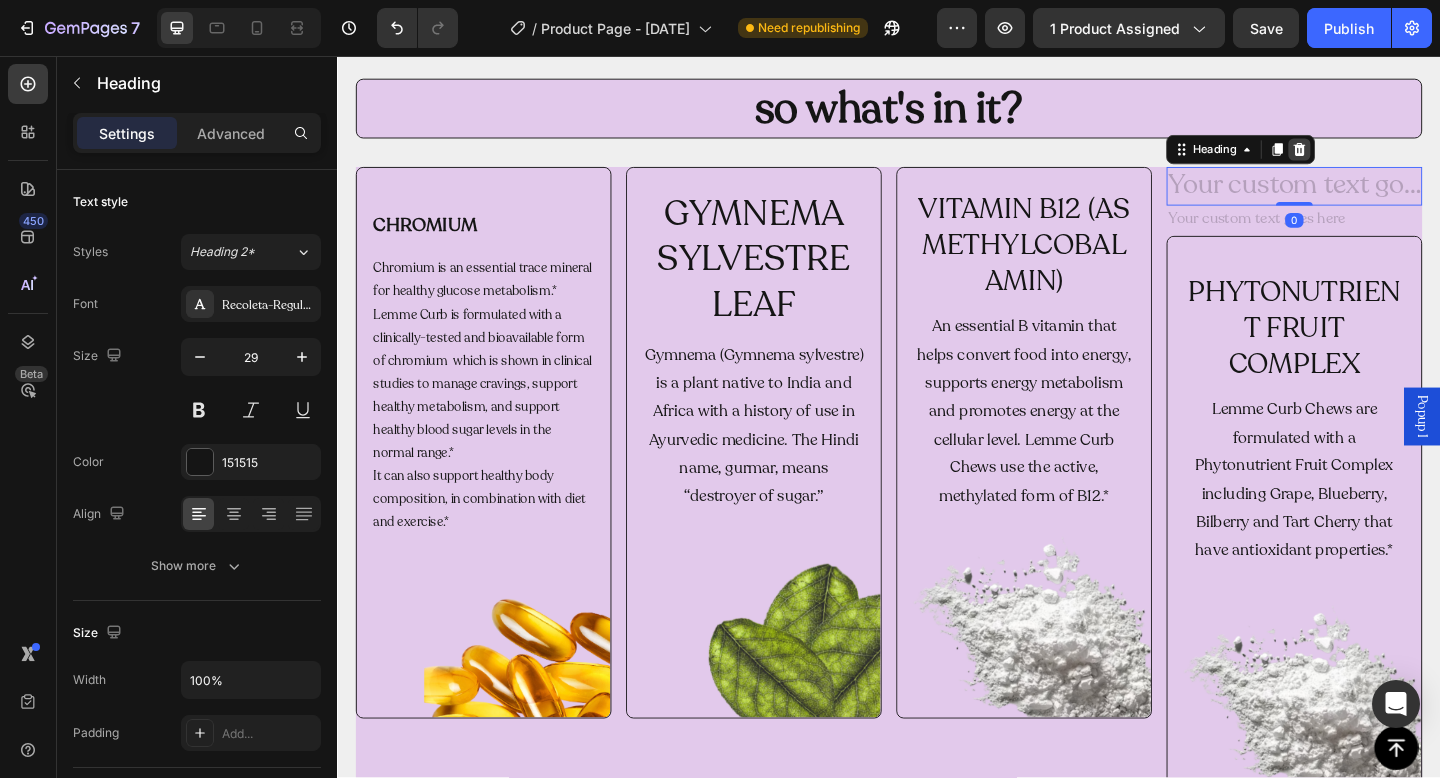 click 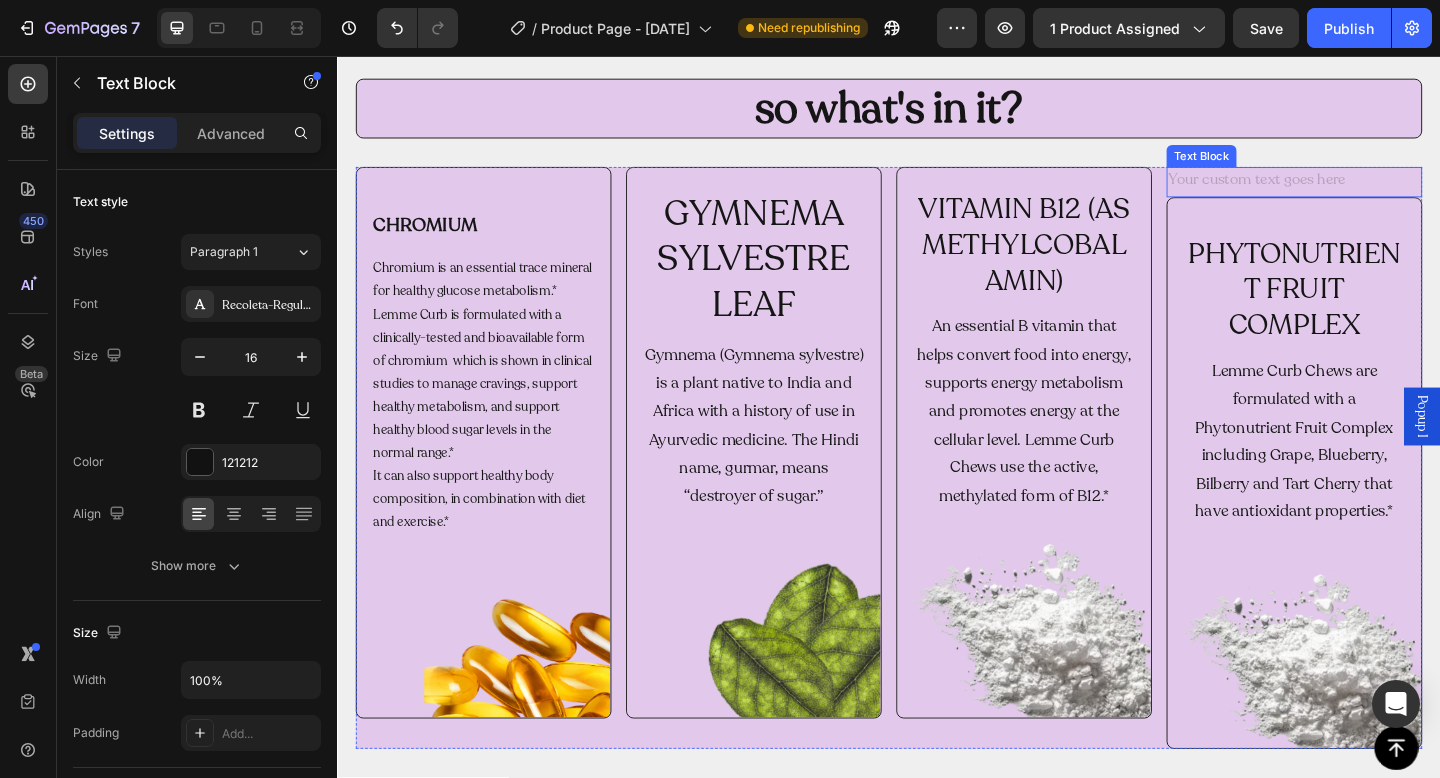 click at bounding box center (1378, 193) 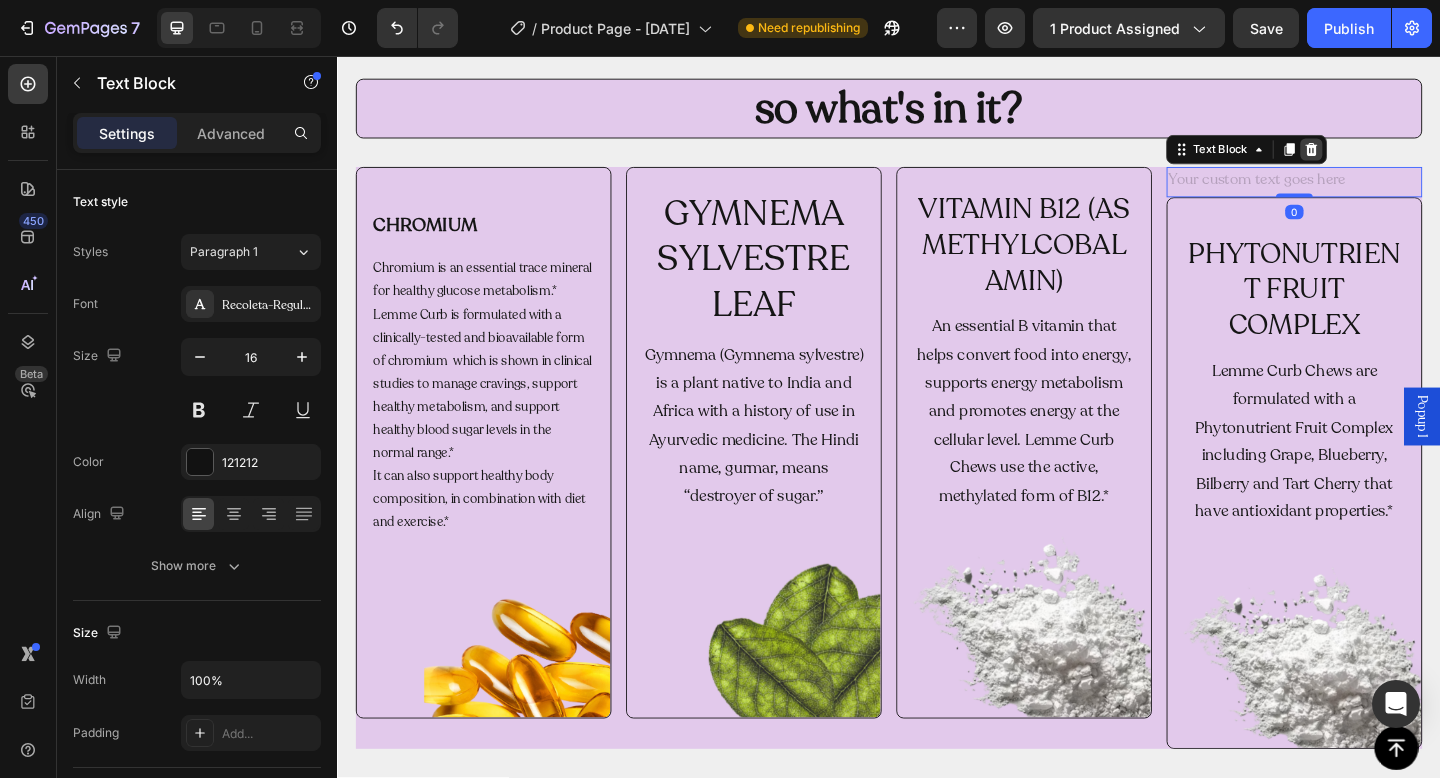 click 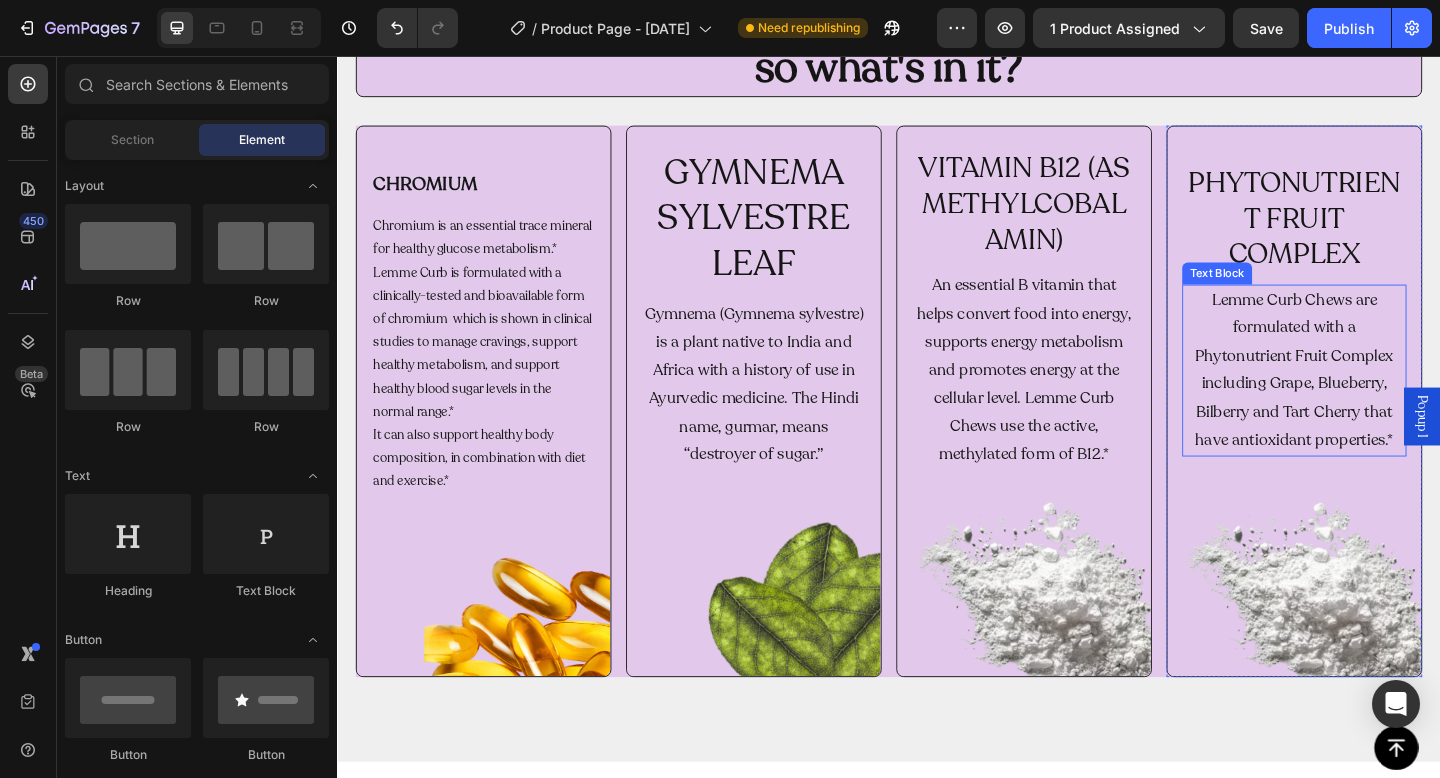 scroll, scrollTop: 2218, scrollLeft: 0, axis: vertical 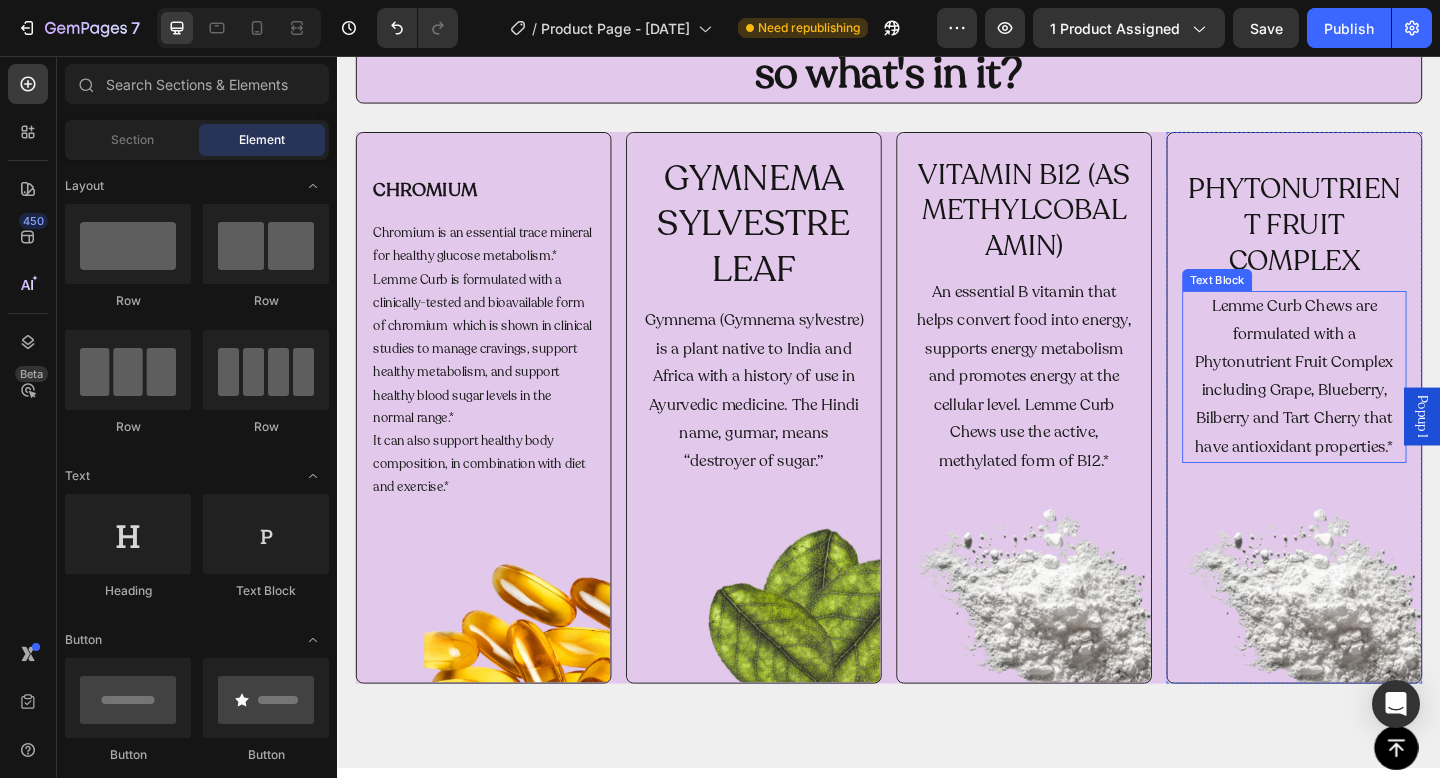 click on "PHYTONUTRIENT FRUIT COMPLEX Heading Lemme Curb Chews are formulated with a Phytonutrient Fruit Complex including Grape, Blueberry, Bilberry and Tart Cherry that have antioxidant properties.* Text Block" at bounding box center [1378, 440] 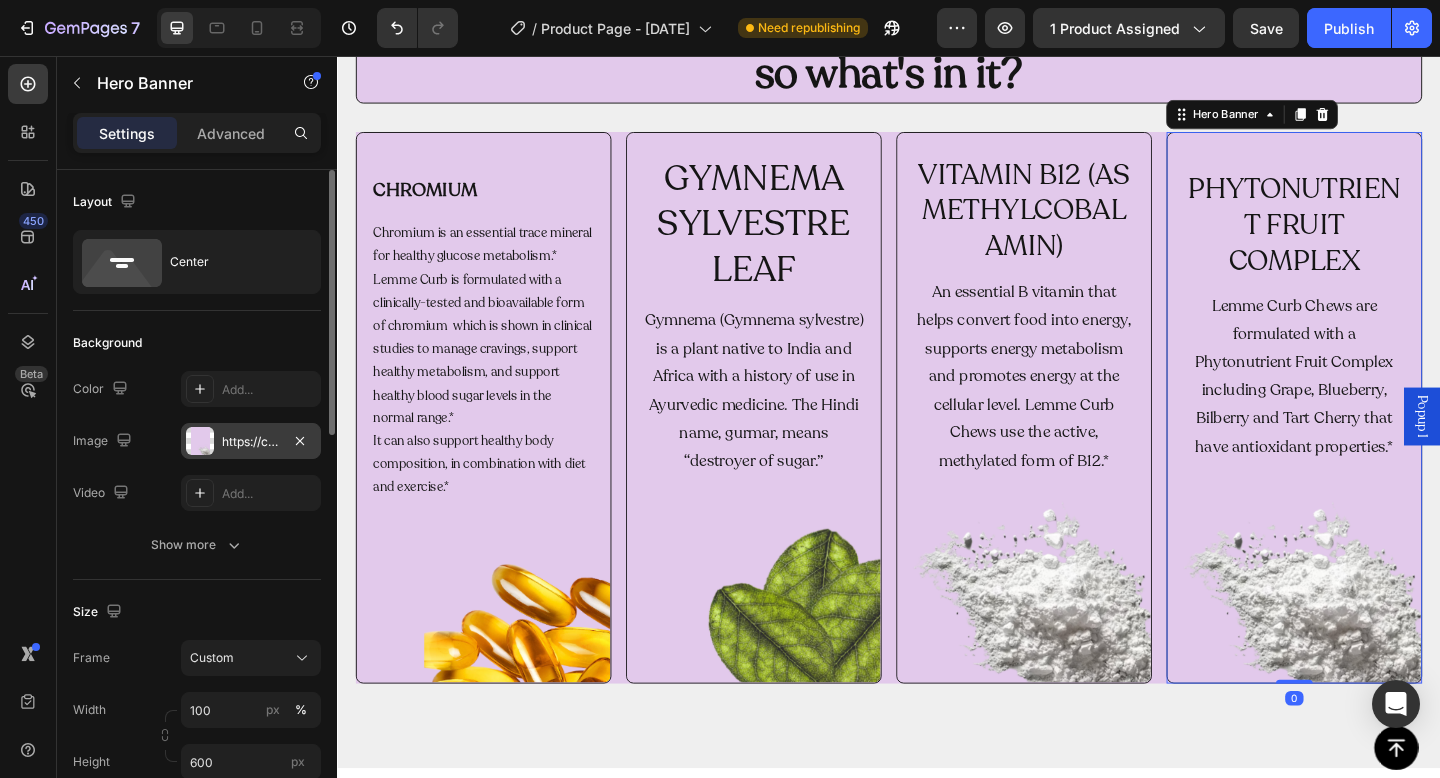 click on "https://cdn.shopify.com/s/files/1/0953/4504/9938/files/gempages_559177456716612694-fa3ff5a7-644b-4ed4-8032-834fabe6b315.png" at bounding box center [251, 441] 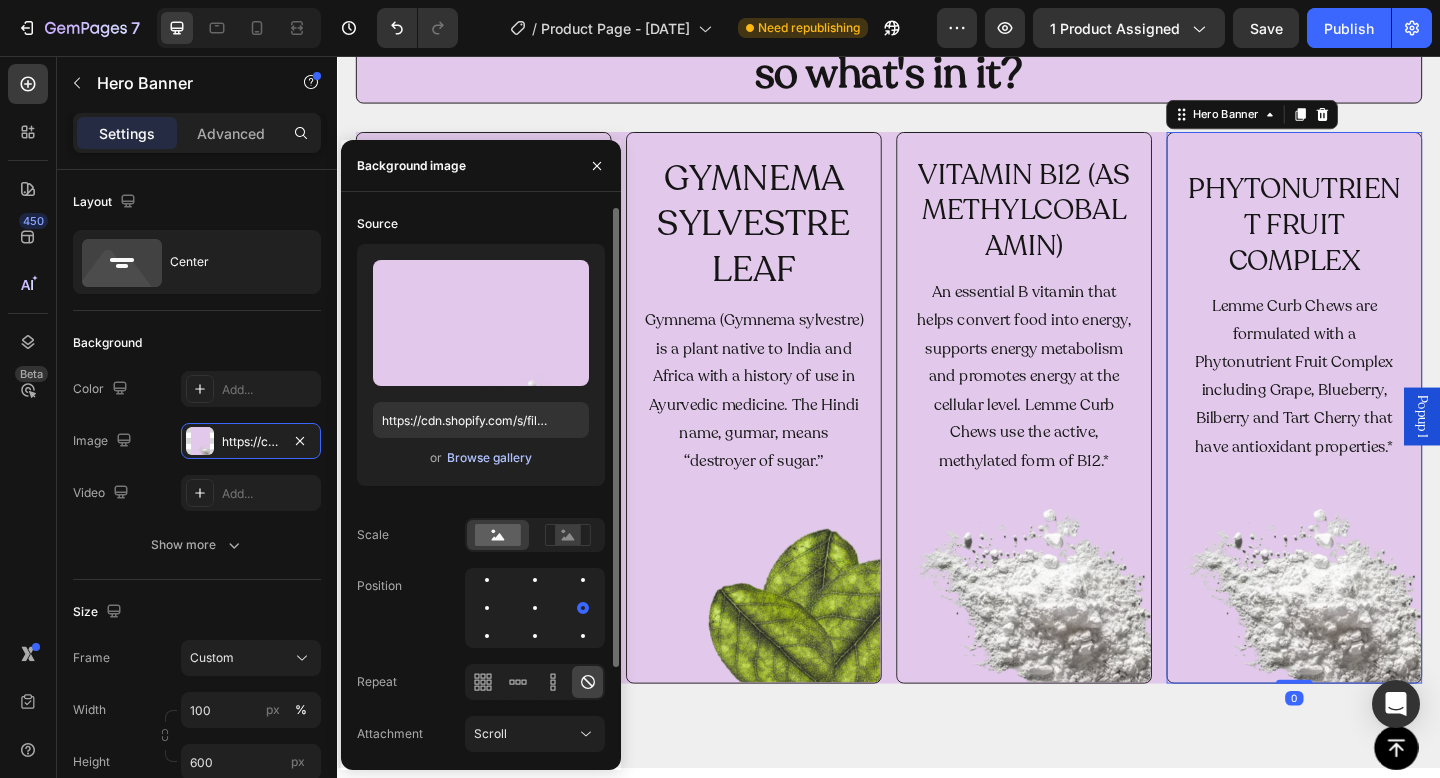 click on "Browse gallery" at bounding box center [489, 458] 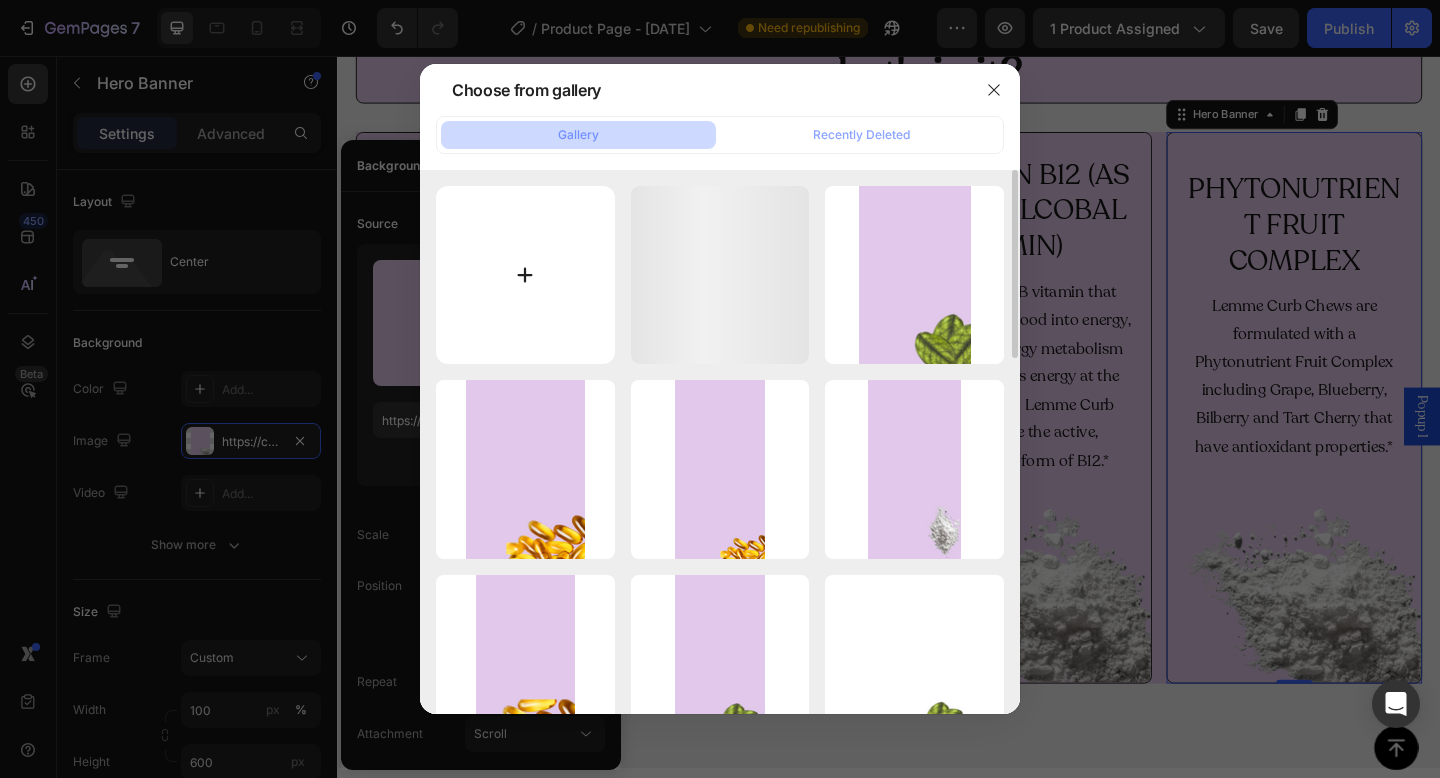 click at bounding box center (525, 275) 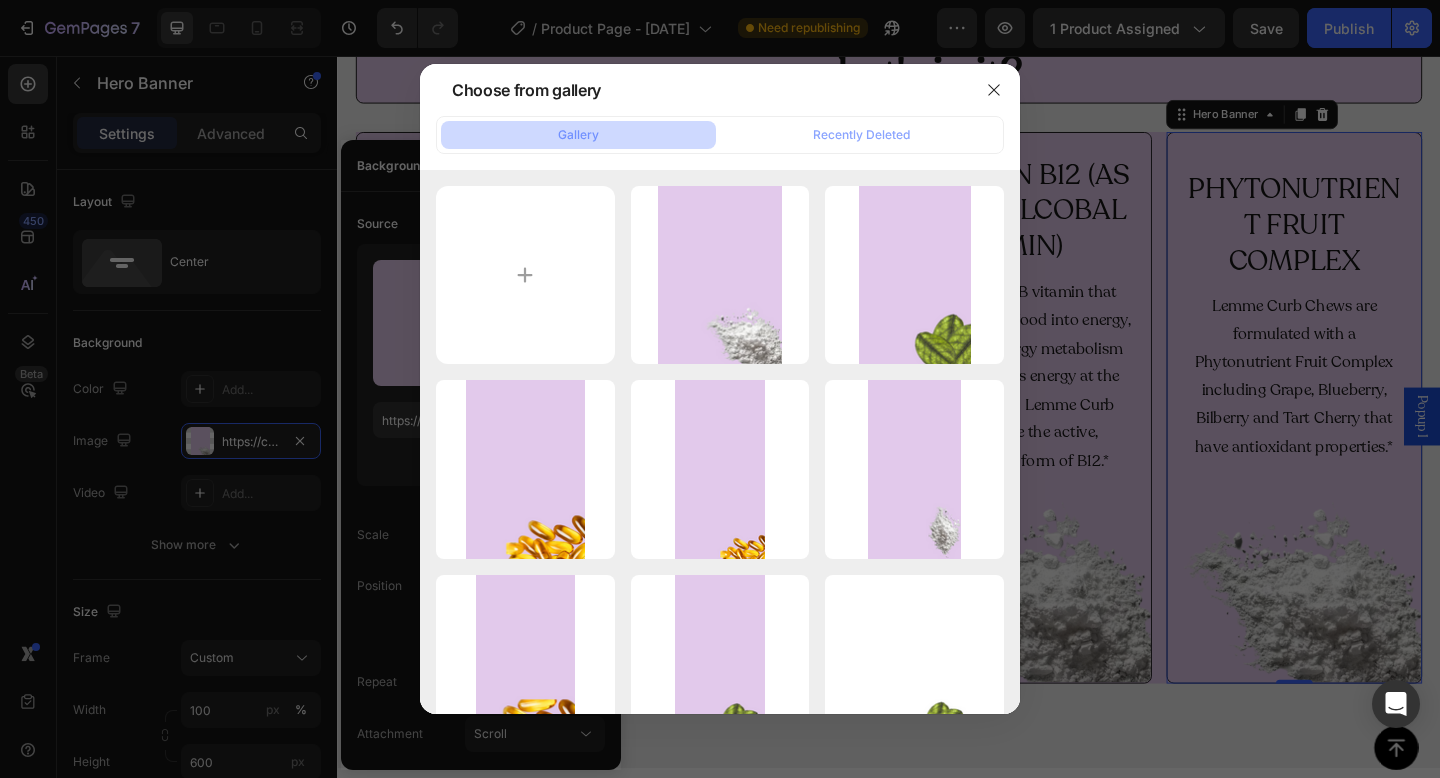 type on "C:\fakepath\Screenshot 2025-08-02 at 18.50.53.png" 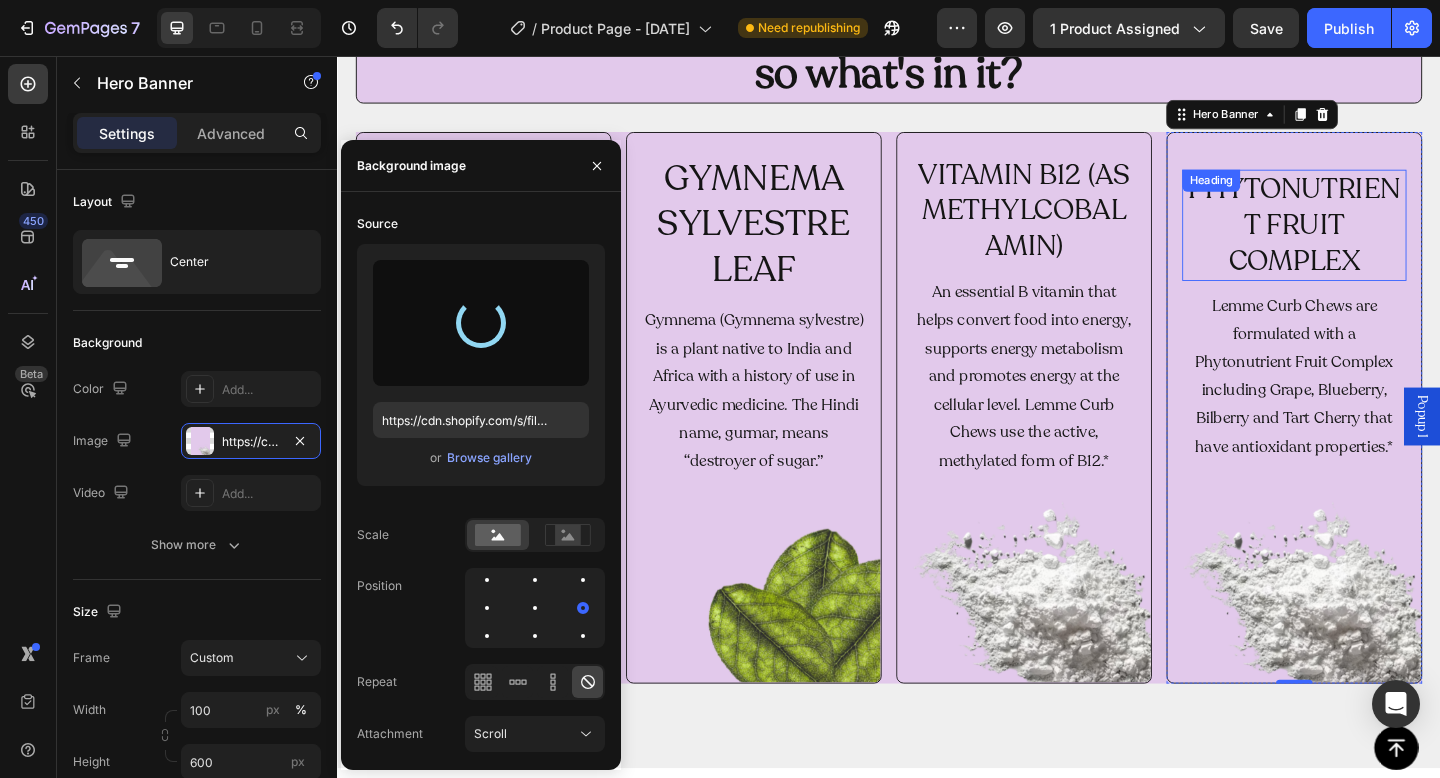 type on "https://cdn.shopify.com/s/files/1/0953/4504/9938/files/gempages_559177456716612694-425a38c9-f8e0-4bf0-a685-df89295f5359.png" 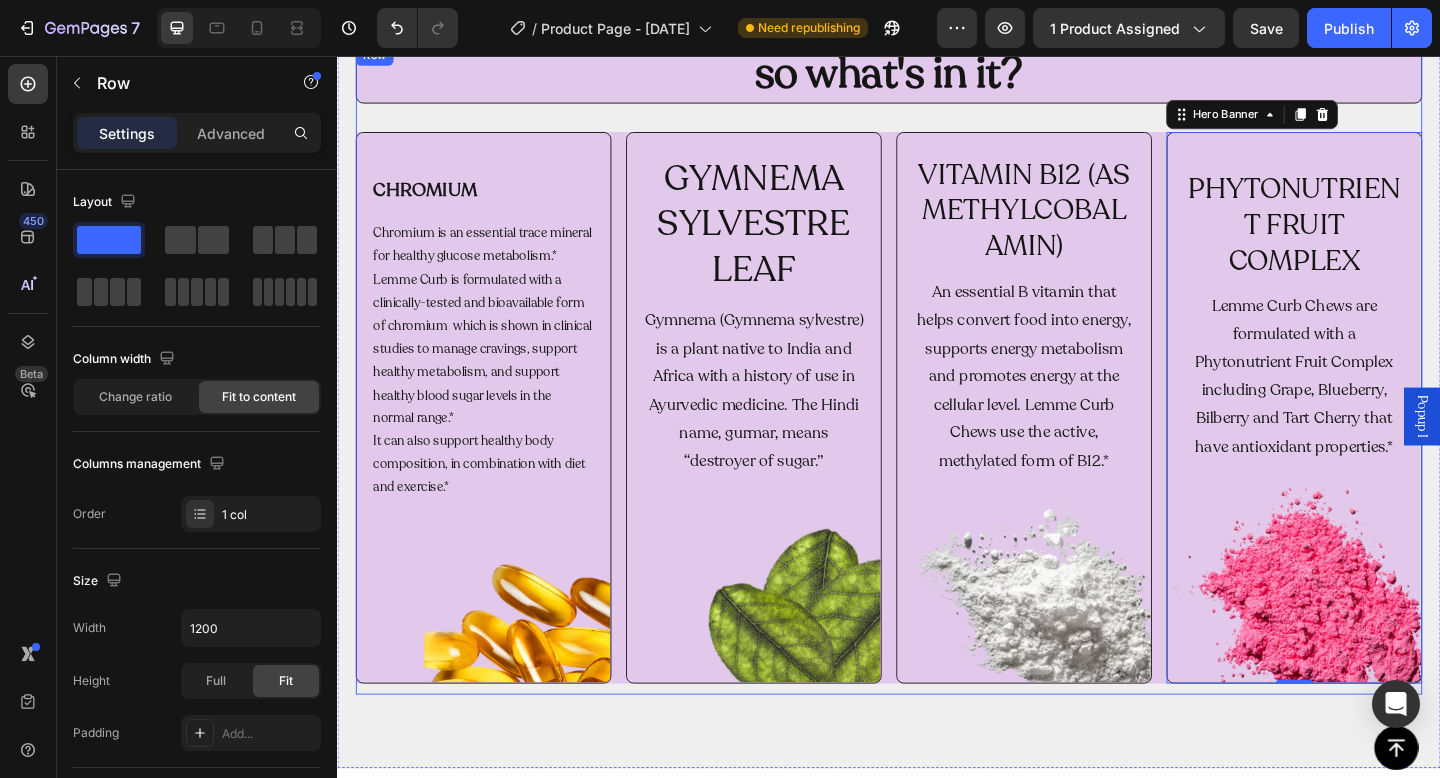 click on "so what's in it? Heading CHROMIUM Heading Chromium is an essential trace mineral for healthy glucose metabolism.* Lemme Curb is formulated with a clinically-tested and bioavailable form of chromium  which is shown in clinical studies to manage cravings, support healthy metabolism, and support healthy blood sugar levels in the normal range.* It can also support healthy body composition, in combination with diet and exercise.* Text Block Hero Banner GYMNEMA SYLVESTRE LEAF Heading Gymnema (Gymnema sylvestre) is a plant native to India and Africa with a history of use in Ayurvedic medicine. The Hindi name, gurmar, means “destroyer of sugar.” Text Block Hero Banner VITAMIN B12 (AS METHYLCOBALAMIN) Heading An essential B vitamin that helps convert food into energy, supports energy metabolism and promotes energy at the cellular level. Lemme Curb Chews use the active, methylated form of B12.* Text Block Hero Banner PHYTONUTRIENT FRUIT COMPLEX Heading Text Block Hero Banner   0 Row" at bounding box center (937, 397) 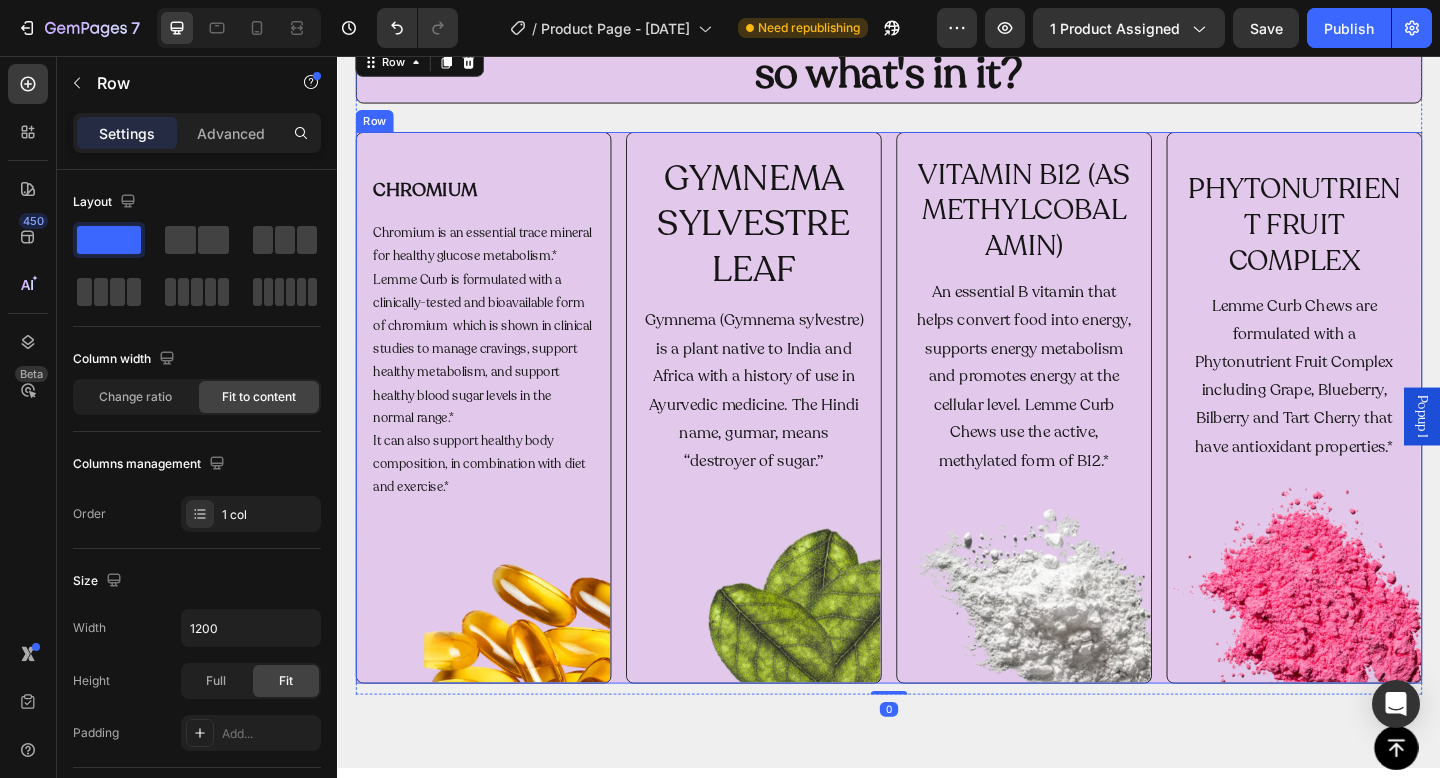 click on "CHROMIUM Heading Chromium is an essential trace mineral for healthy glucose metabolism.* Lemme Curb is formulated with a clinically-tested and bioavailable form of chromium  which is shown in clinical studies to manage cravings, support healthy metabolism, and support healthy blood sugar levels in the normal range.* It can also support healthy body composition, in combination with diet and exercise.* Text Block Hero Banner GYMNEMA SYLVESTRE LEAF Heading Gymnema (Gymnema sylvestre) is a plant native to India and Africa with a history of use in Ayurvedic medicine. The Hindi name, gurmar, means “destroyer of sugar.” Text Block Hero Banner VITAMIN B12 (AS METHYLCOBALAMIN) Heading An essential B vitamin that helps convert food into energy, supports energy metabolism and promotes energy at the cellular level. Lemme Curb Chews use the active, methylated form of B12.* Text Block Hero Banner PHYTONUTRIENT FRUIT COMPLEX Heading Text Block Hero Banner Row" at bounding box center (937, 439) 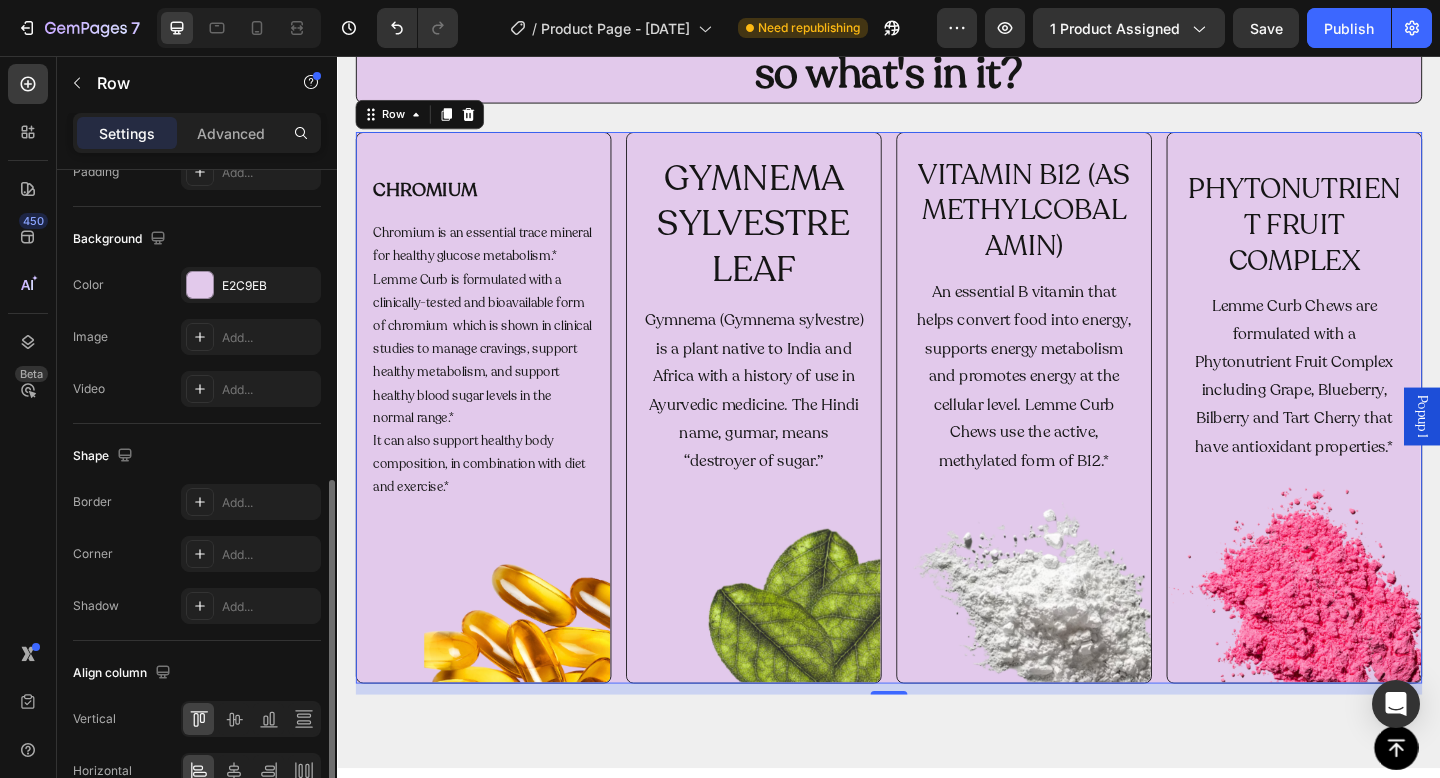 scroll, scrollTop: 720, scrollLeft: 0, axis: vertical 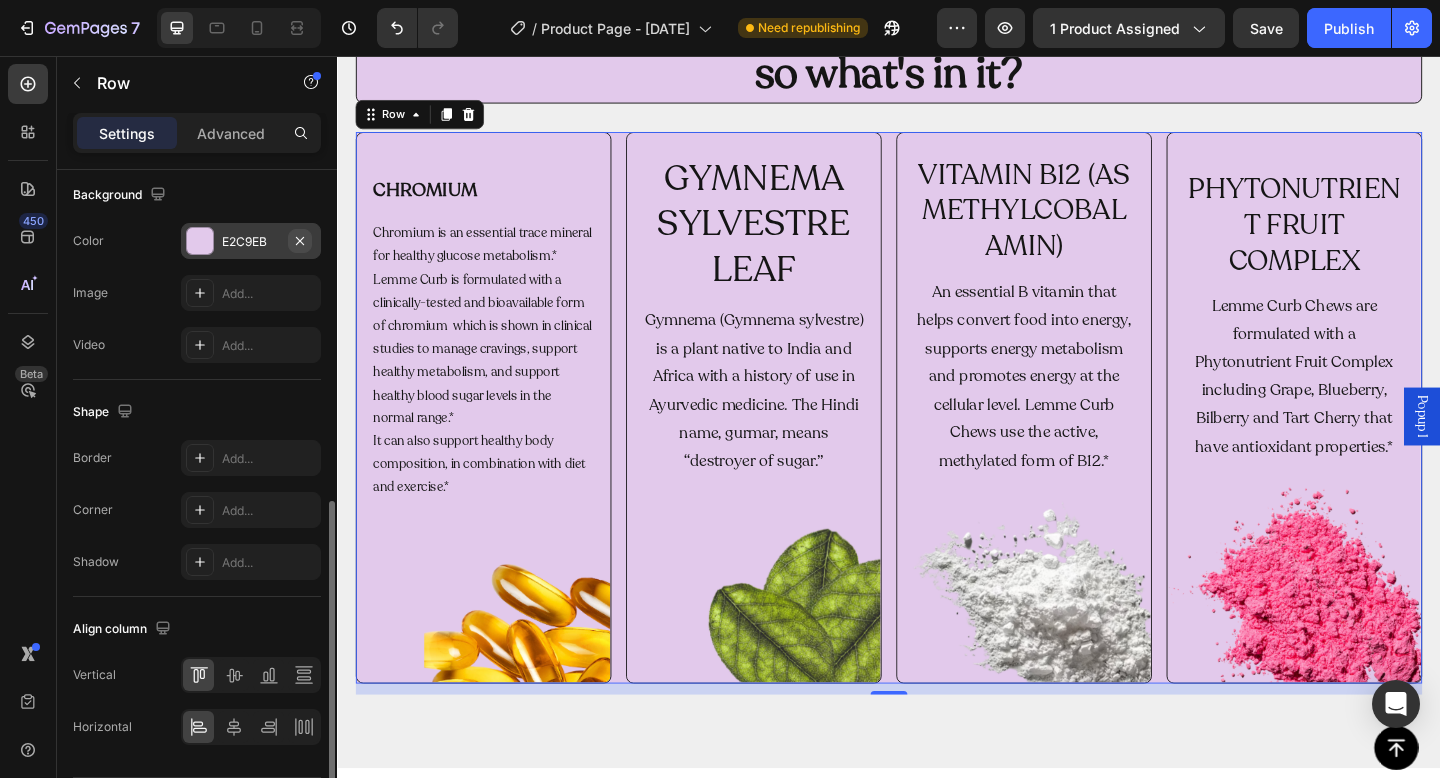 click 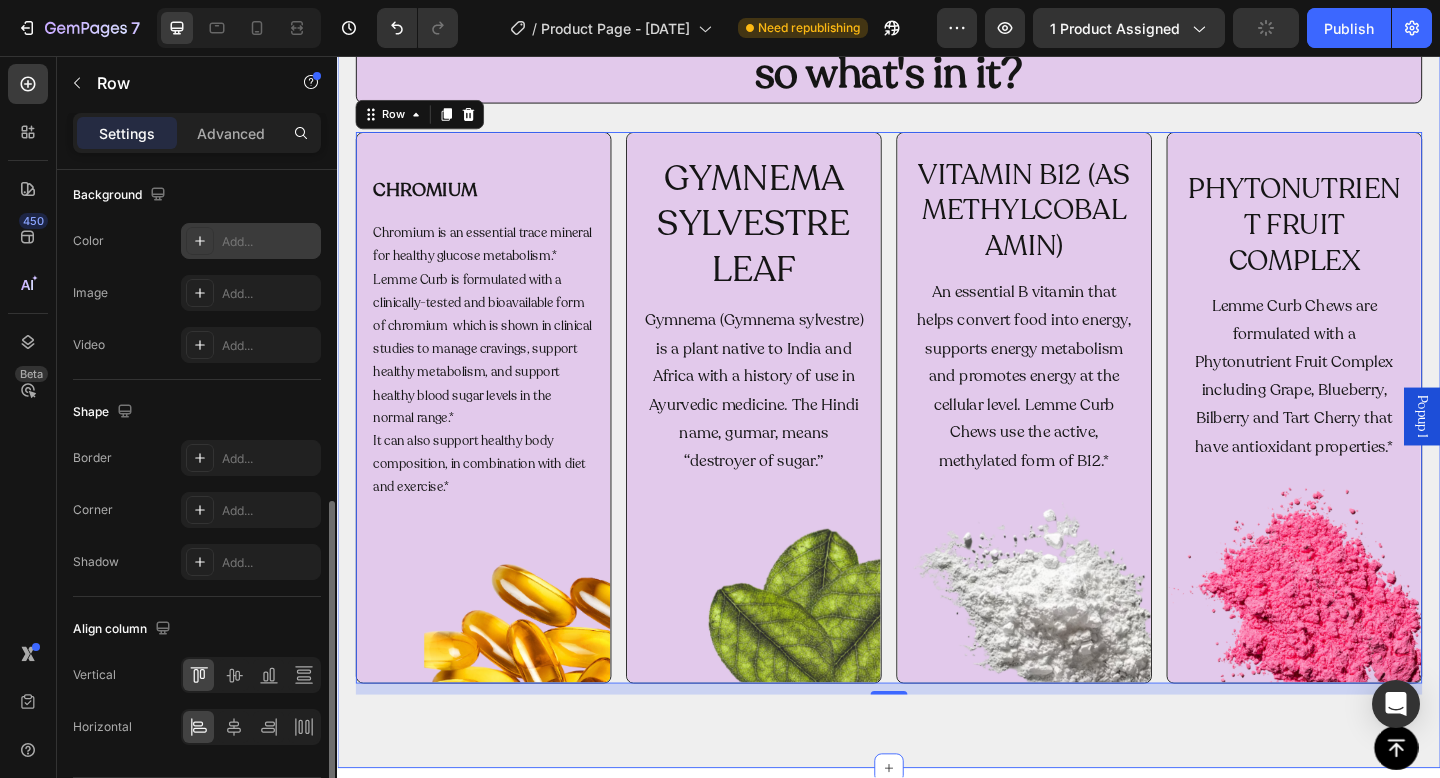 click on "so what's in it? Heading CHROMIUM Heading Chromium is an essential trace mineral for healthy glucose metabolism.* Lemme Curb is formulated with a clinically-tested and bioavailable form of chromium  which is shown in clinical studies to manage cravings, support healthy metabolism, and support healthy blood sugar levels in the normal range.* It can also support healthy body composition, in combination with diet and exercise.* Text Block Hero Banner GYMNEMA SYLVESTRE LEAF Heading Gymnema (Gymnema sylvestre) is a plant native to India and Africa with a history of use in Ayurvedic medicine. The Hindi name, gurmar, means “destroyer of sugar.” Text Block Hero Banner VITAMIN B12 (AS METHYLCOBALAMIN) Heading An essential B vitamin that helps convert food into energy, supports energy metabolism and promotes energy at the cellular level. Lemme Curb Chews use the active, methylated form of B12.* Text Block Hero Banner PHYTONUTRIENT FRUIT COMPLEX Heading Text Block Hero Banner Row   12 Row Section 6" at bounding box center [937, 397] 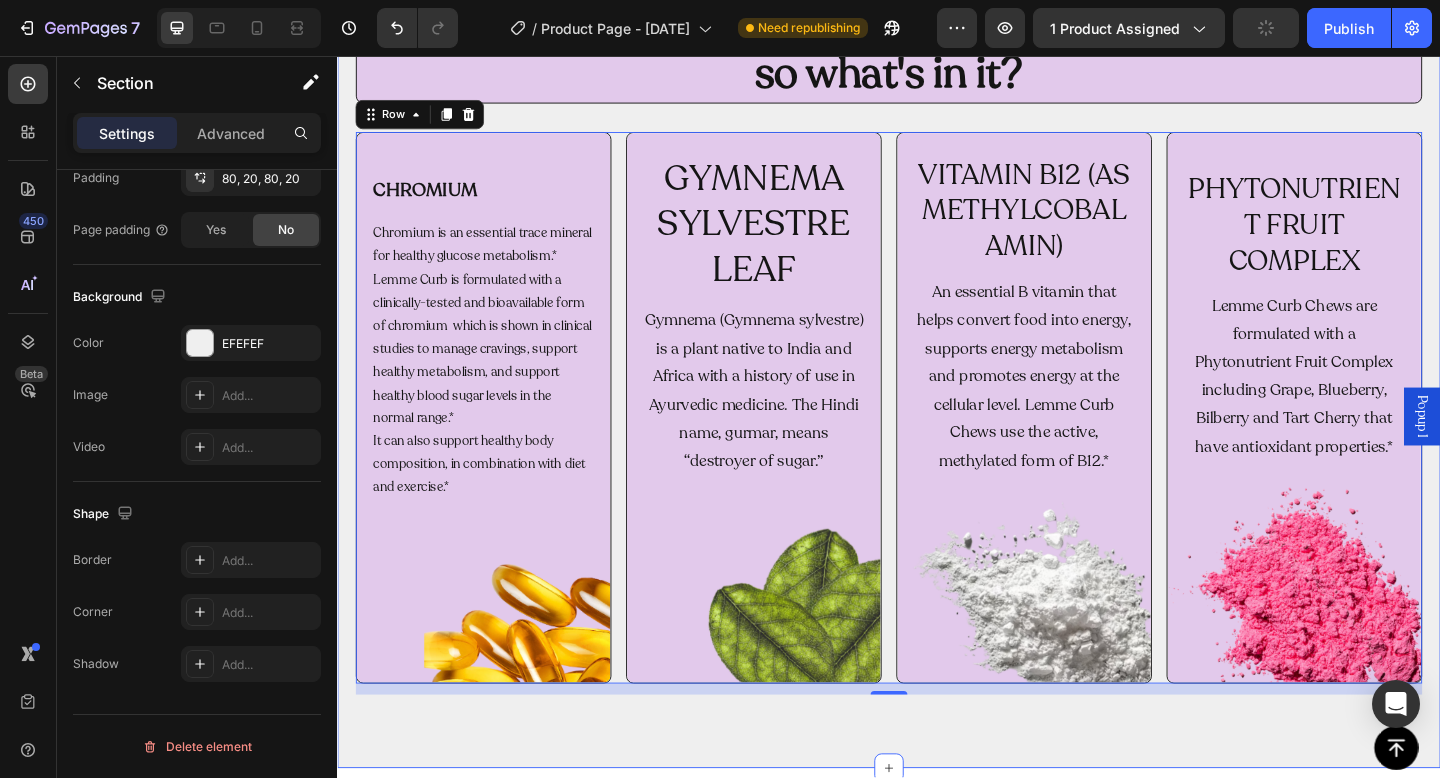 scroll, scrollTop: 0, scrollLeft: 0, axis: both 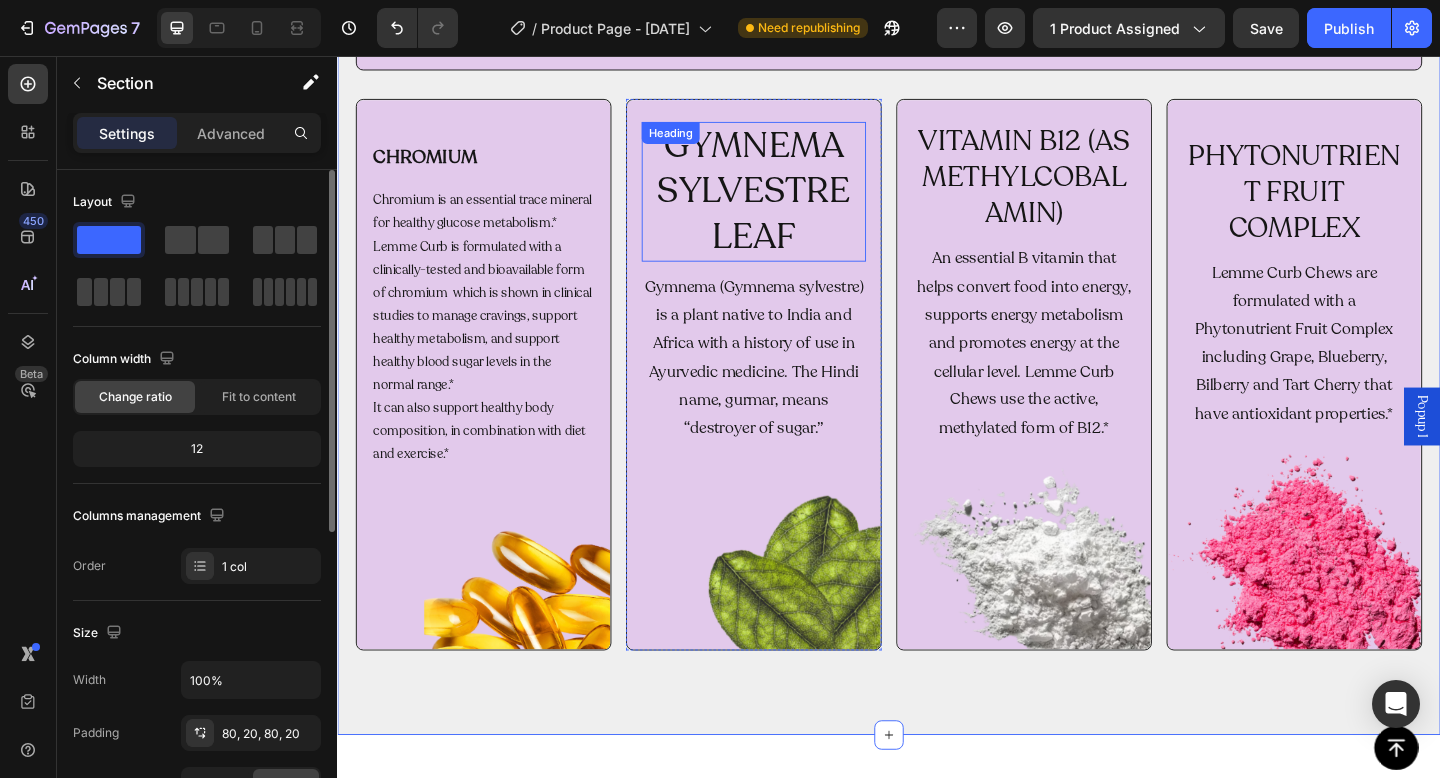 click on "GYMNEMA SYLVESTRE LEAF" at bounding box center (790, 204) 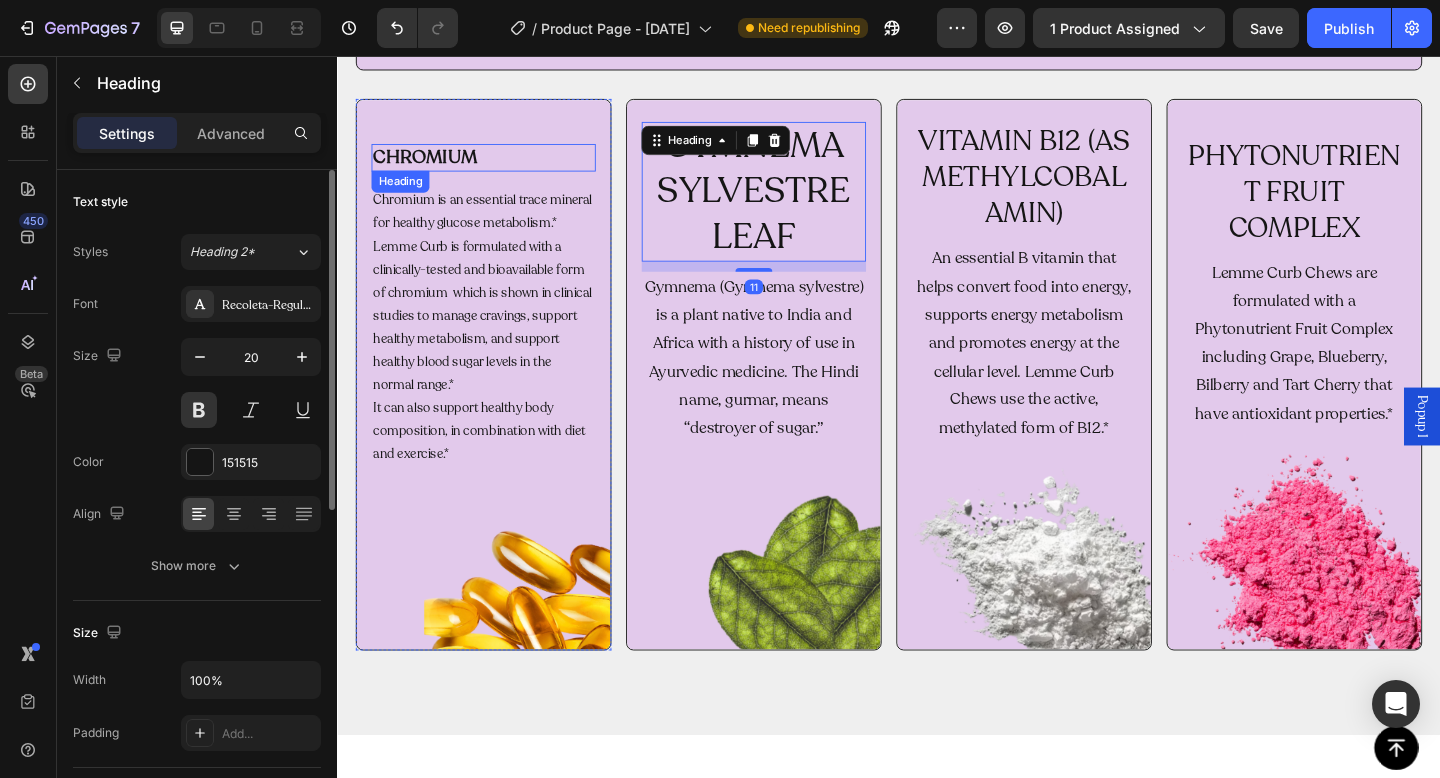 click on "CHROMIUM" at bounding box center (496, 167) 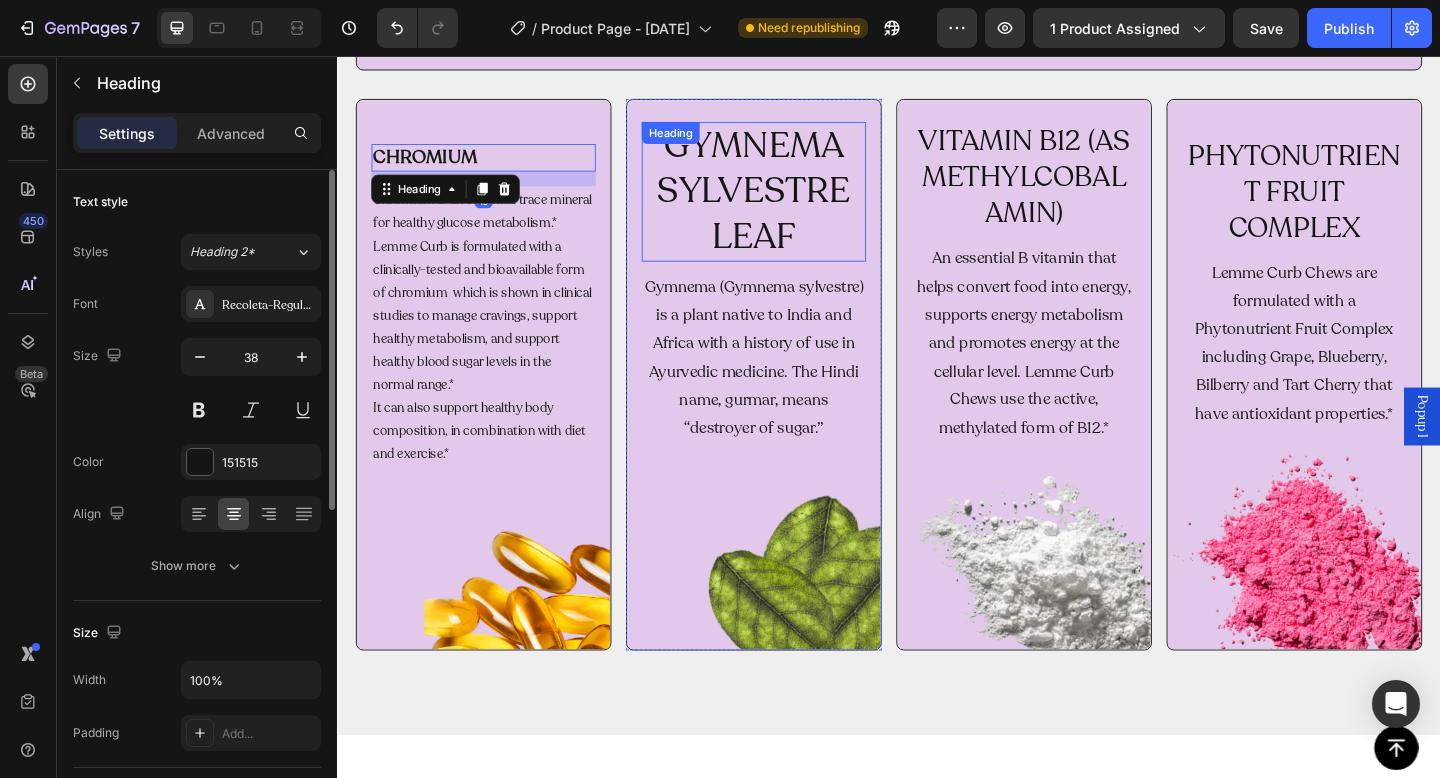 click on "GYMNEMA SYLVESTRE LEAF" at bounding box center (790, 204) 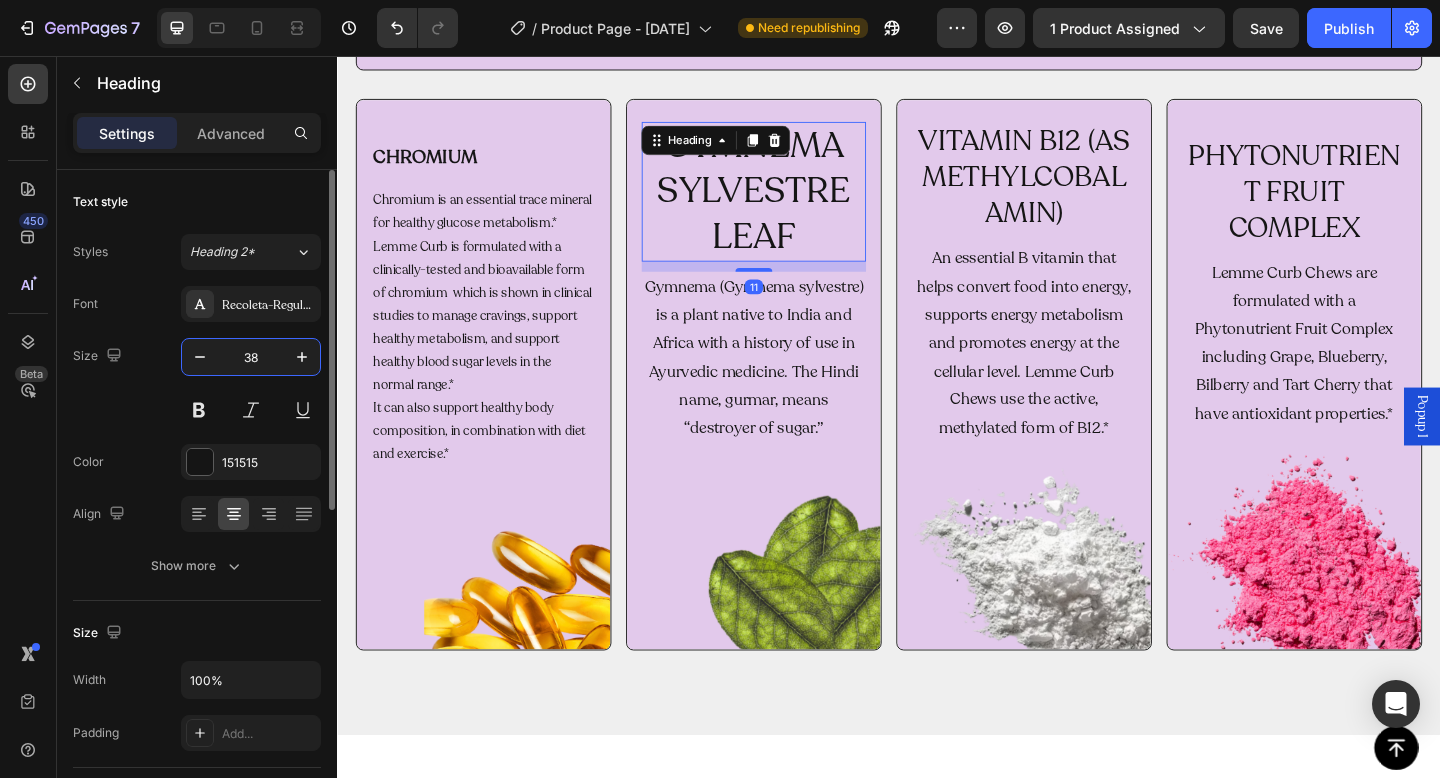 click on "38" at bounding box center (251, 357) 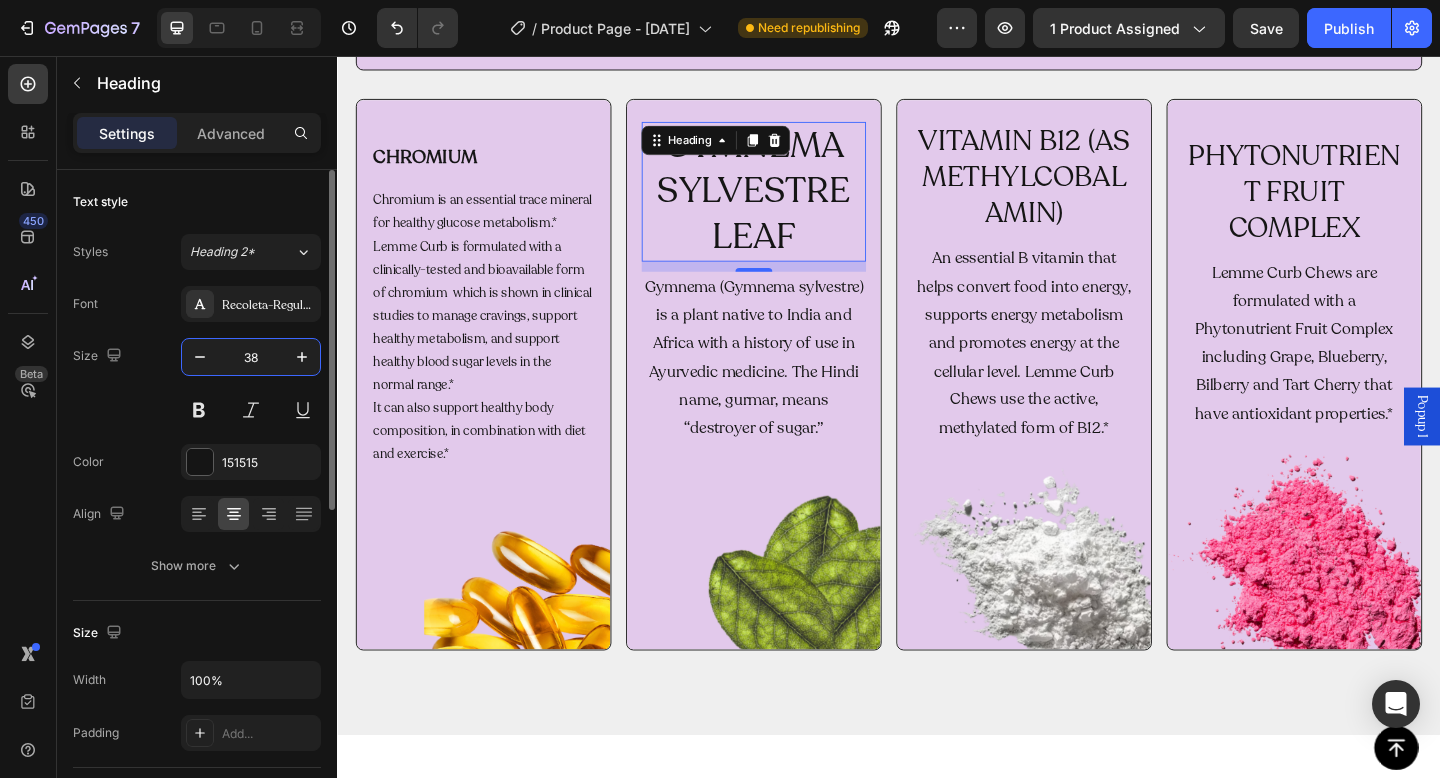 type on "3" 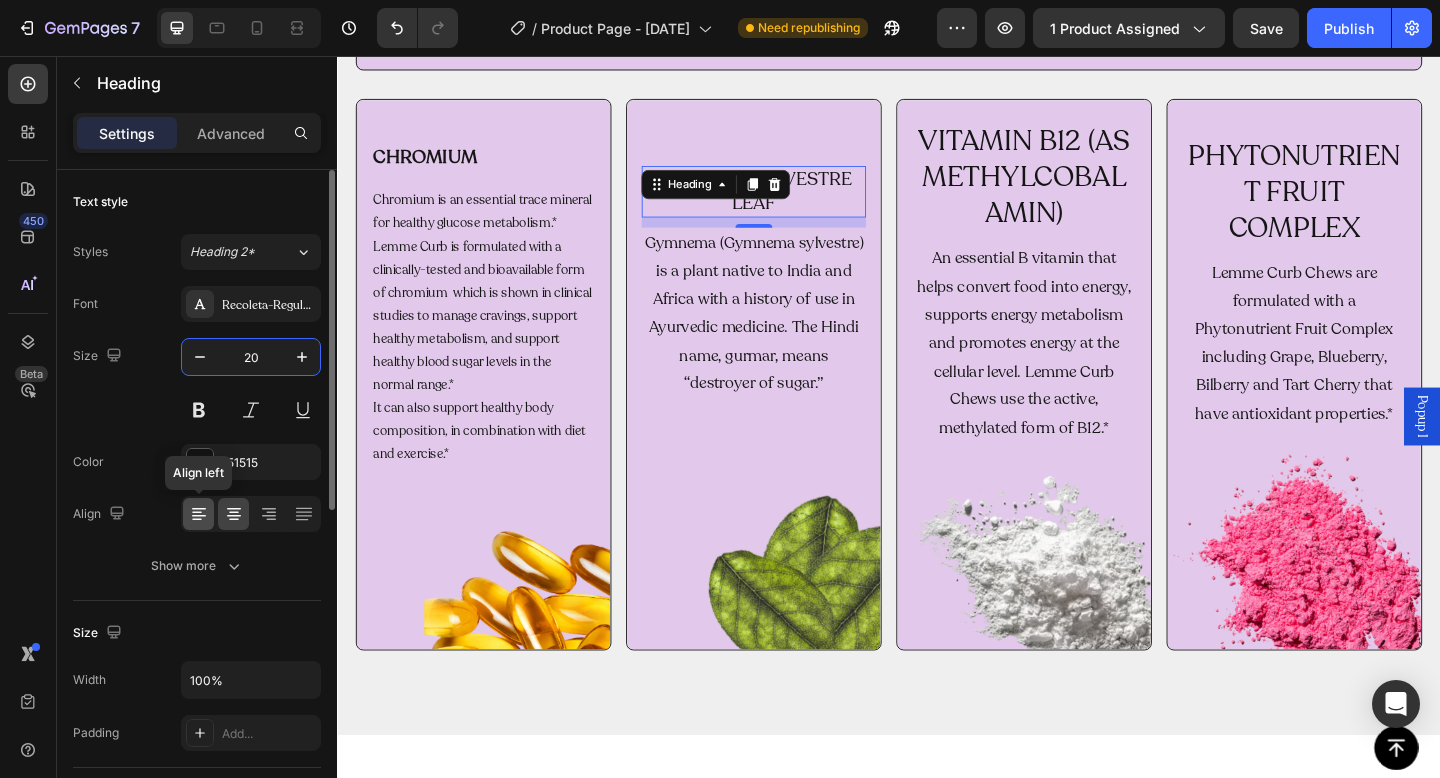type on "20" 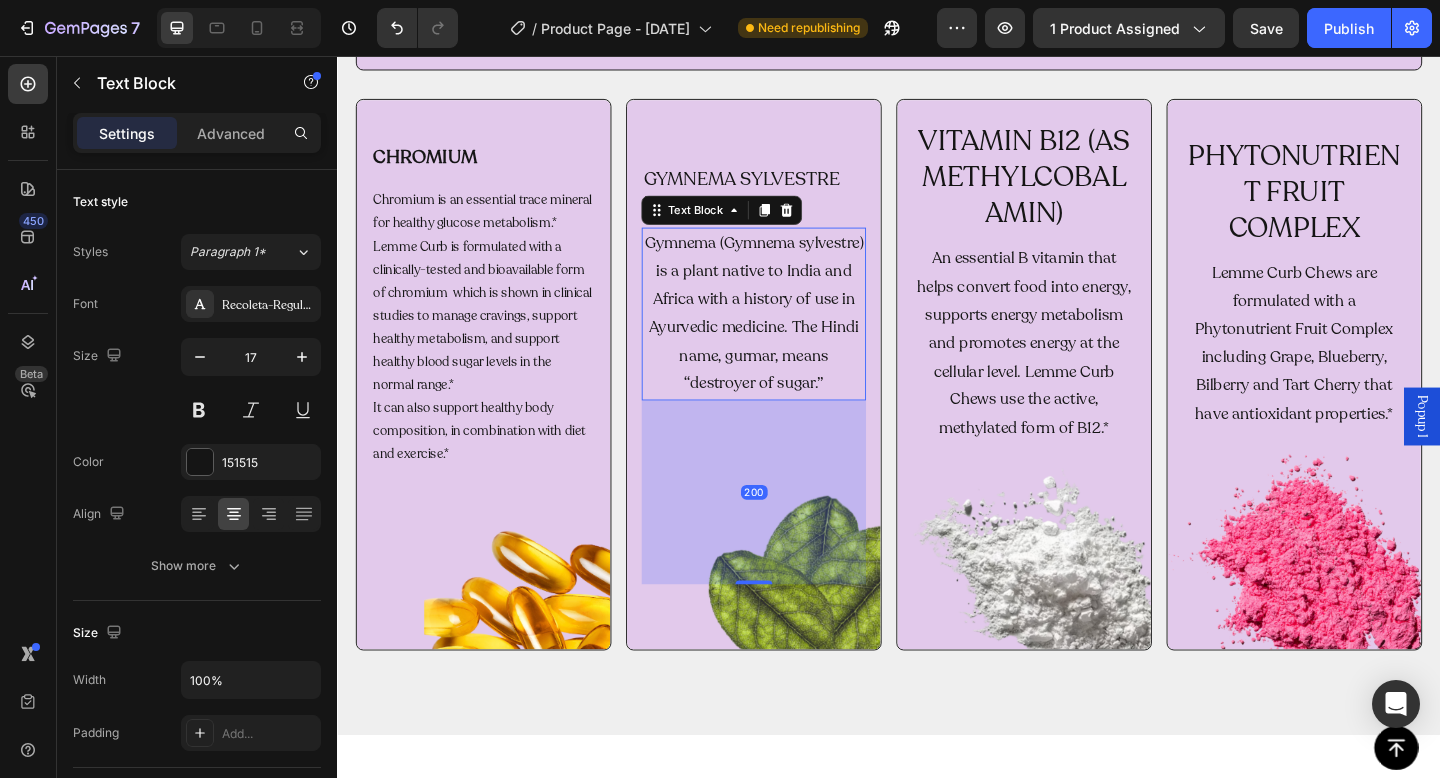 click on "Gymnema (Gymnema sylvestre) is a plant native to India and Africa with a history of use in Ayurvedic medicine. The Hindi name, gurmar, means “destroyer of sugar.”" at bounding box center (790, 337) 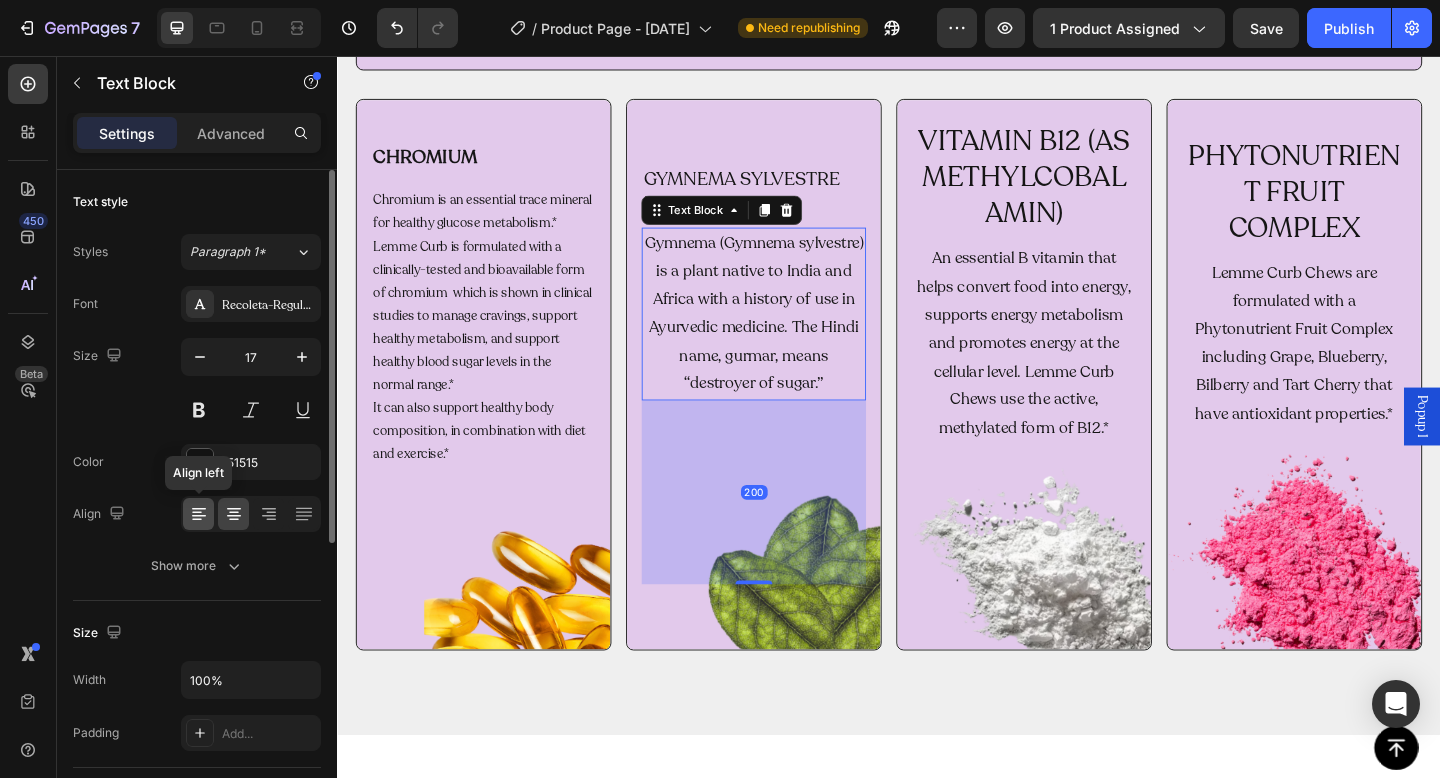 drag, startPoint x: 204, startPoint y: 520, endPoint x: 403, endPoint y: 345, distance: 265.0019 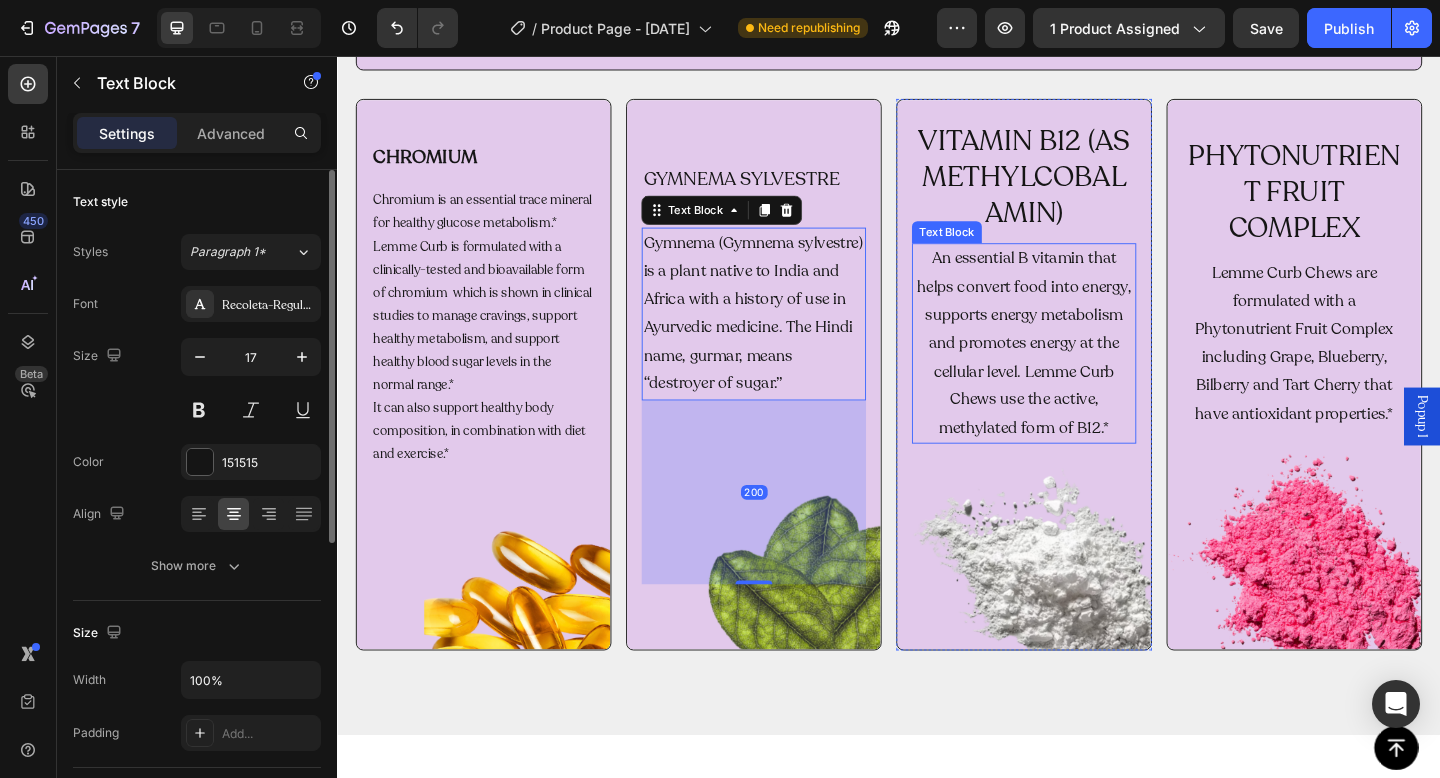 click on "An essential B vitamin that helps convert food into energy, supports energy metabolism and promotes energy at the cellular level. Lemme Curb Chews use the active, methylated form of B12.*" at bounding box center [1084, 369] 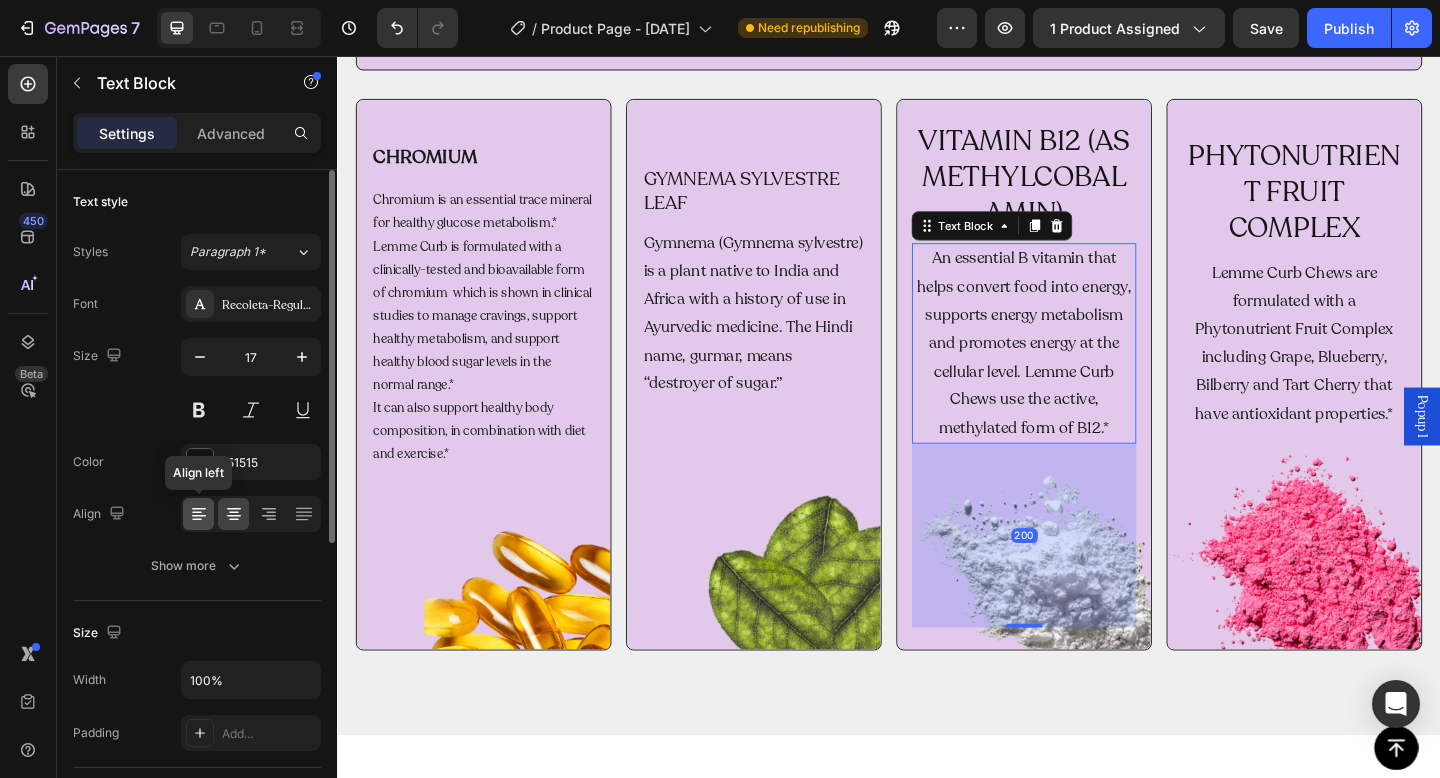 drag, startPoint x: 208, startPoint y: 511, endPoint x: 157, endPoint y: 310, distance: 207.36923 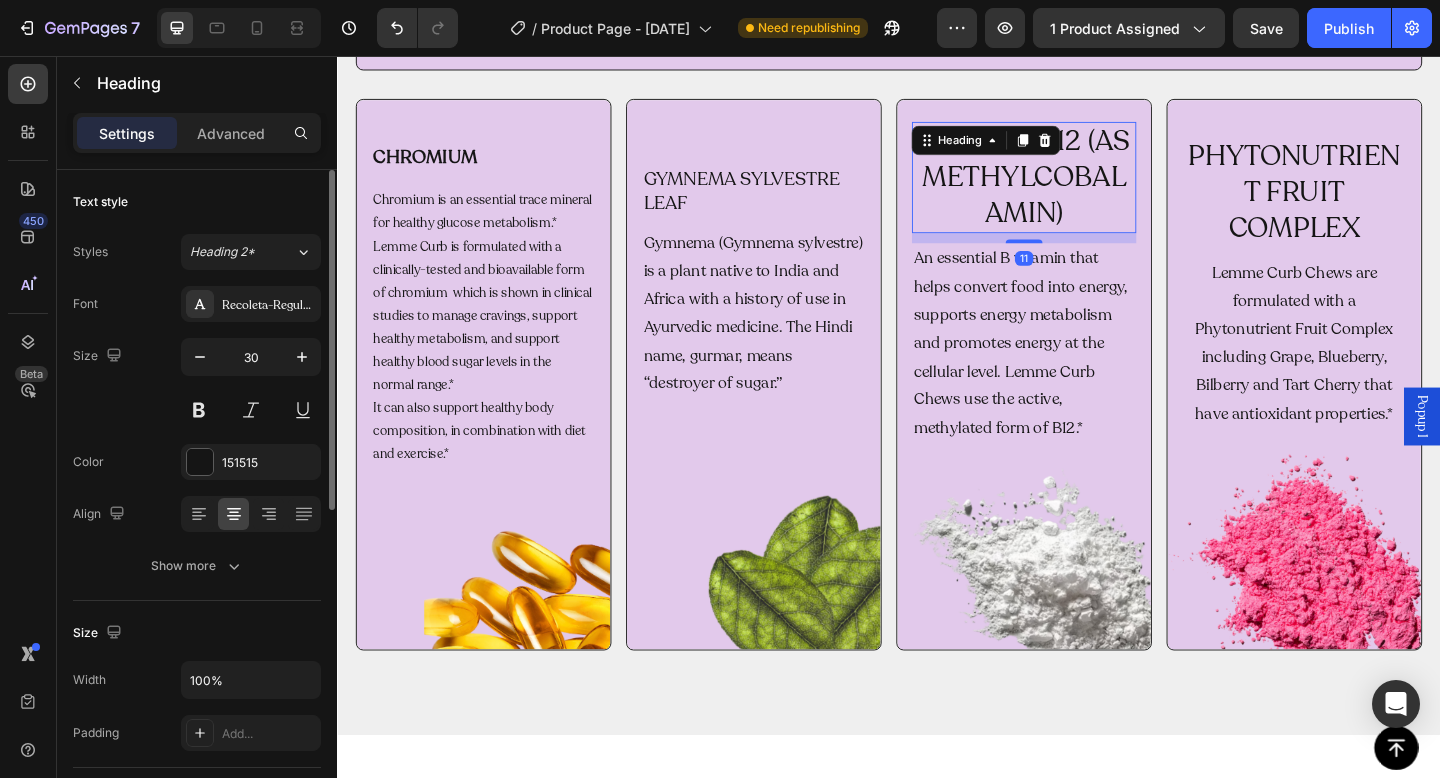 click on "VITAMIN B12 (AS METHYLCOBALAMIN)" at bounding box center [1084, 188] 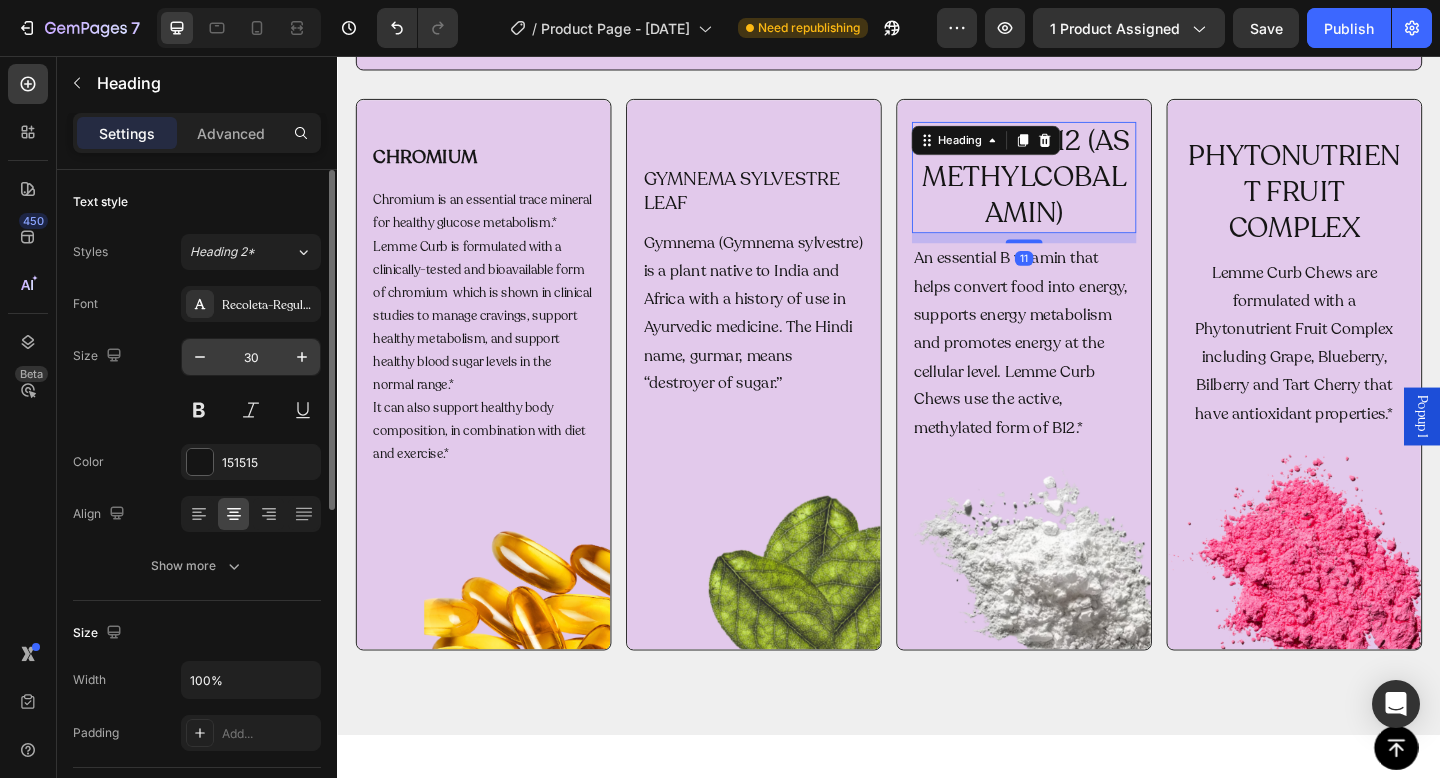 click on "30" at bounding box center (251, 357) 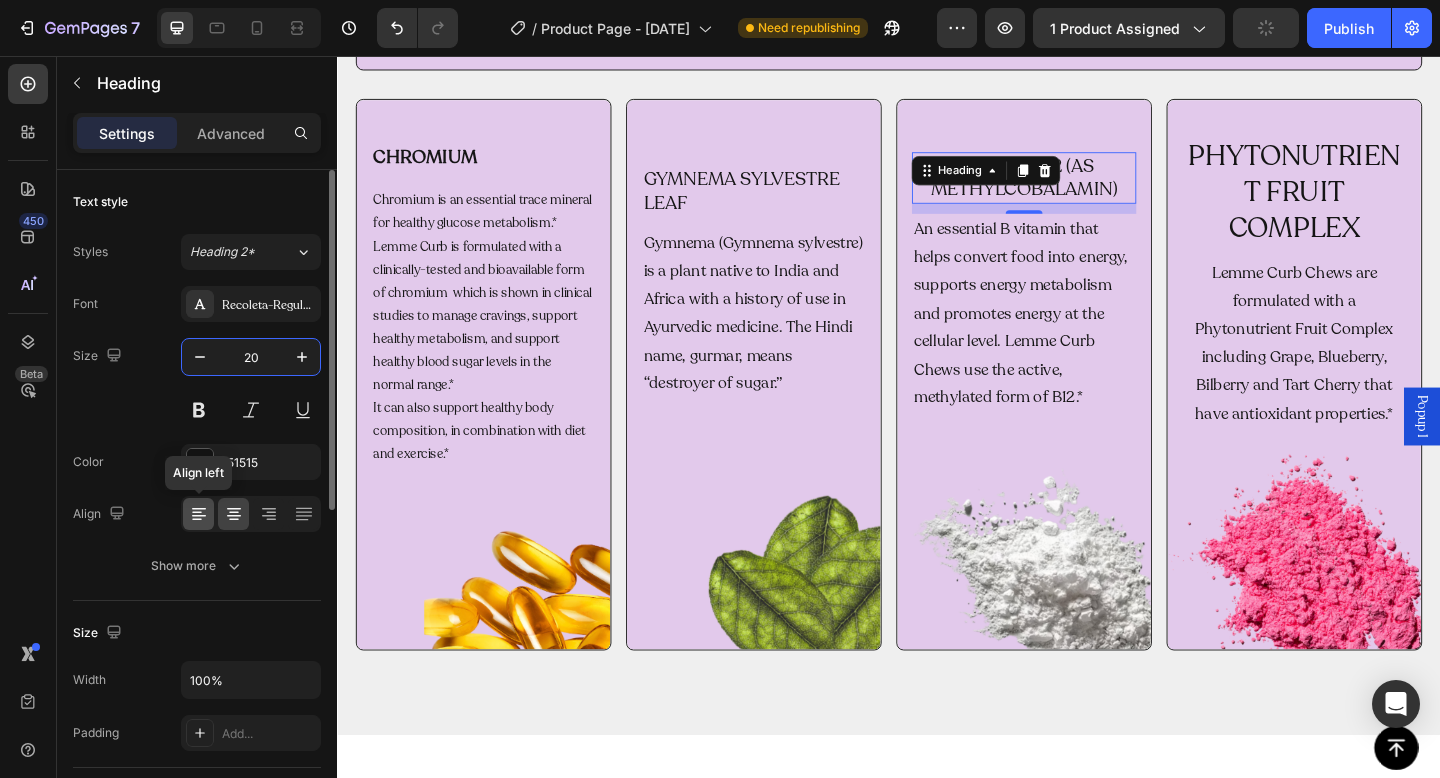 type on "20" 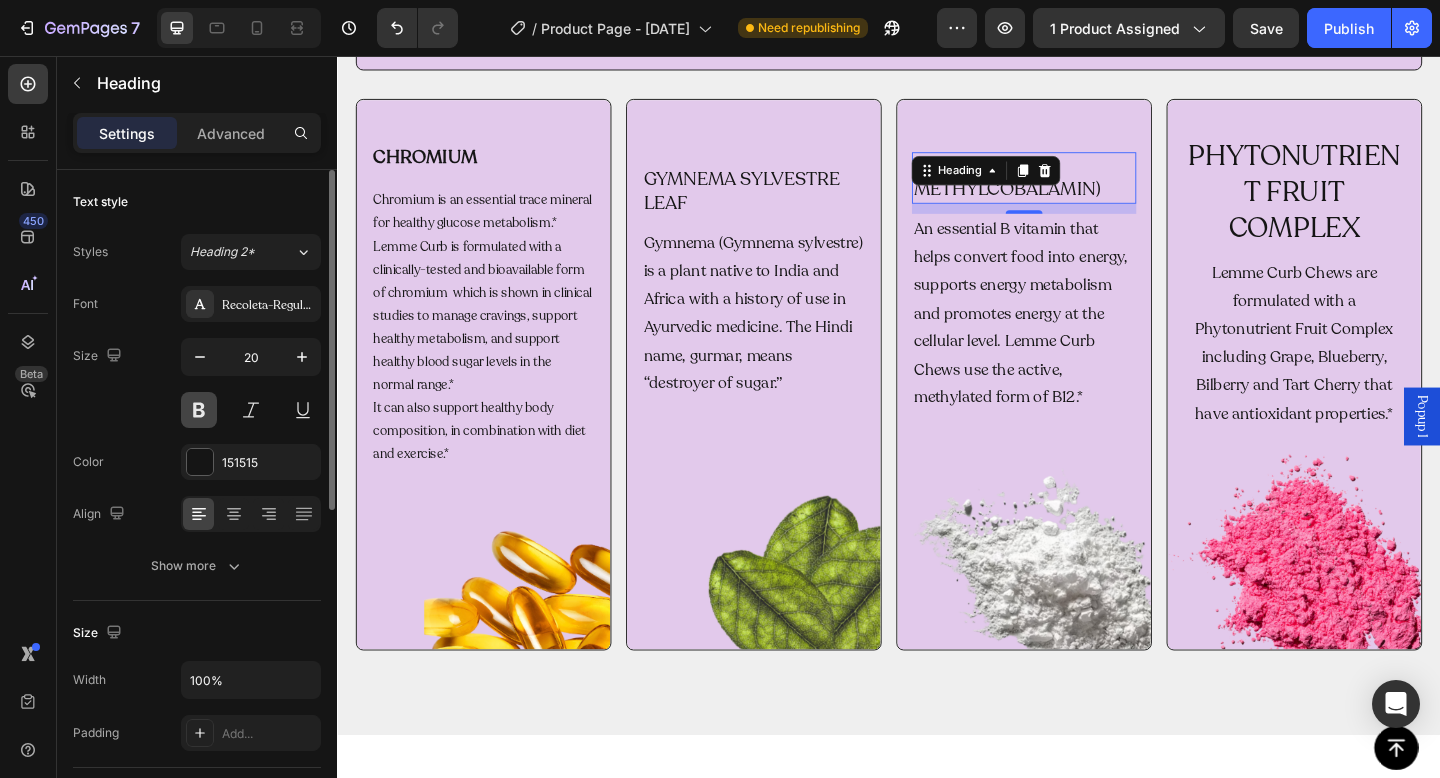 click at bounding box center [199, 410] 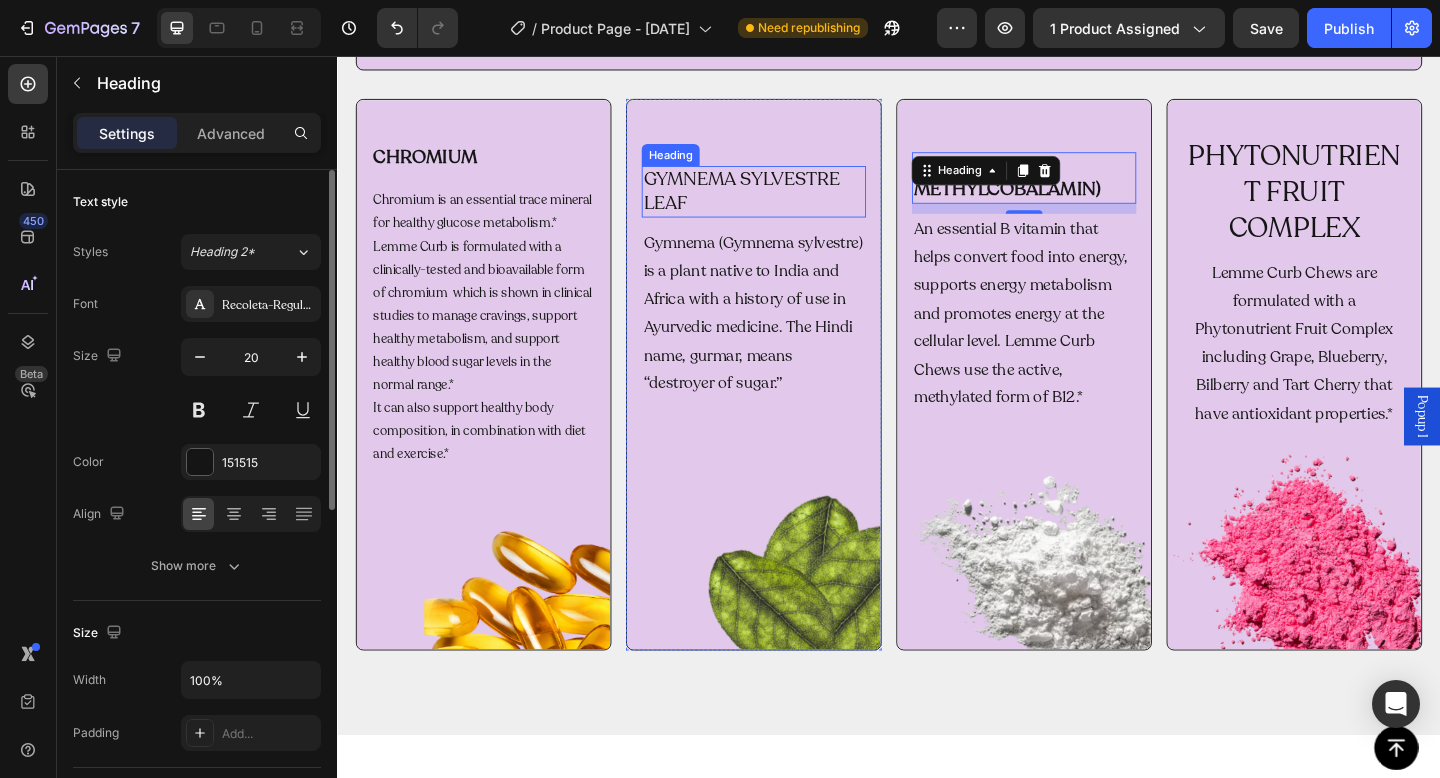 click on "GYMNEMA SYLVESTRE LEAF" at bounding box center (790, 204) 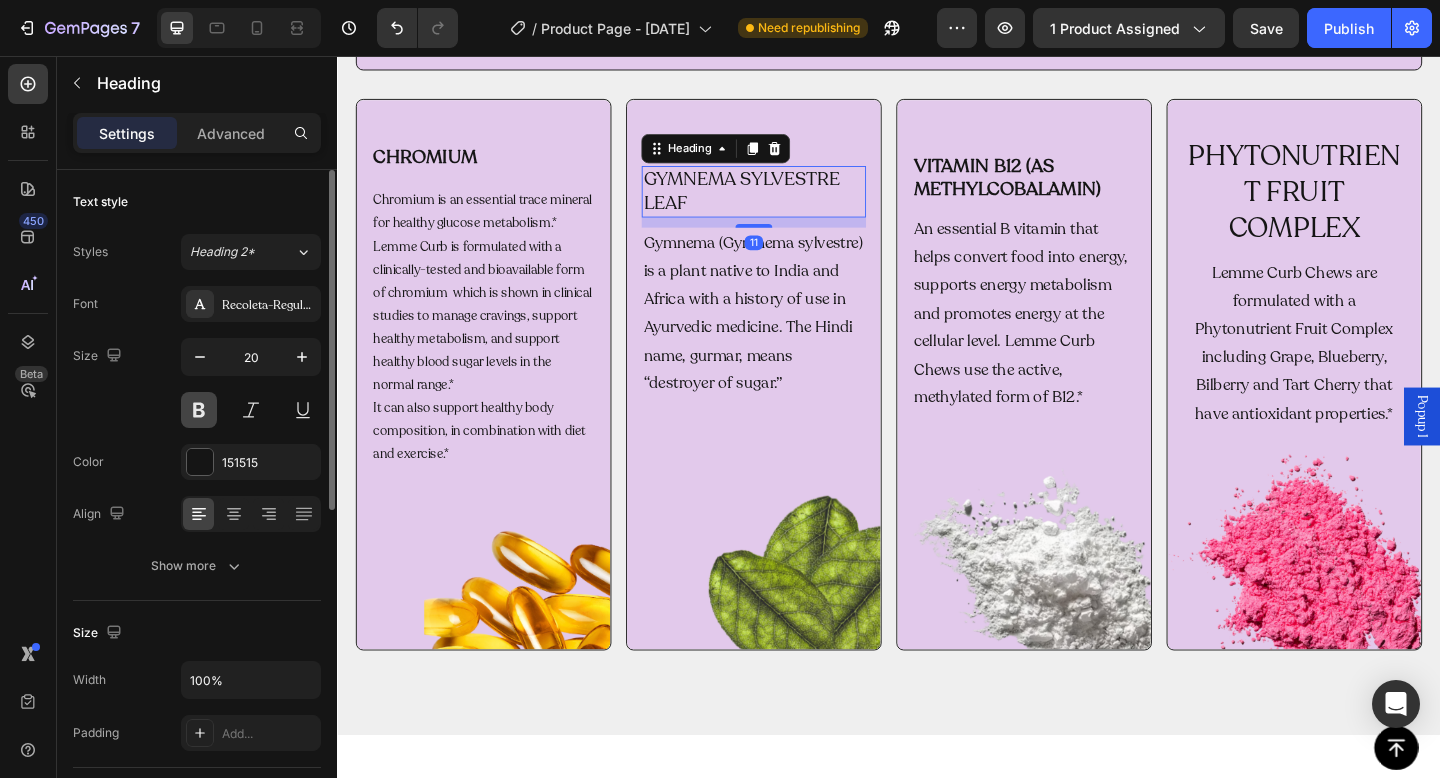 click at bounding box center [199, 410] 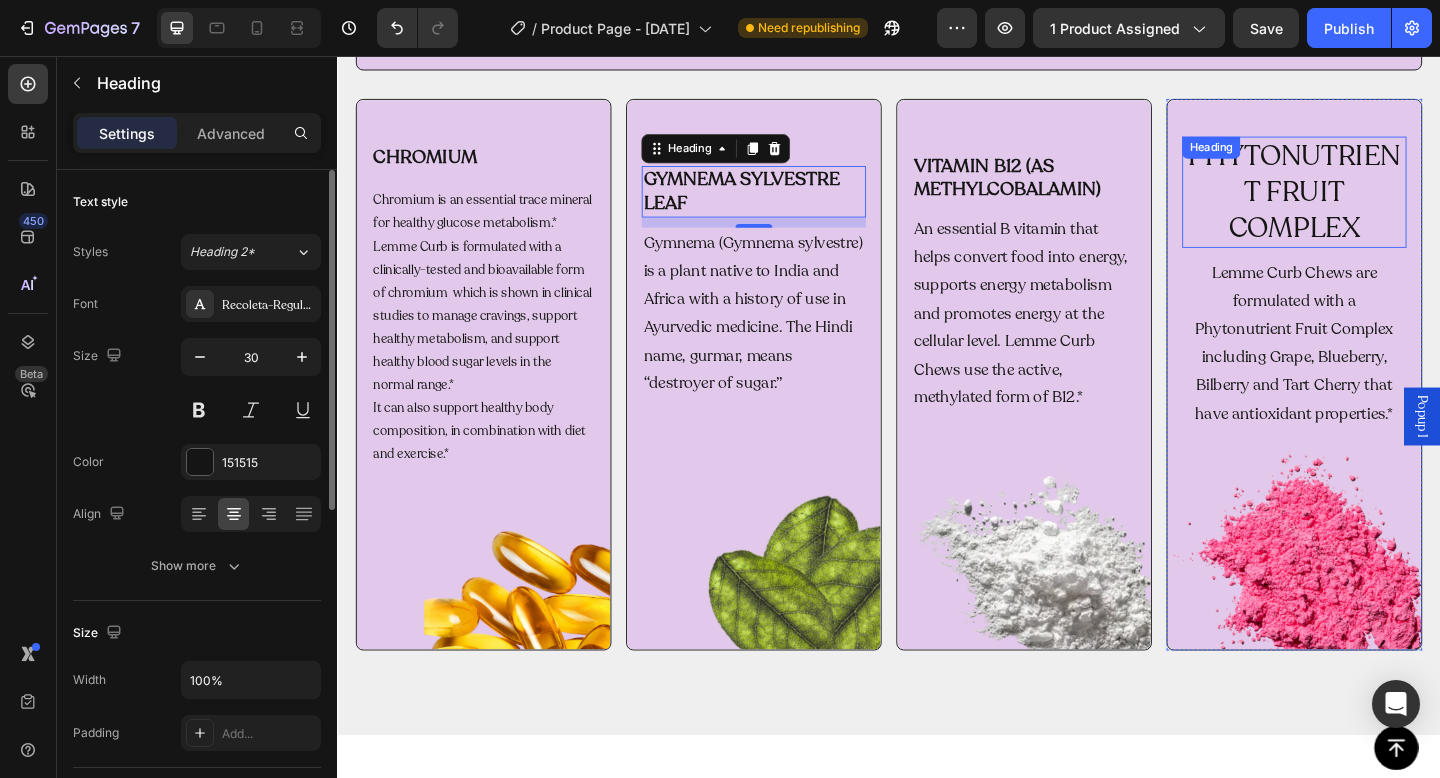 click on "PHYTONUTRIENT FRUIT COMPLEX Heading" at bounding box center [1378, 204] 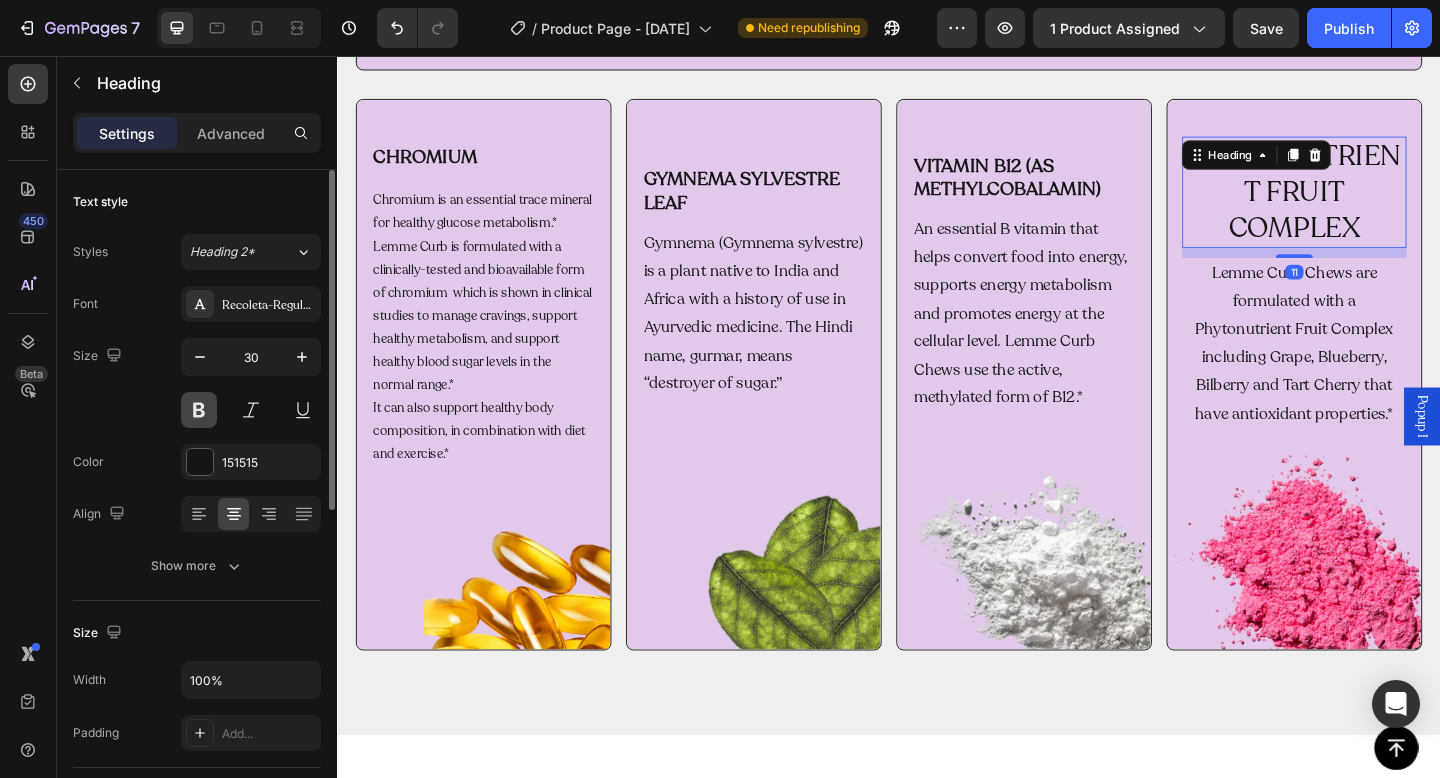 click at bounding box center [199, 410] 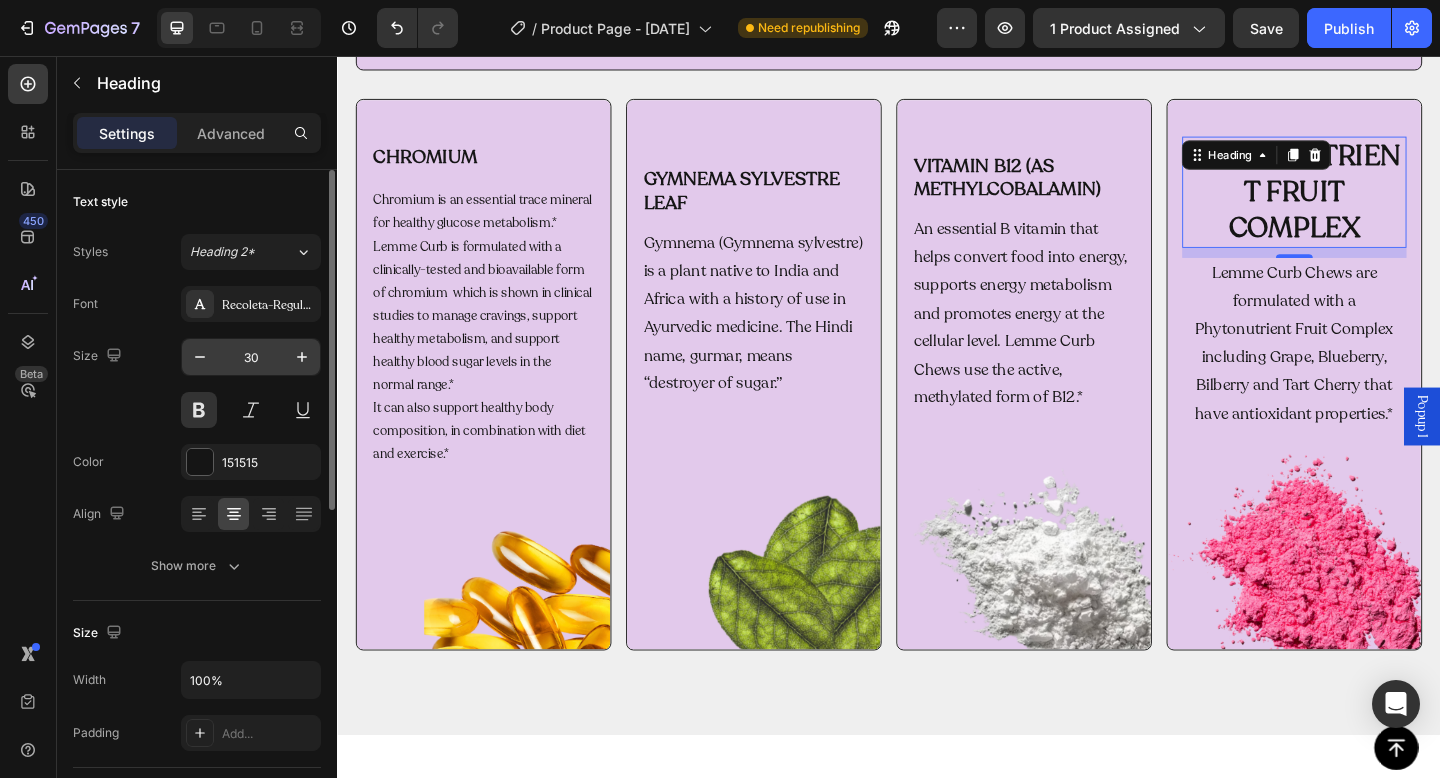 click on "30" at bounding box center [251, 357] 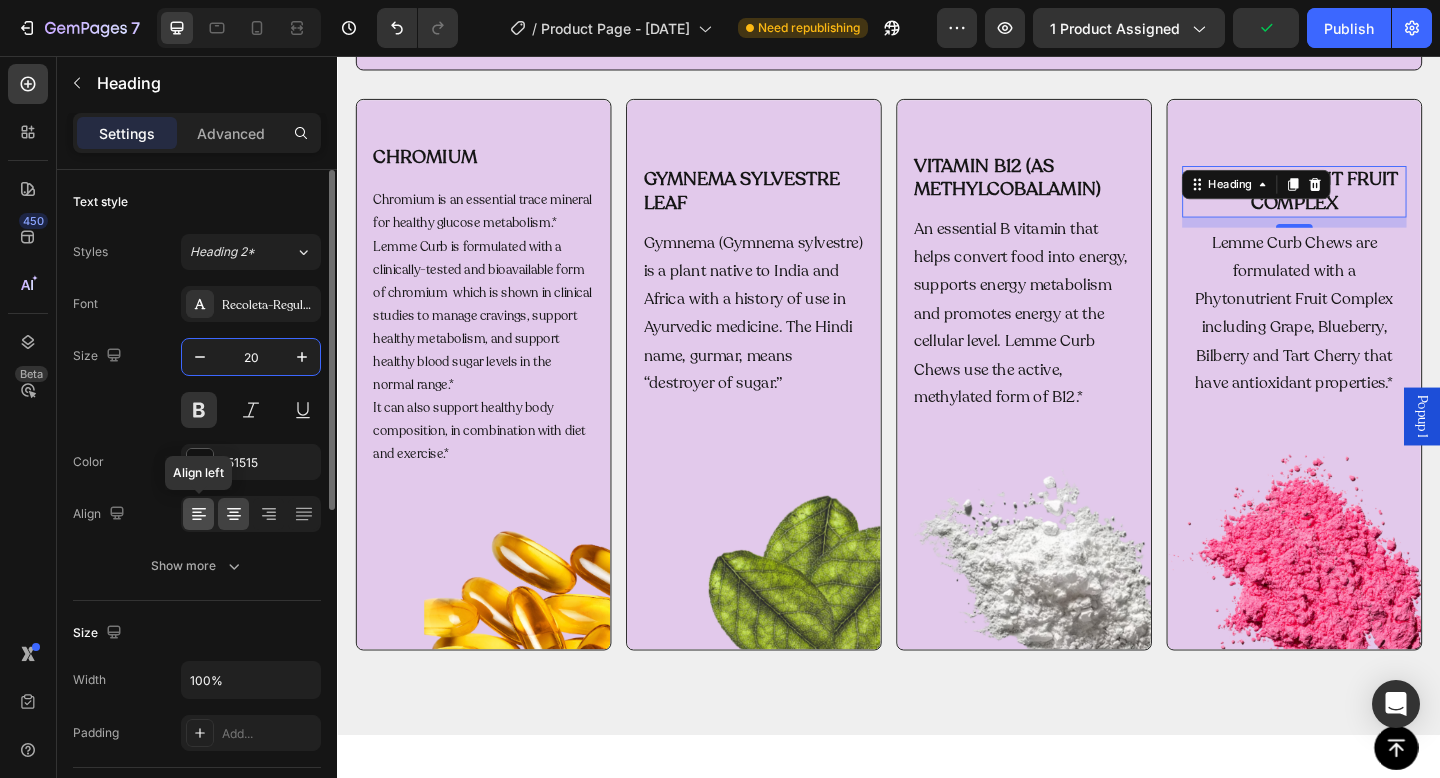 type on "20" 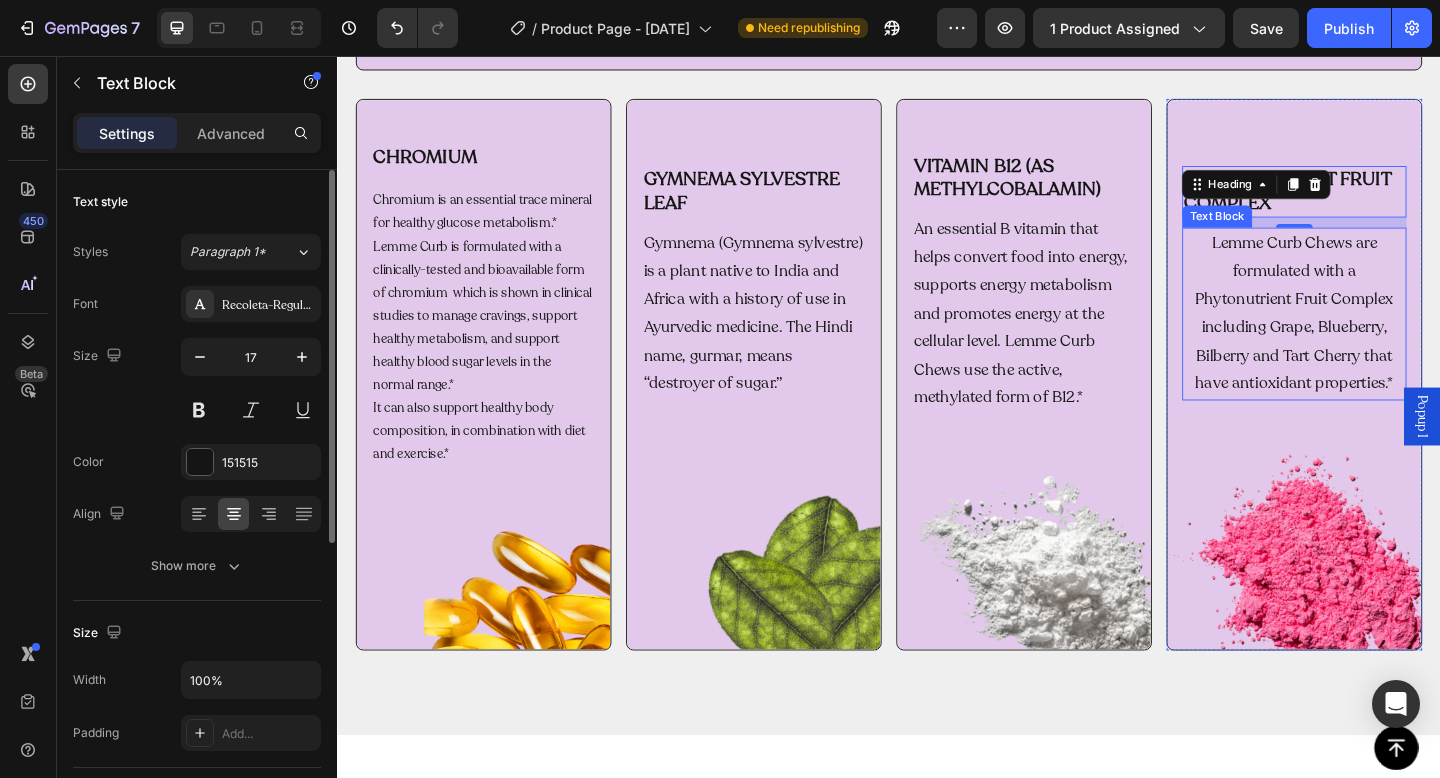 click on "Lemme Curb Chews are formulated with a Phytonutrient Fruit Complex including Grape, Blueberry, Bilberry and Tart Cherry that have antioxidant properties.*" at bounding box center [1378, 337] 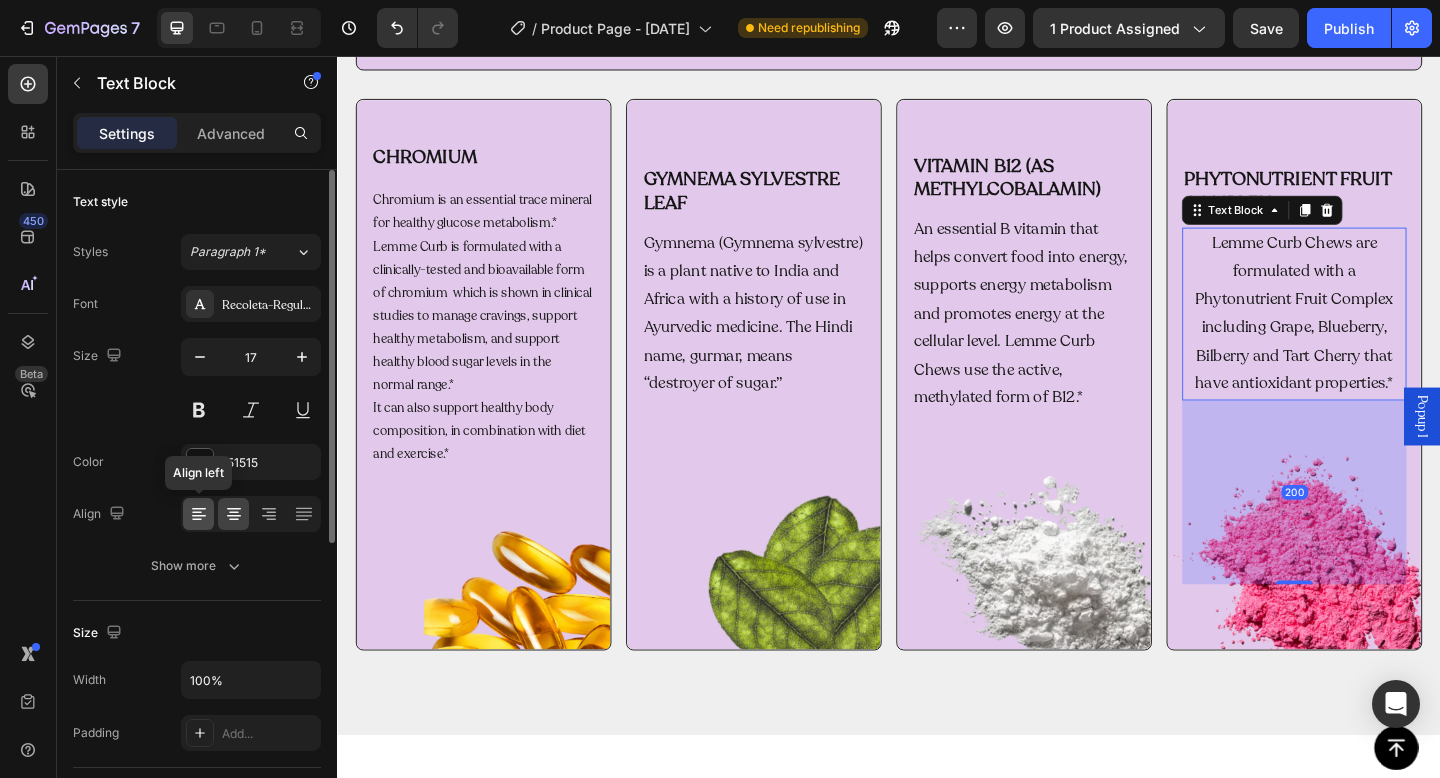 click 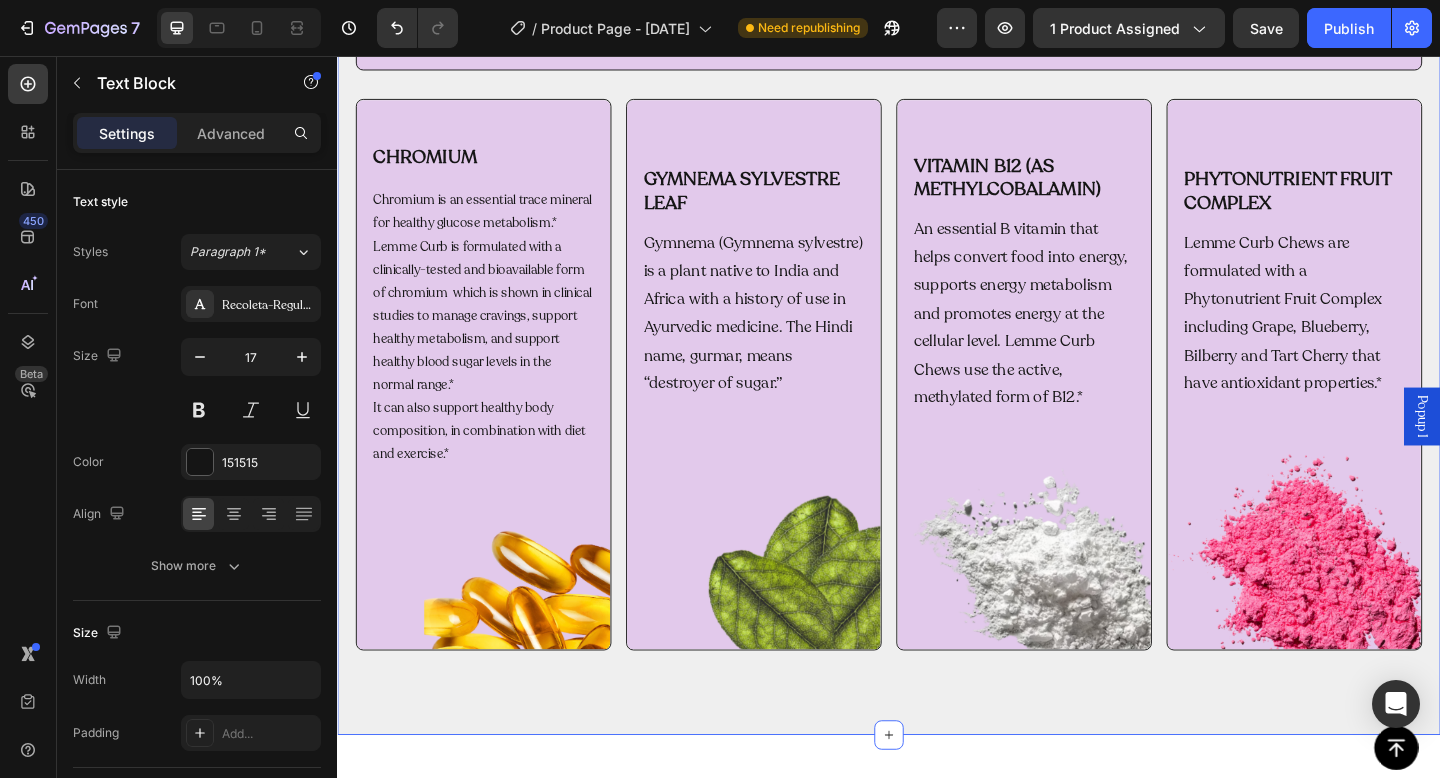 click on "so what's in it? Heading CHROMIUM Heading Chromium is an essential trace mineral for healthy glucose metabolism.* Lemme Curb is formulated with a clinically-tested and bioavailable form of chromium  which is shown in clinical studies to manage cravings, support healthy metabolism, and support healthy blood sugar levels in the normal range.* It can also support healthy body composition, in combination with diet and exercise.* Text Block Hero Banner GYMNEMA SYLVESTRE LEAF Heading Gymnema (Gymnema sylvestre) is a plant native to India and Africa with a history of use in Ayurvedic medicine. The Hindi name, gurmar, means “destroyer of sugar.” Text Block Hero Banner VITAMIN B12 (AS METHYLCOBALAMIN) Heading An essential B vitamin that helps convert food into energy, supports energy metabolism and promotes energy at the cellular level. Lemme Curb Chews use the active, methylated form of B12.* Text Block Hero Banner PHYTONUTRIENT FRUIT COMPLEX Heading Text Block Hero Banner Row Row Section 6   AI Content Product" at bounding box center [937, 361] 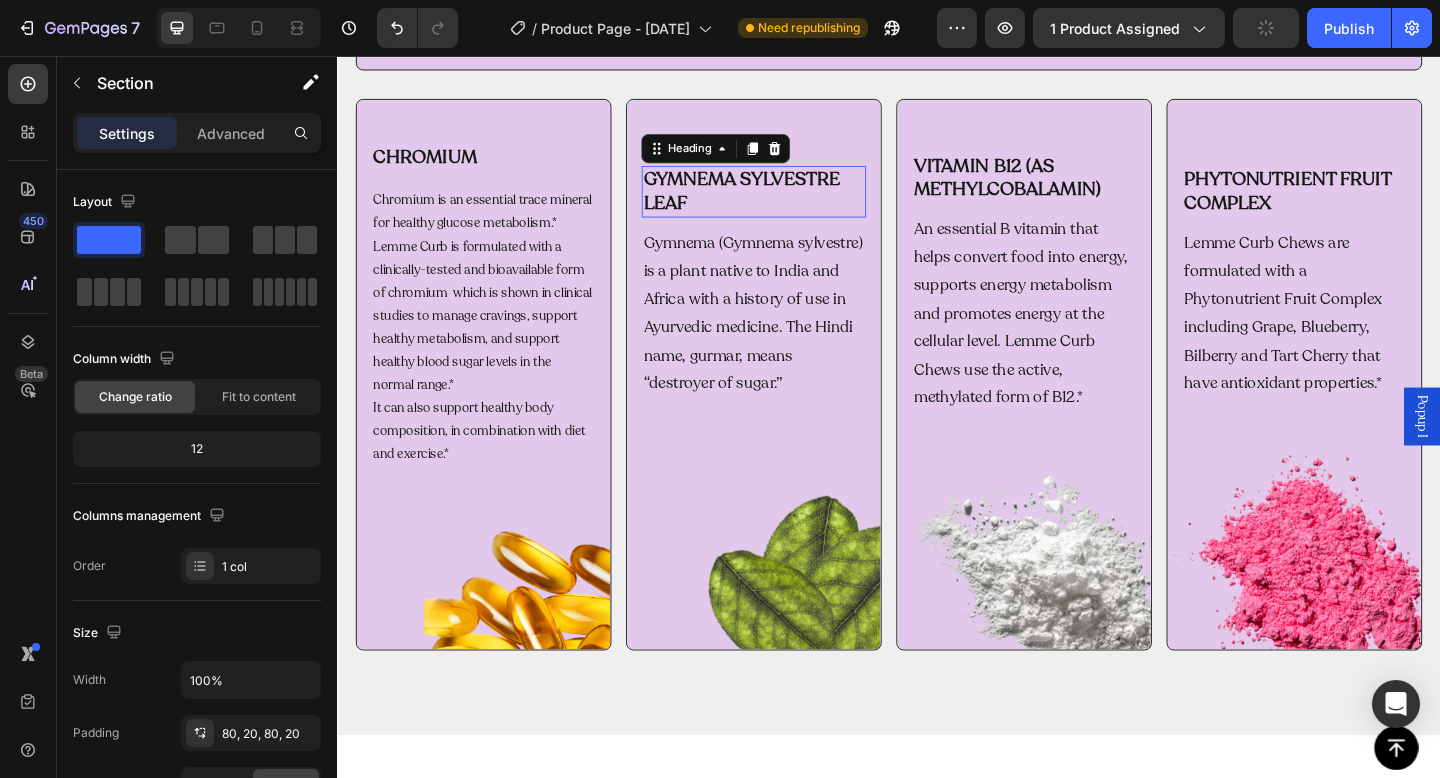 click on "GYMNEMA SYLVESTRE LEAF" at bounding box center [790, 204] 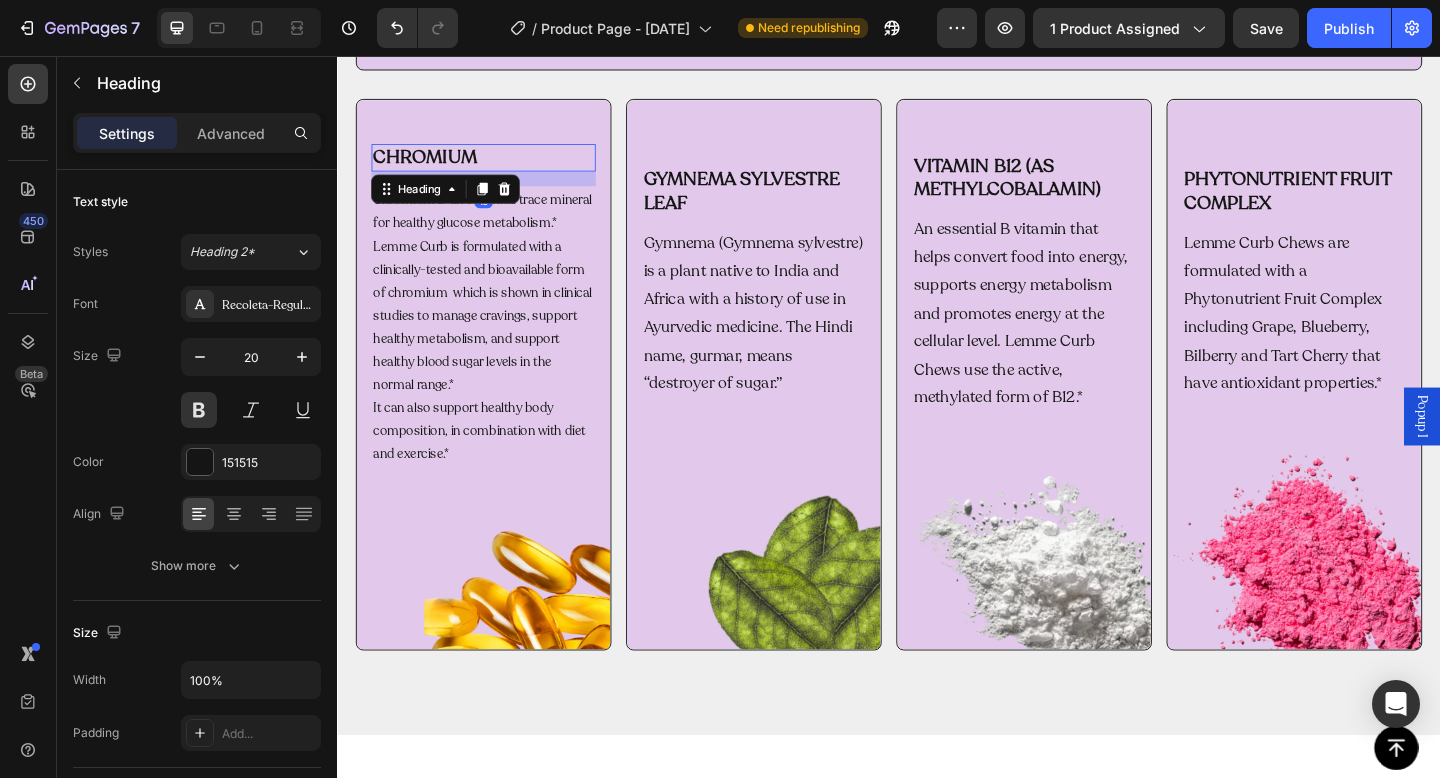 click on "CHROMIUM" at bounding box center (496, 167) 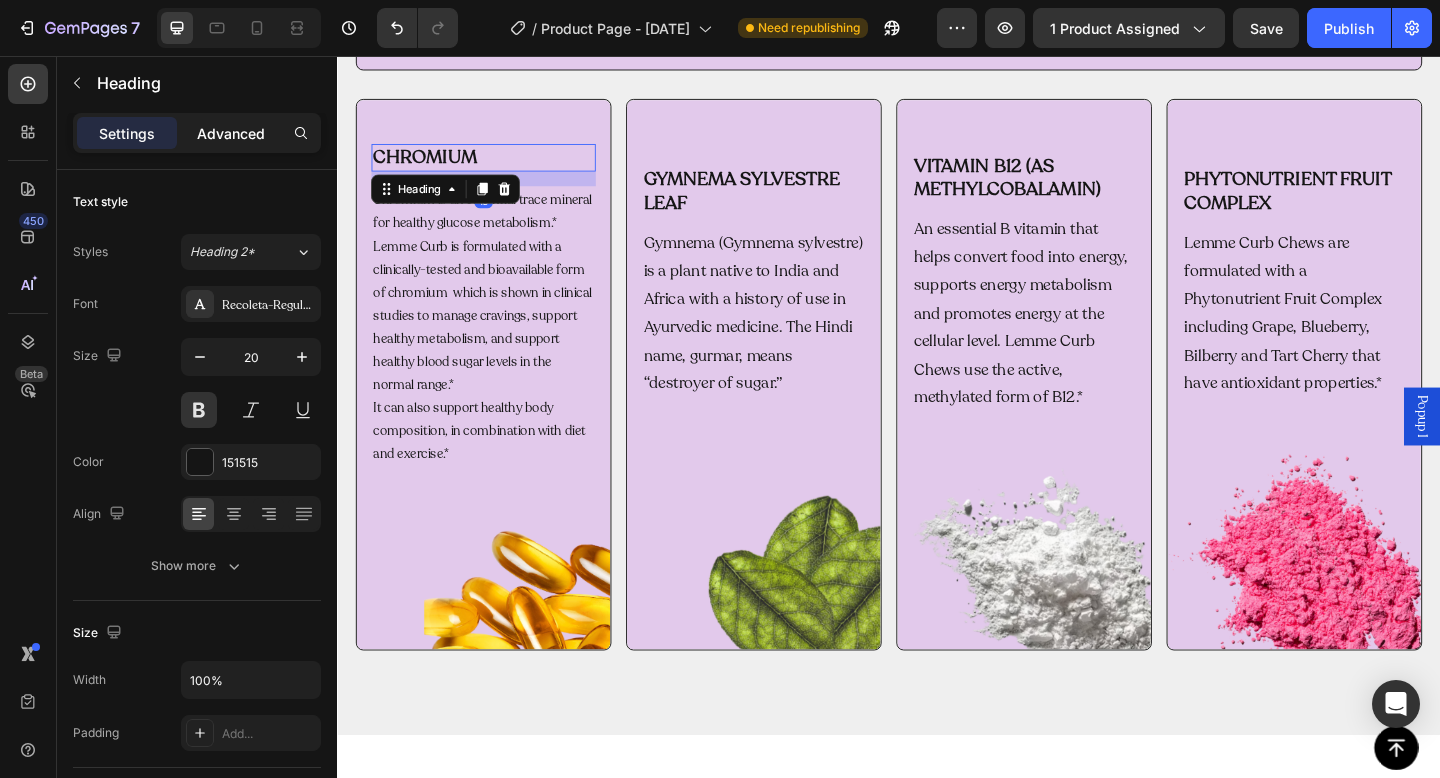click on "Advanced" at bounding box center (231, 133) 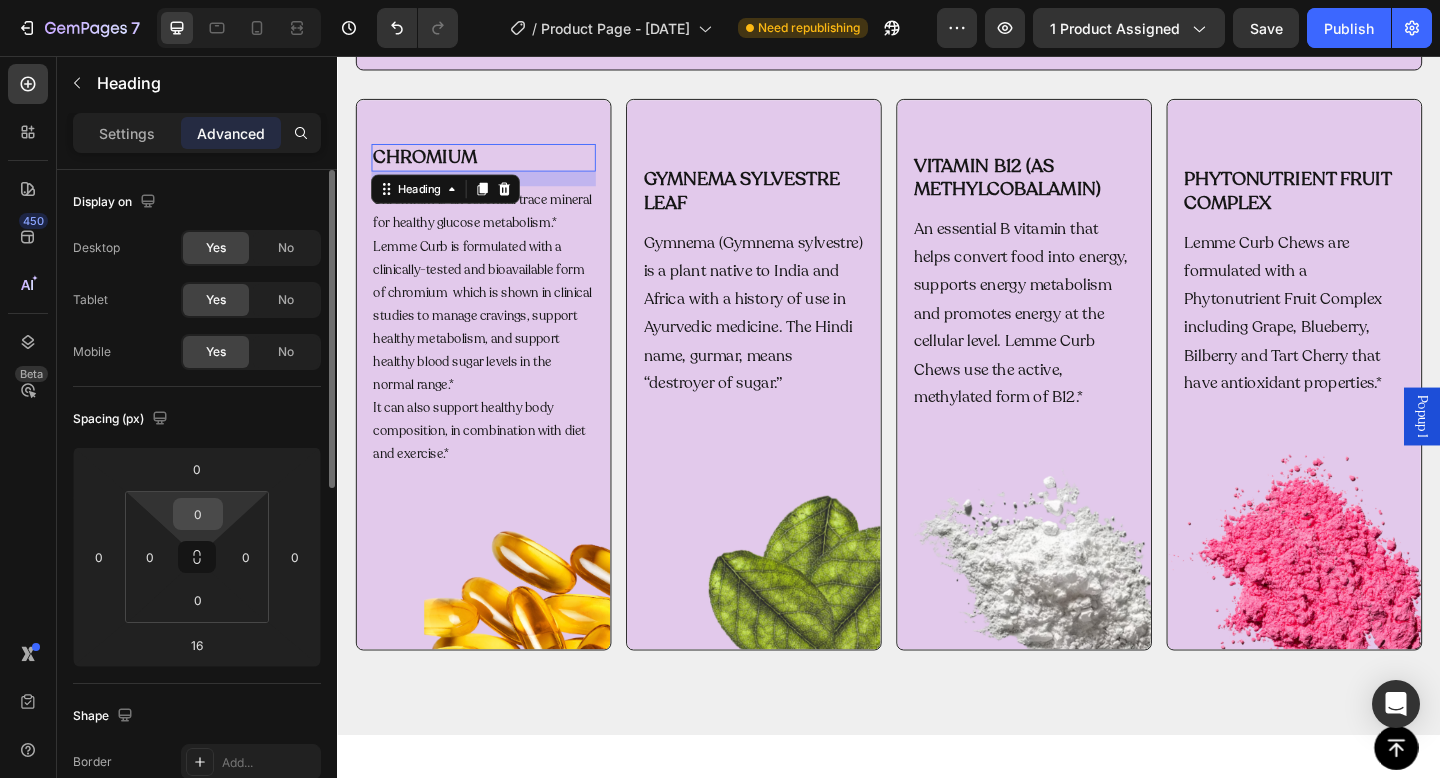click on "0" at bounding box center [198, 514] 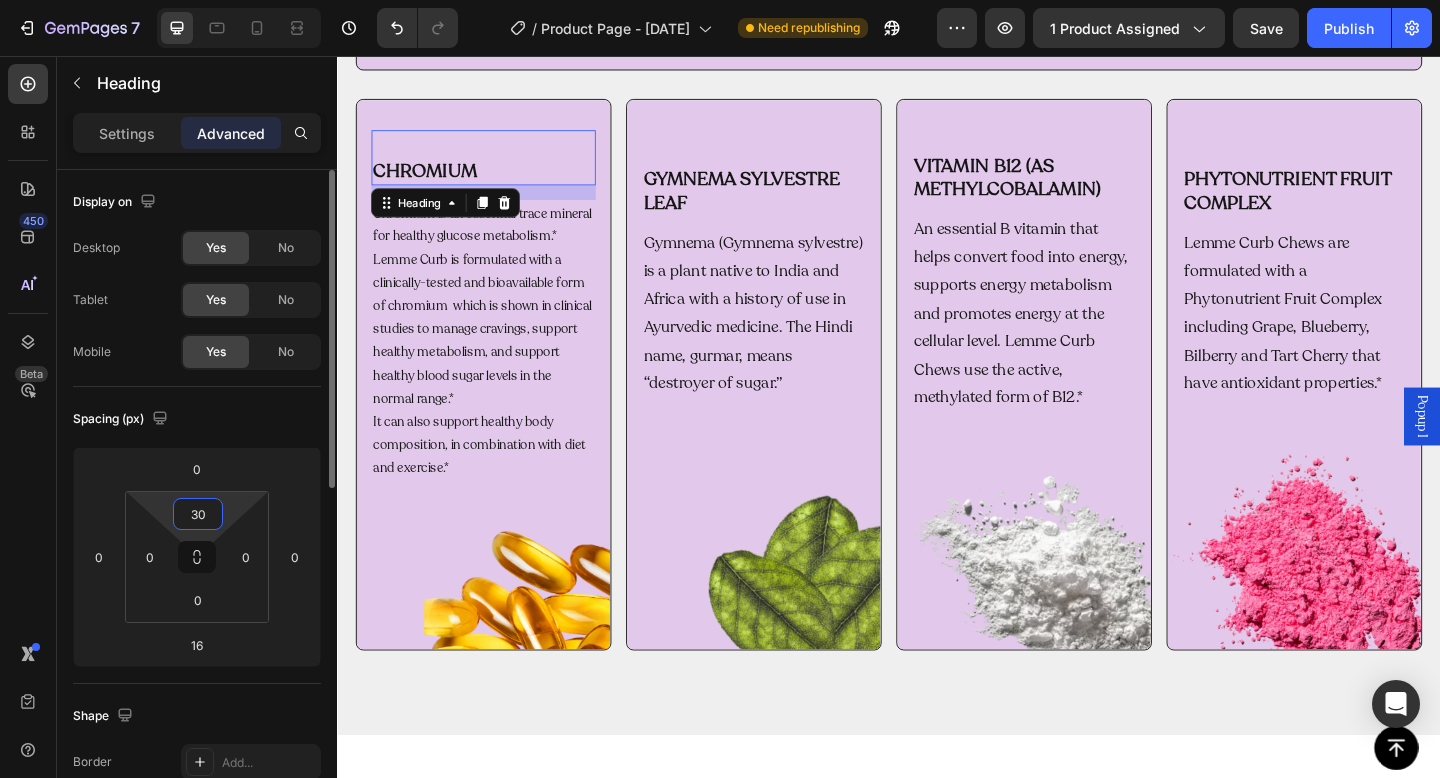 type on "3" 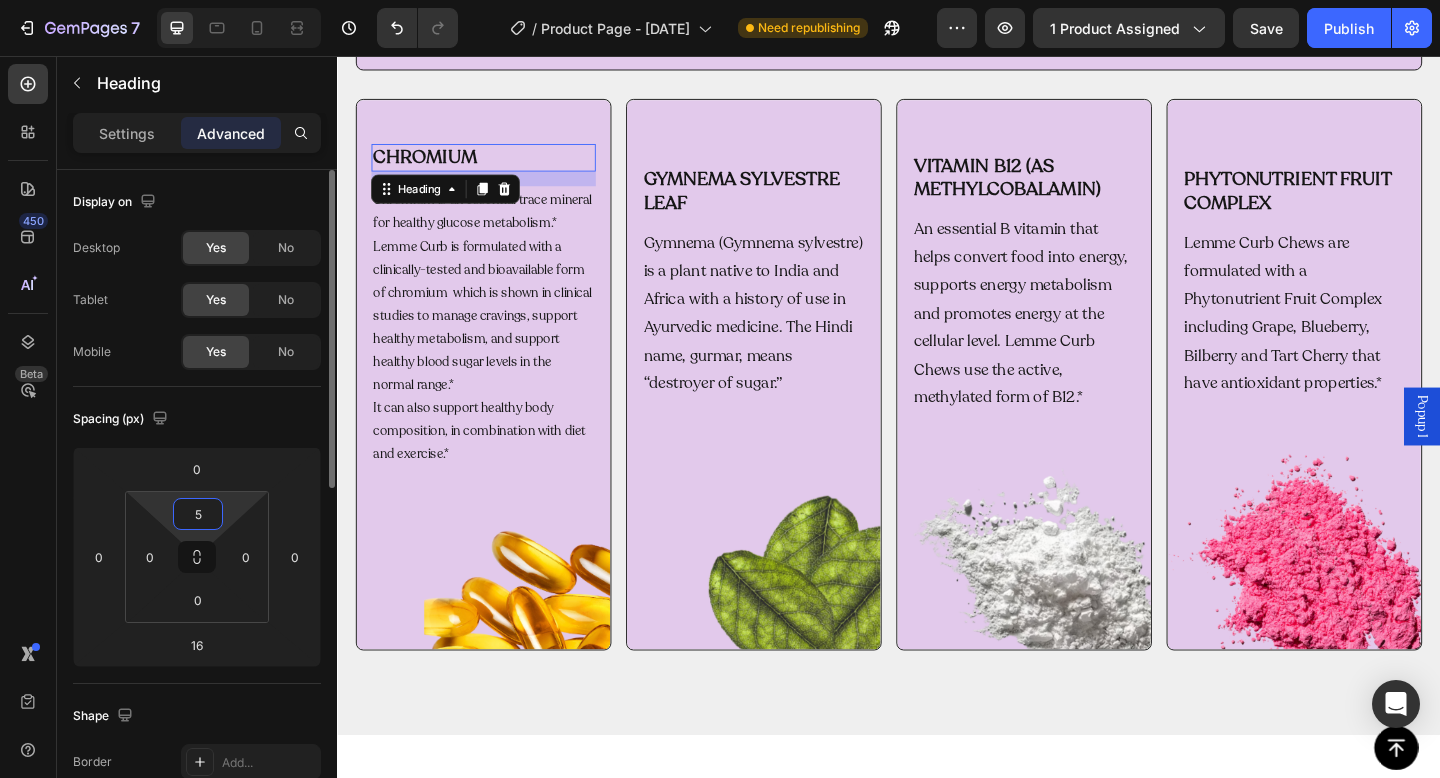 type on "50" 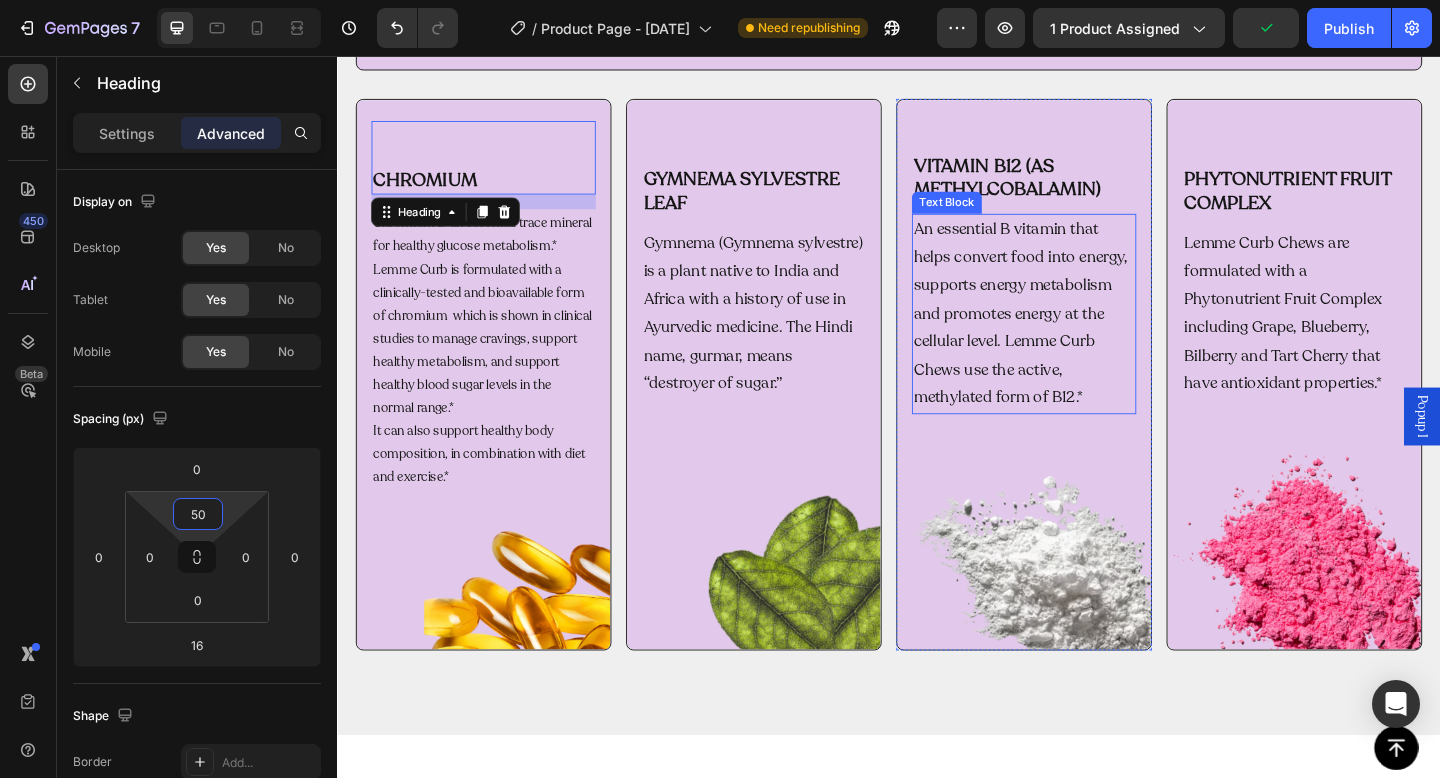 click on "VITAMIN B12 (AS METHYLCOBALAMIN)" at bounding box center (1084, 189) 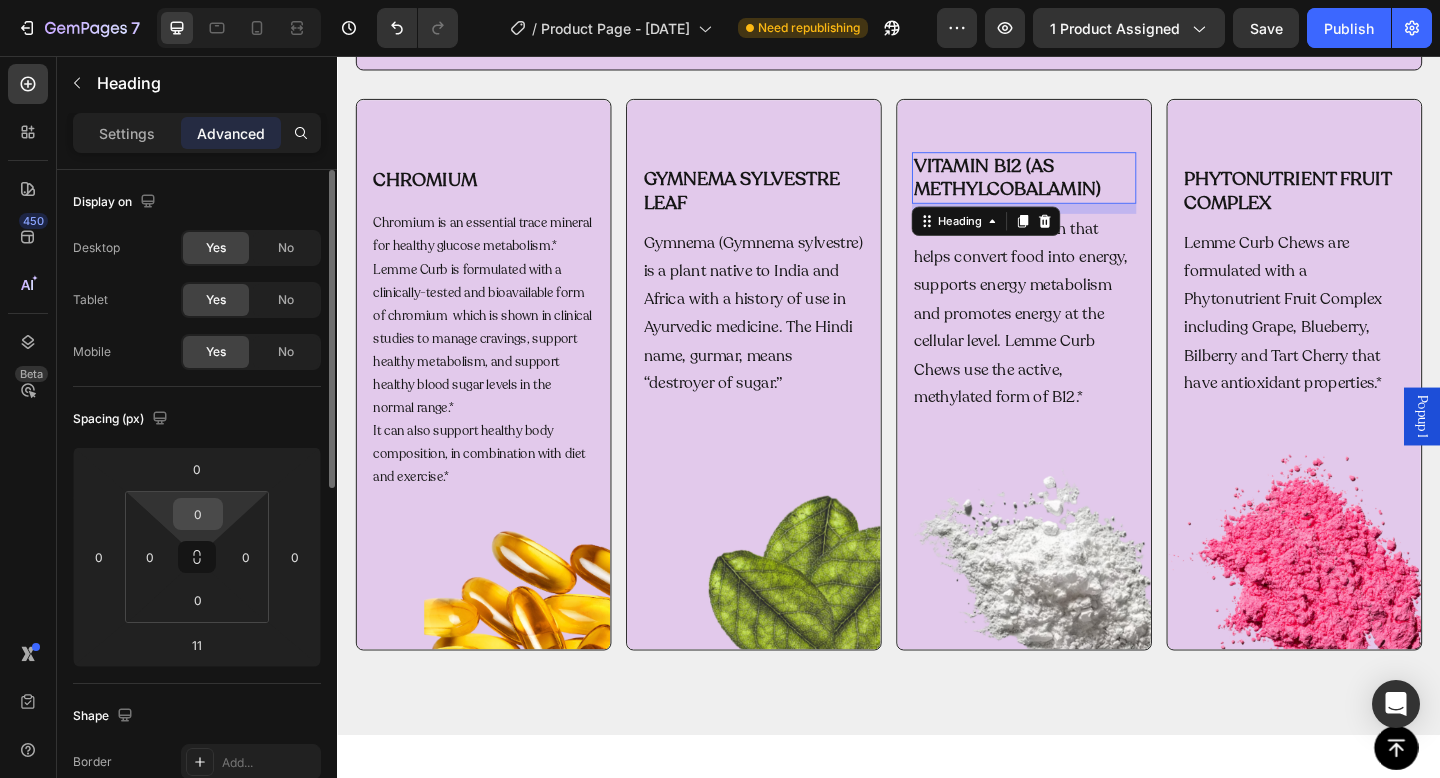 click on "0" at bounding box center [198, 514] 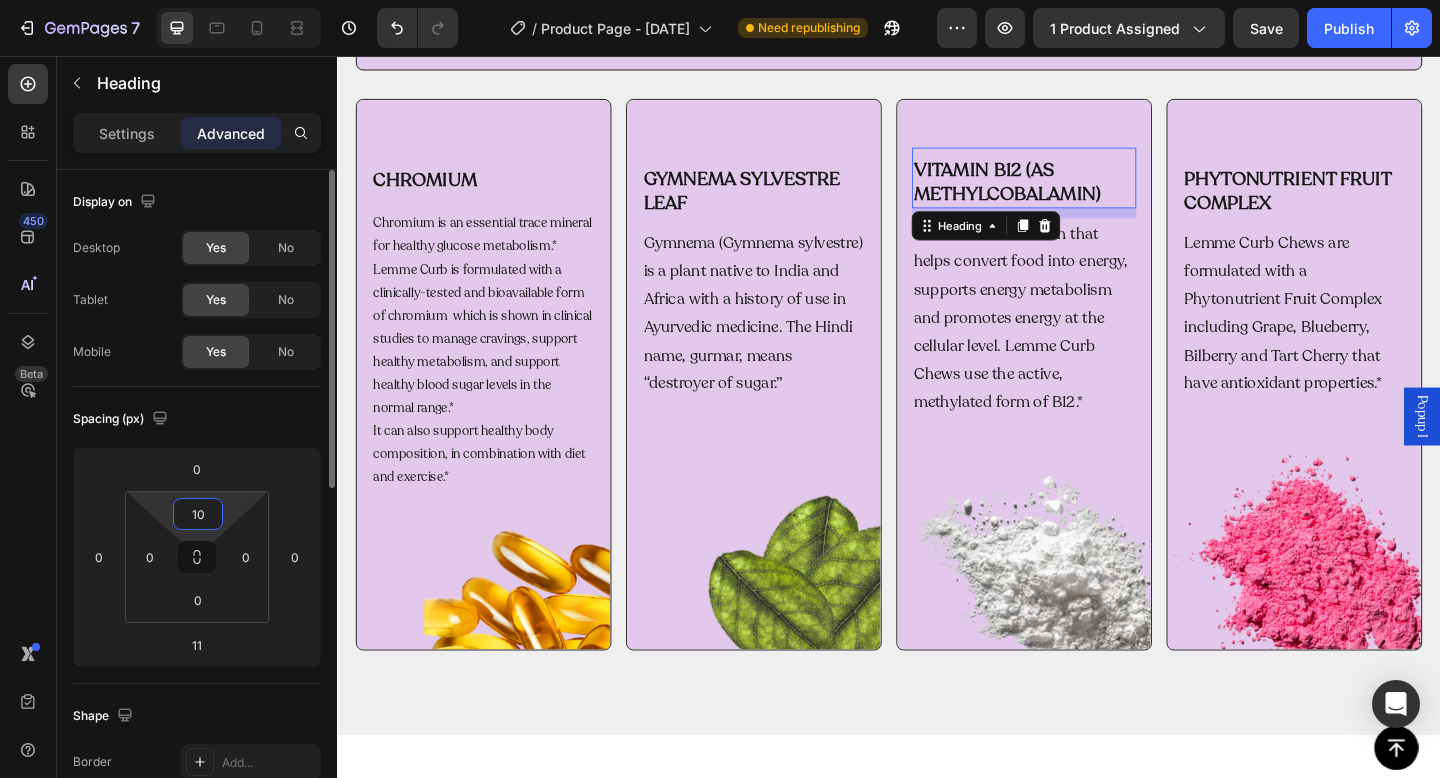 type on "1" 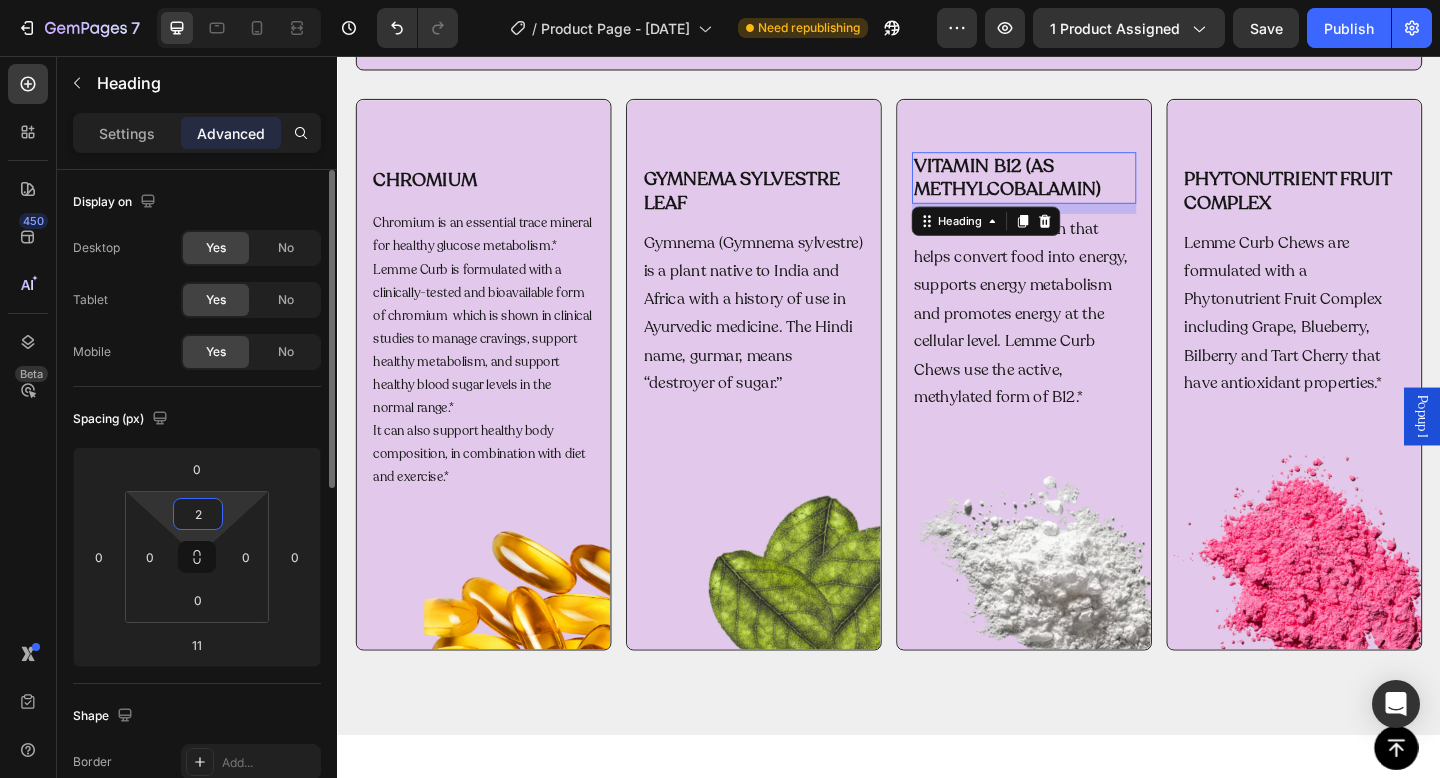 type on "20" 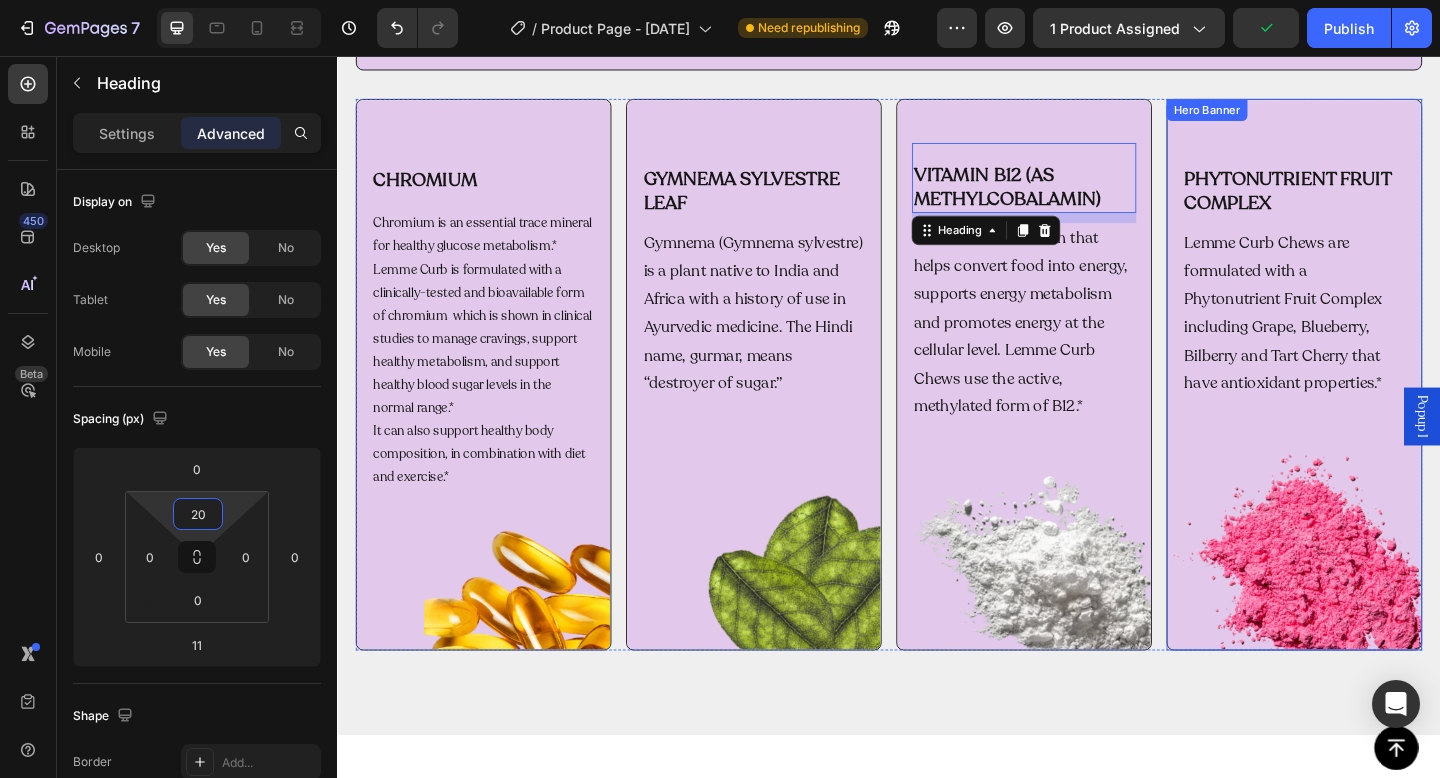 click at bounding box center [1378, 403] 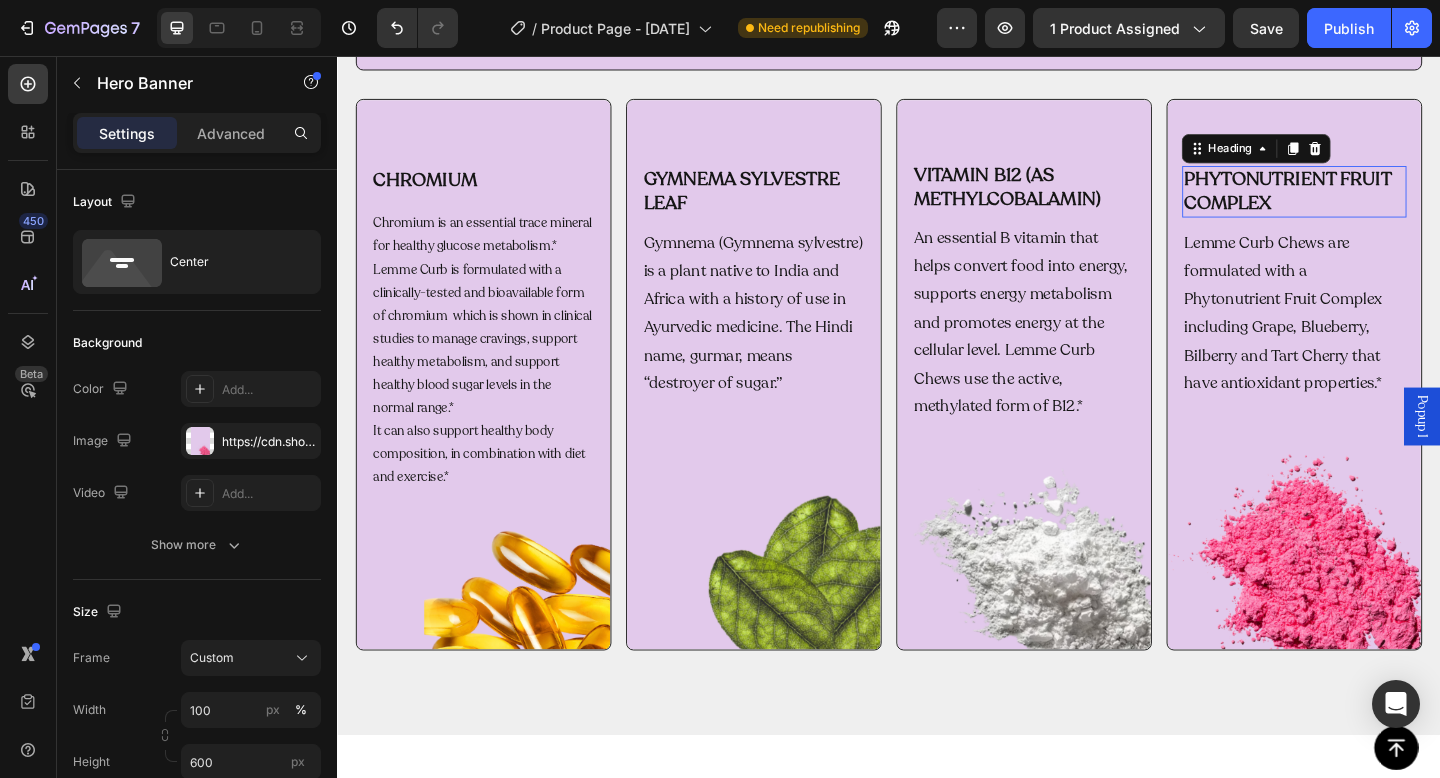 click on "PHYTONUTRIENT FRUIT COMPLEX" at bounding box center (1378, 204) 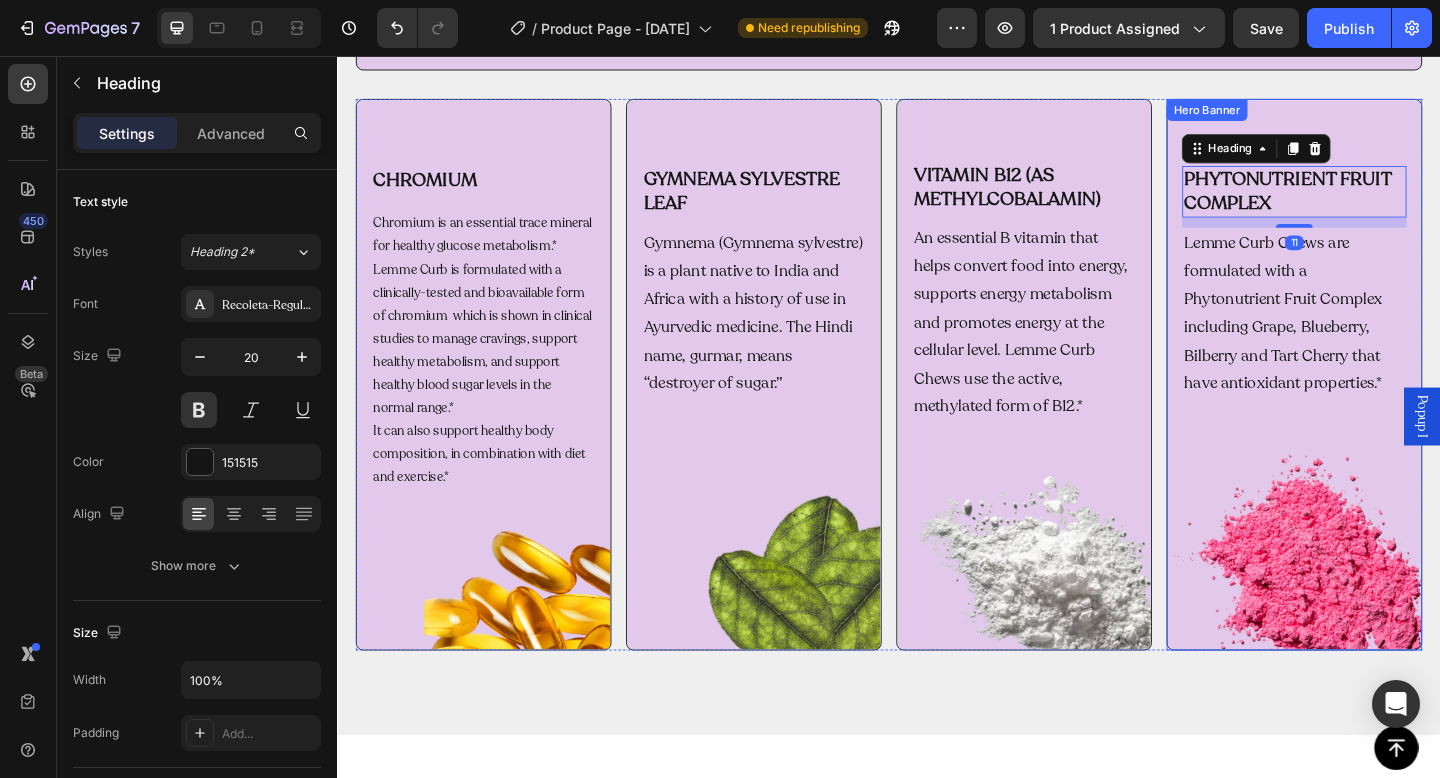 click at bounding box center (1378, 403) 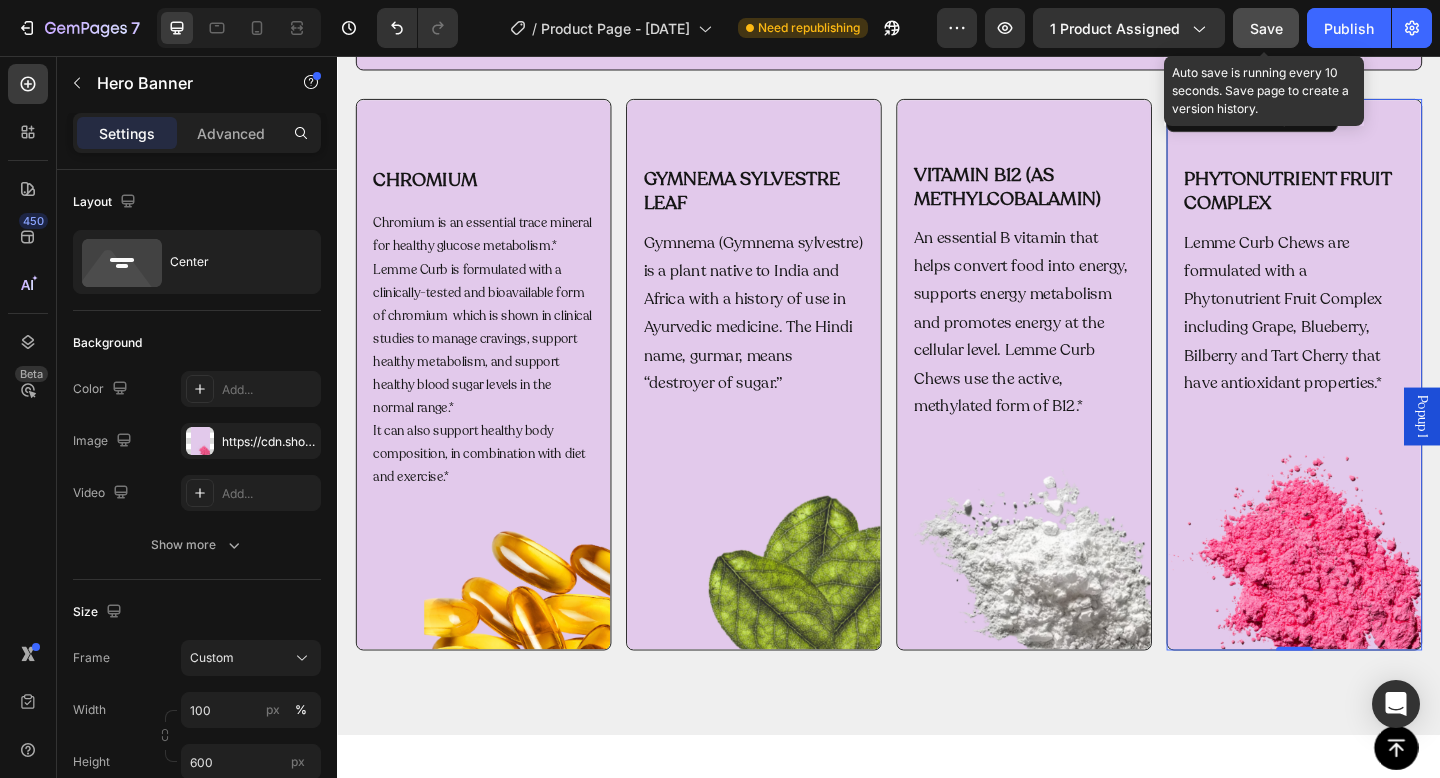 drag, startPoint x: 1276, startPoint y: 19, endPoint x: 1283, endPoint y: 29, distance: 12.206555 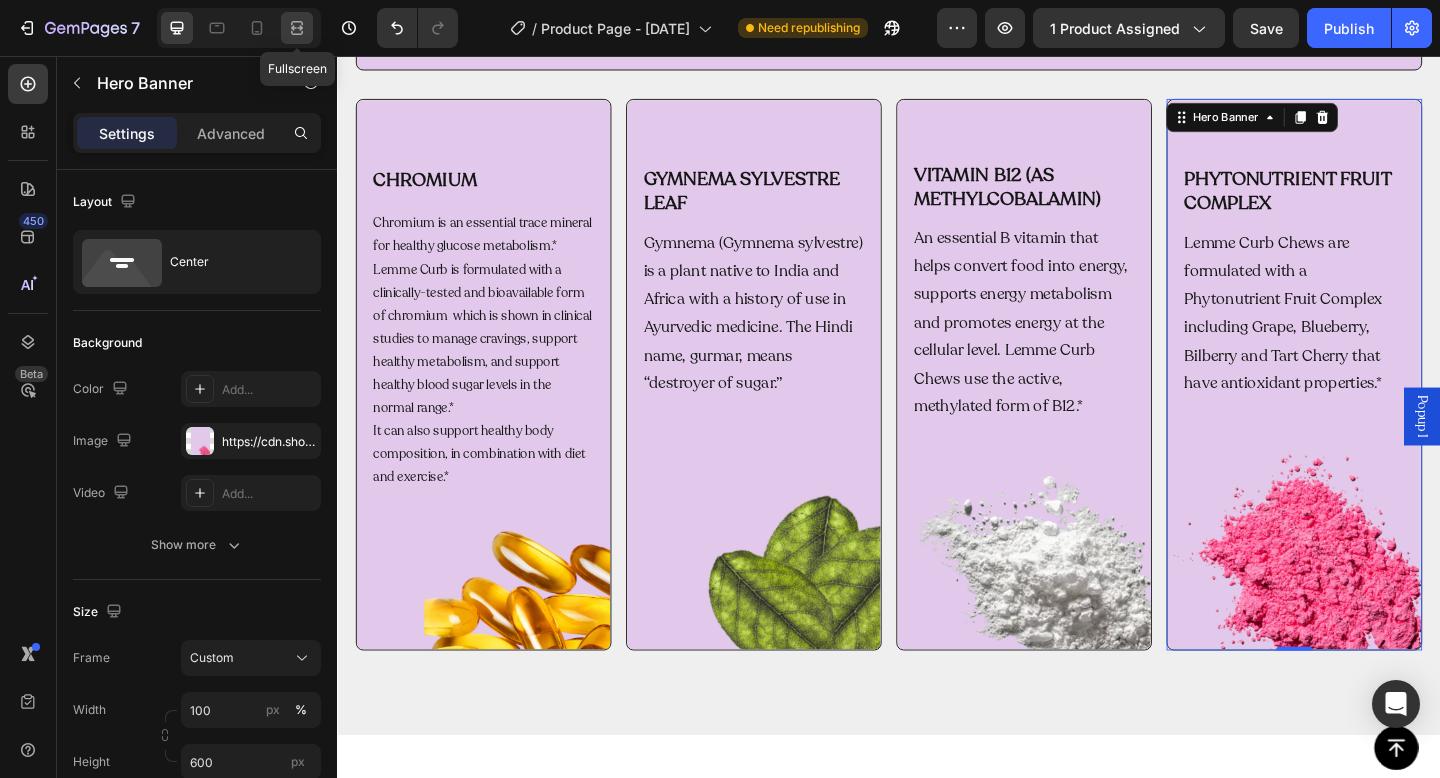click 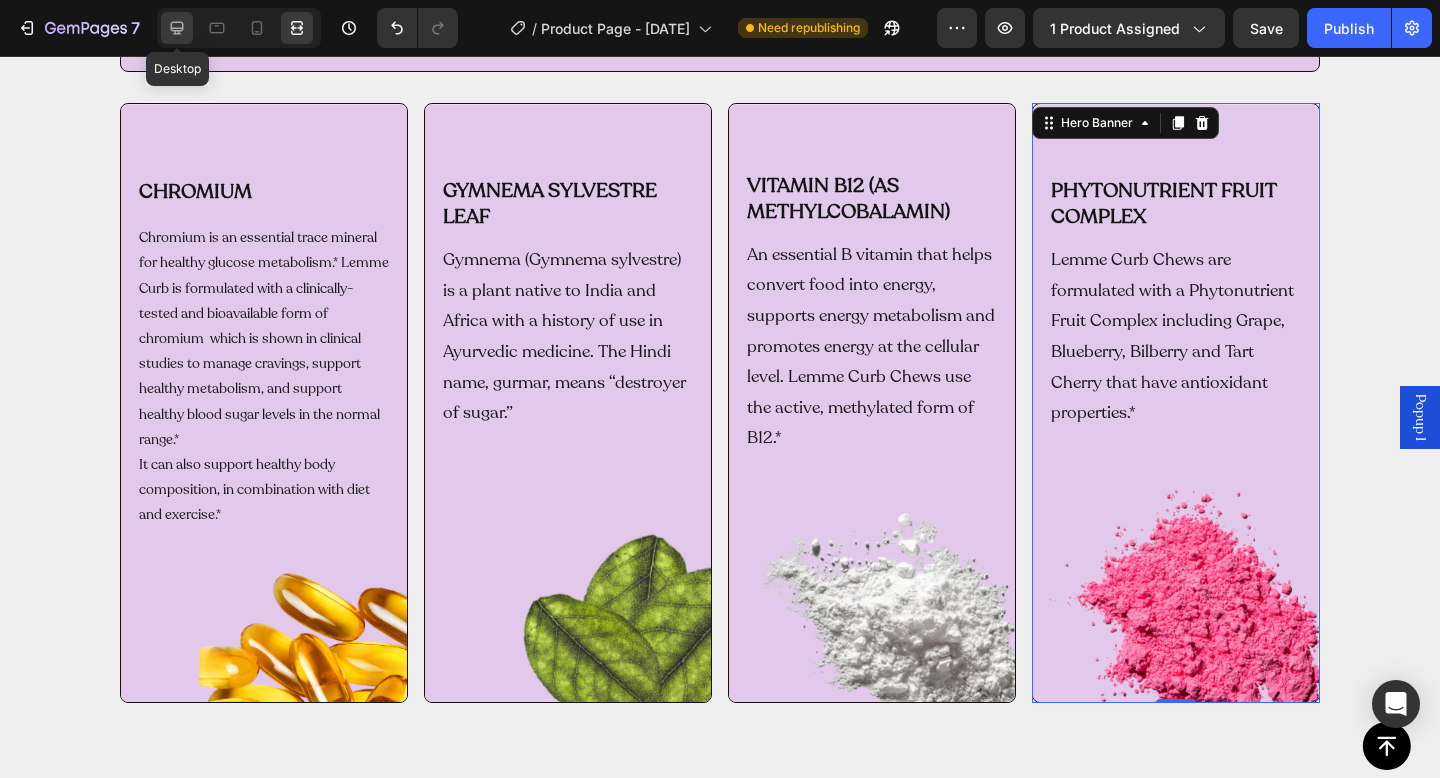click 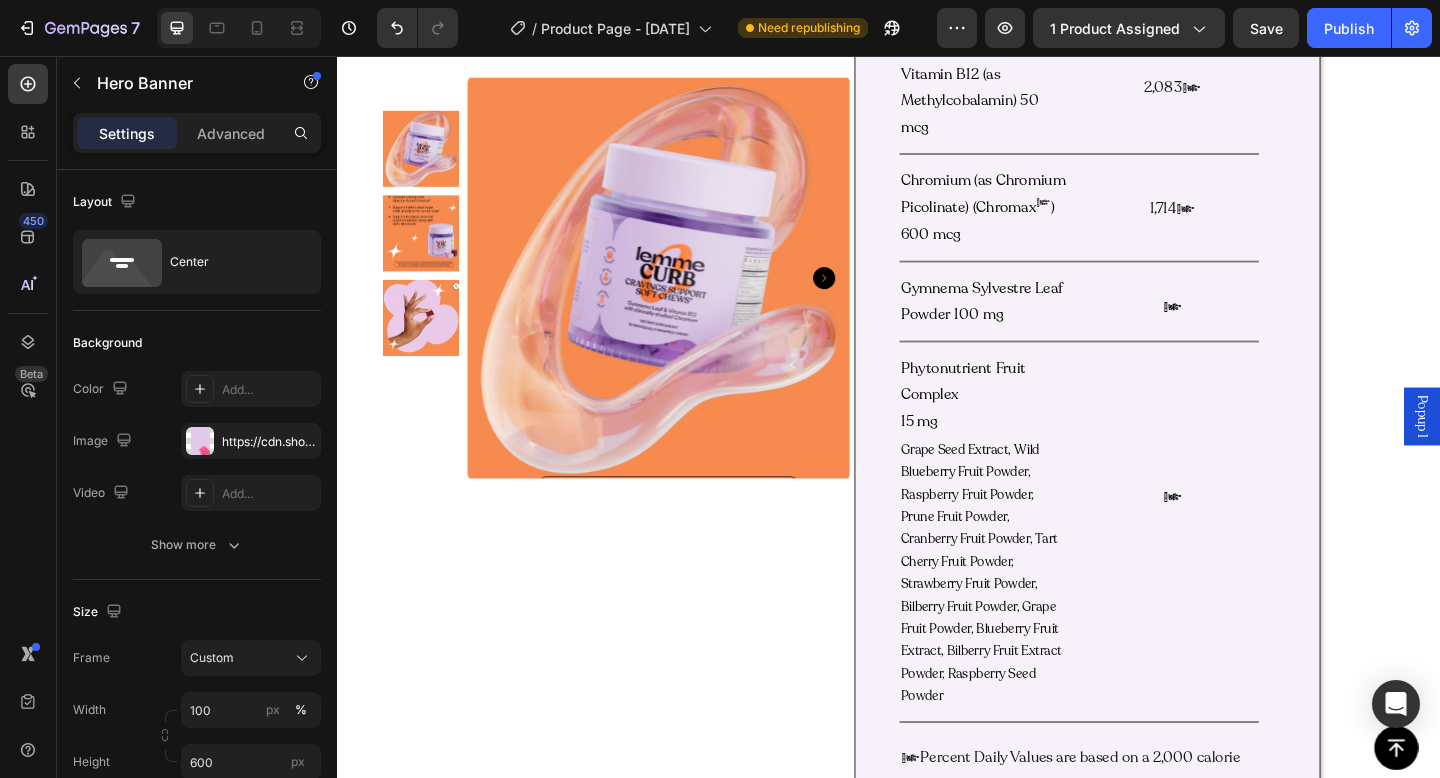 scroll, scrollTop: 1546, scrollLeft: 0, axis: vertical 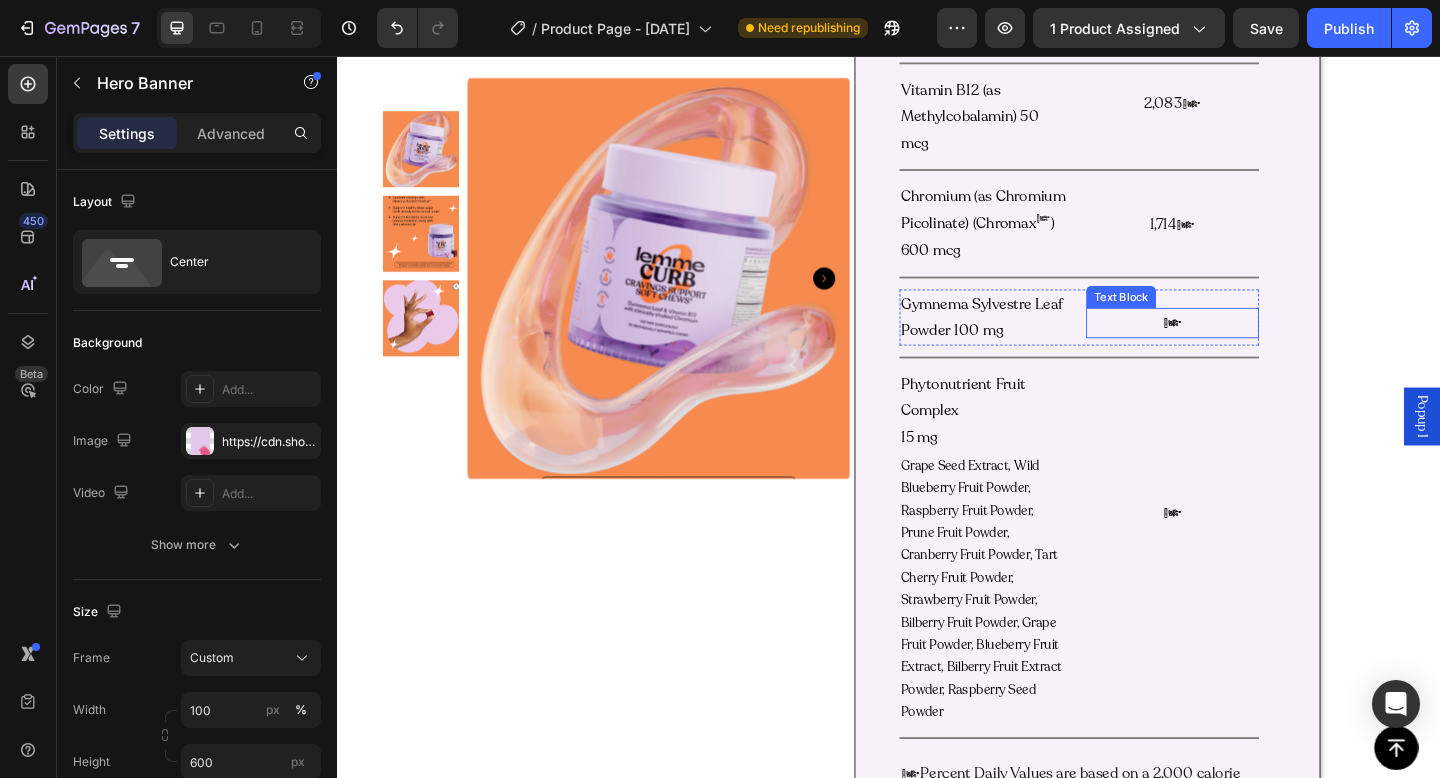 click on "†" at bounding box center [1246, 346] 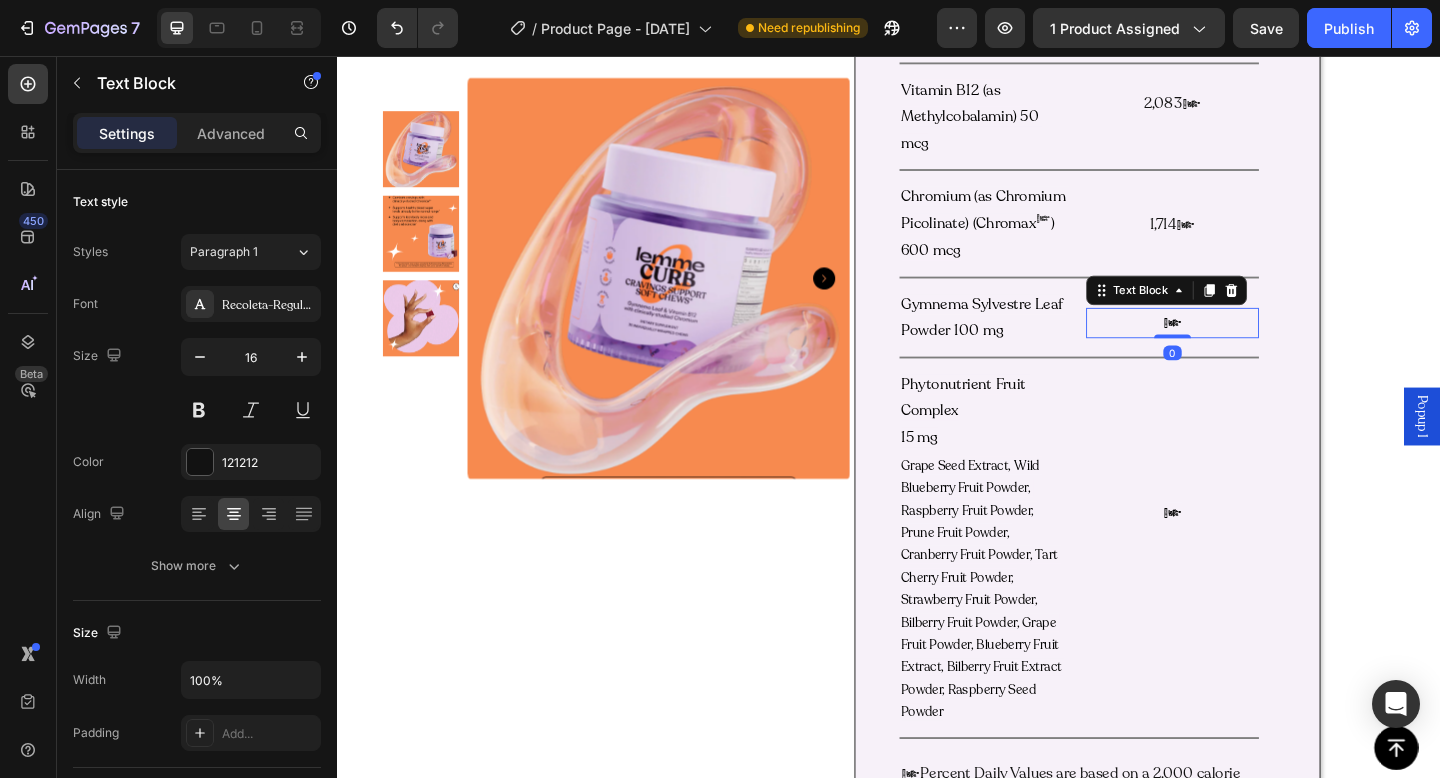 click on "†" at bounding box center (1246, 346) 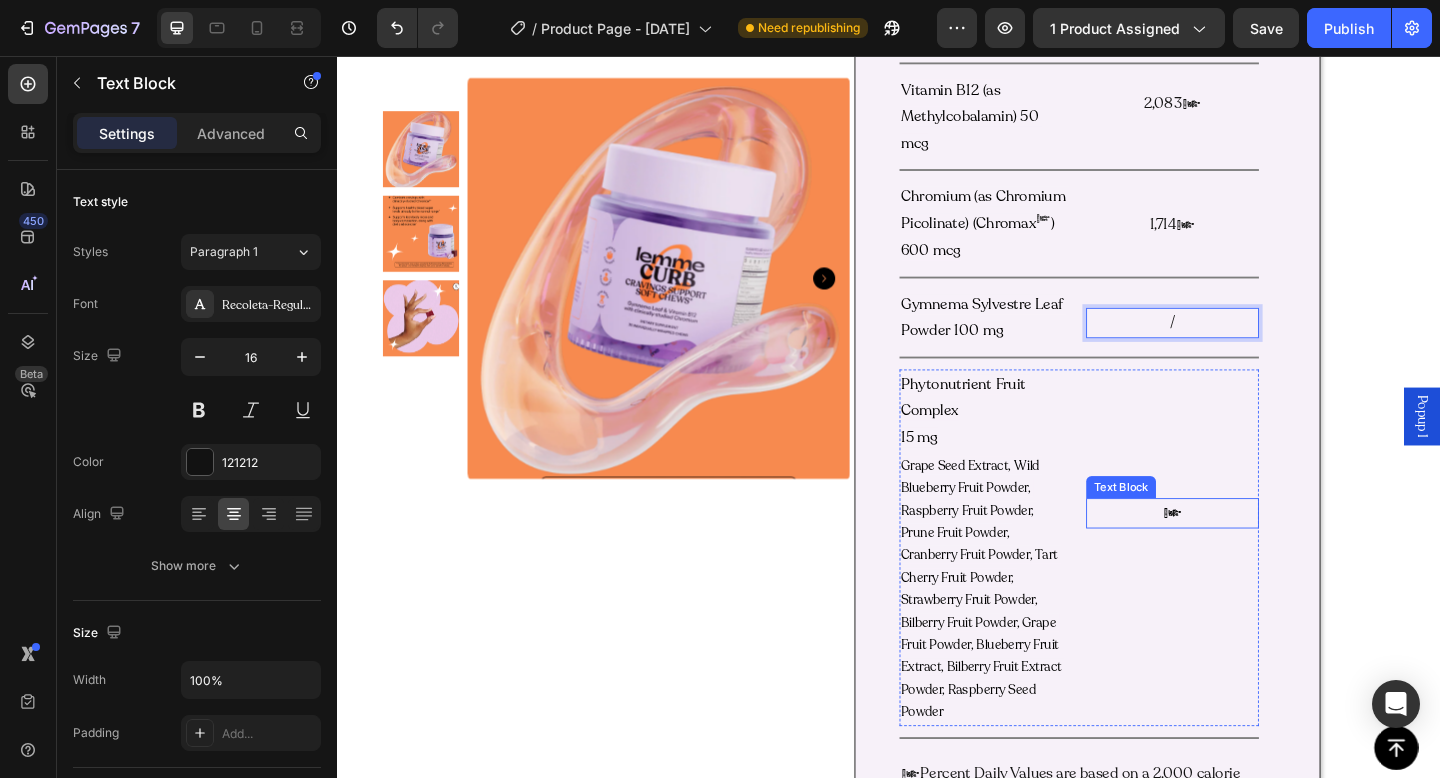 click on "†" at bounding box center (1246, 553) 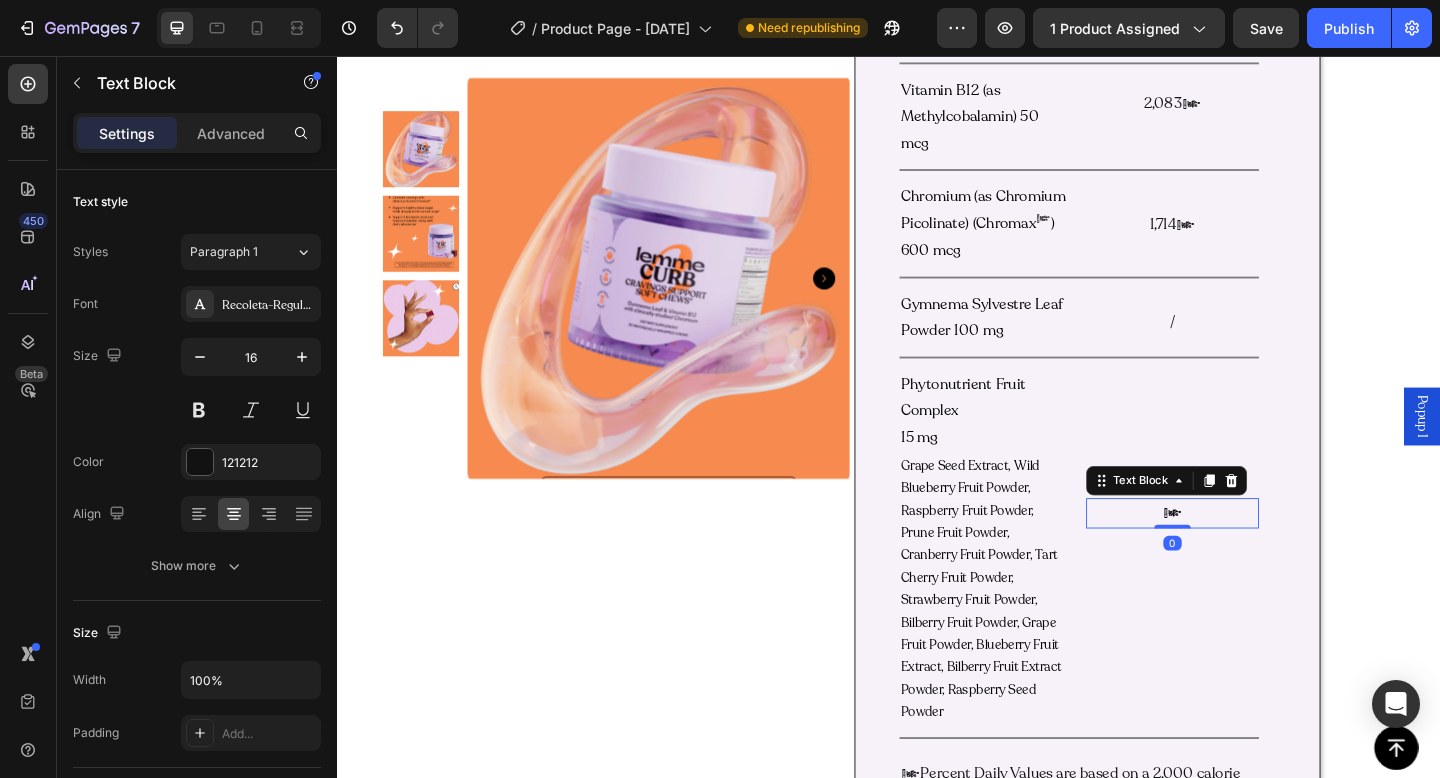 click on "†" at bounding box center [1246, 553] 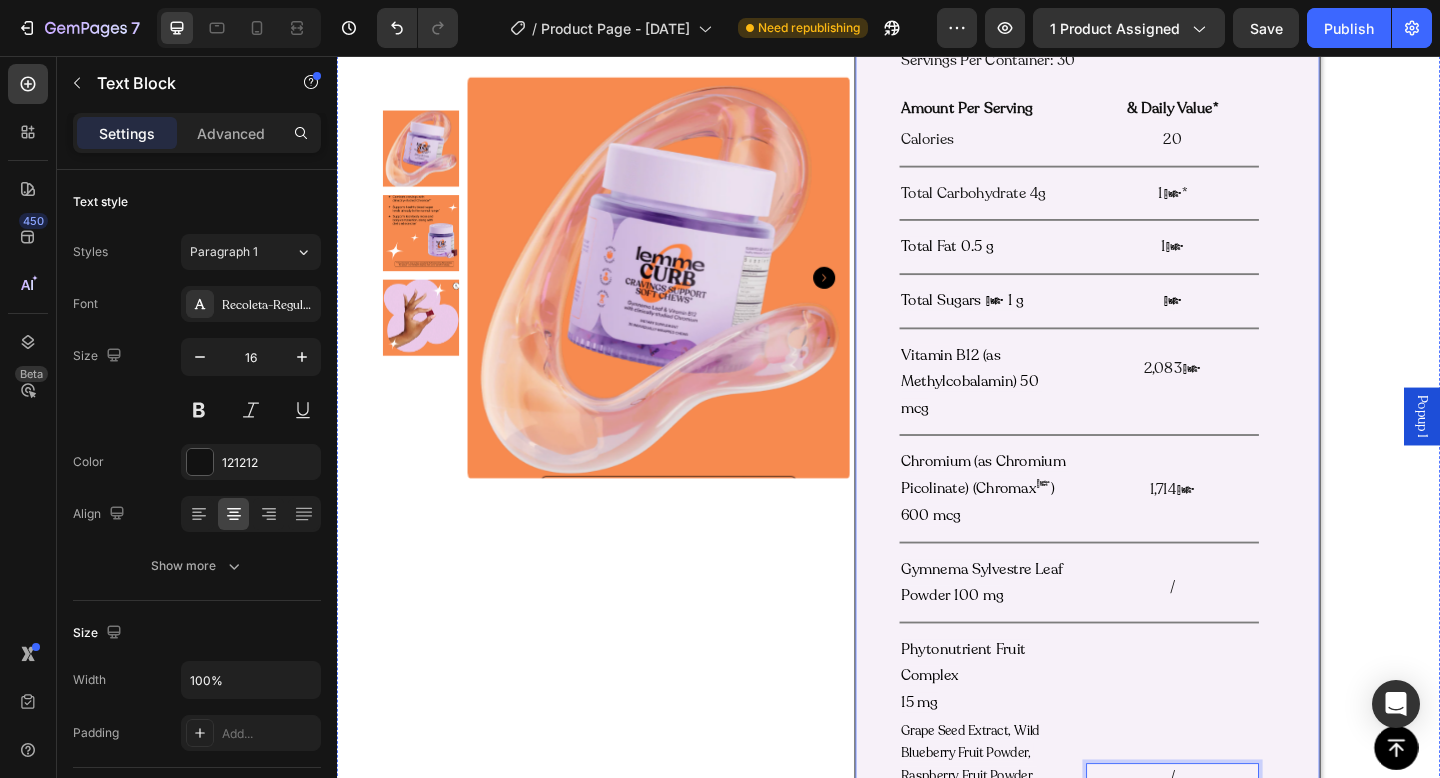 scroll, scrollTop: 1239, scrollLeft: 0, axis: vertical 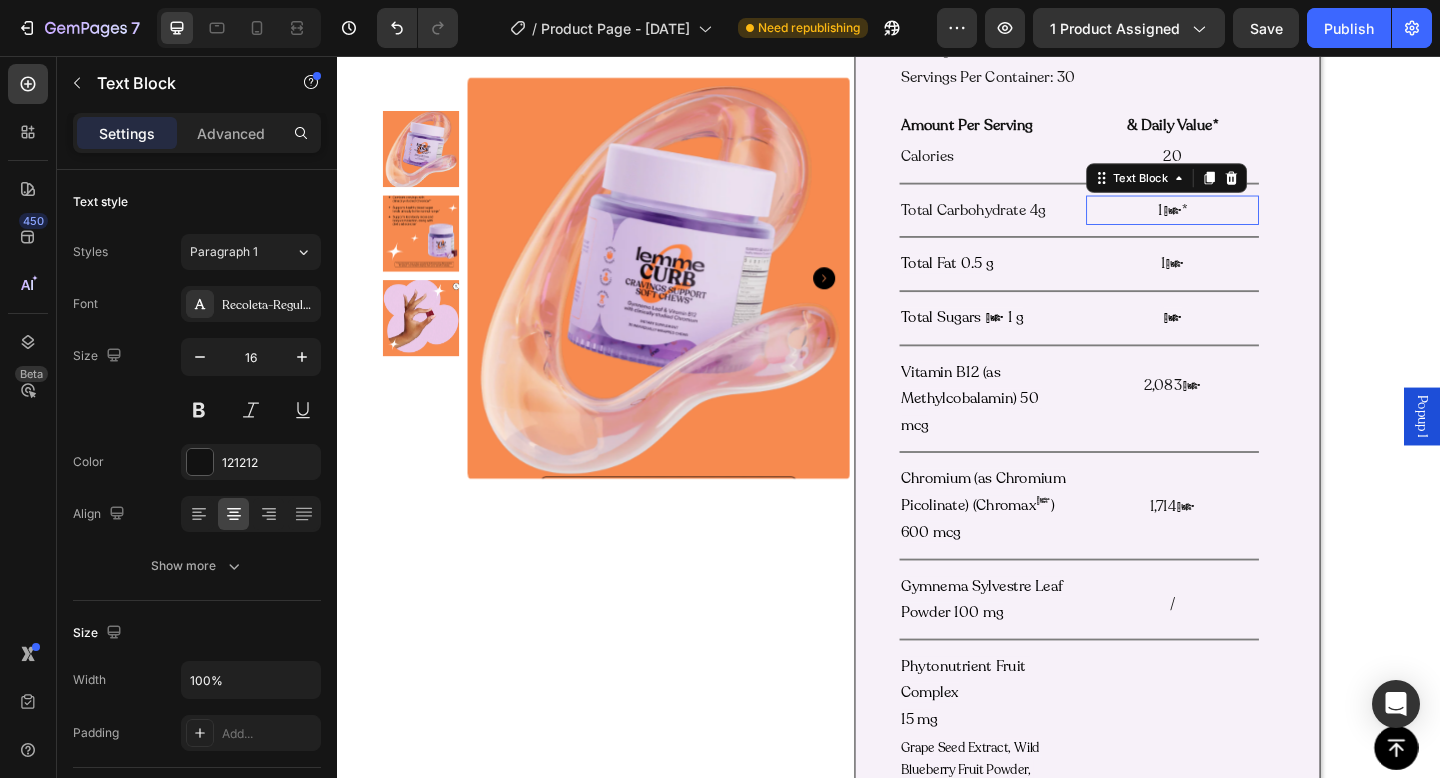 click on "1%*" at bounding box center (1246, 224) 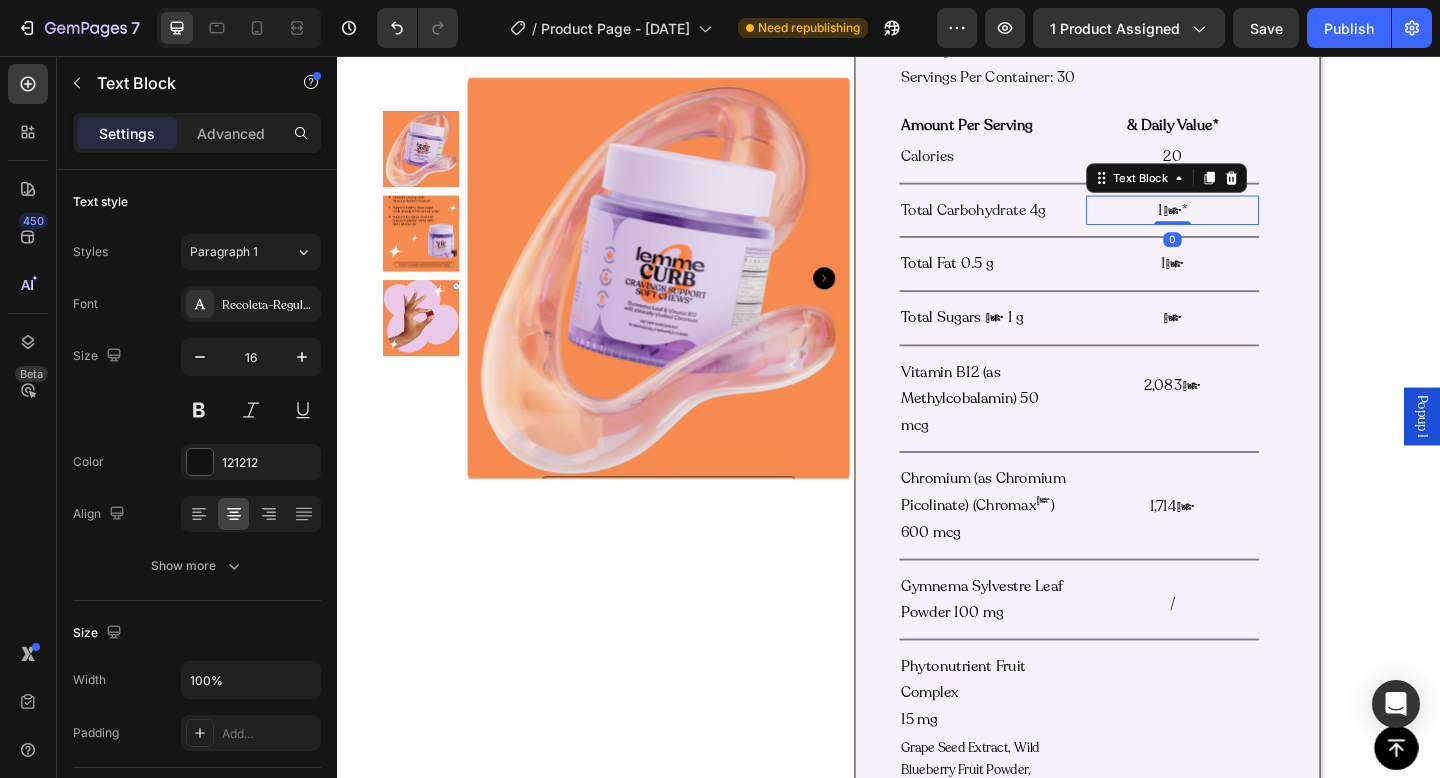 click on "1%*" at bounding box center (1246, 224) 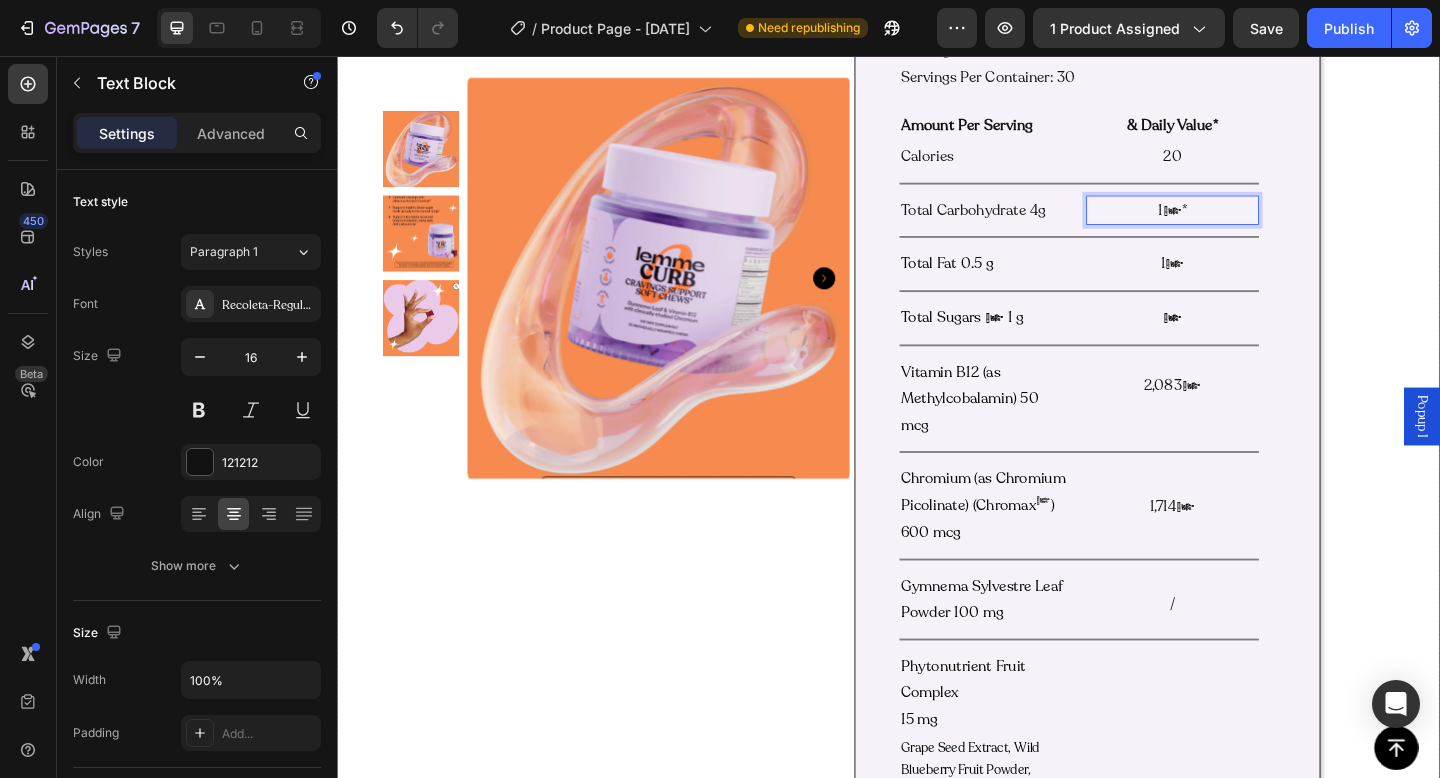 click on "Product Images Row Icon Icon Icon Icon
Icon Icon List (1300+ Reviews) Text Block Row                Title Line CRAVELESS SOFT CHEWS Product Title Craving support soft chews Text Block Kaching Bundles Kaching Bundles
Icon Formulated with clinically-studied ingredient to support: Text Block Row Quantity Text Block
1
Product Quantity Add to cart Add to Cart
Icon Manage Cravings Text Block
Icon Glucose Metabolism Text Block
Icon Fitness Goals Text Block
Icon Lean Body Mass Text Block Row Image Icon Icon Icon Icon Icon Icon List “this skin cream is a game-changer! it has transformed my dry, lackluster skin into a hydrated and radiant complexion. i love how it absorbs quickly and leaves no greasy residue. highly recommend” Text Block
Icon Hannah N. (Houston, USA) Text Block Row Row Text Block" at bounding box center (937, 254) 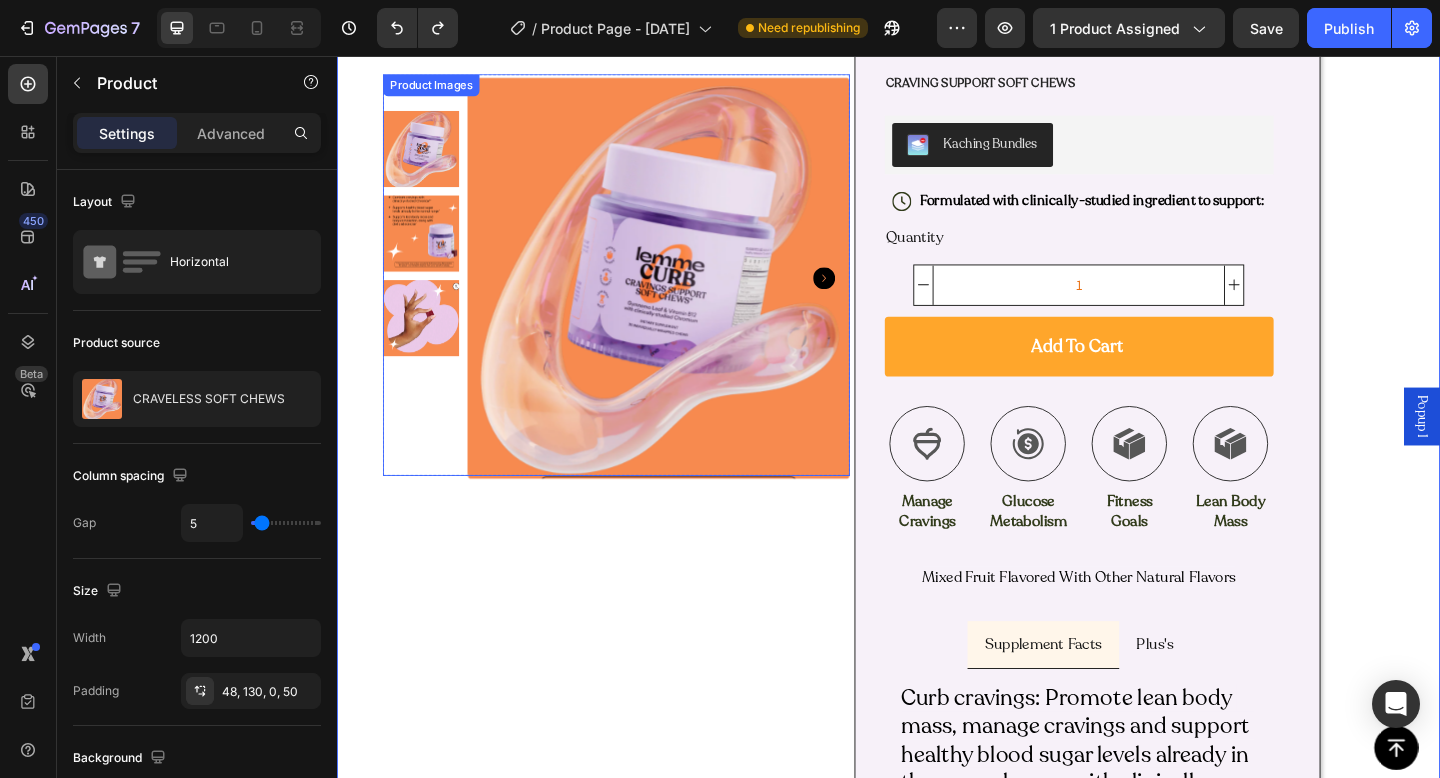 scroll, scrollTop: 0, scrollLeft: 0, axis: both 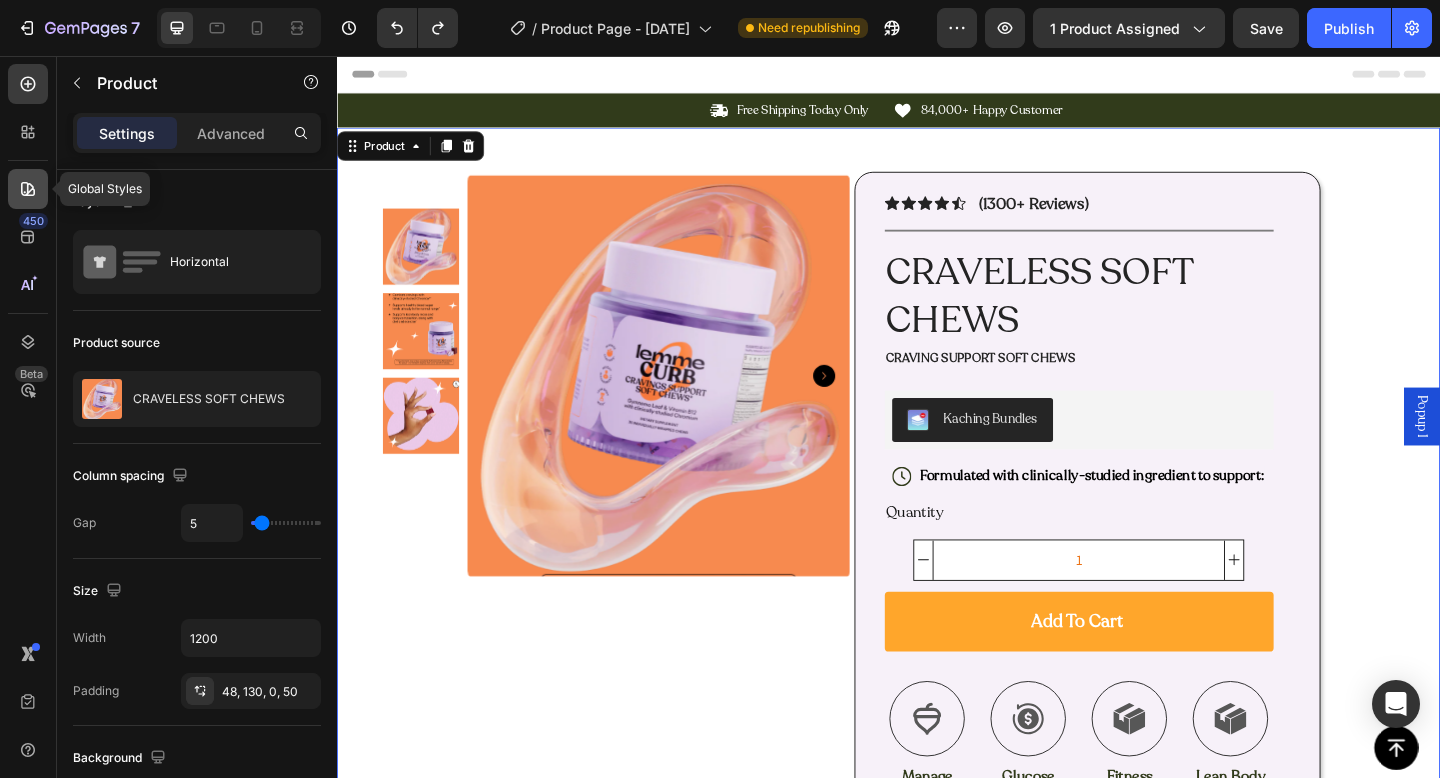click 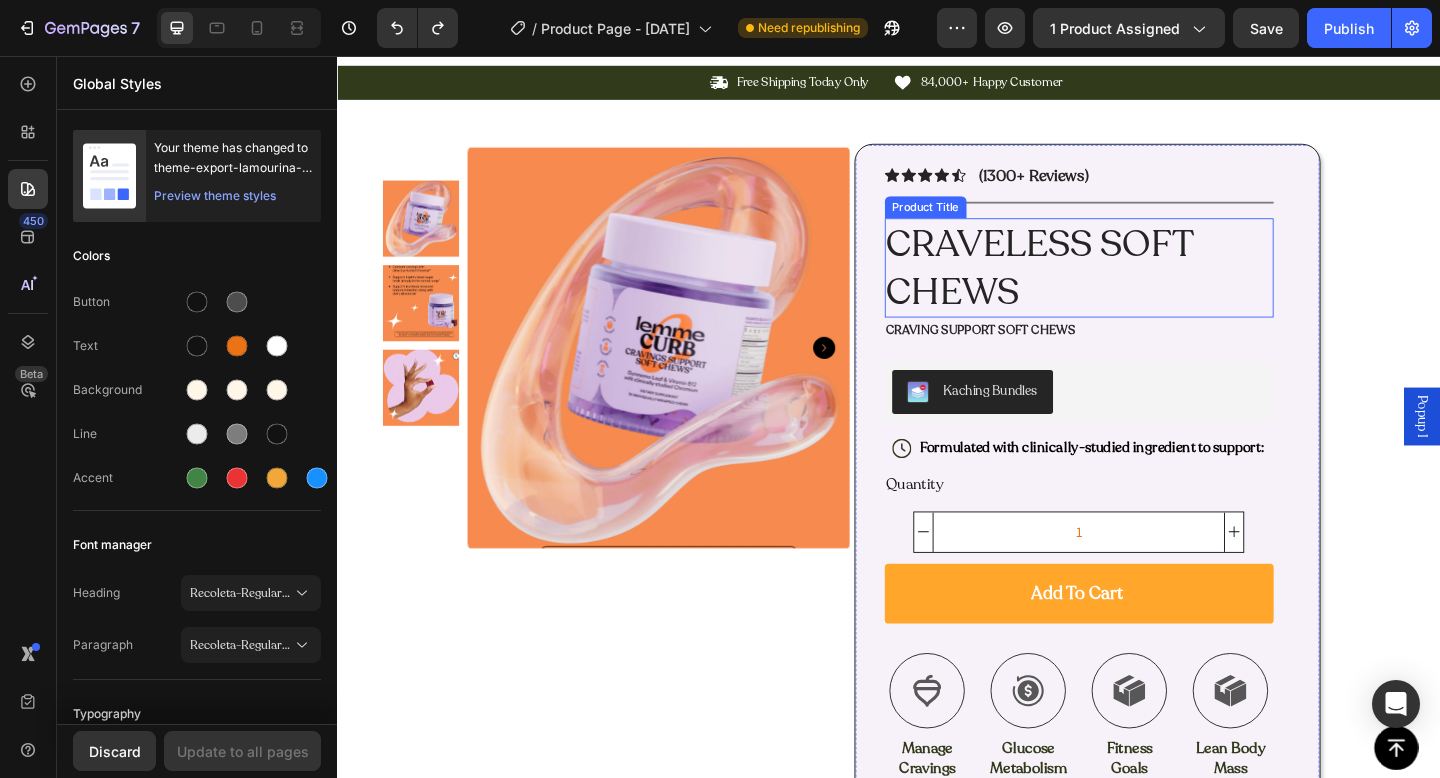 scroll, scrollTop: 38, scrollLeft: 0, axis: vertical 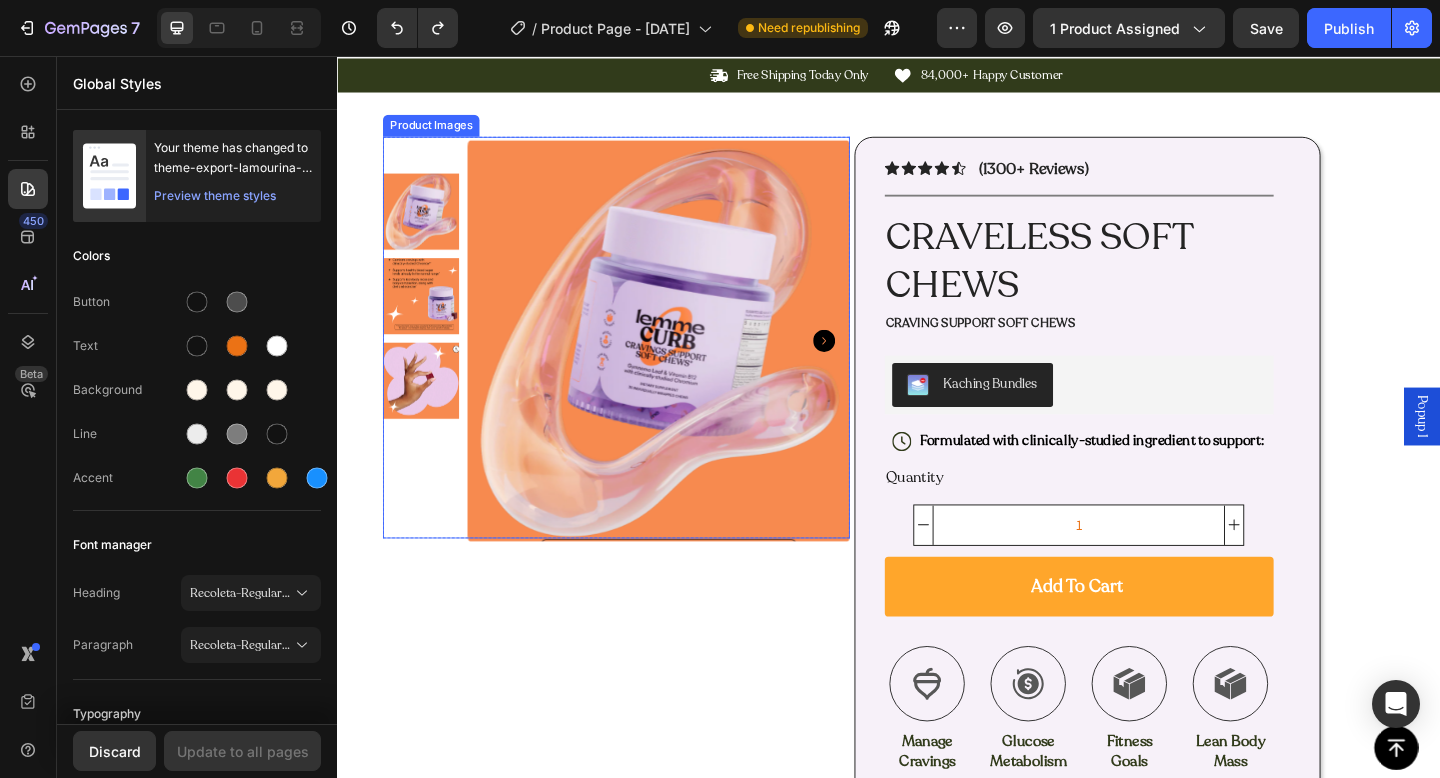 click at bounding box center [428, 317] 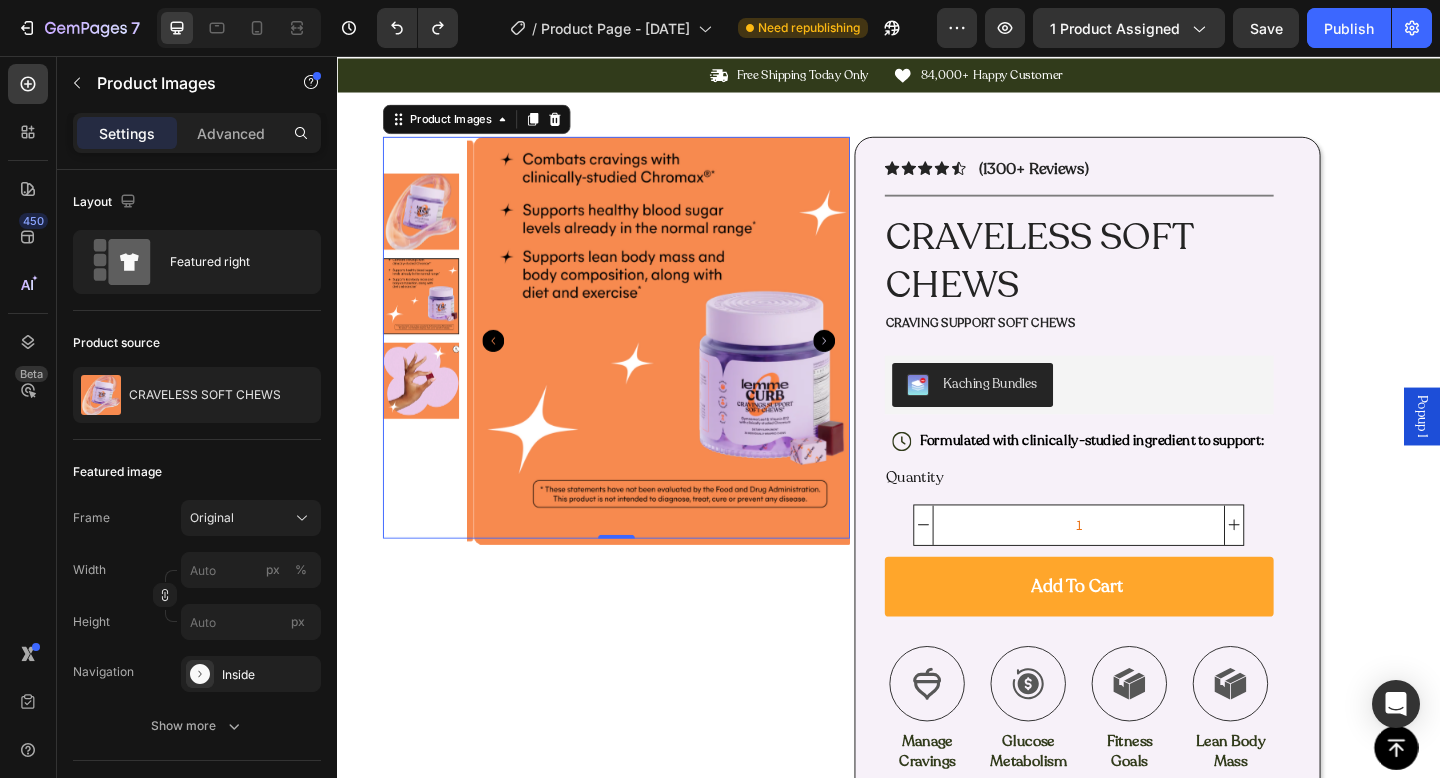 click at bounding box center [428, 409] 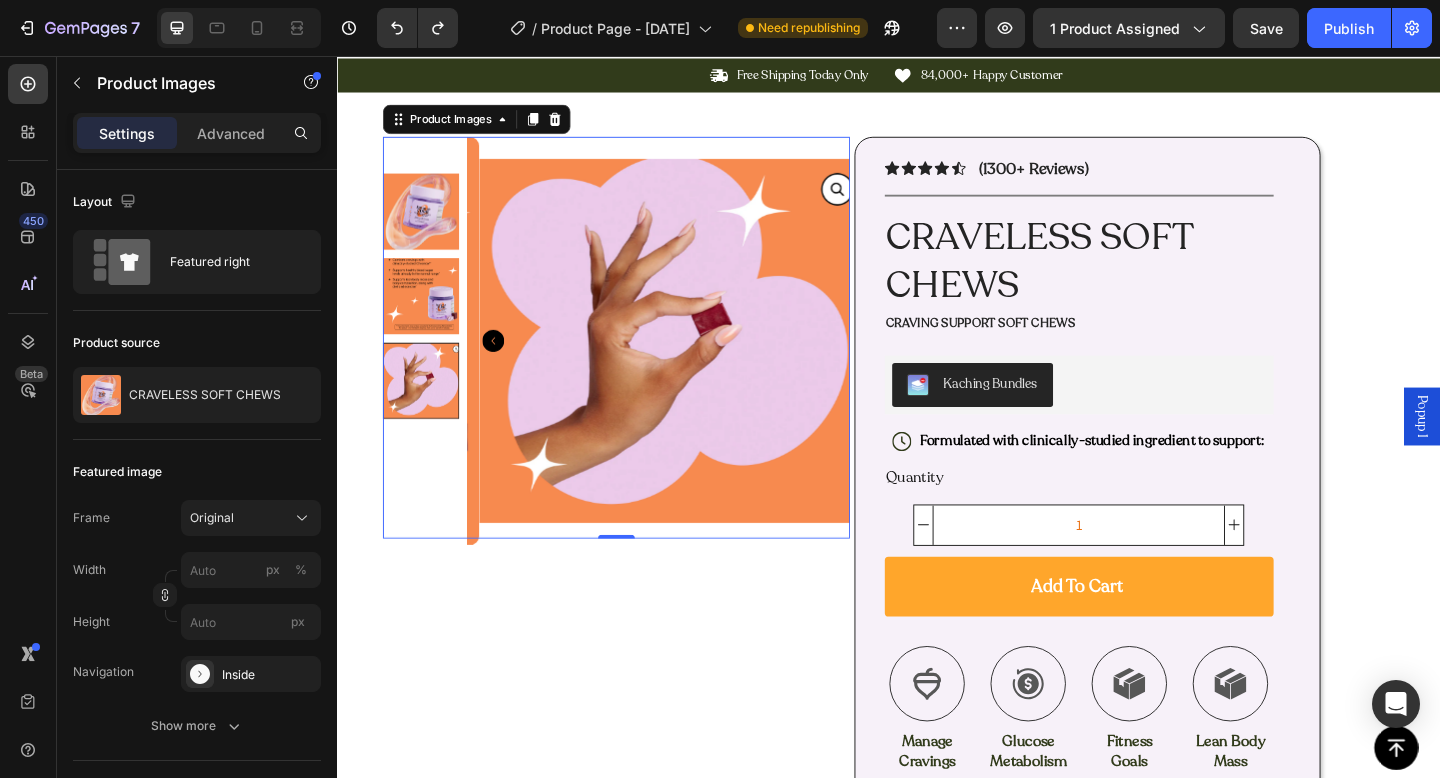 click at bounding box center [428, 317] 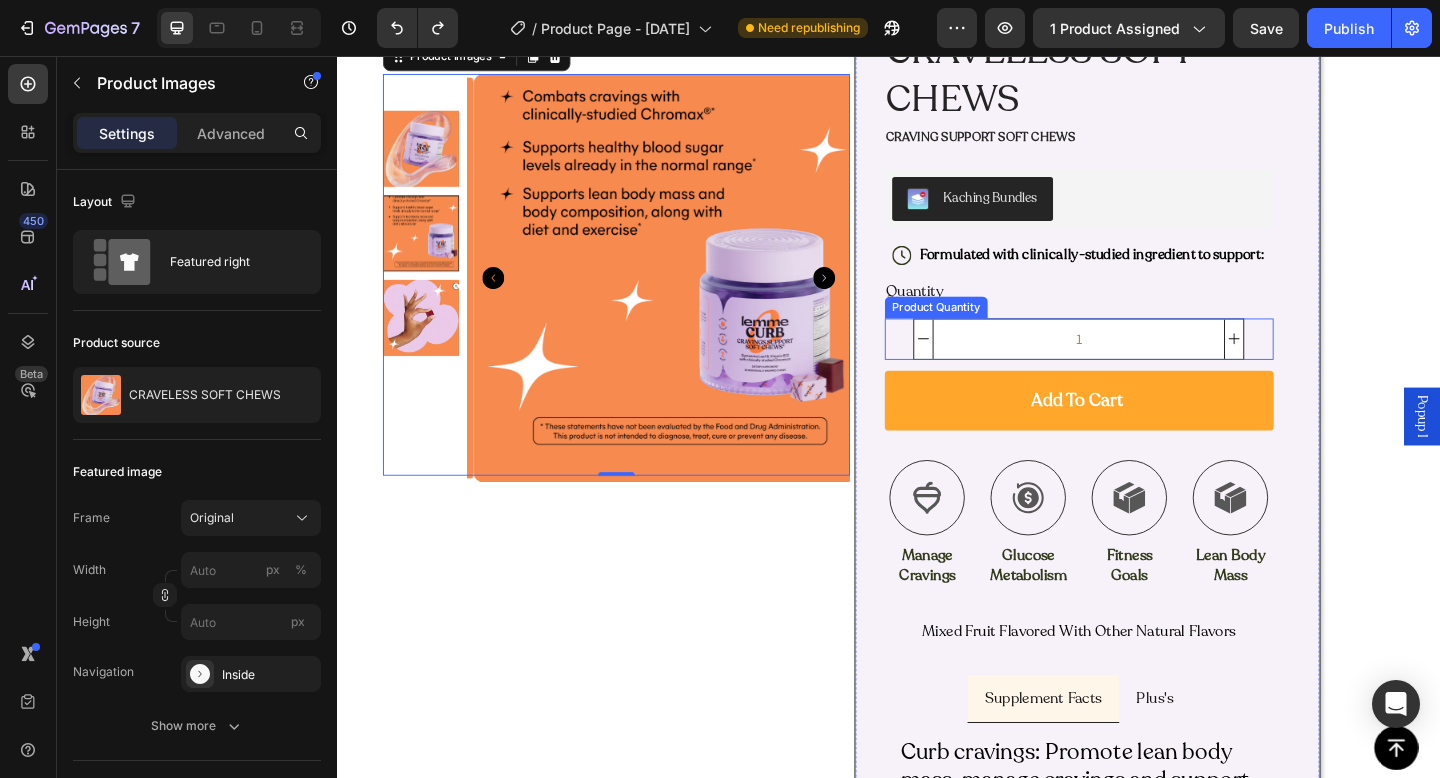 scroll, scrollTop: 0, scrollLeft: 0, axis: both 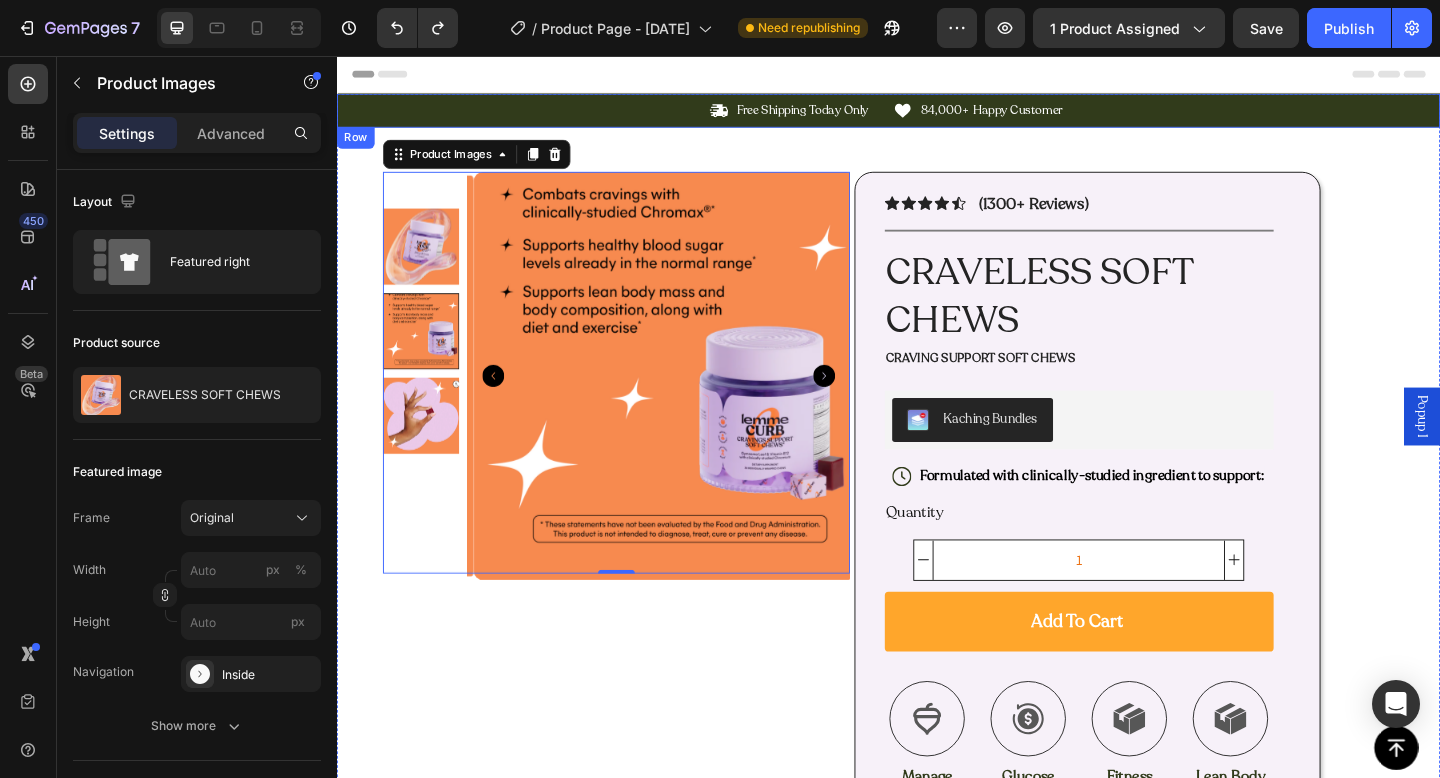 click on "Icon 84,000+ Happy Customer Text Block Row" at bounding box center (1232, 115) 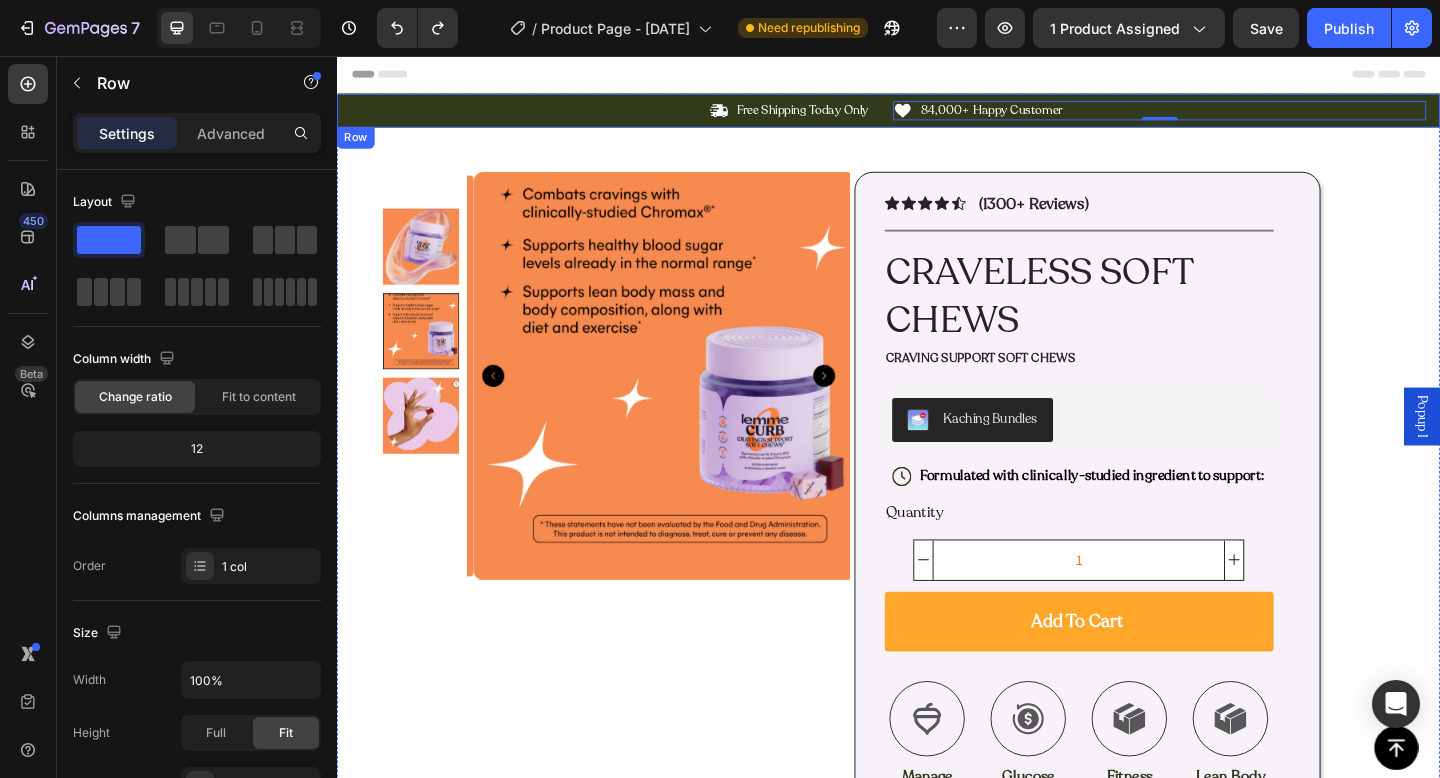 click on "Icon Free Shipping Today Only Text Block Row
Icon 84,000+ Happy Customer Text Block Row   0 Carousel Row" at bounding box center (937, 115) 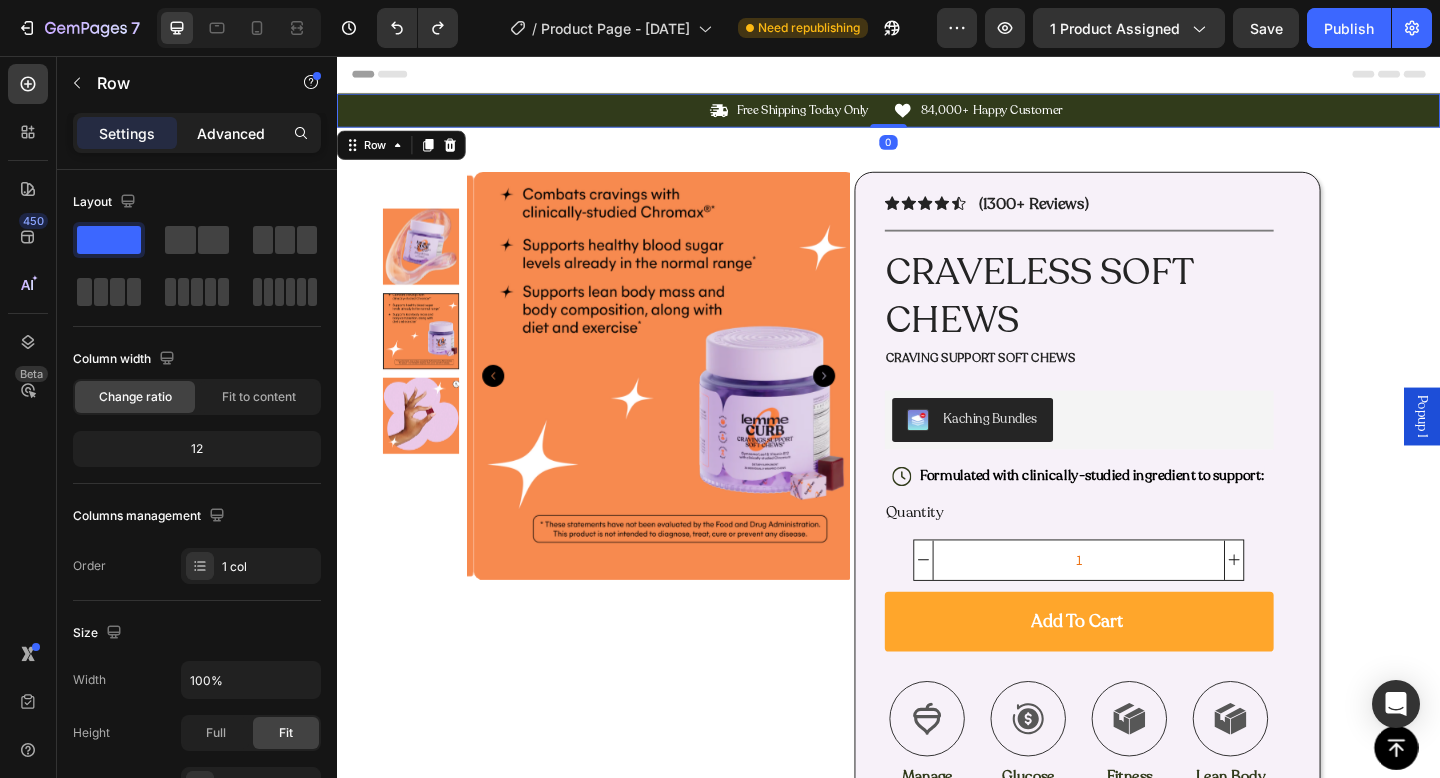 click on "Advanced" 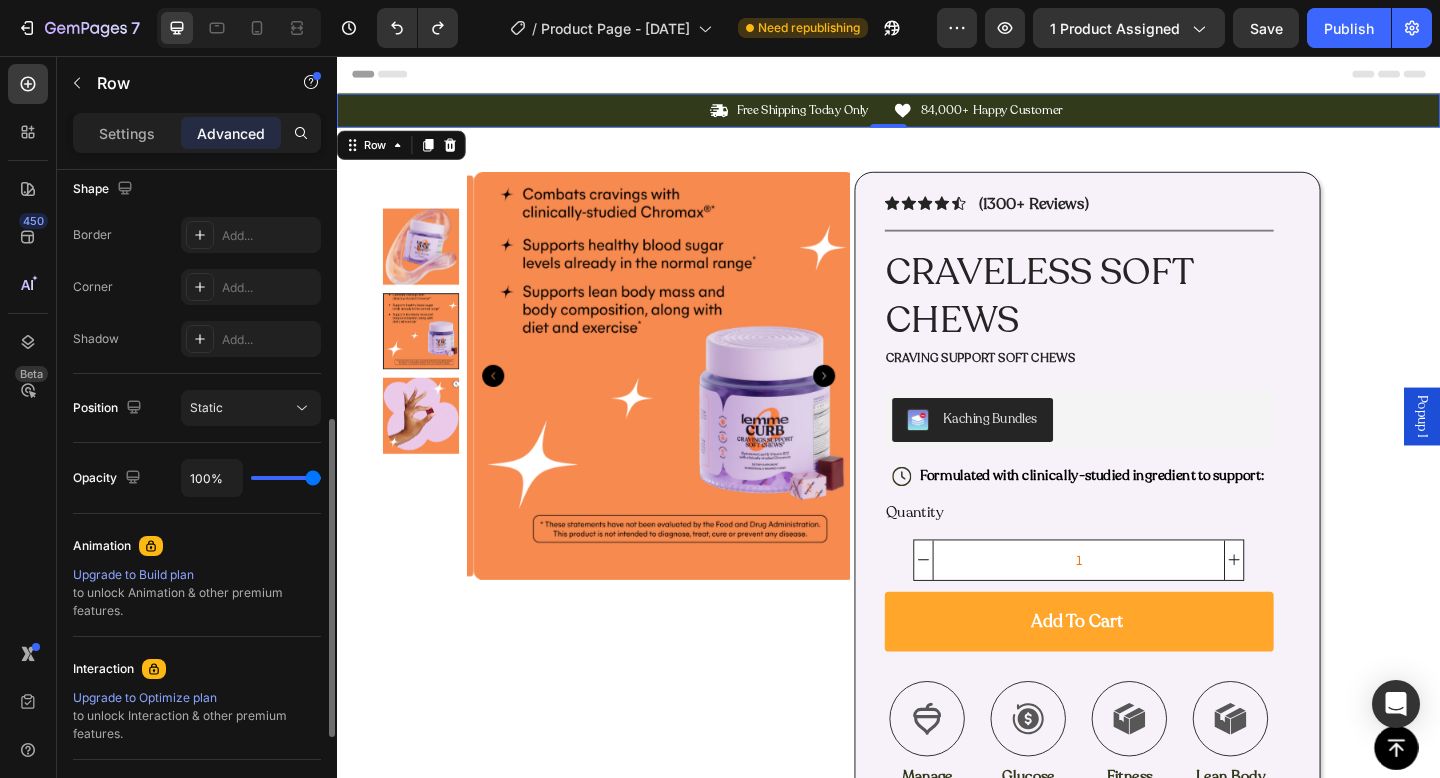 scroll, scrollTop: 528, scrollLeft: 0, axis: vertical 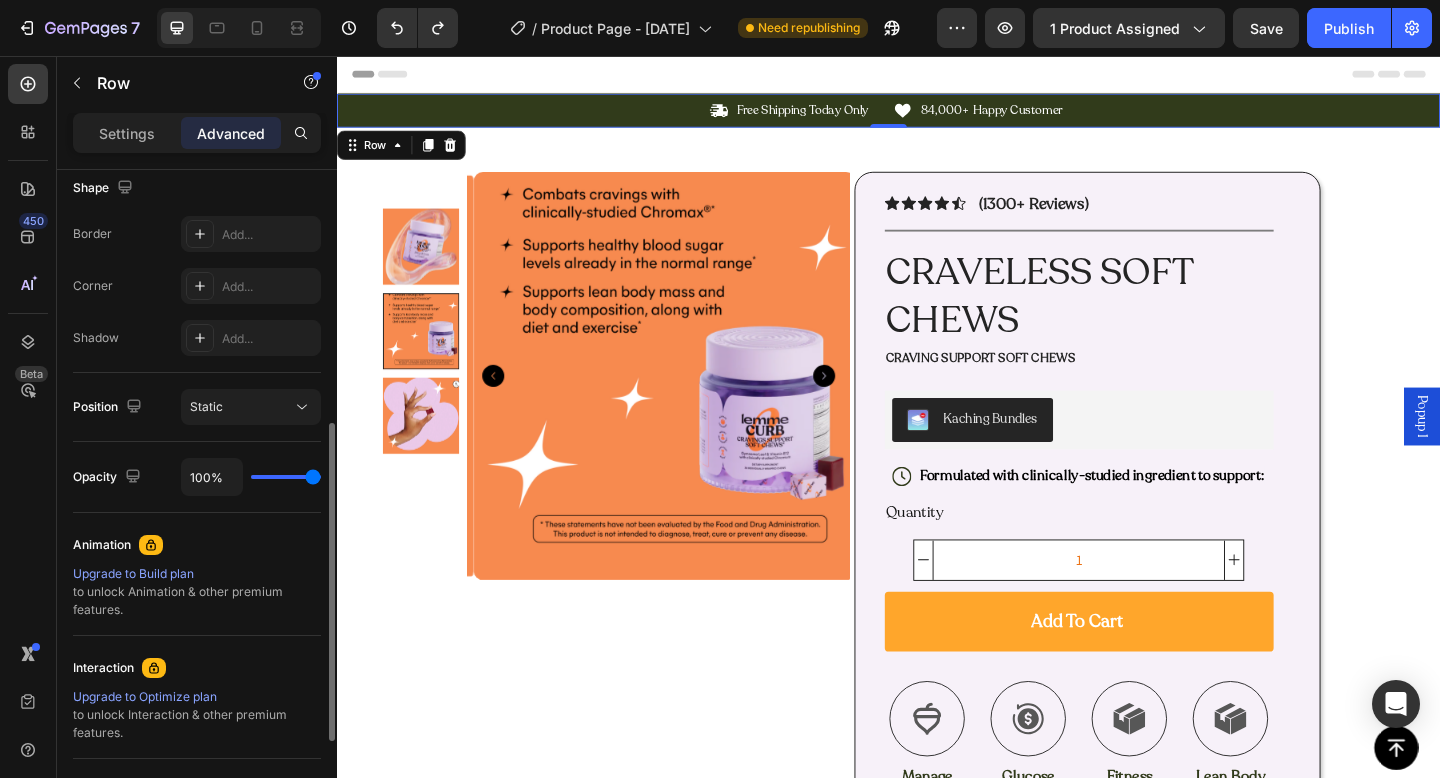 click on "Settings" at bounding box center (127, 133) 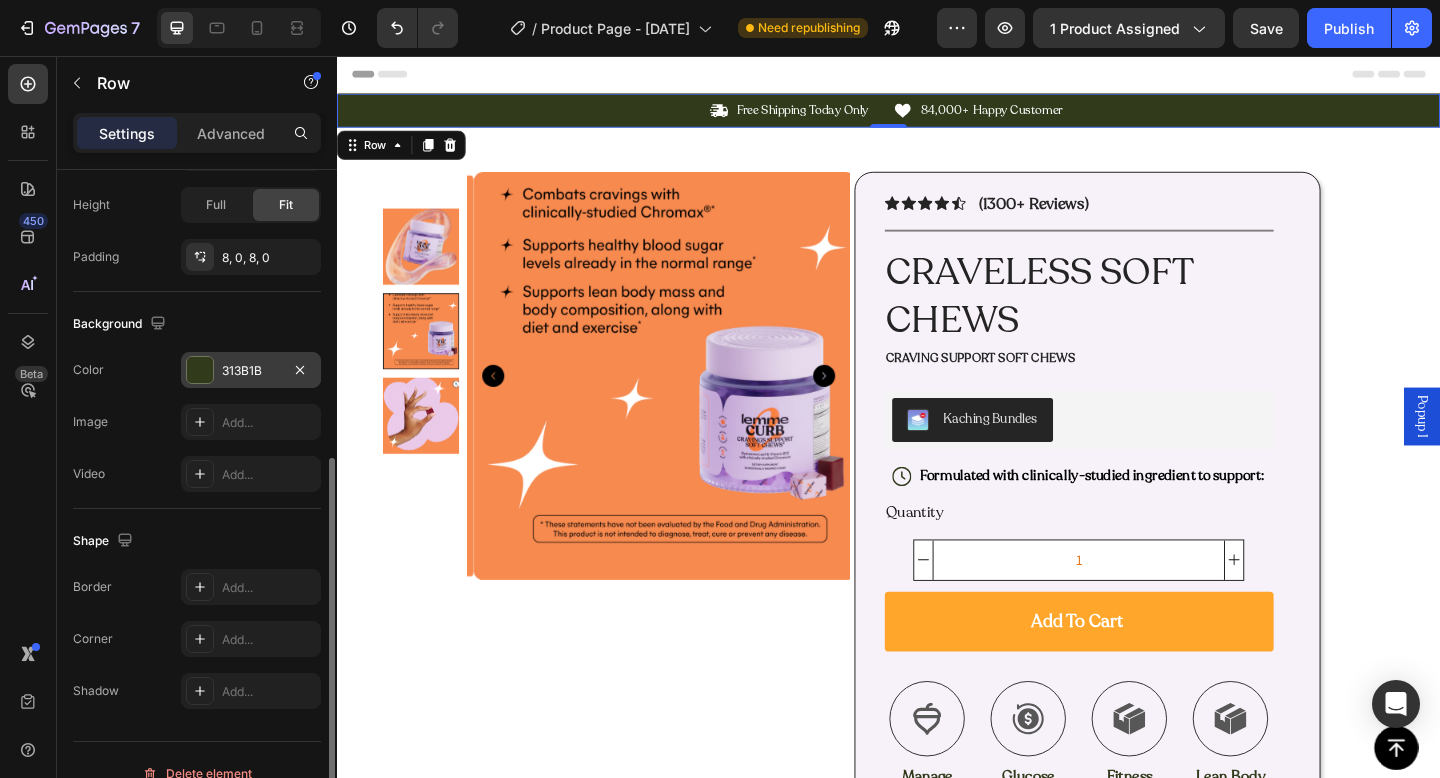 click on "313B1B" at bounding box center (251, 370) 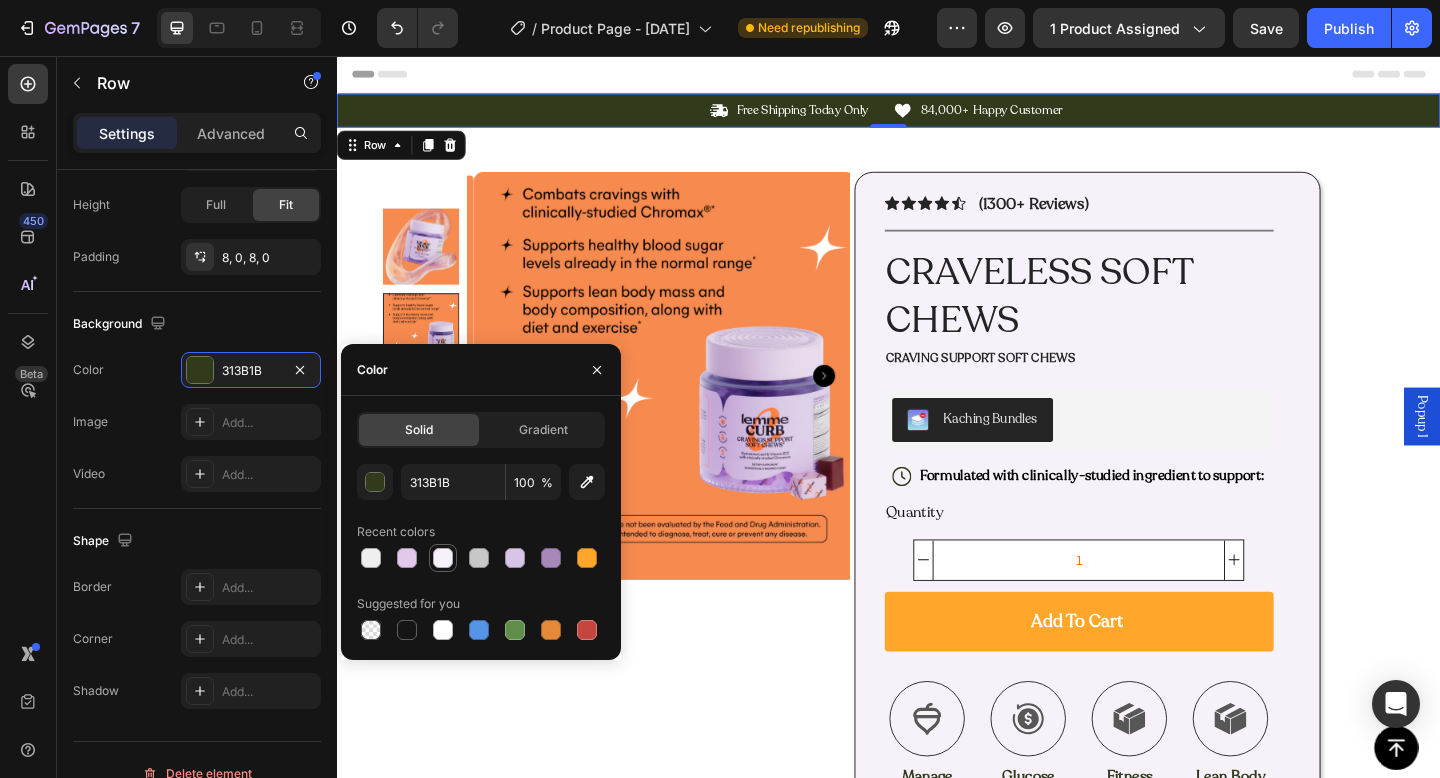 click at bounding box center [443, 558] 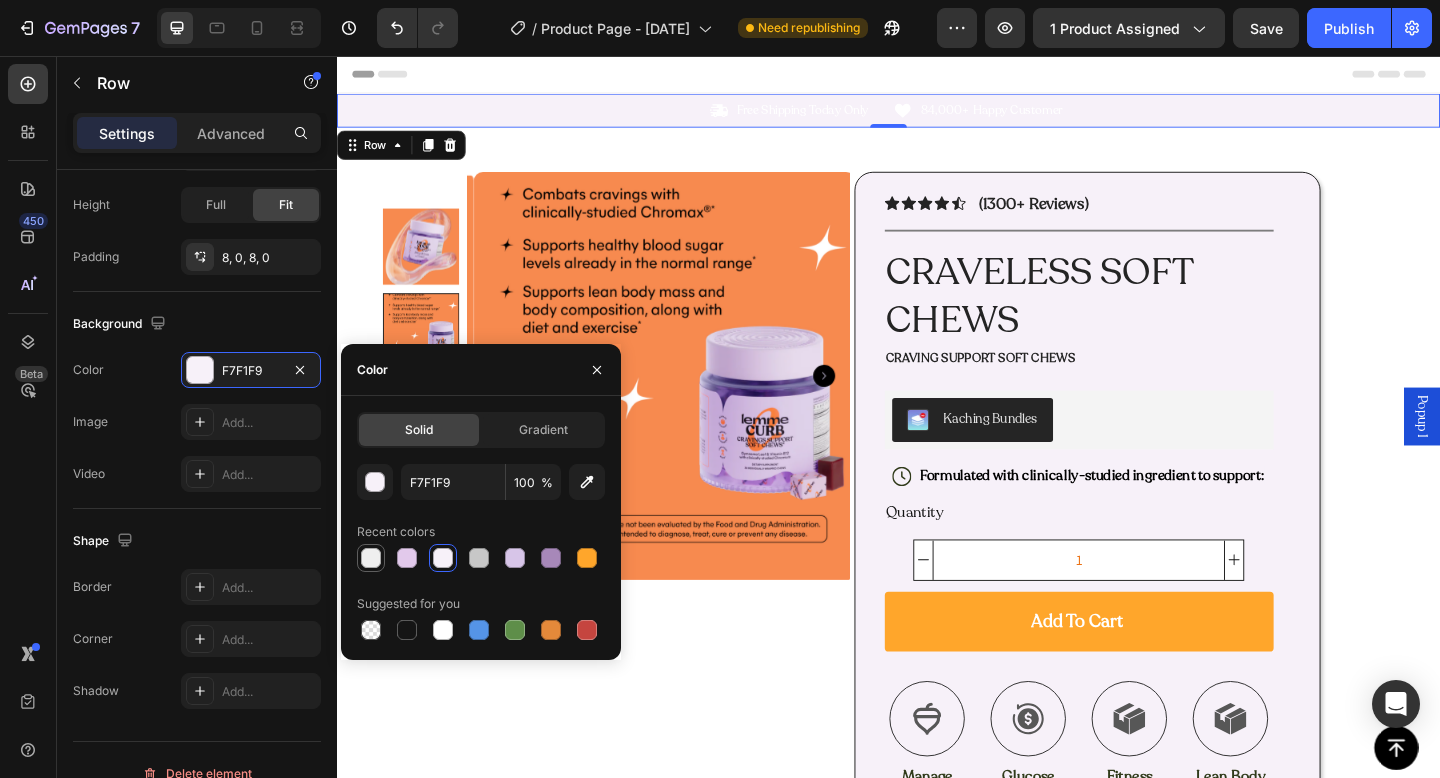 click at bounding box center [371, 558] 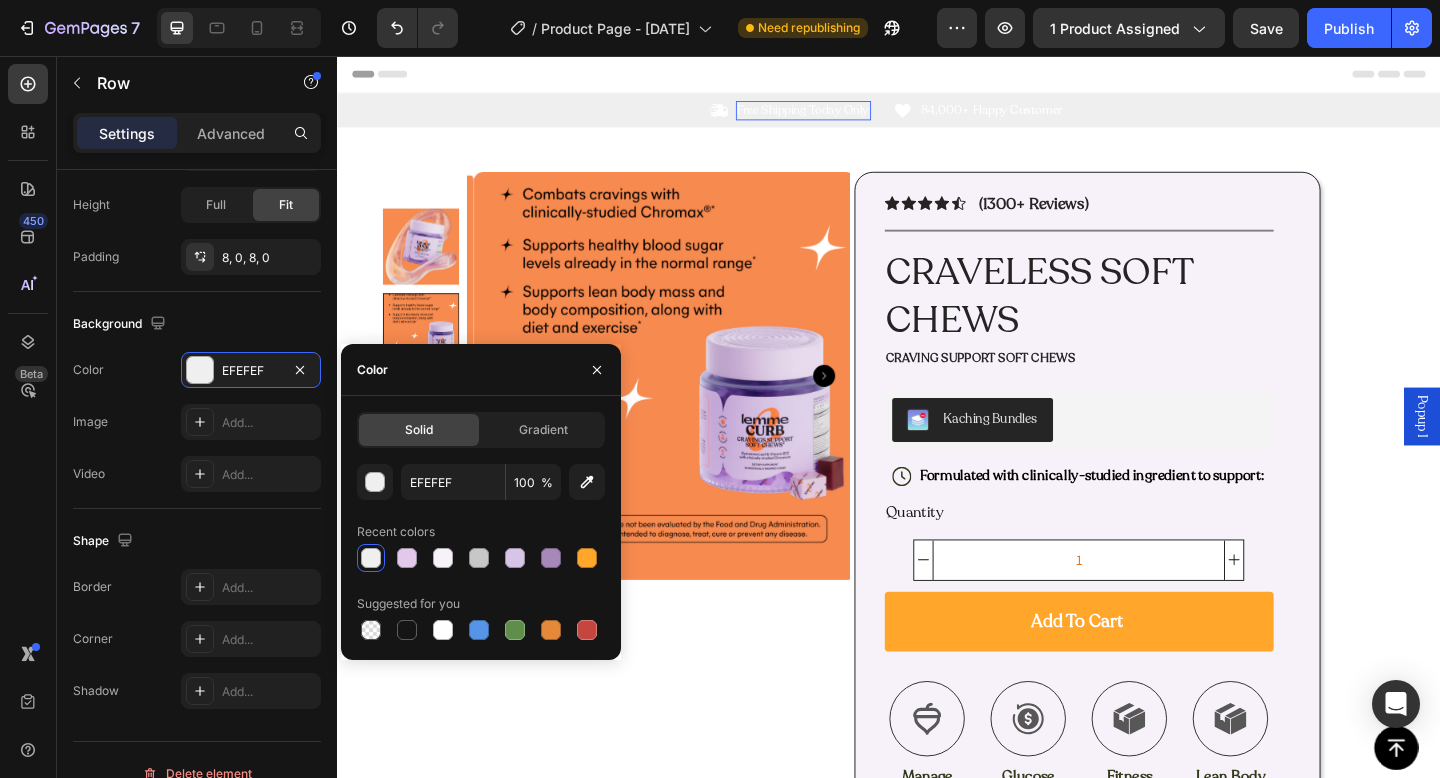 scroll, scrollTop: 0, scrollLeft: 0, axis: both 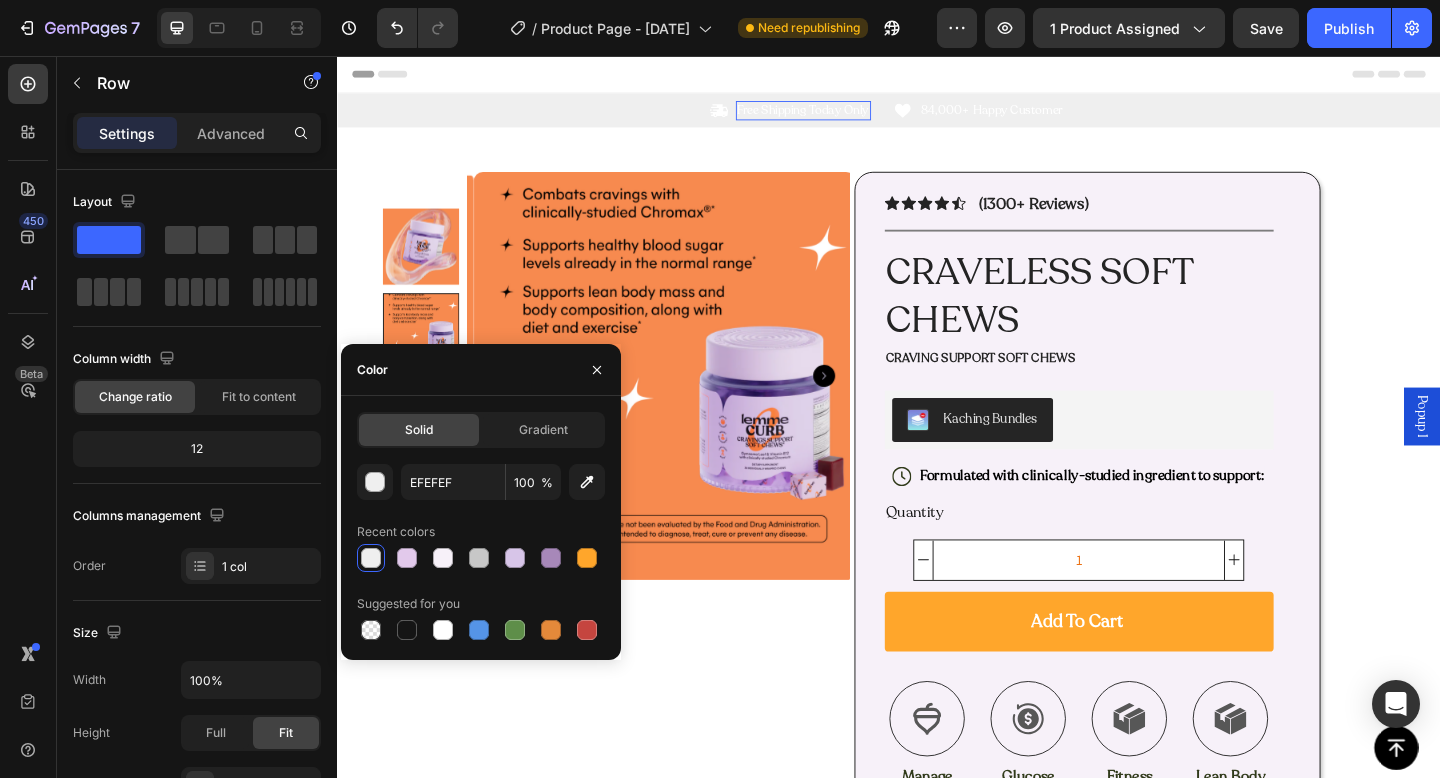 click on "Free Shipping Today Only" at bounding box center [844, 115] 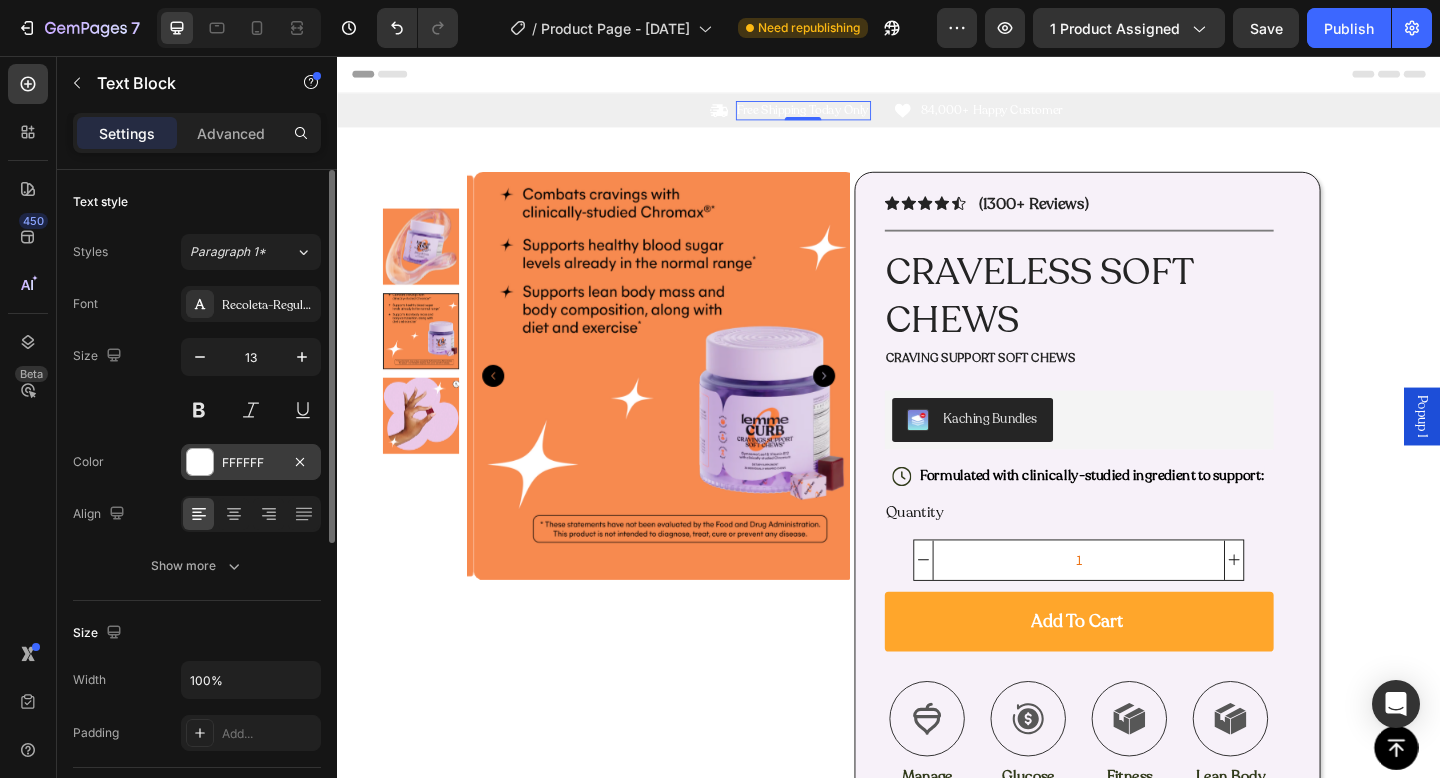 click on "FFFFFF" at bounding box center [251, 463] 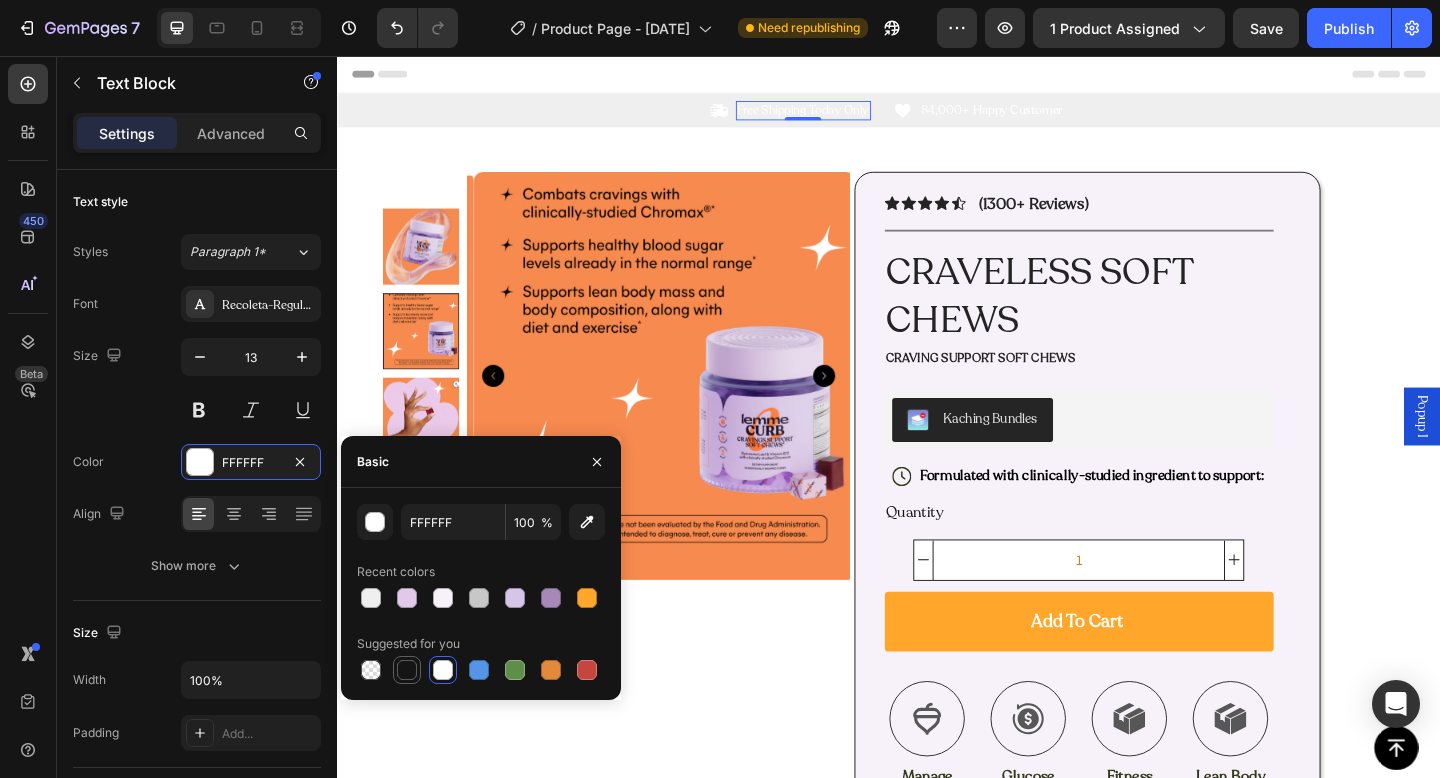 click at bounding box center (407, 670) 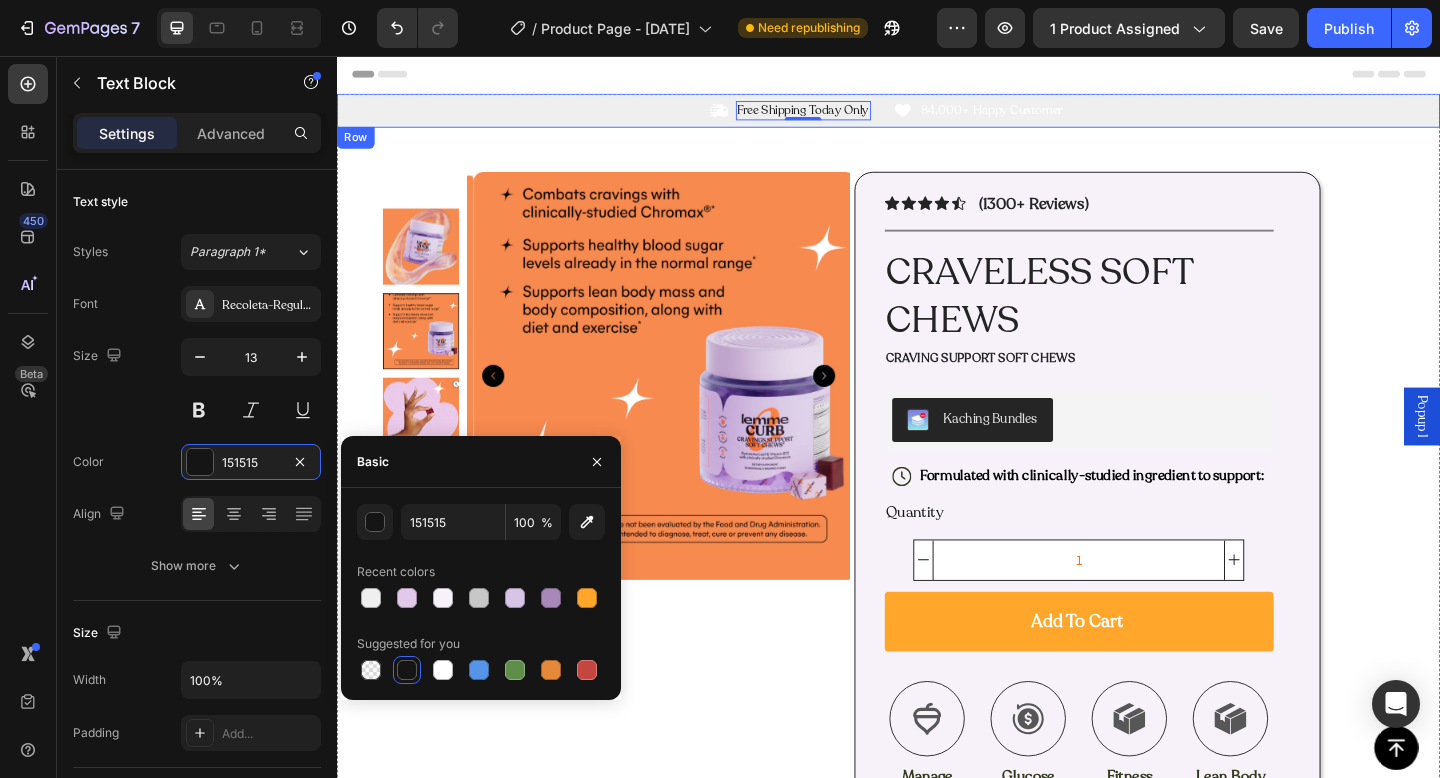 click on "Icon Free Shipping Today Only Text Block   0 Row
Icon 84,000+ Happy Customer Text Block Row Carousel Row" at bounding box center [937, 115] 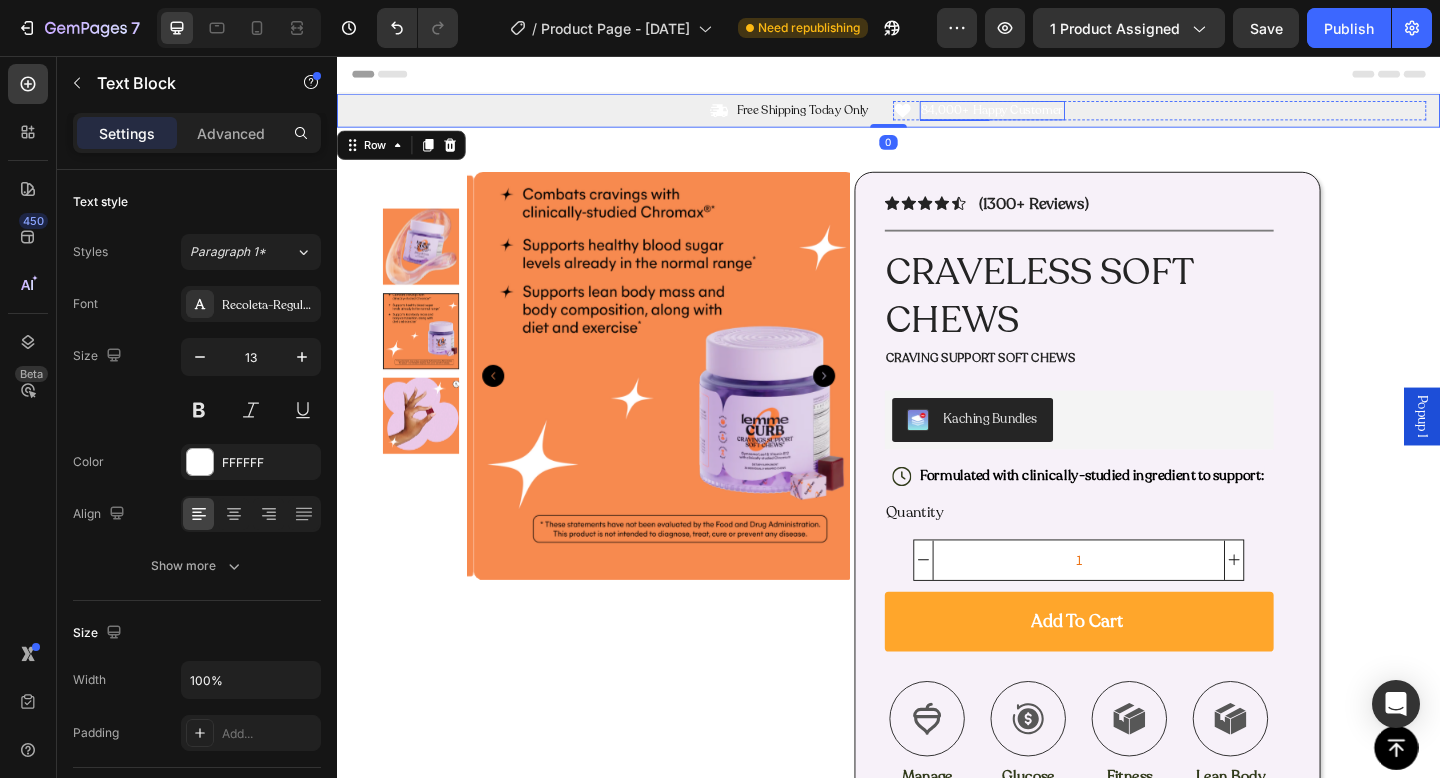click on "84,000+ Happy Customer" at bounding box center [1050, 115] 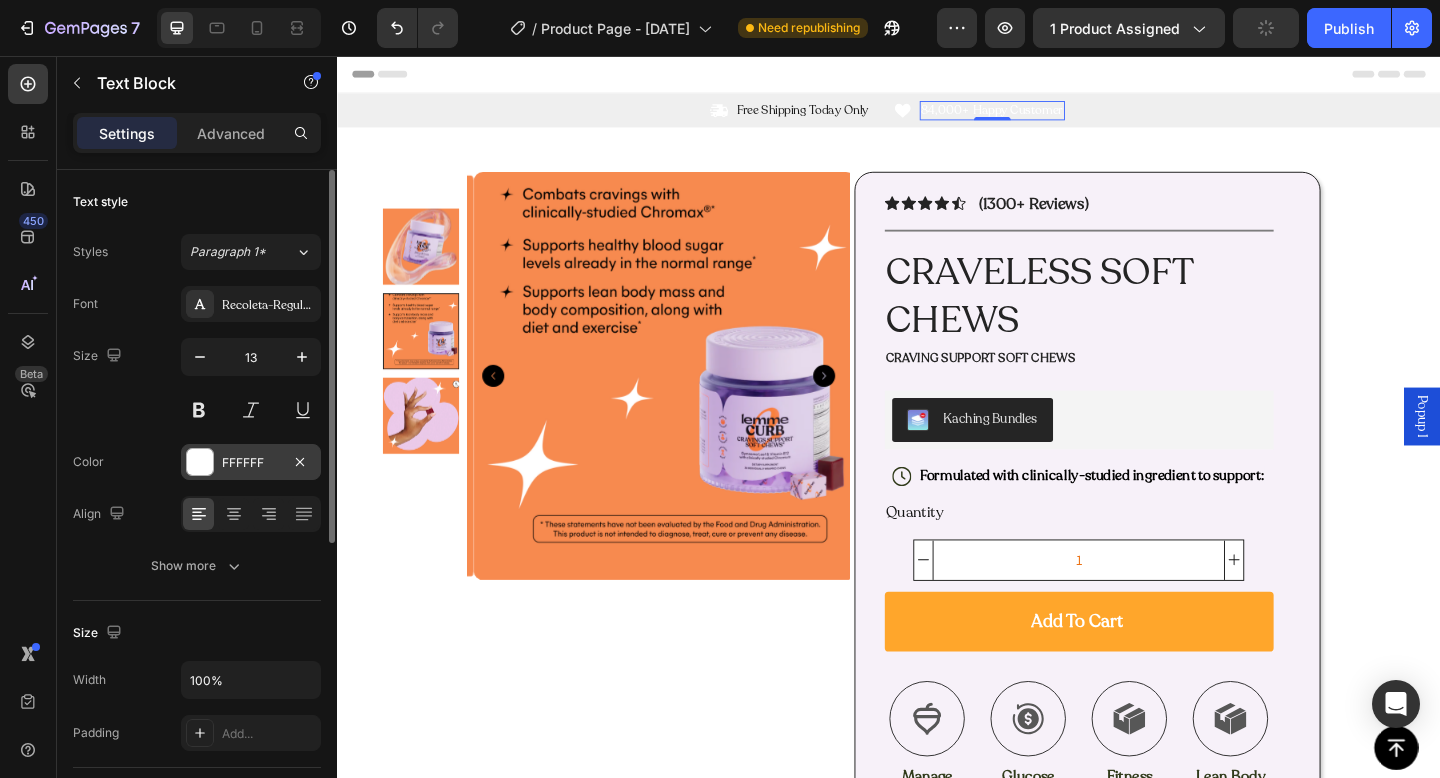 click on "FFFFFF" at bounding box center (251, 463) 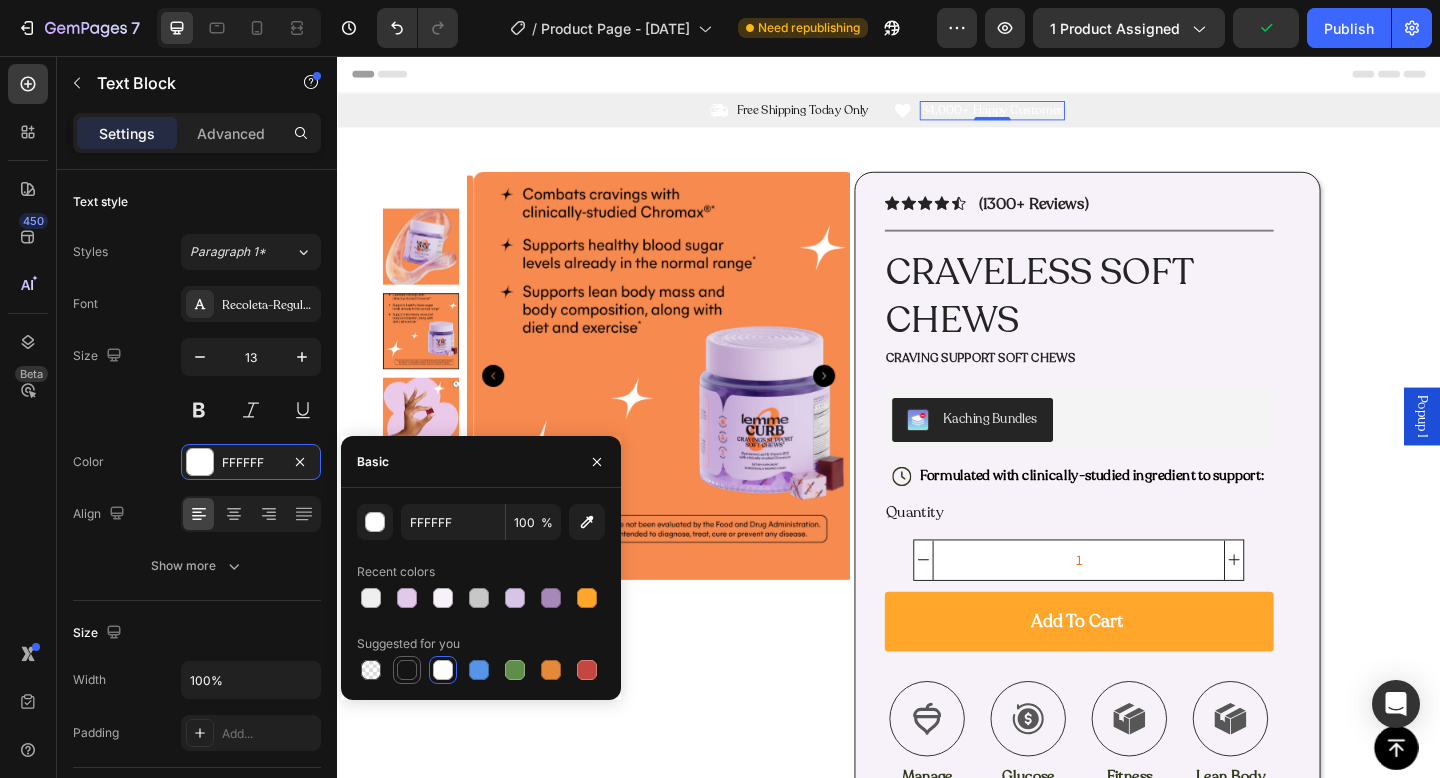 click at bounding box center [407, 670] 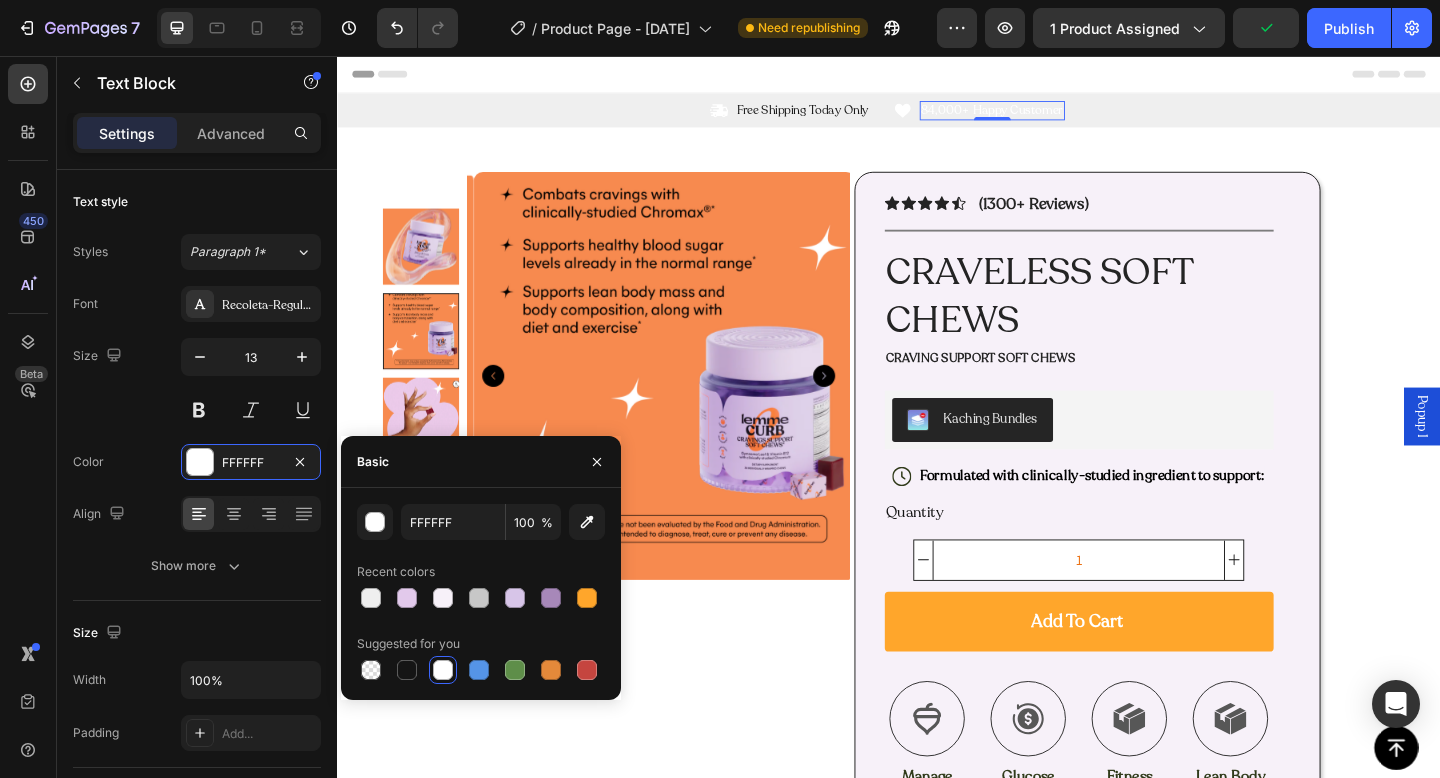type on "151515" 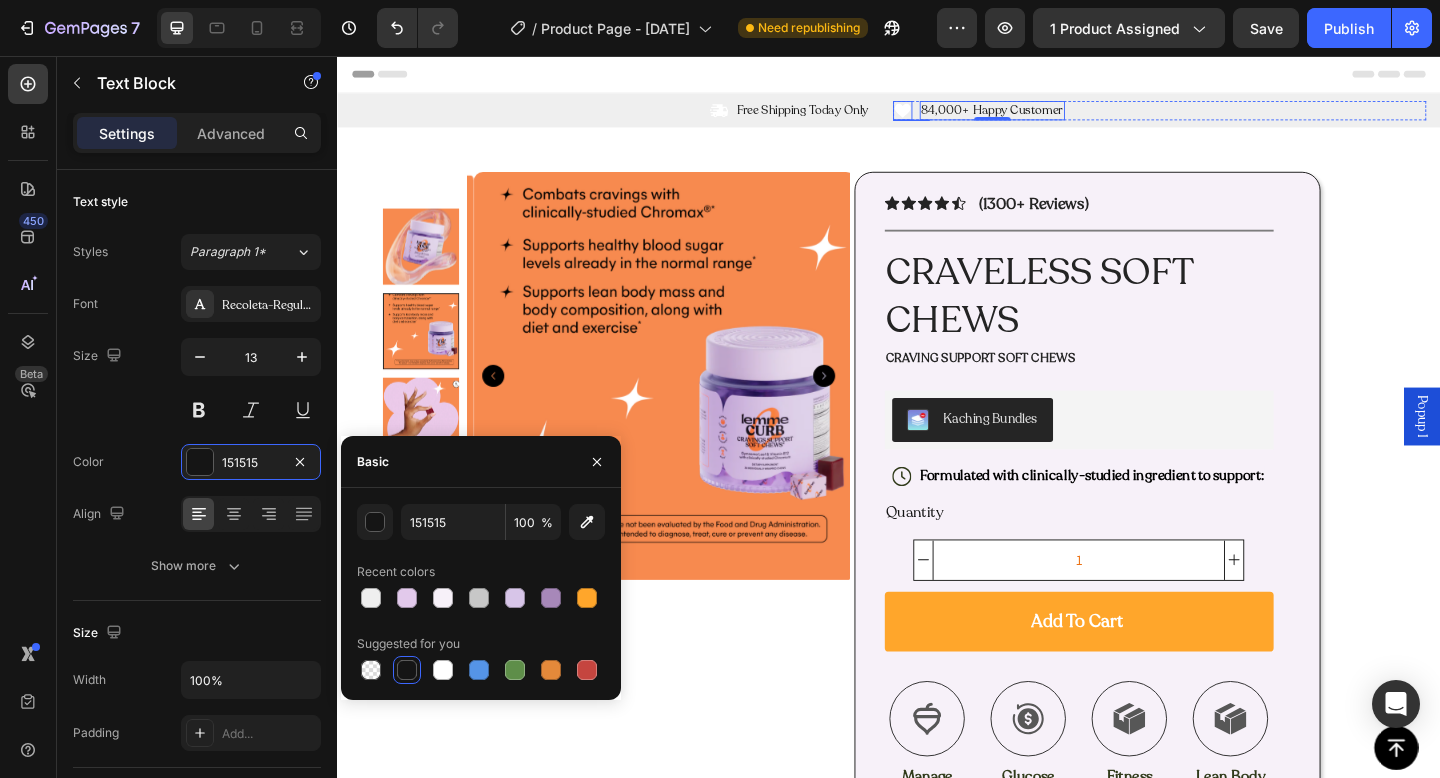 click 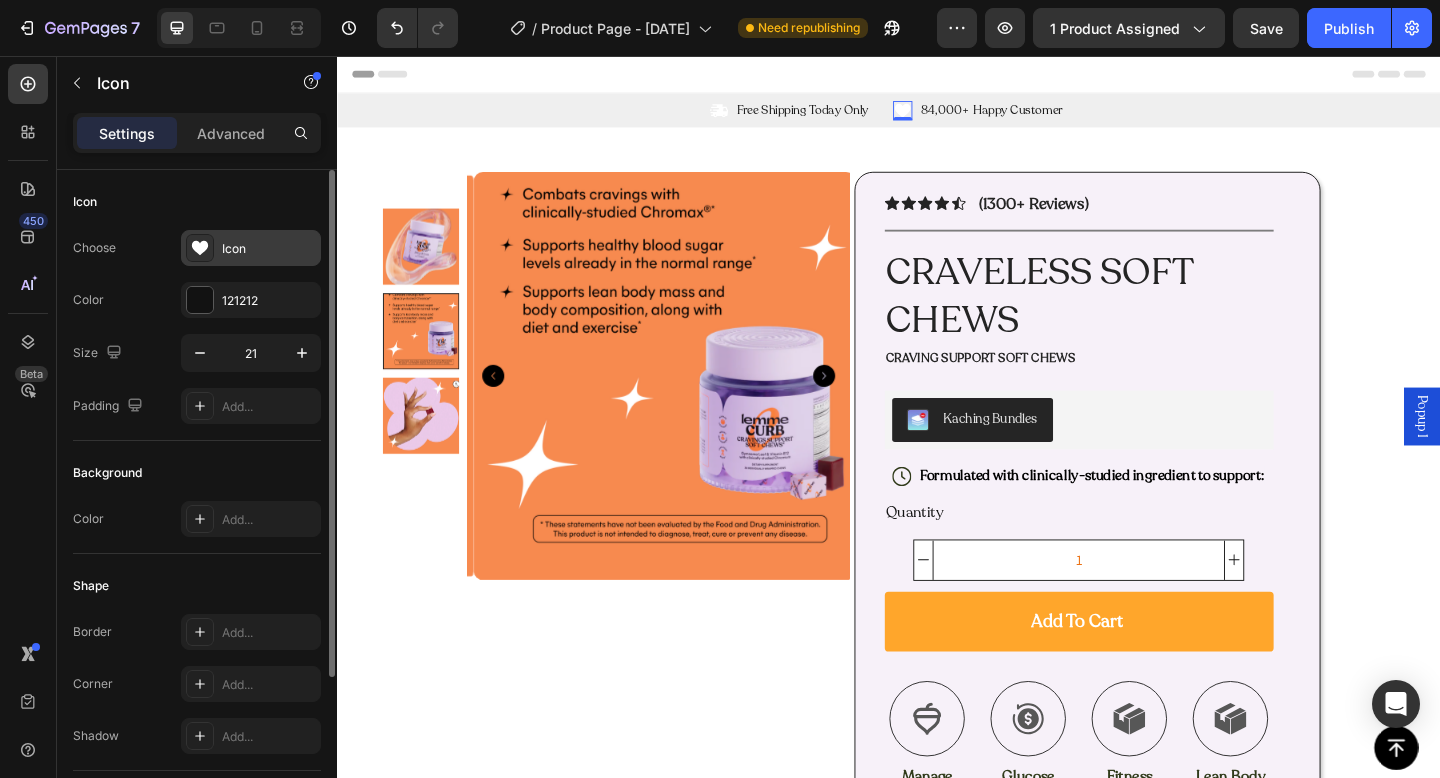 click on "Icon" at bounding box center [269, 249] 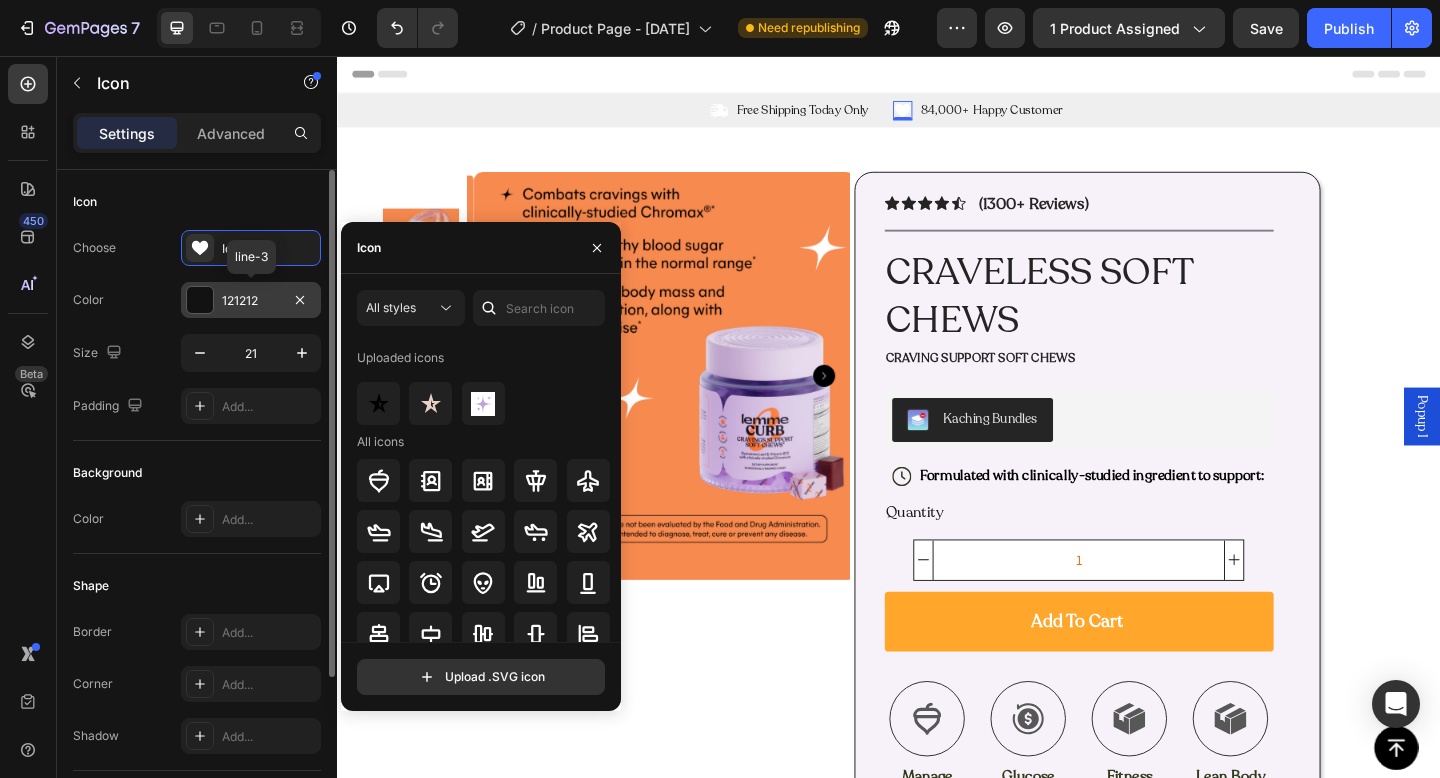 click on "121212" at bounding box center [251, 301] 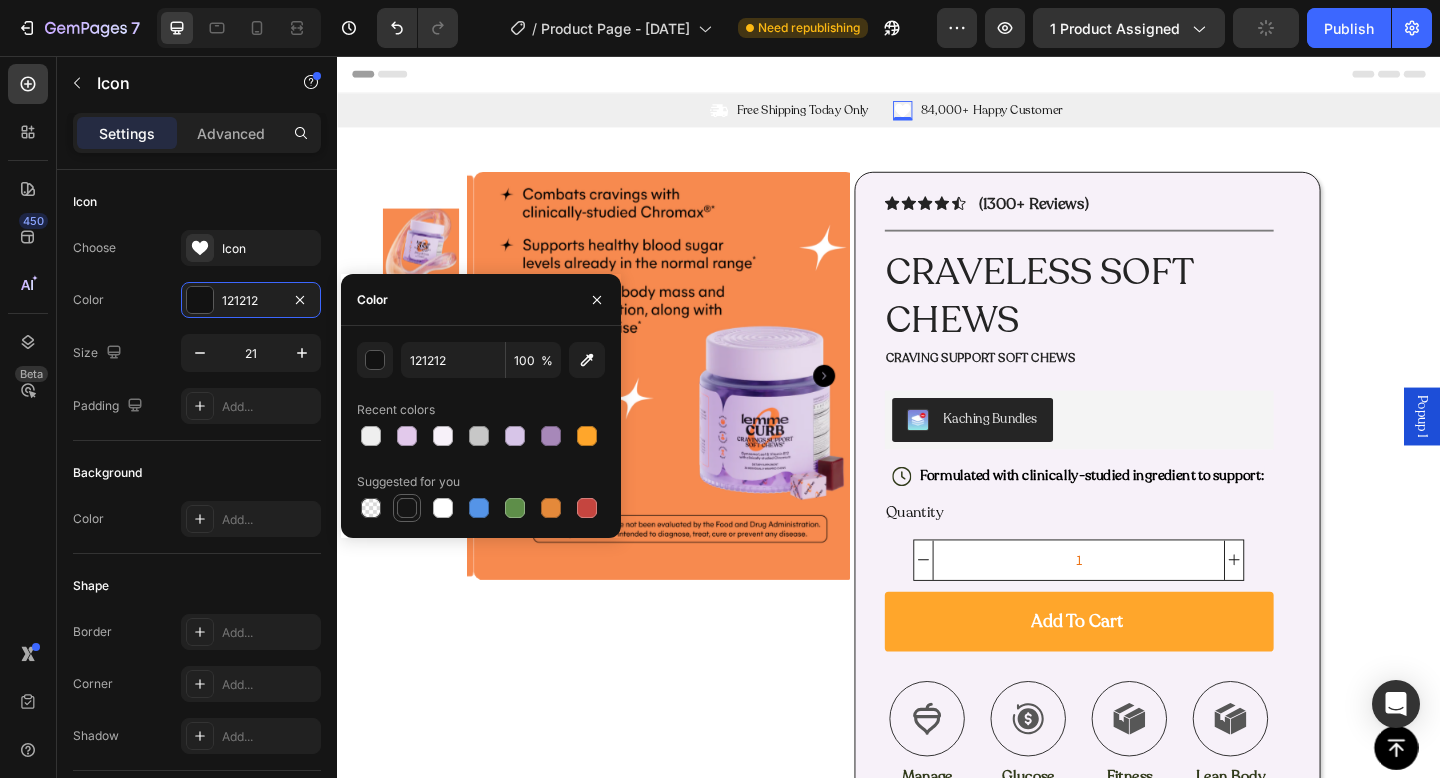 click at bounding box center [407, 508] 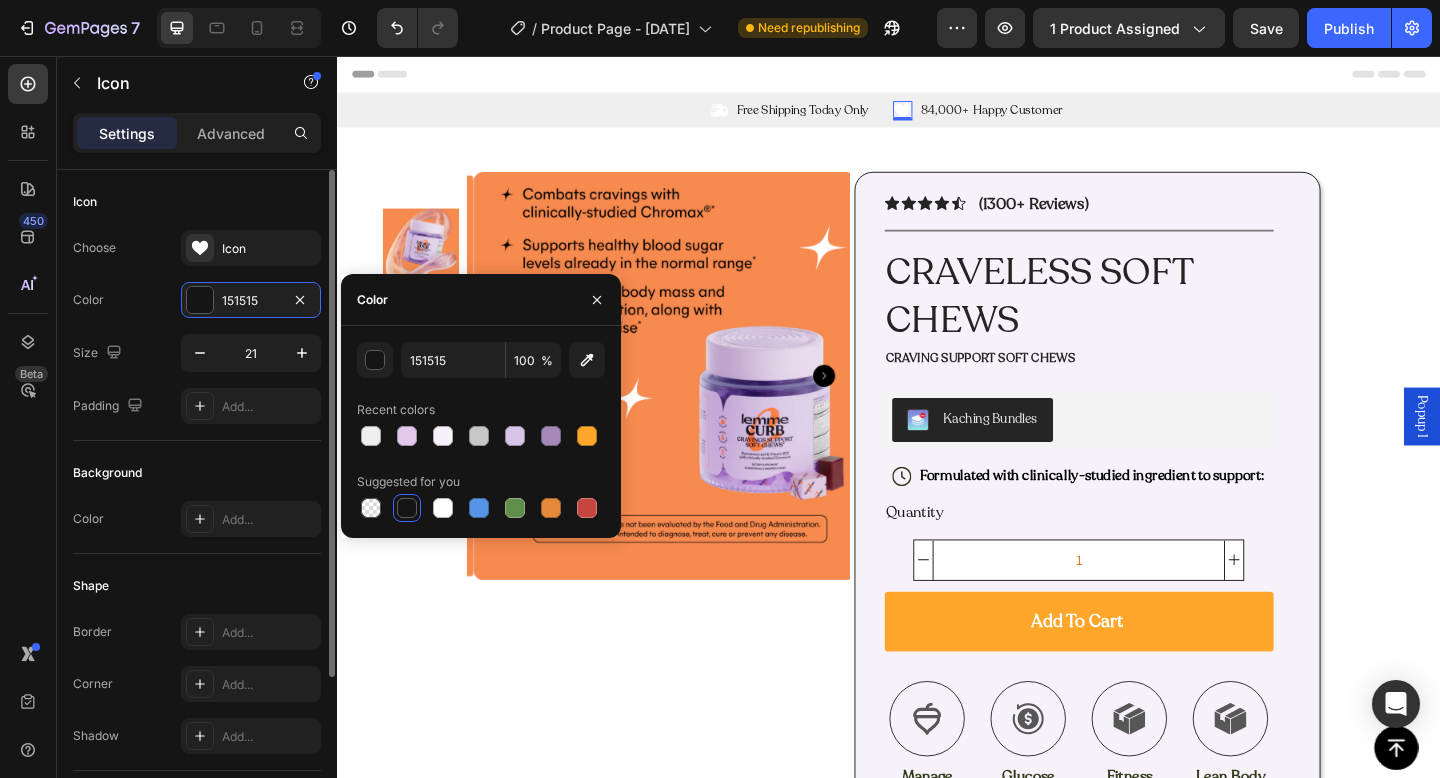 click on "Icon" at bounding box center [197, 202] 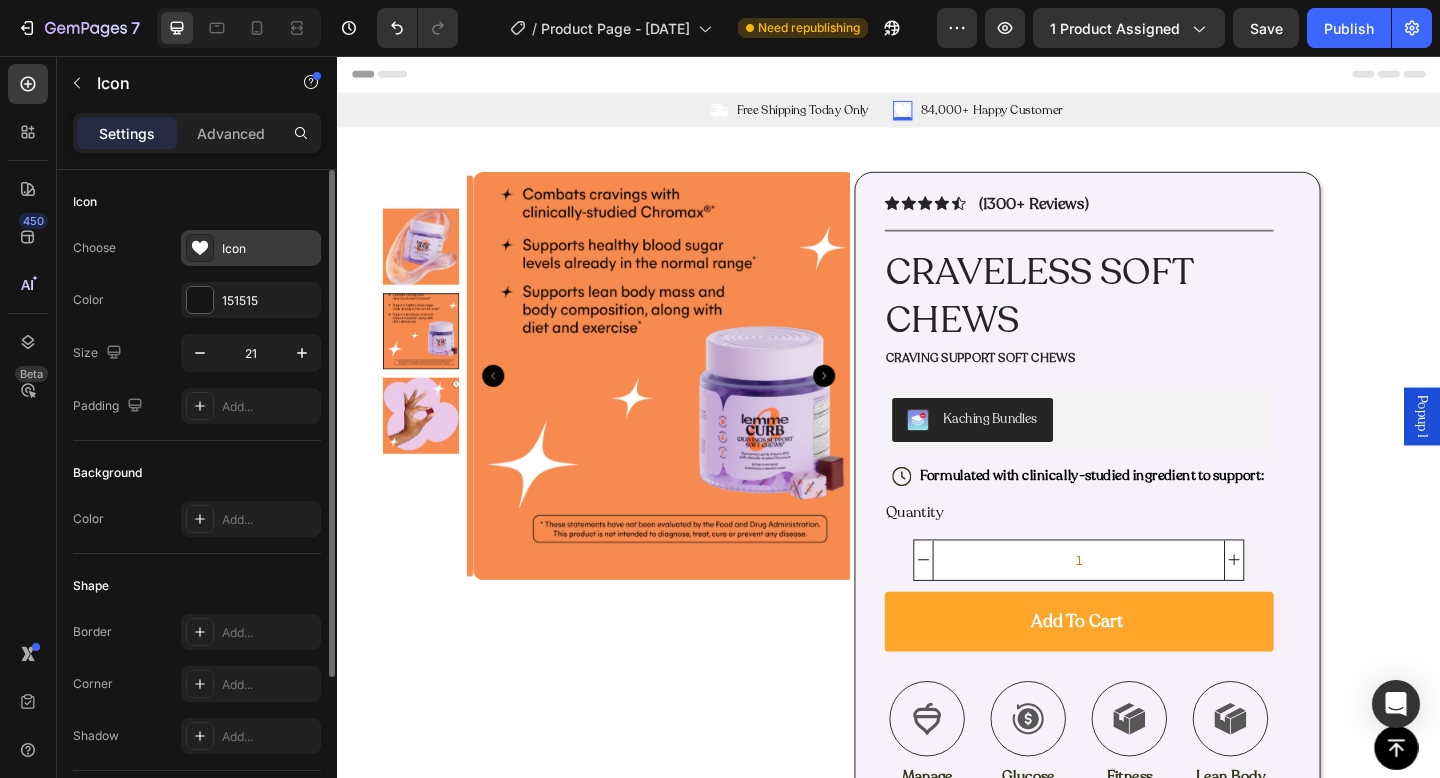 click 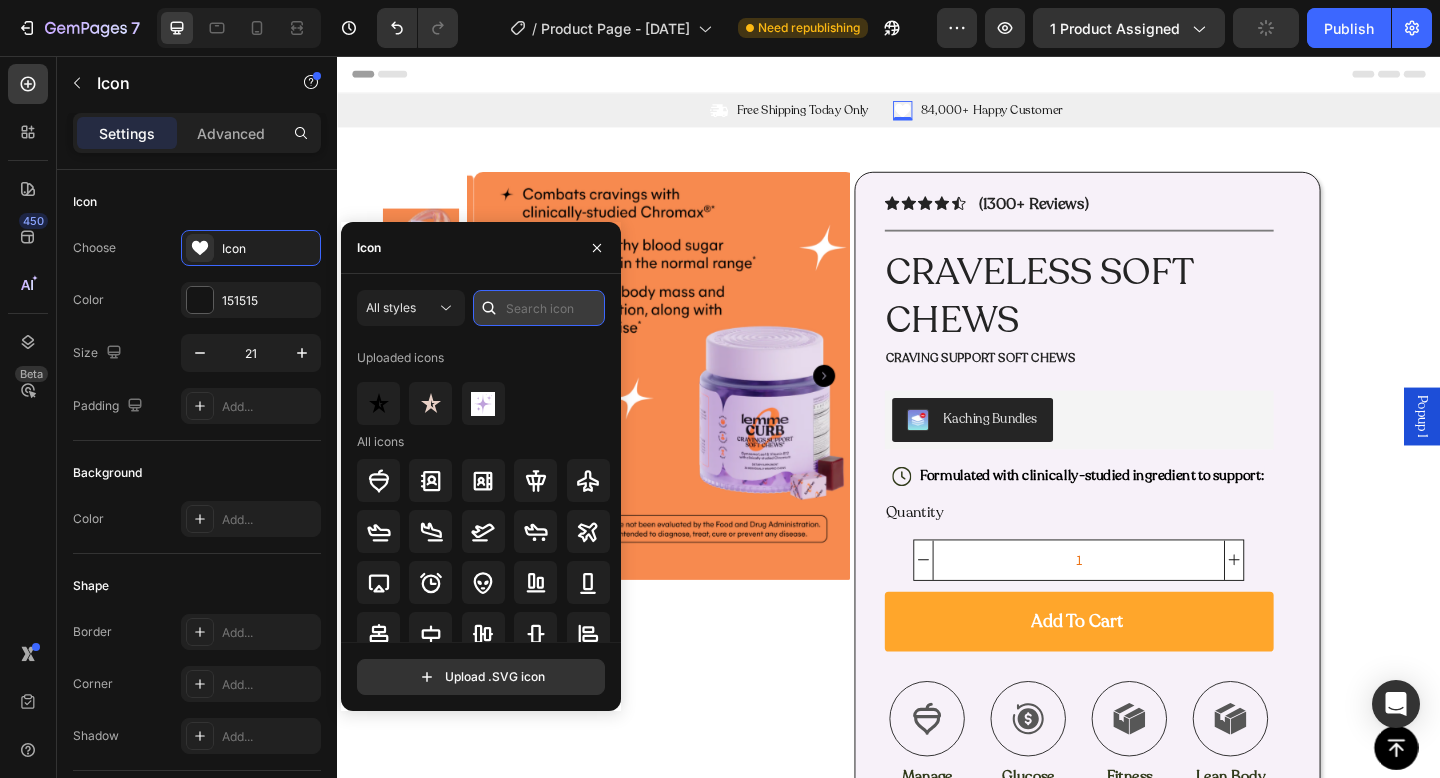 click at bounding box center (539, 308) 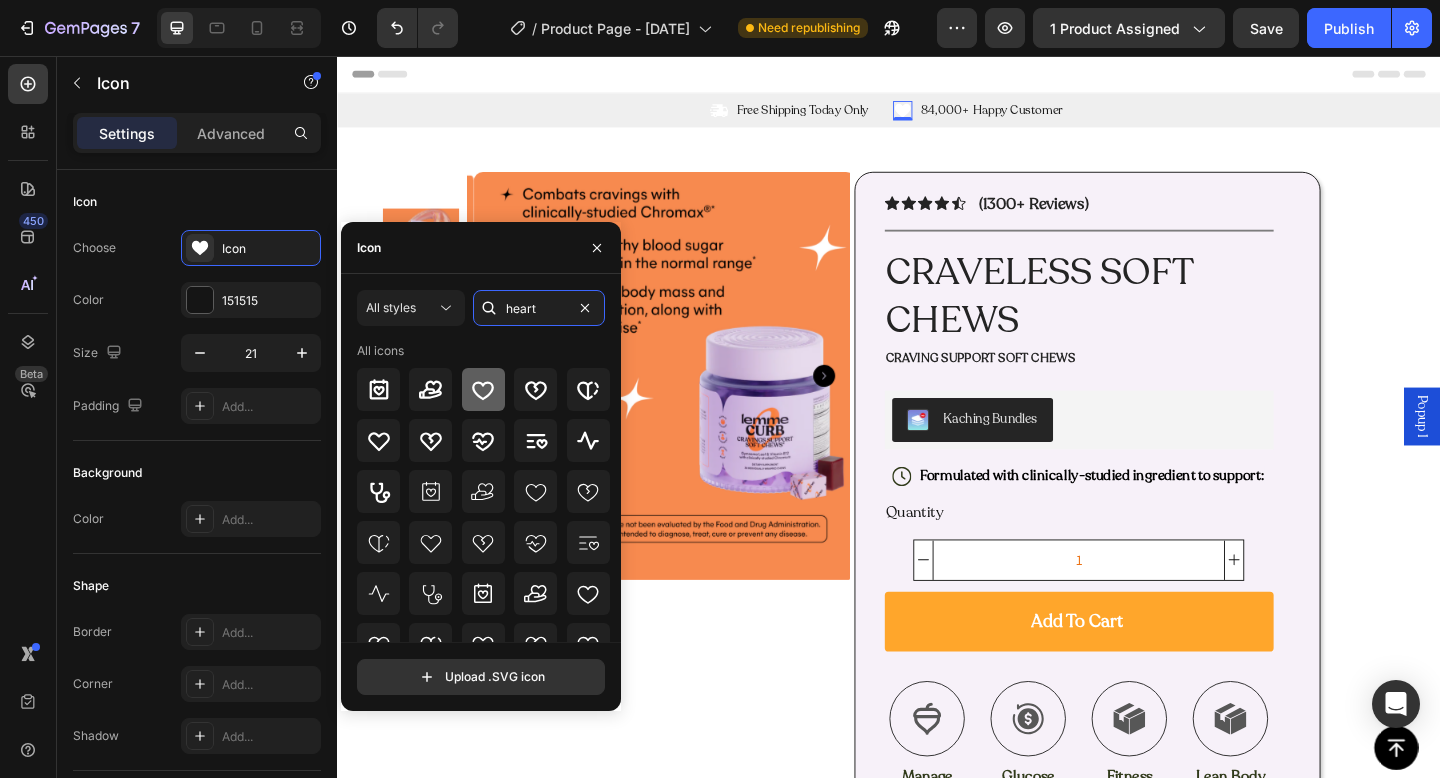 type on "heart" 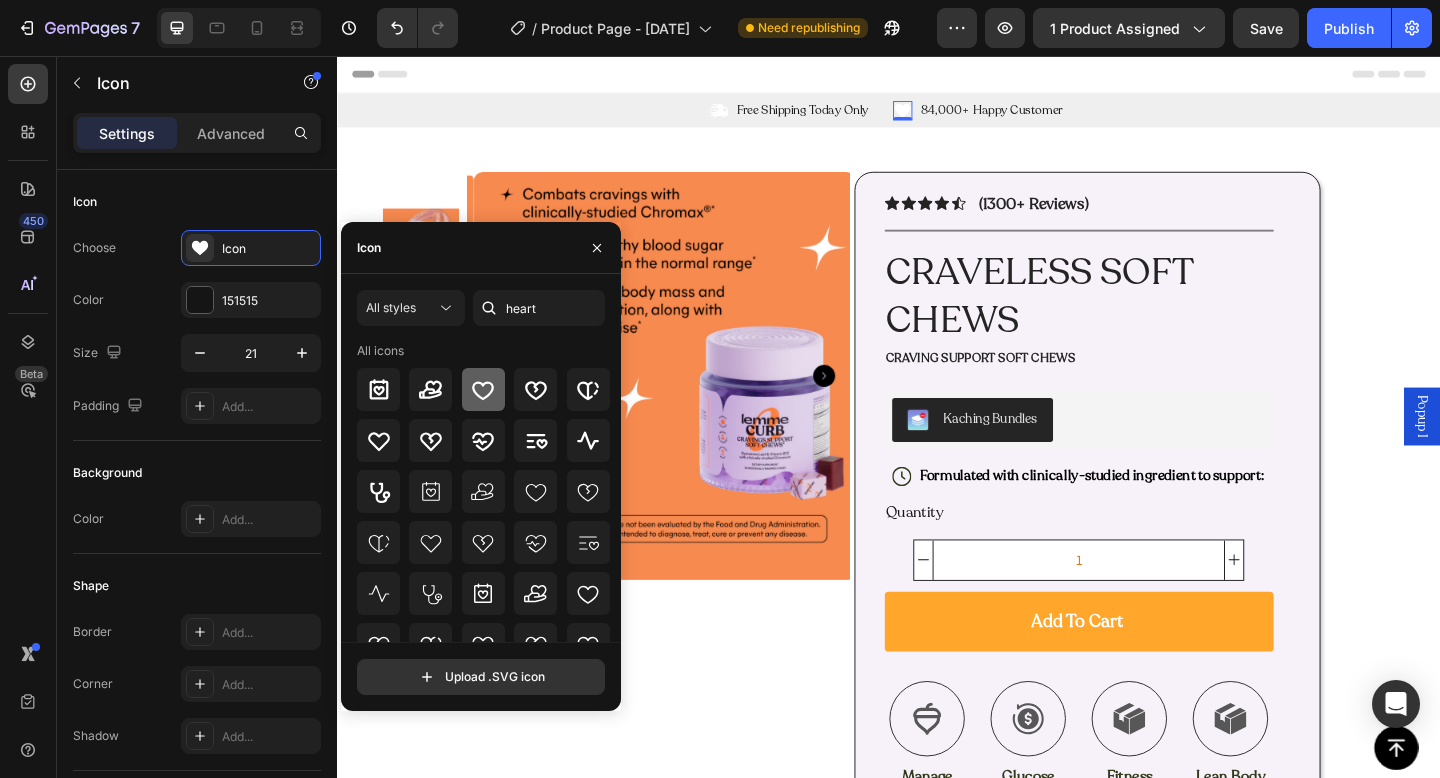click 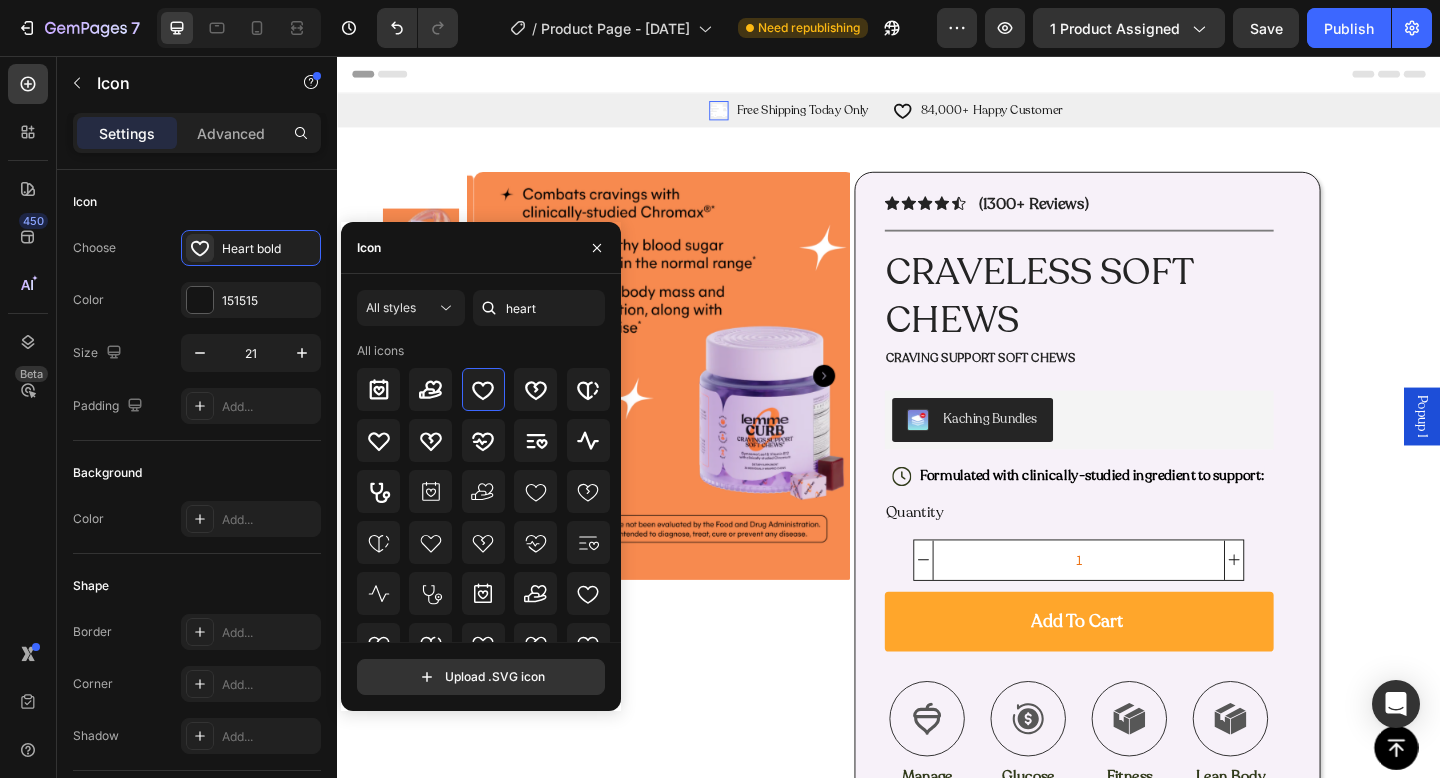 click 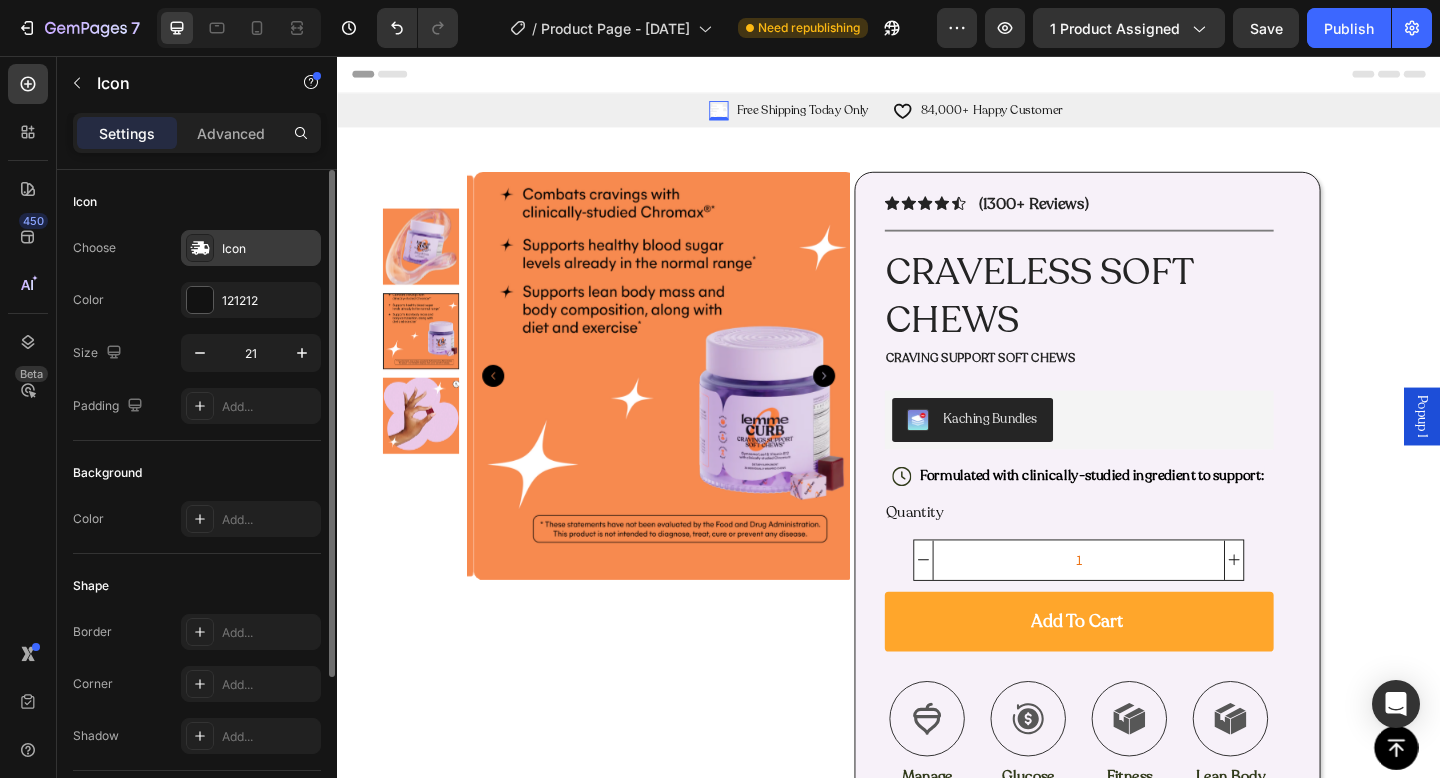 click on "Icon" at bounding box center [269, 249] 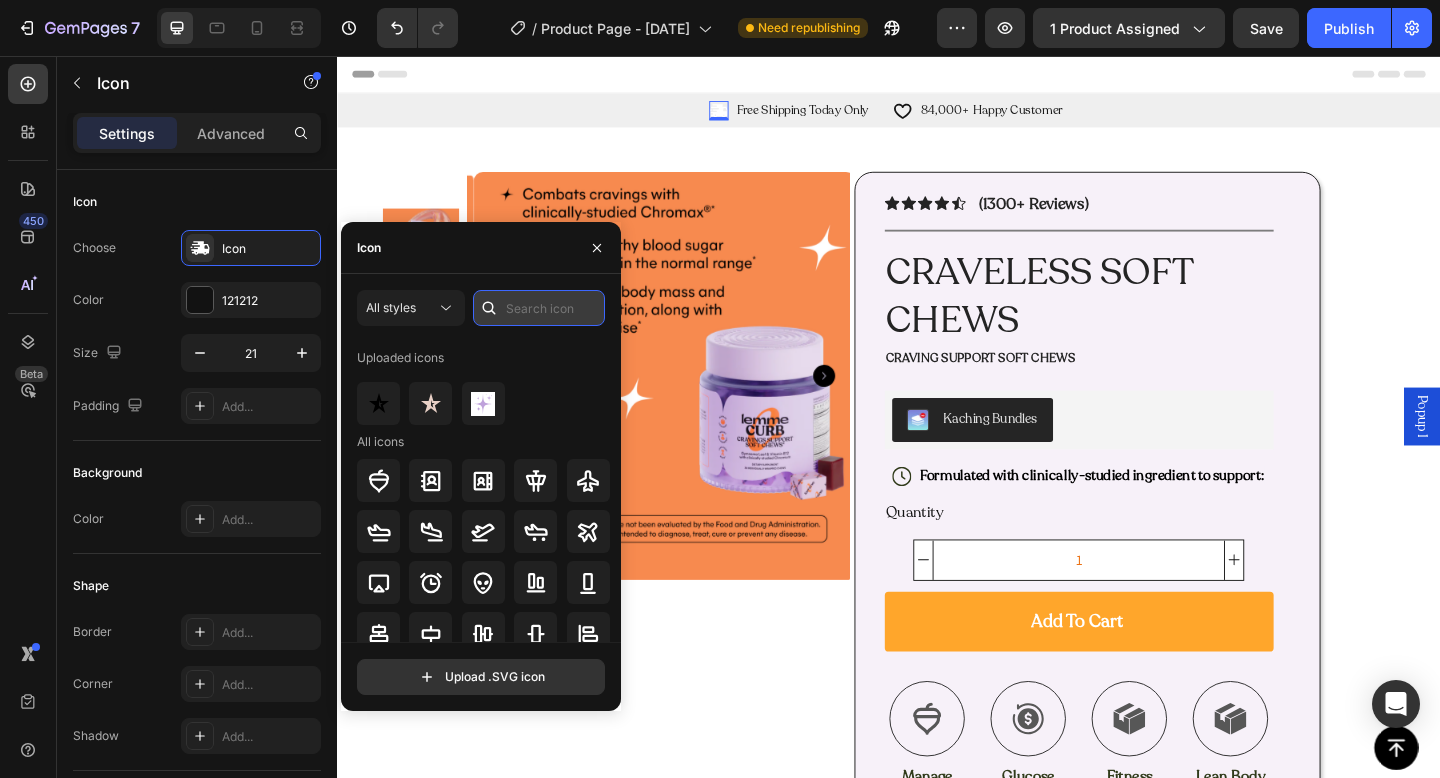 click at bounding box center [539, 308] 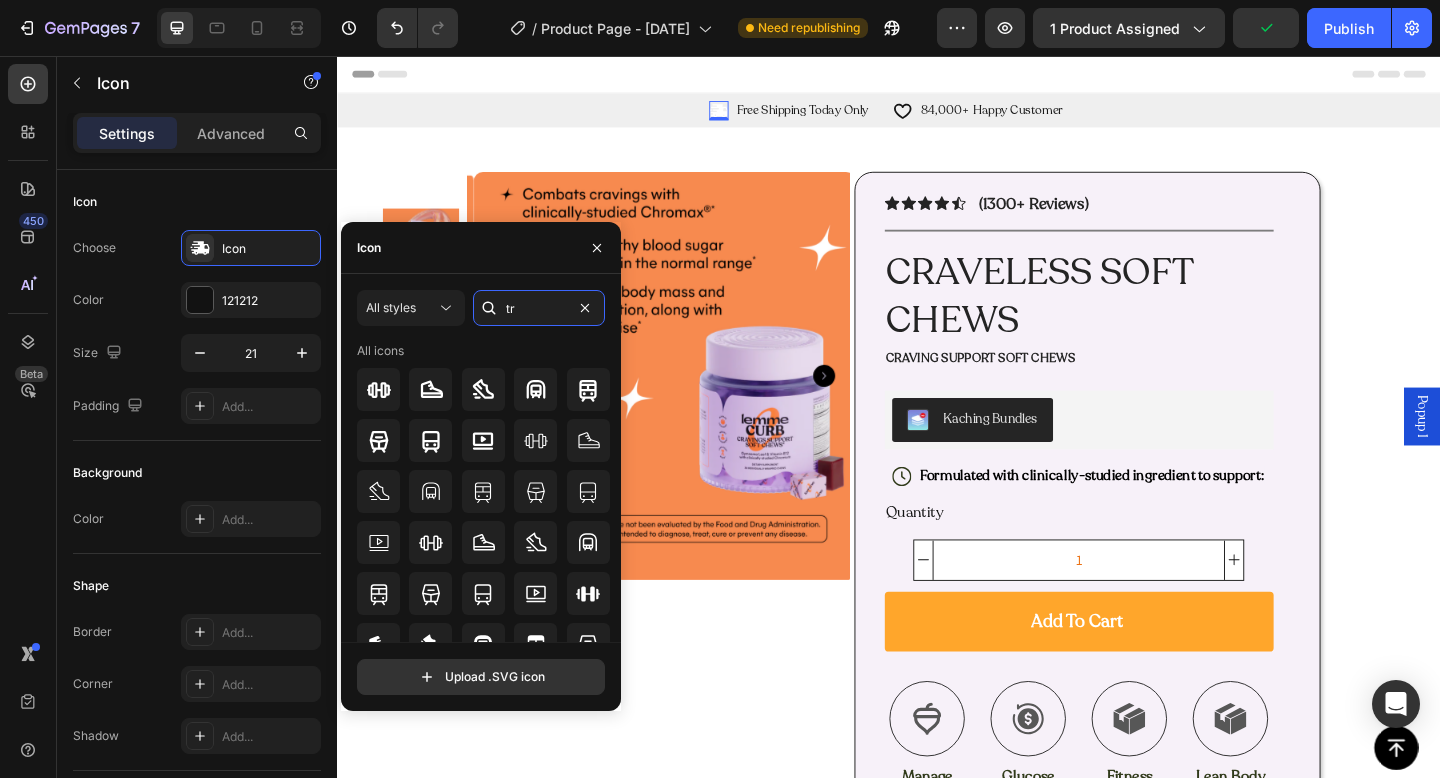 type on "t" 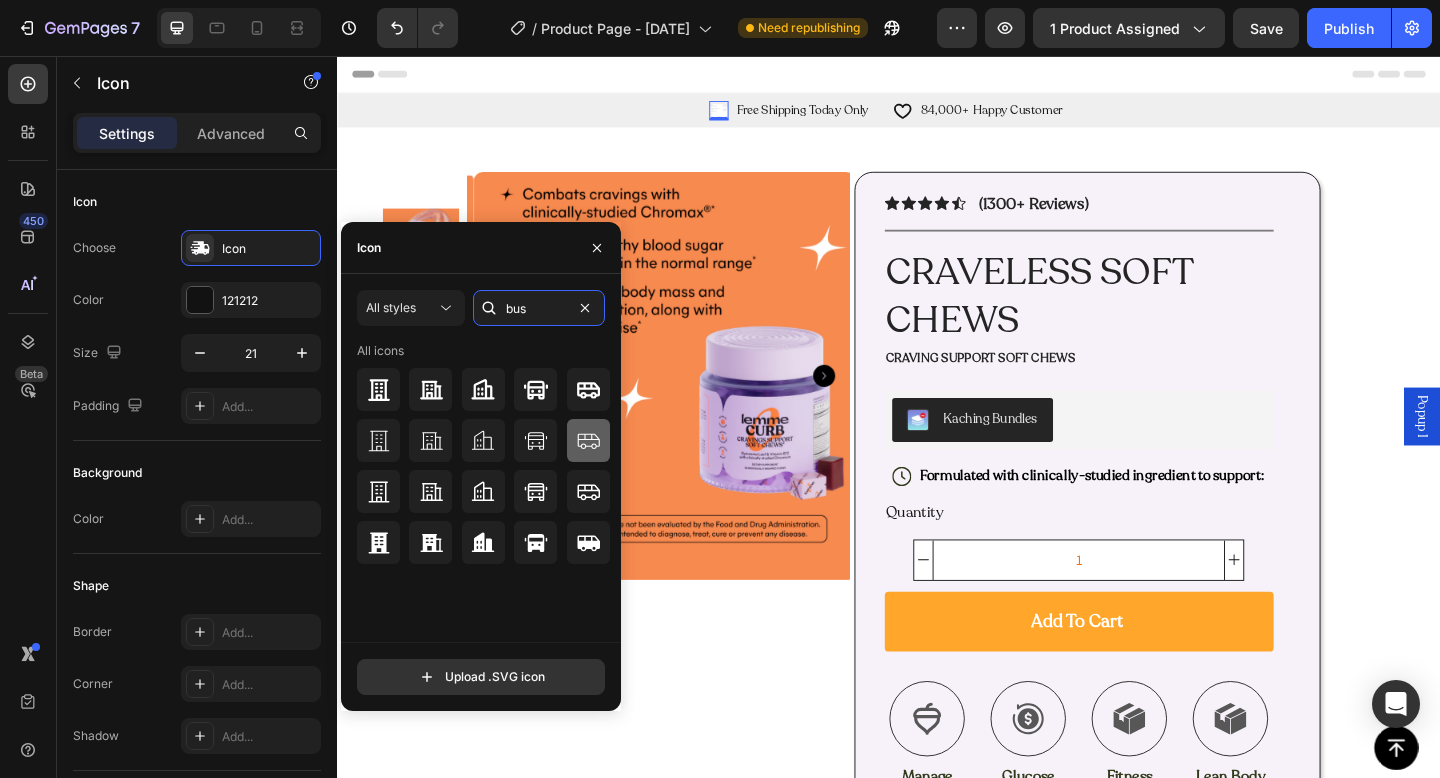 type on "bus" 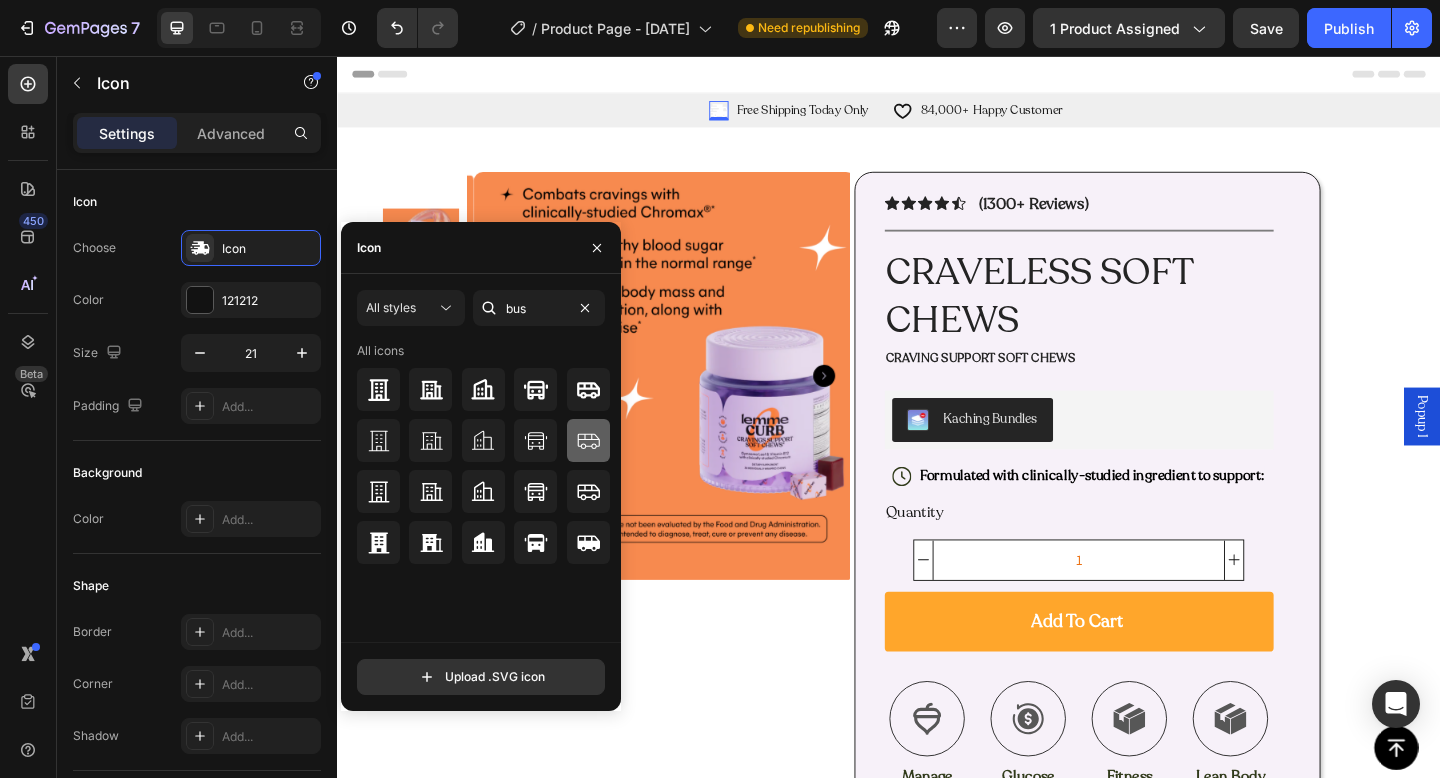 click 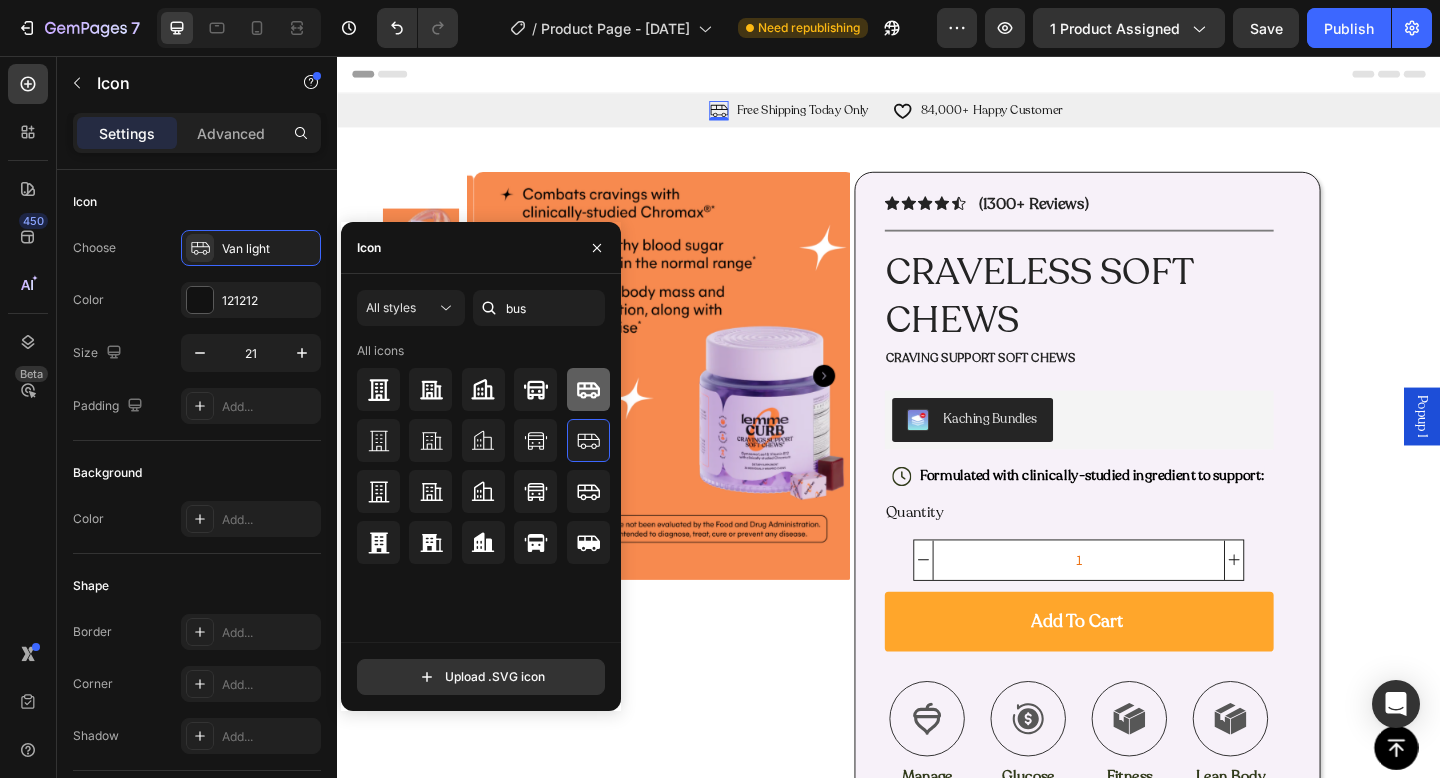 click 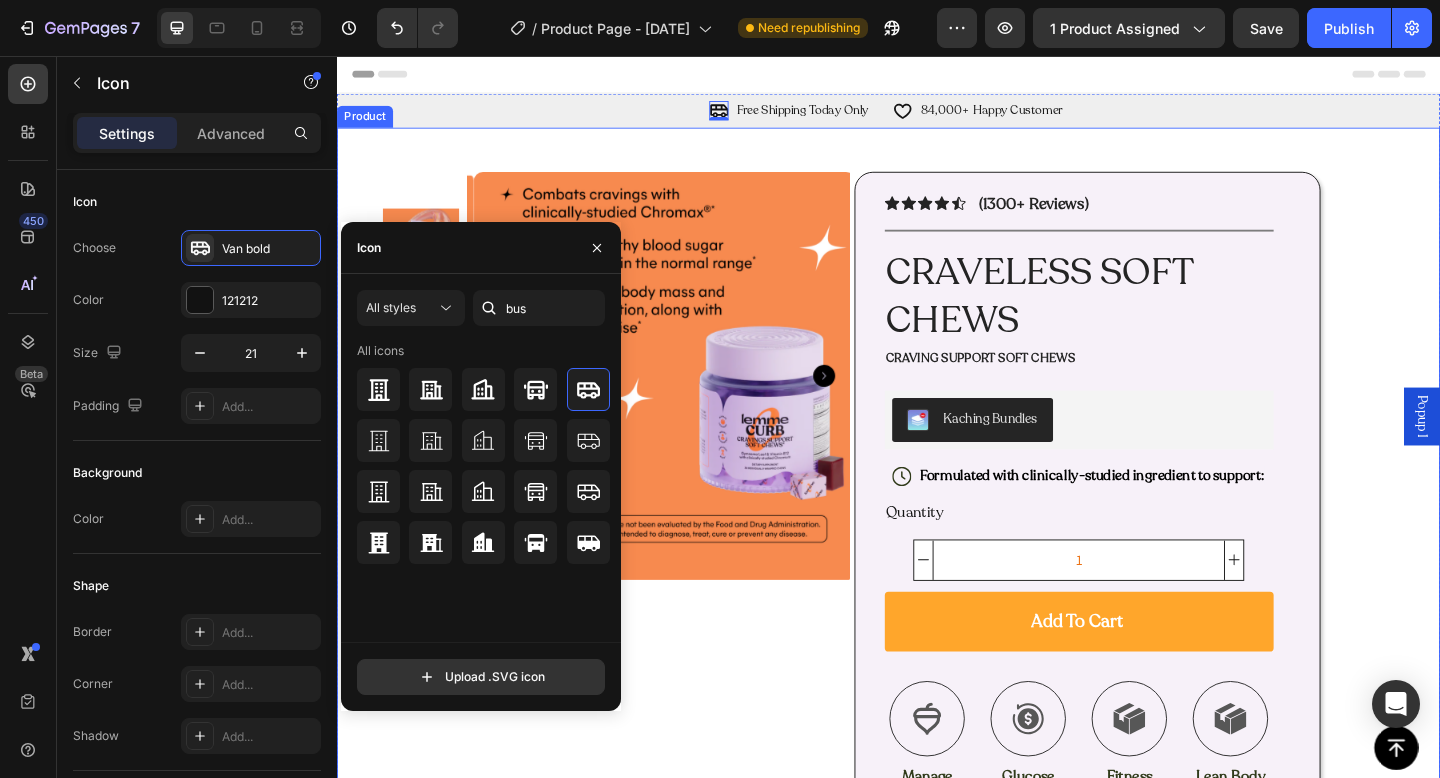 click on "Product Images Row Icon Icon Icon Icon
Icon Icon List (1300+ Reviews) Text Block Row                Title Line CRAVELESS SOFT CHEWS Product Title Craving support soft chews Text Block Kaching Bundles Kaching Bundles
Icon Formulated with clinically-studied ingredient to support: Text Block Row Quantity Text Block
1
Product Quantity Add to cart Add to Cart
Icon Manage Cravings Text Block
Icon Glucose Metabolism Text Block
Icon Fitness Goals Text Block
Icon Lean Body Mass Text Block Row Image Icon Icon Icon Icon Icon Icon List “this skin cream is a game-changer! it has transformed my dry, lackluster skin into a hydrated and radiant complexion. i love how it absorbs quickly and leaves no greasy residue. highly recommend” Text Block
Icon Hannah N. (Houston, USA) Text Block Row Row Text Block" at bounding box center (937, 1493) 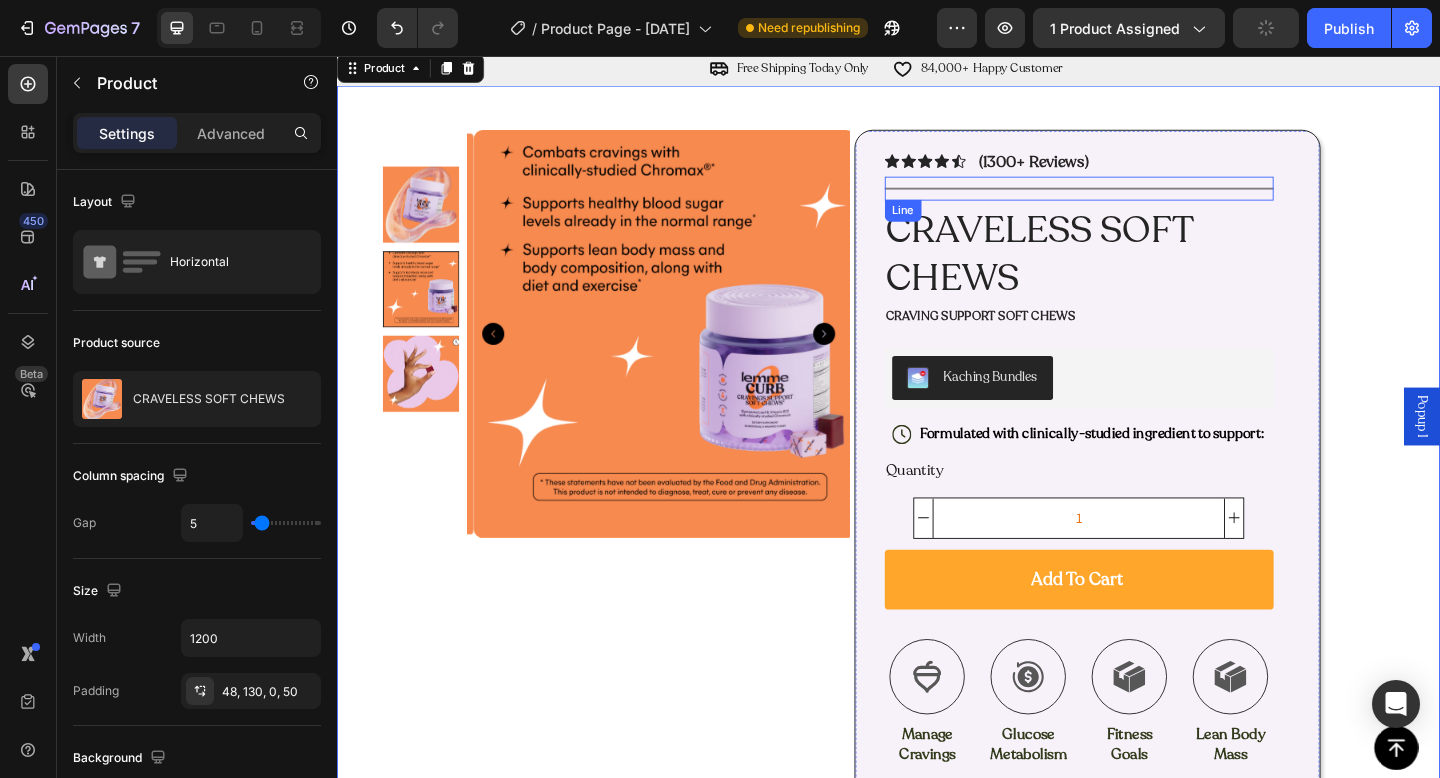 scroll, scrollTop: 48, scrollLeft: 0, axis: vertical 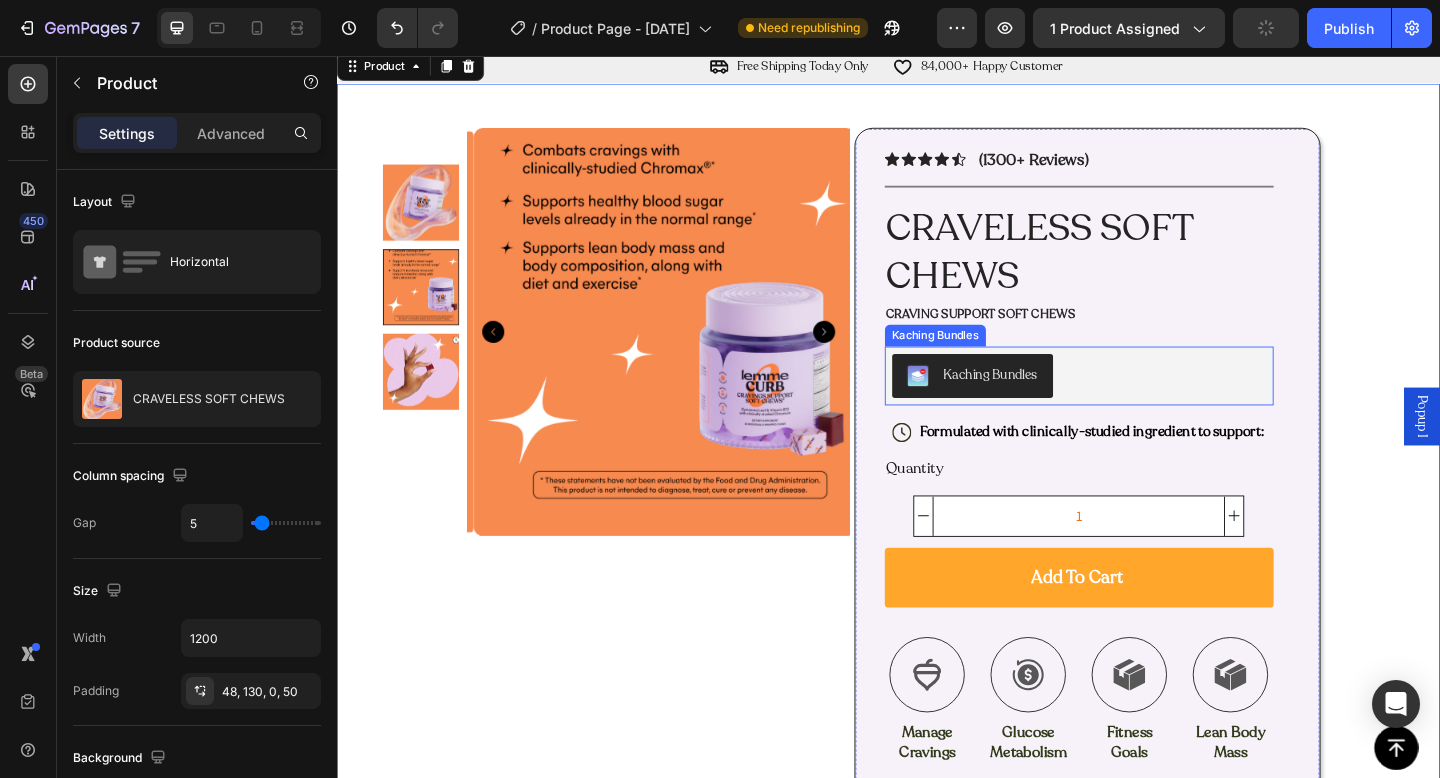 click on "Kaching Bundles" at bounding box center (1145, 404) 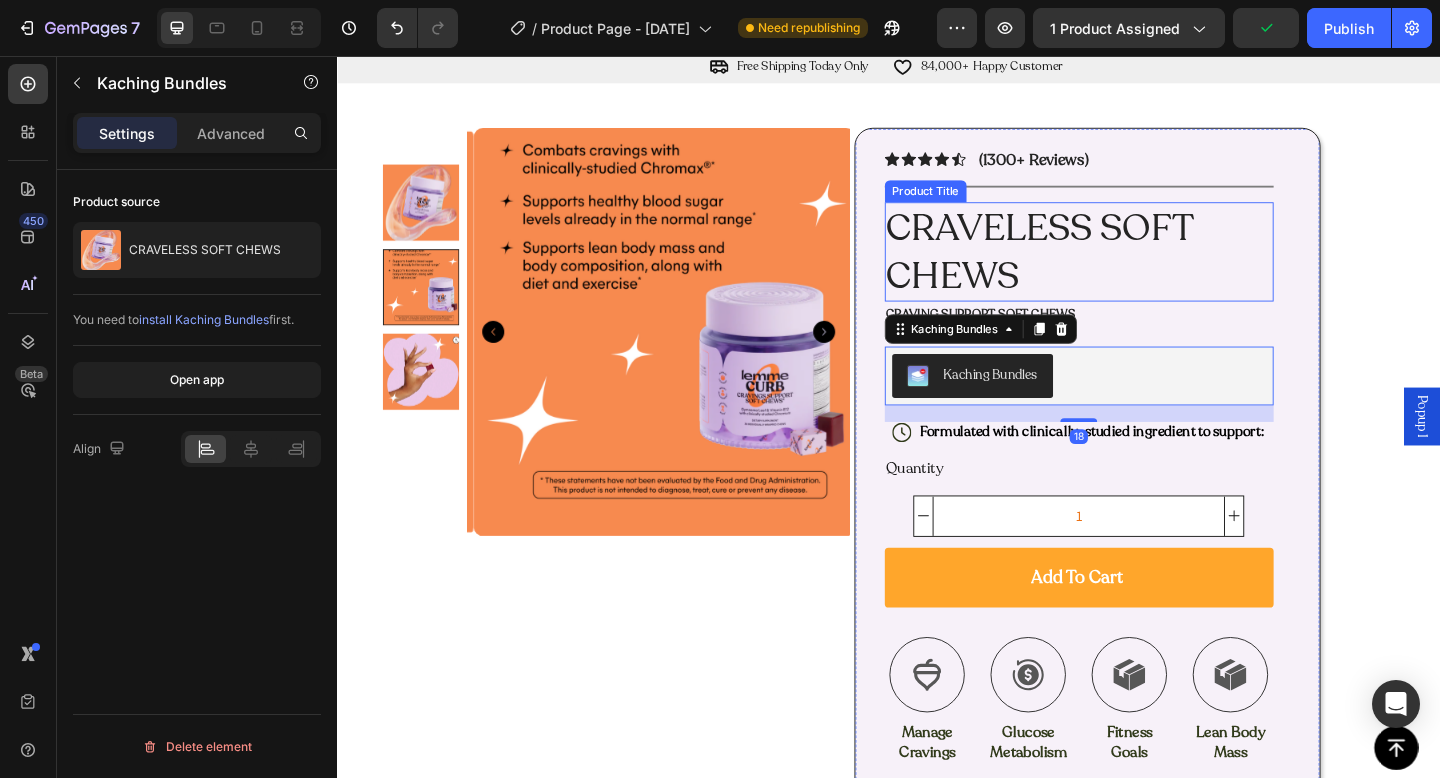 click on "CRAVELESS SOFT CHEWS" at bounding box center [1145, 269] 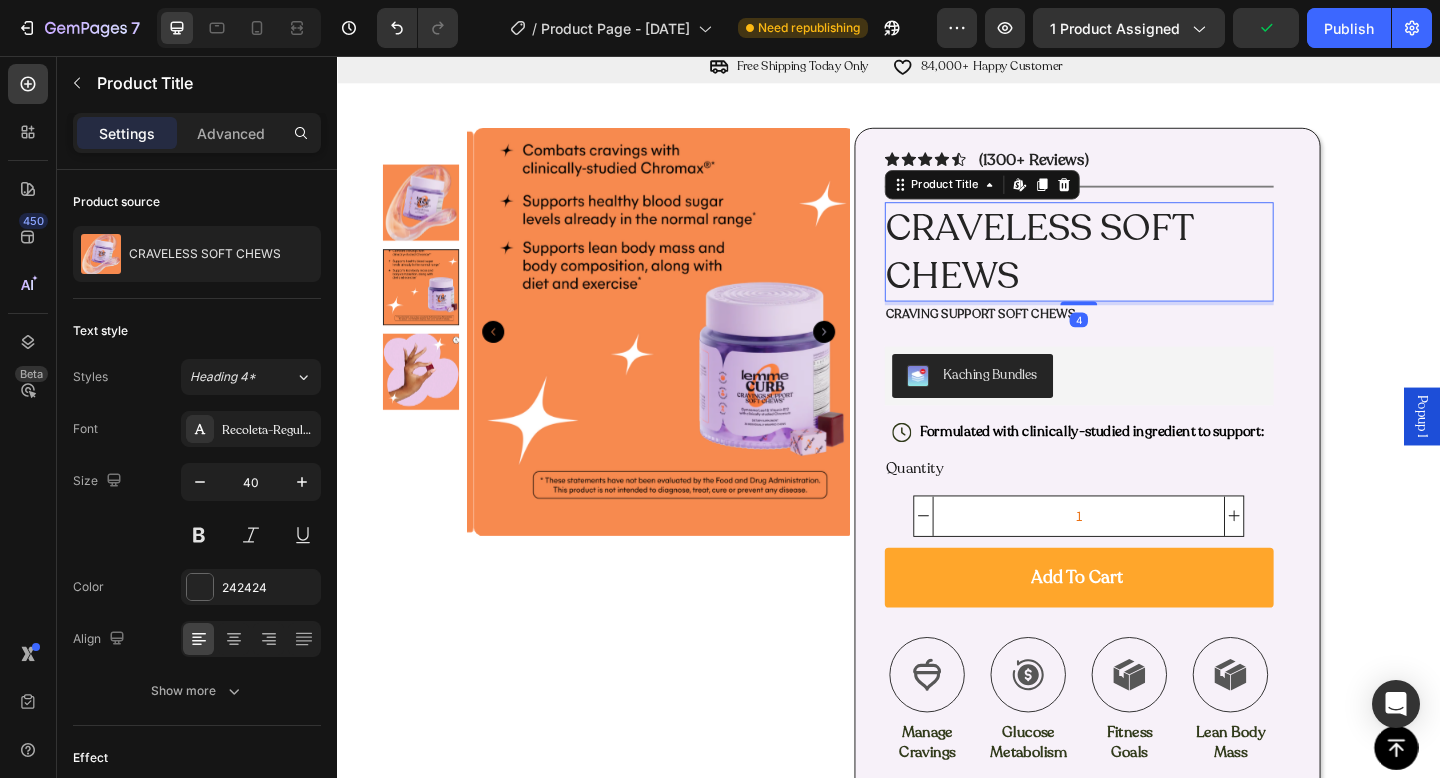 click on "Icon Icon Icon Icon
Icon Icon List (1300+ Reviews) Text Block Row                Title Line CRAVELESS SOFT CHEWS Product Title   Edit content in Shopify 4 Craving support soft chews Text Block Kaching Bundles Kaching Bundles
Icon Formulated with clinically-studied ingredient to support: Text Block Row Quantity Text Block
1
Product Quantity Add to cart Add to Cart
Icon Manage Cravings Text Block
Icon Glucose Metabolism Text Block
Icon Fitness Goals Text Block
Icon Lean Body Mass Text Block Row Image Icon Icon Icon Icon Icon Icon List “this skin cream is a game-changer! it has transformed my dry, lackluster skin into a hydrated and radiant complexion. i love how it absorbs quickly and leaves no greasy residue. highly recommend” Text Block
Icon Hannah N. (Houston, USA) Text Block Row Row Mixed Fruit Flavored With Other Natural Flavors Text Block" at bounding box center [1154, 1469] 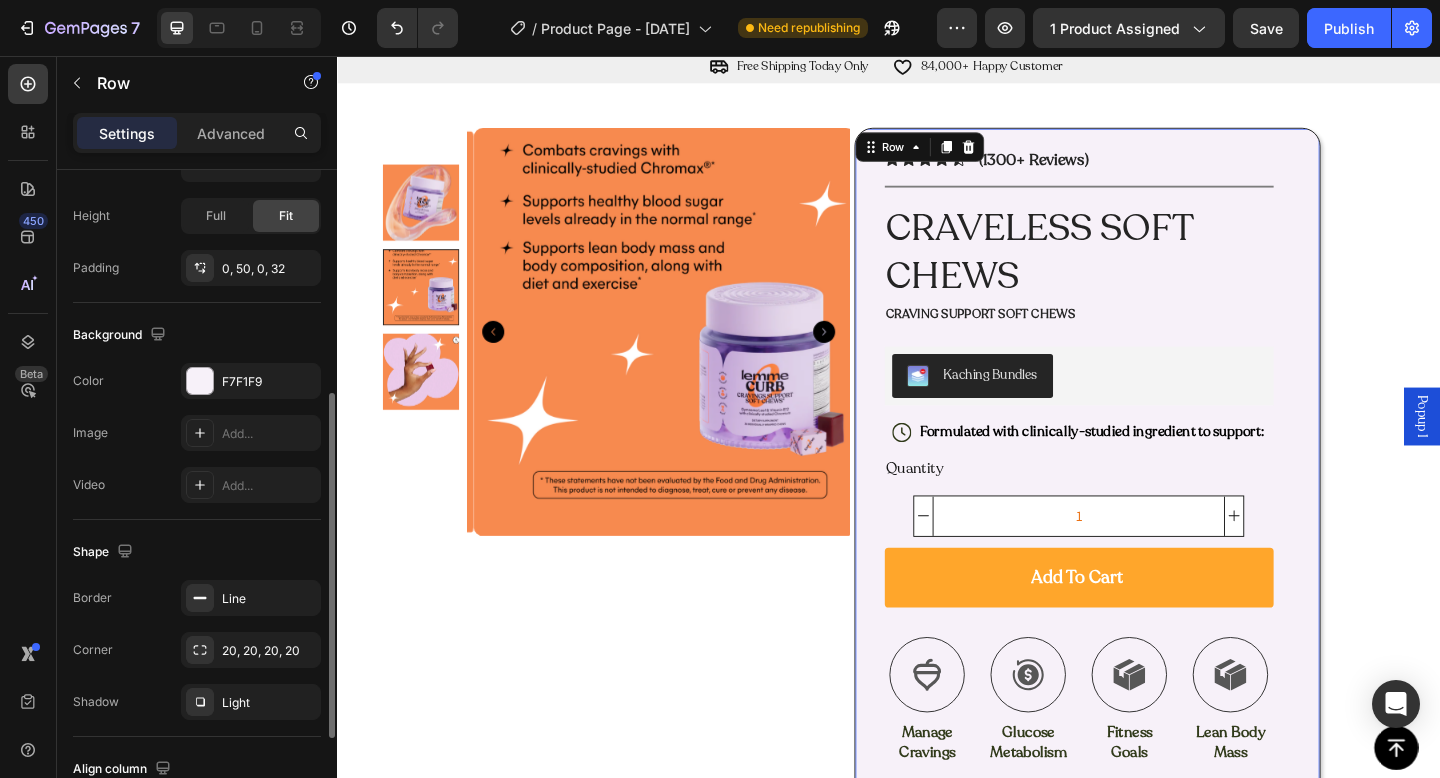 scroll, scrollTop: 494, scrollLeft: 0, axis: vertical 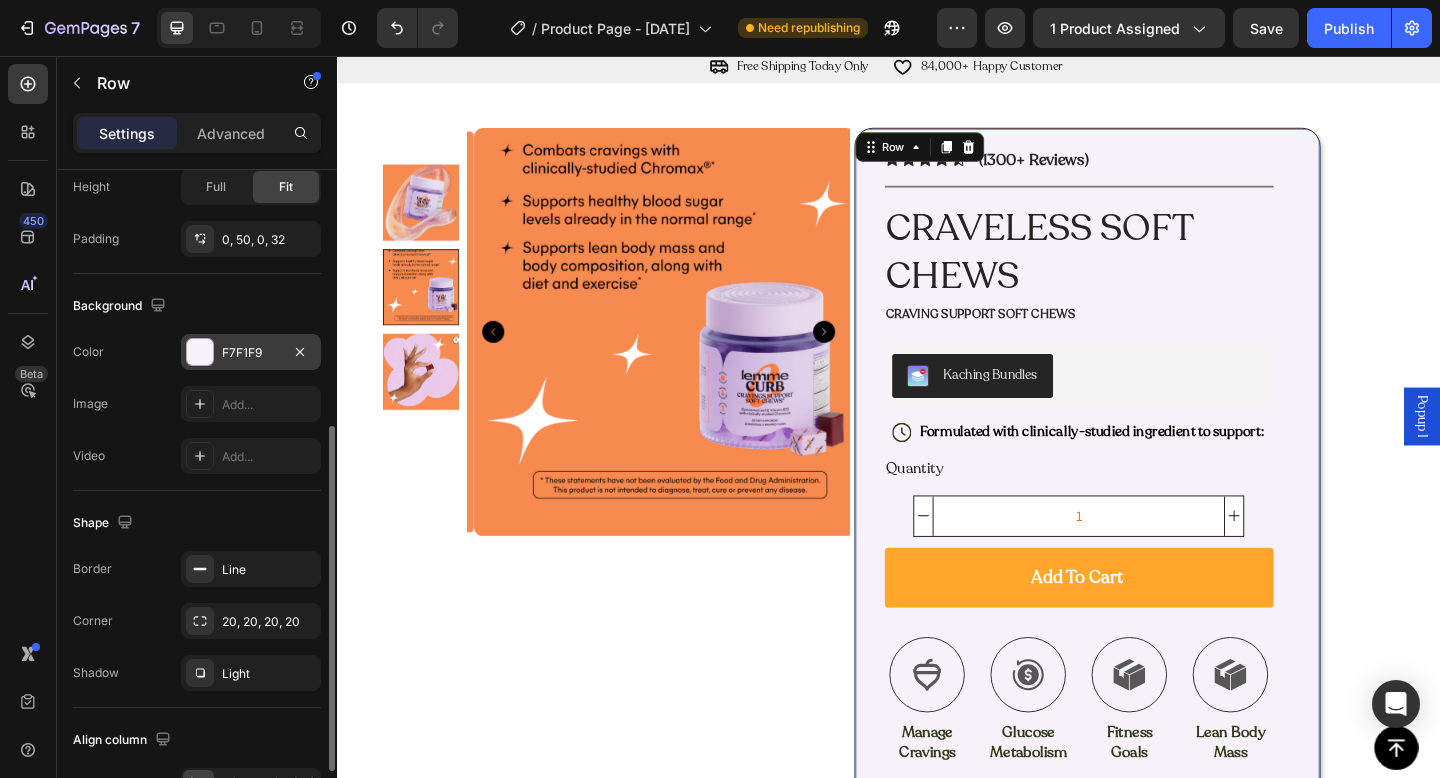 click on "F7F1F9" at bounding box center (251, 353) 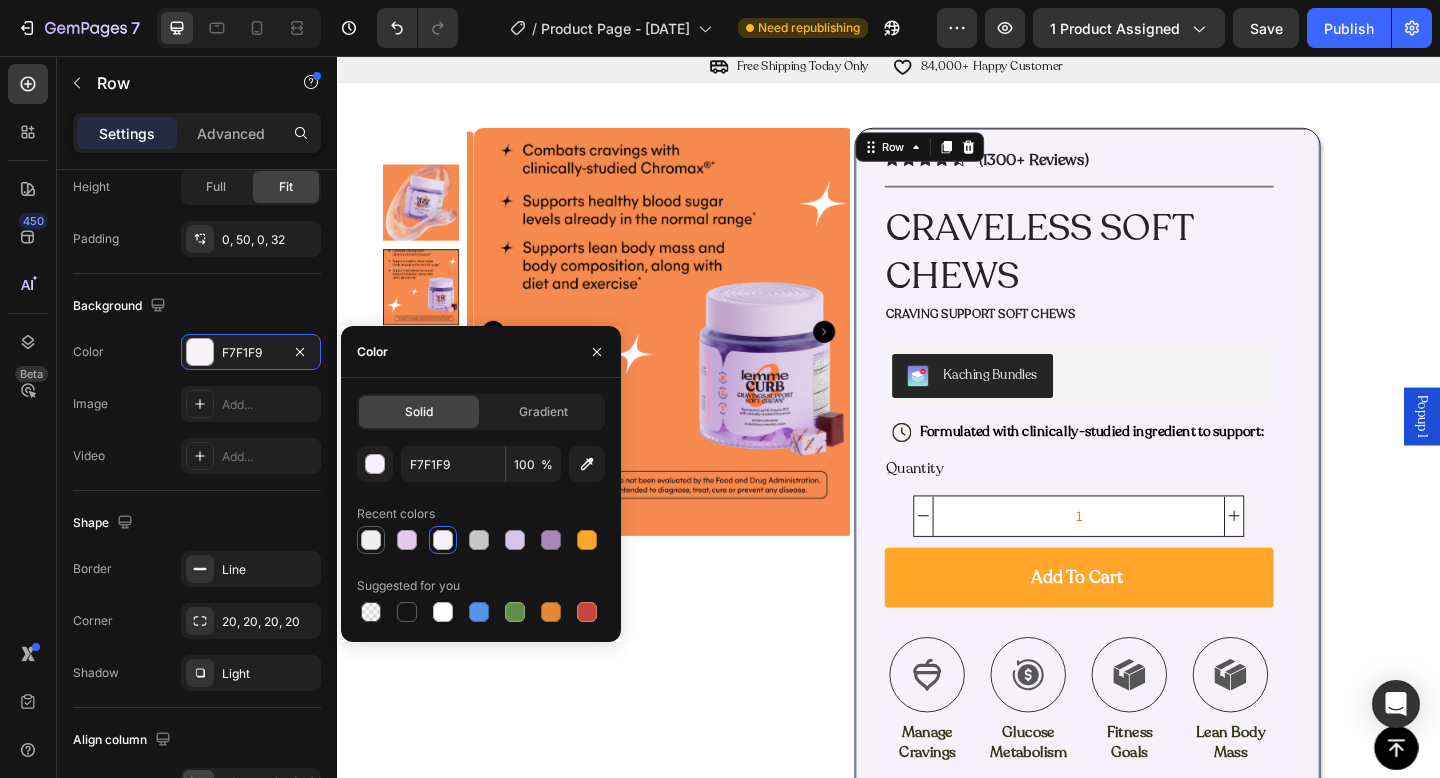 click at bounding box center [371, 540] 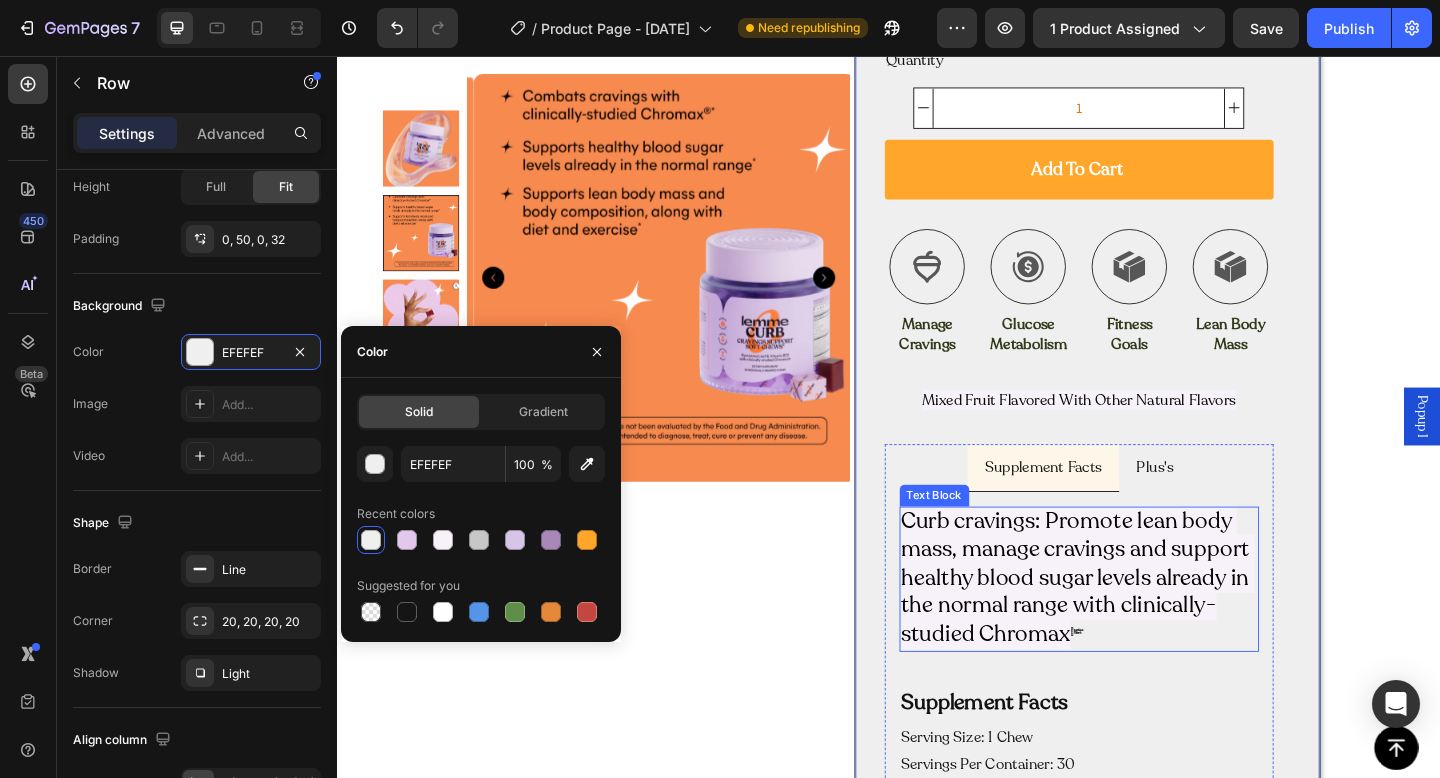 scroll, scrollTop: 485, scrollLeft: 0, axis: vertical 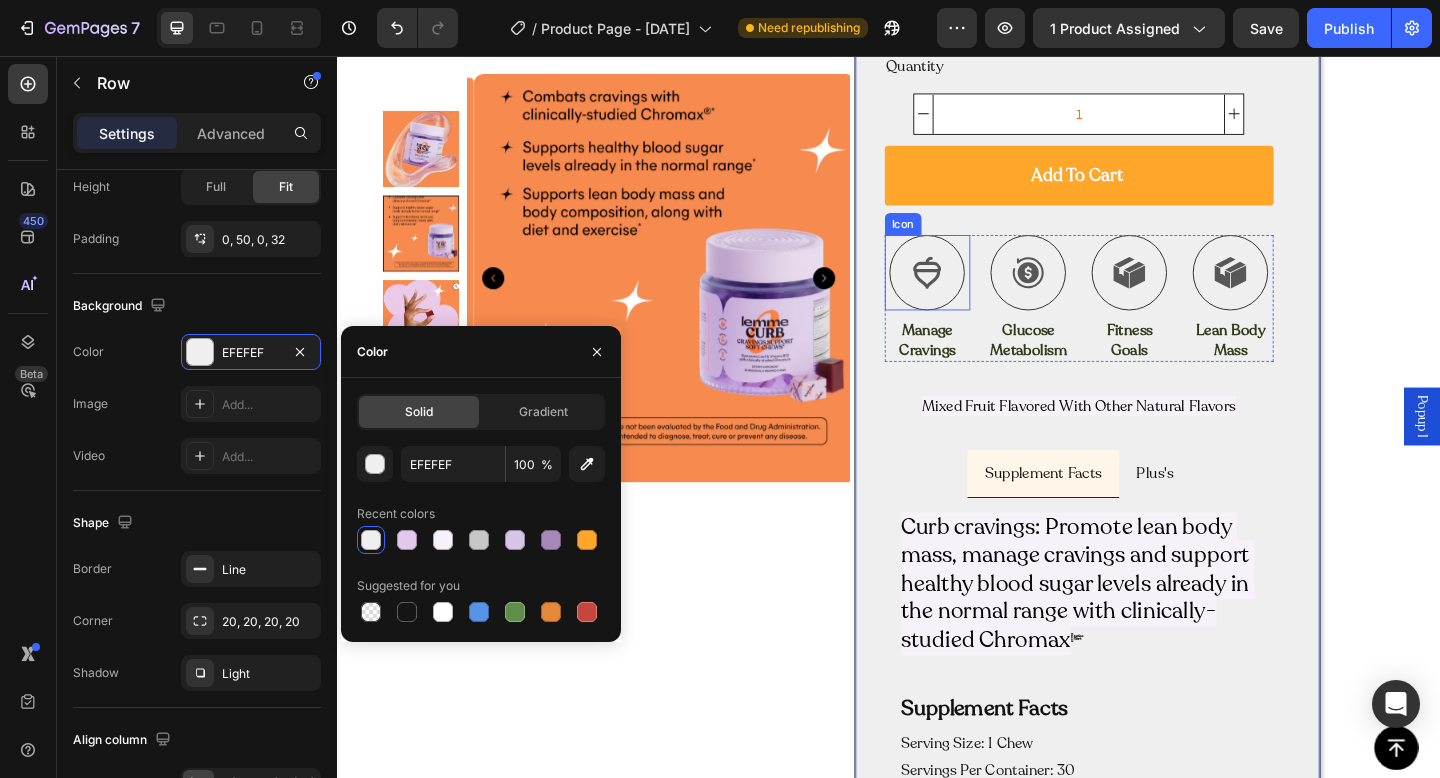 click at bounding box center [979, 292] 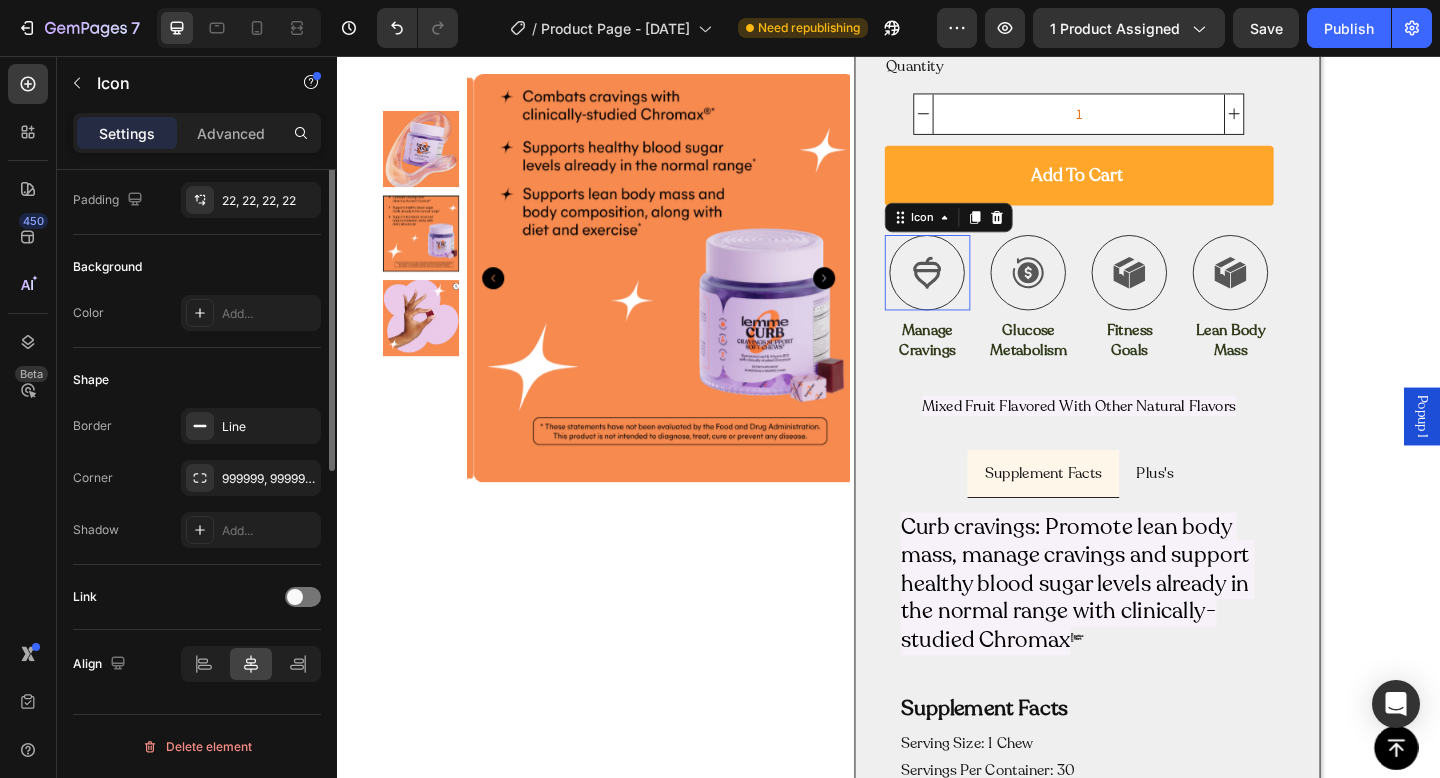 scroll, scrollTop: 0, scrollLeft: 0, axis: both 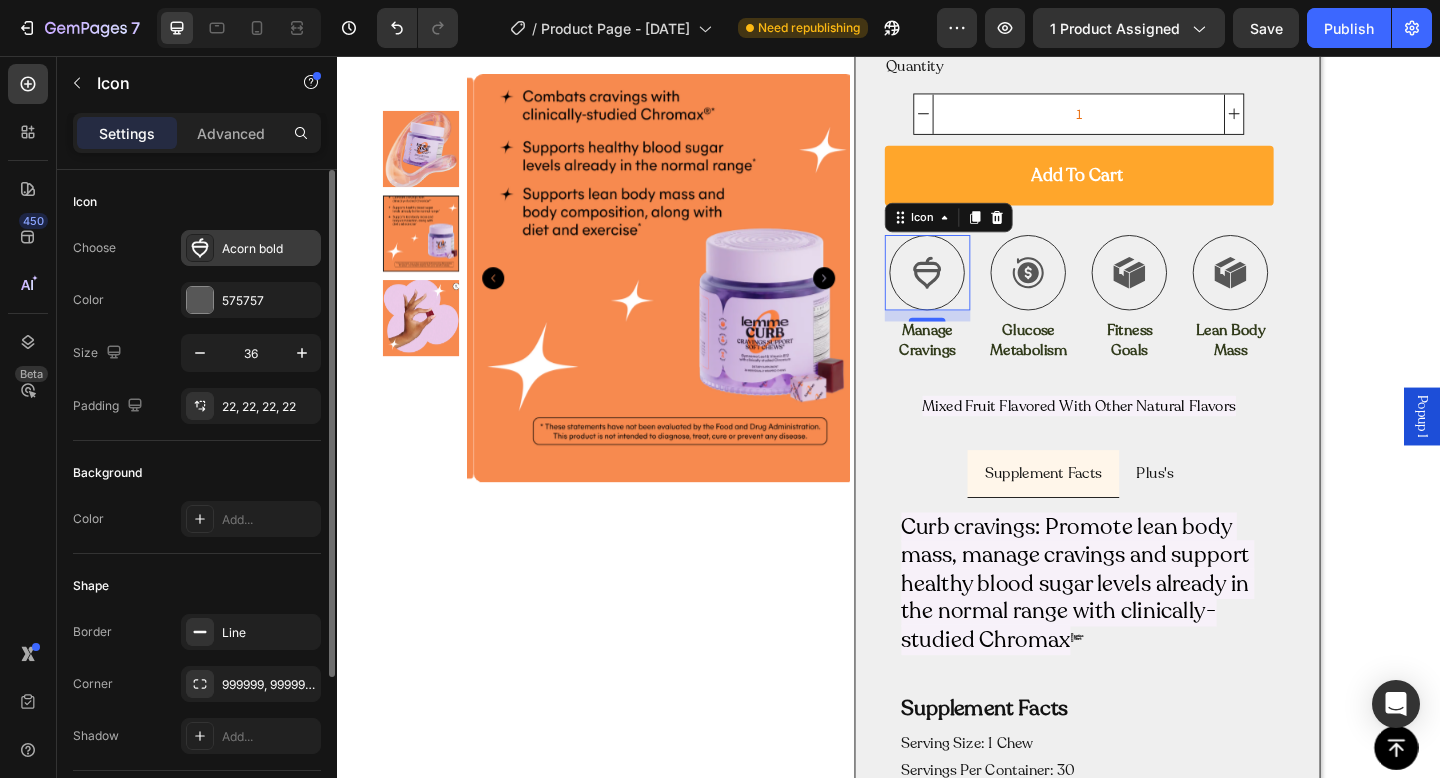 click on "Acorn bold" at bounding box center (269, 249) 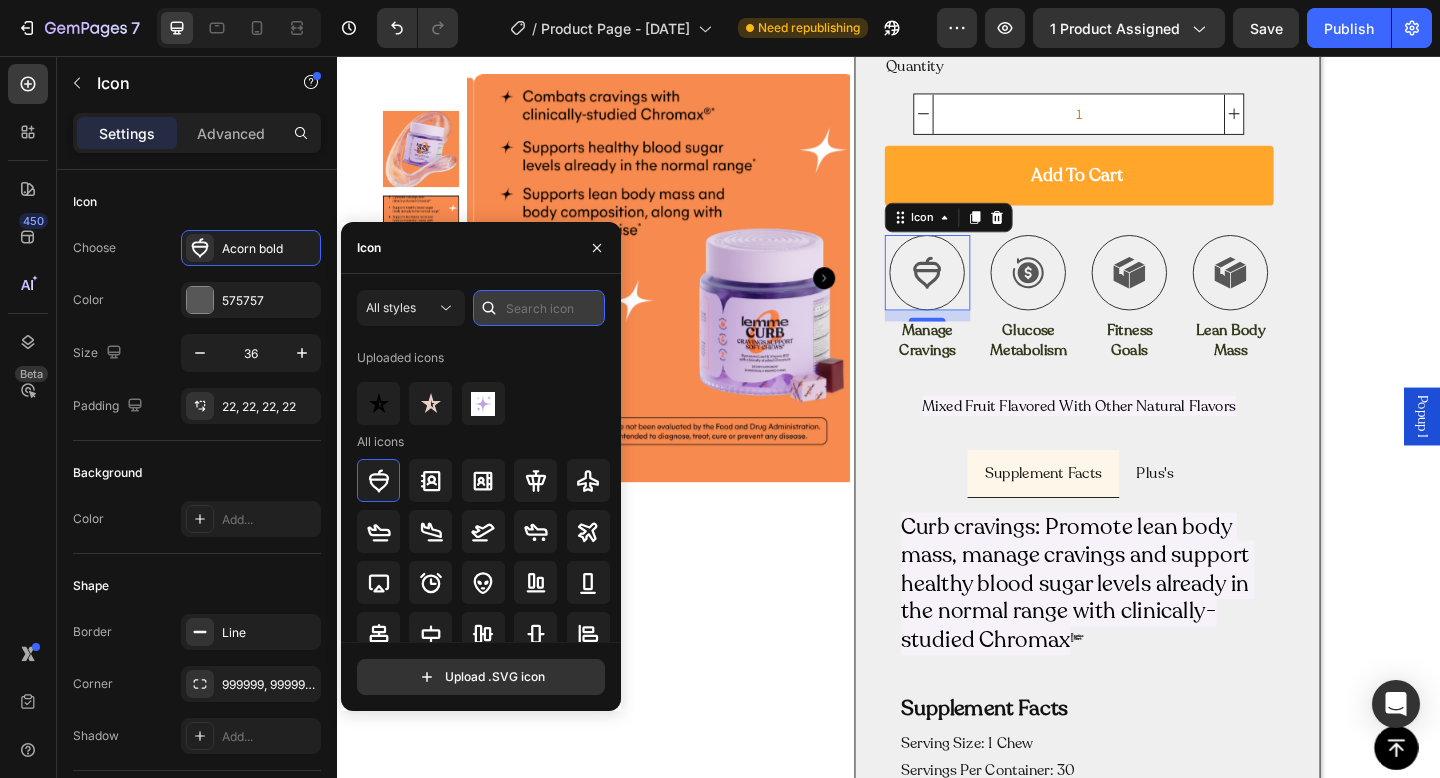 click at bounding box center (539, 308) 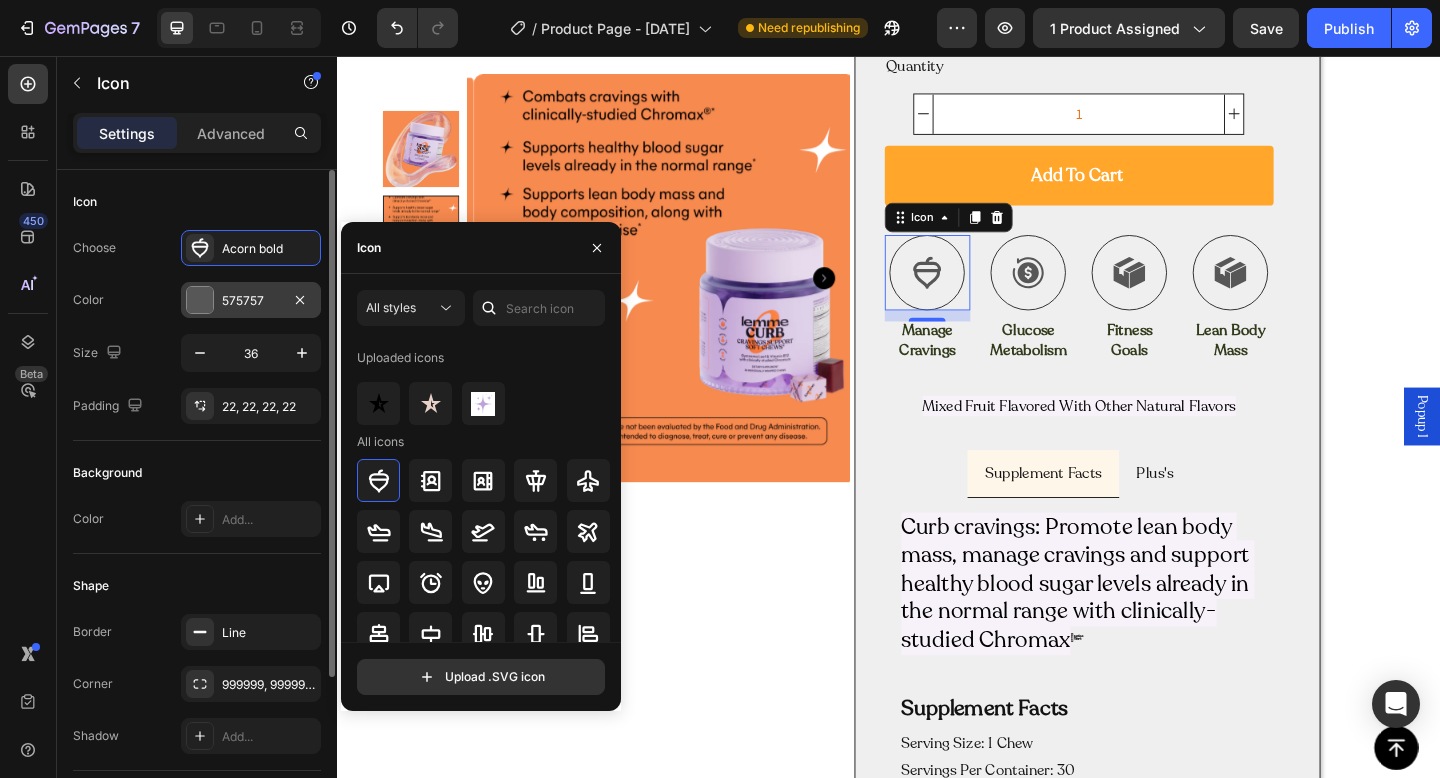 click on "575757" at bounding box center (251, 301) 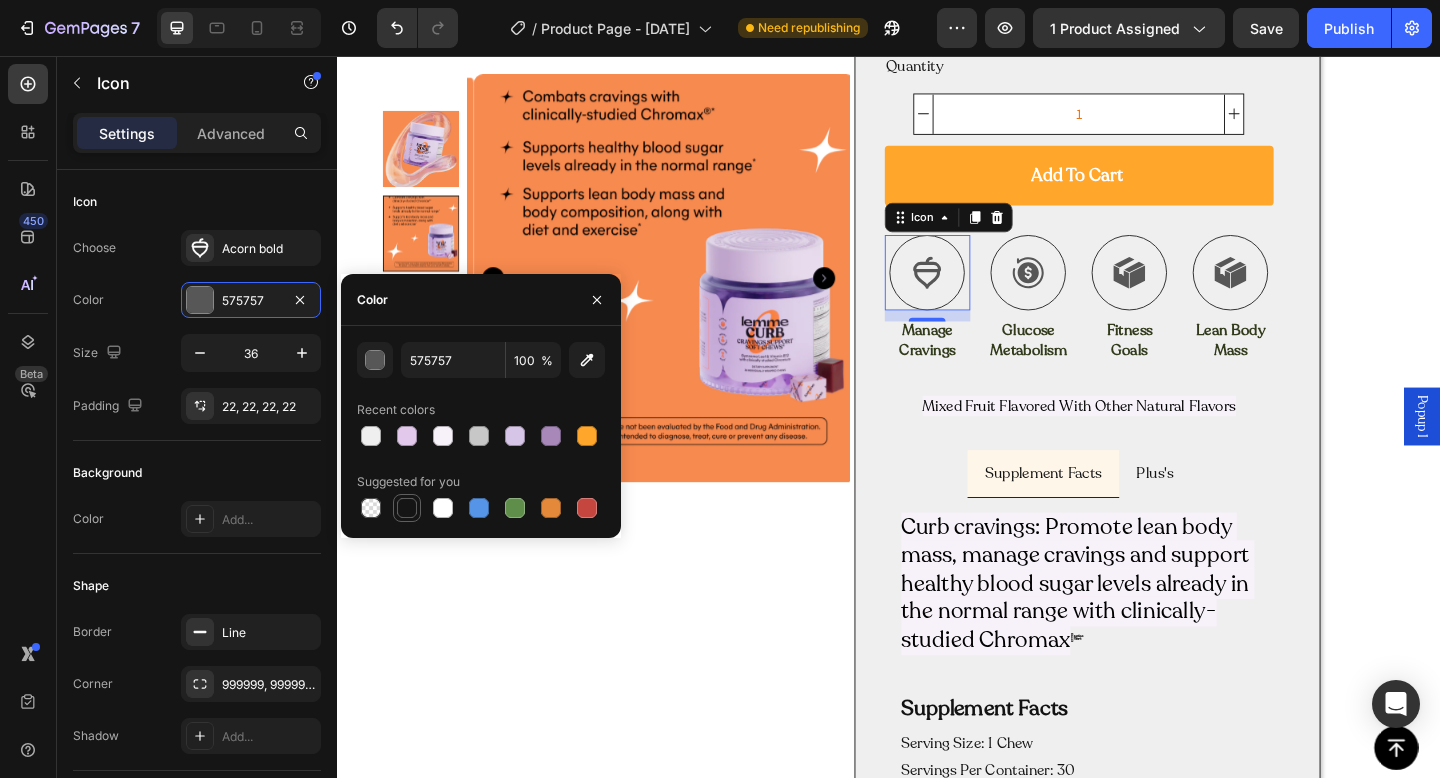 click at bounding box center [407, 508] 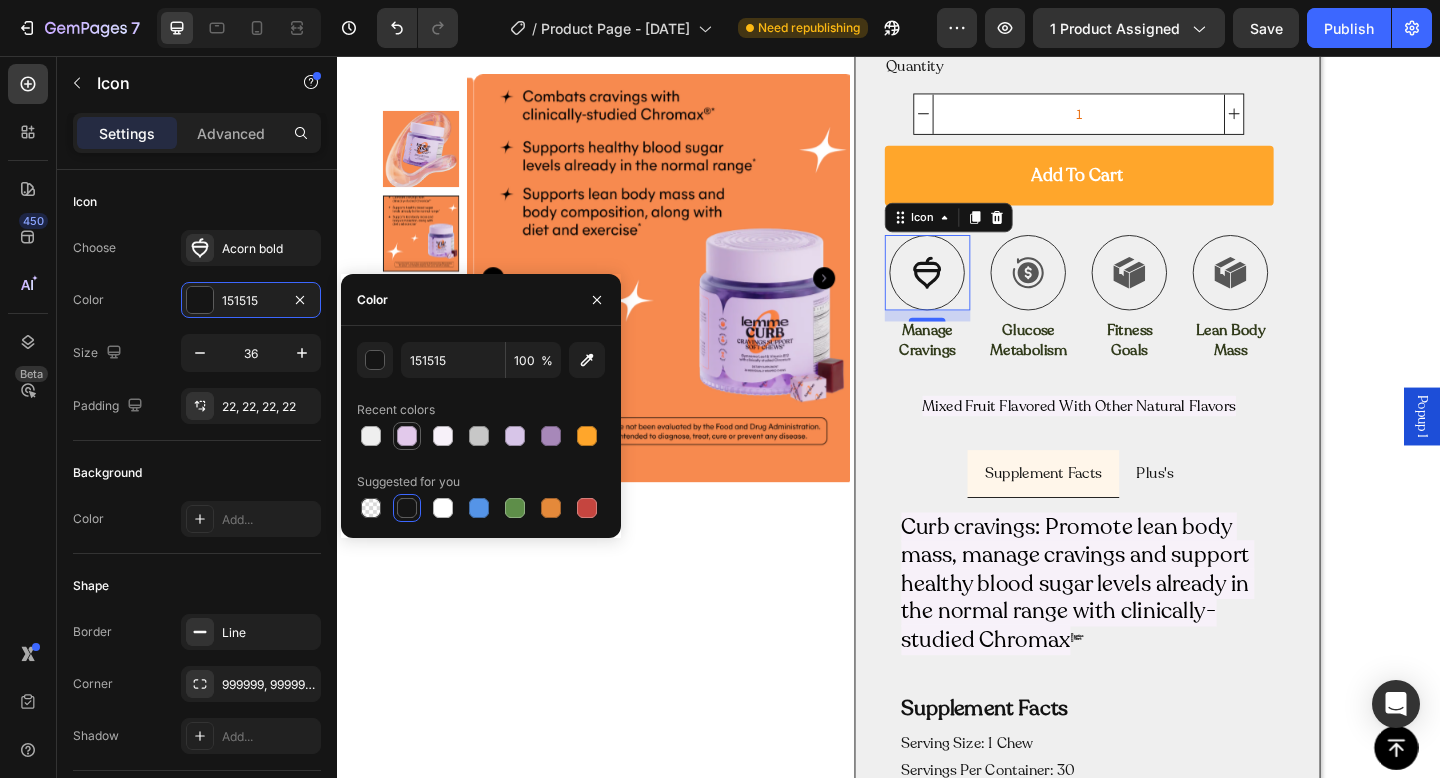 click at bounding box center (407, 436) 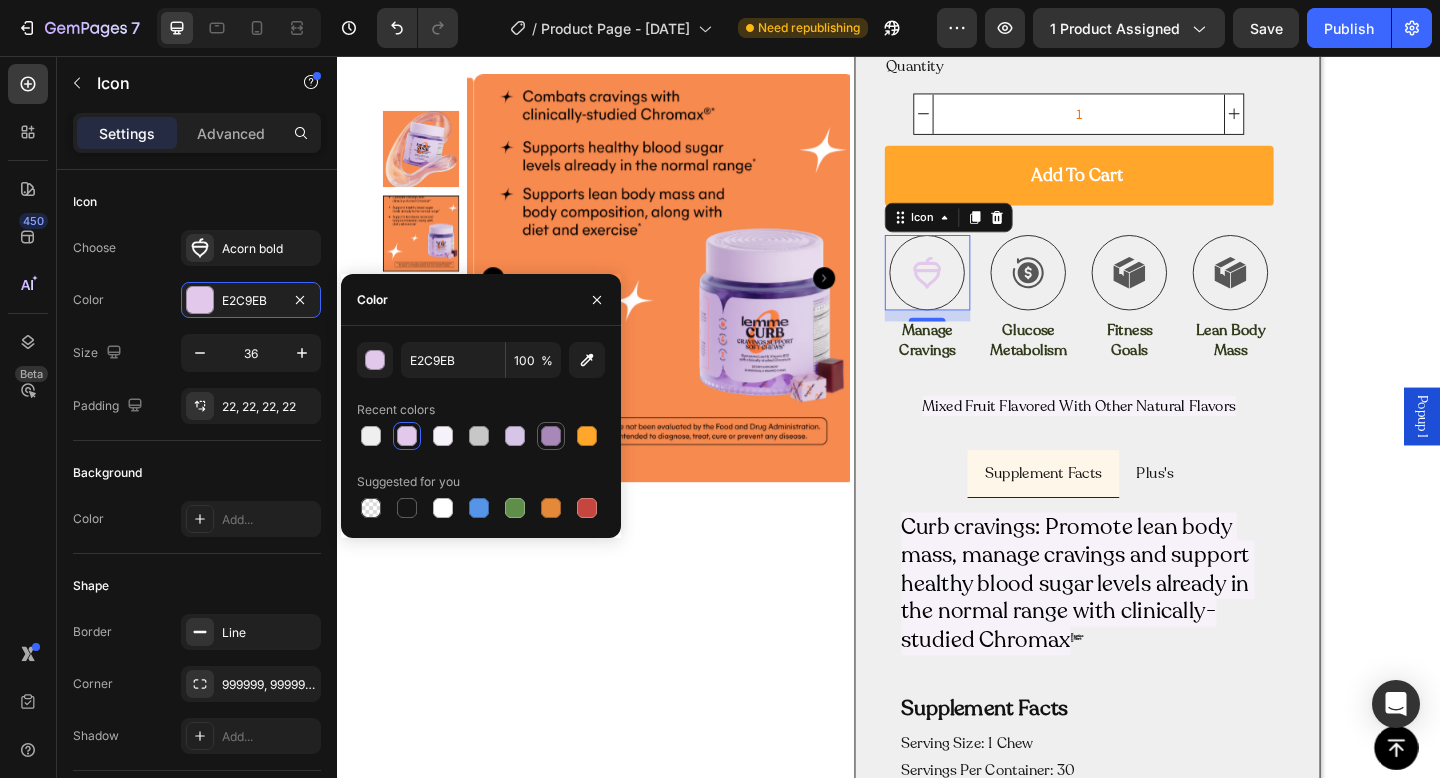 click at bounding box center (551, 436) 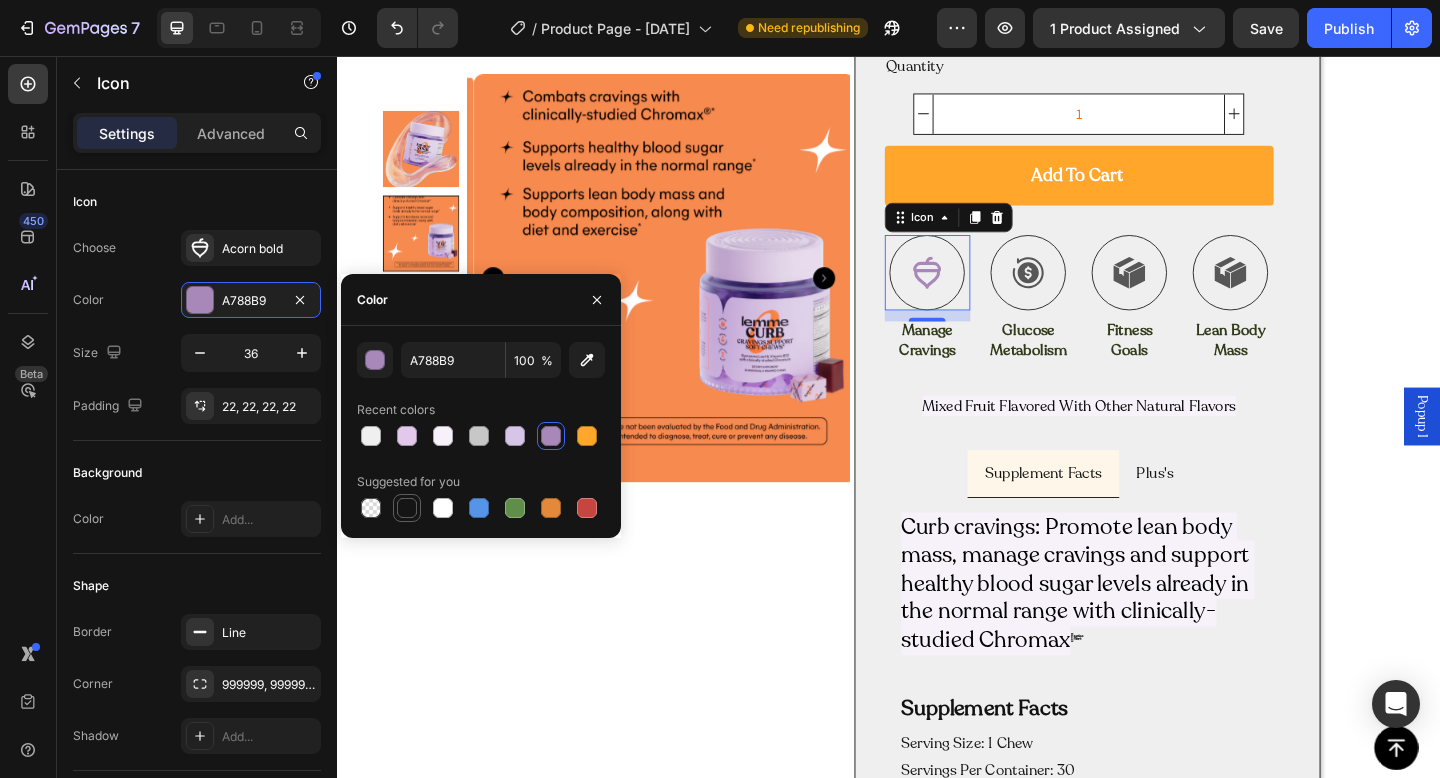 click at bounding box center (407, 508) 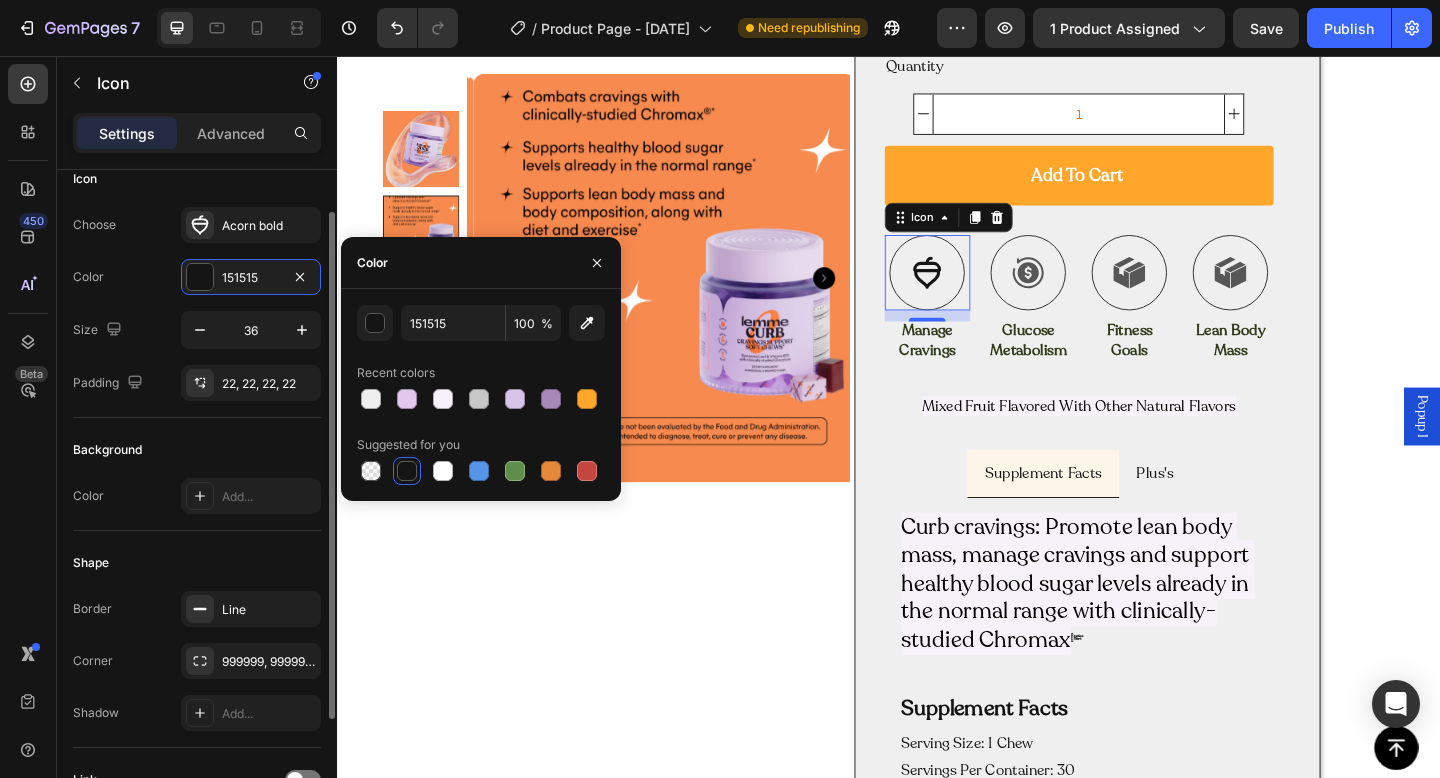 scroll, scrollTop: 0, scrollLeft: 0, axis: both 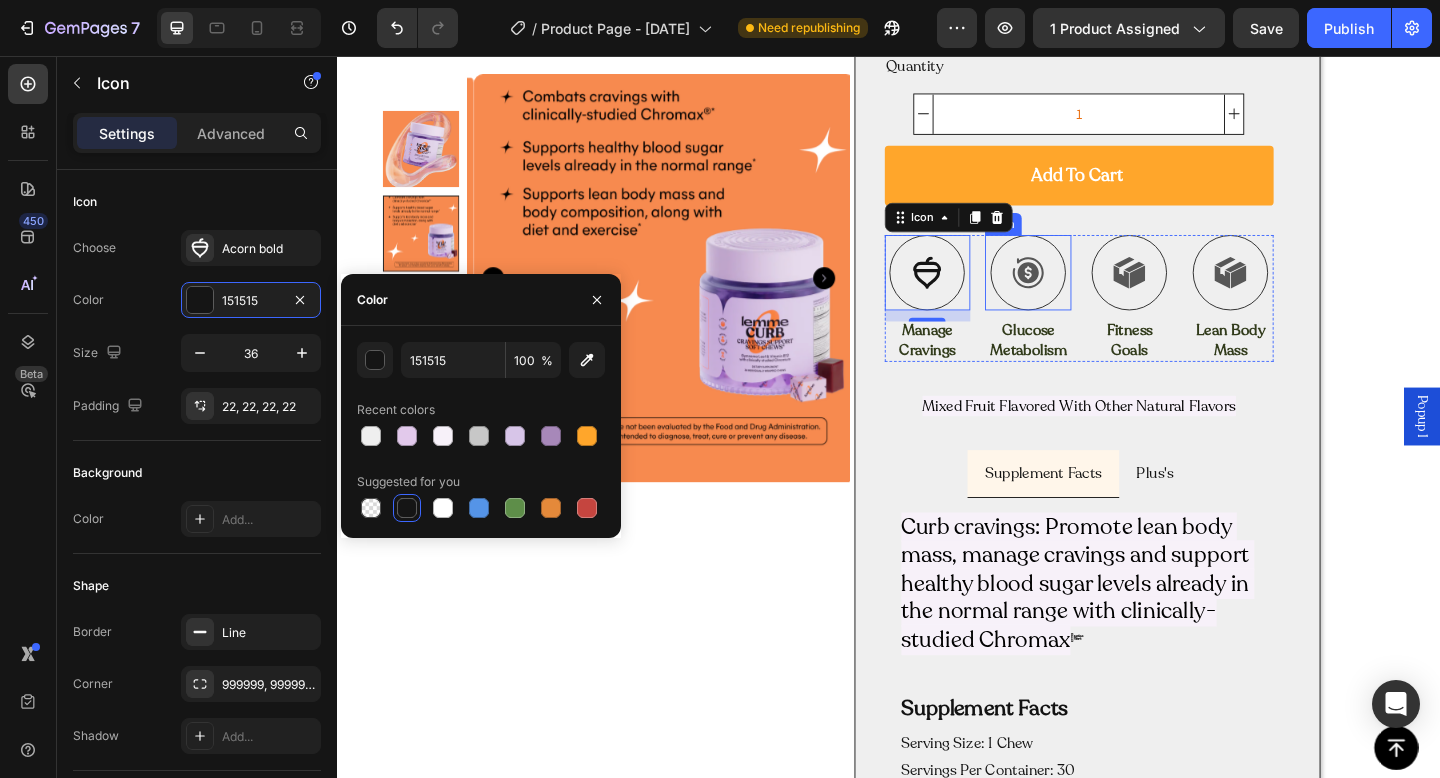 click at bounding box center [1089, 292] 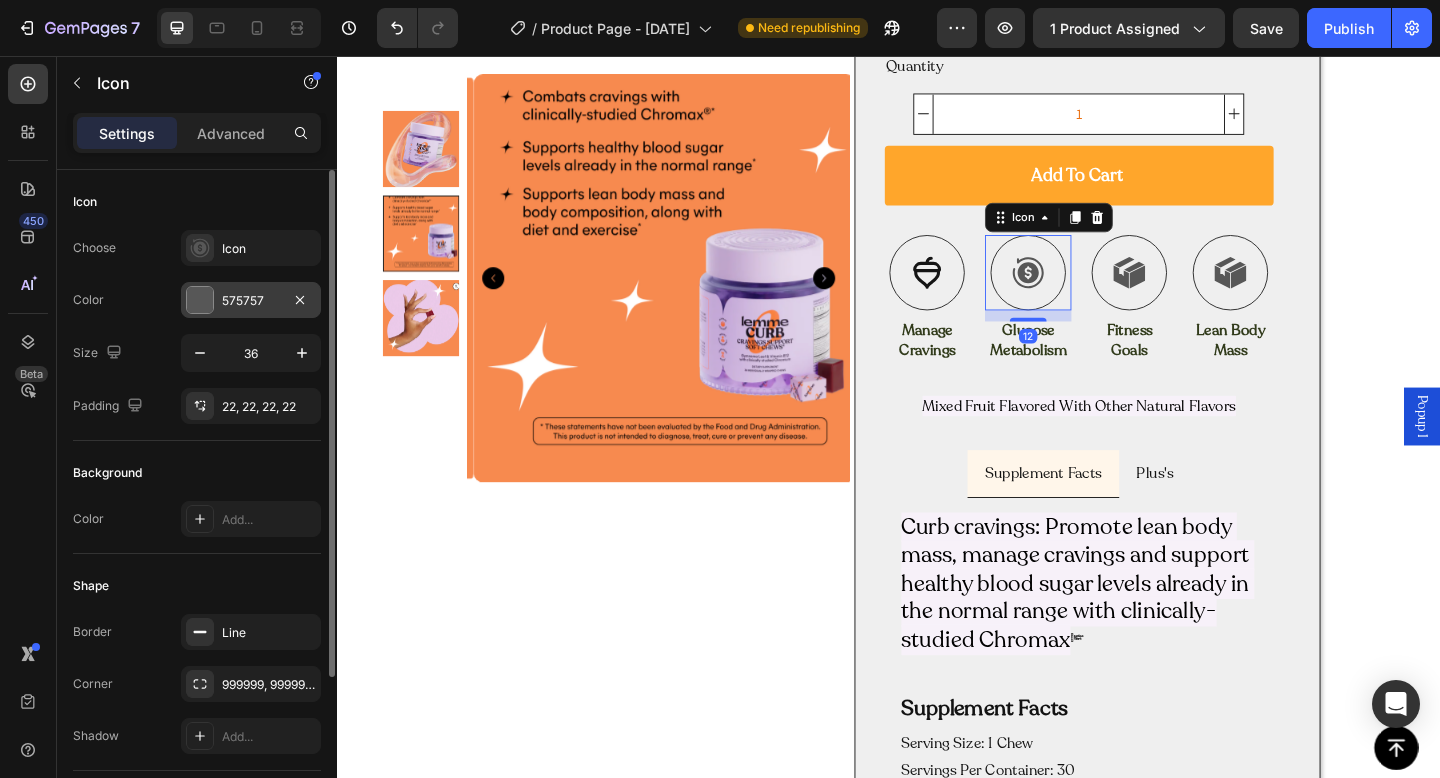 click on "575757" at bounding box center [251, 300] 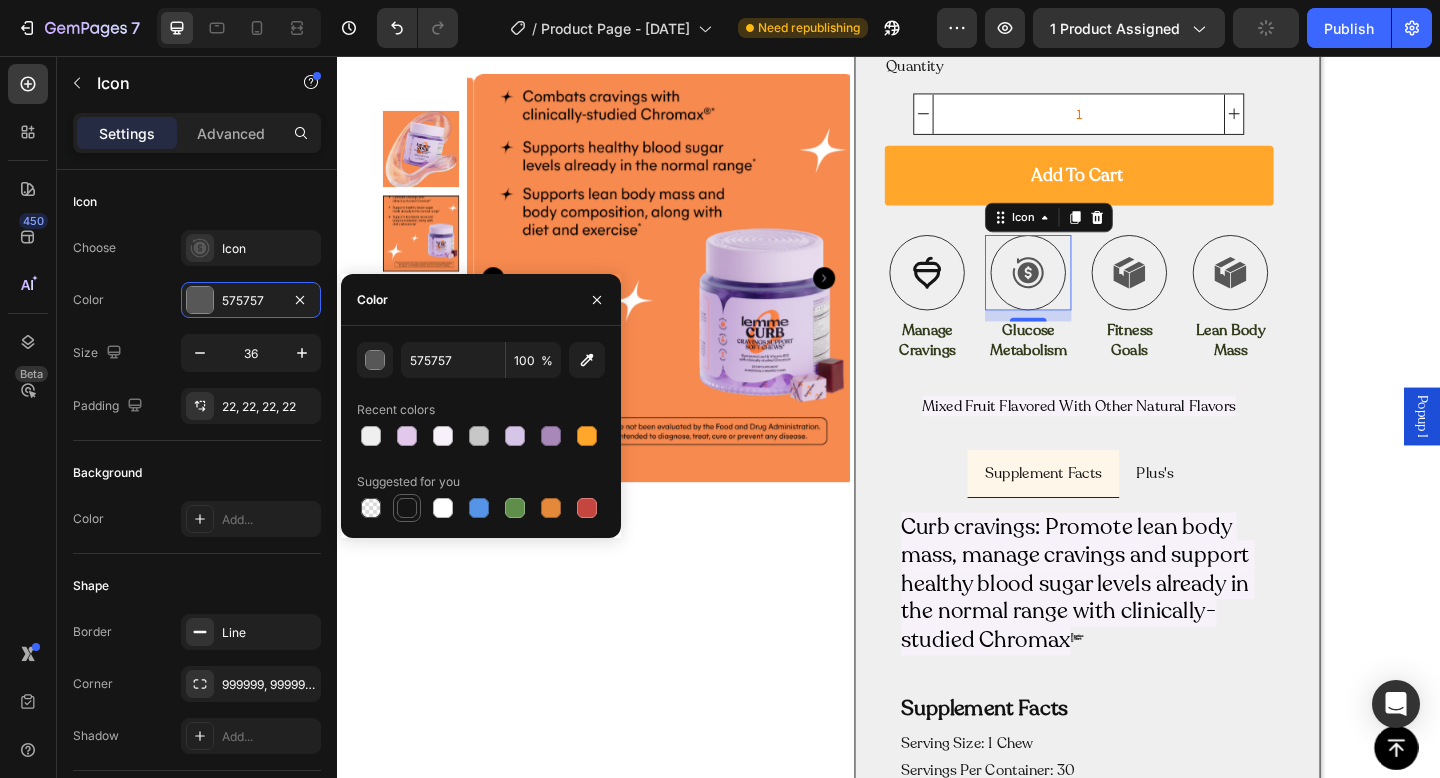 click at bounding box center [407, 508] 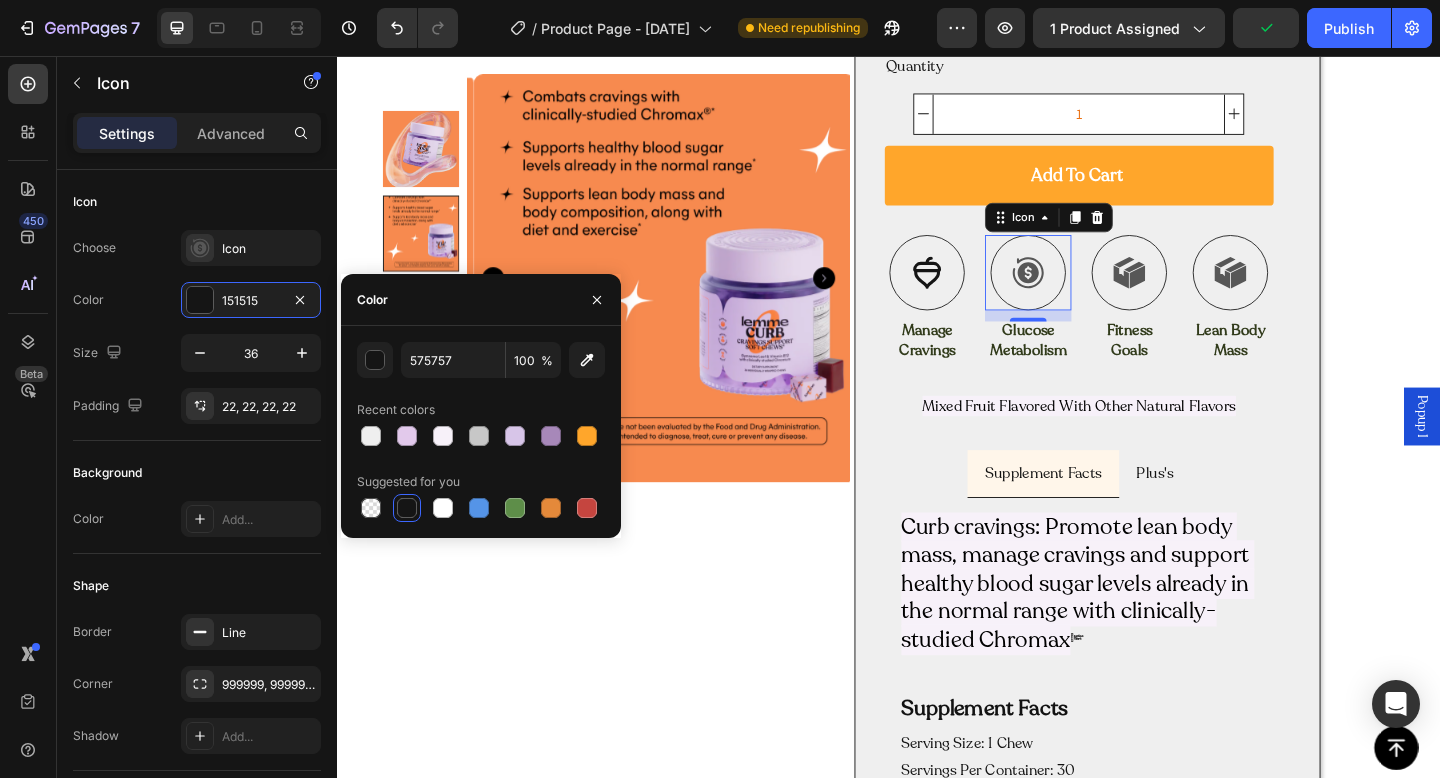 type on "151515" 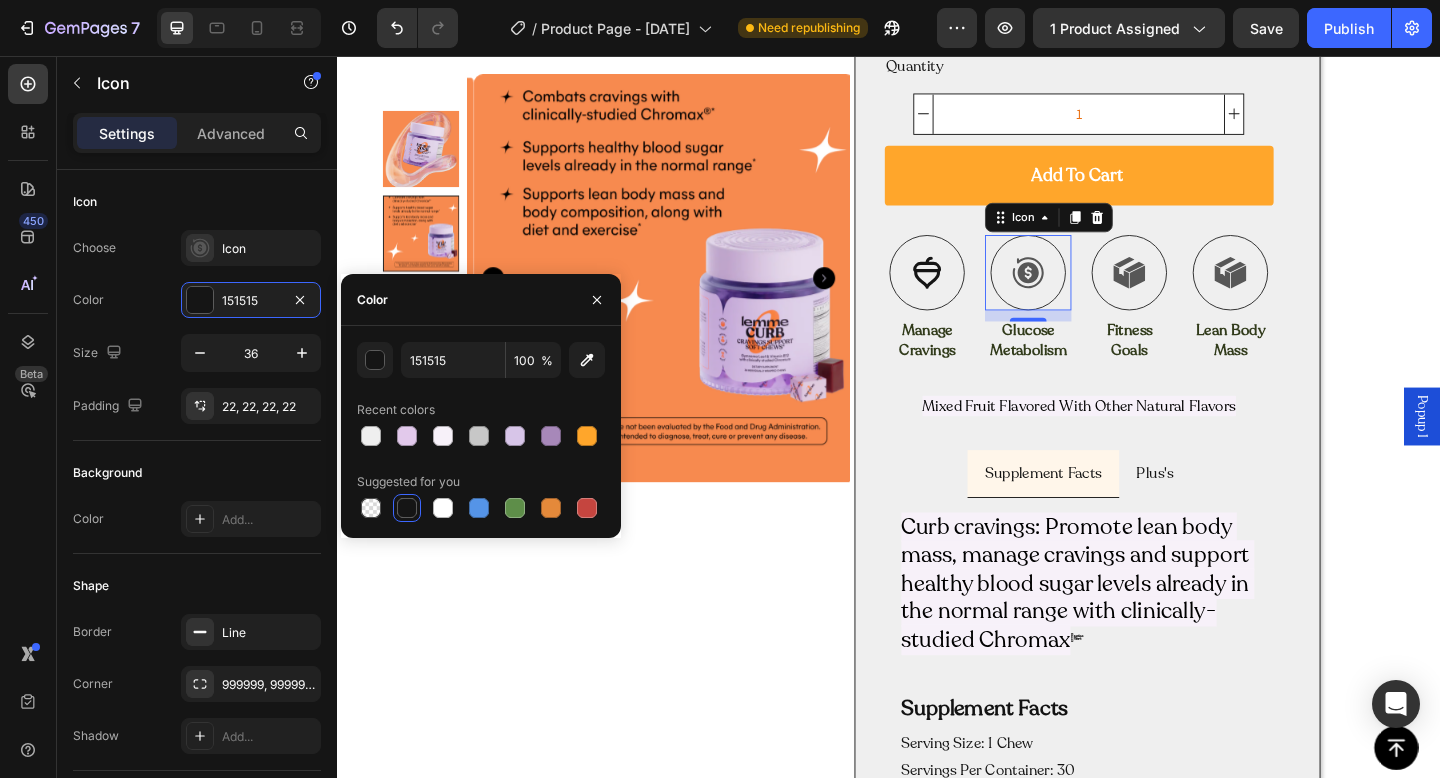 click at bounding box center [407, 508] 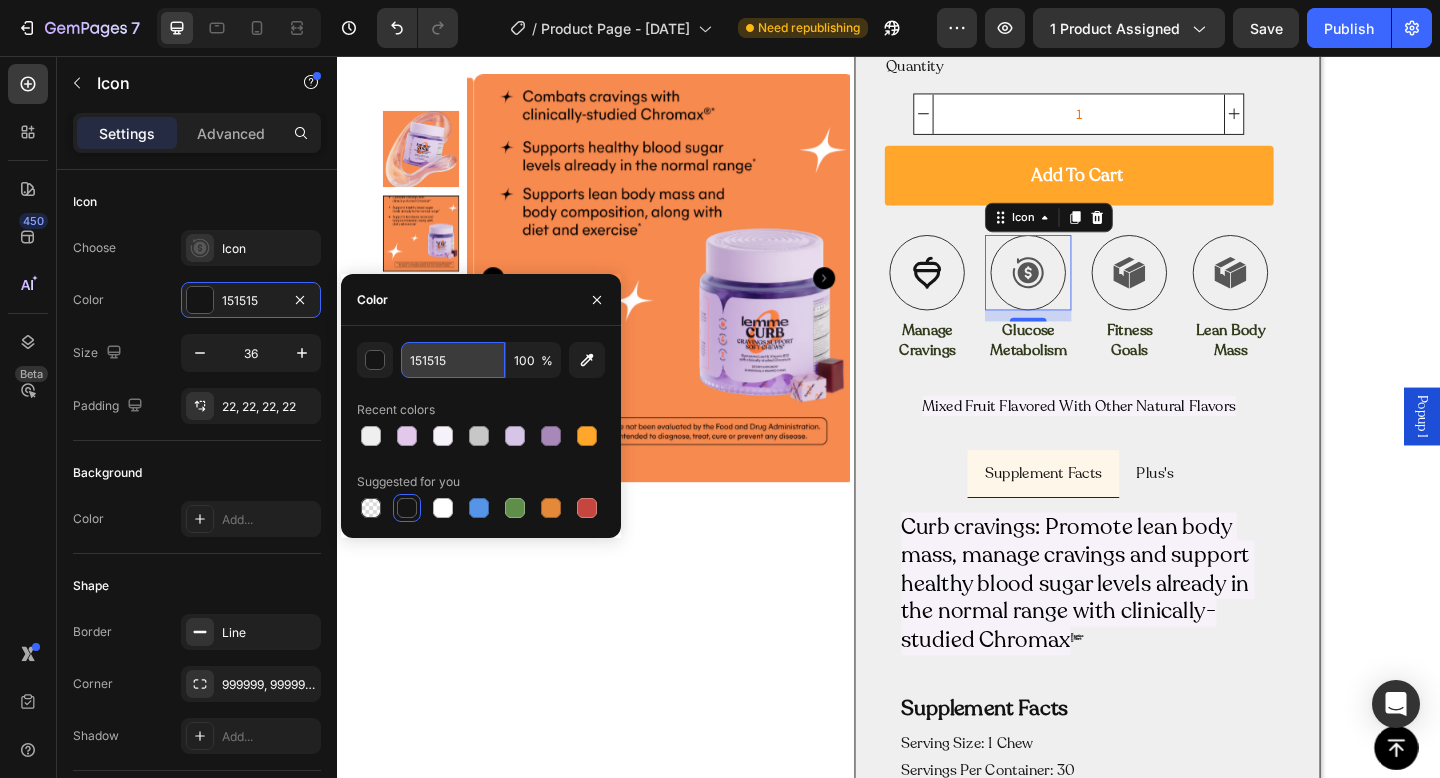 click on "151515" at bounding box center (453, 360) 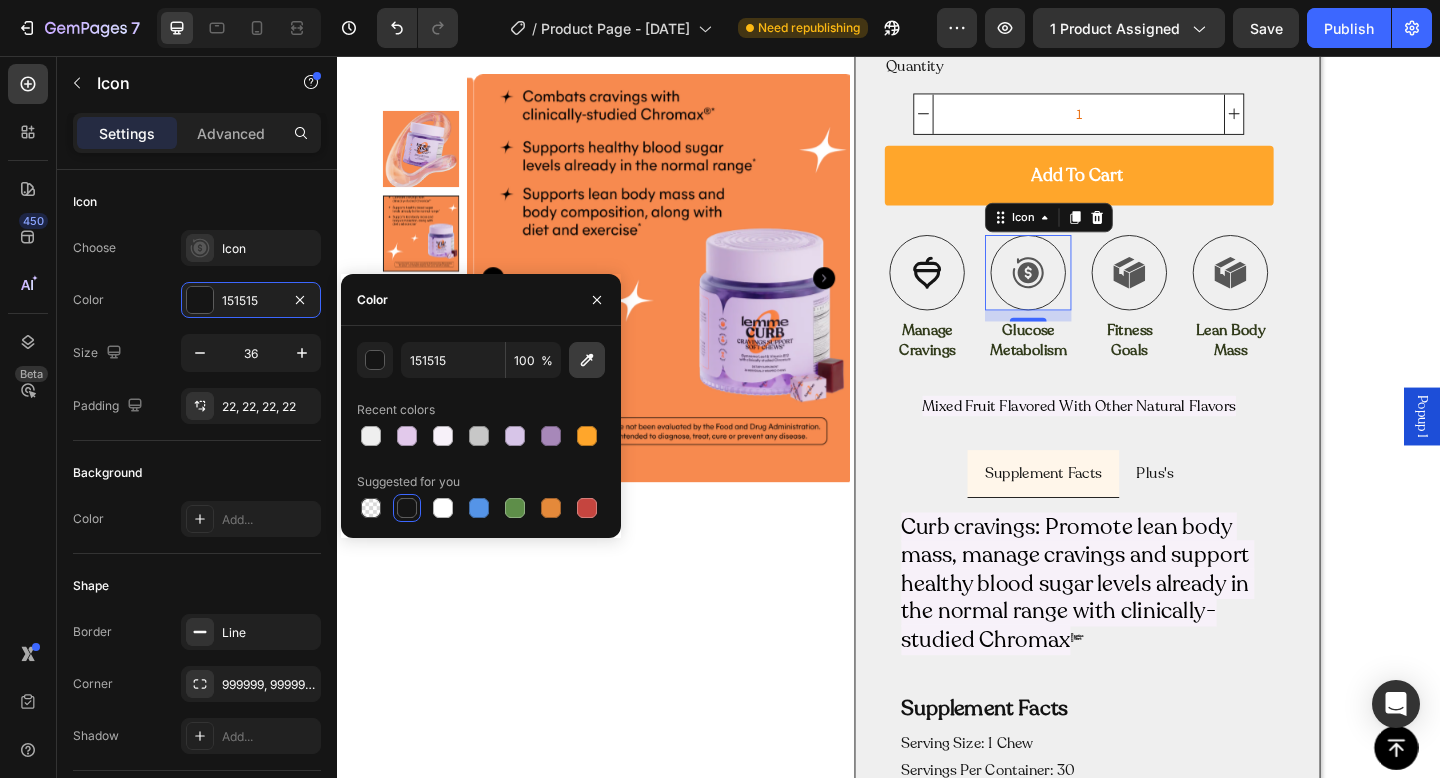 click 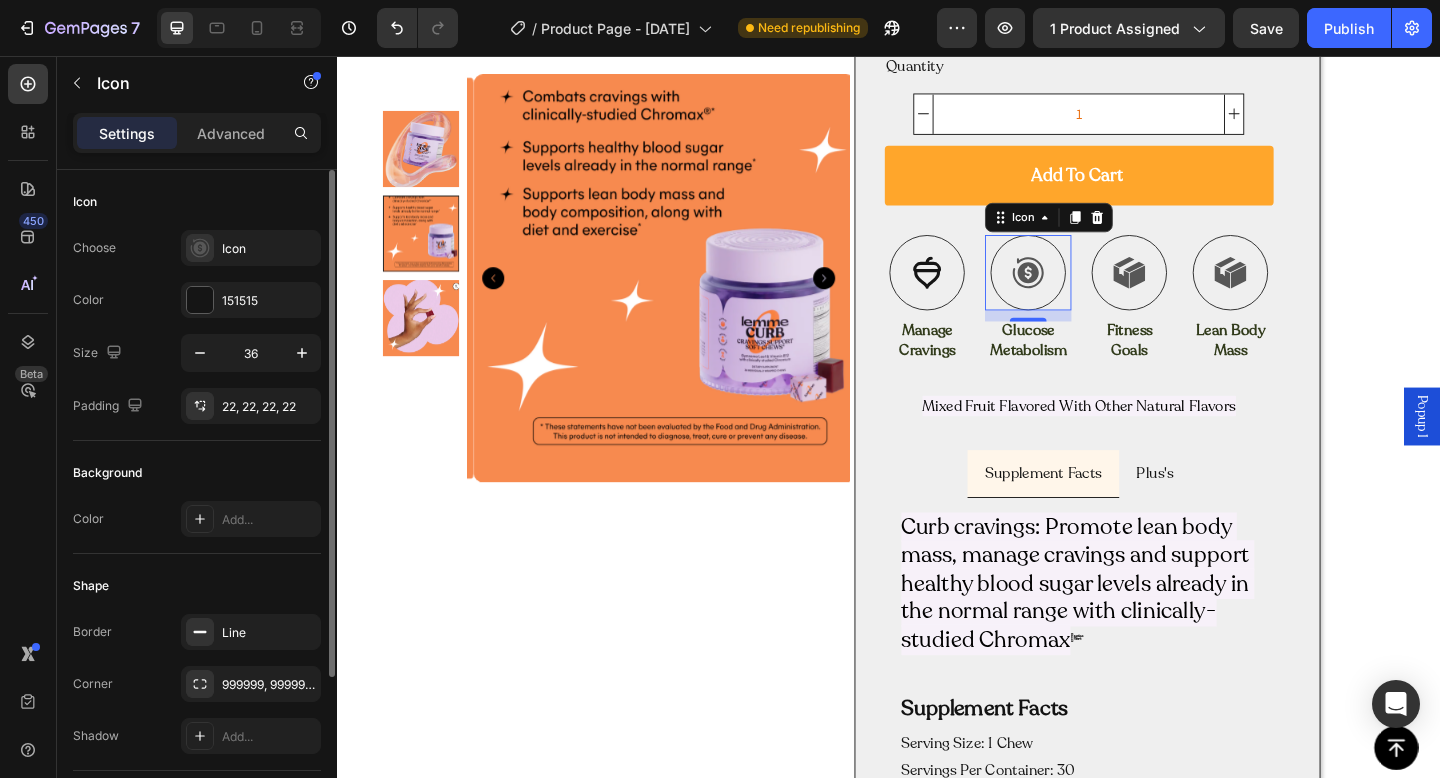 click on "Icon Choose
Icon Color 151515 Size 36 Padding 22, 22, 22, 22" 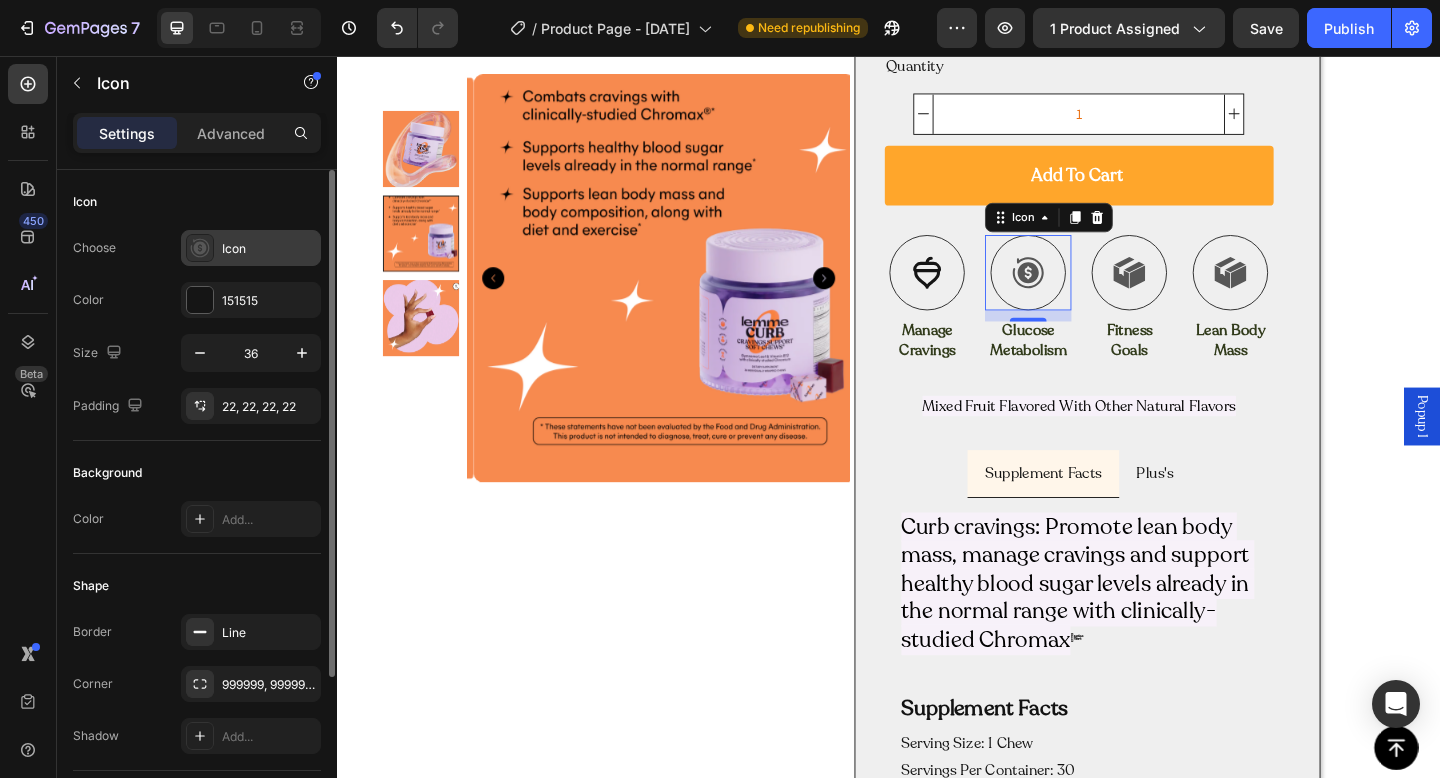 click on "Icon" at bounding box center [269, 249] 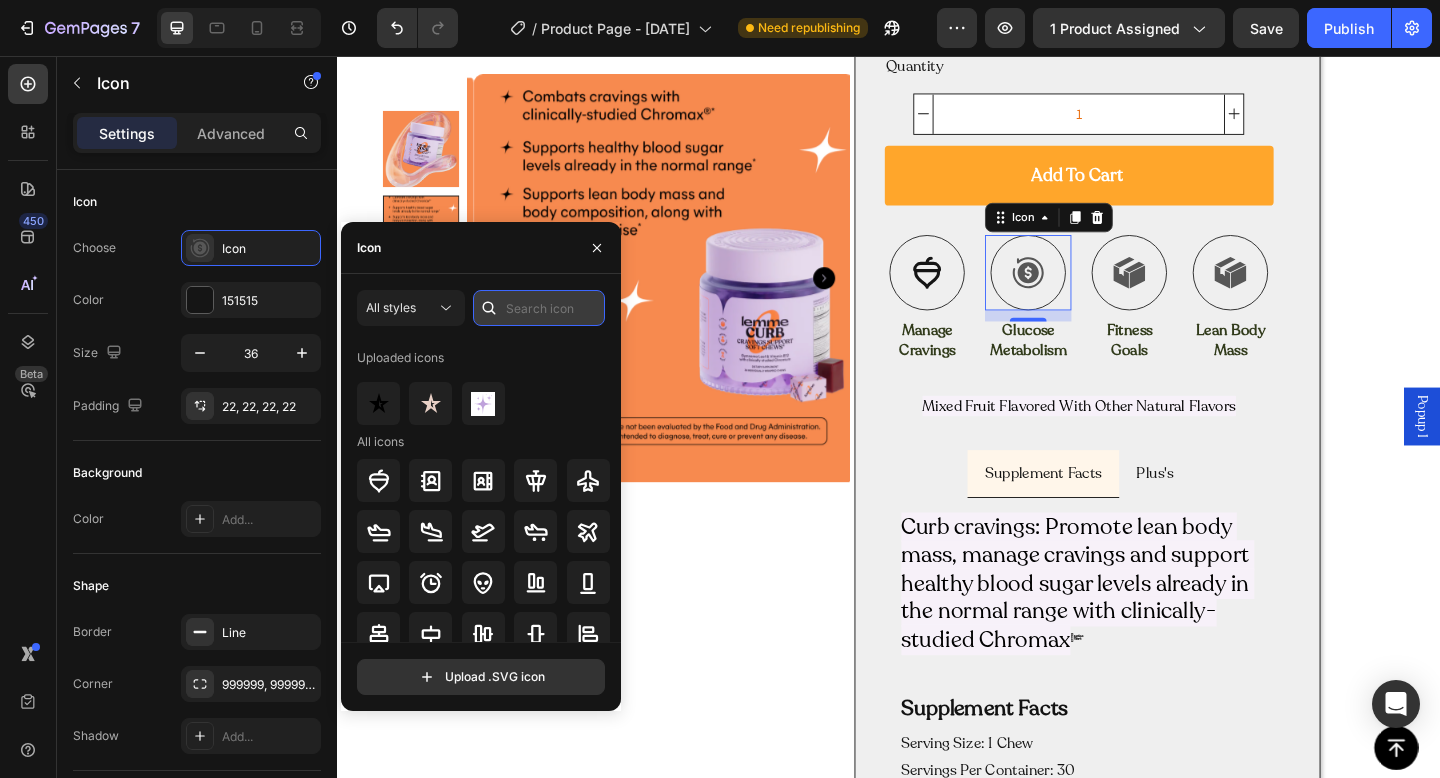 click at bounding box center (539, 308) 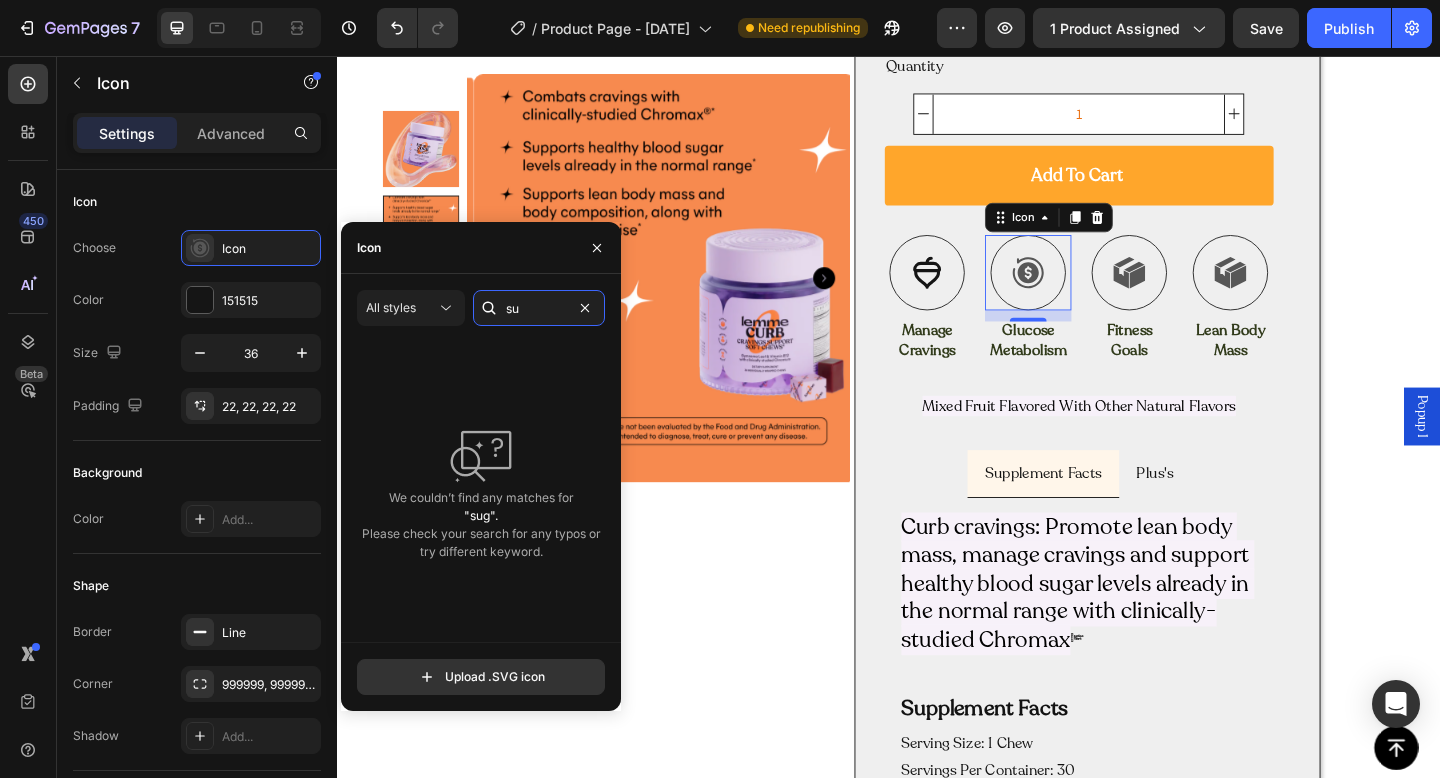 type on "s" 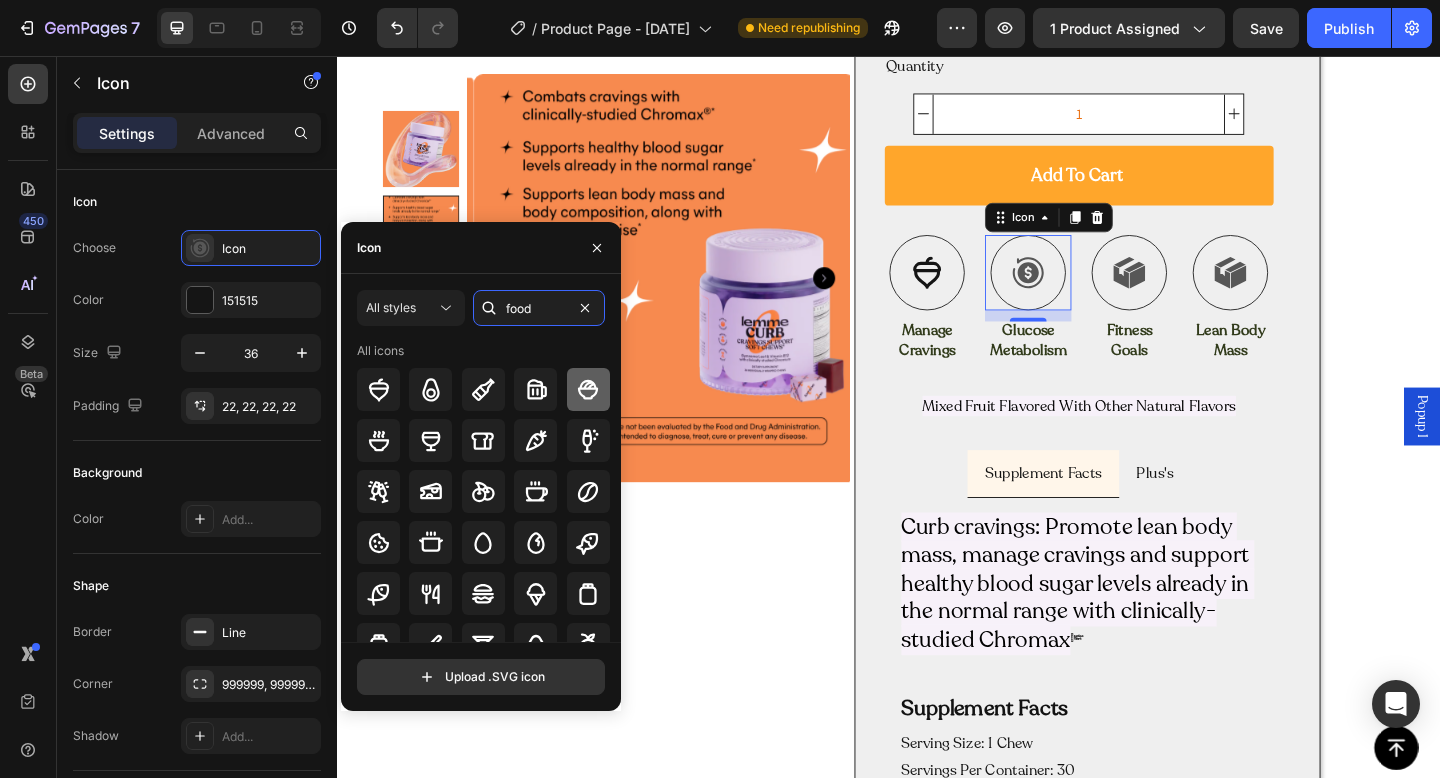 type on "food" 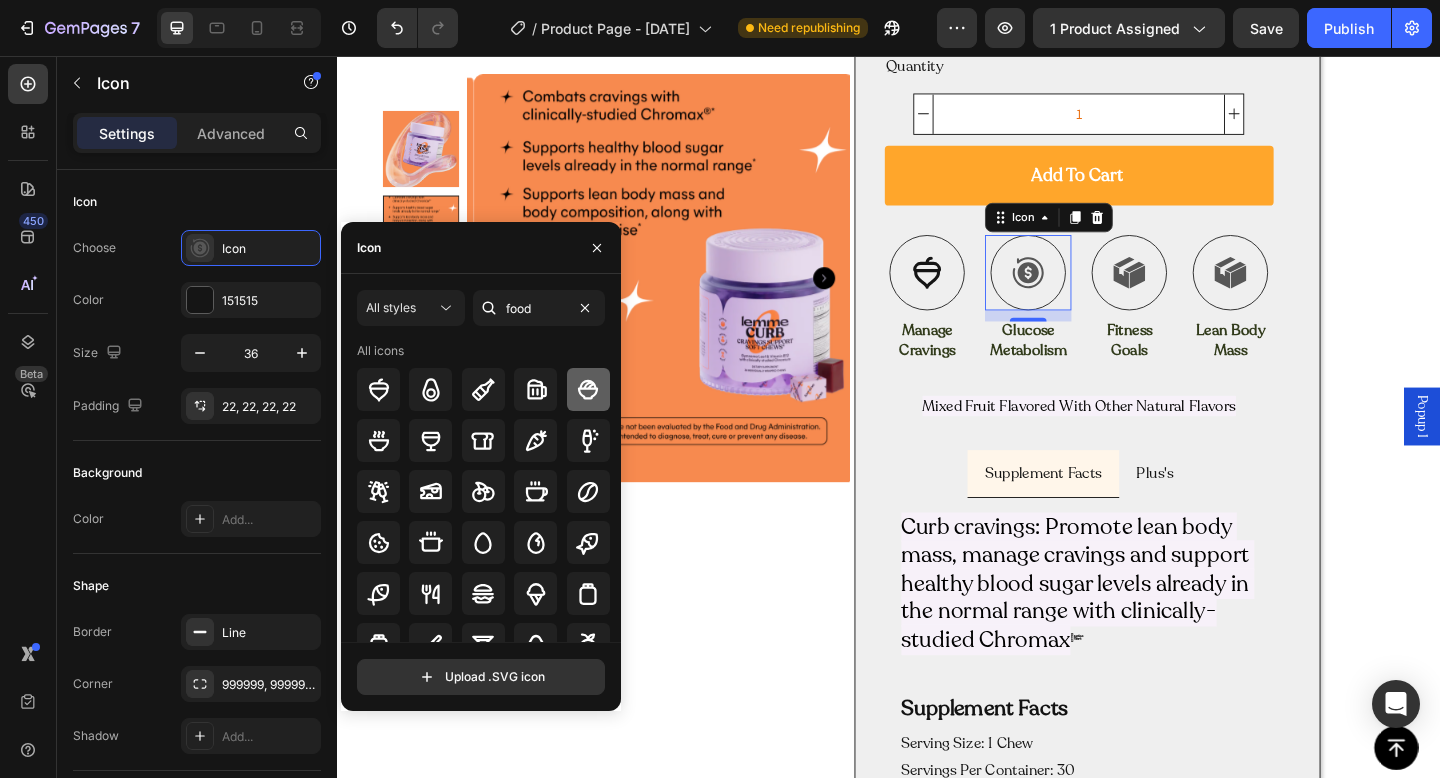 click 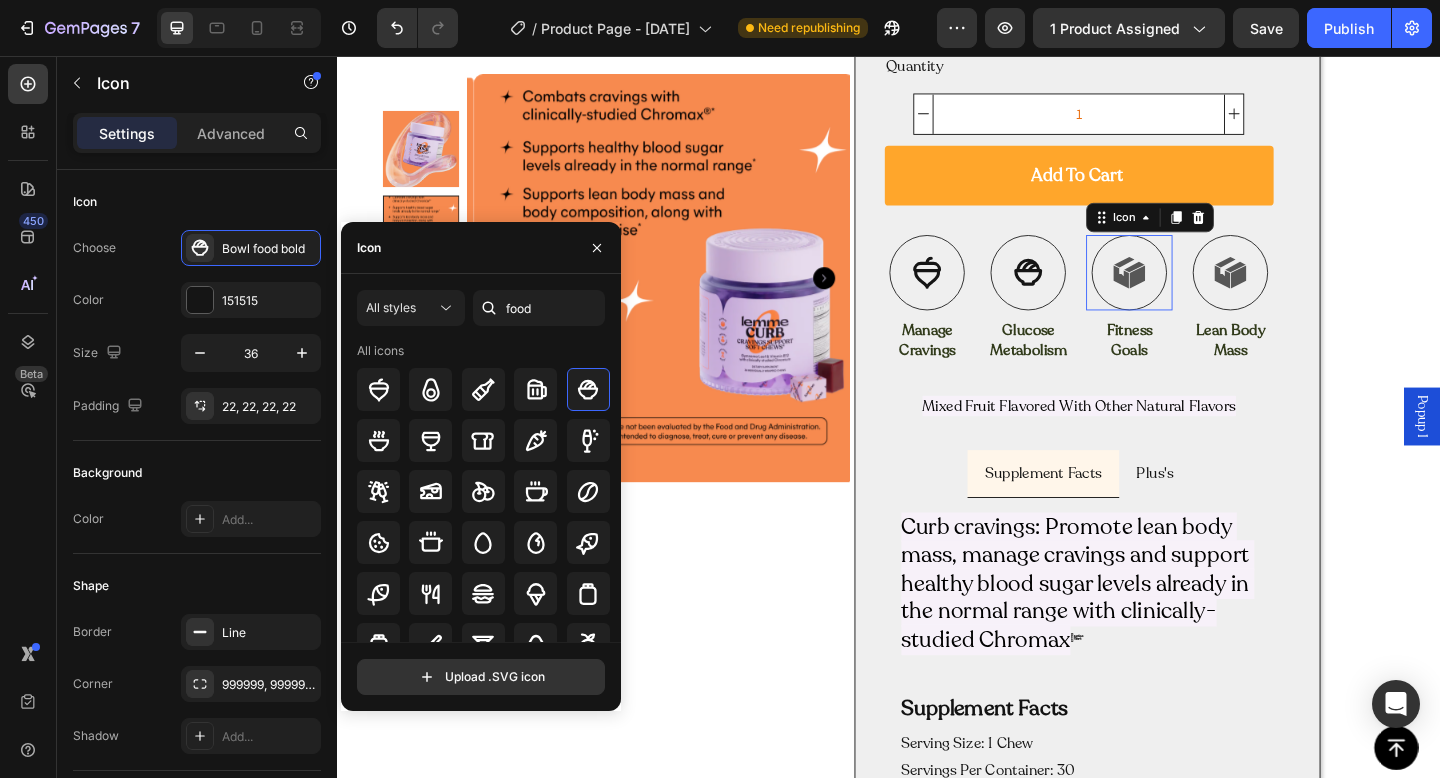 click at bounding box center (1199, 292) 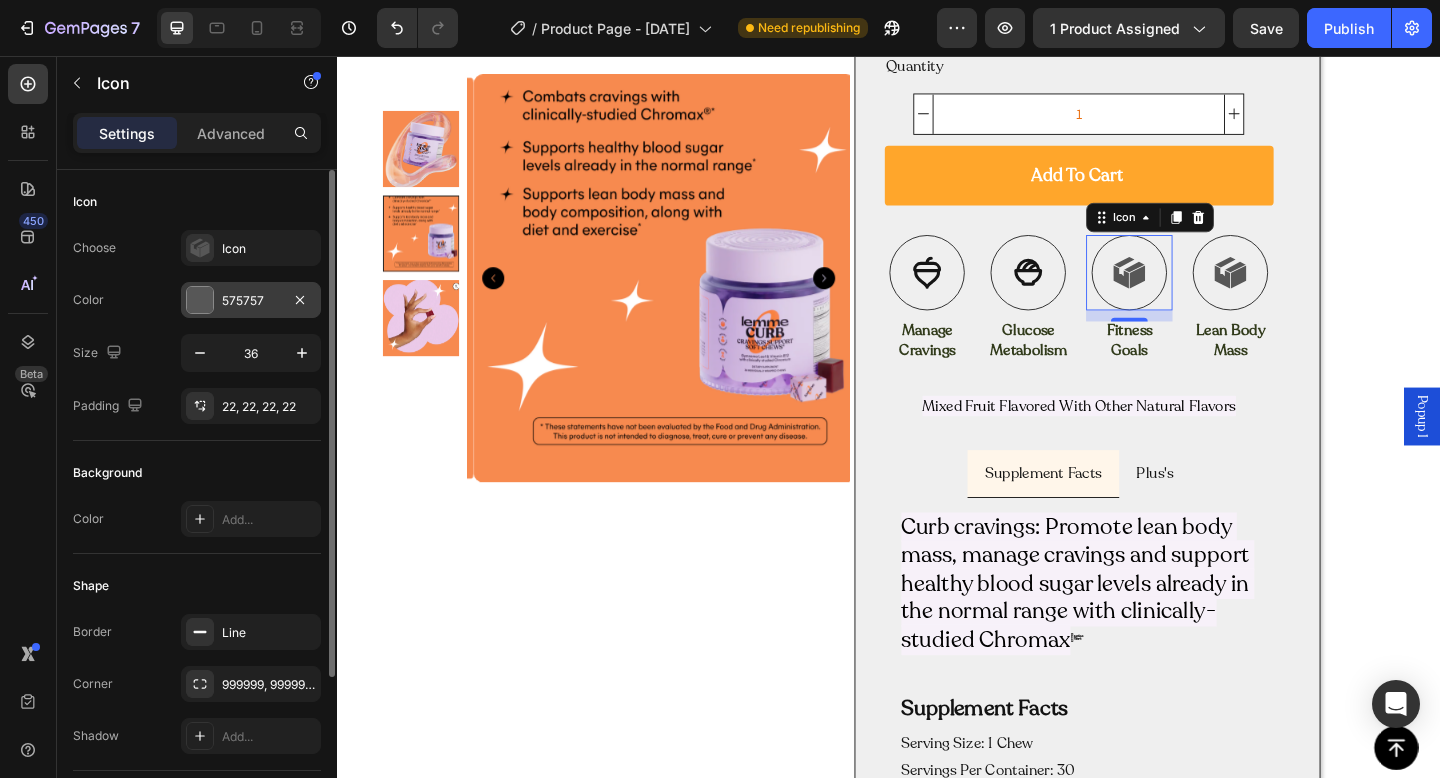 click on "575757" at bounding box center (251, 301) 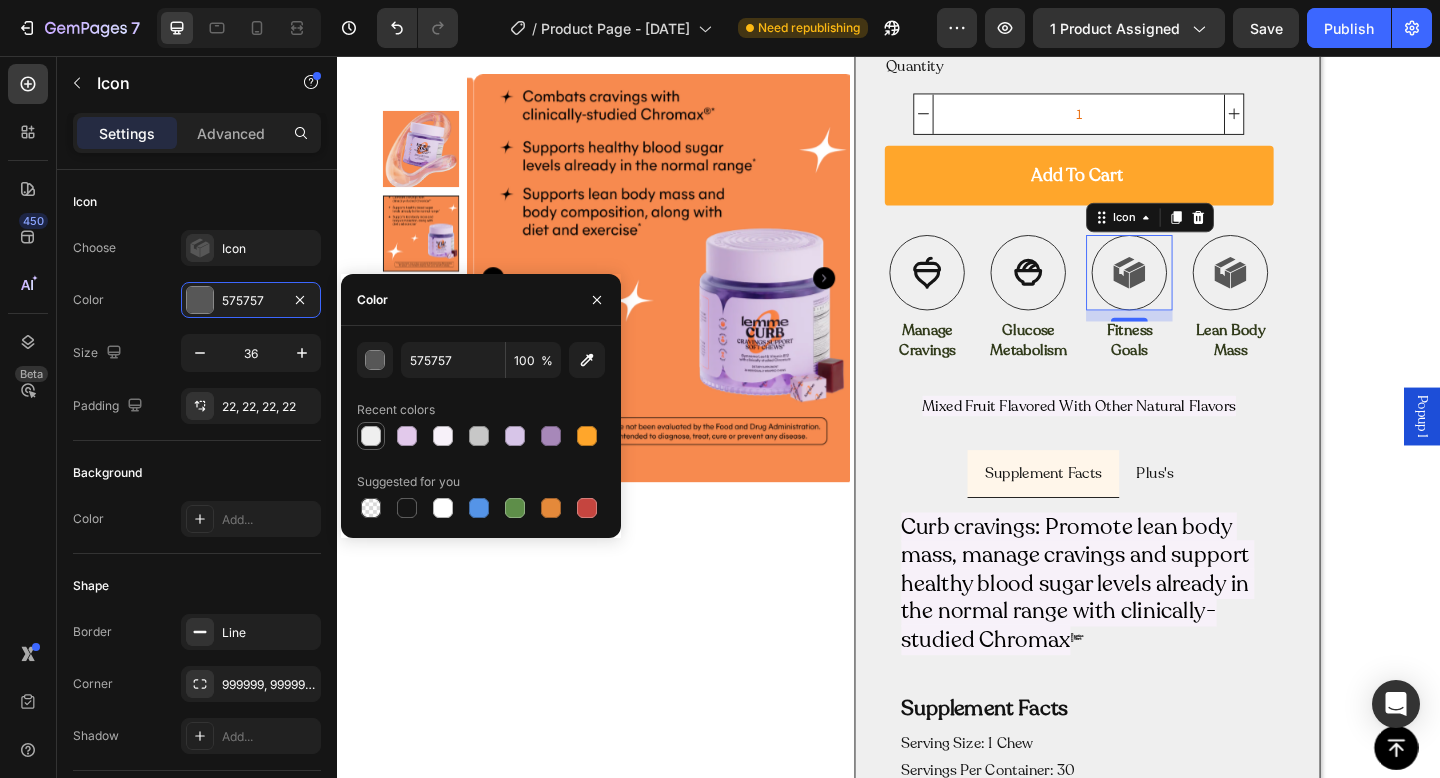 click at bounding box center (407, 508) 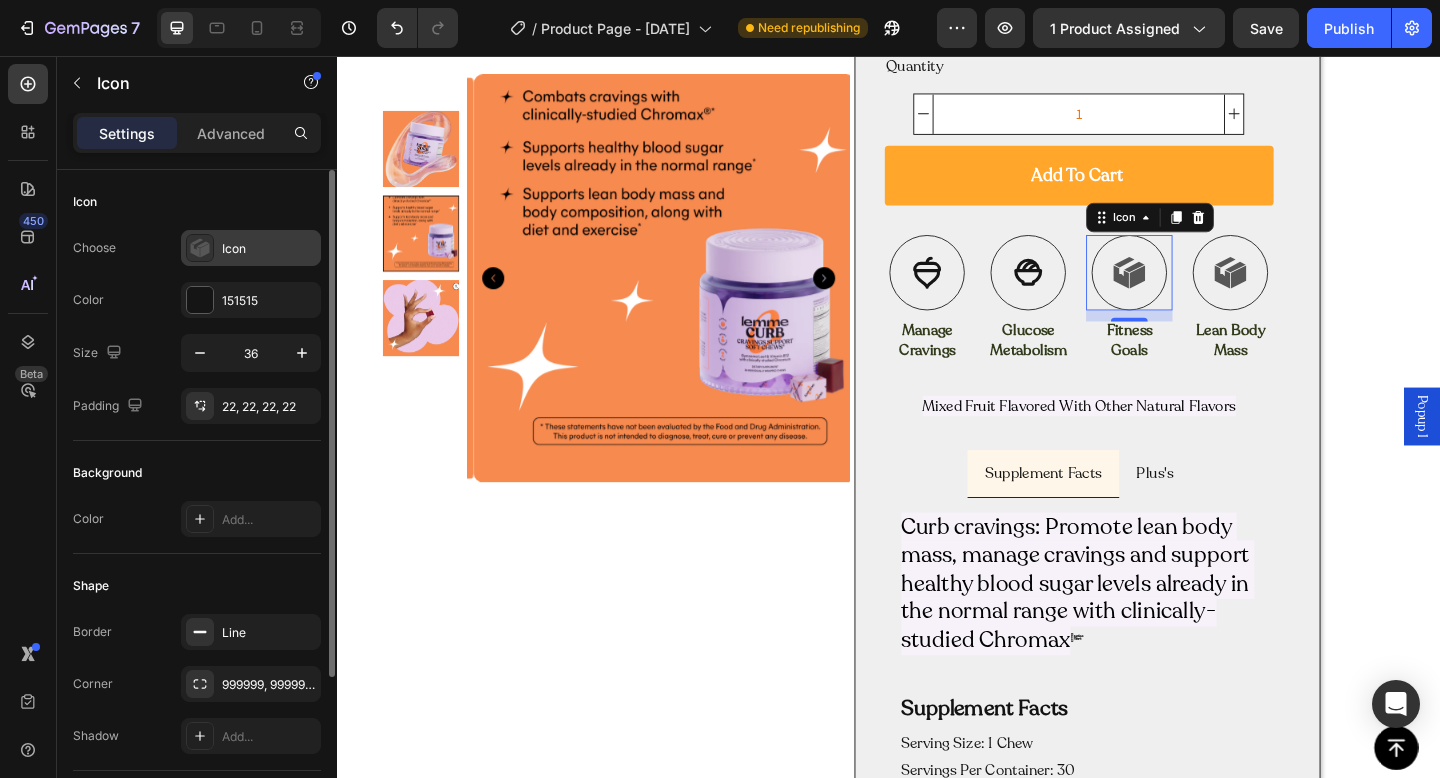 click on "Icon" at bounding box center (269, 249) 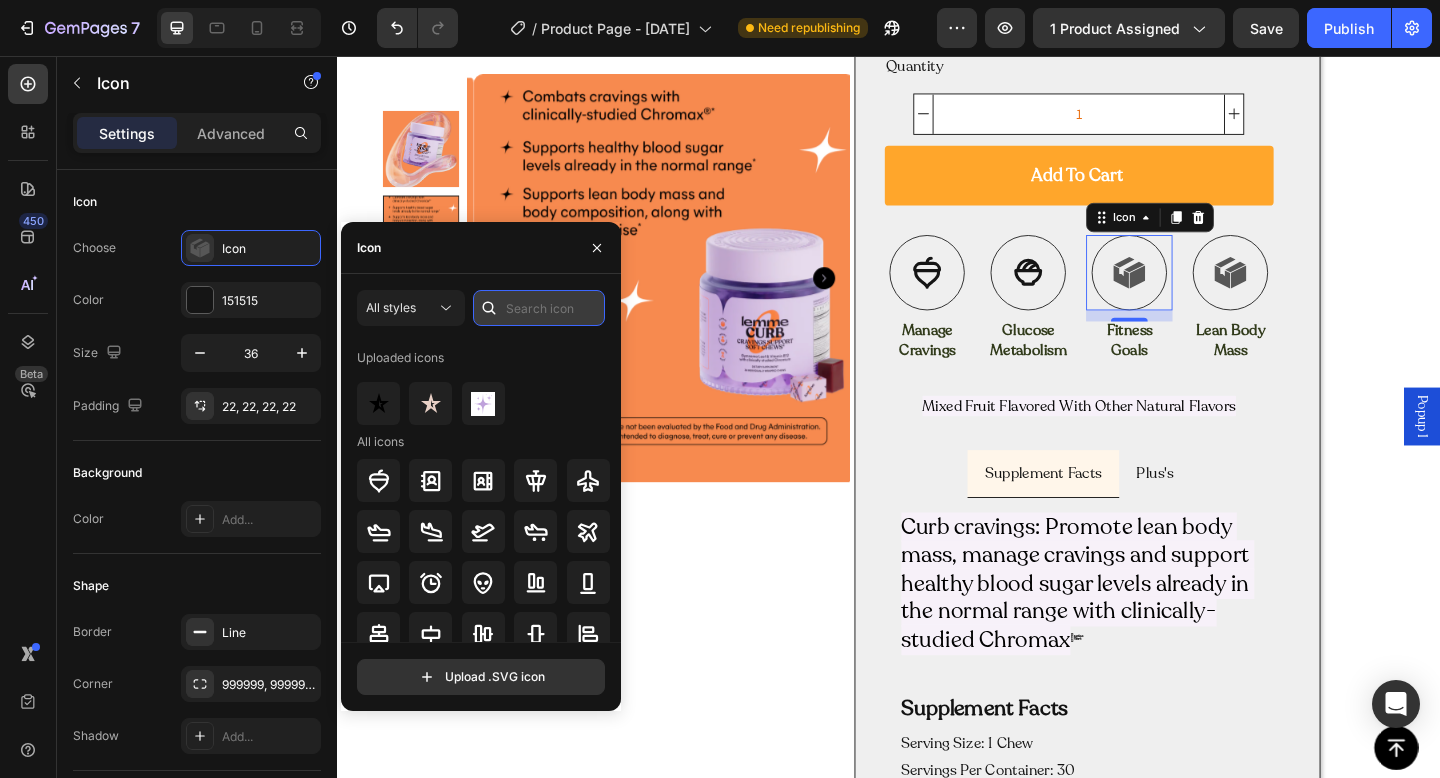 click at bounding box center (539, 308) 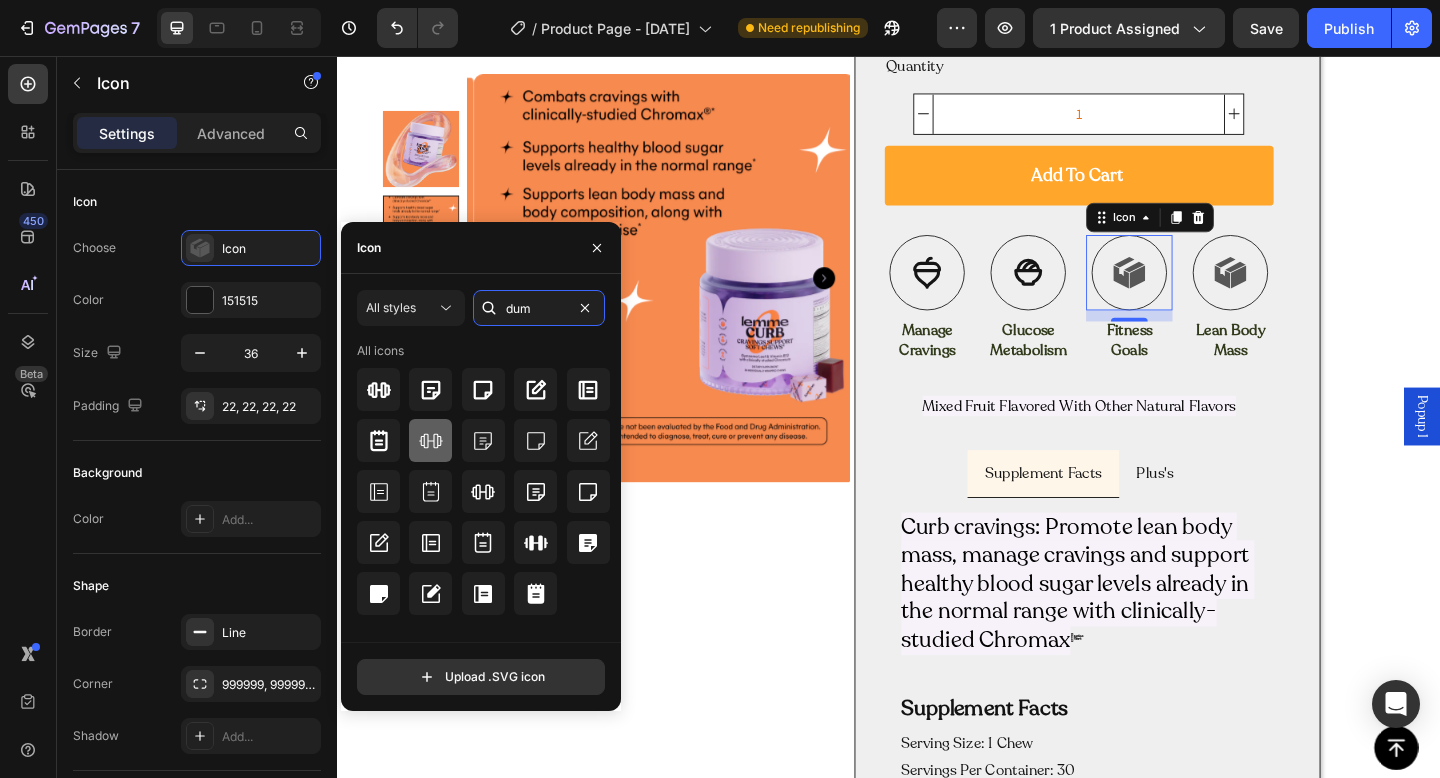 type on "dum" 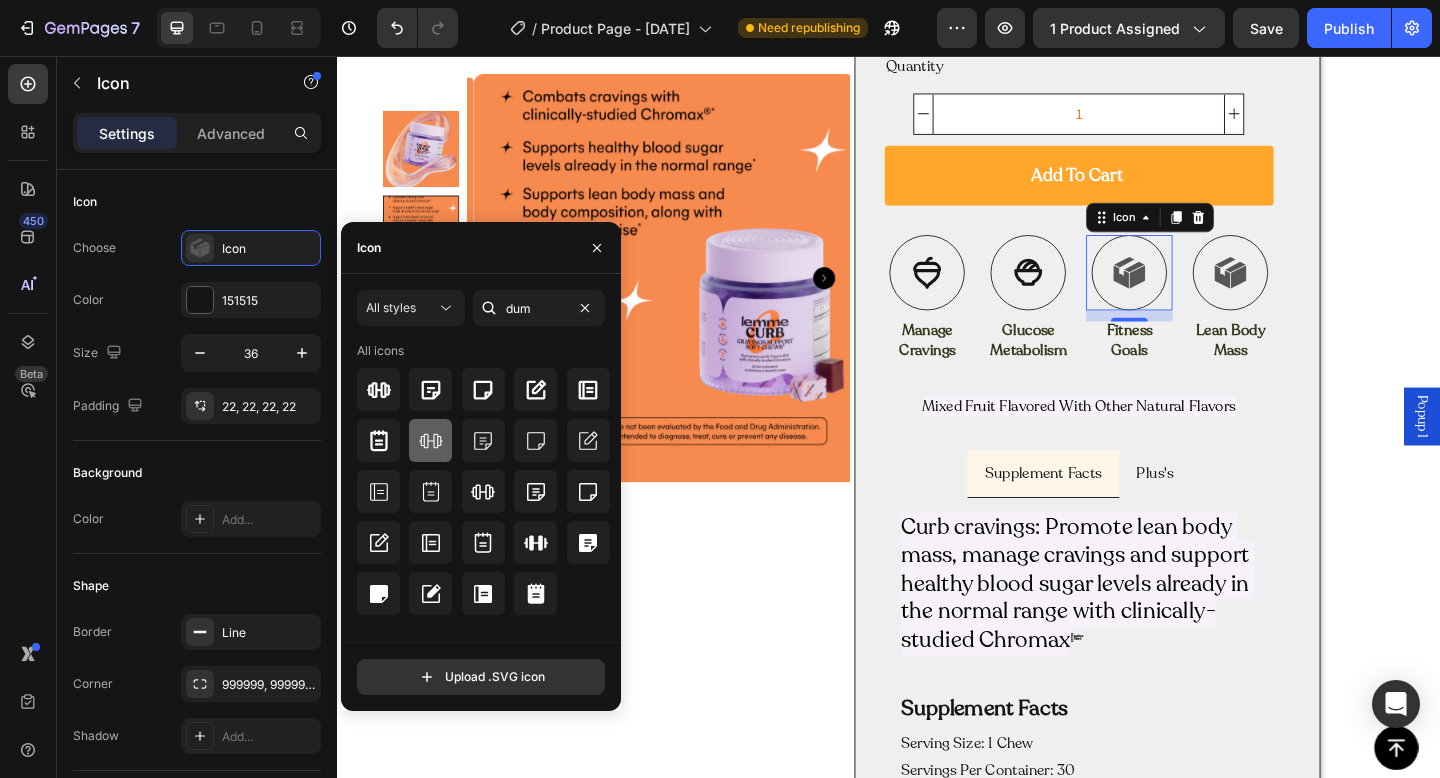 click 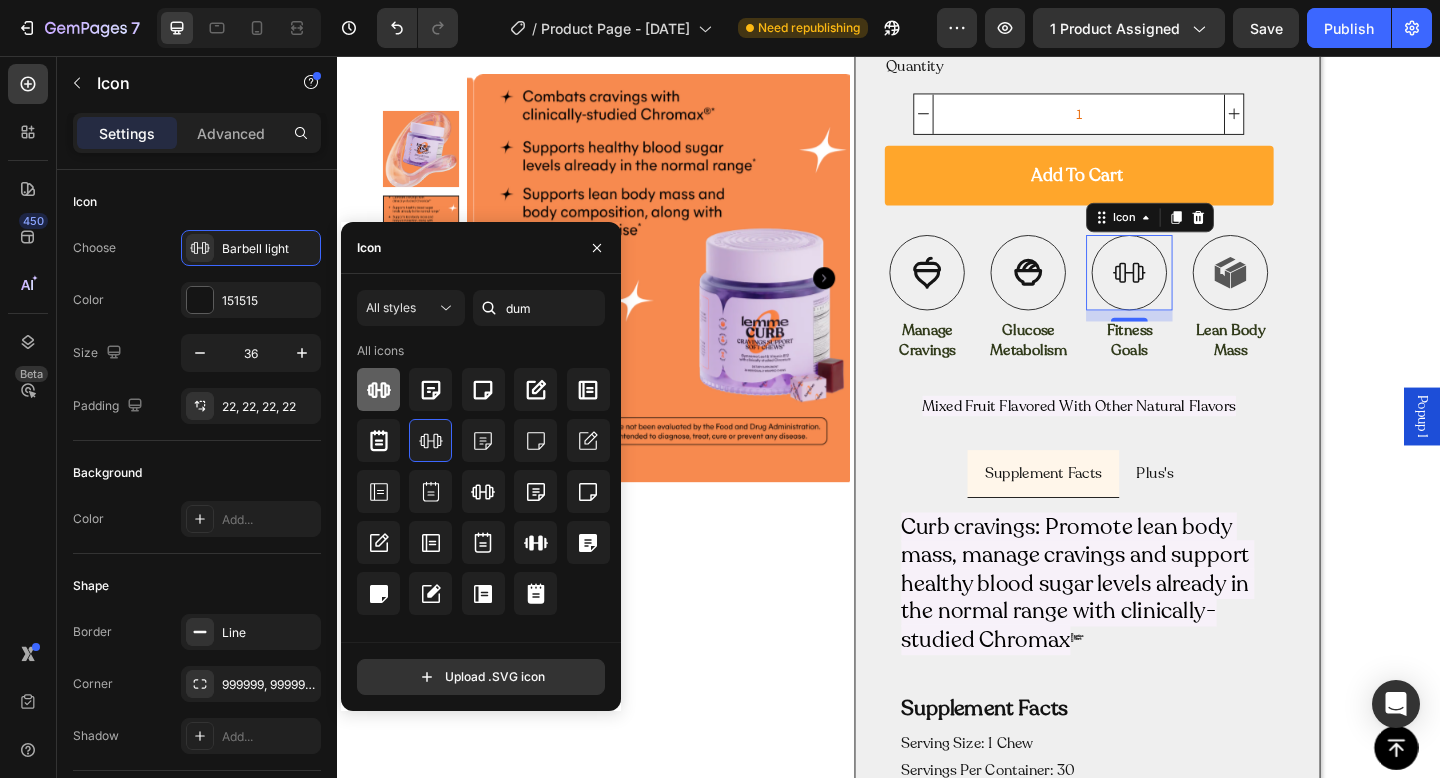 click 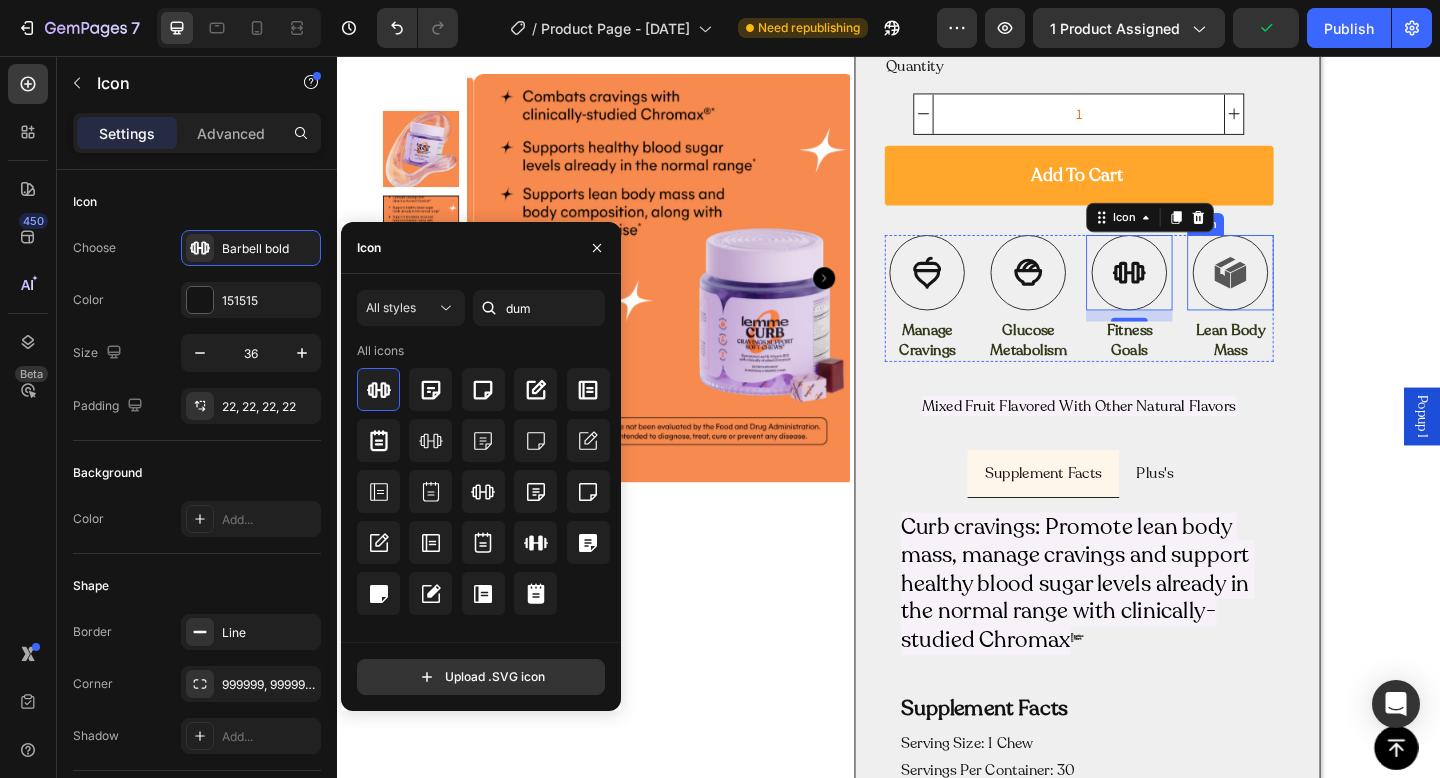 click 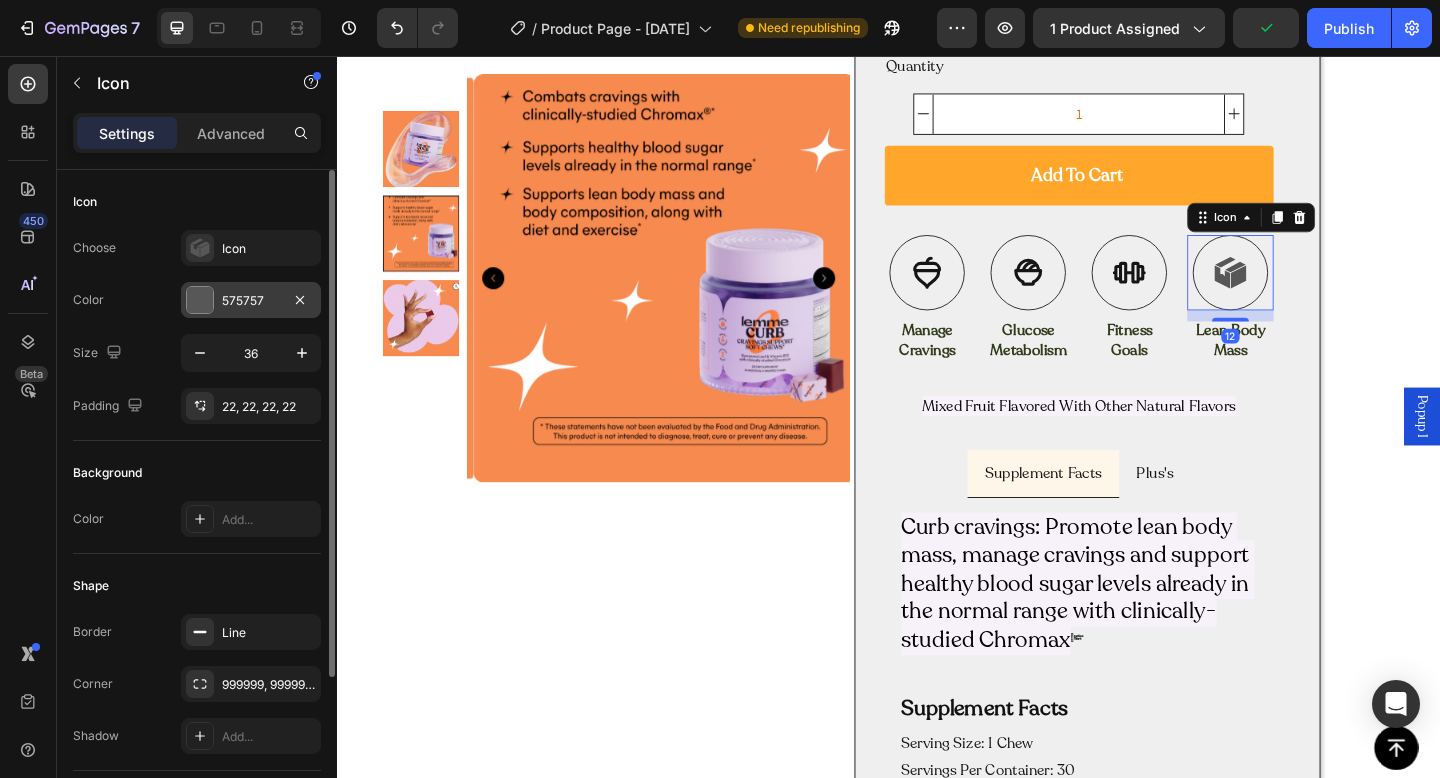 click on "575757" at bounding box center (251, 301) 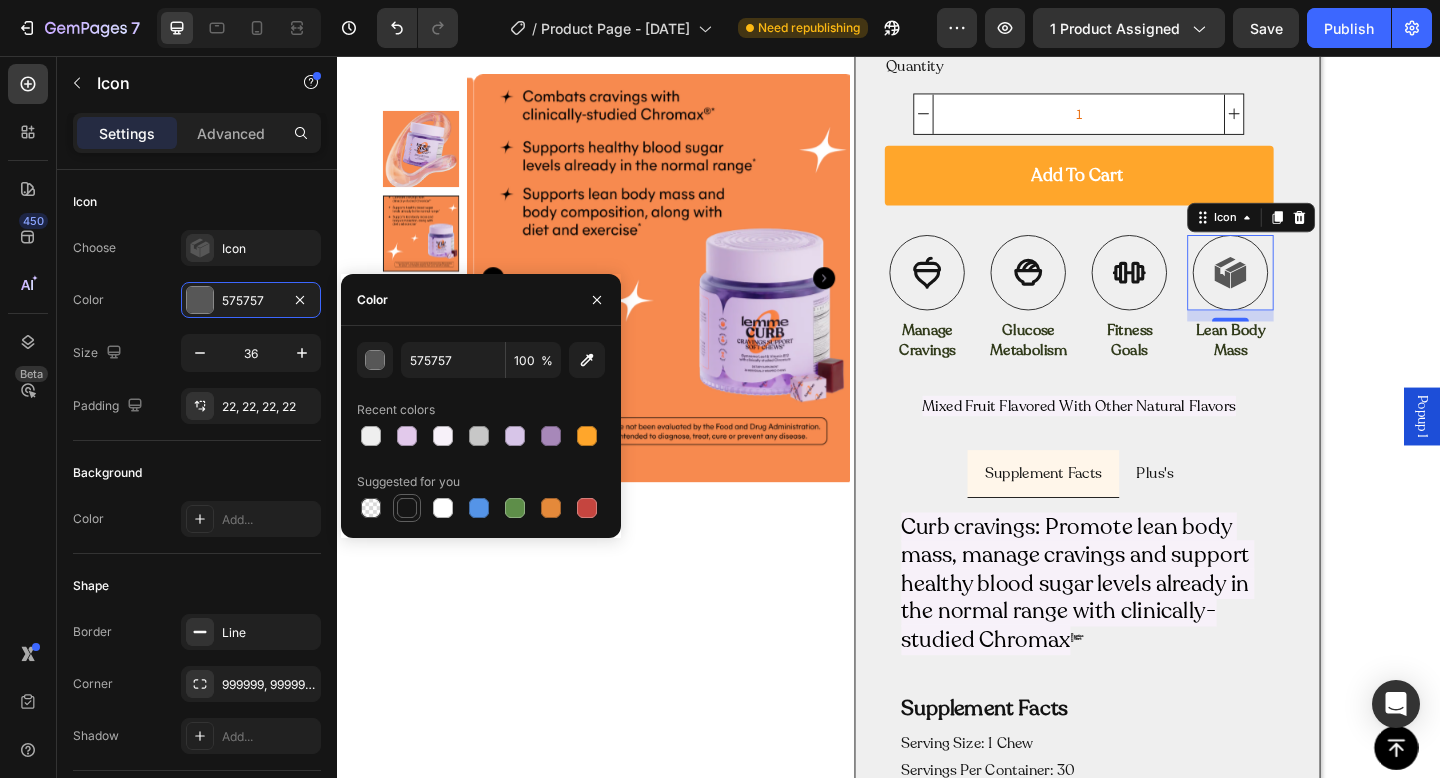 click at bounding box center [407, 508] 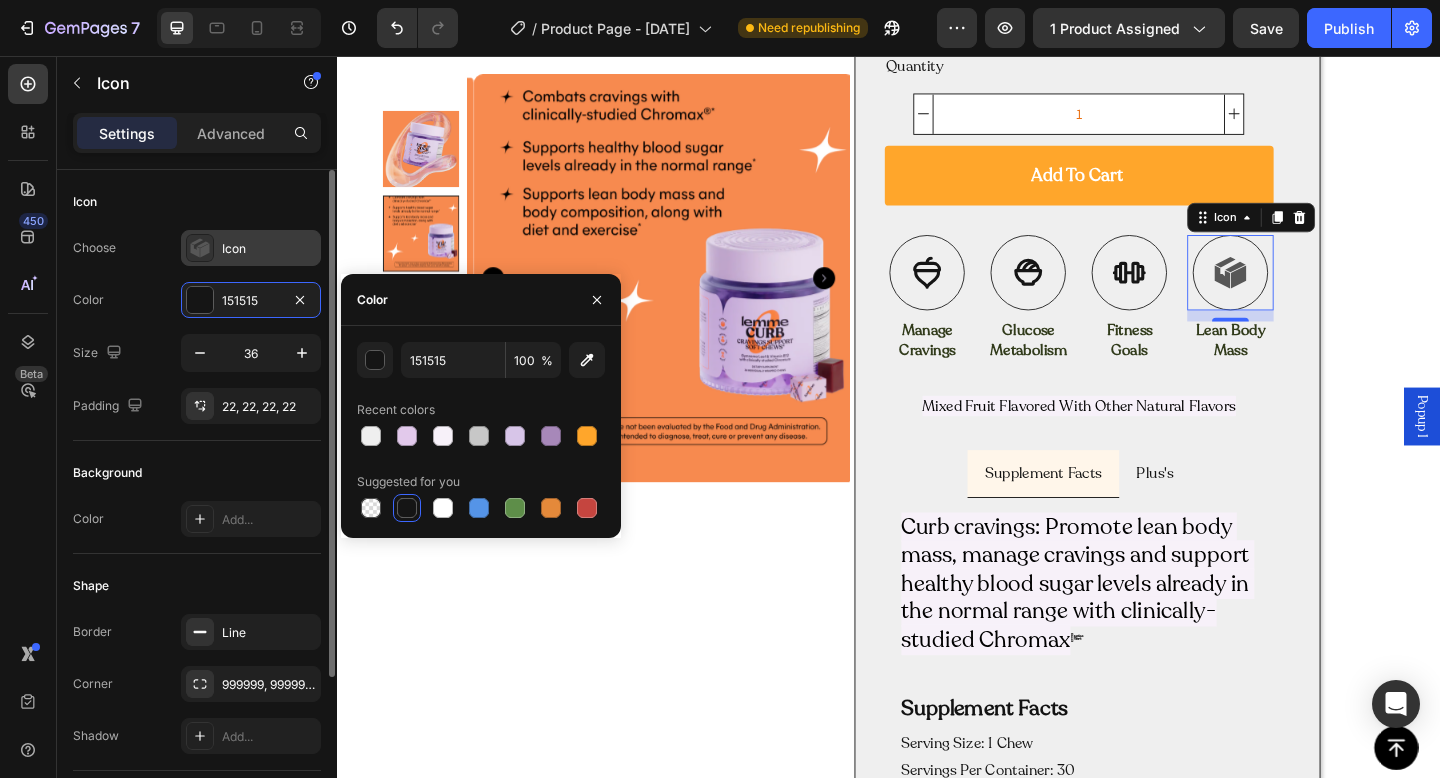 click on "Icon" at bounding box center (269, 249) 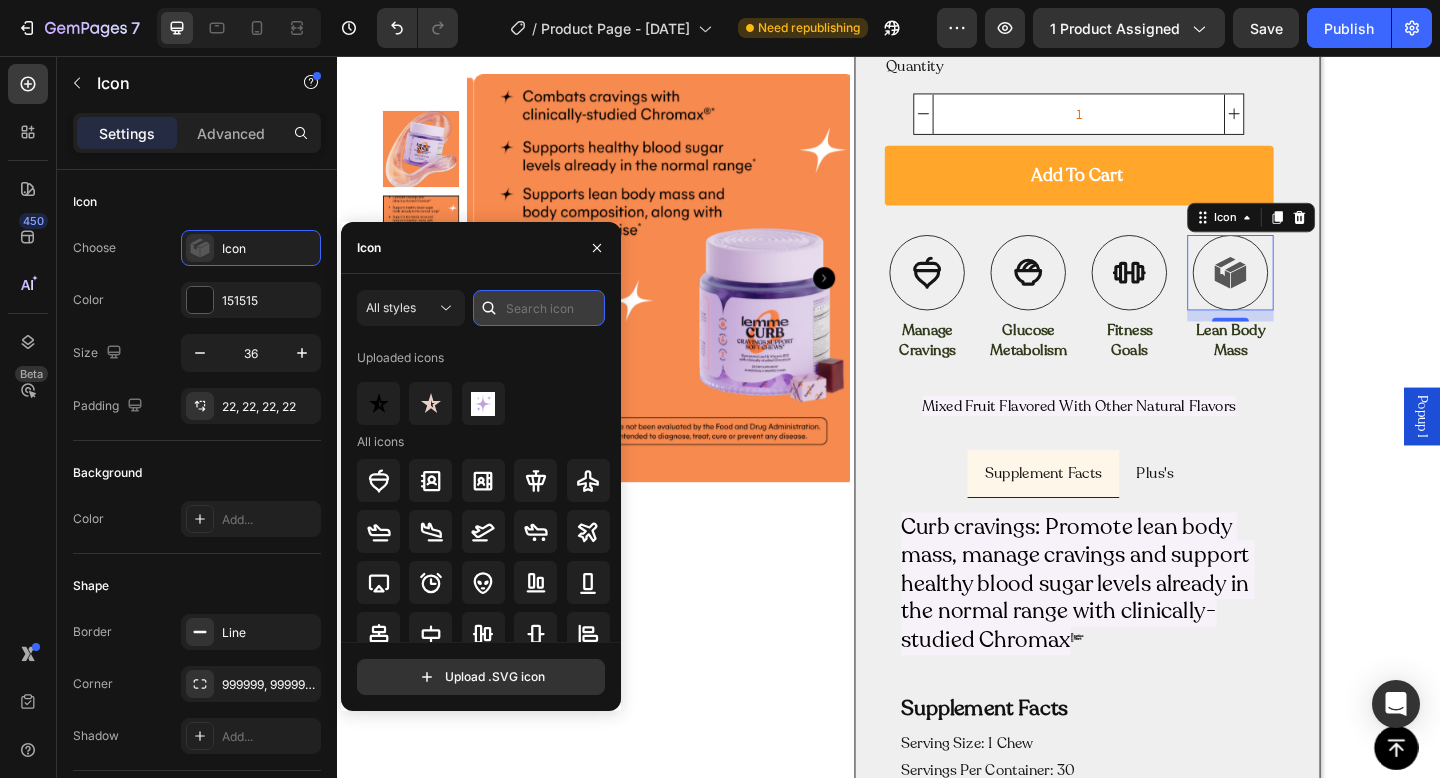 click at bounding box center [539, 308] 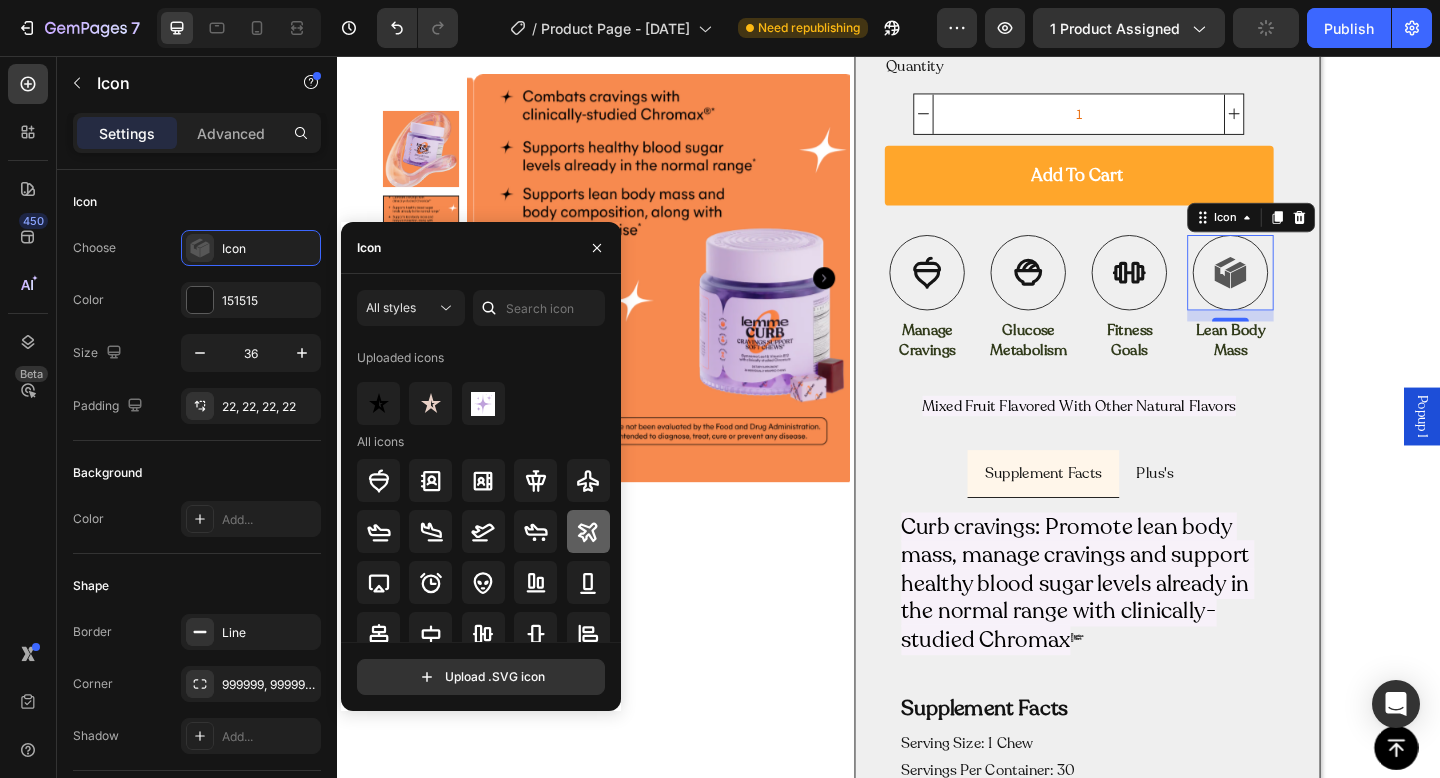 click 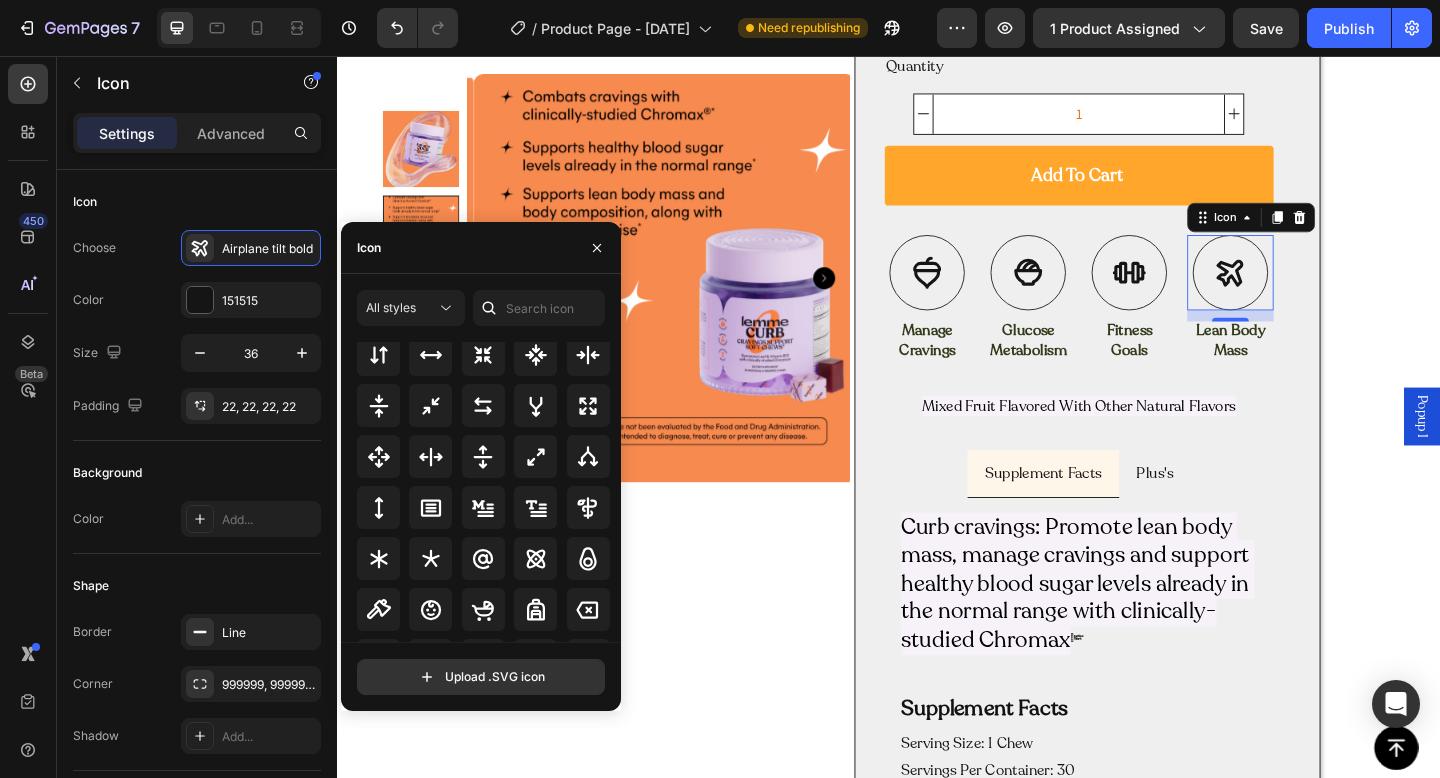 scroll, scrollTop: 1167, scrollLeft: 0, axis: vertical 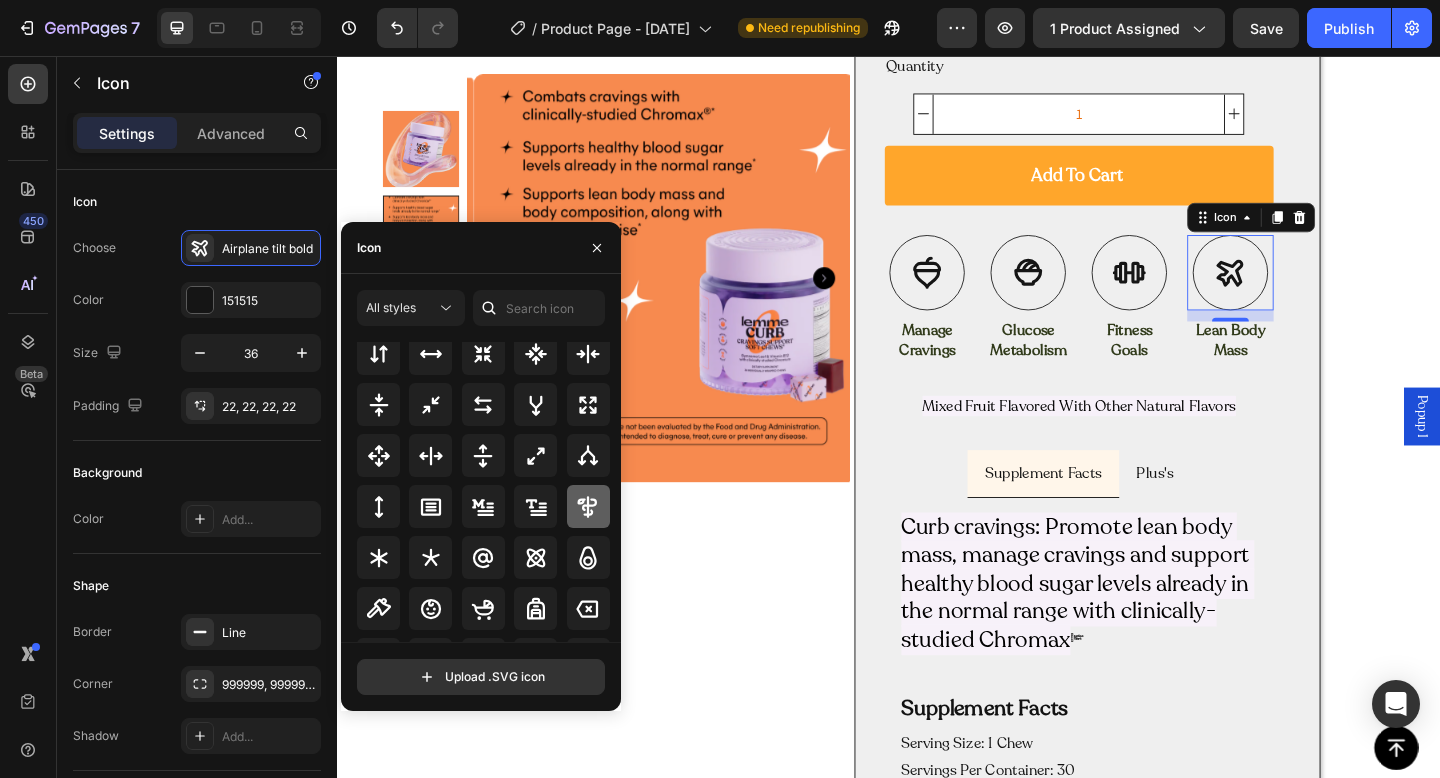 click 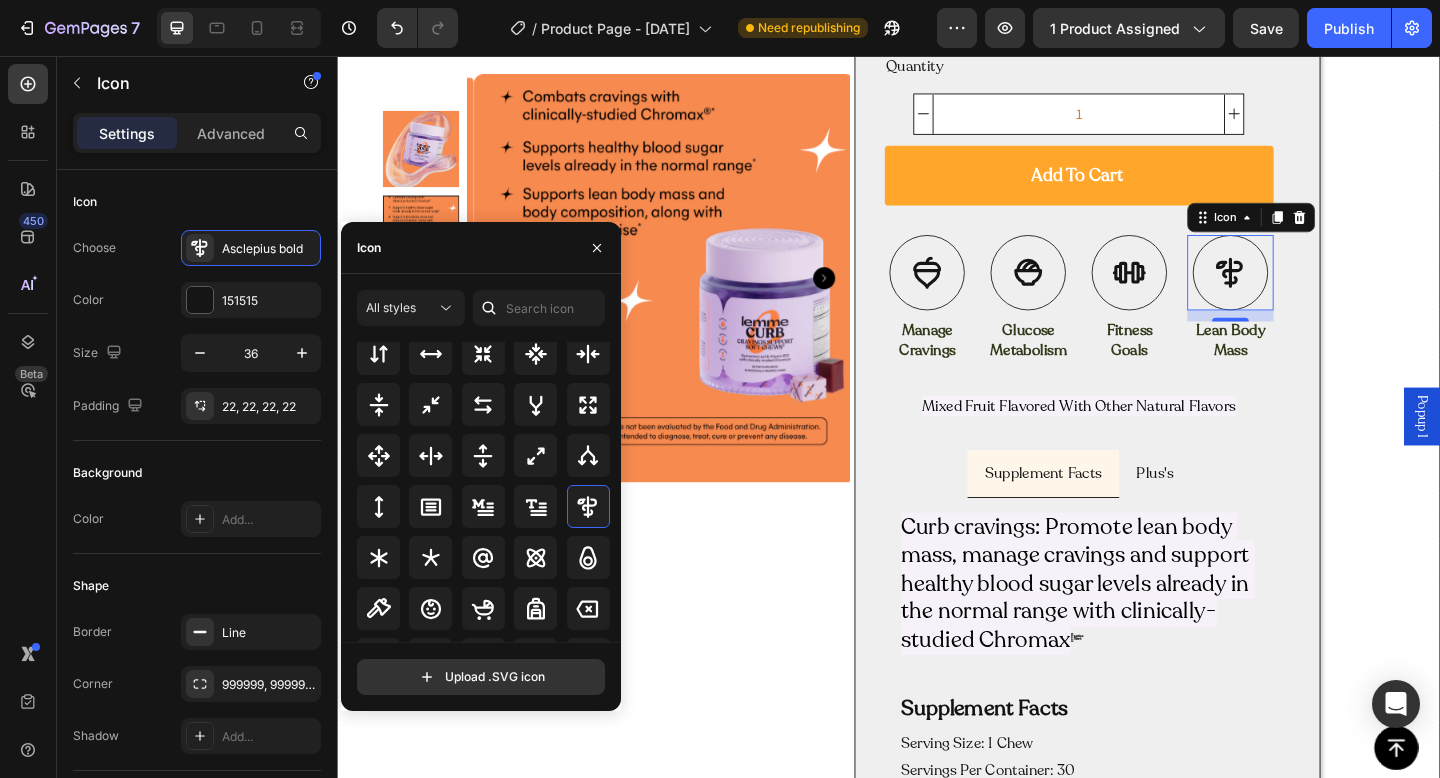 click on "Product Images Row Icon Icon Icon Icon
Icon Icon List (1300+ Reviews) Text Block Row                Title Line CRAVELESS SOFT CHEWS Product Title Craving support soft chews Text Block Kaching Bundles Kaching Bundles
Icon Formulated with clinically-studied ingredient to support: Text Block Row Quantity Text Block
1
Product Quantity Add to cart Add to Cart
Icon Manage Cravings Text Block
Icon Glucose Metabolism Text Block
Icon Fitness Goals Text Block
Icon   12 Lean Body Mass Text Block Row Image Icon Icon Icon Icon Icon Icon List “this skin cream is a game-changer! it has transformed my dry, lackluster skin into a hydrated and radiant complexion. i love how it absorbs quickly and leaves no greasy residue. highly recommend” Text Block
Icon [NAME]. ([CITY], [COUNTRY]) Text Block Row Row Text Block Plus's ® Row" at bounding box center [937, 1008] 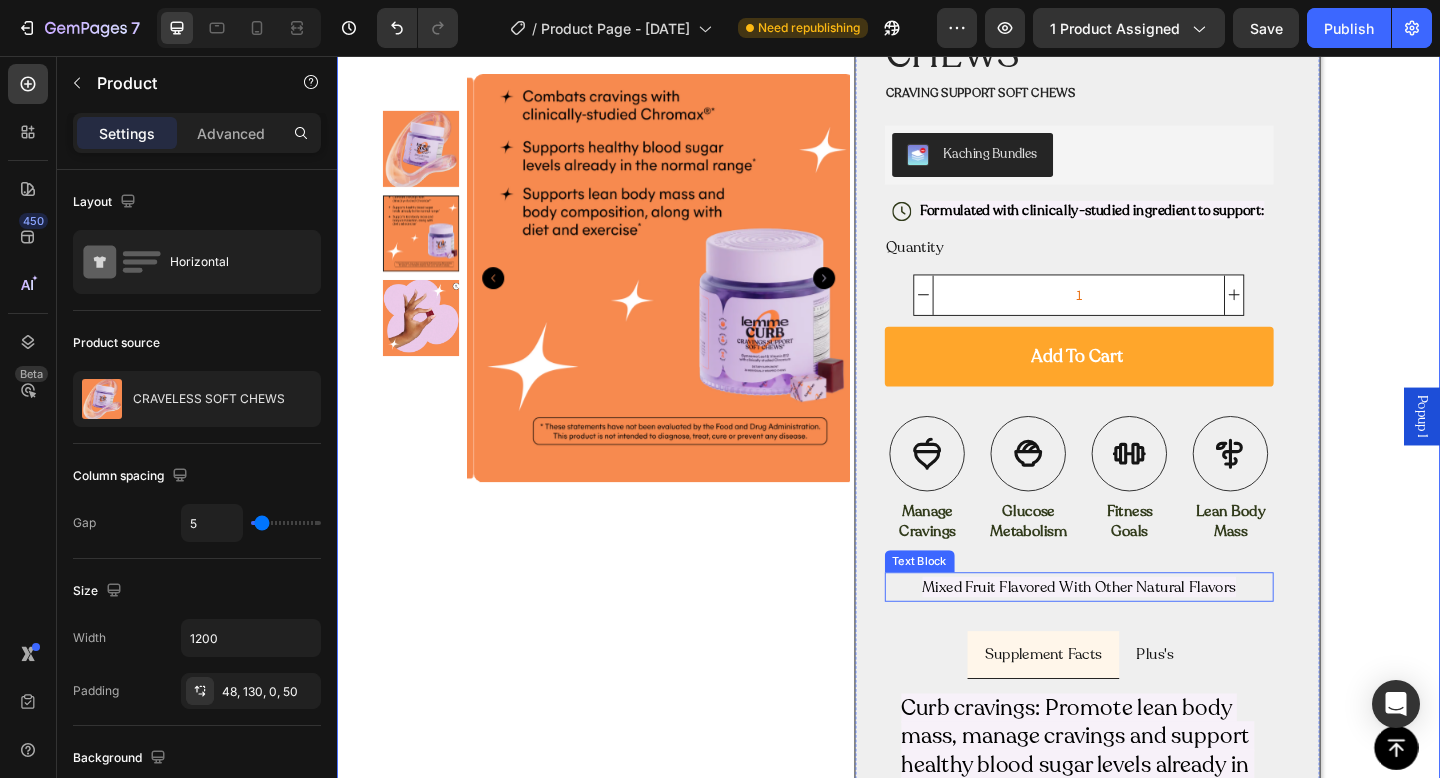 scroll, scrollTop: 284, scrollLeft: 0, axis: vertical 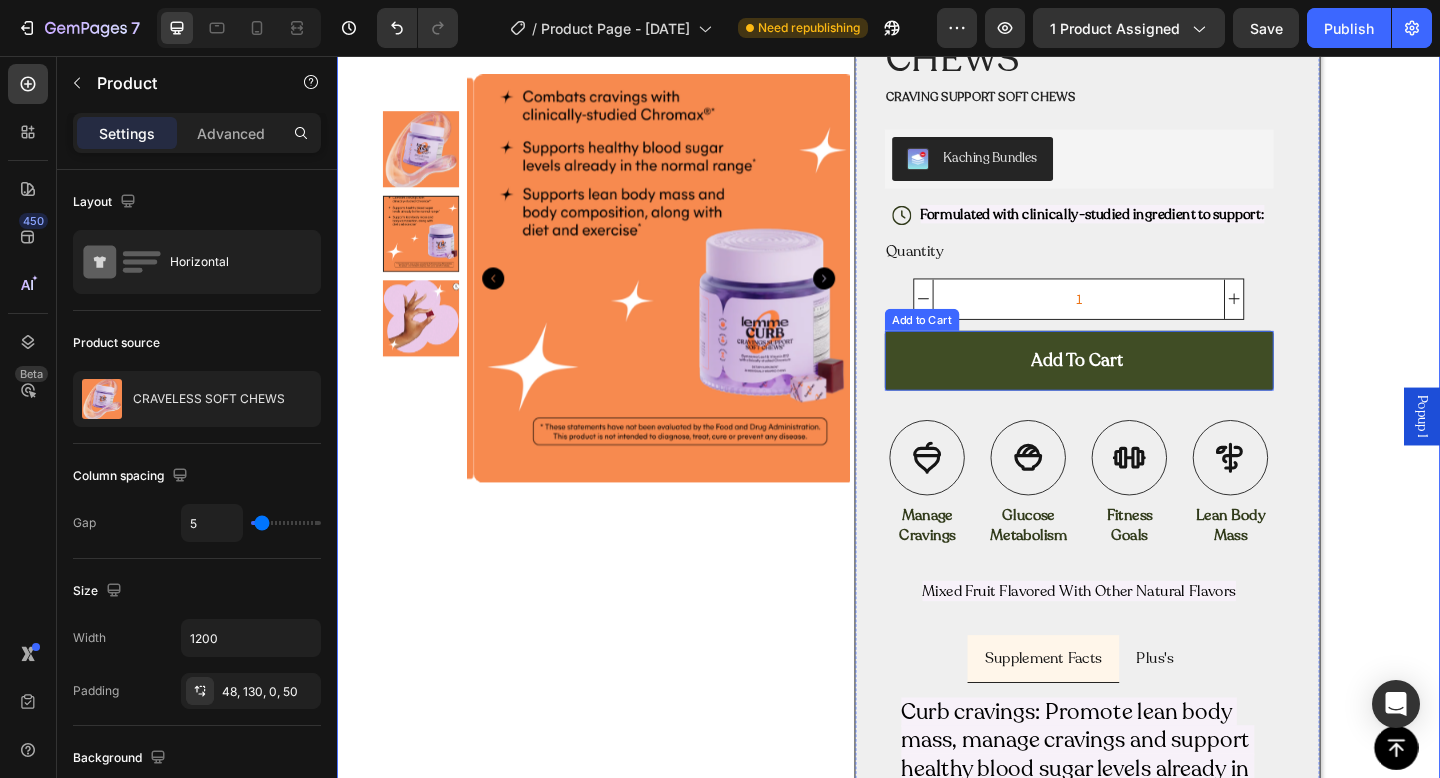 click on "Add to cart" at bounding box center (1145, 387) 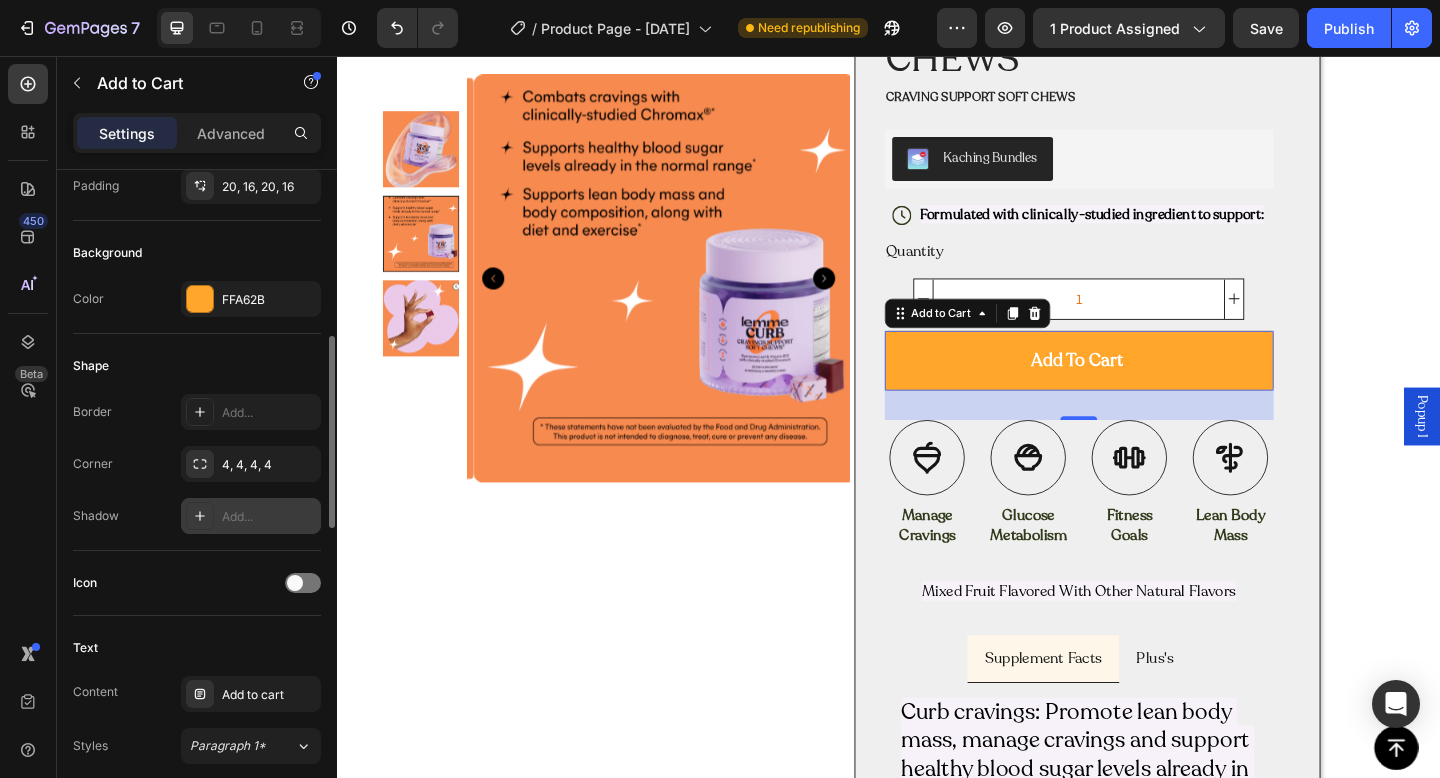 scroll, scrollTop: 439, scrollLeft: 0, axis: vertical 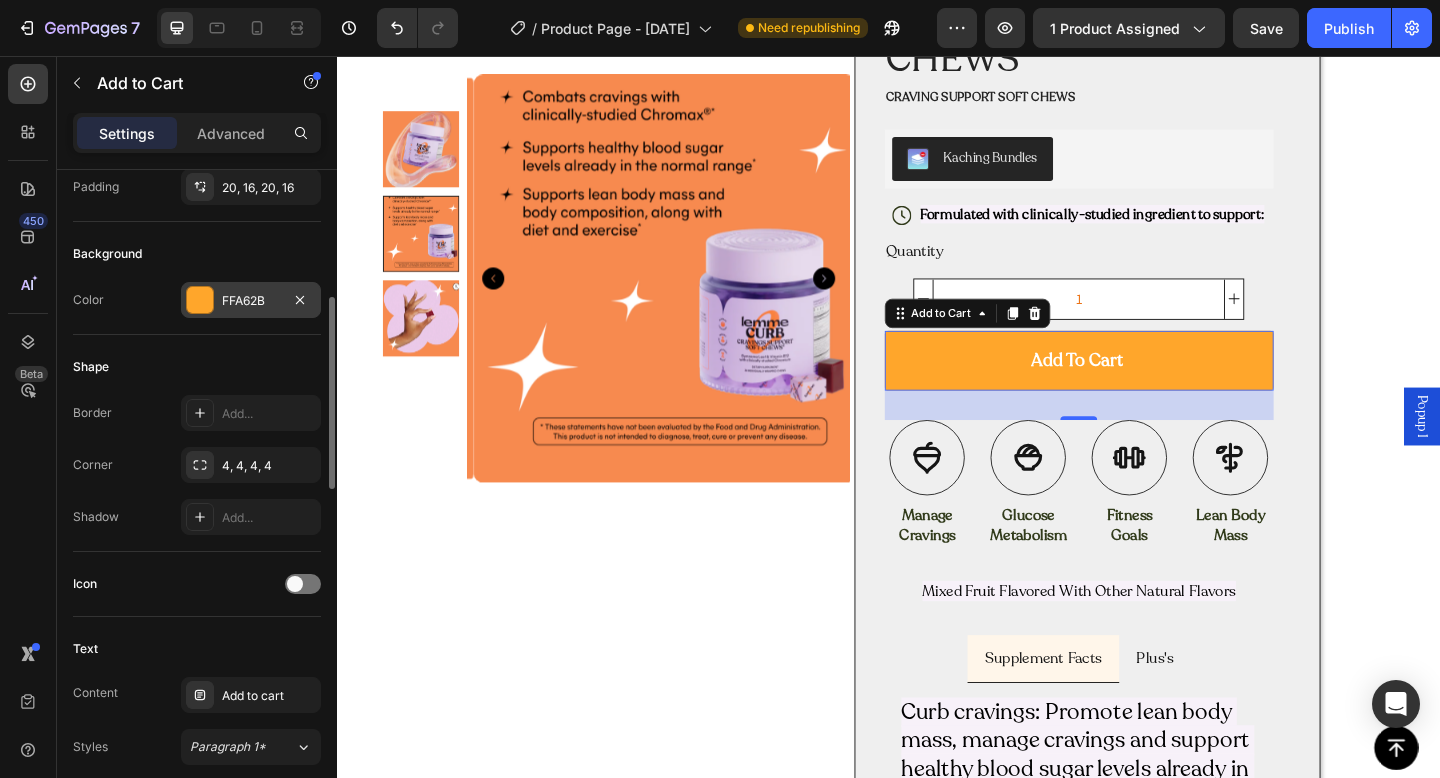 click on "FFA62B" at bounding box center [251, 301] 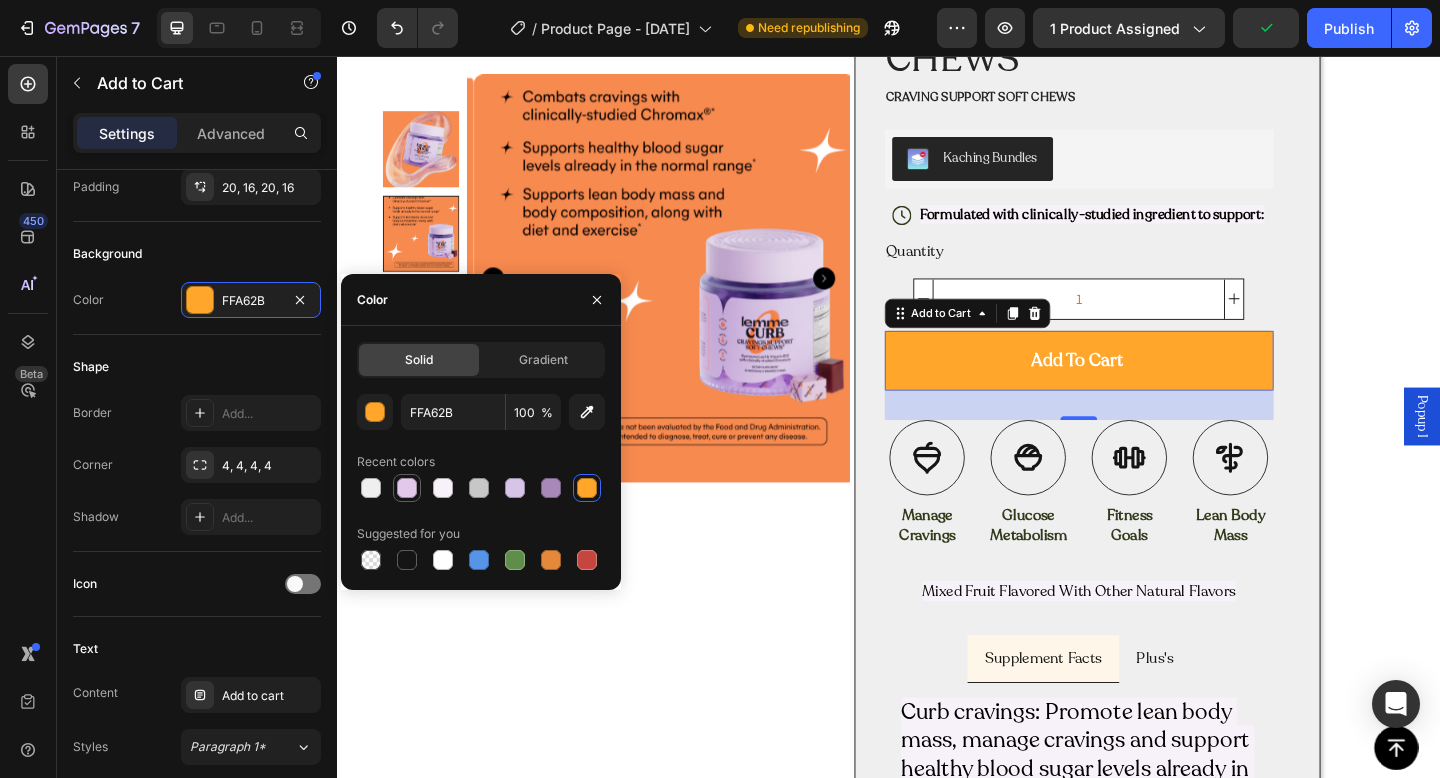 click at bounding box center [407, 488] 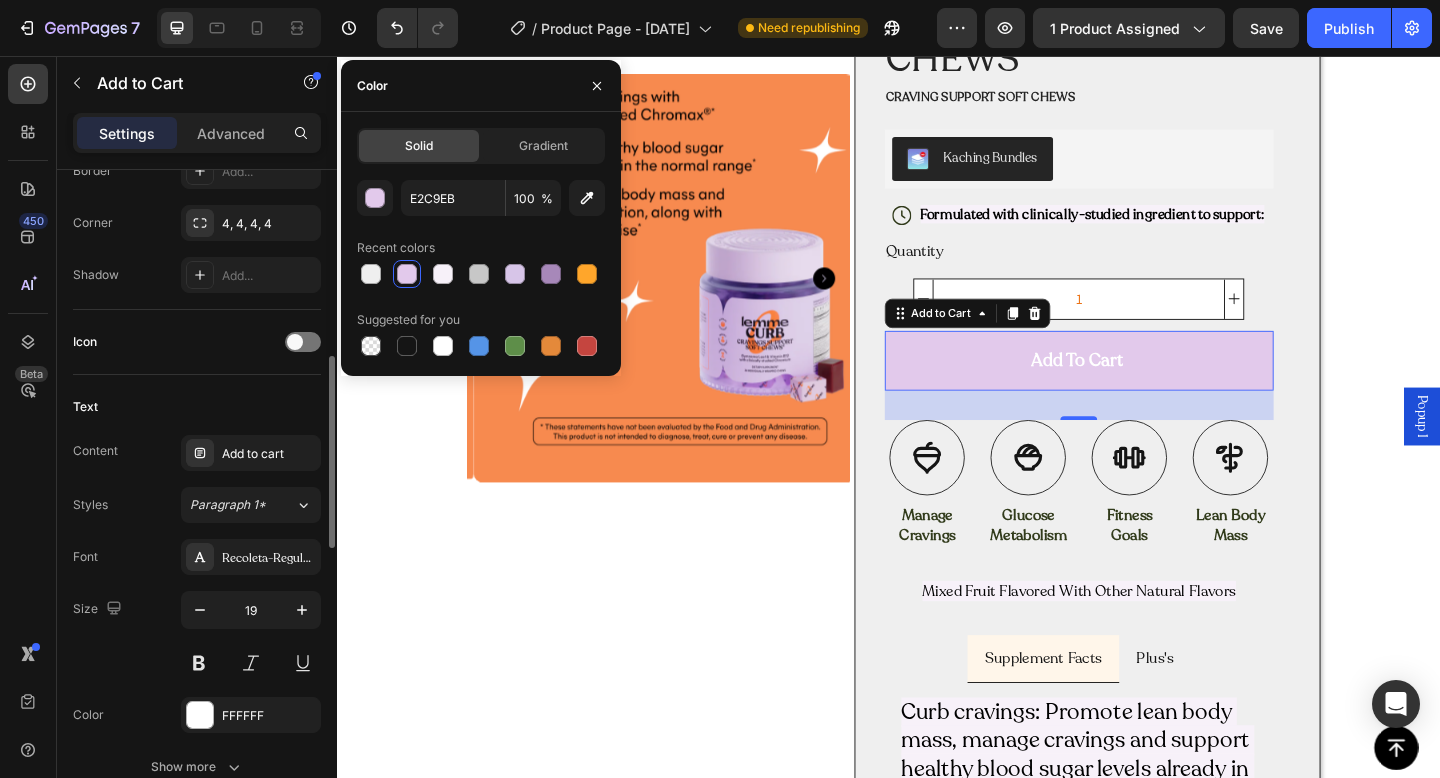 scroll, scrollTop: 673, scrollLeft: 0, axis: vertical 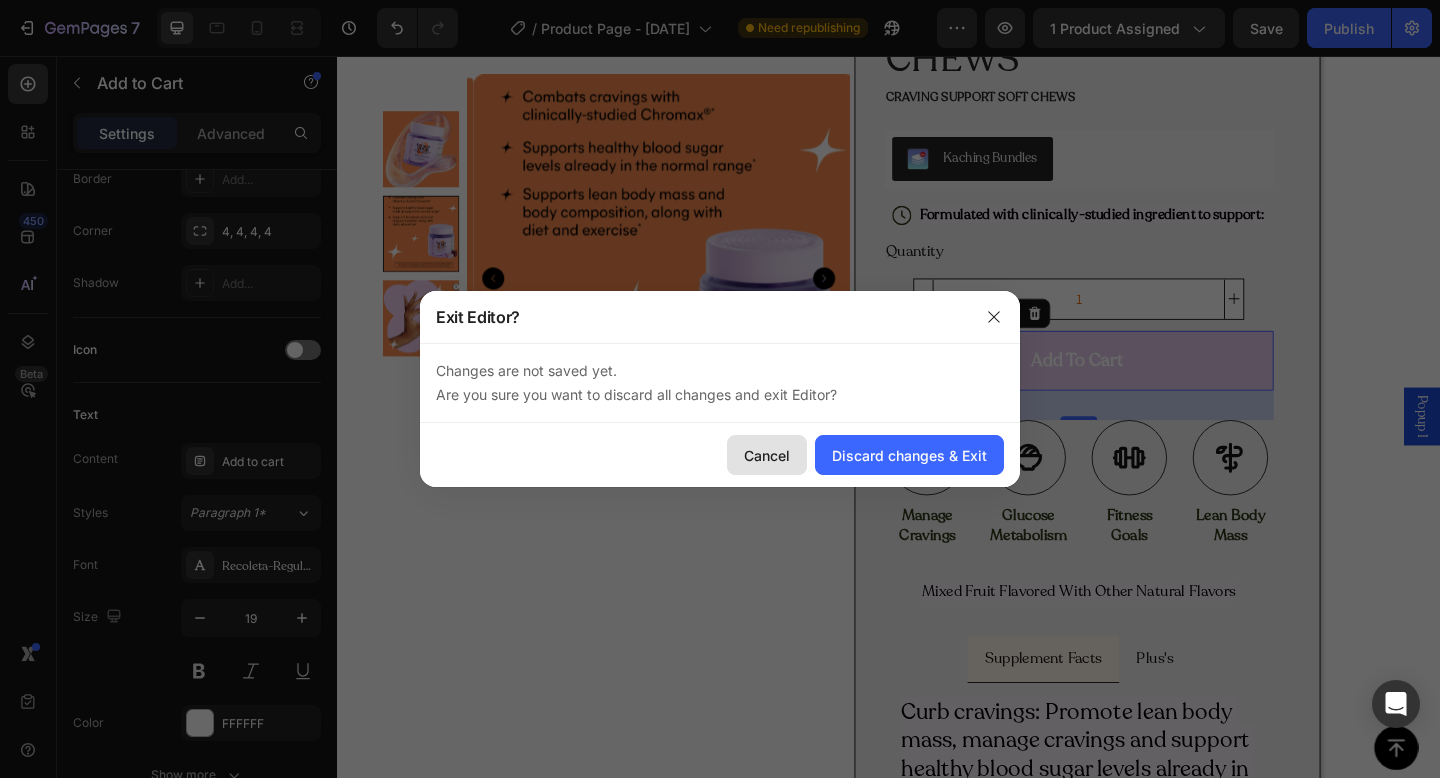 click on "Cancel" at bounding box center (767, 455) 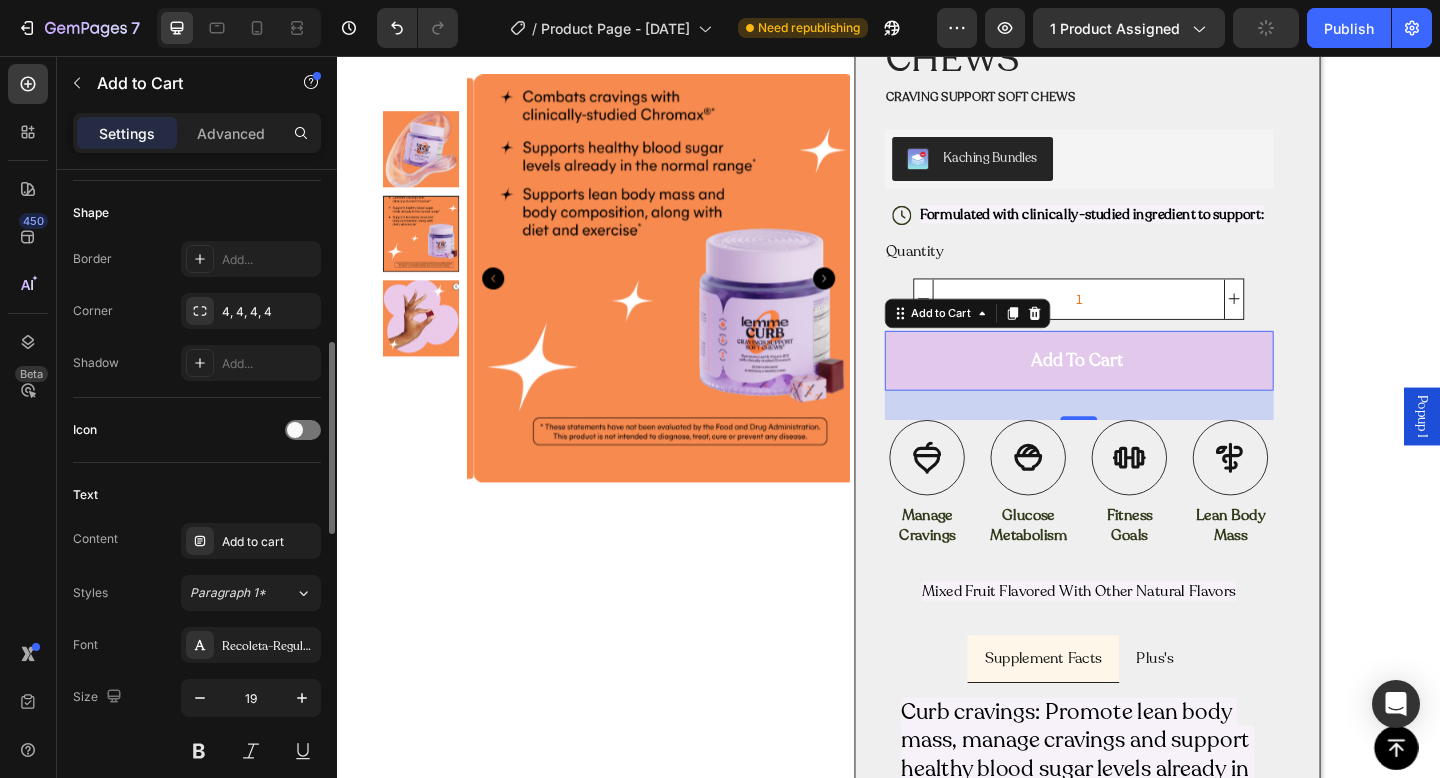 scroll, scrollTop: 548, scrollLeft: 0, axis: vertical 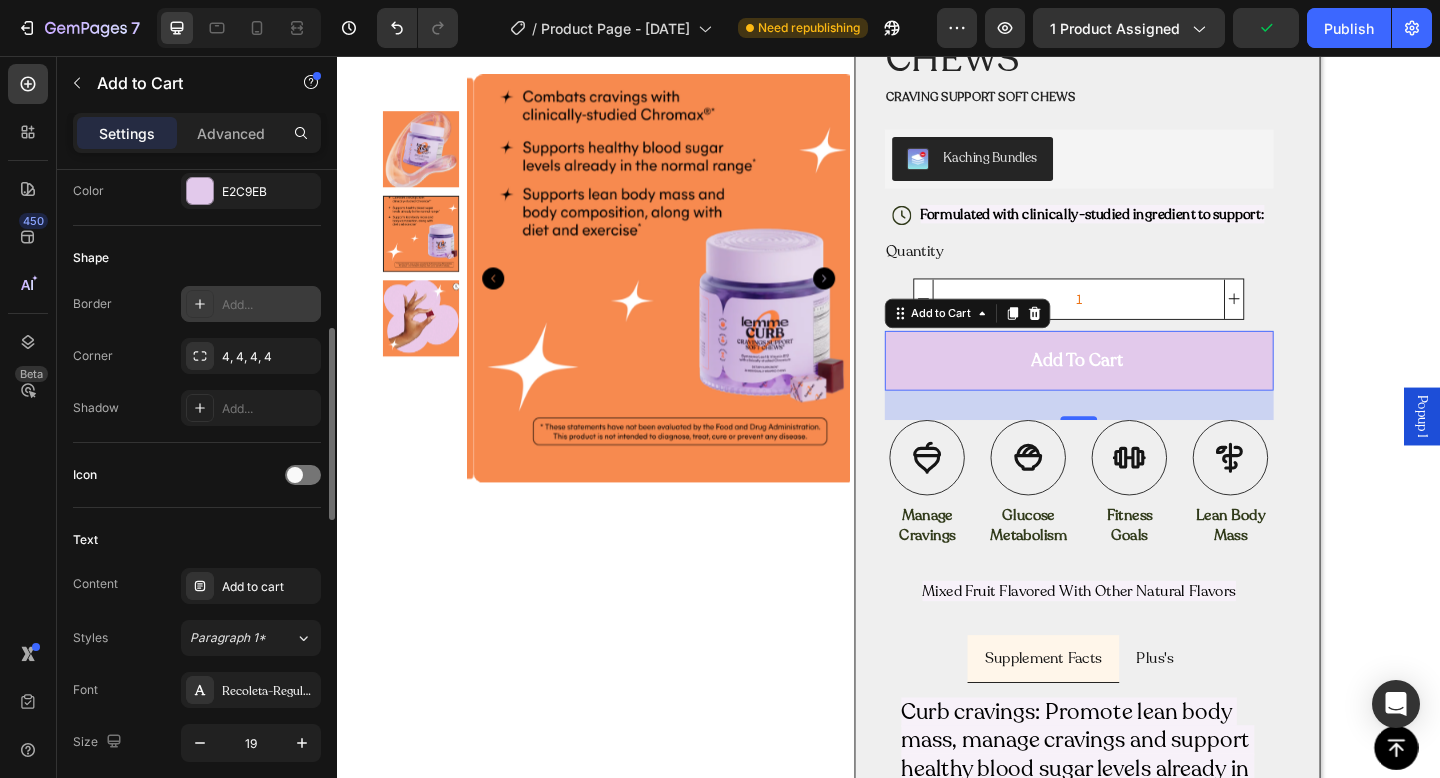 click on "Add..." at bounding box center (269, 305) 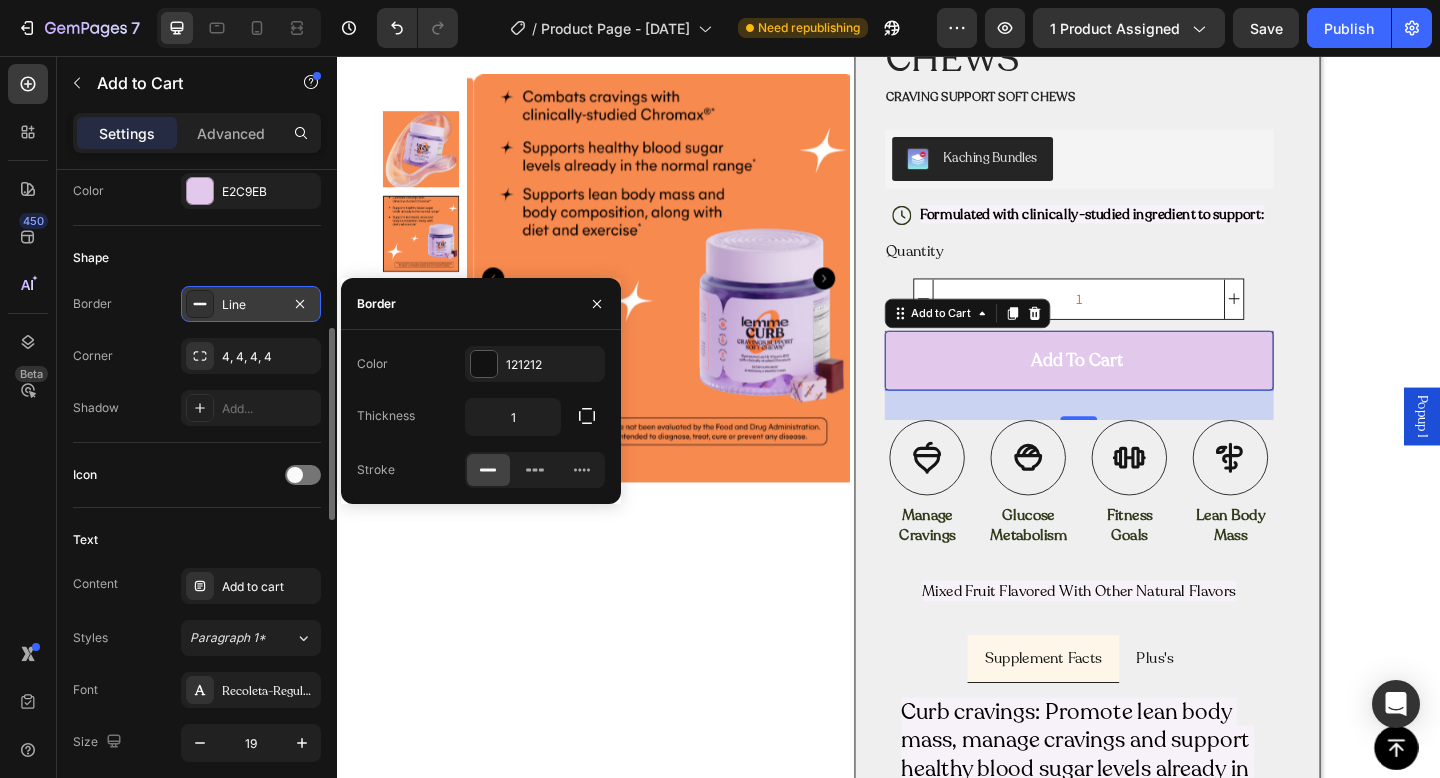 click on "Shape" at bounding box center (197, 258) 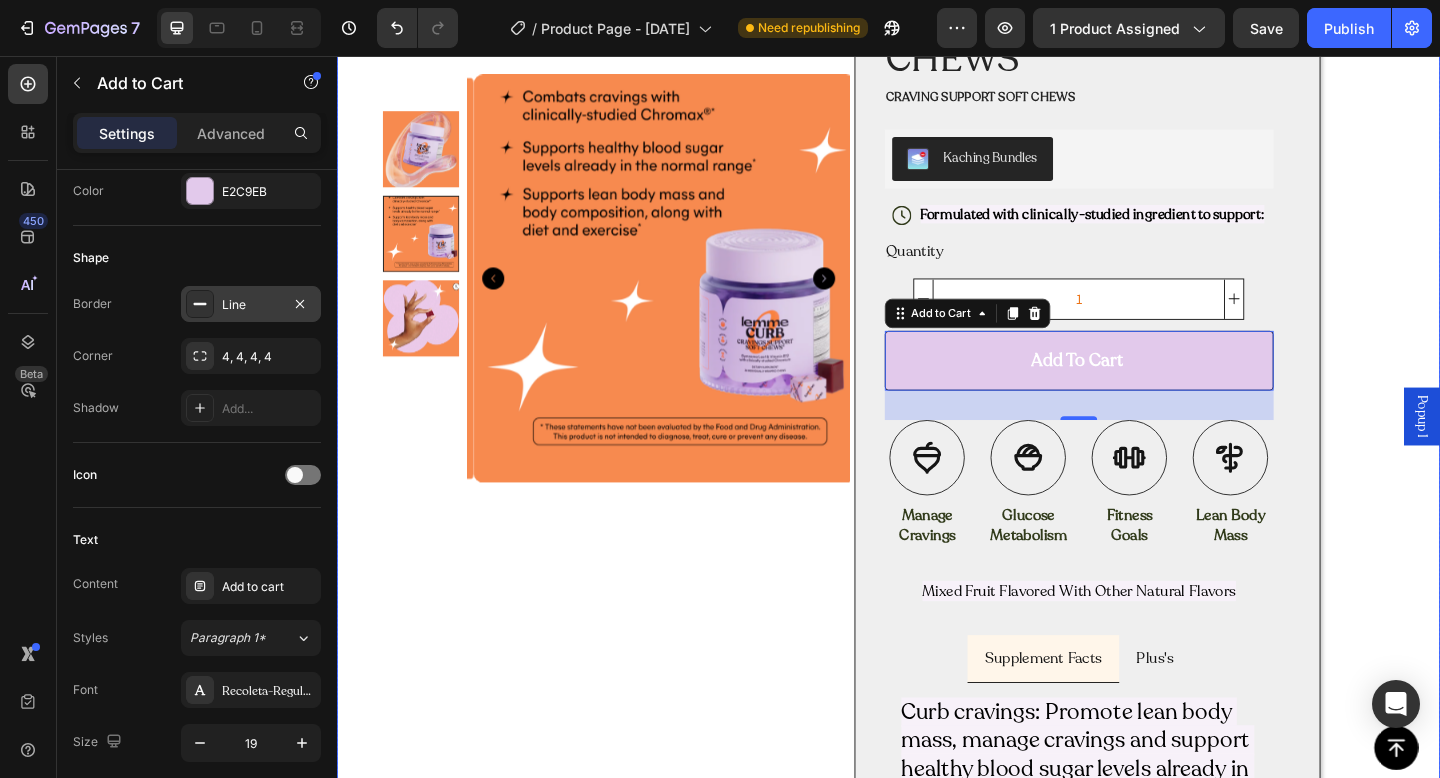 click on "Product Images Row" at bounding box center [641, 1233] 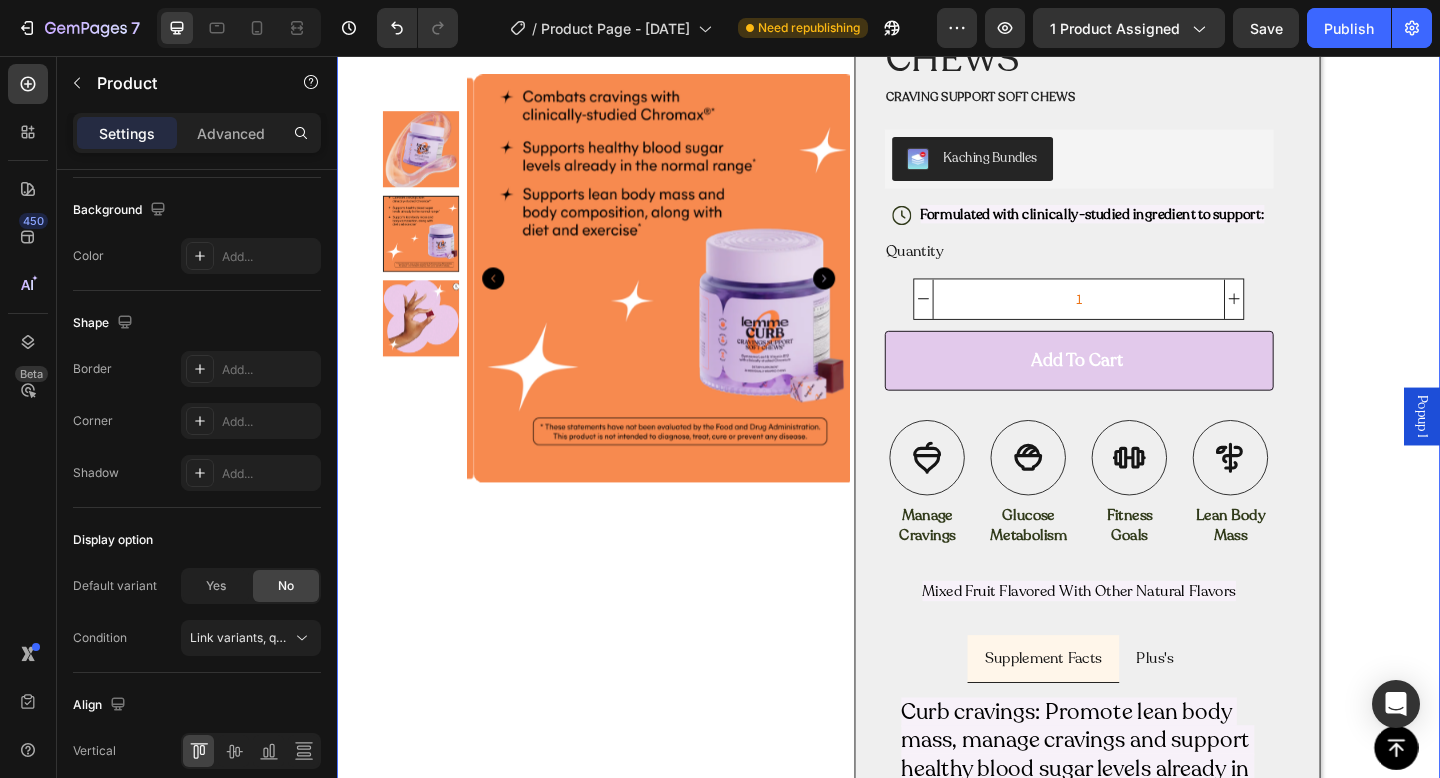 scroll, scrollTop: 0, scrollLeft: 0, axis: both 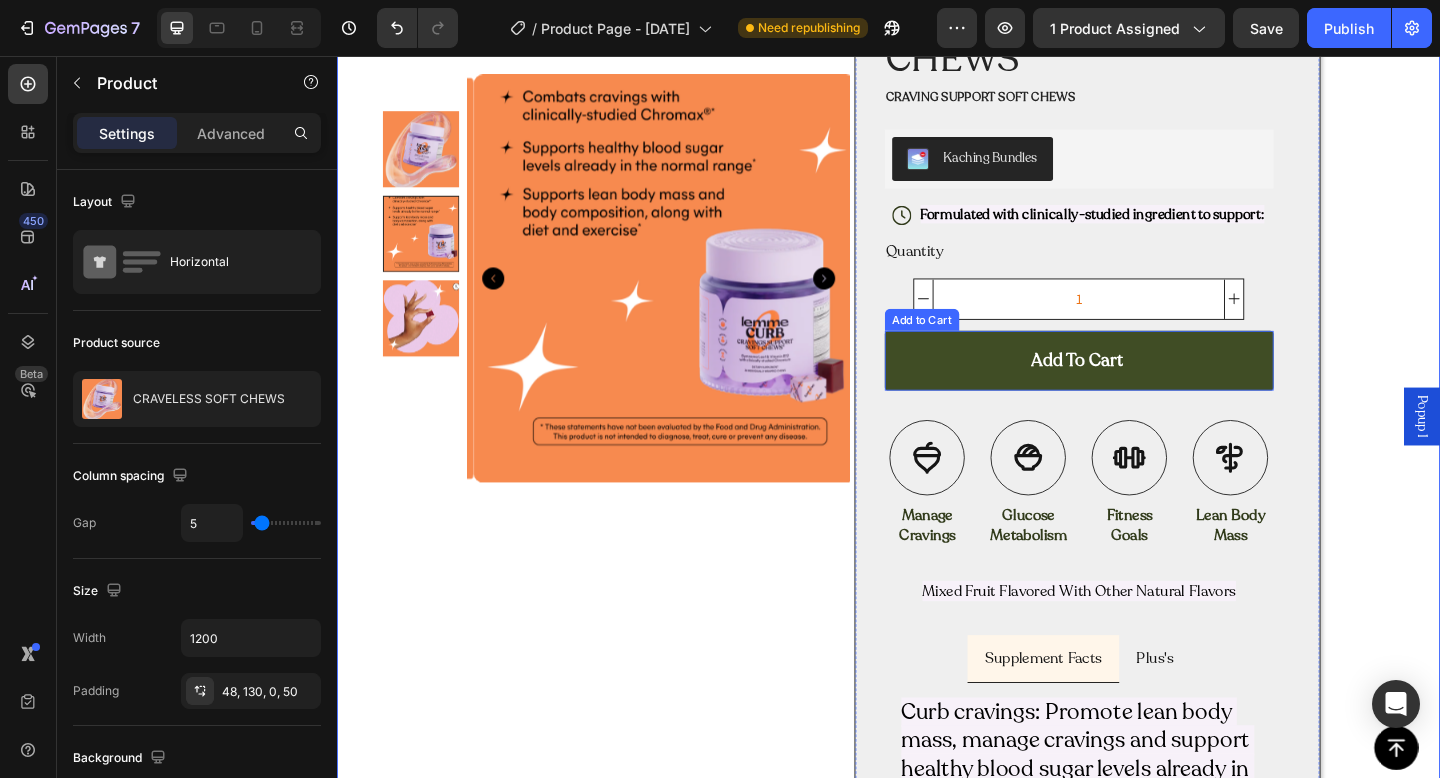 click on "Add to cart" at bounding box center [1145, 387] 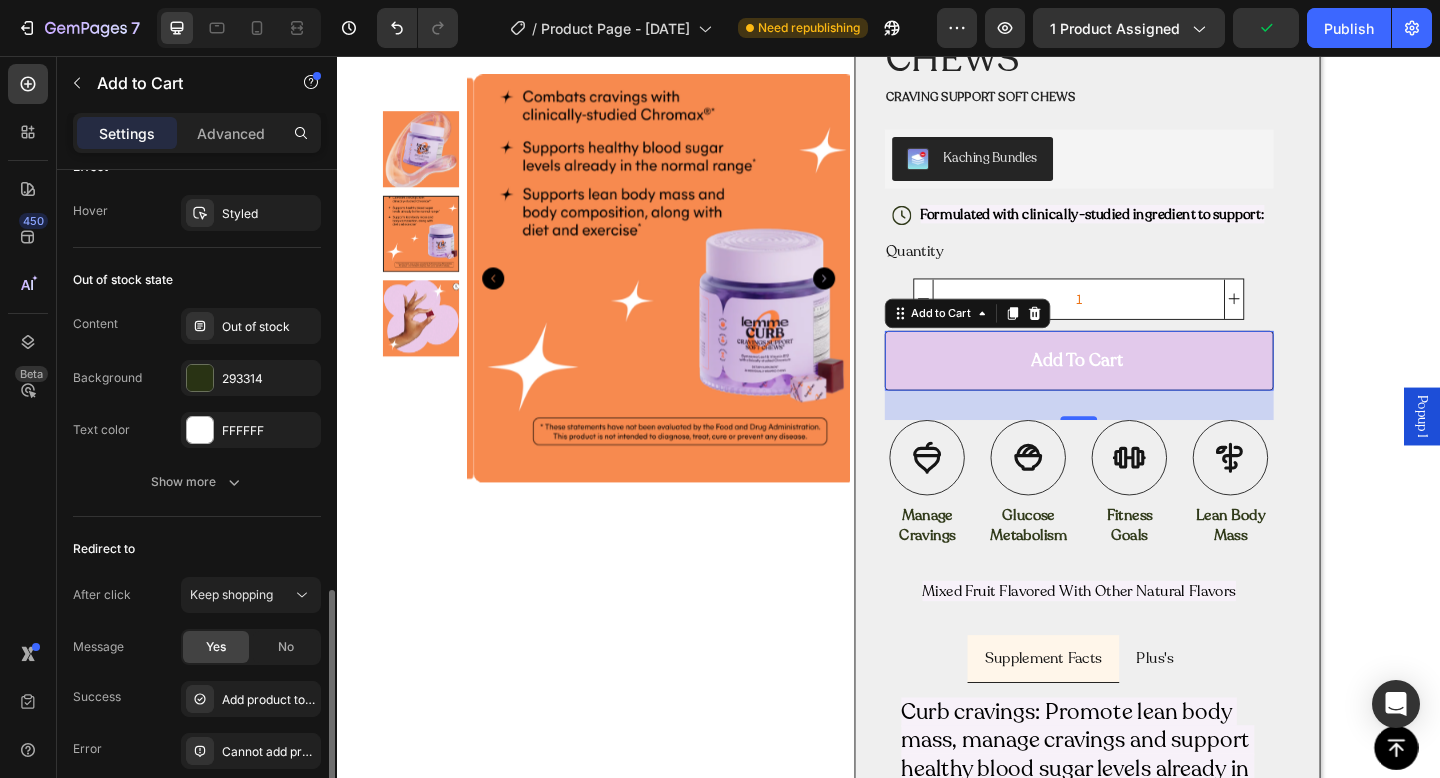 scroll, scrollTop: 1525, scrollLeft: 0, axis: vertical 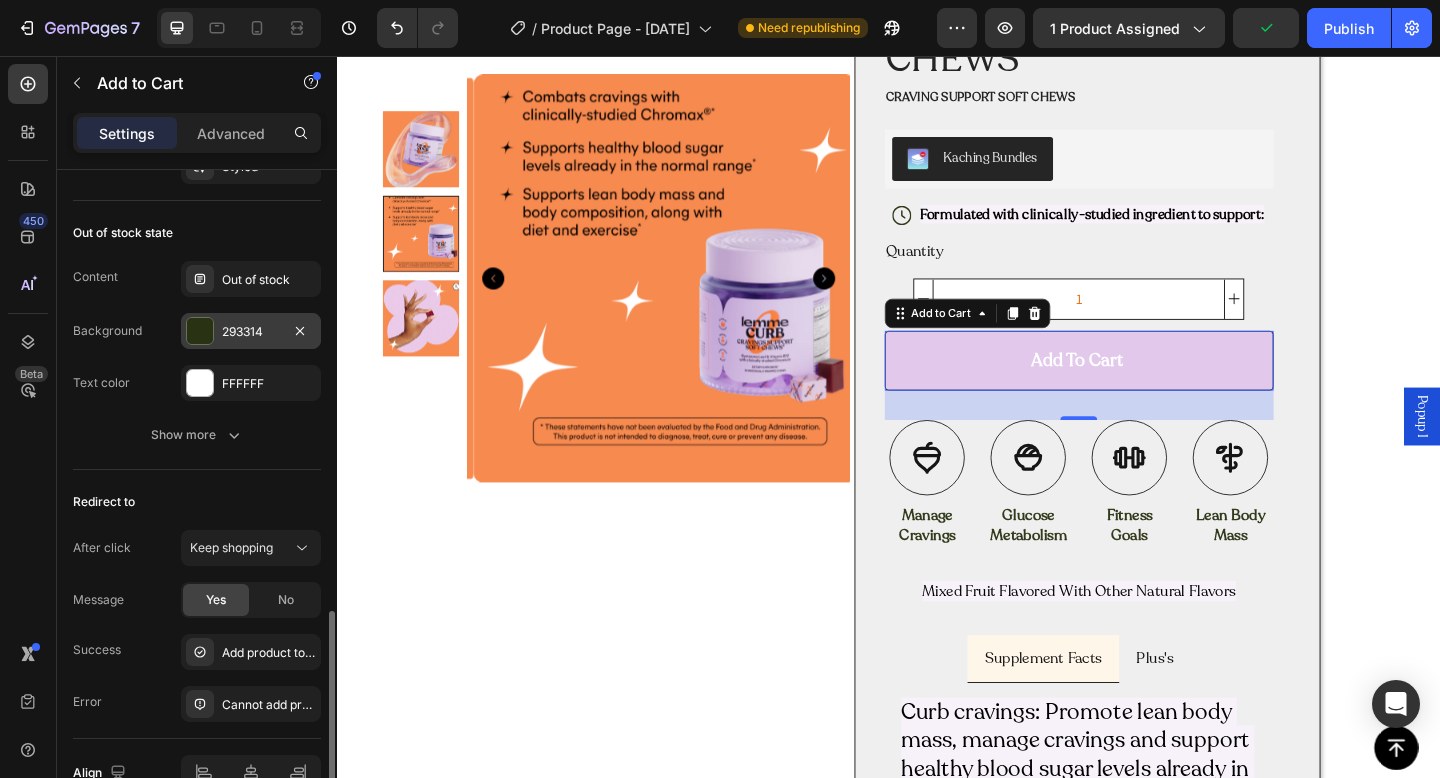 click on "293314" at bounding box center (251, 331) 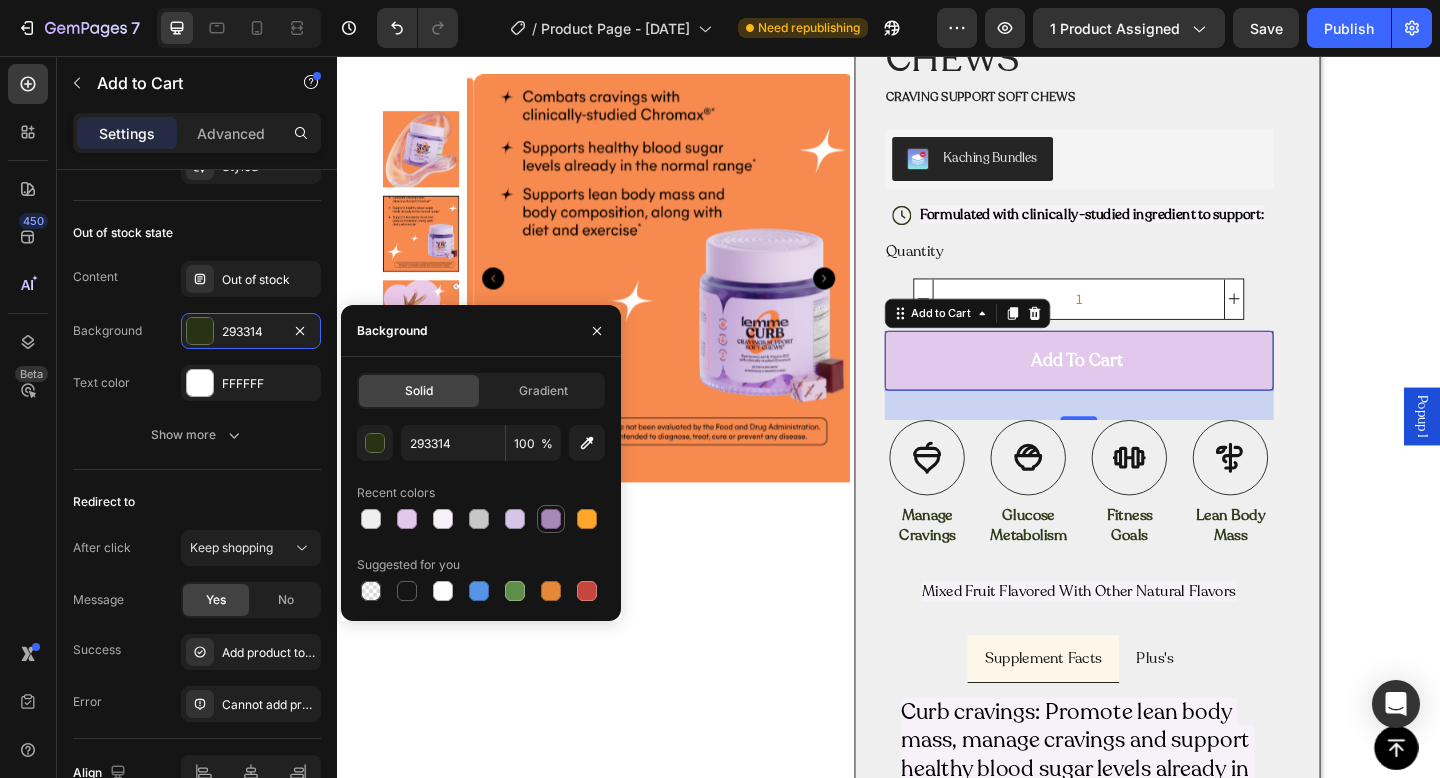 click at bounding box center (551, 519) 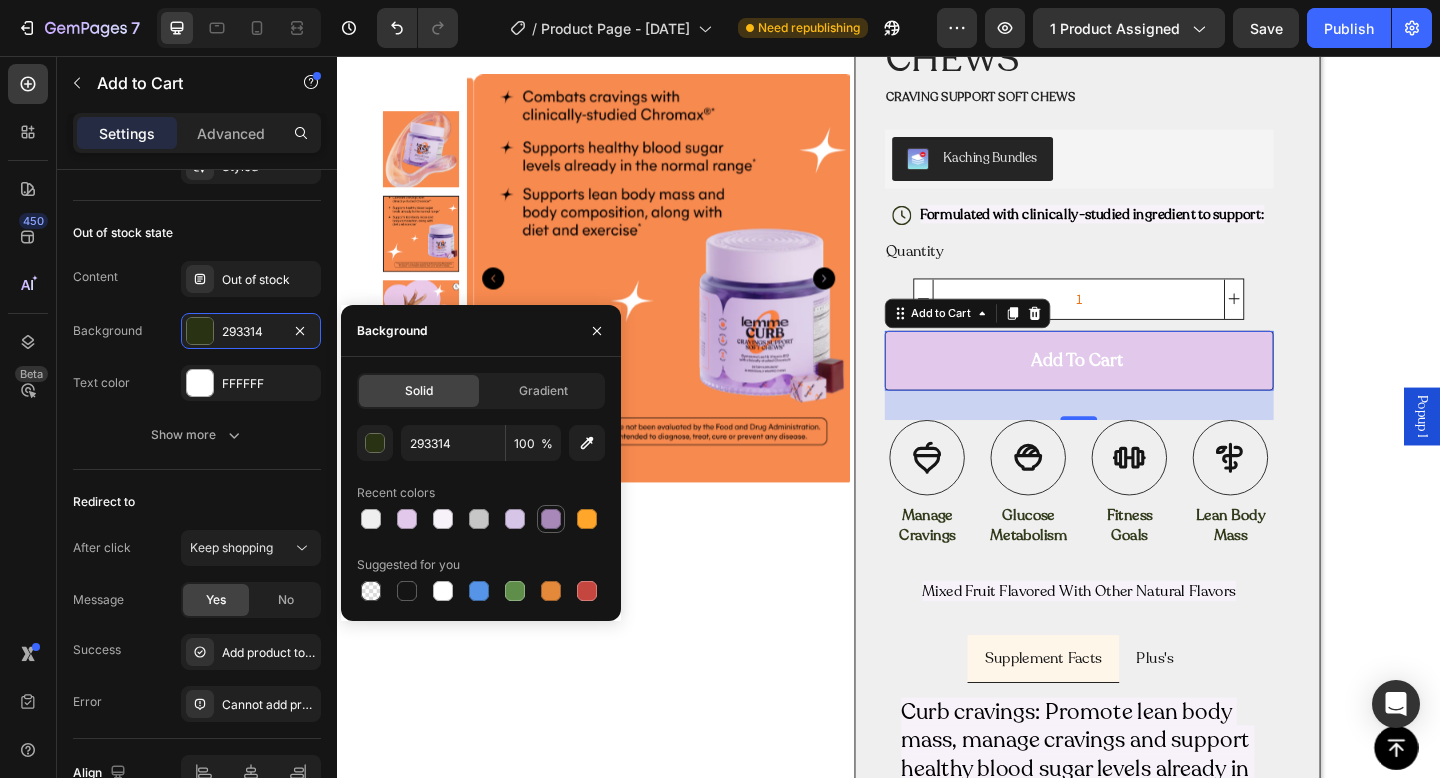 type on "A788B9" 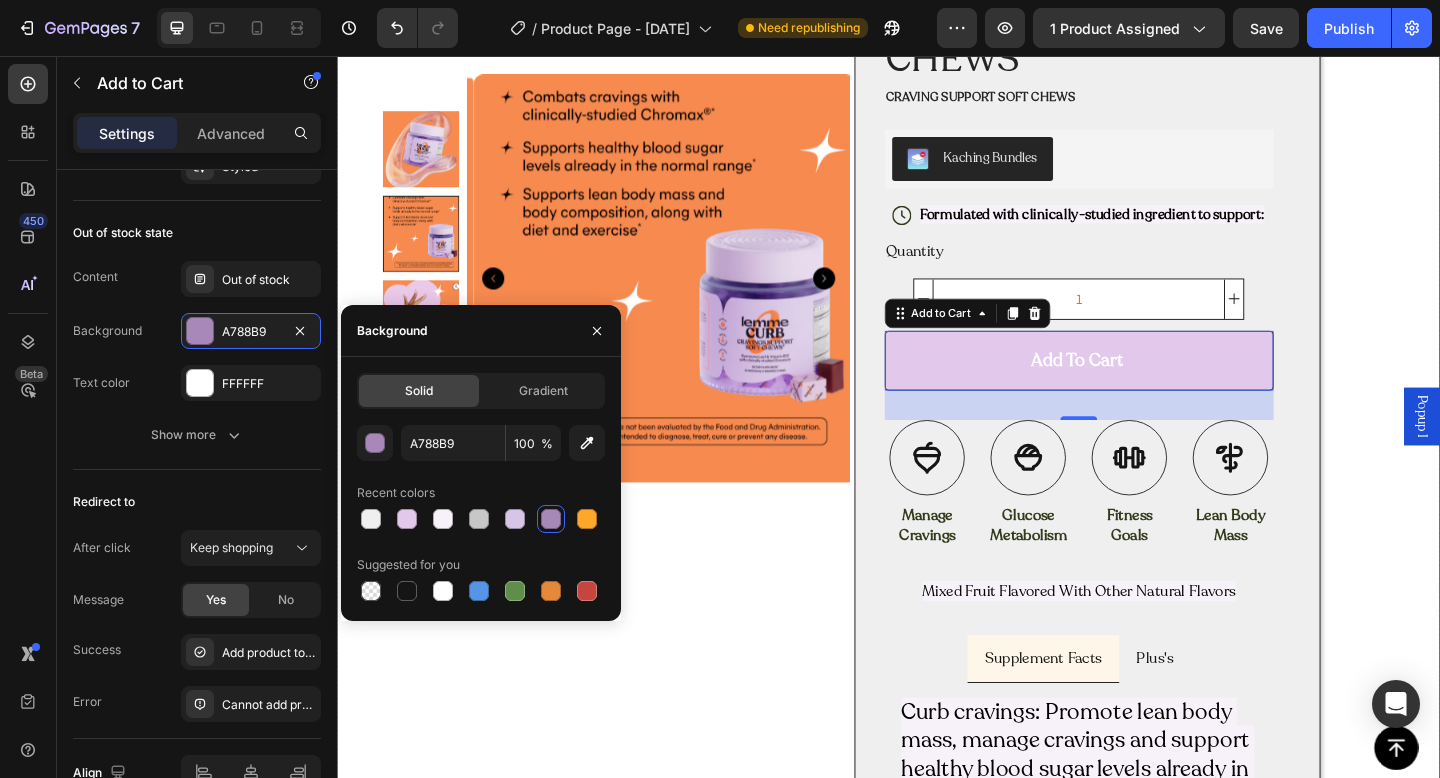 click on "Product Images Row" at bounding box center [641, 1233] 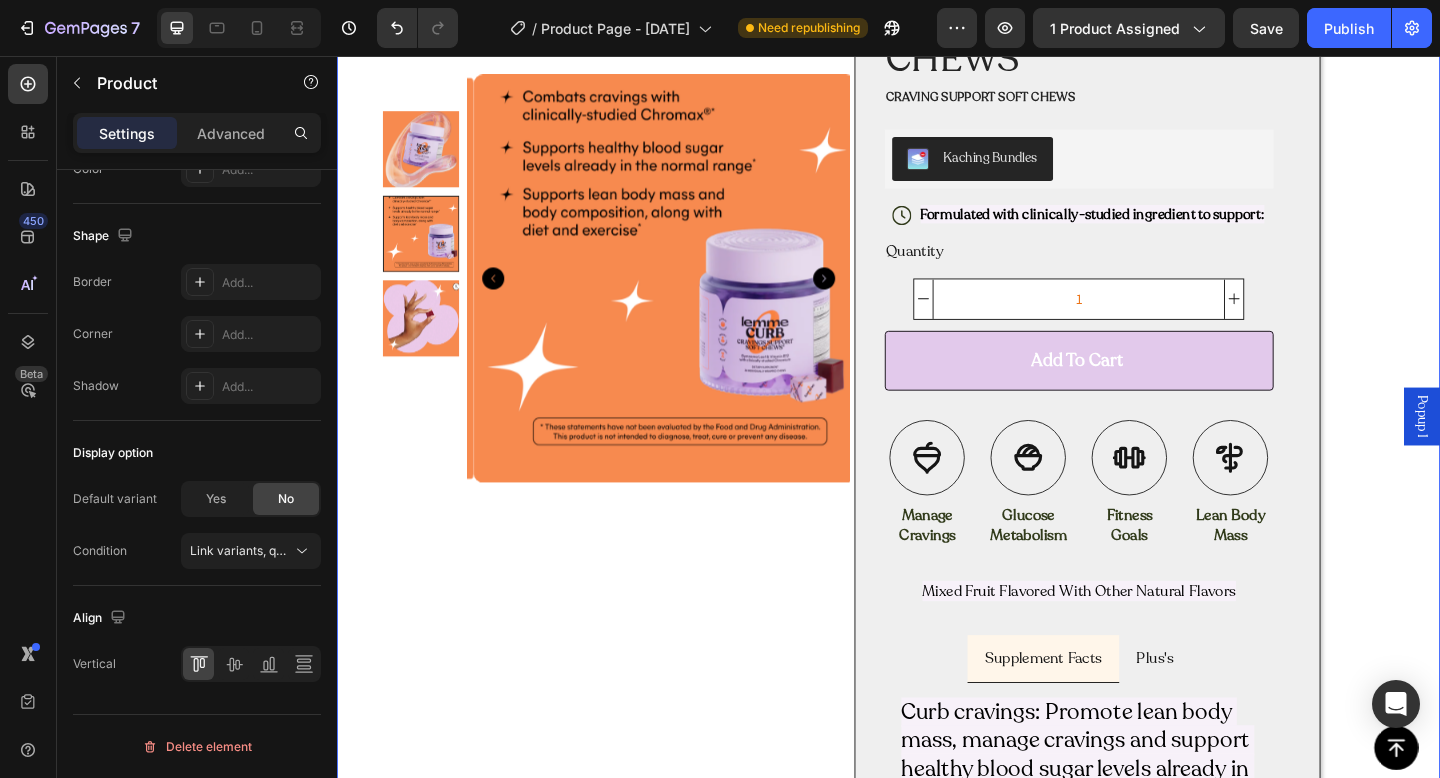 scroll, scrollTop: 0, scrollLeft: 0, axis: both 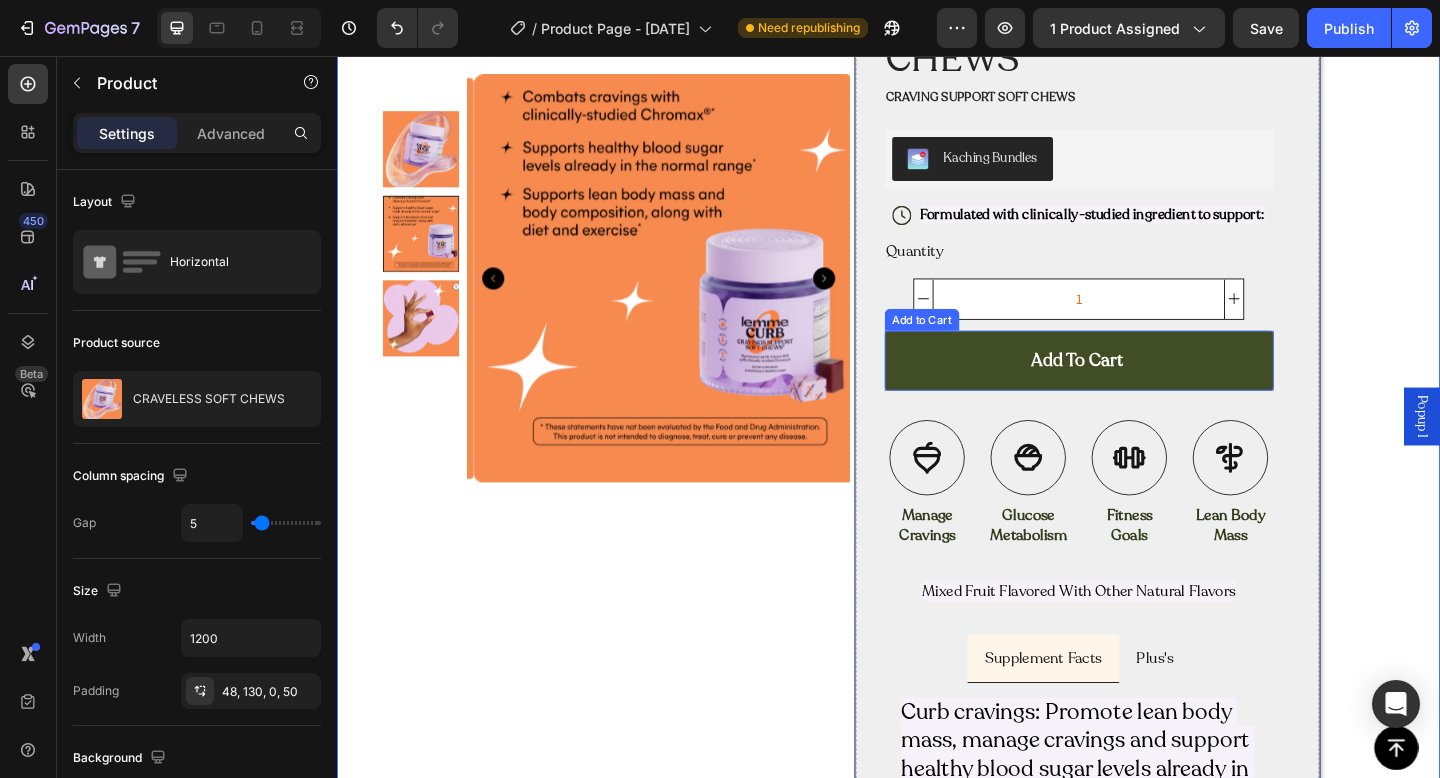 click on "Add to cart" at bounding box center [1145, 387] 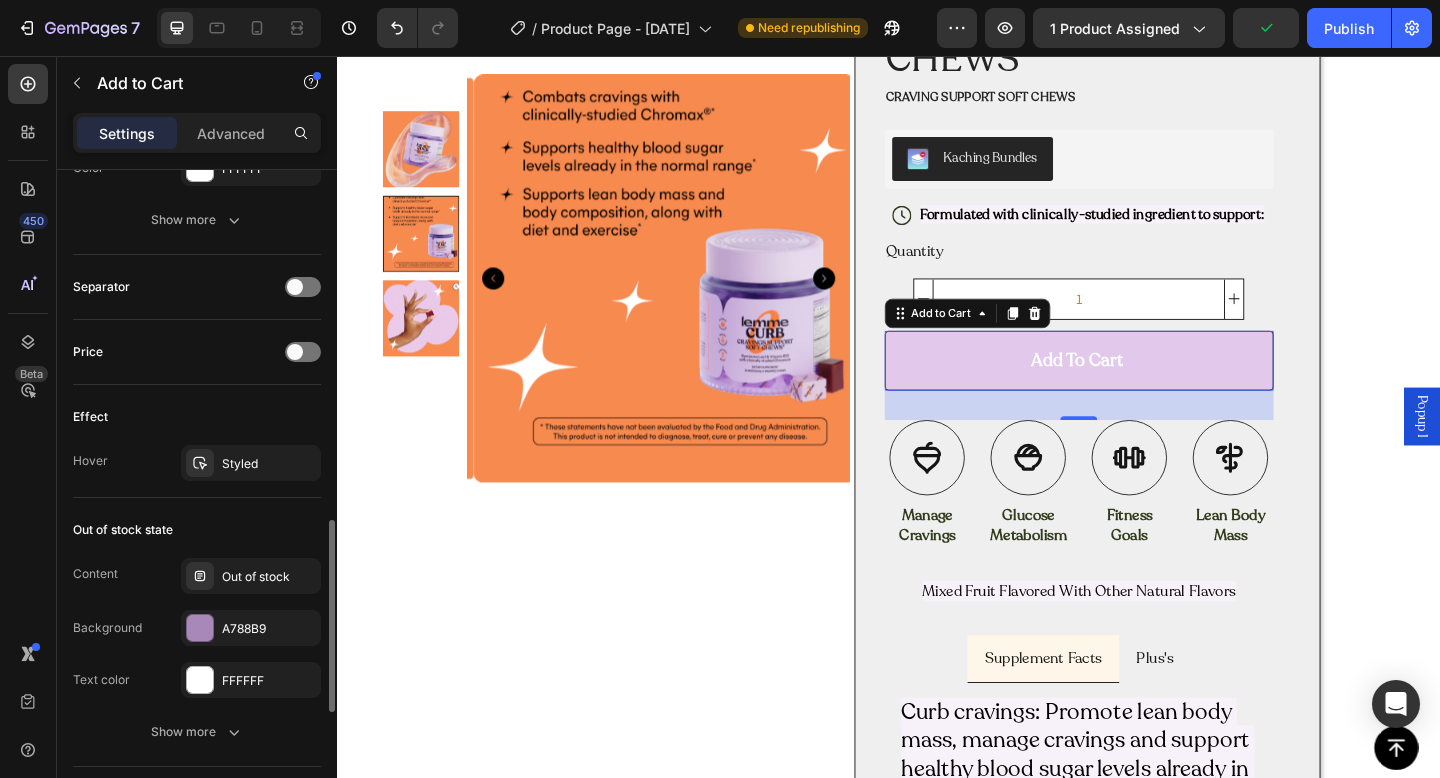 scroll, scrollTop: 1224, scrollLeft: 0, axis: vertical 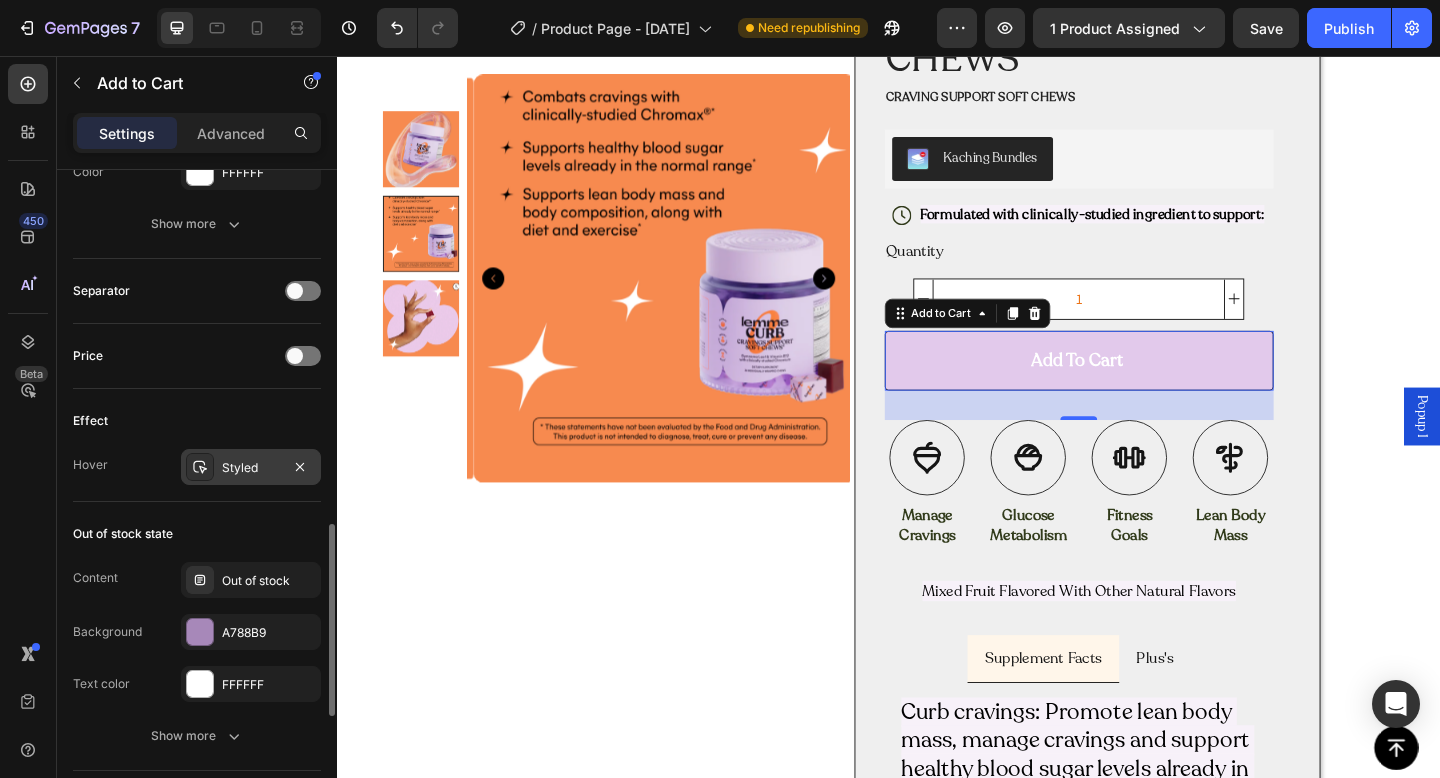 click on "Styled" at bounding box center [251, 468] 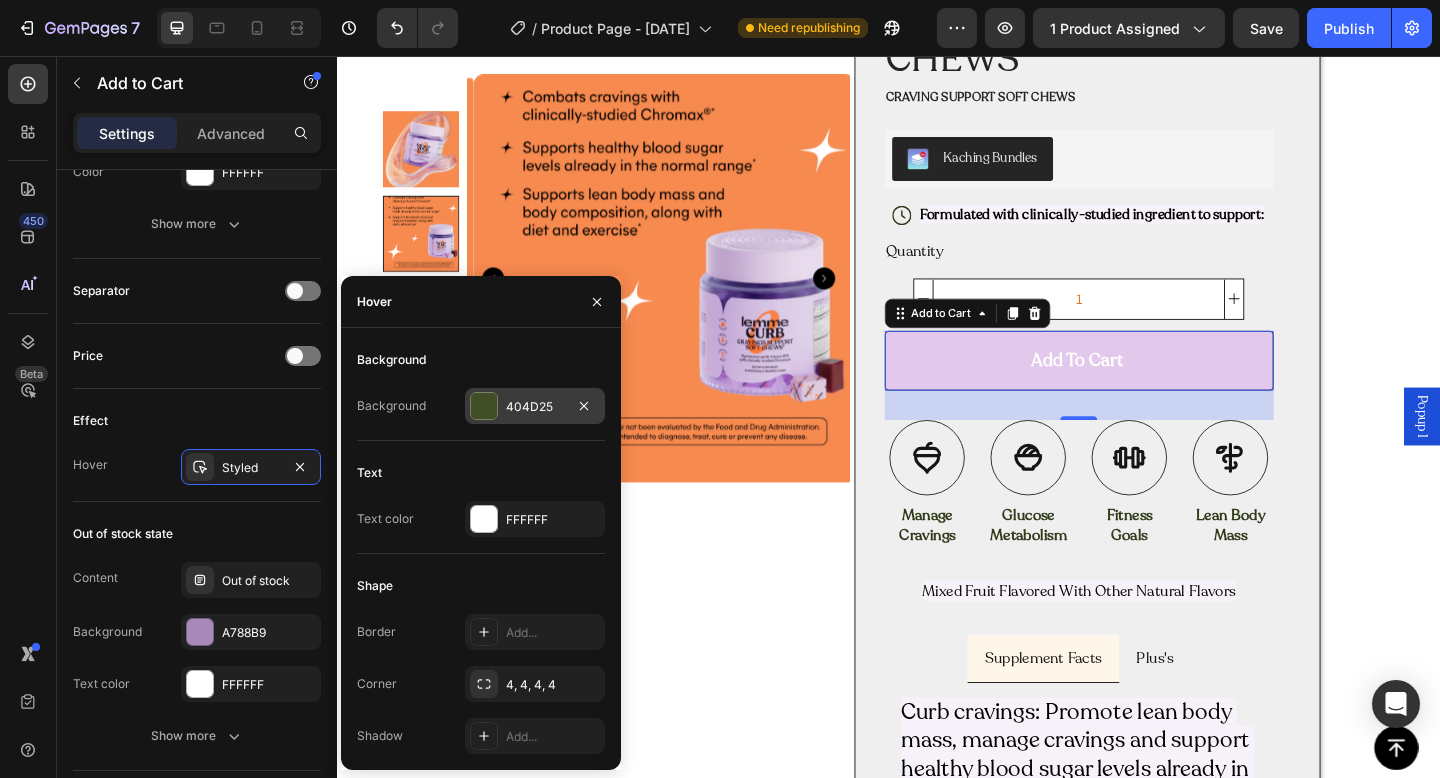 click on "404D25" at bounding box center (535, 407) 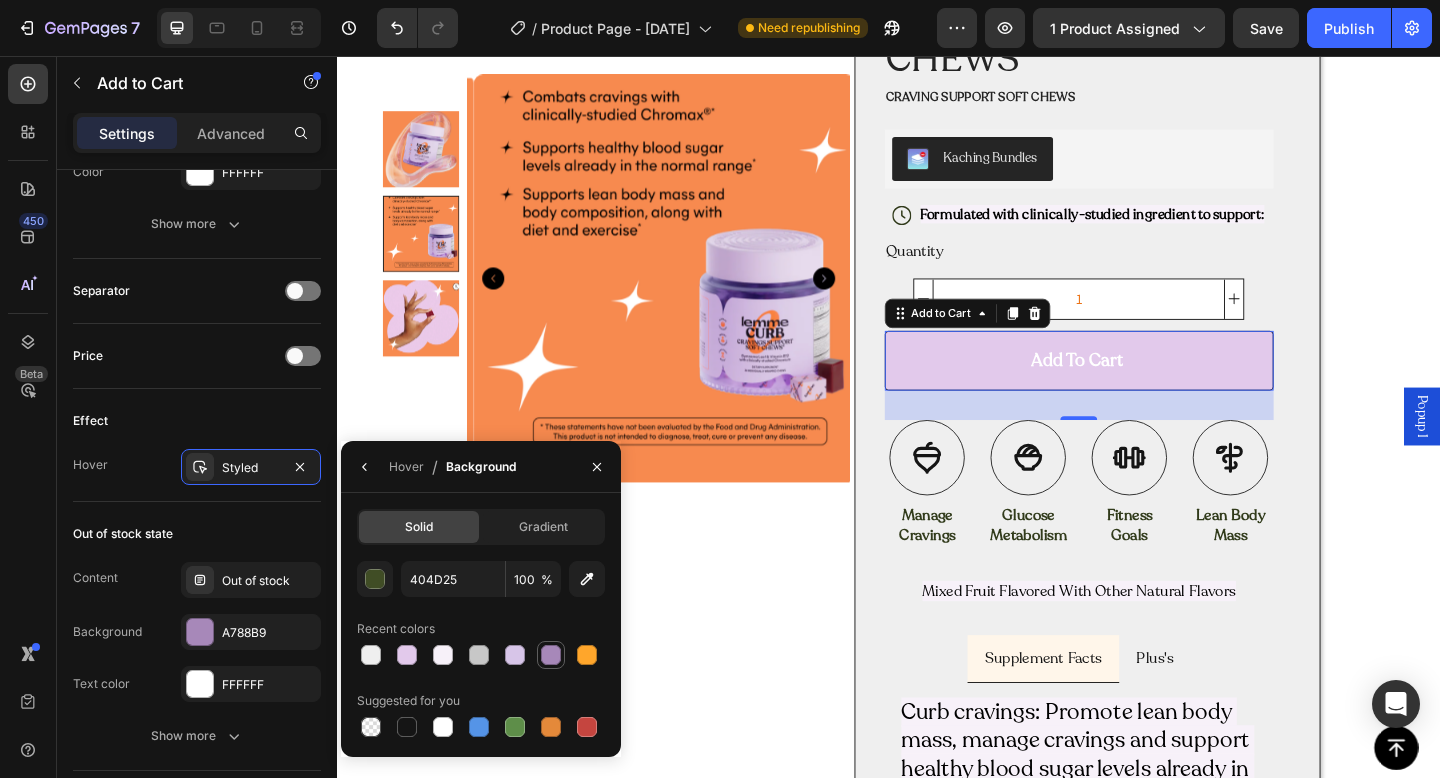 click at bounding box center (551, 655) 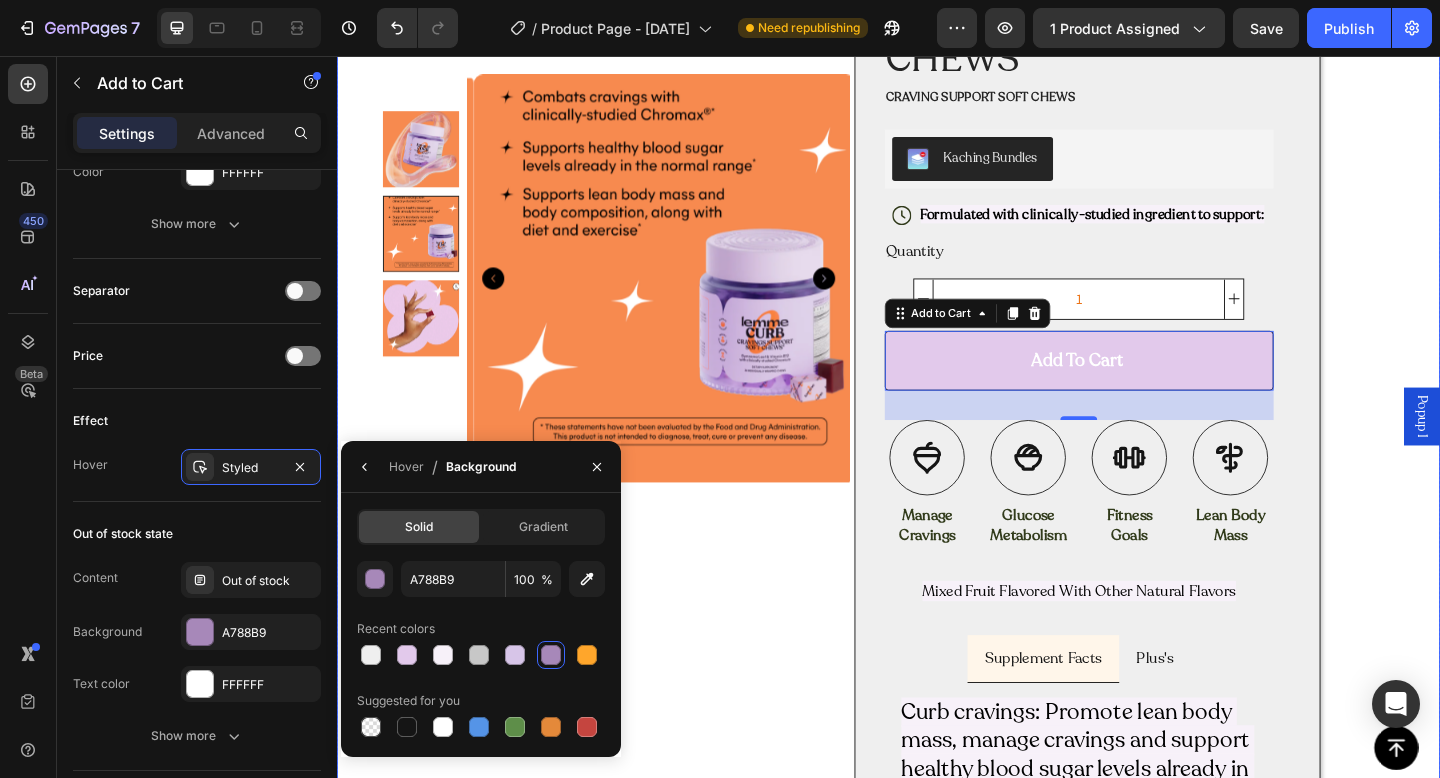 click on "Product Images Row" at bounding box center [641, 1233] 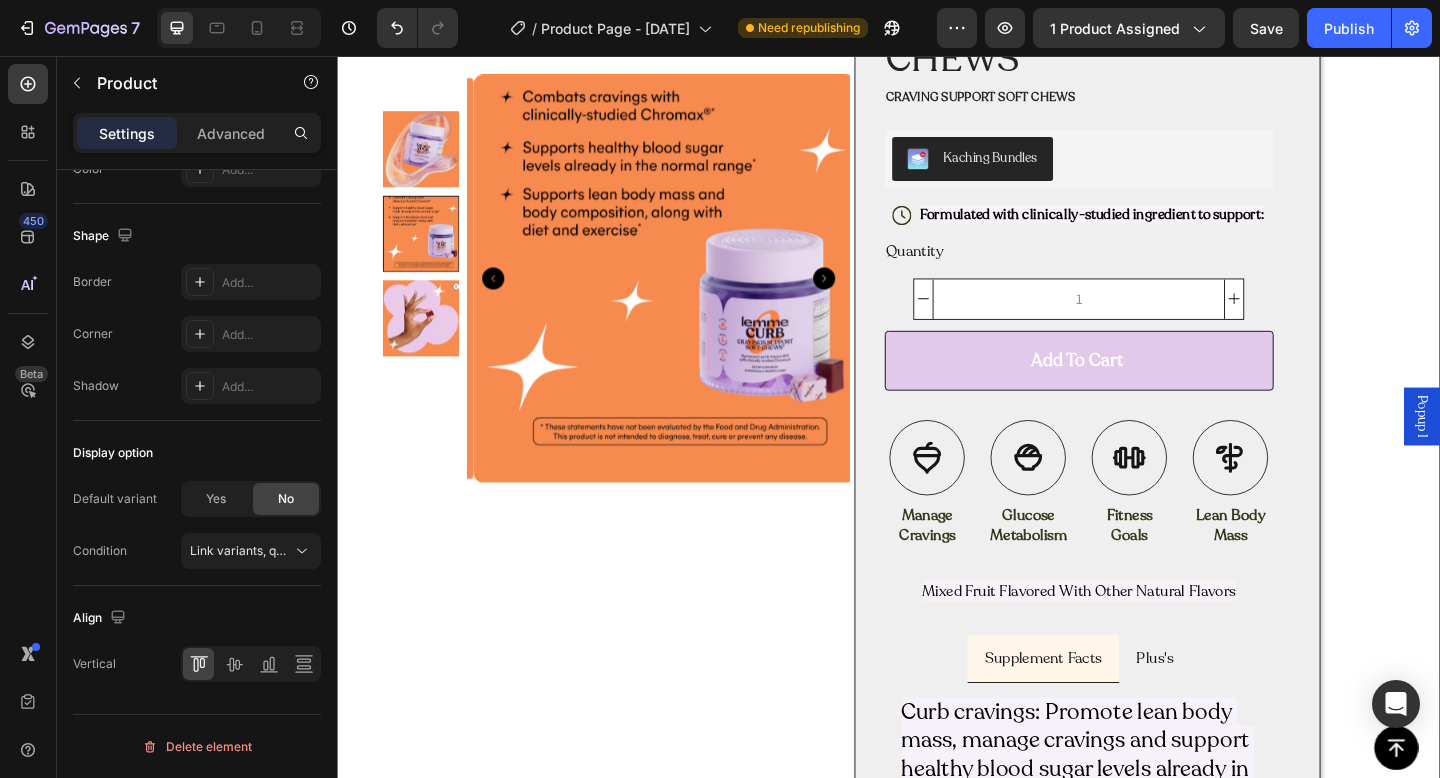 scroll, scrollTop: 0, scrollLeft: 0, axis: both 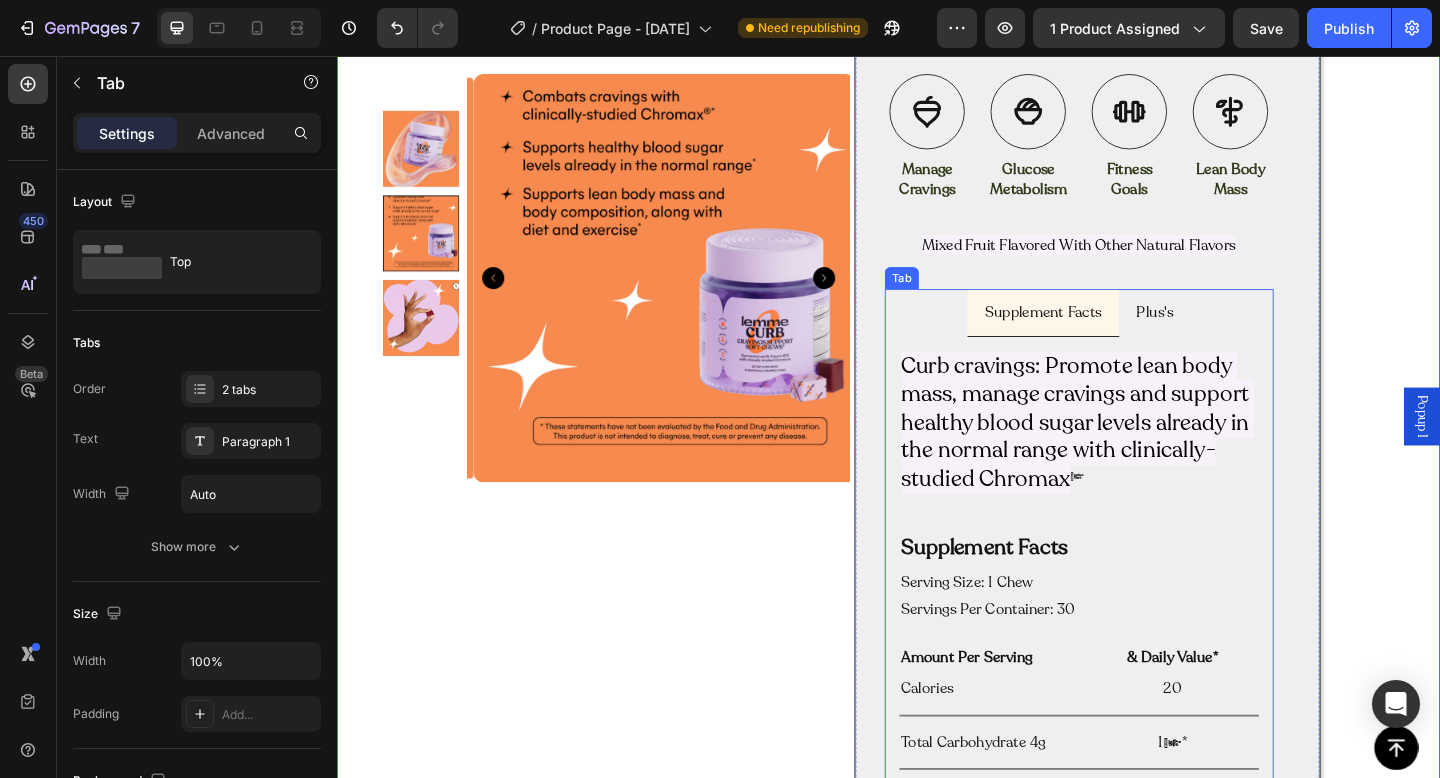 click on "Plus's" at bounding box center [1227, 335] 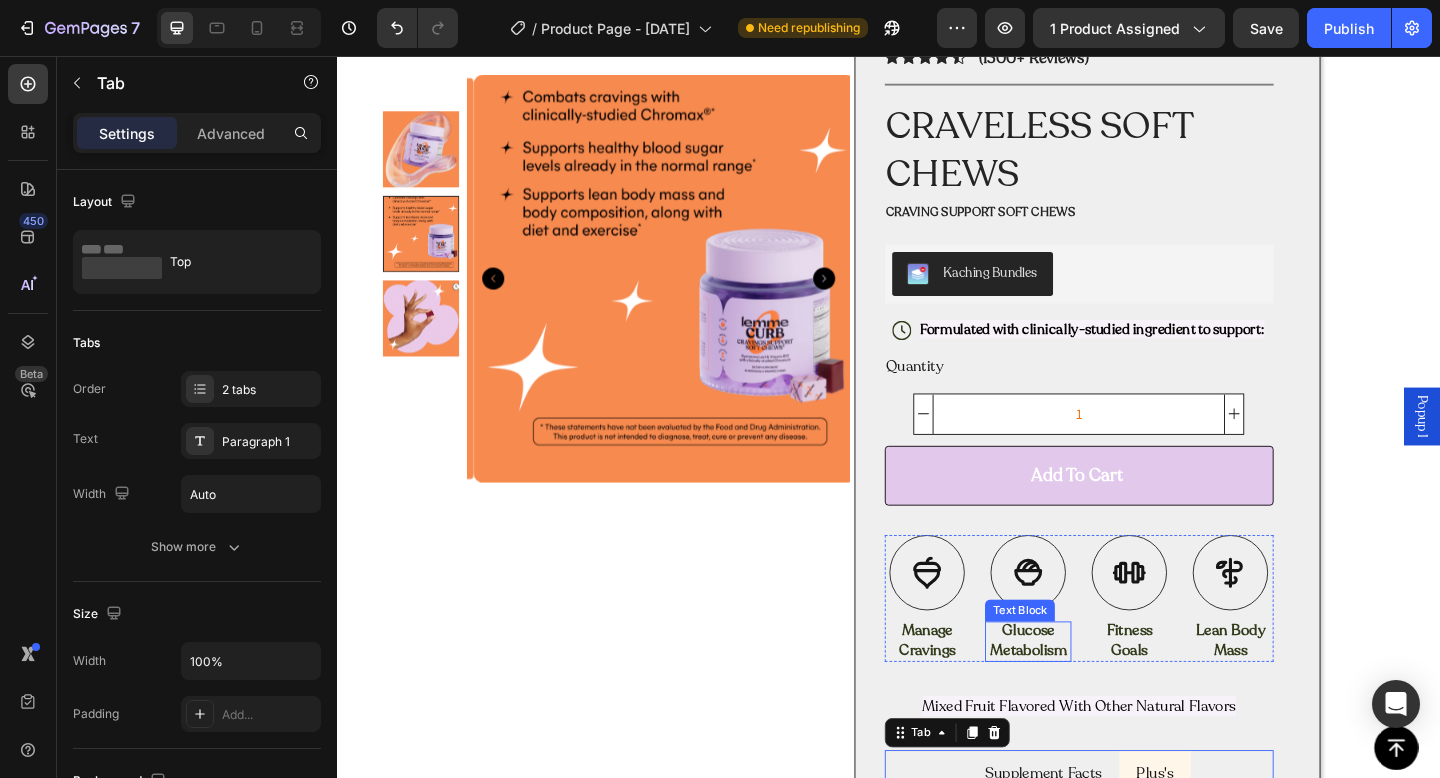 scroll, scrollTop: 148, scrollLeft: 0, axis: vertical 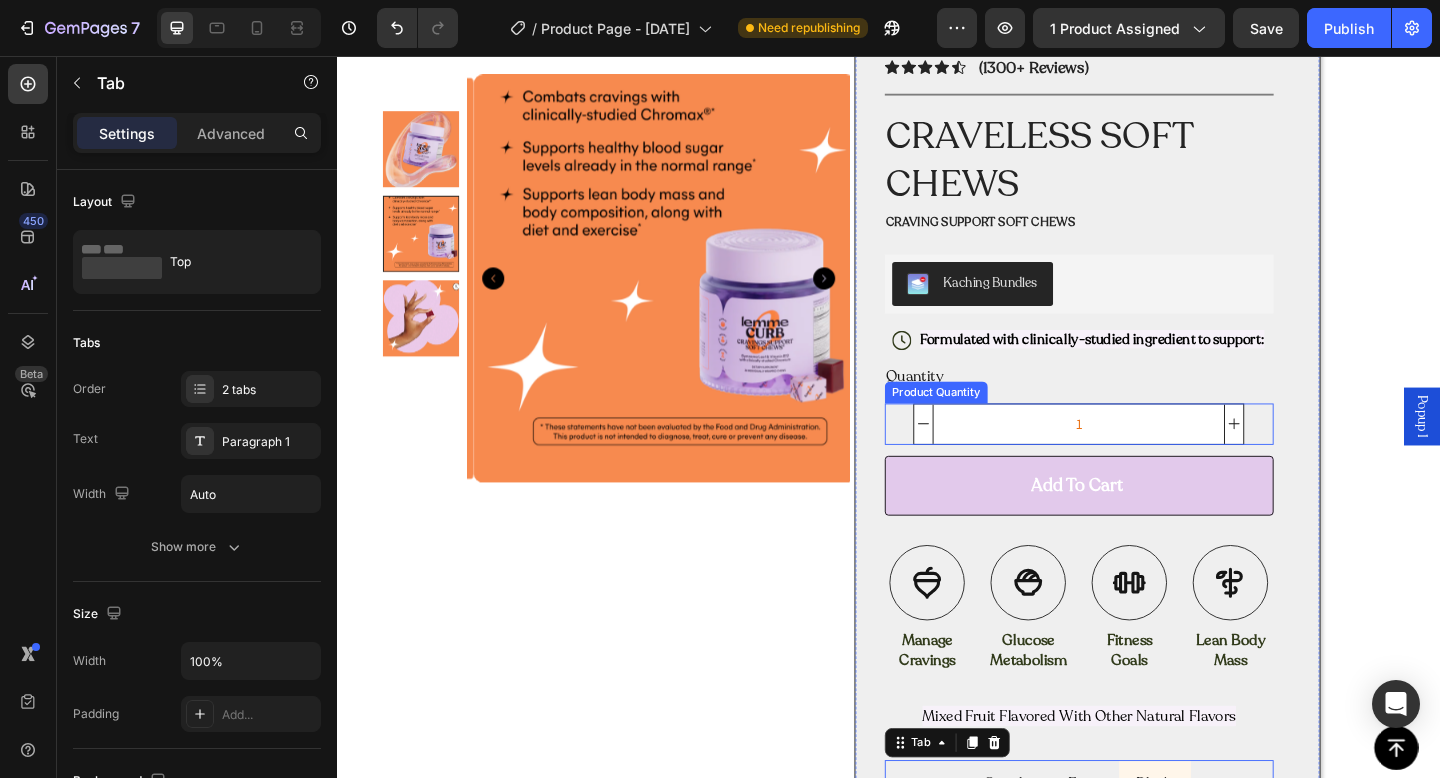 click on "1" at bounding box center (1144, 456) 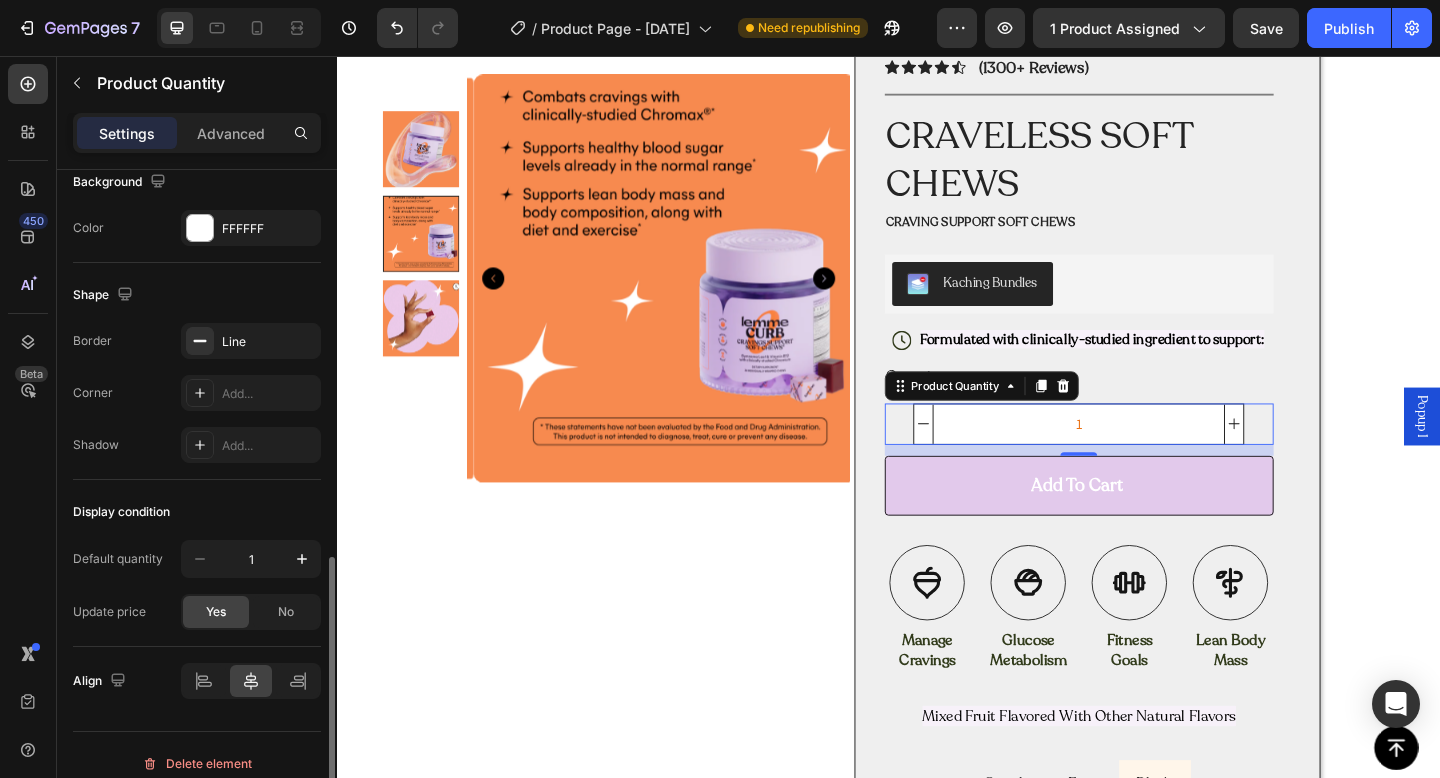 scroll, scrollTop: 964, scrollLeft: 0, axis: vertical 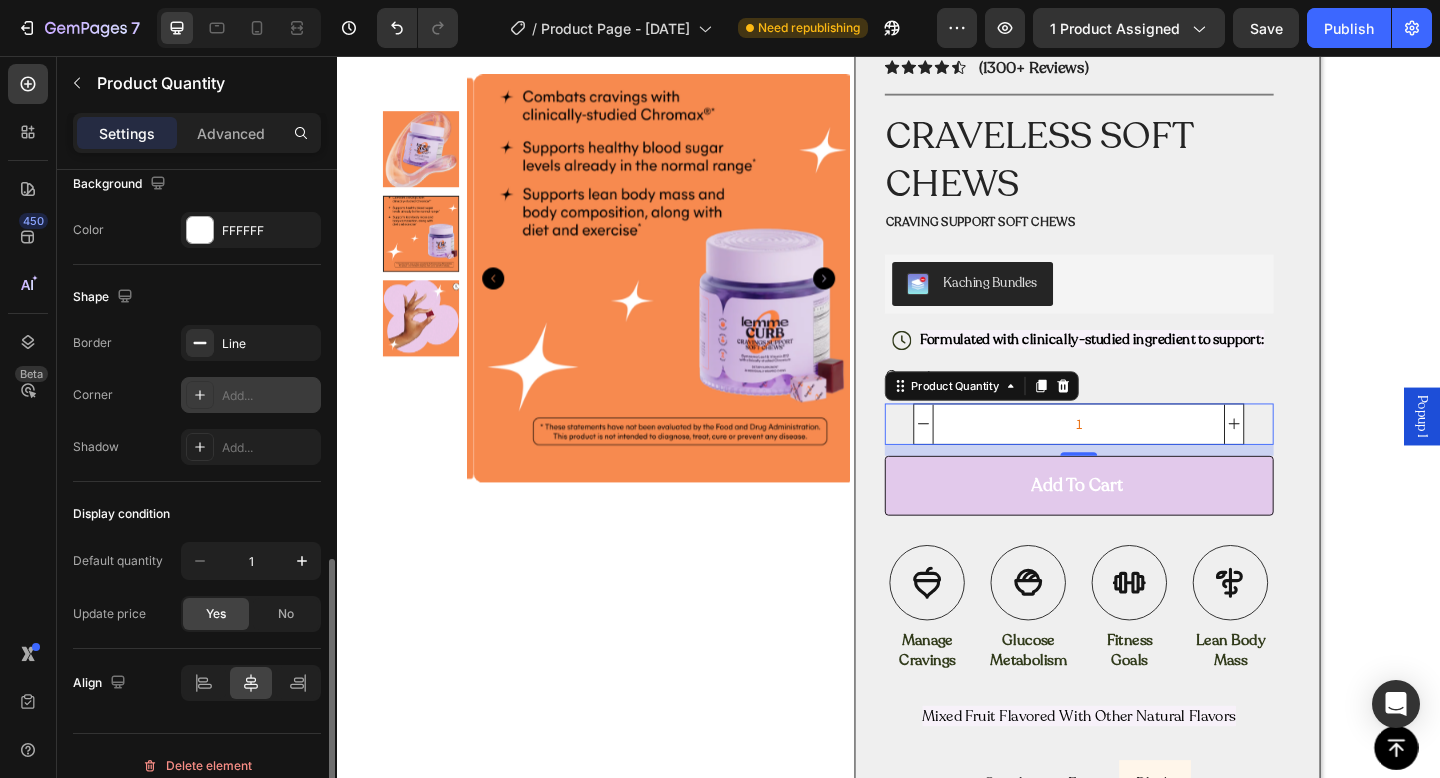click on "Add..." at bounding box center (269, 396) 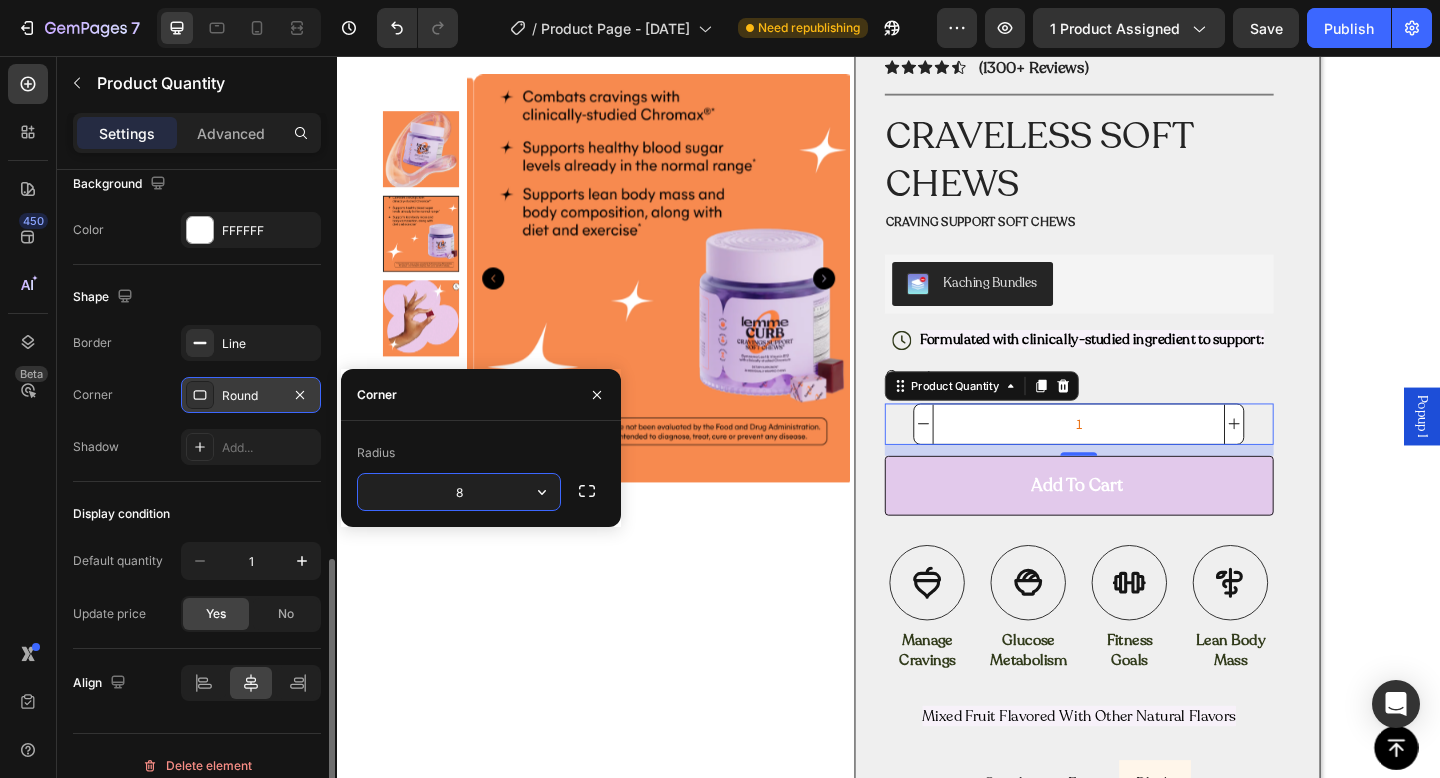 click on "Shape Border Line Corner Round Shadow Add..." 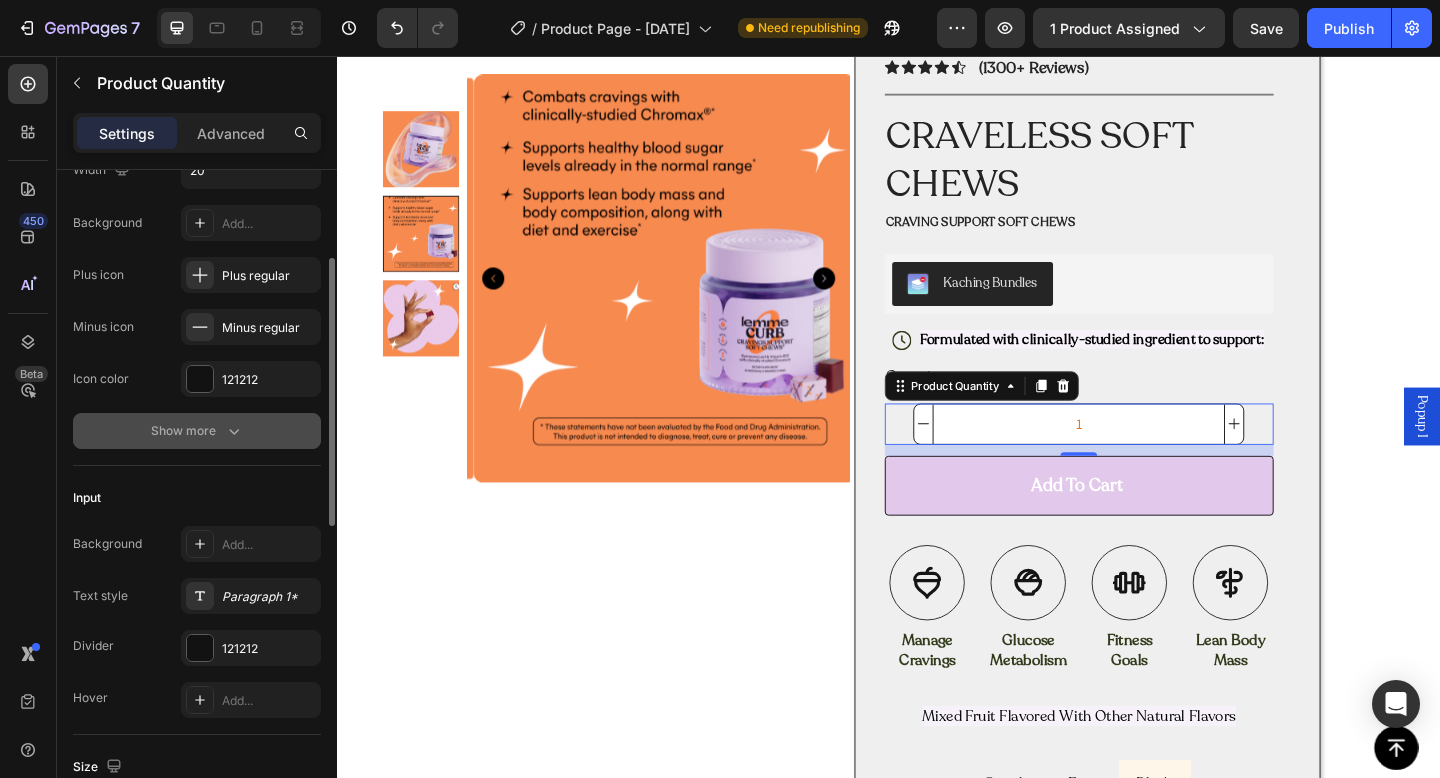 scroll, scrollTop: 210, scrollLeft: 0, axis: vertical 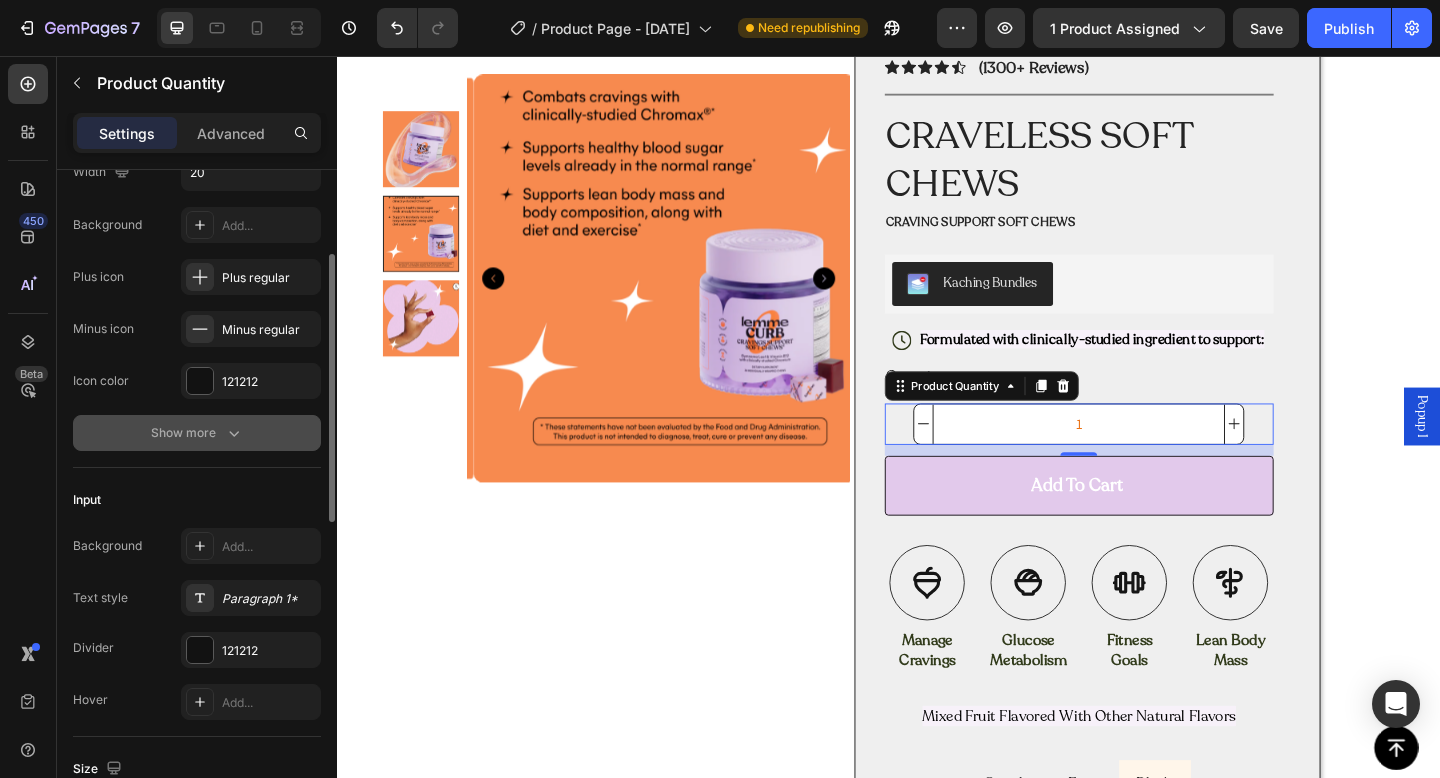 click on "Show more" at bounding box center [197, 433] 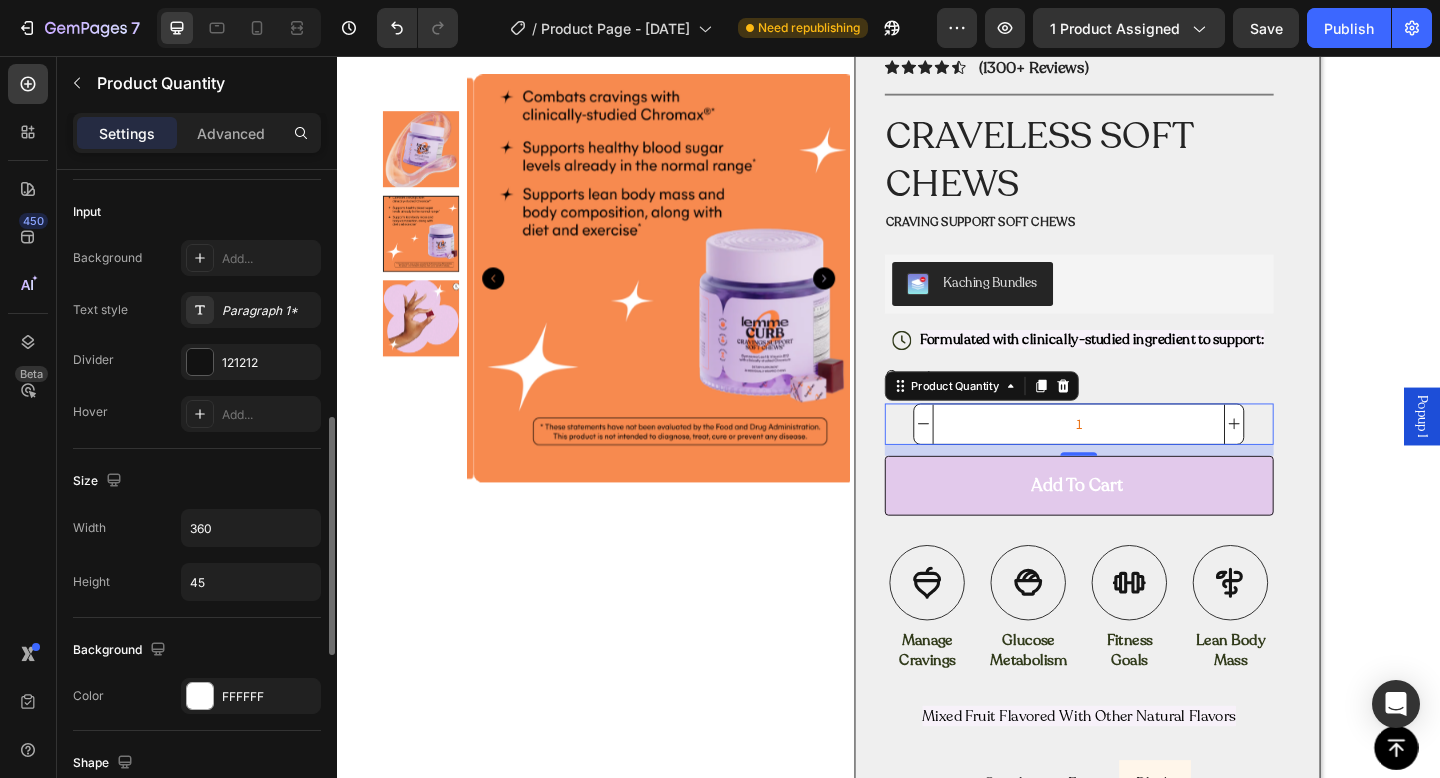 scroll, scrollTop: 716, scrollLeft: 0, axis: vertical 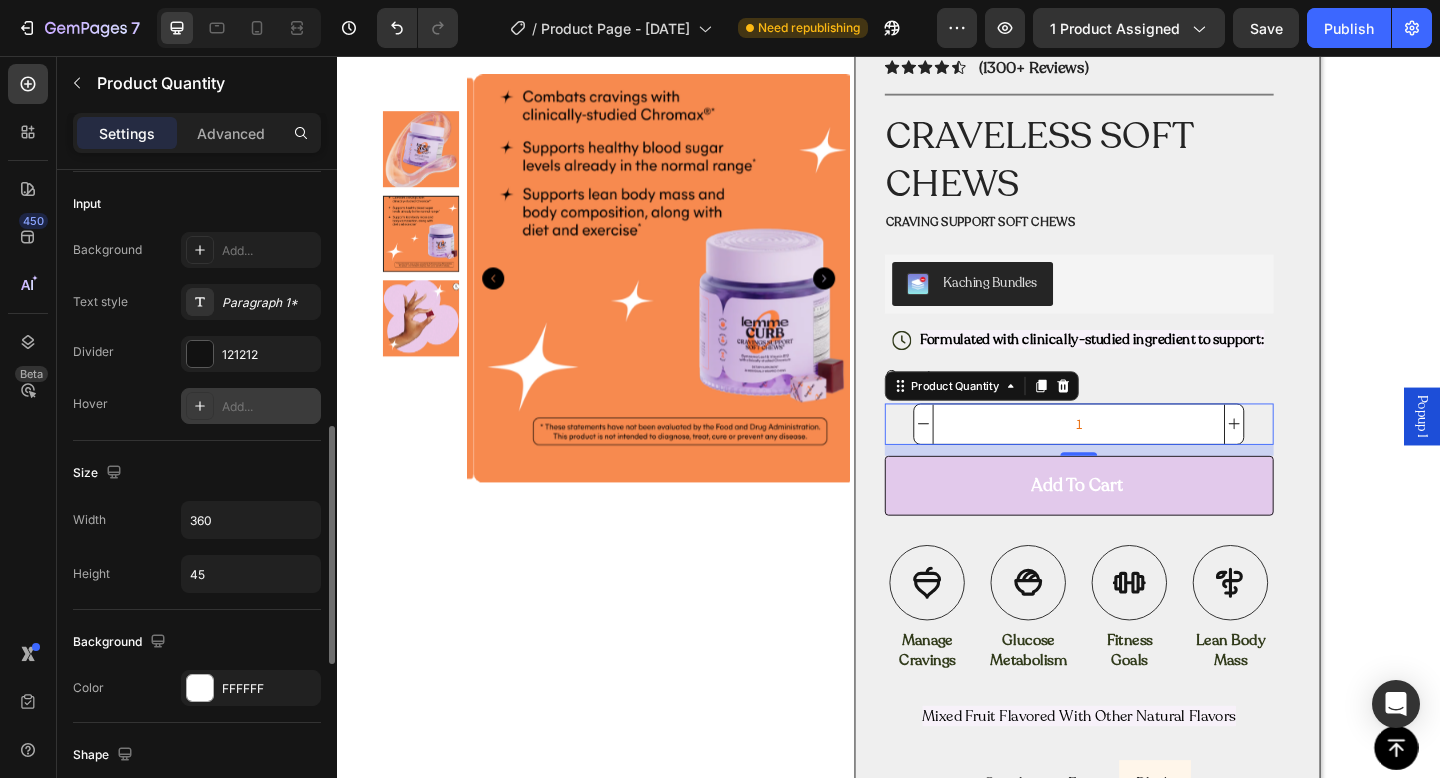 click on "Add..." at bounding box center [269, 407] 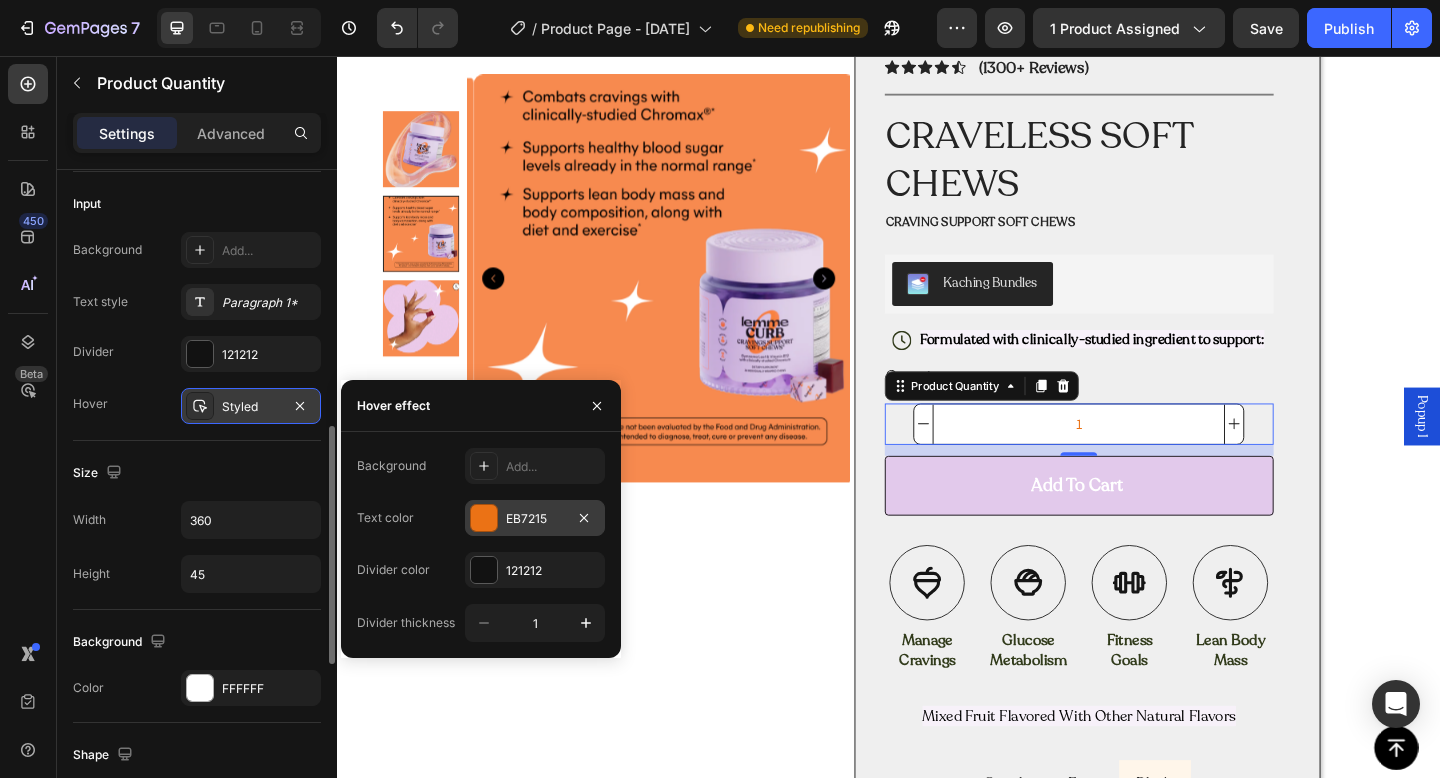 click on "EB7215" at bounding box center (535, 518) 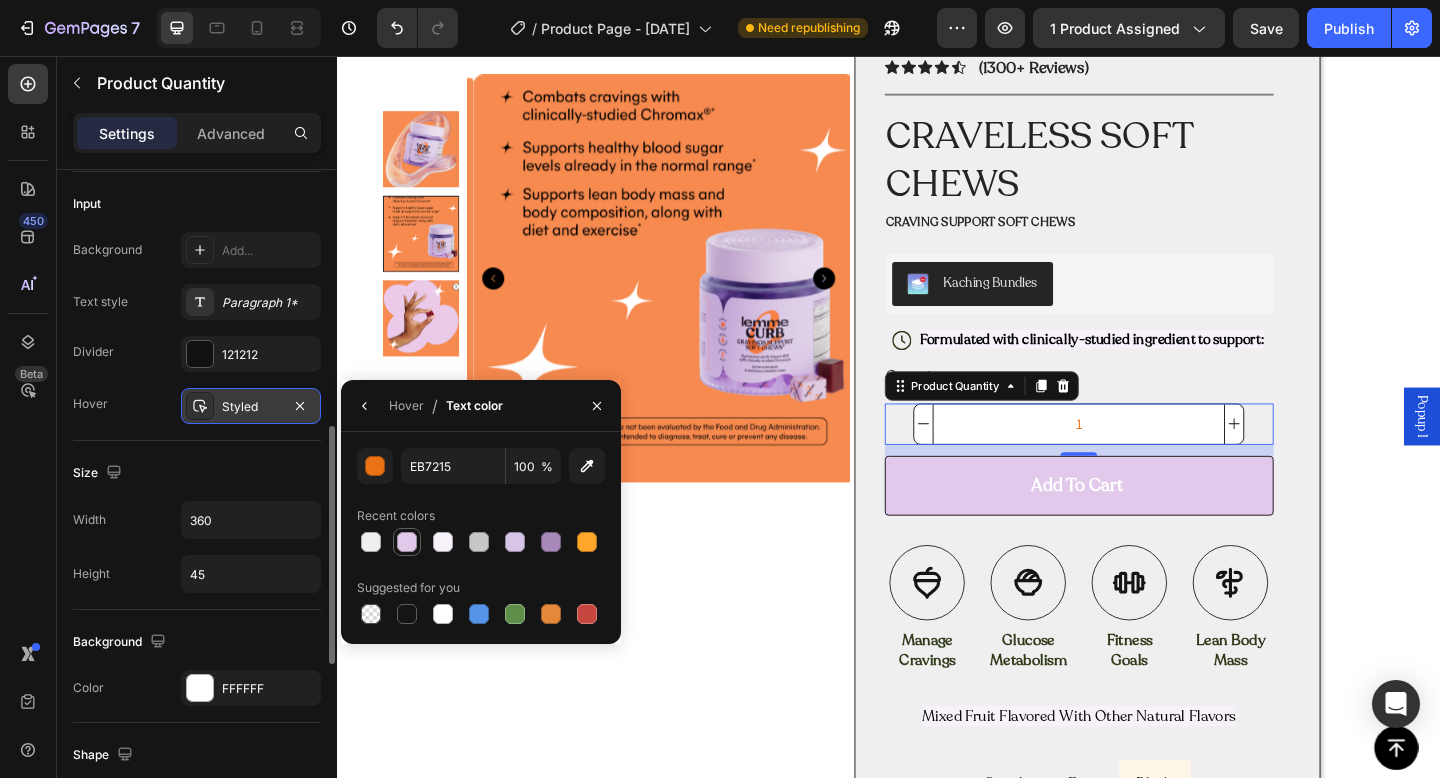 click at bounding box center [407, 542] 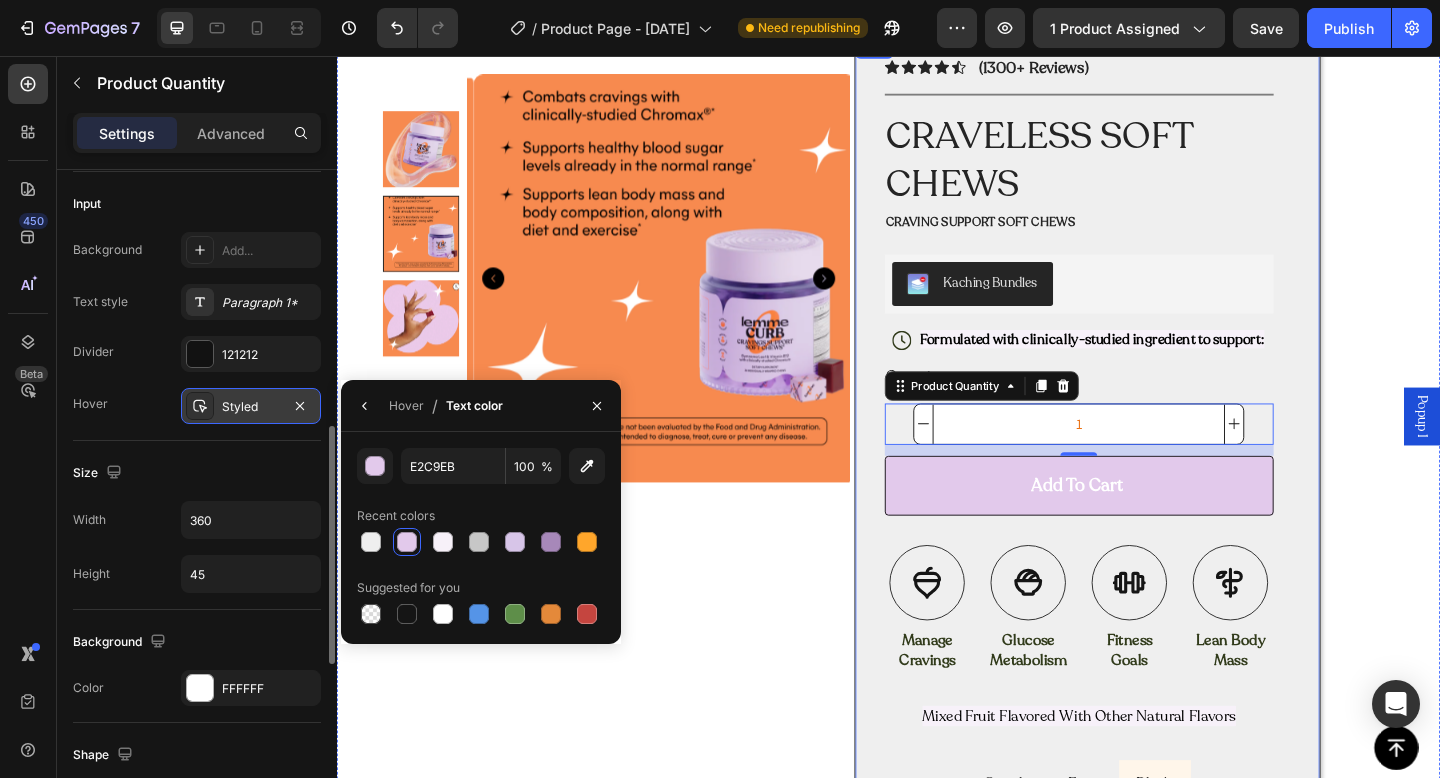click on "Icon Icon Icon Icon
Icon Icon List (1300+ Reviews) Text Block Row                Title Line CRAVELESS SOFT CHEWS Product Title Craving support soft chews Text Block Kaching Bundles Kaching Bundles
Icon Formulated with clinically-studied ingredient to support: Text Block Row Quantity Text Block
1
Product Quantity   12 Add to cart Add to Cart
Icon Manage Cravings Text Block
Icon Glucose Metabolism Text Block
Icon Fitness Goals Text Block
Icon Lean Body Mass Text Block Row Image Icon Icon Icon Icon Icon Icon List “this skin cream is a game-changer! it has transformed my dry, lackluster skin into a hydrated and radiant complexion. i love how it absorbs quickly and leaves no greasy residue. highly recommend” Text Block
Icon [NAME]. ([CITY], [COUNTRY]) Text Block Row Row Mixed Fruit Flavored With Other Natural Flavors Text Block Supplement Facts Plus's ® Text Block 20" at bounding box center (1154, 713) 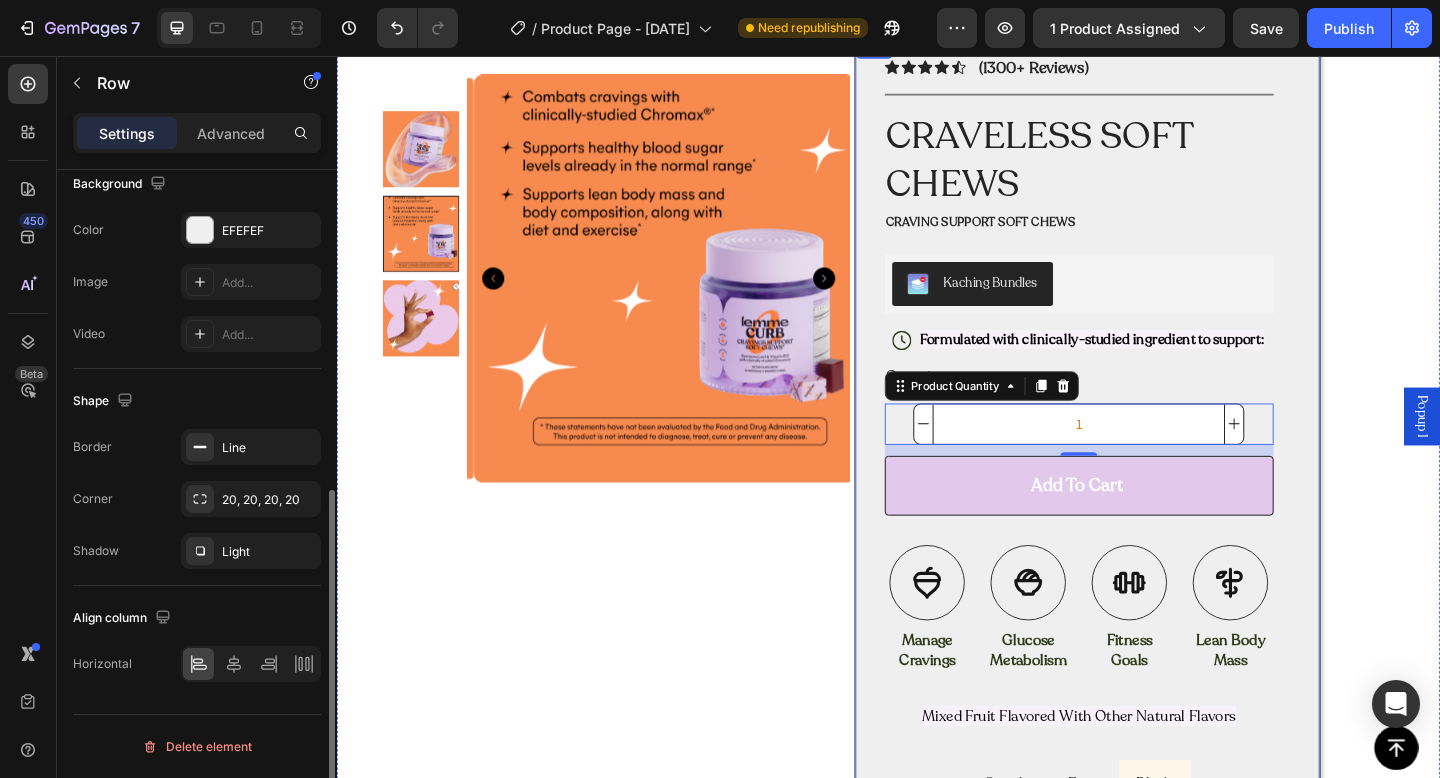 scroll, scrollTop: 0, scrollLeft: 0, axis: both 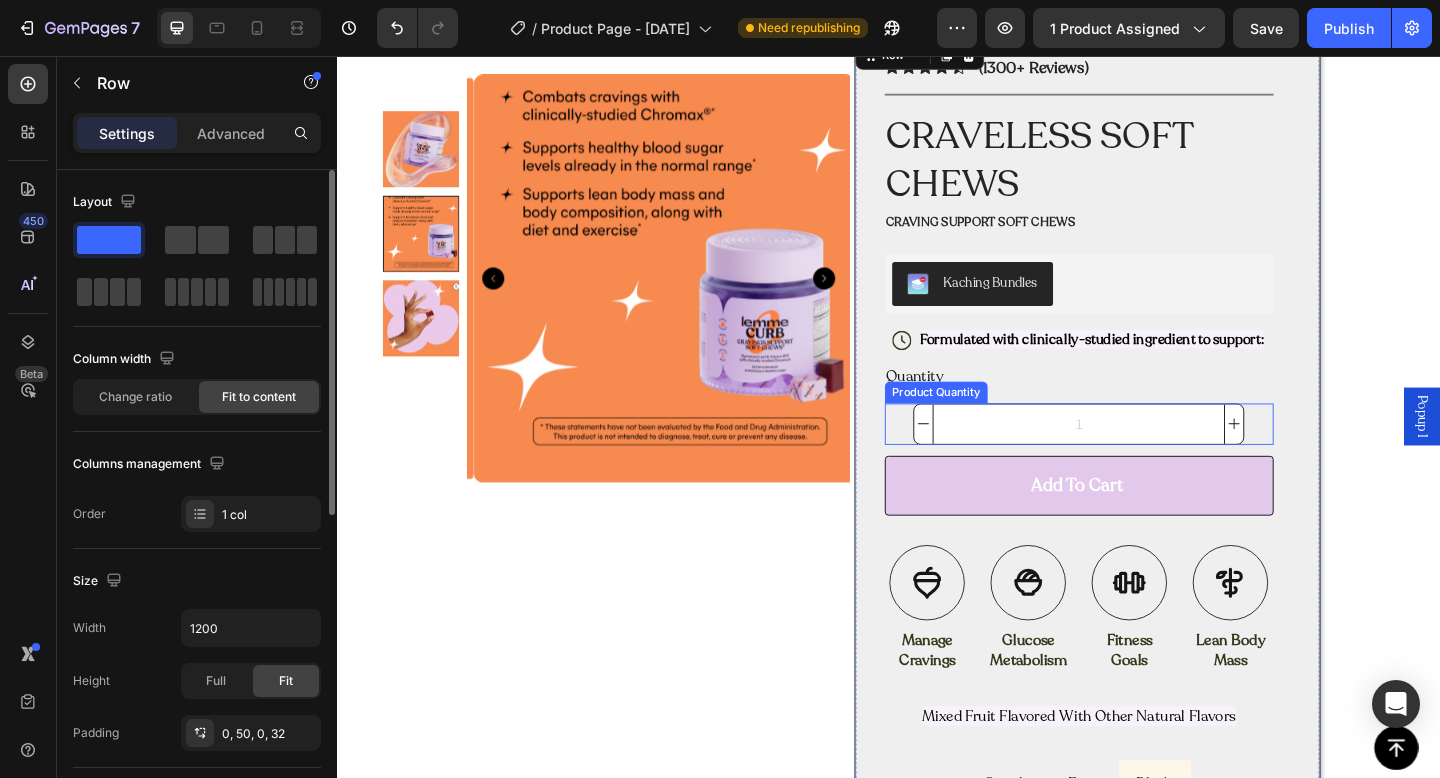 click on "1" at bounding box center (1144, 456) 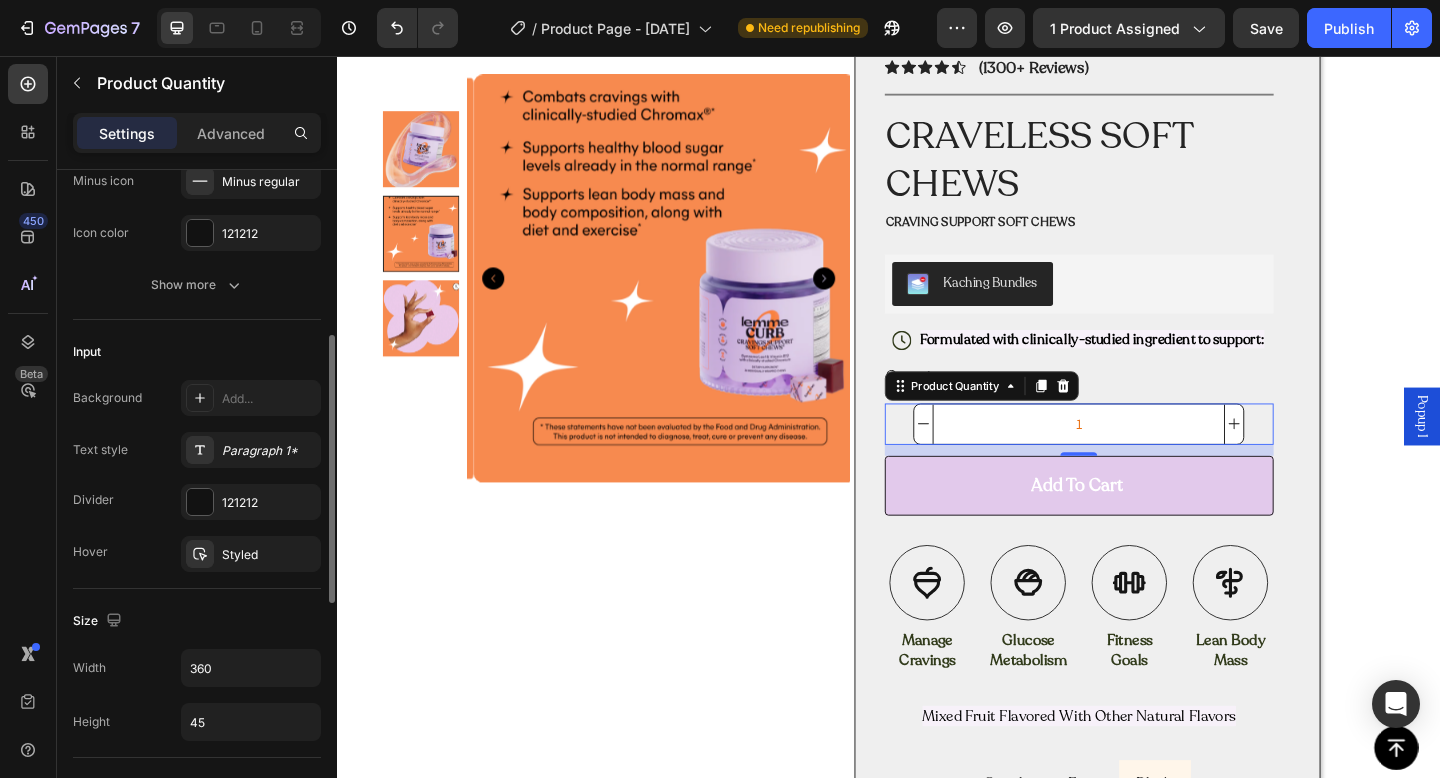 scroll, scrollTop: 342, scrollLeft: 0, axis: vertical 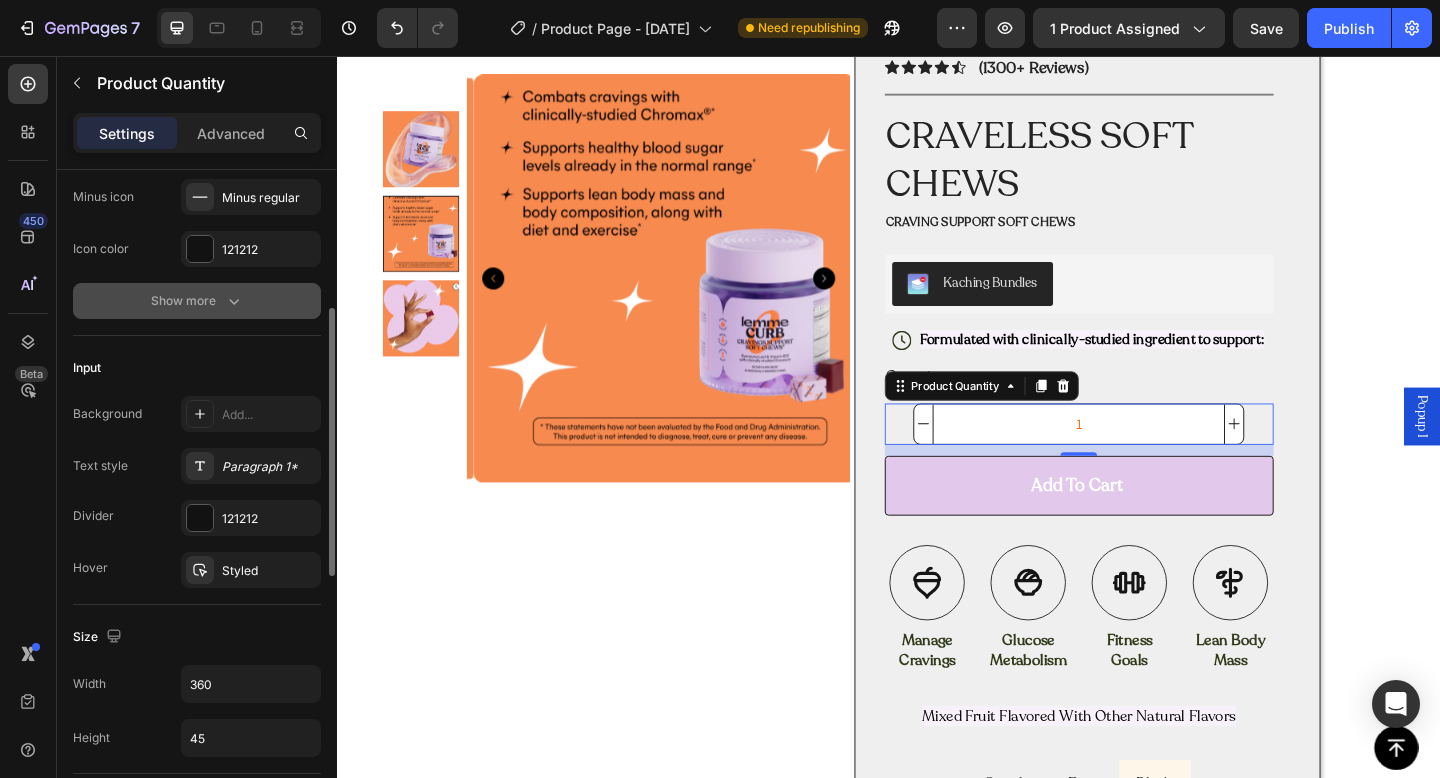 click on "Show more" at bounding box center (197, 301) 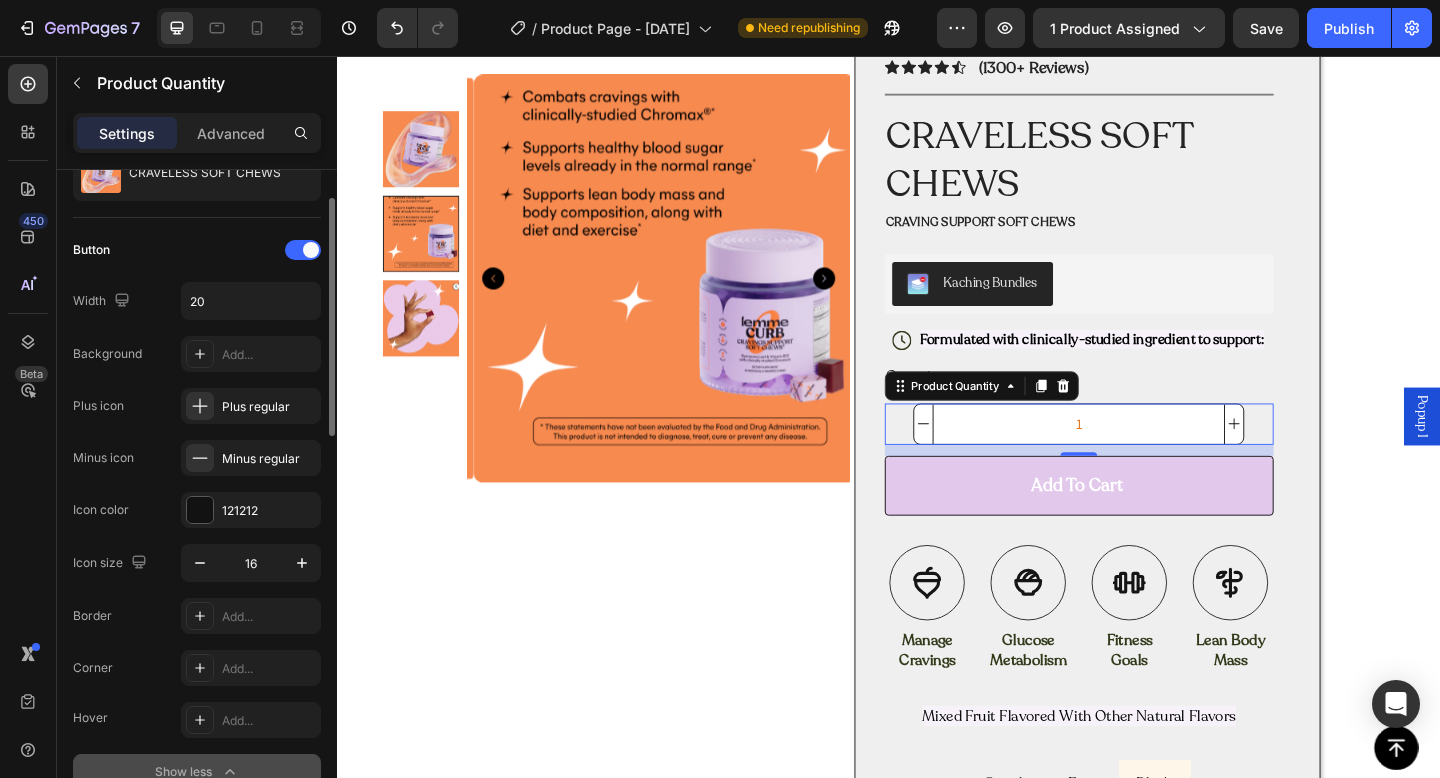 scroll, scrollTop: 91, scrollLeft: 0, axis: vertical 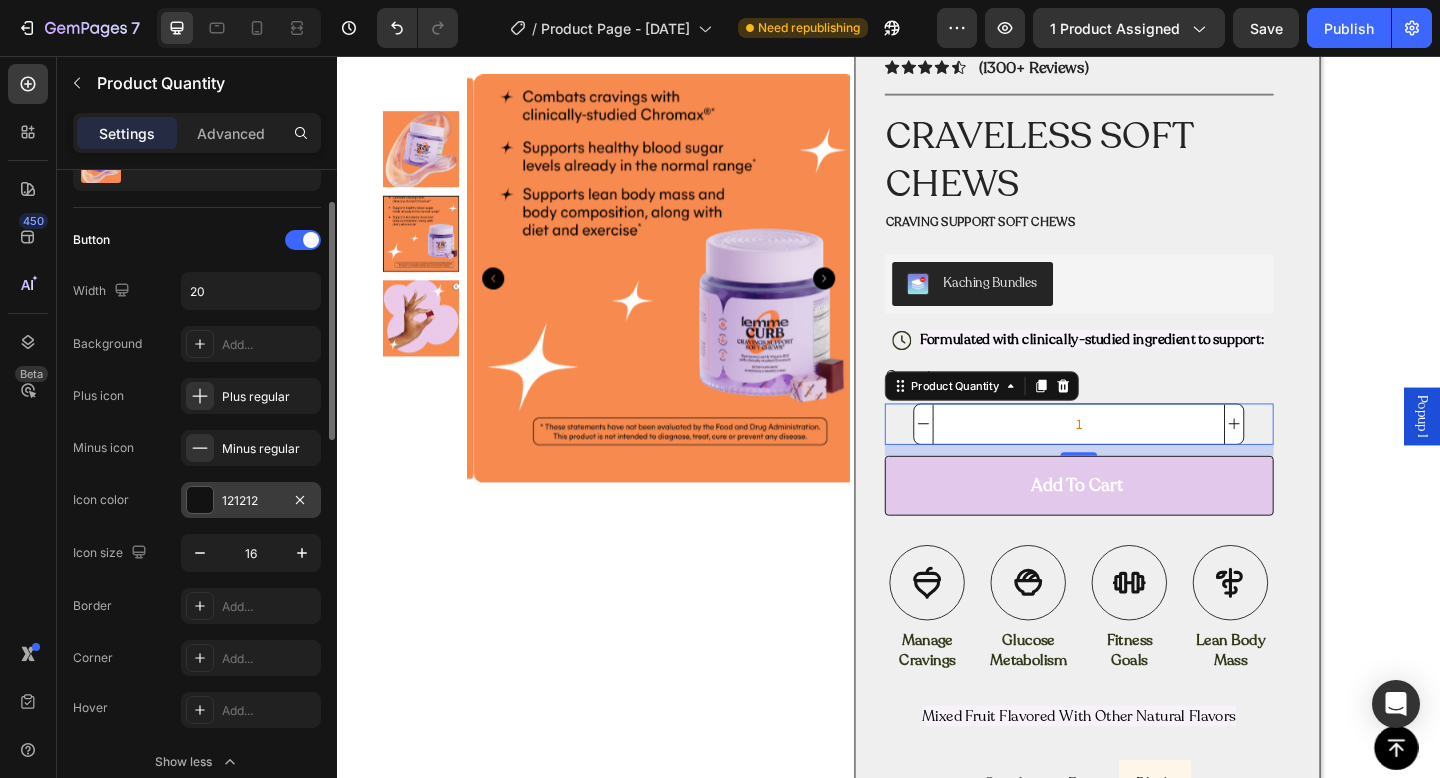 click on "121212" at bounding box center (251, 500) 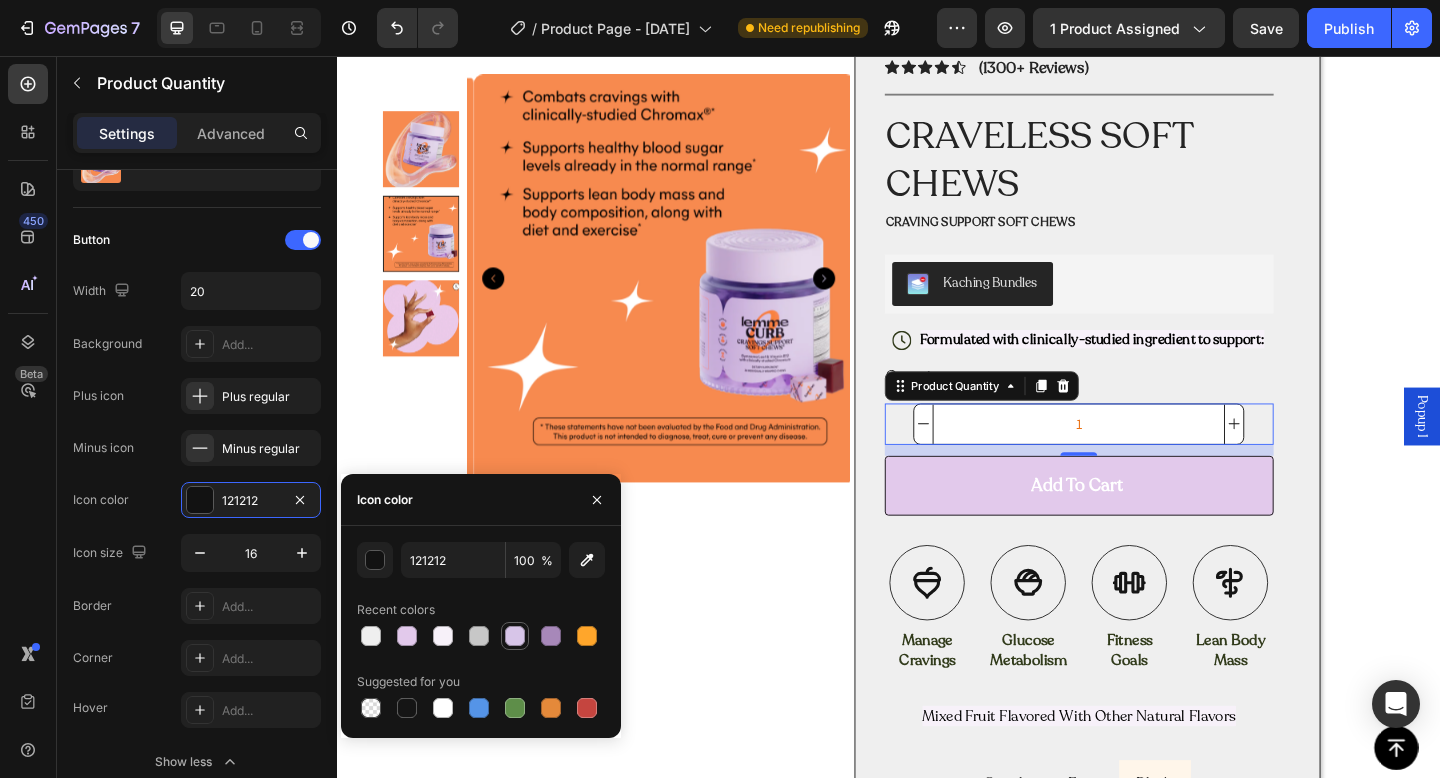 click at bounding box center [515, 636] 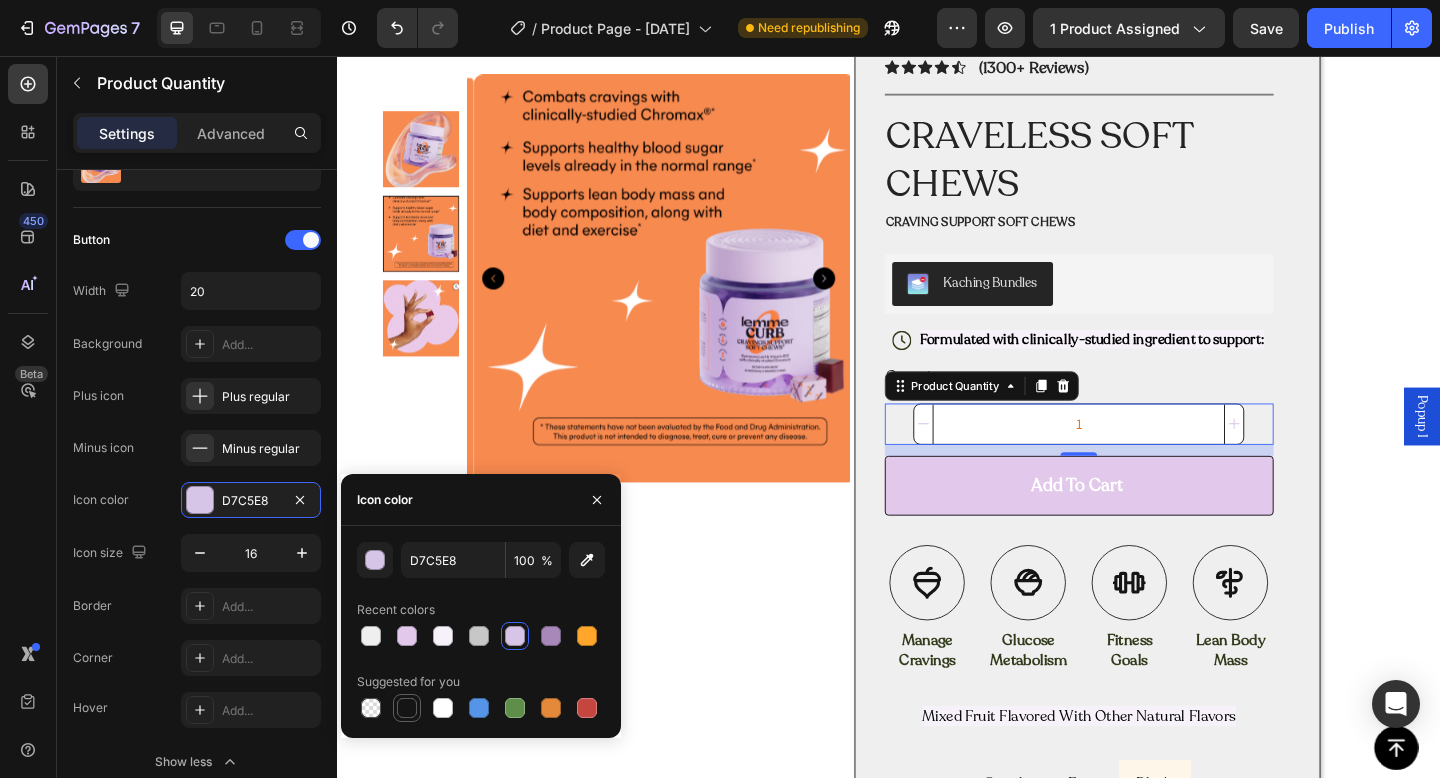 click at bounding box center [407, 708] 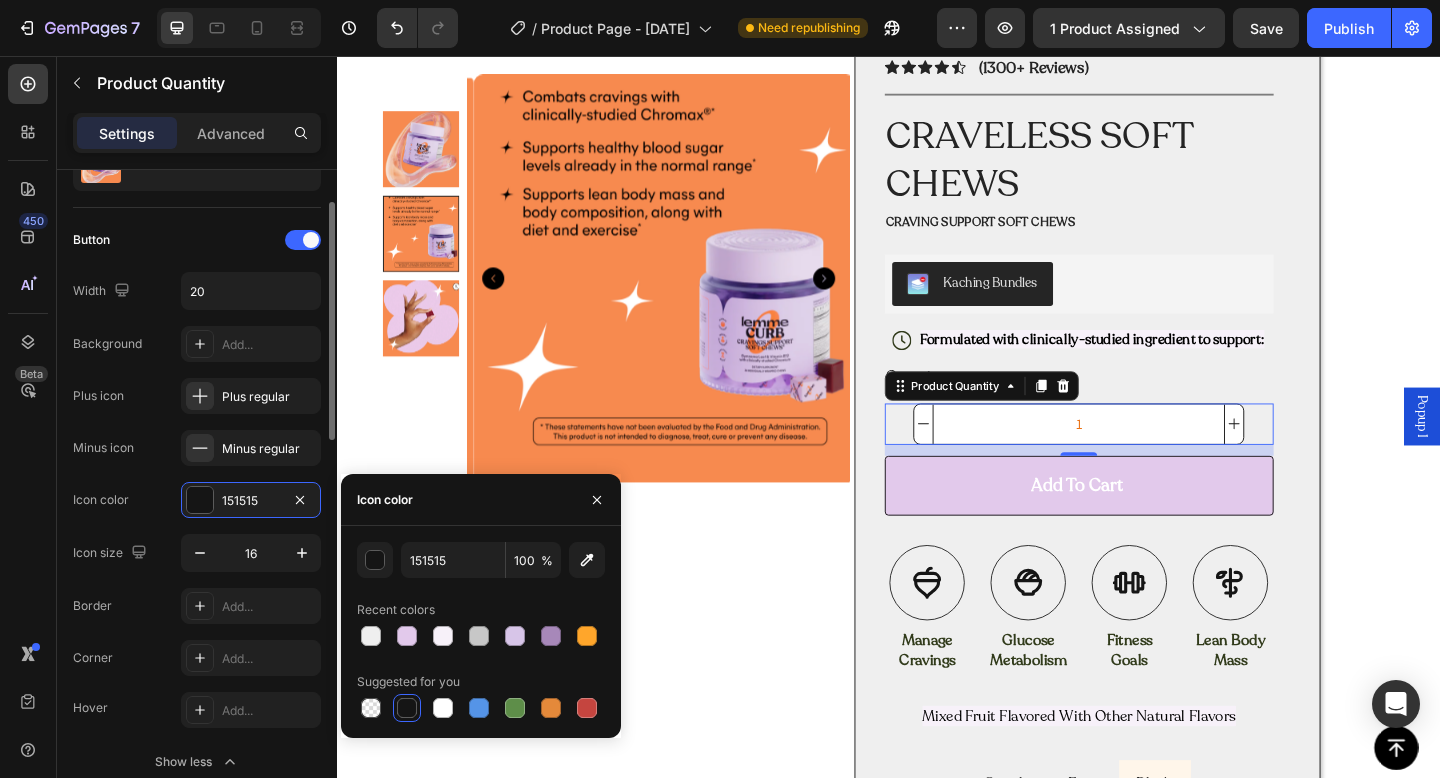 click on "Button Width 20 Background Add... Plus icon
Plus regular Minus icon
Minus regular Icon color 151515" at bounding box center [197, 371] 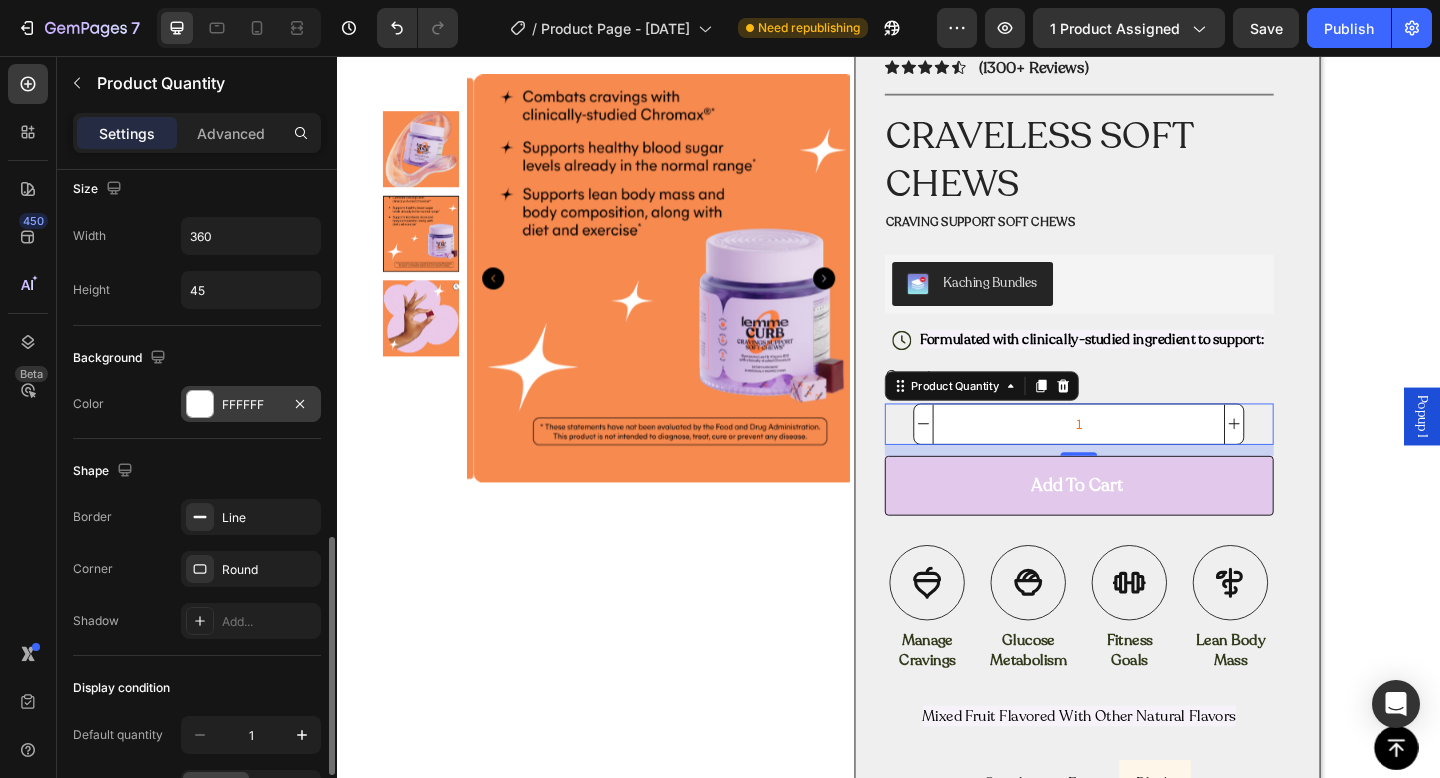 scroll, scrollTop: 1012, scrollLeft: 0, axis: vertical 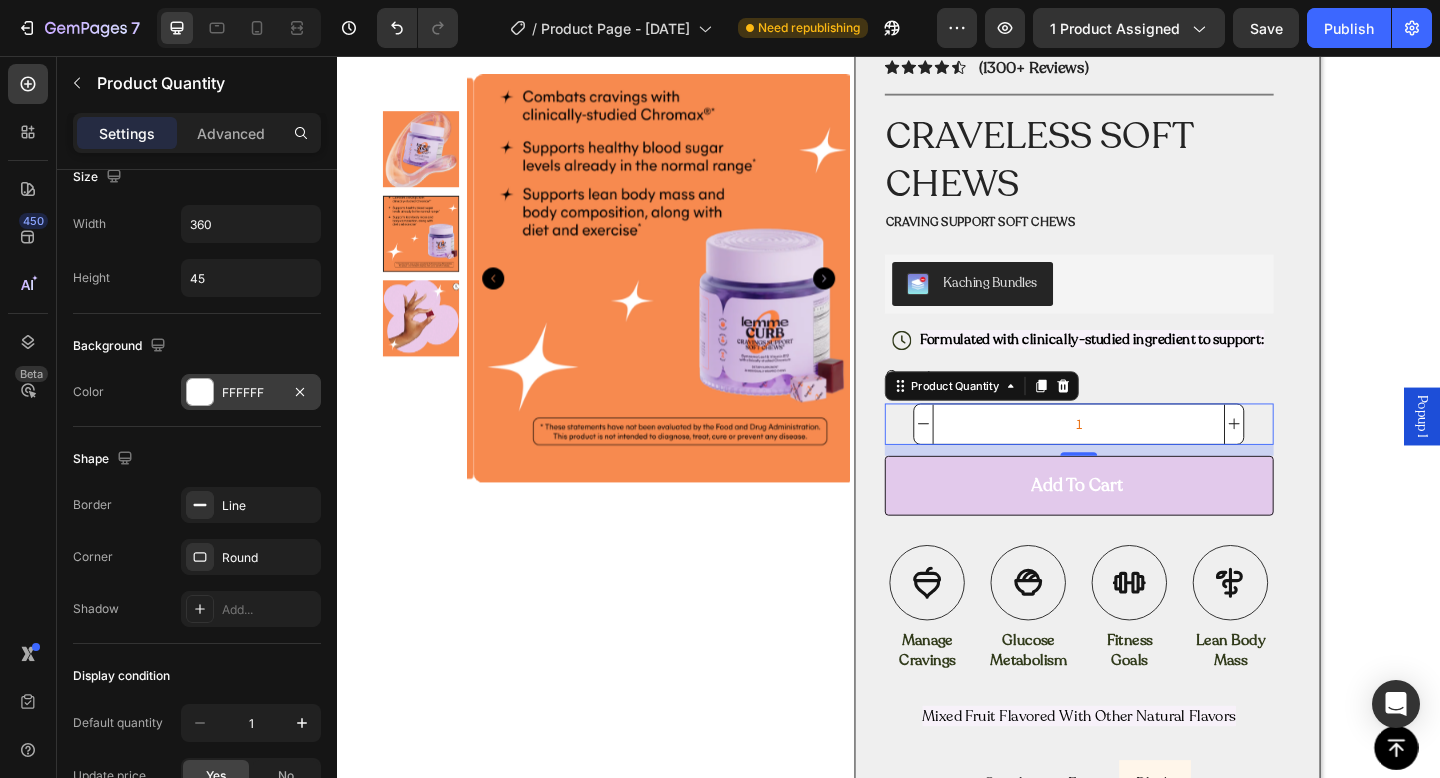 click on "FFFFFF" at bounding box center [251, 393] 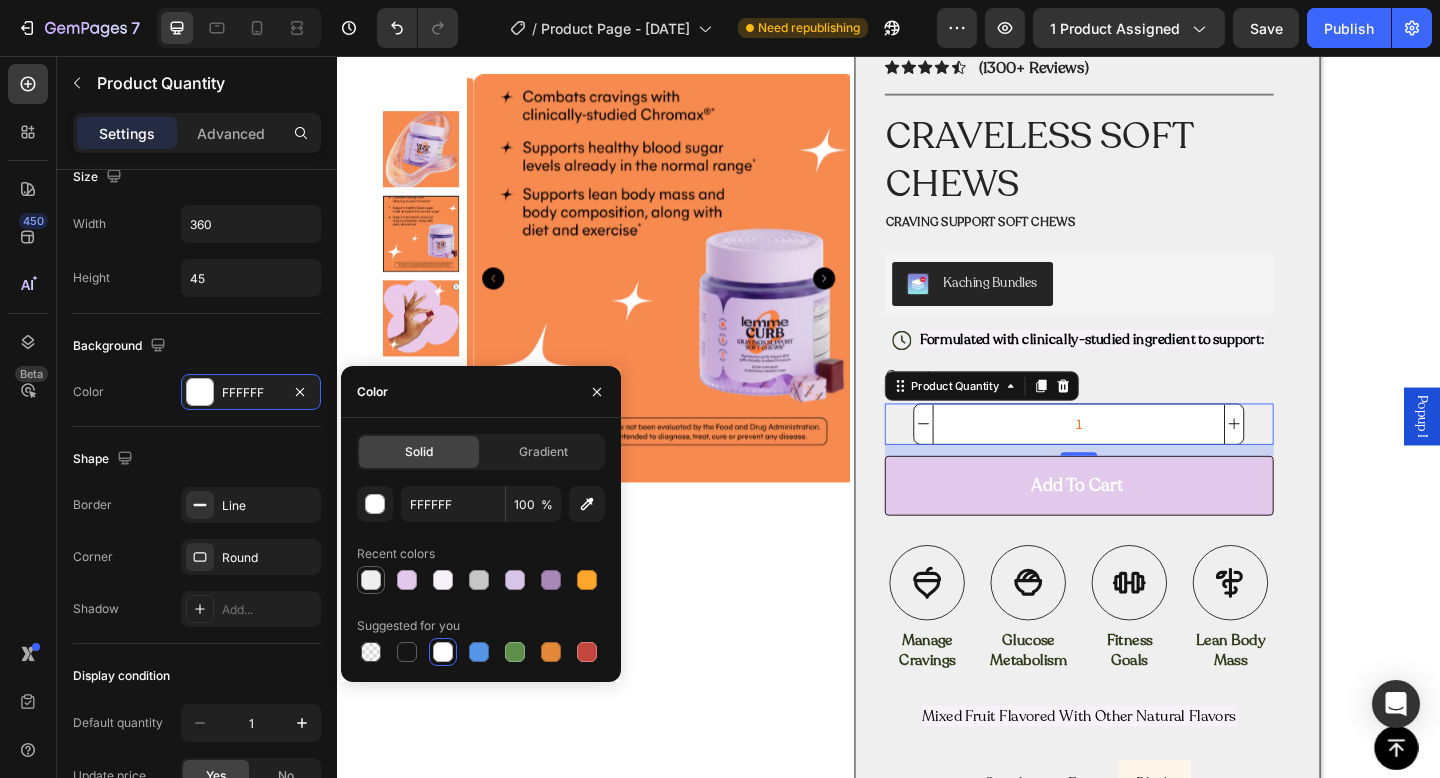 click at bounding box center [371, 580] 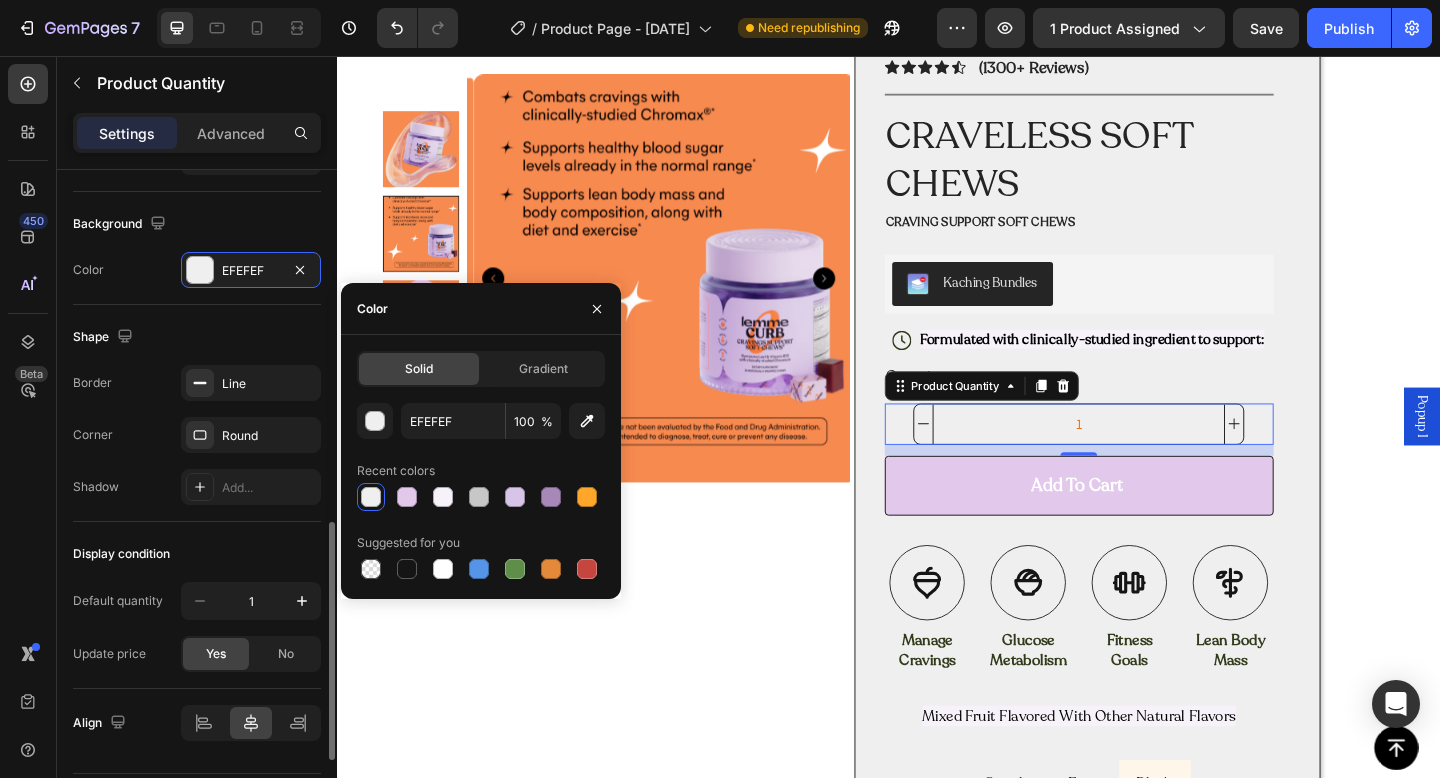 scroll, scrollTop: 1193, scrollLeft: 0, axis: vertical 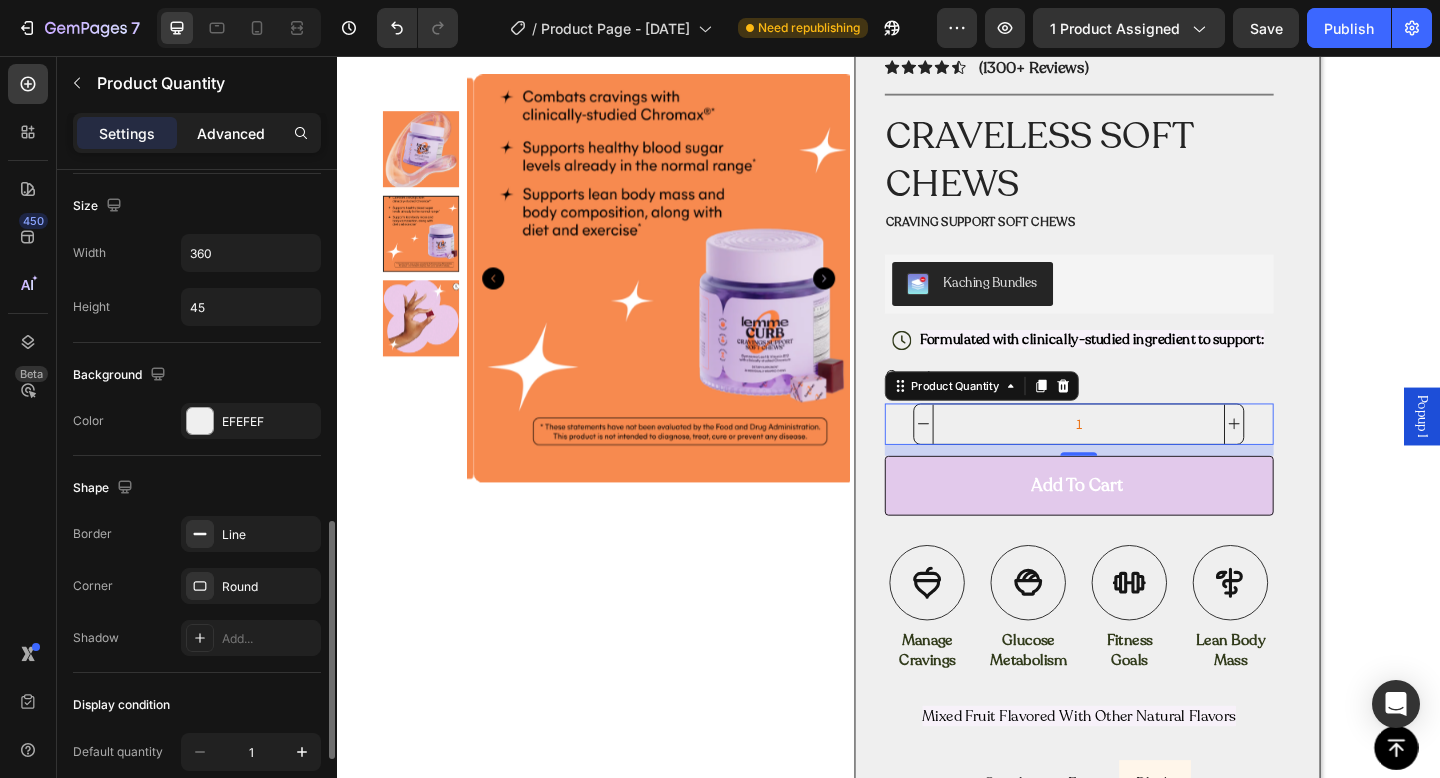 click on "Advanced" at bounding box center (231, 133) 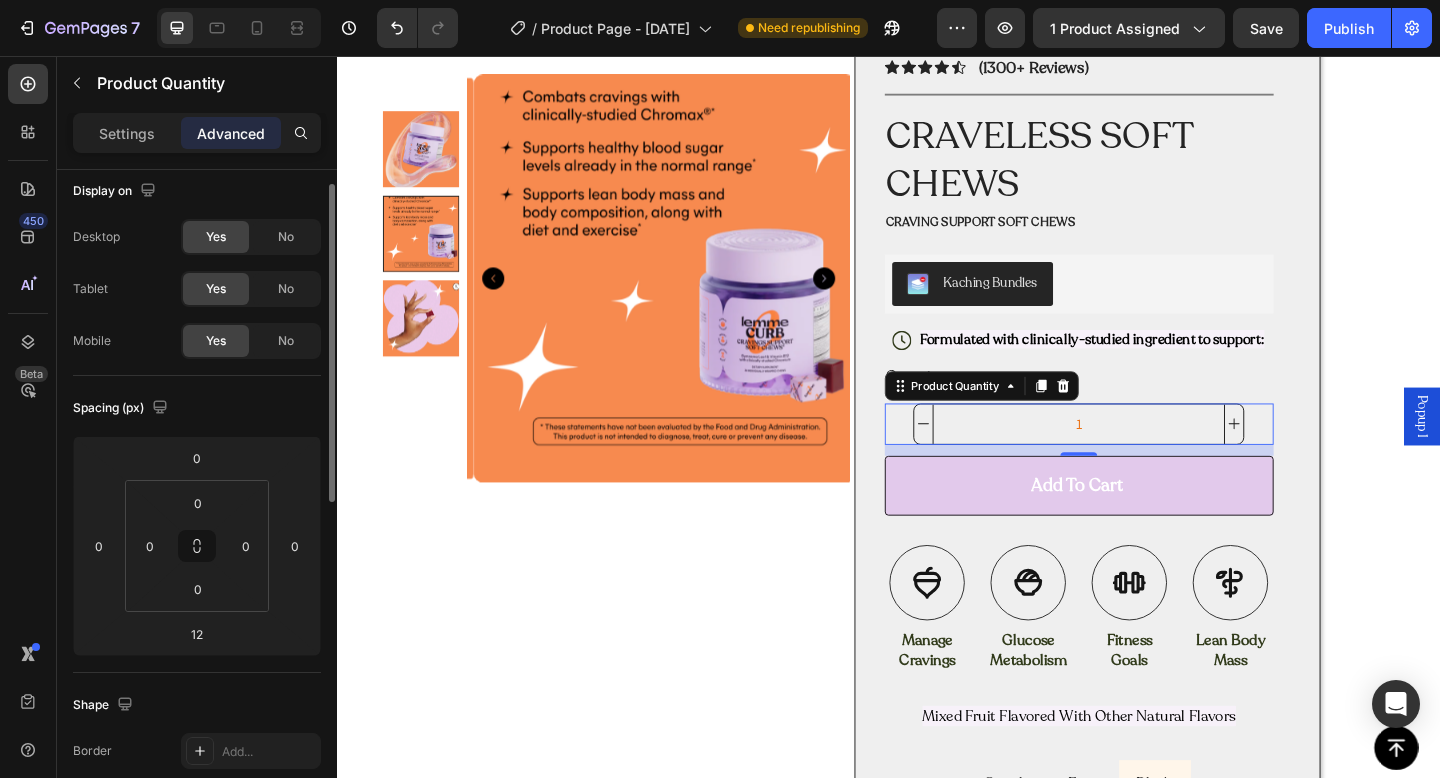 scroll, scrollTop: 0, scrollLeft: 0, axis: both 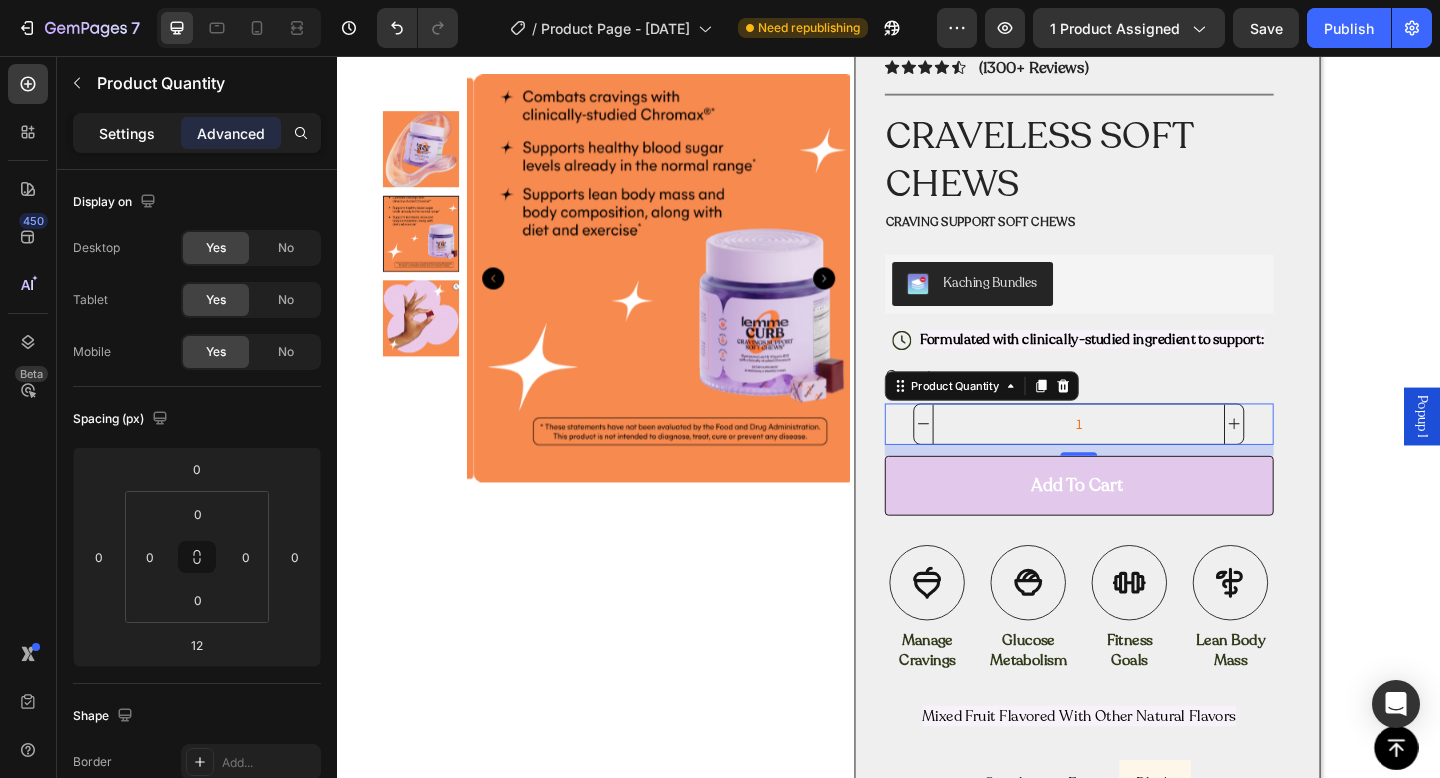 click on "Settings" at bounding box center [127, 133] 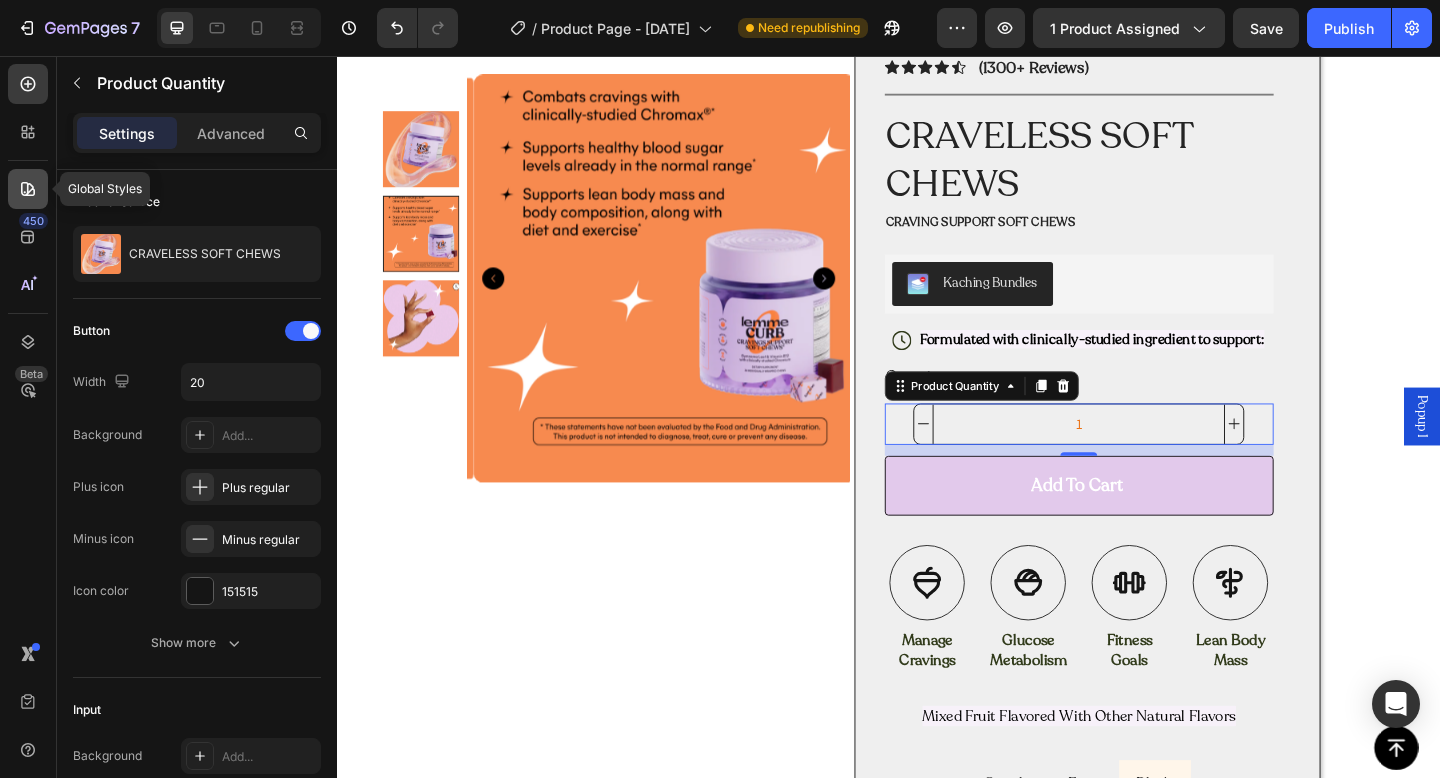 click 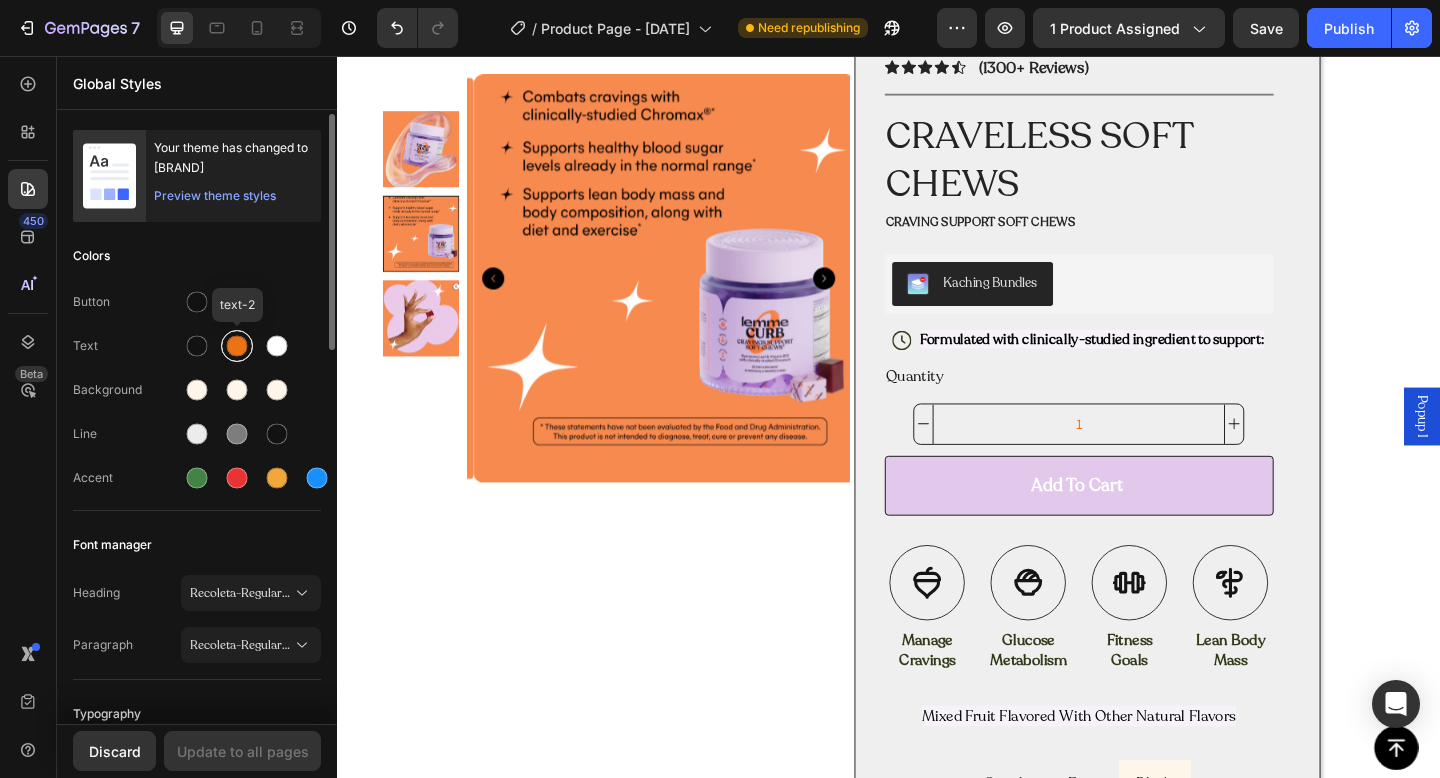 click at bounding box center [237, 346] 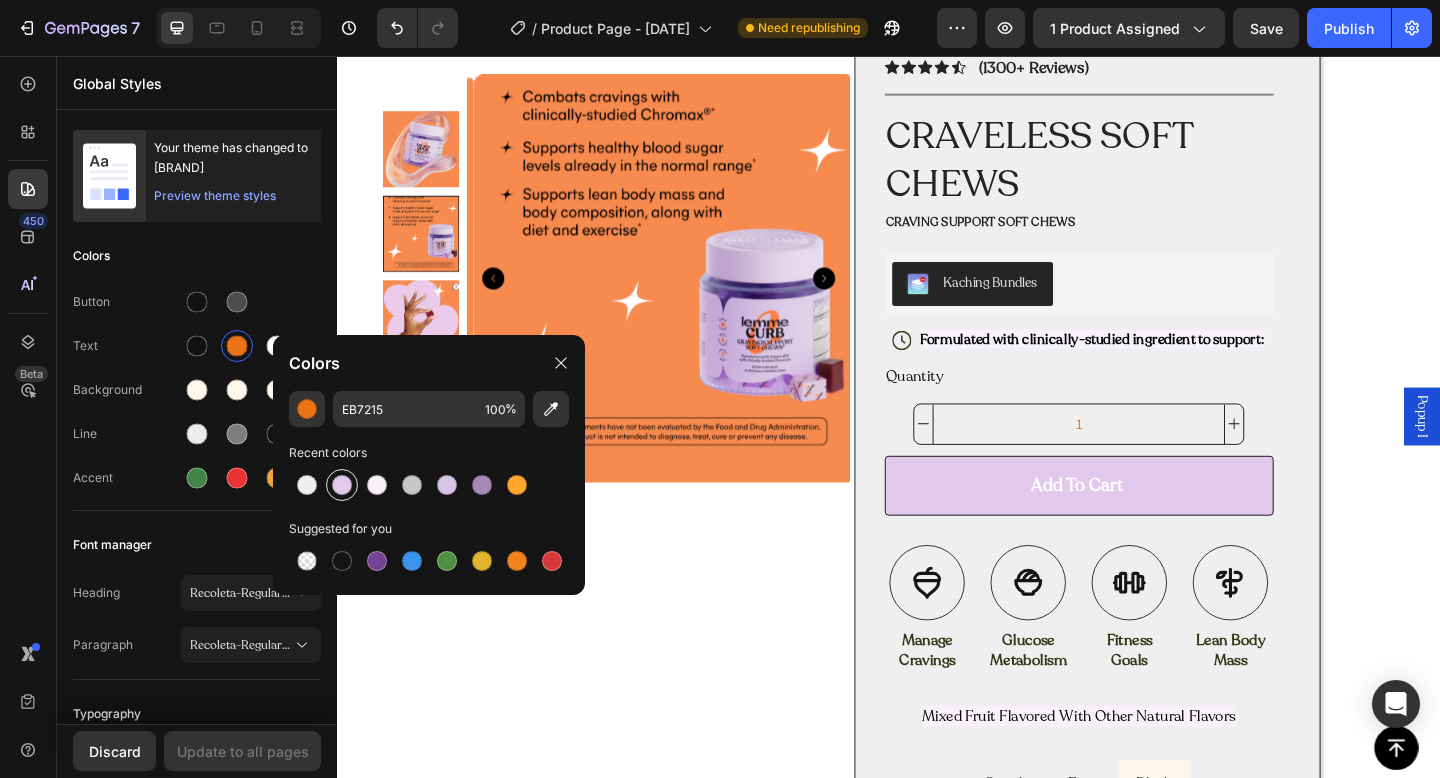 click at bounding box center [342, 485] 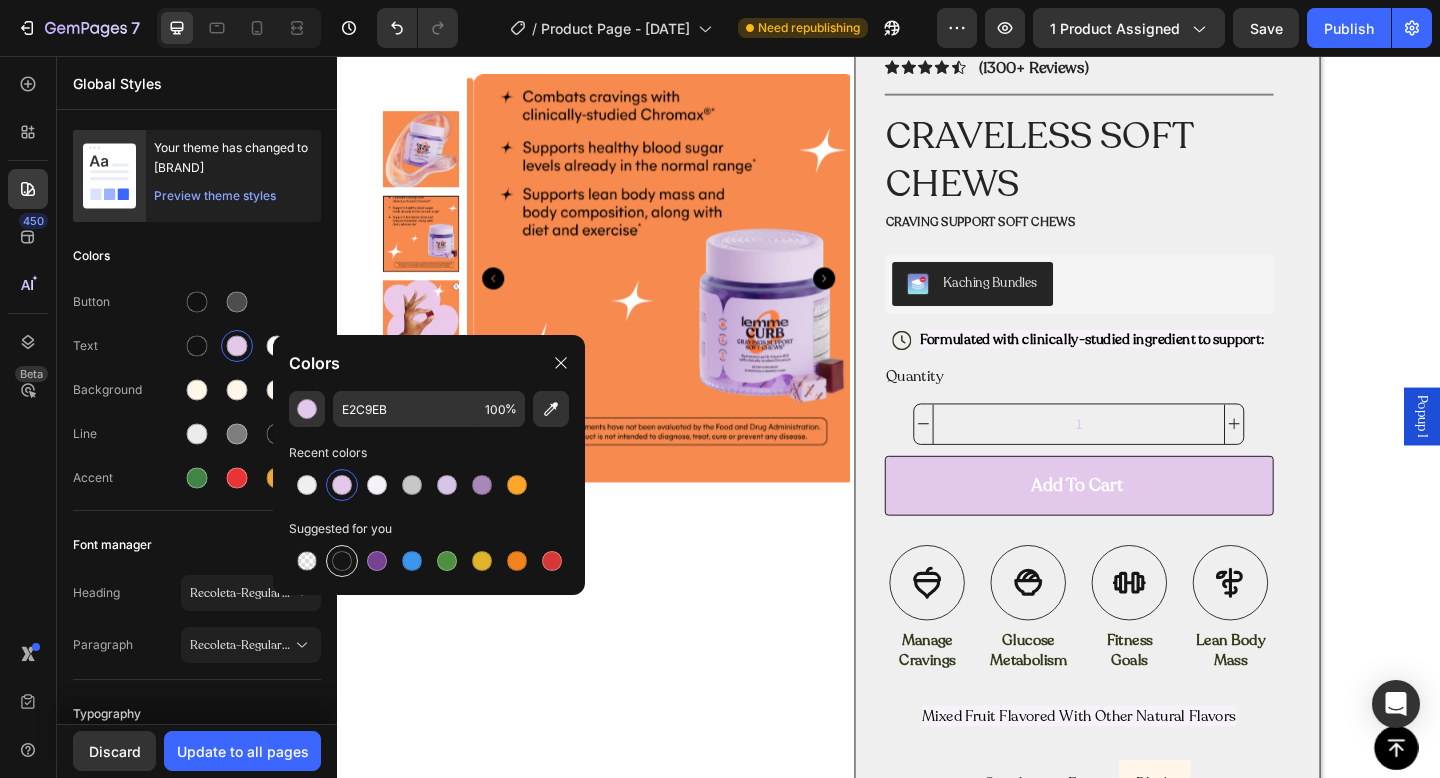 click at bounding box center [342, 561] 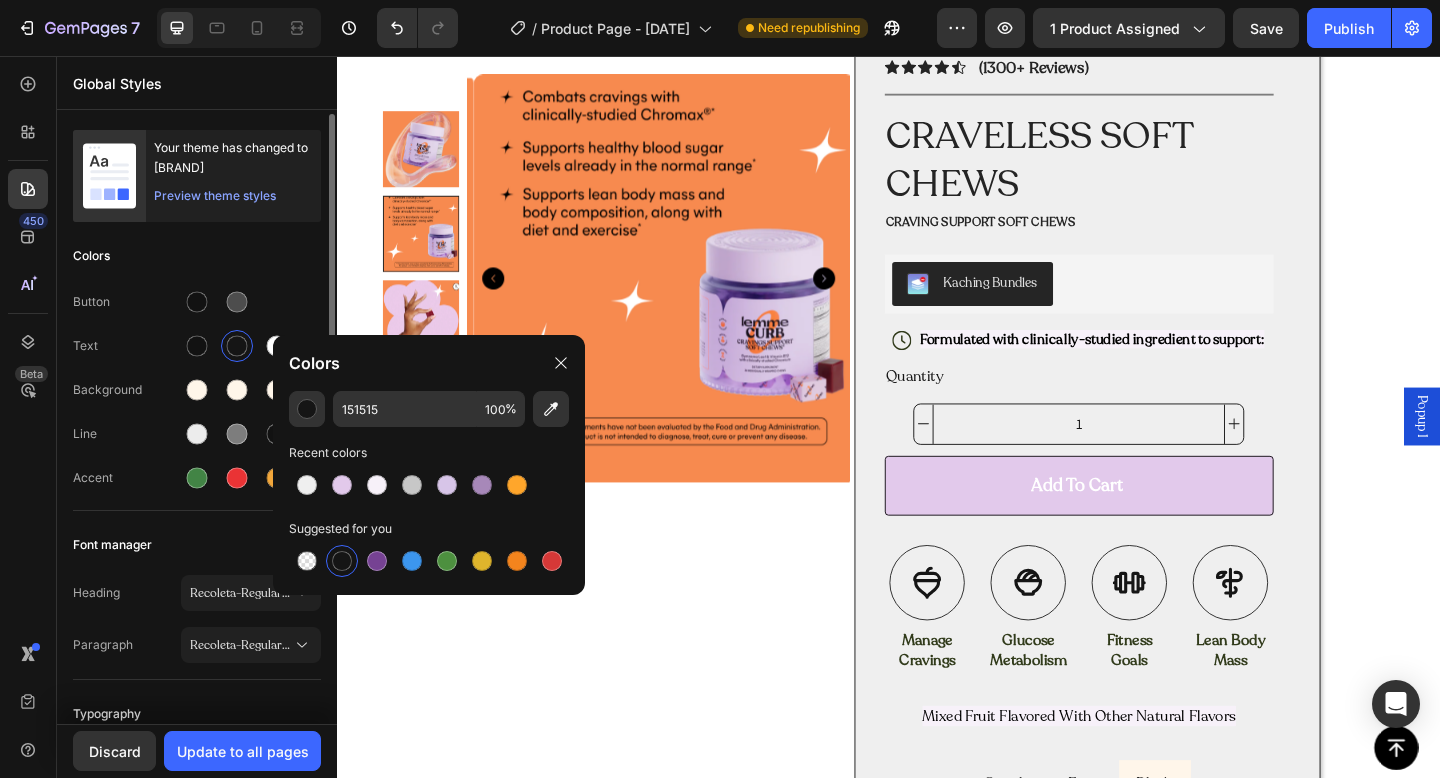 click on "Button Text Background Line Accent" 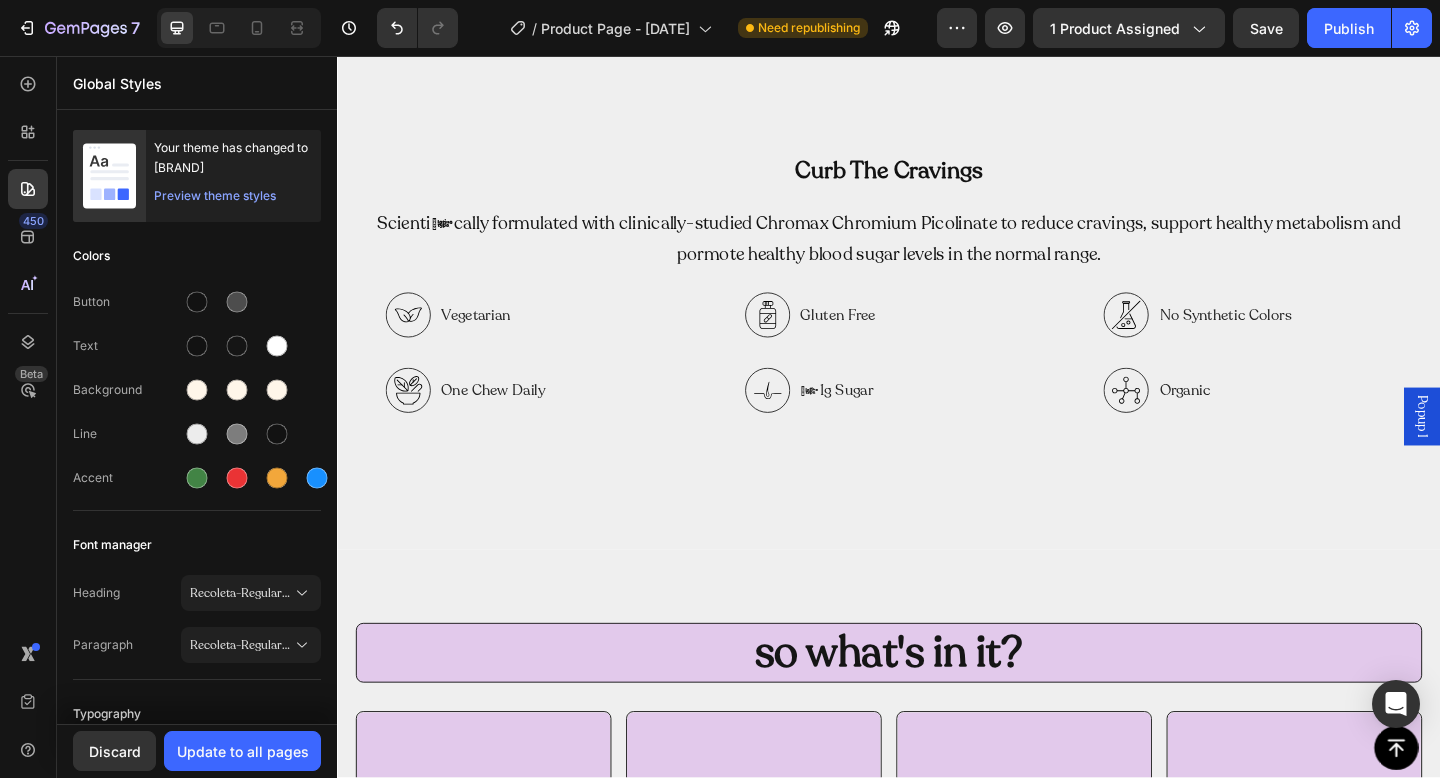 scroll, scrollTop: 1672, scrollLeft: 0, axis: vertical 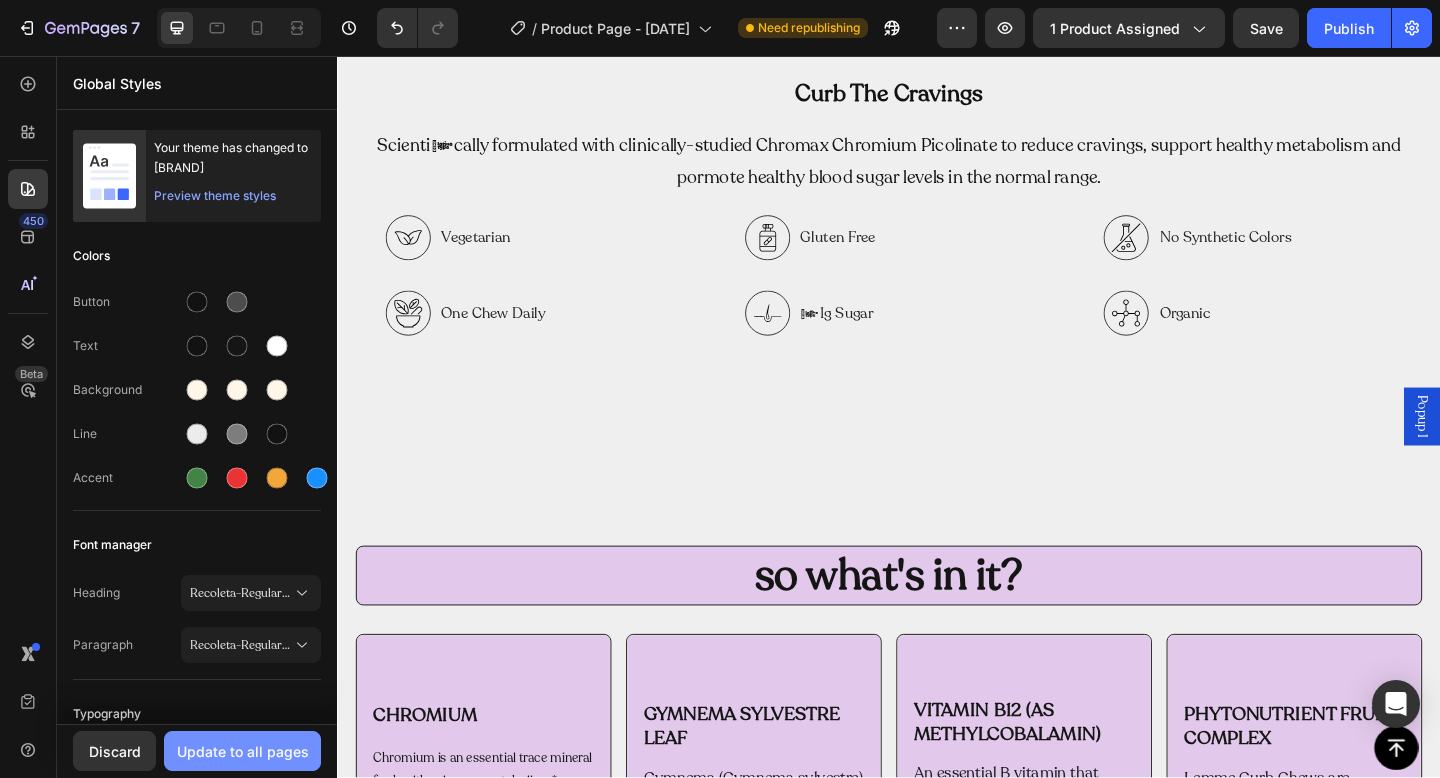 click on "Update to all pages" at bounding box center (243, 751) 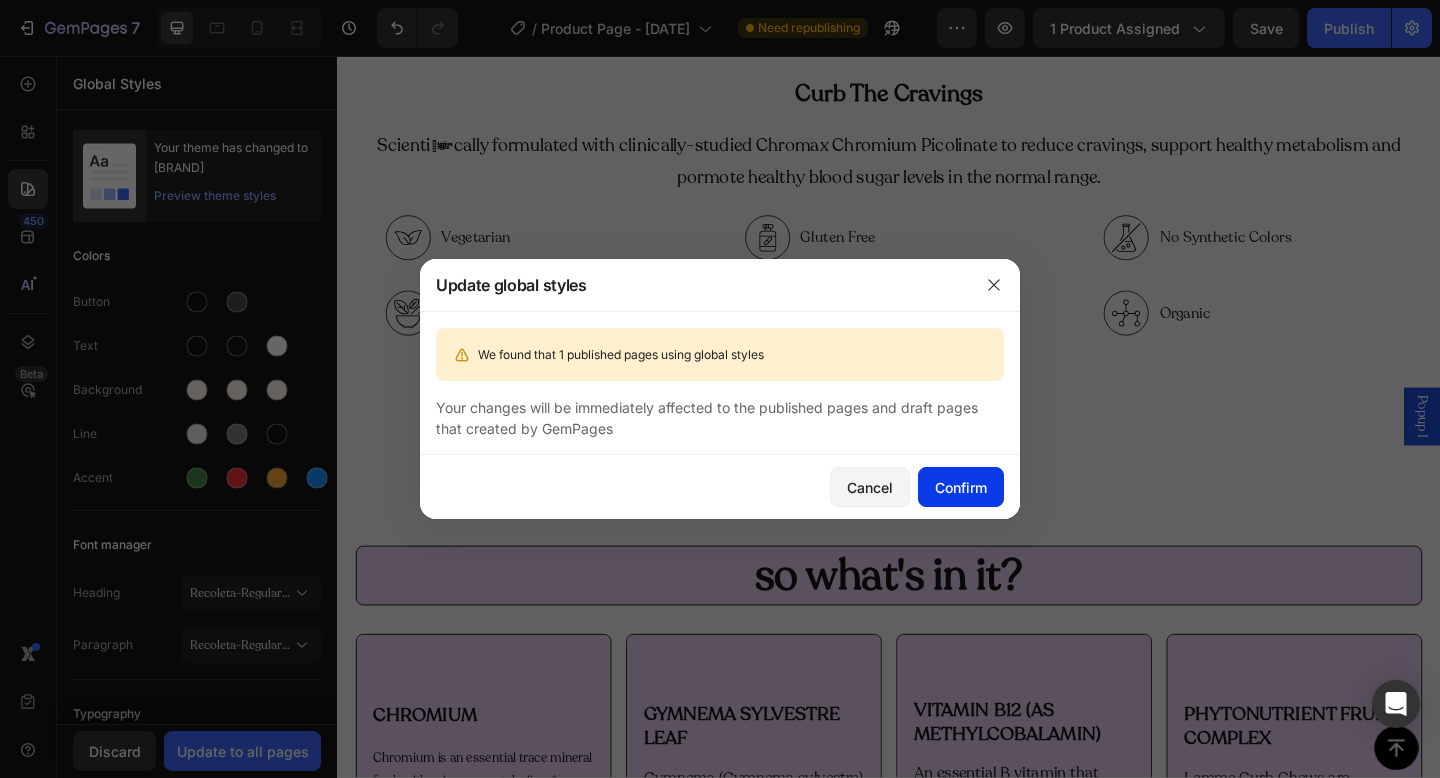 click on "Confirm" at bounding box center [961, 487] 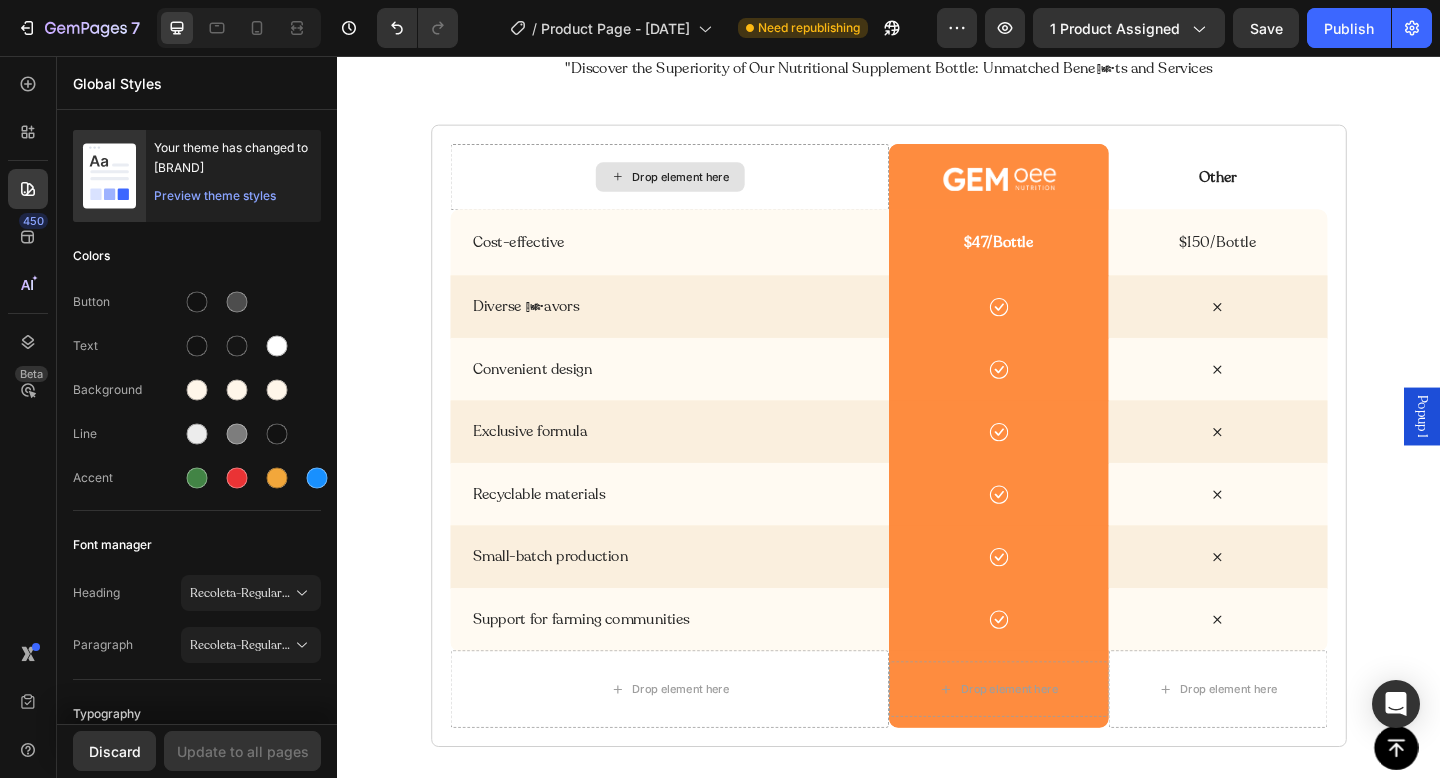 scroll, scrollTop: 4260, scrollLeft: 0, axis: vertical 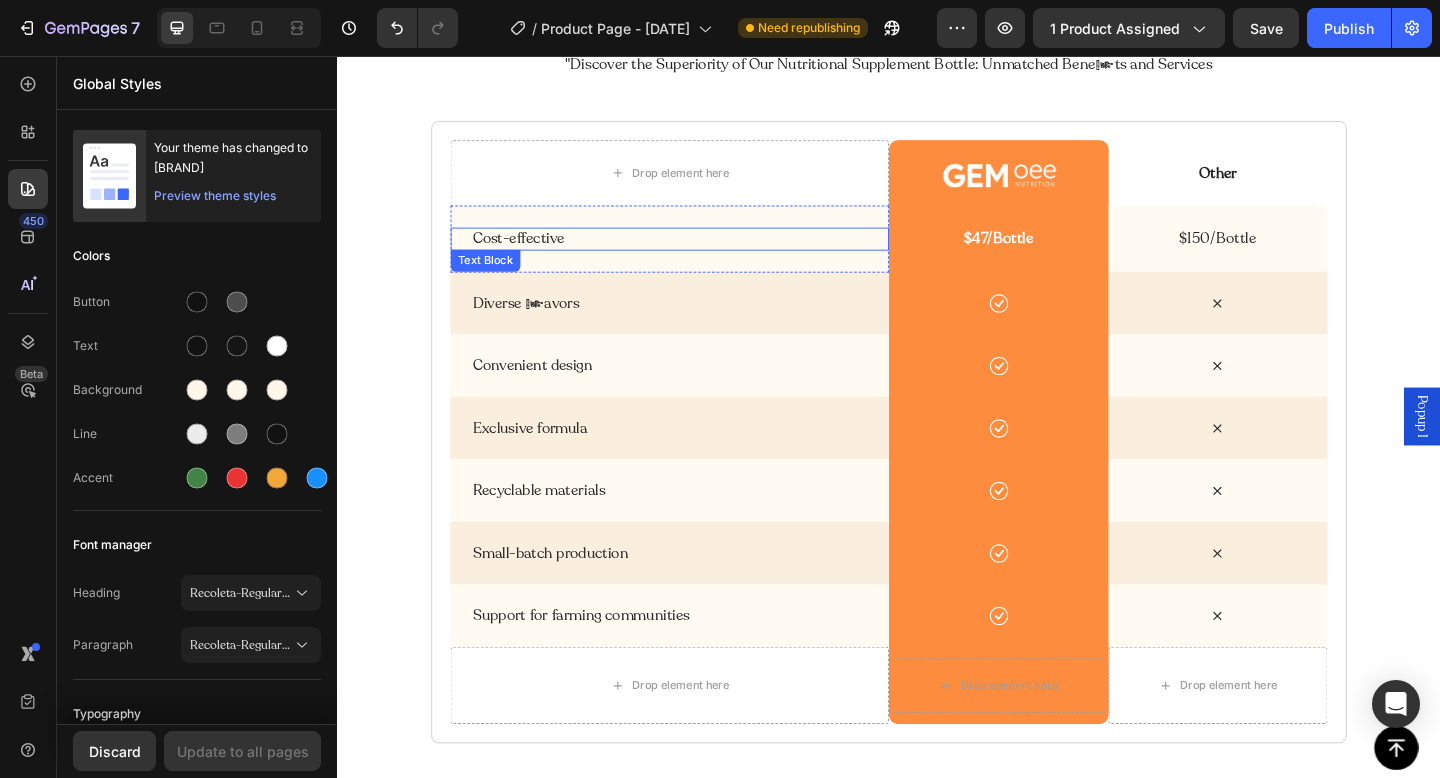 click on "Cost-effective" at bounding box center (706, 255) 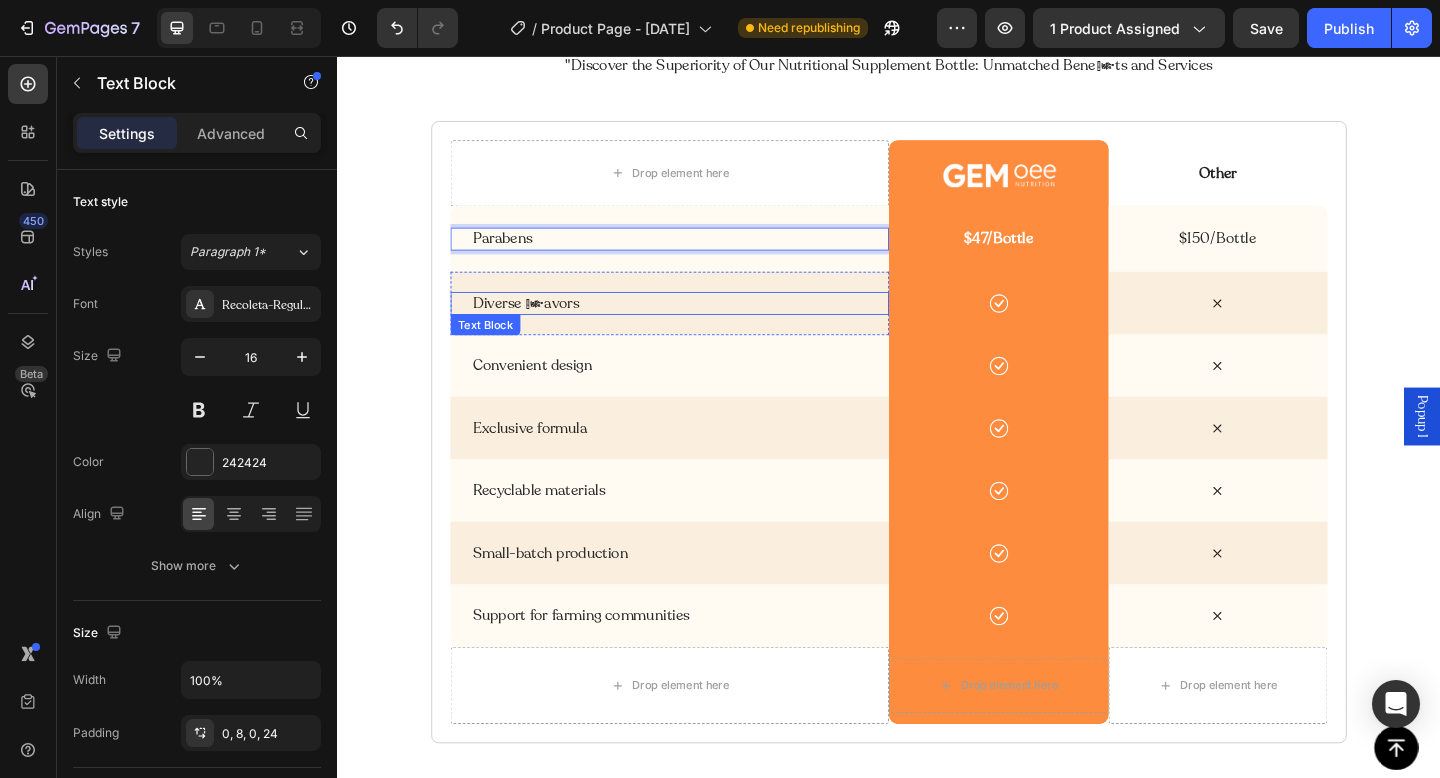 click on "Diverse flavors" at bounding box center [706, 325] 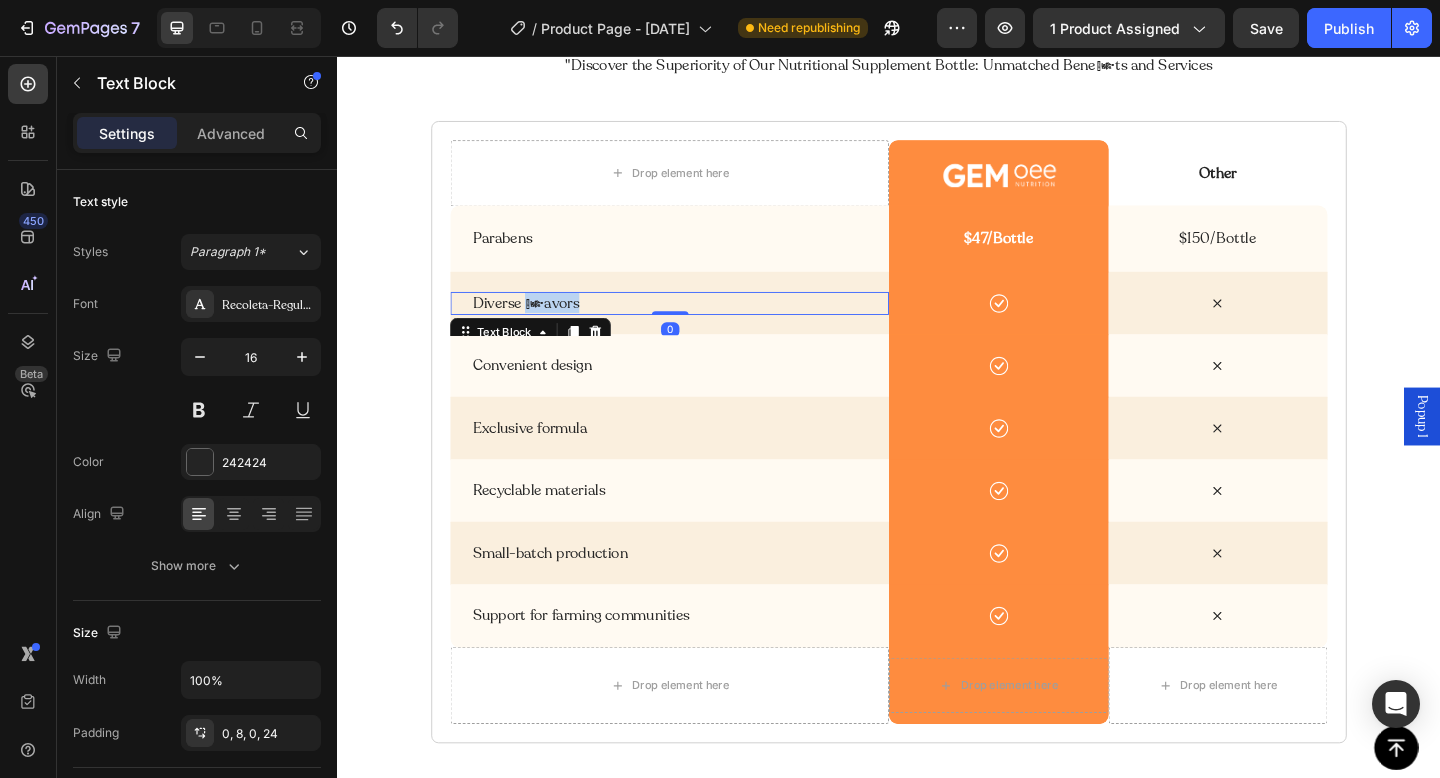 click on "Diverse flavors" at bounding box center (706, 325) 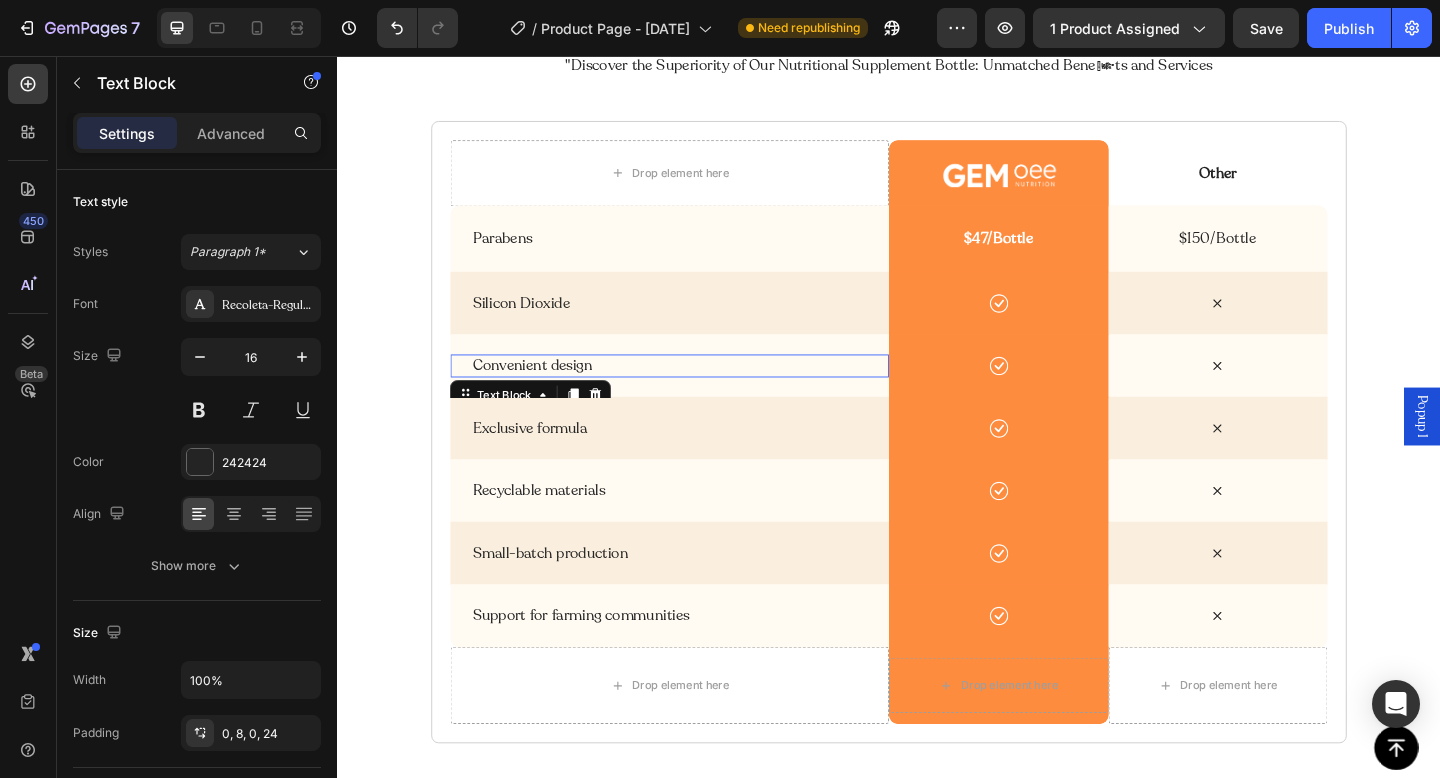 click on "Convenient design" at bounding box center (706, 393) 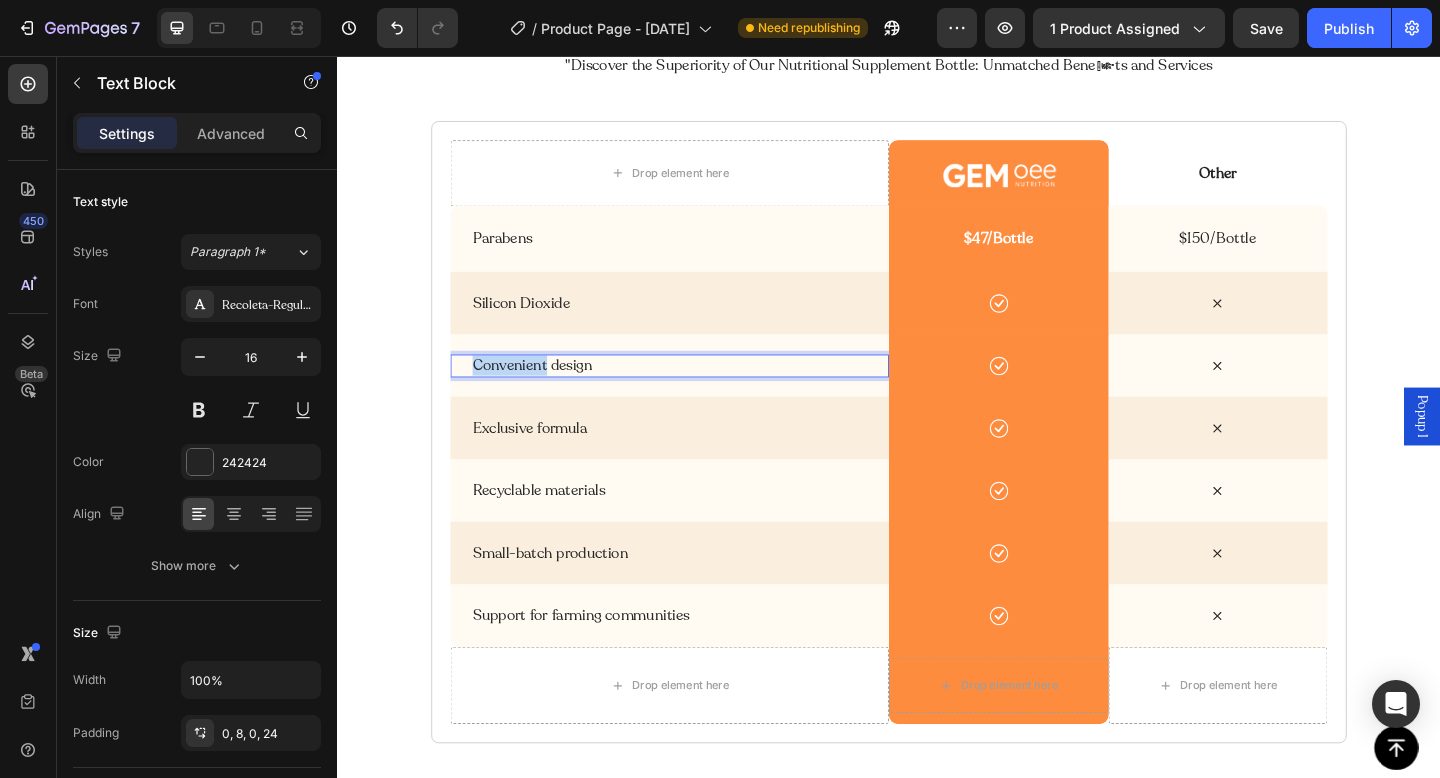 click on "Convenient design" at bounding box center (706, 393) 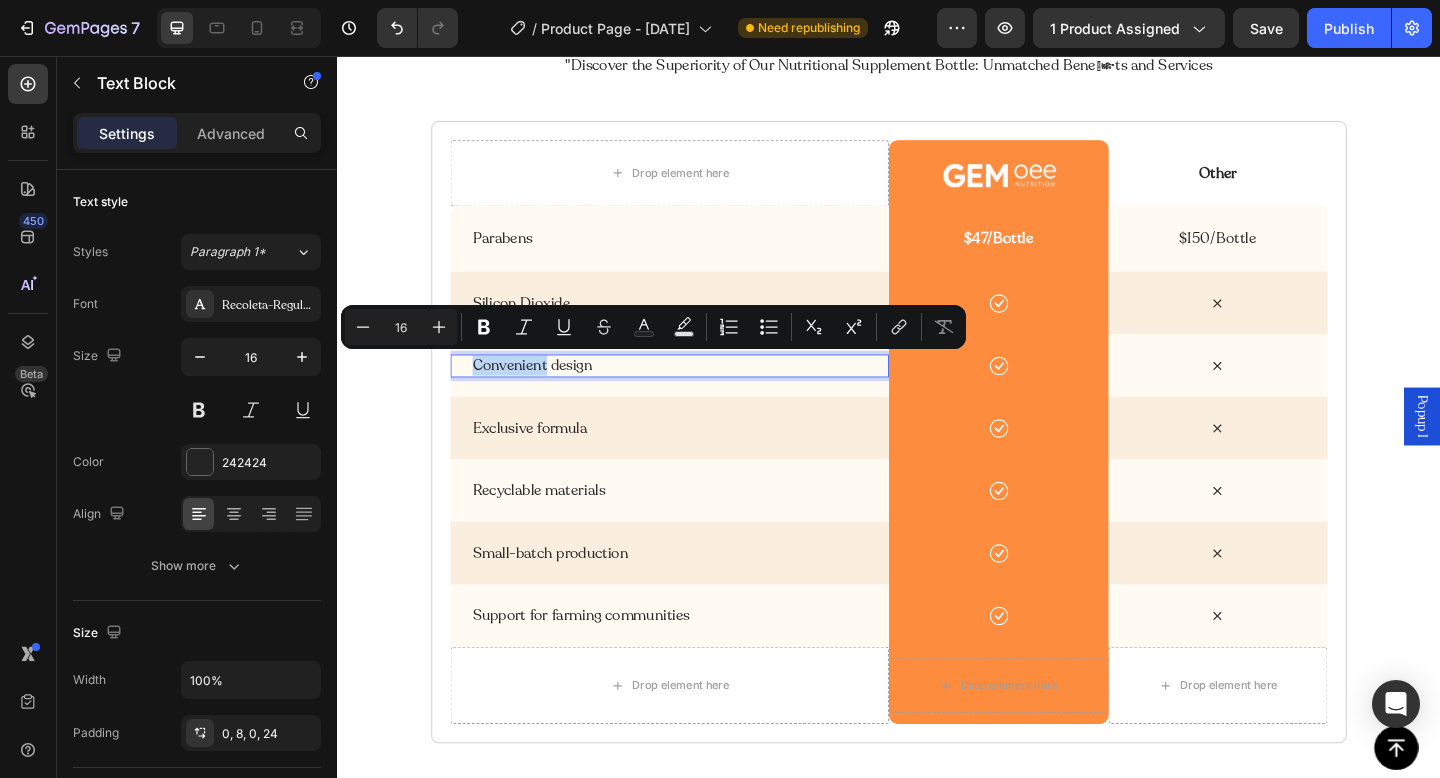 click on "Convenient design" at bounding box center (706, 393) 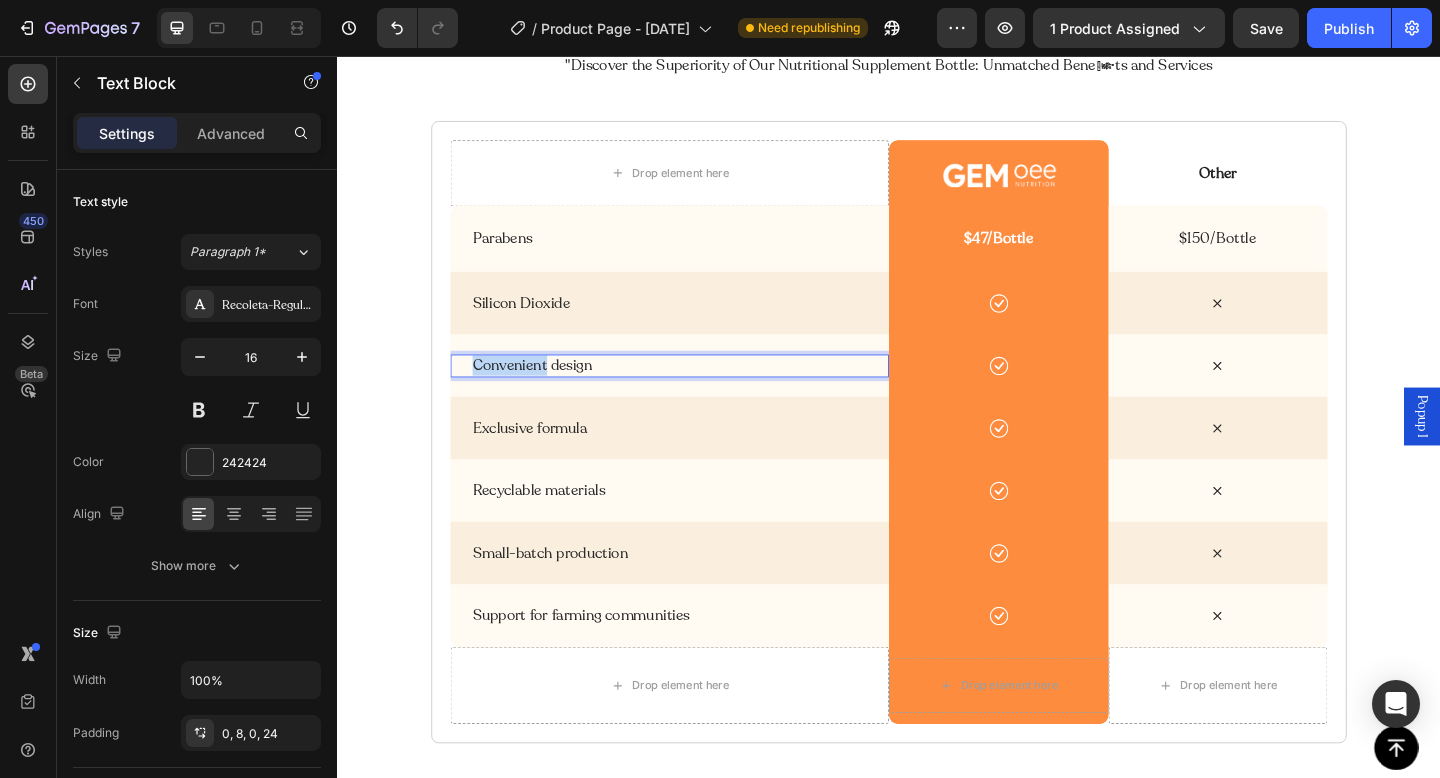 click on "Convenient design" at bounding box center (706, 393) 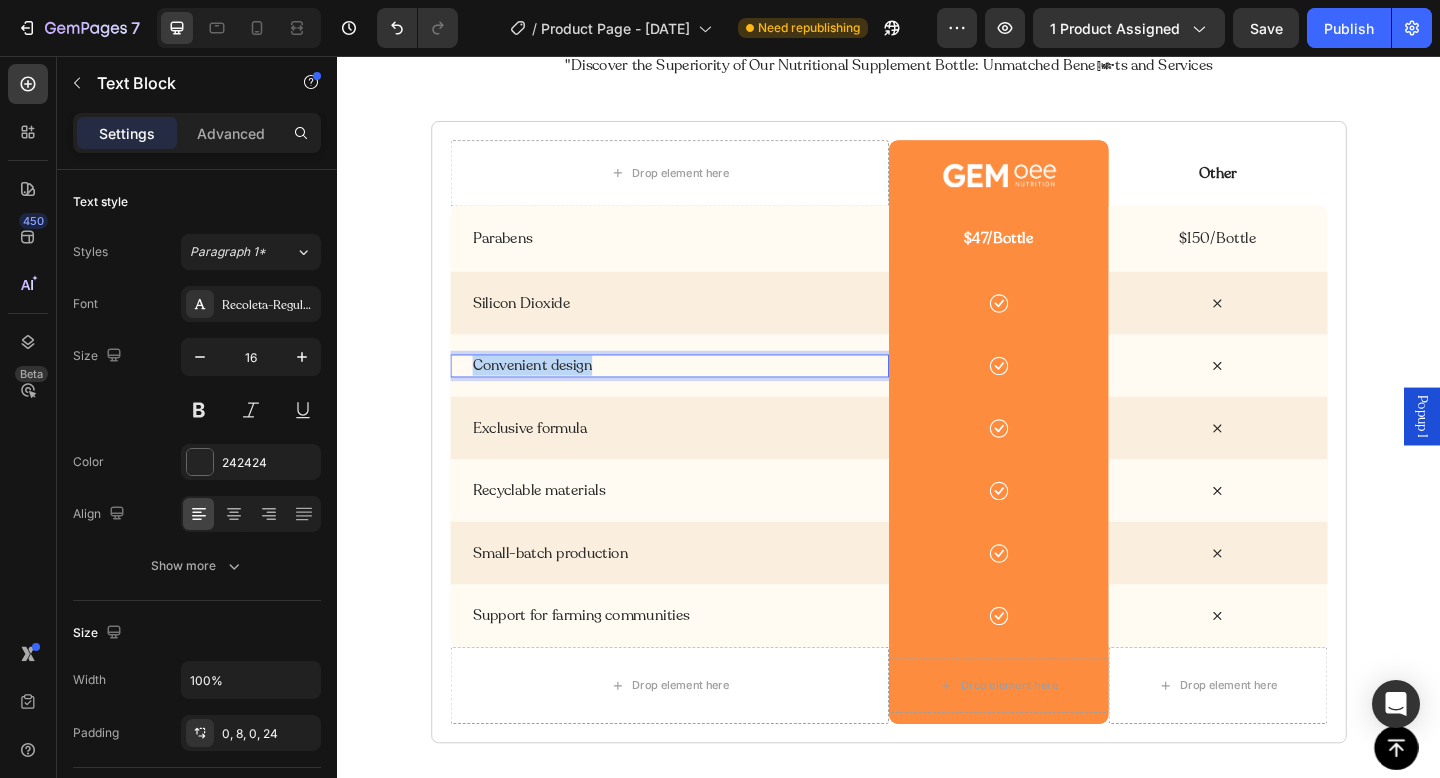 click on "Convenient design" at bounding box center (706, 393) 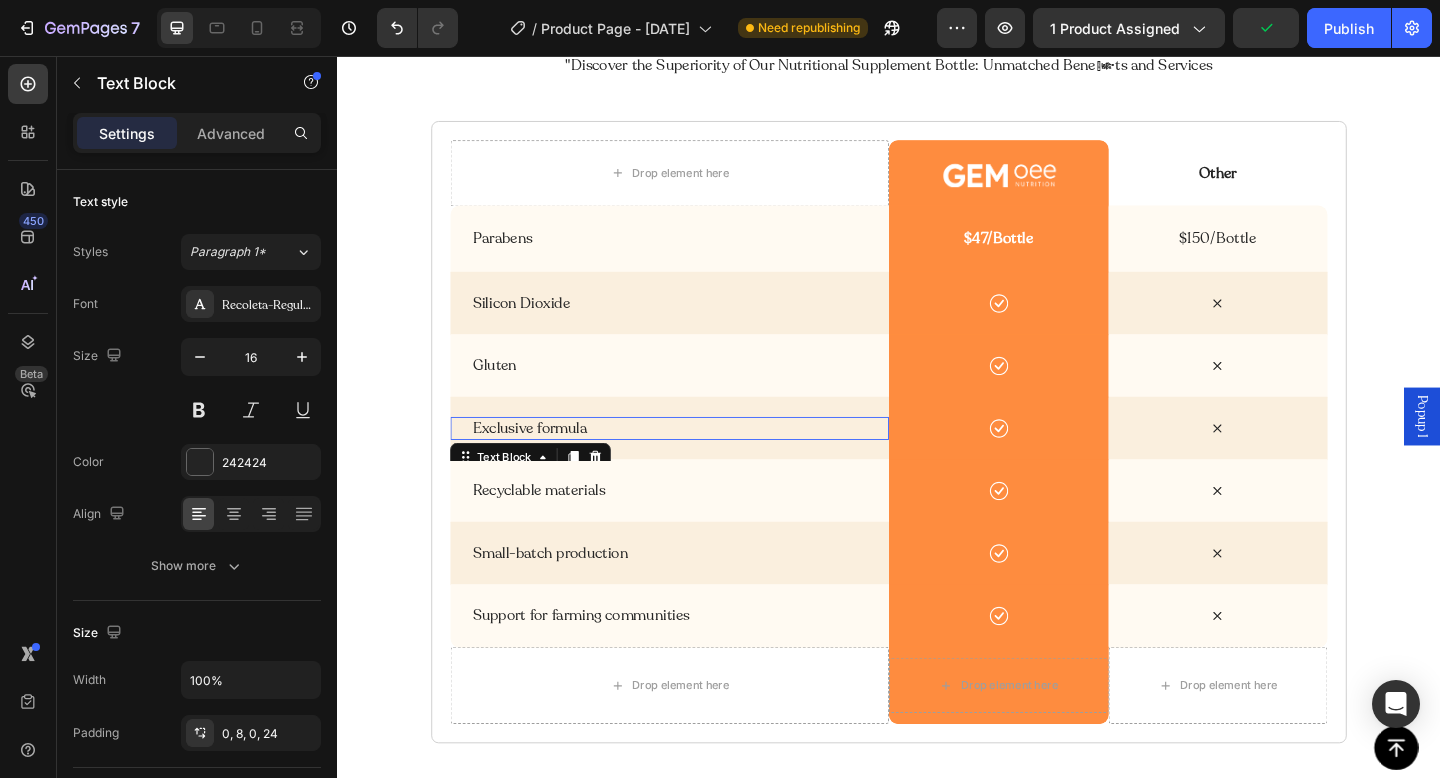 click on "Exclusive formula" at bounding box center (706, 461) 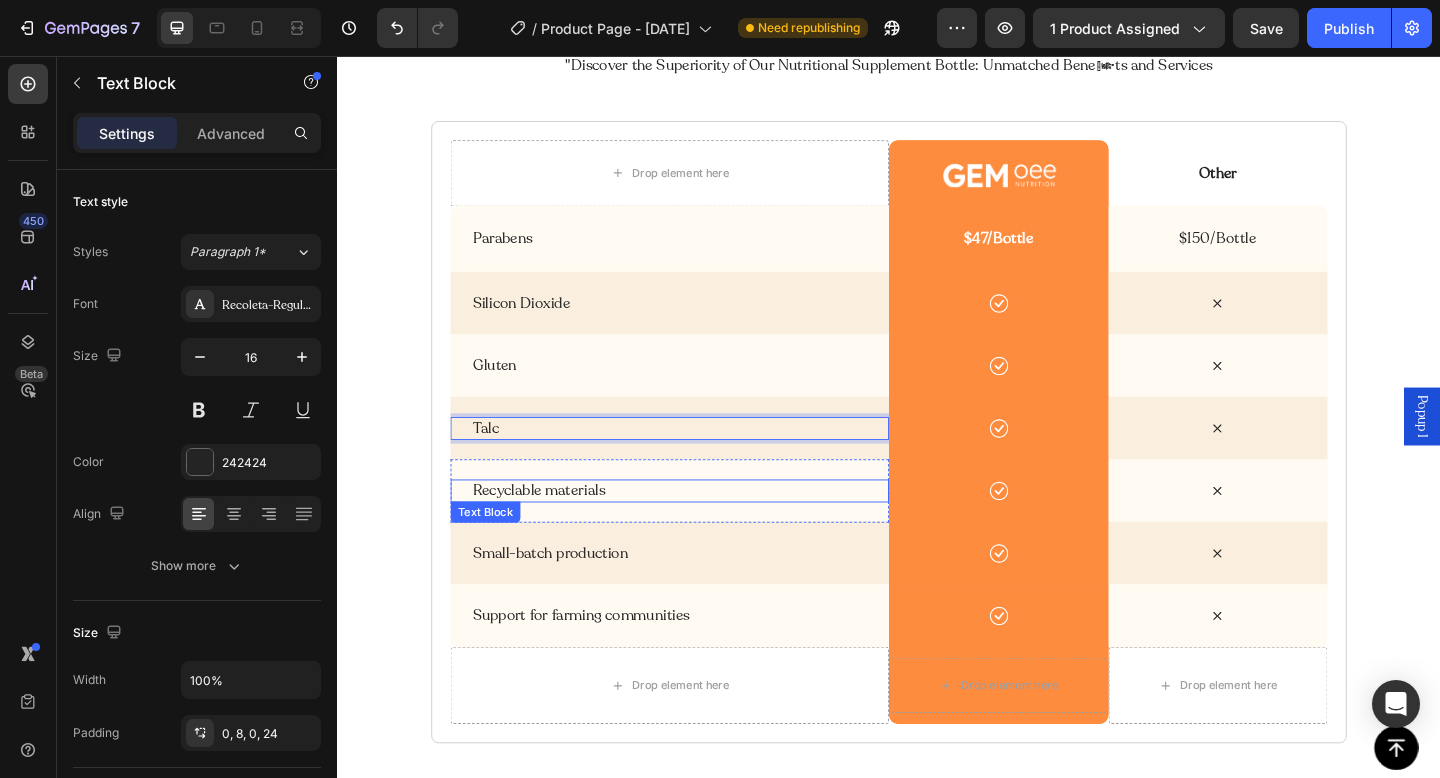 click on "Recyclable materials" at bounding box center [706, 529] 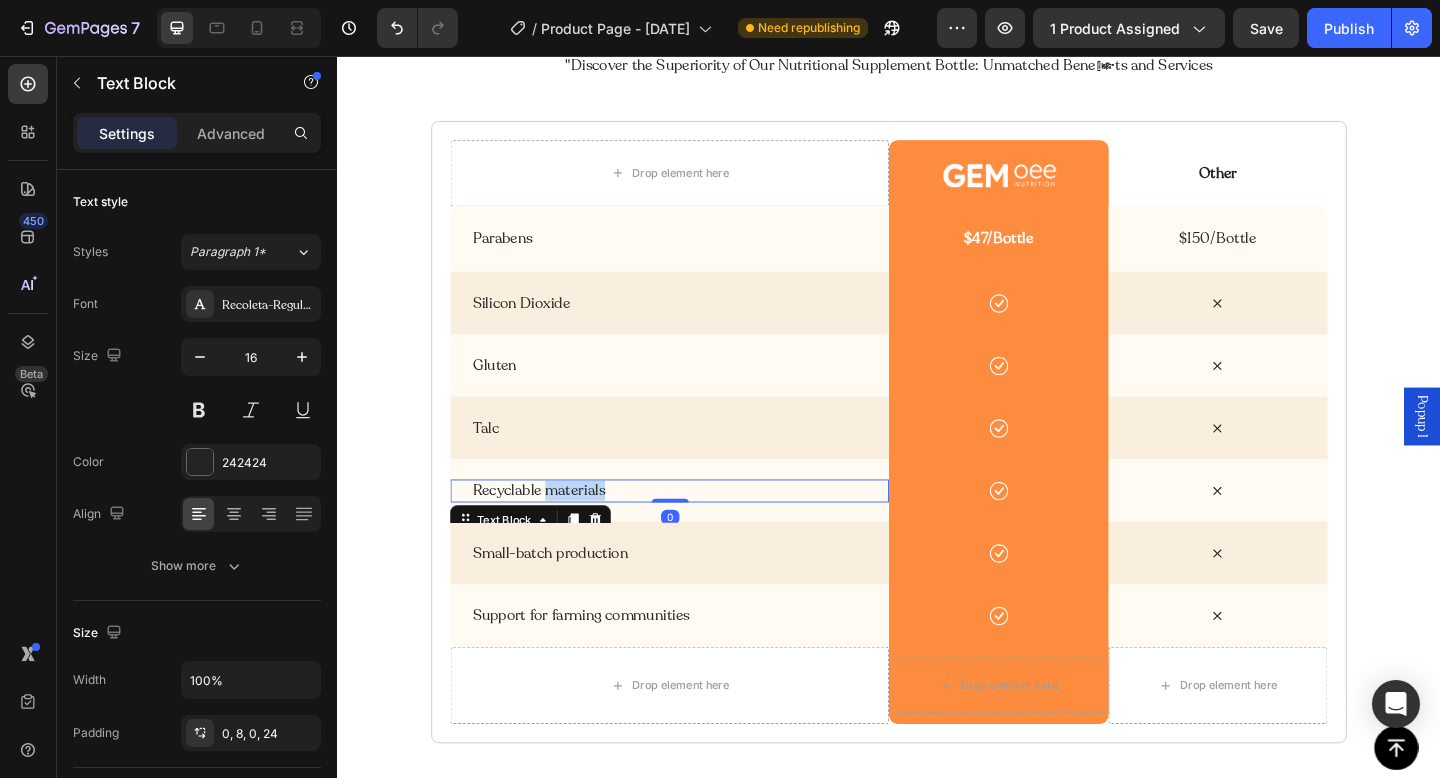 click on "Recyclable materials" at bounding box center (706, 529) 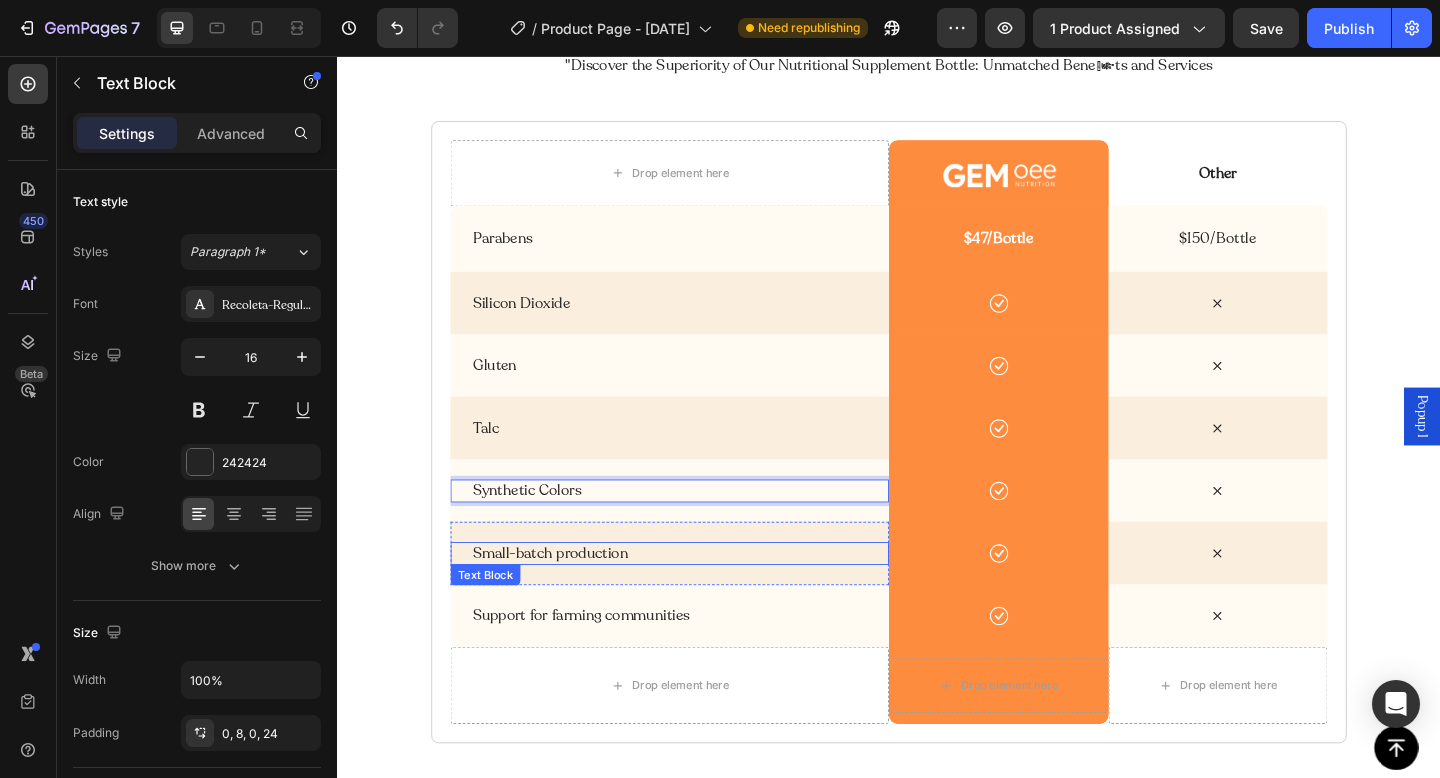 click on "Small-batch production" at bounding box center [706, 597] 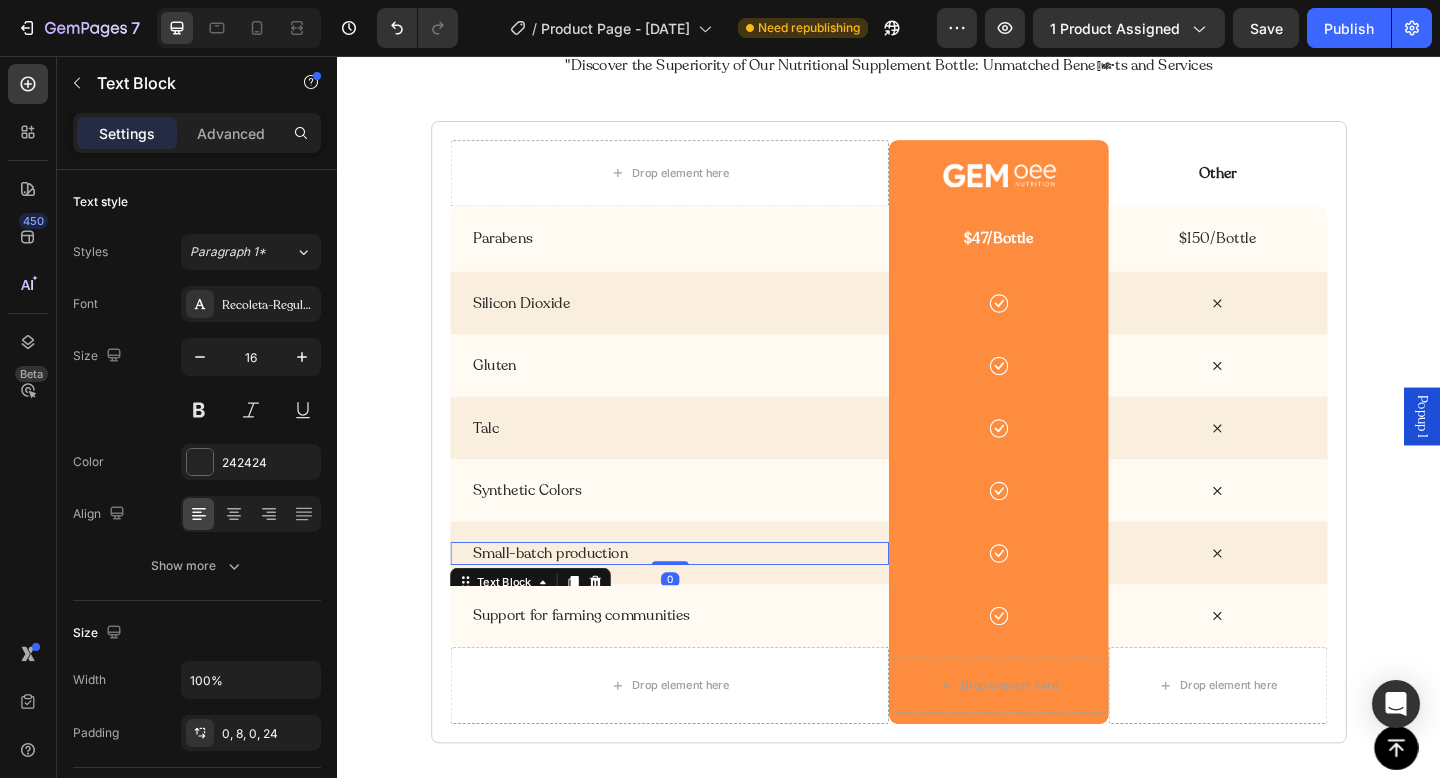 click on "Small-batch production" at bounding box center [706, 597] 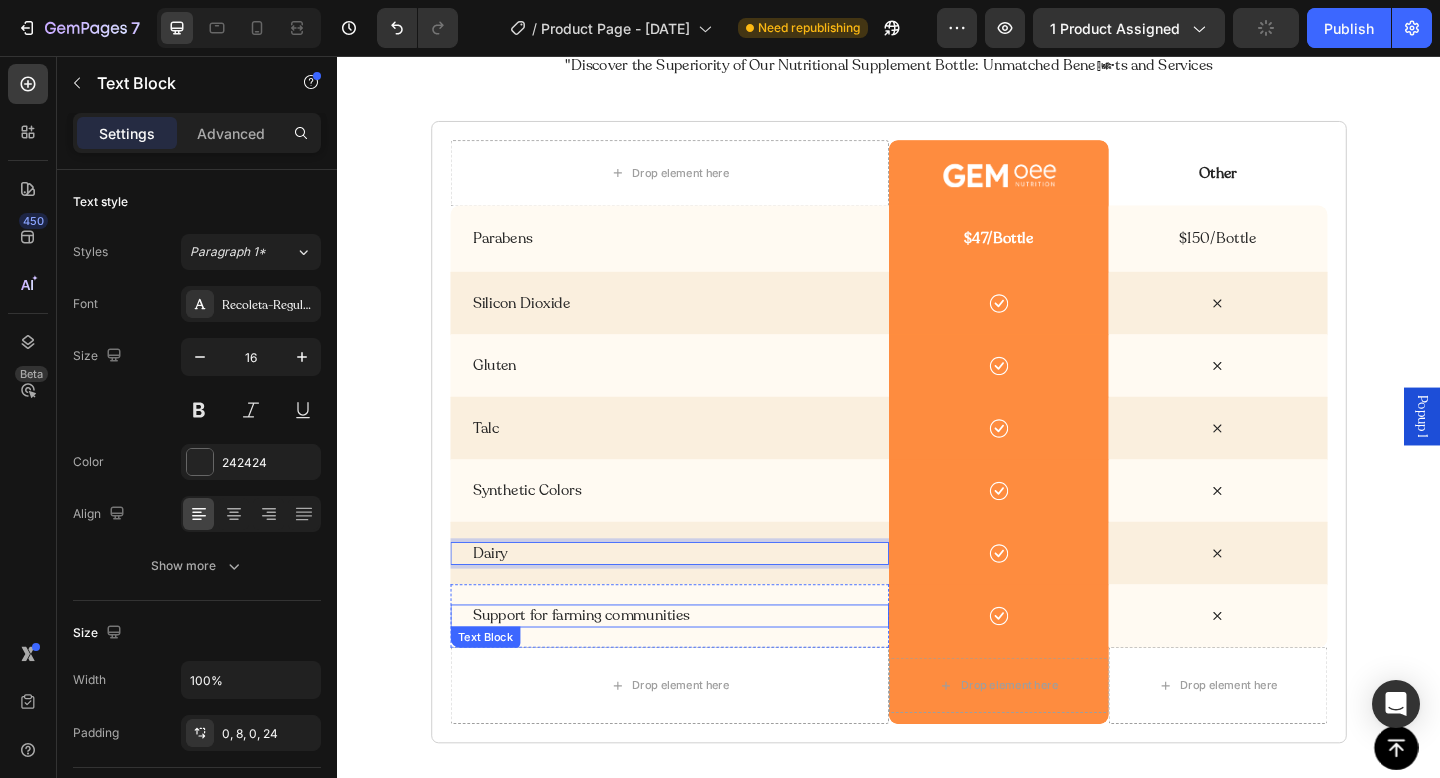 click on "Support for farming communities" at bounding box center (706, 665) 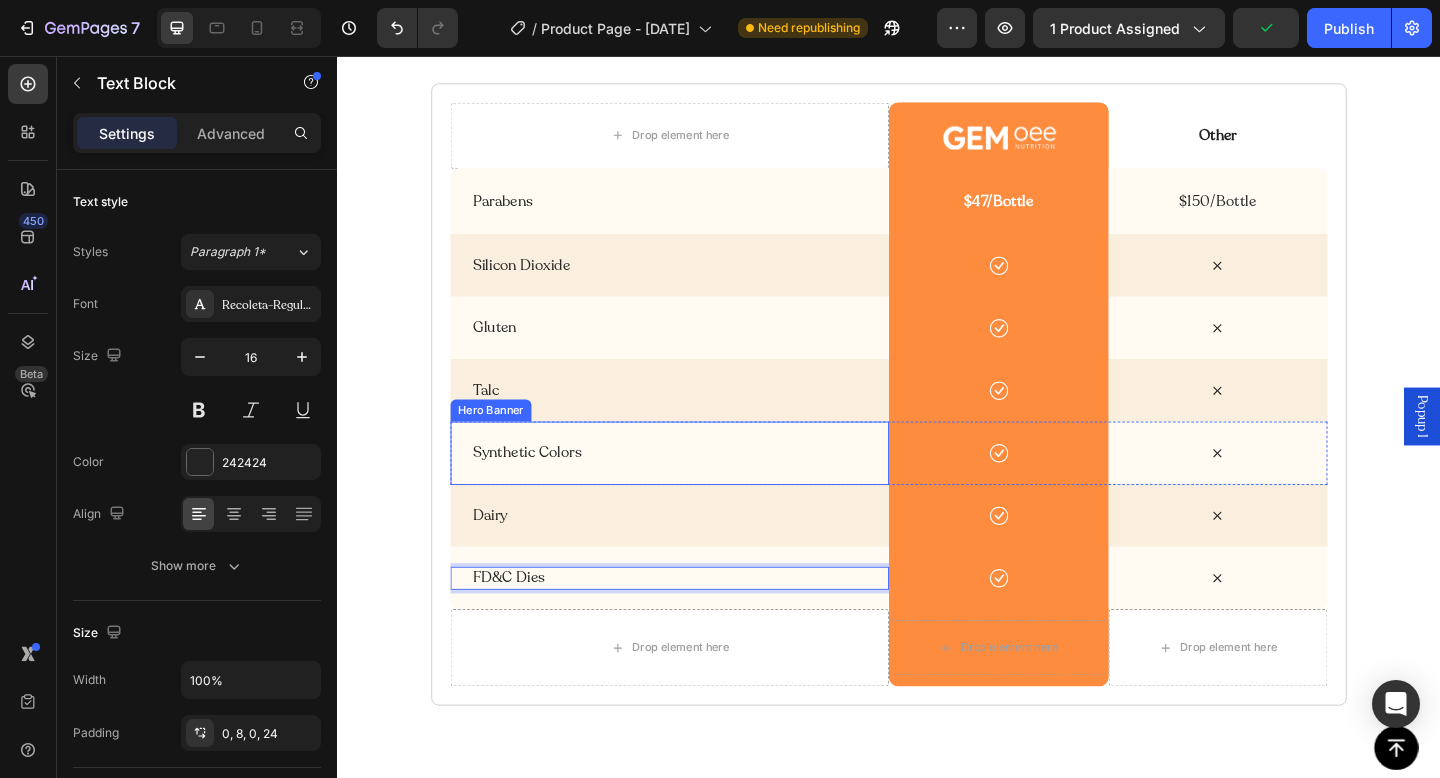 scroll, scrollTop: 4273, scrollLeft: 0, axis: vertical 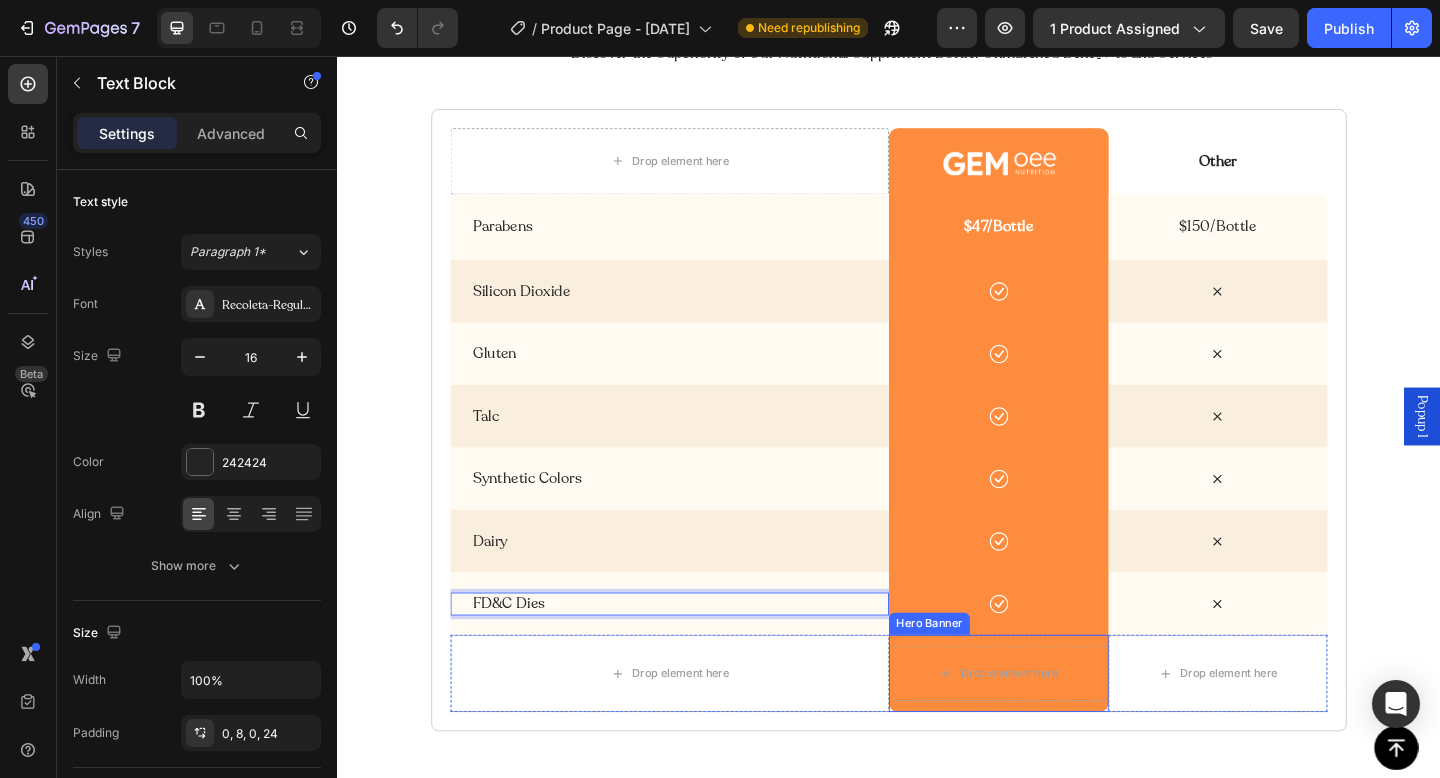 click on "Drop element here" at bounding box center [1056, 728] 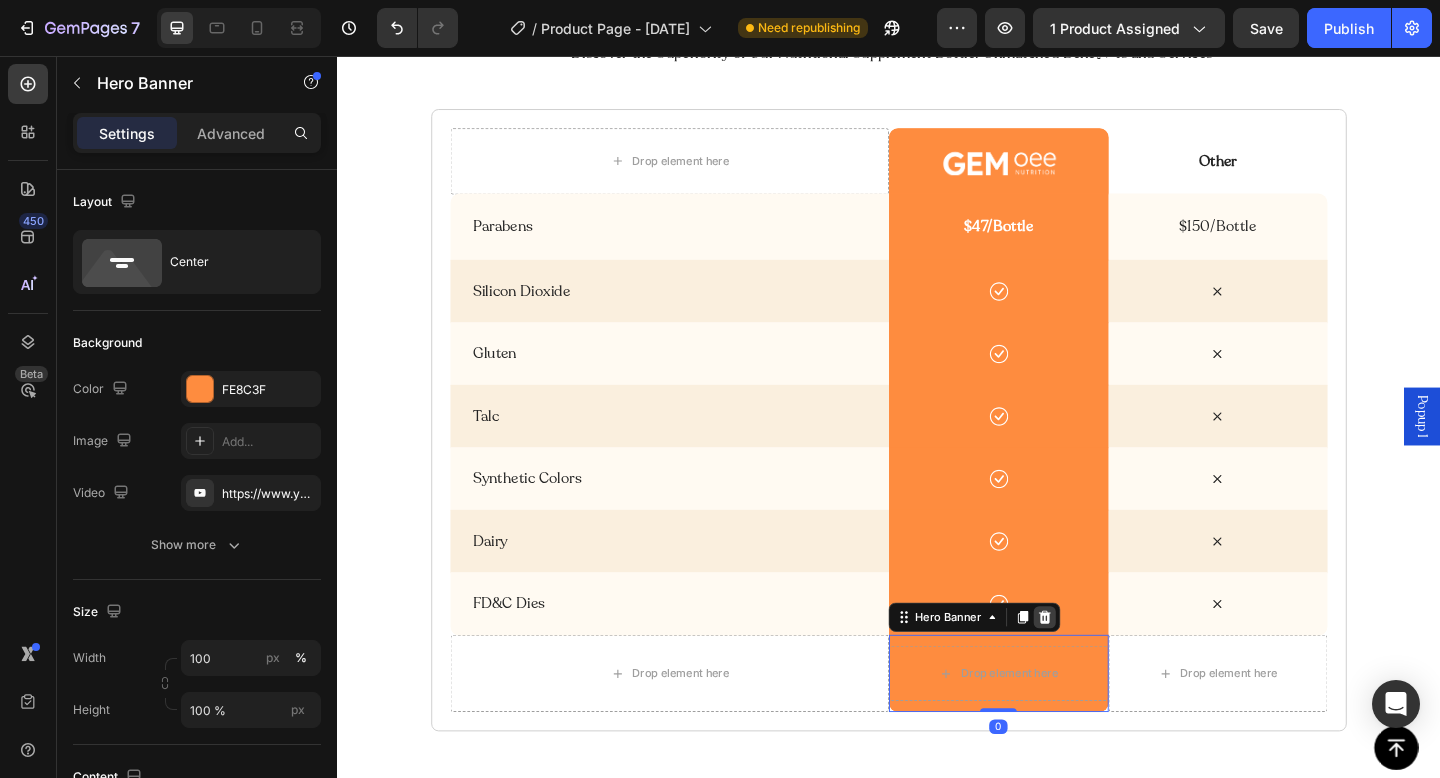 click 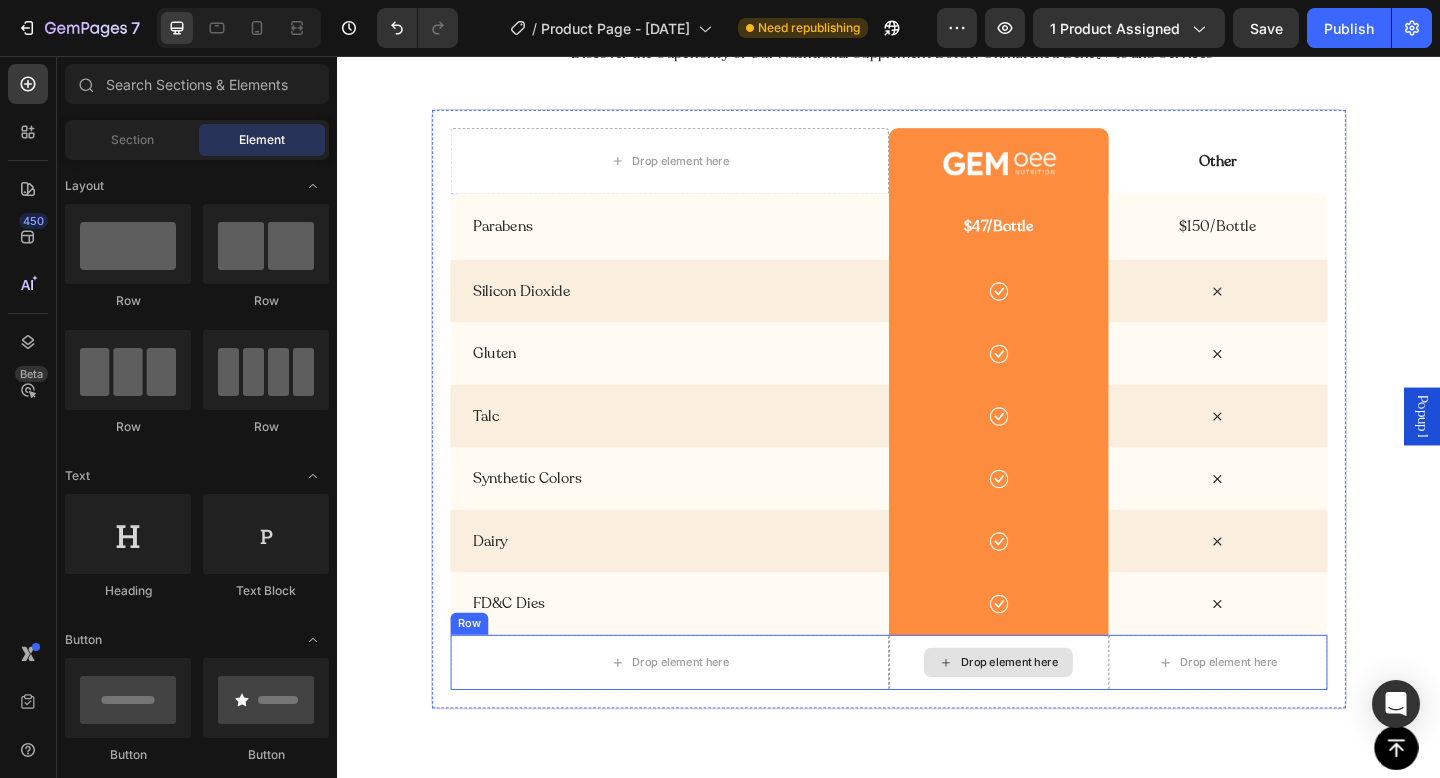 click on "Drop element here" at bounding box center [1056, 716] 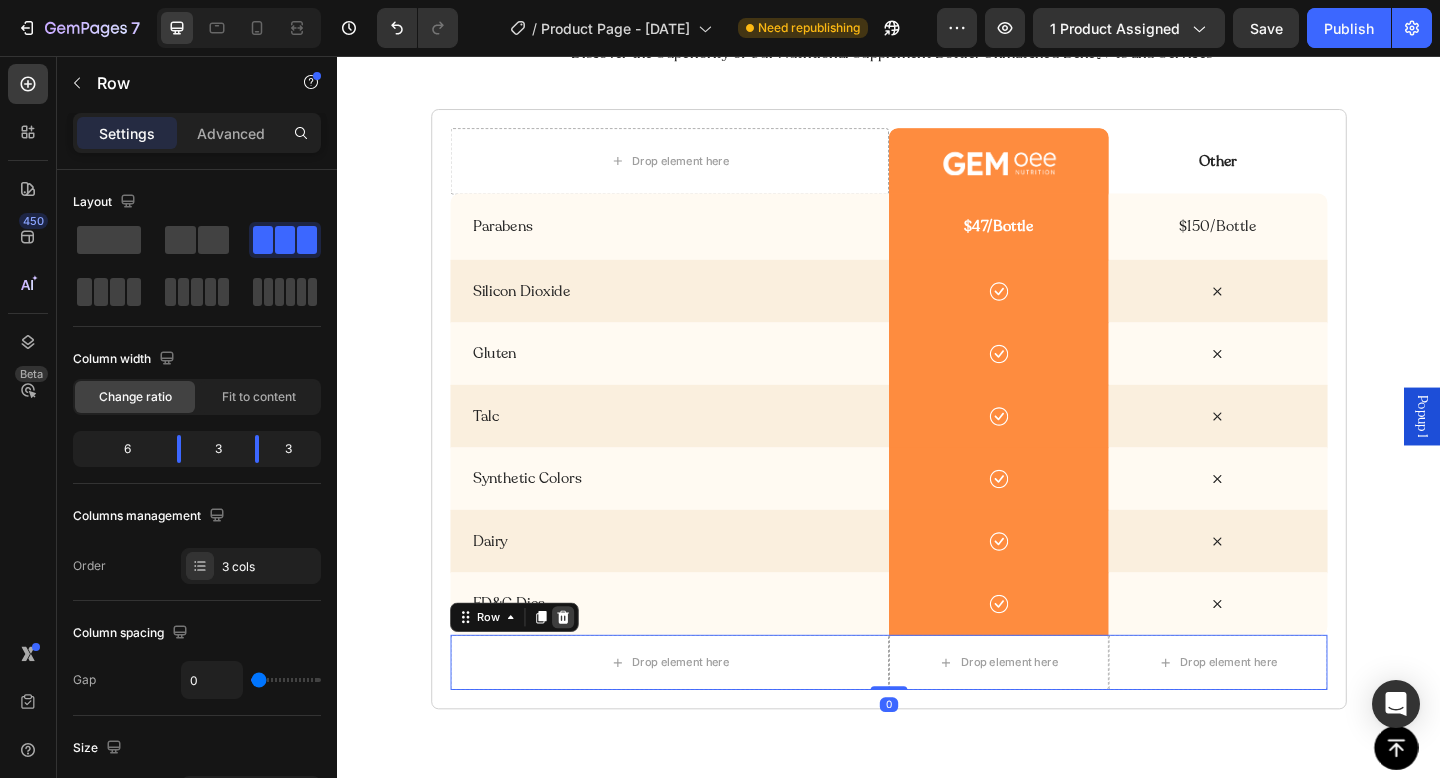click 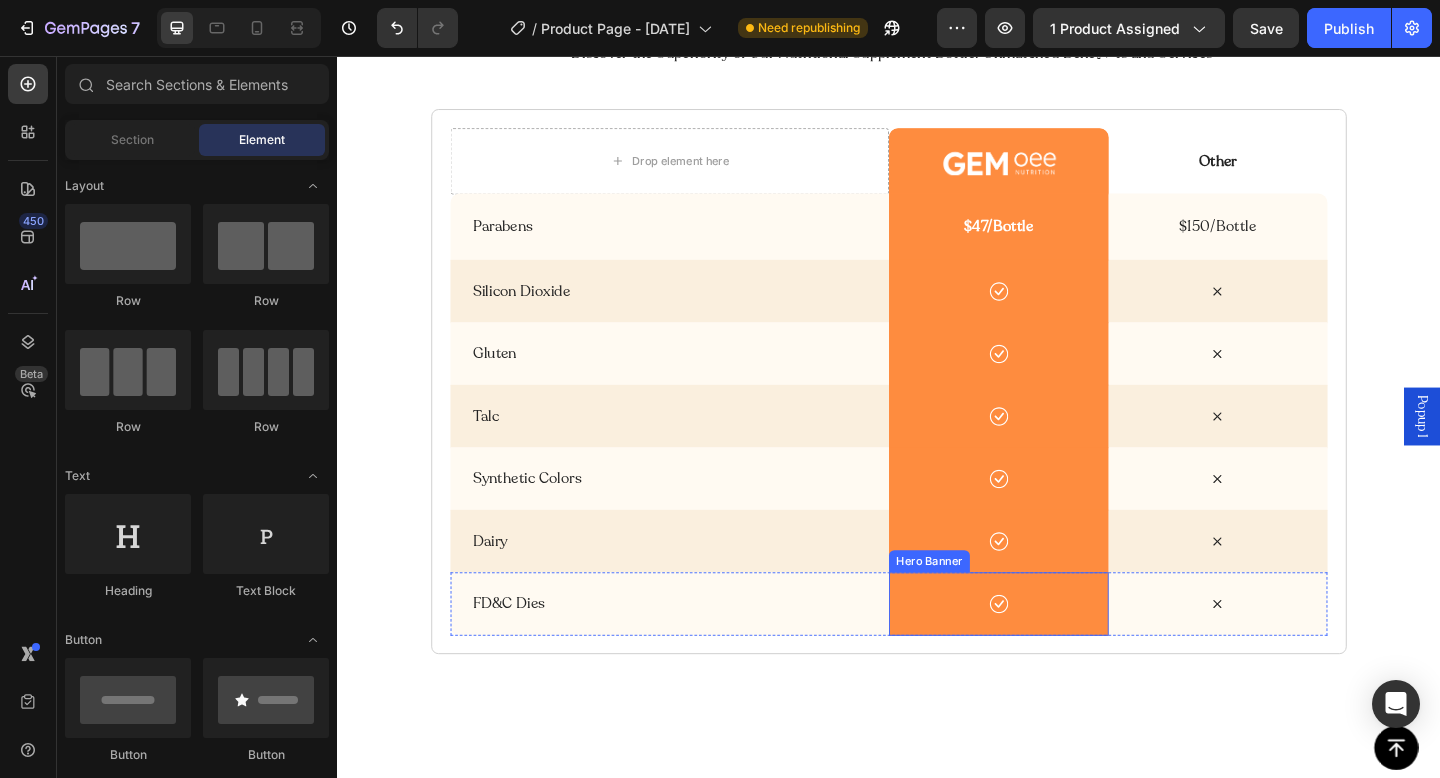 click on "Icon" at bounding box center (1056, 652) 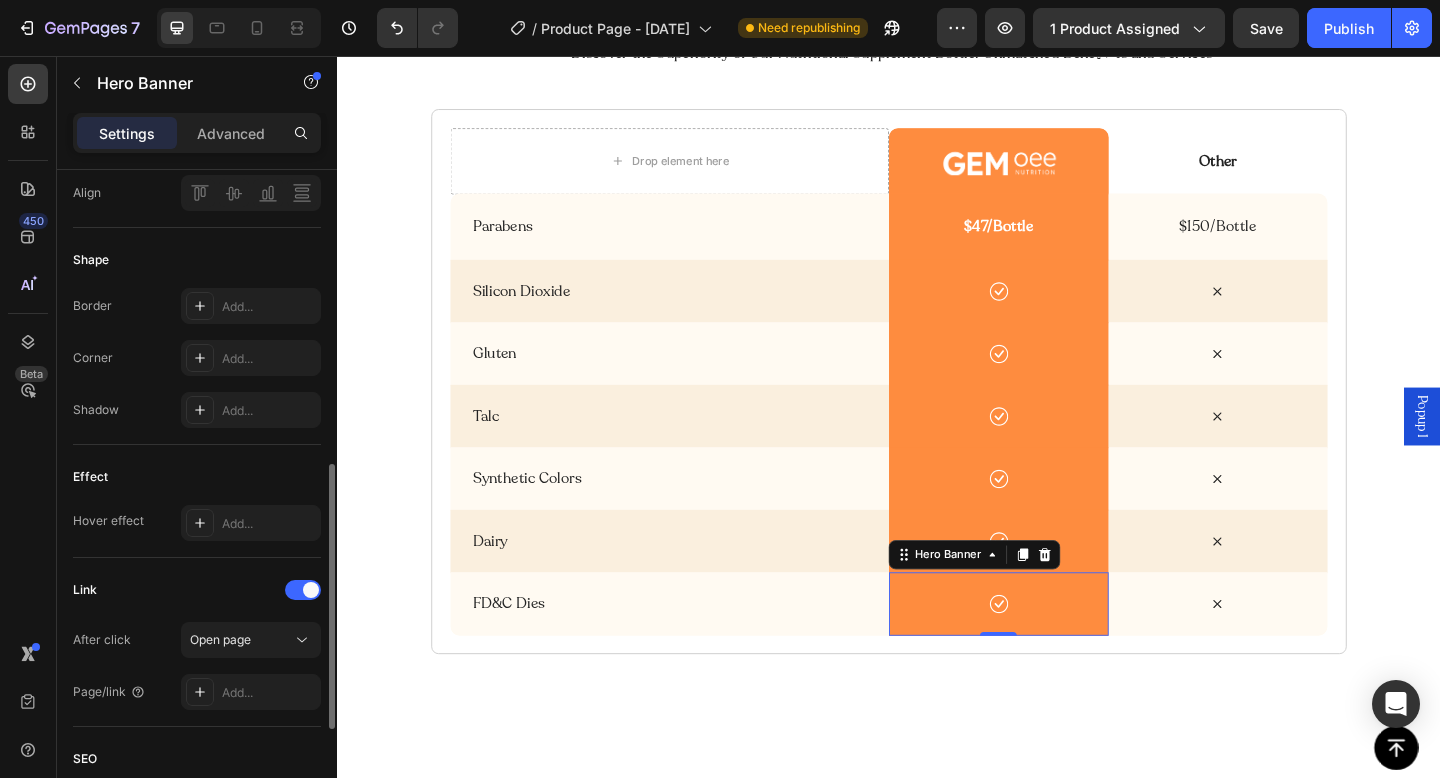 scroll, scrollTop: 740, scrollLeft: 0, axis: vertical 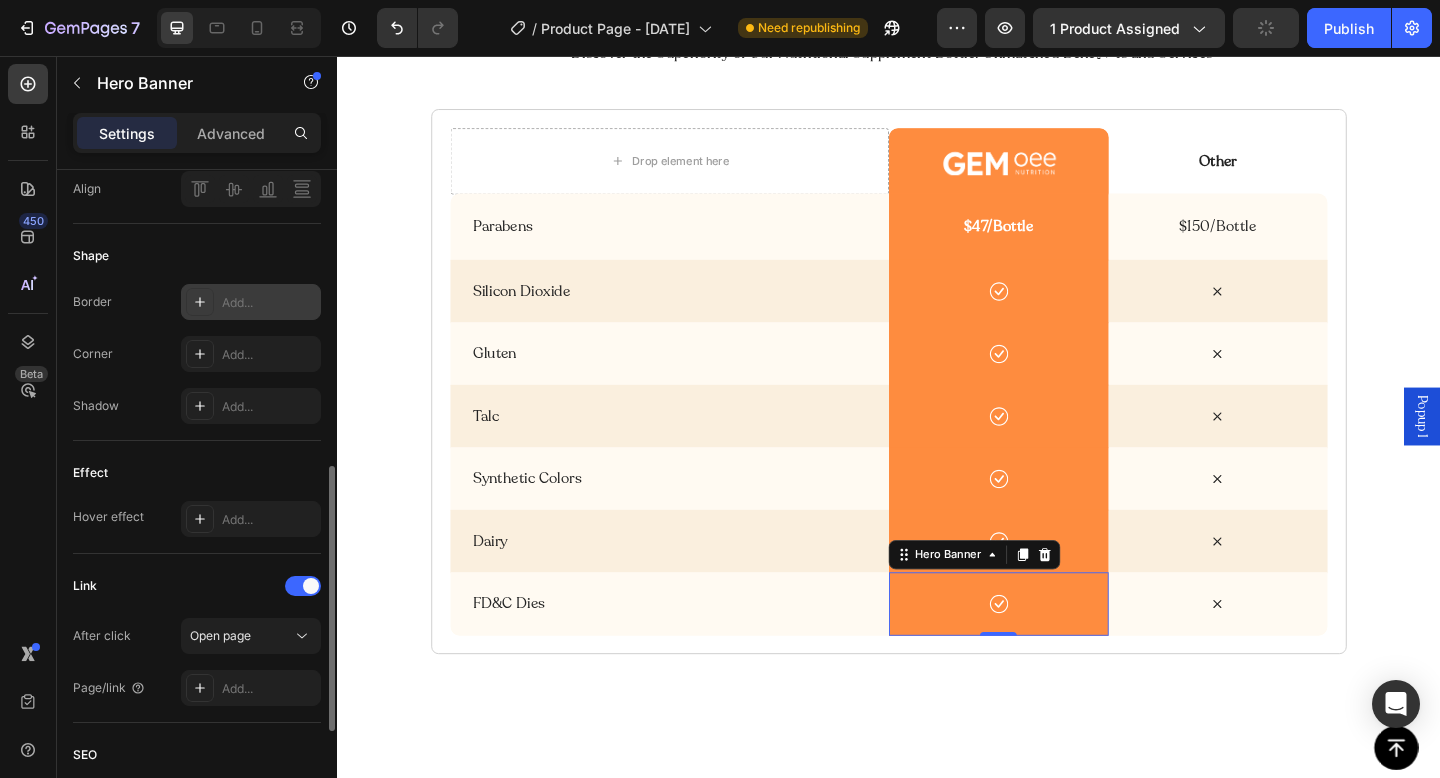 click on "Add..." at bounding box center (269, 303) 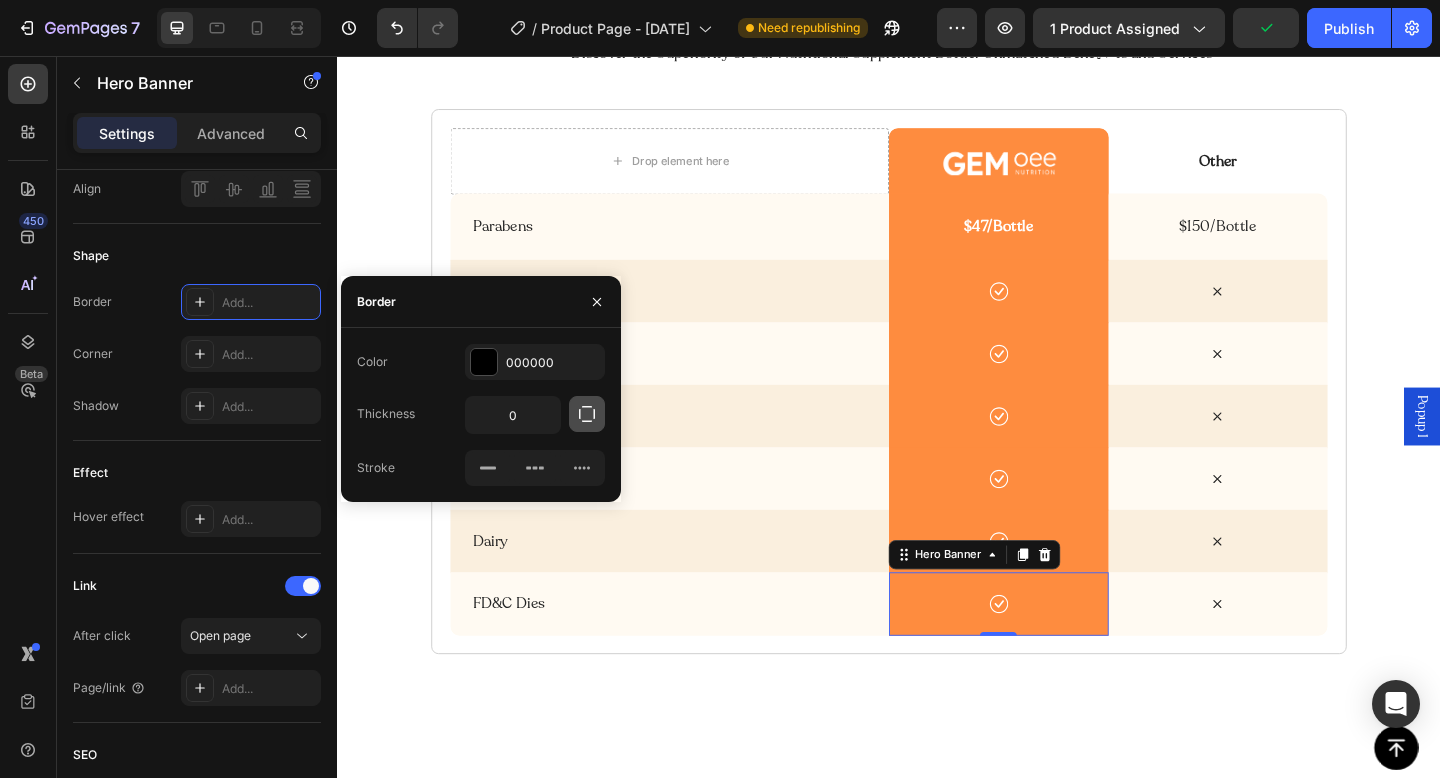 click 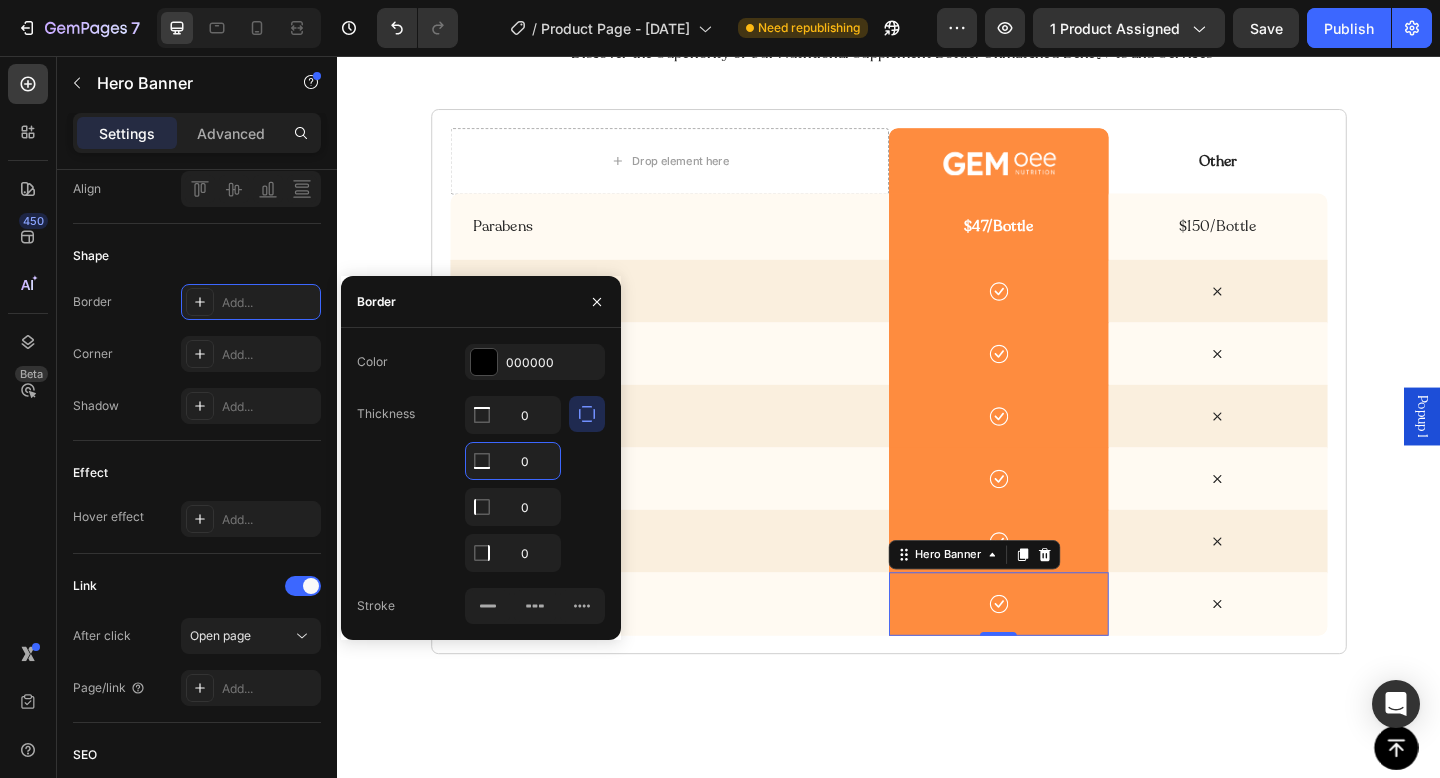 click on "0" at bounding box center [513, 461] 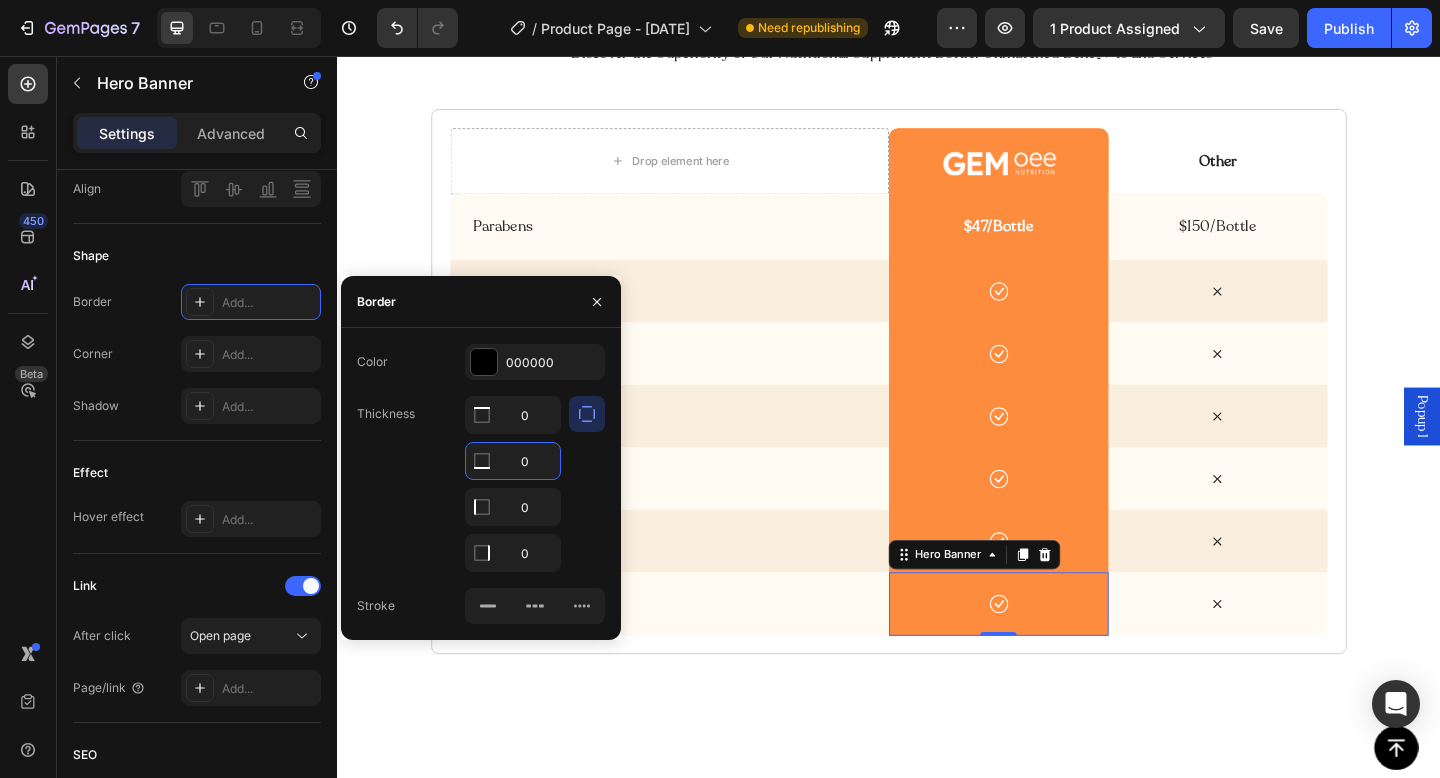 type on "8" 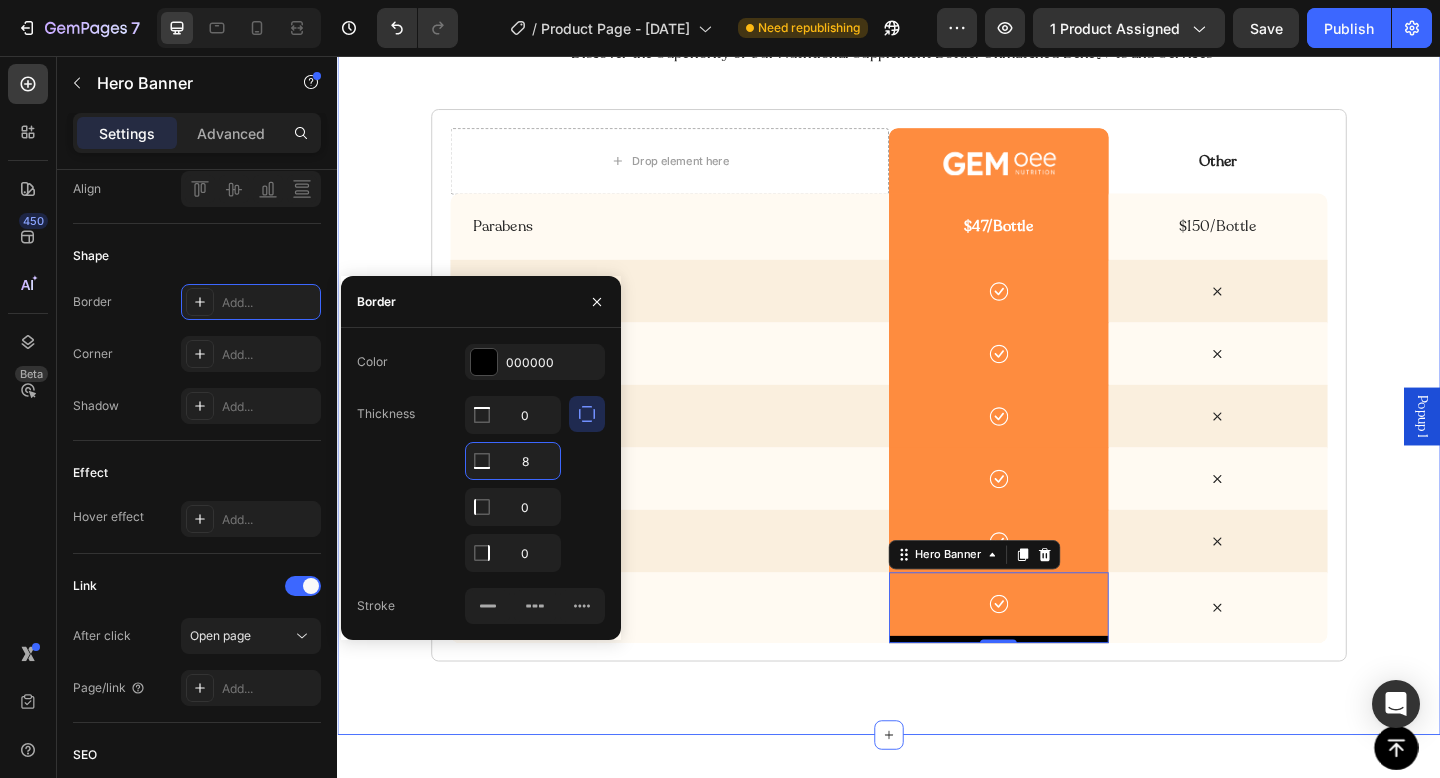 click on "Button" at bounding box center [937, 809] 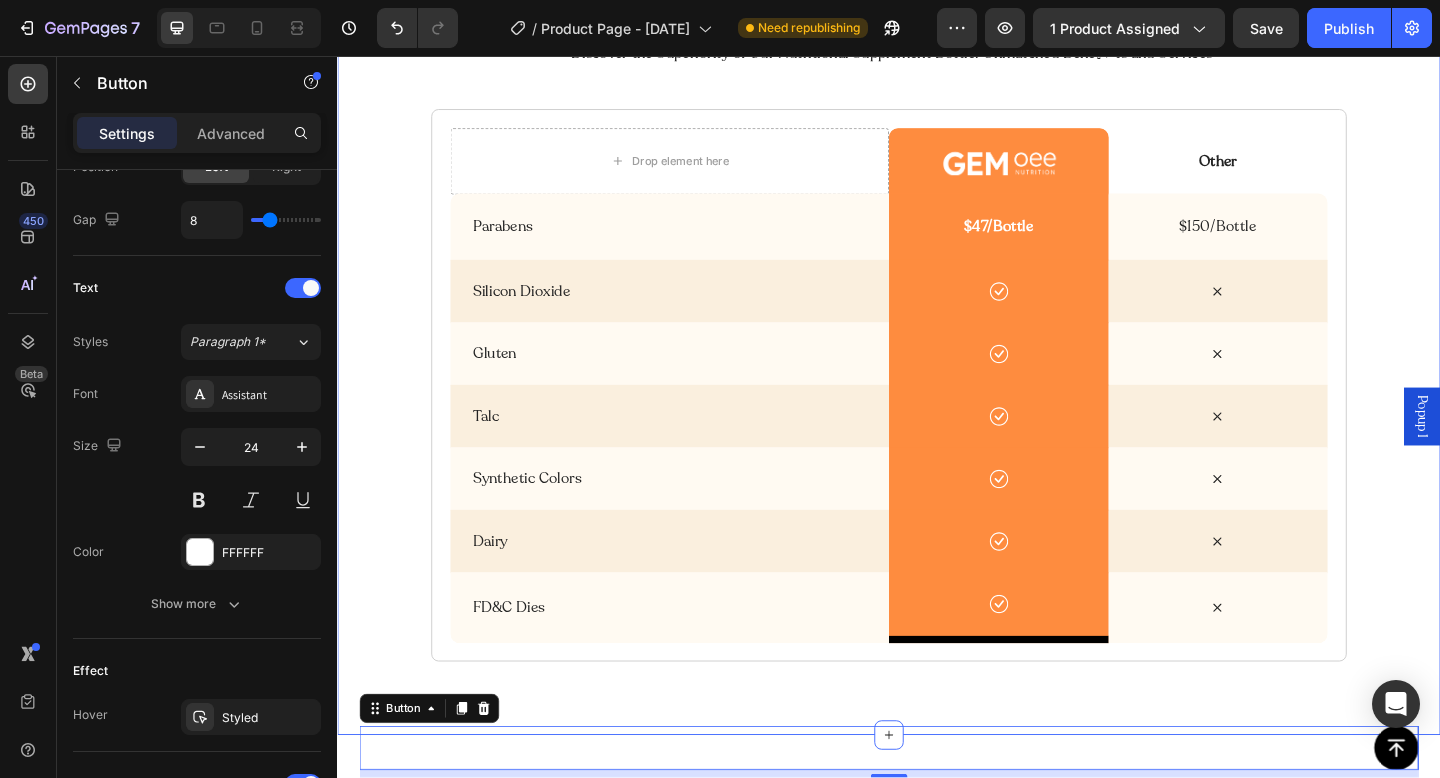 scroll, scrollTop: 0, scrollLeft: 0, axis: both 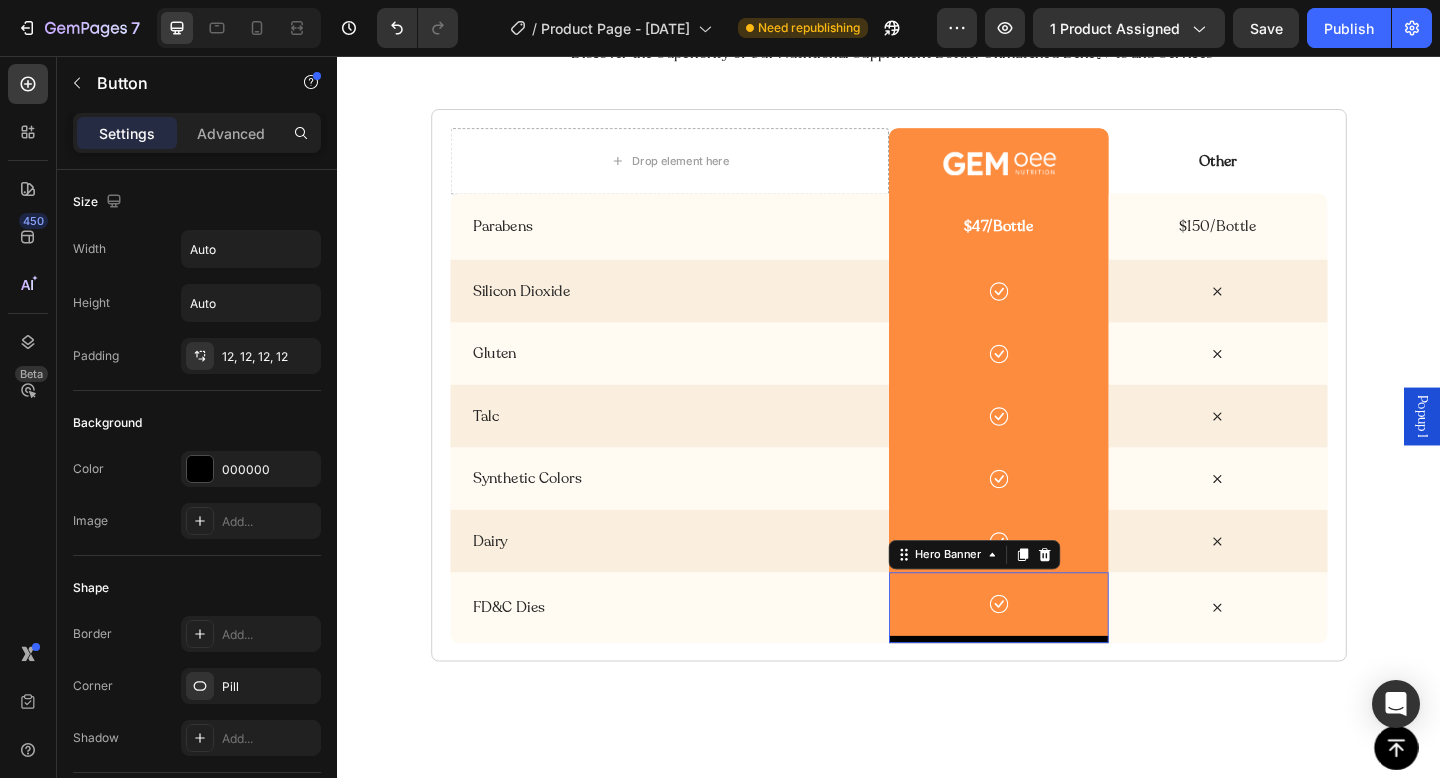 click on "Icon" at bounding box center [1056, 656] 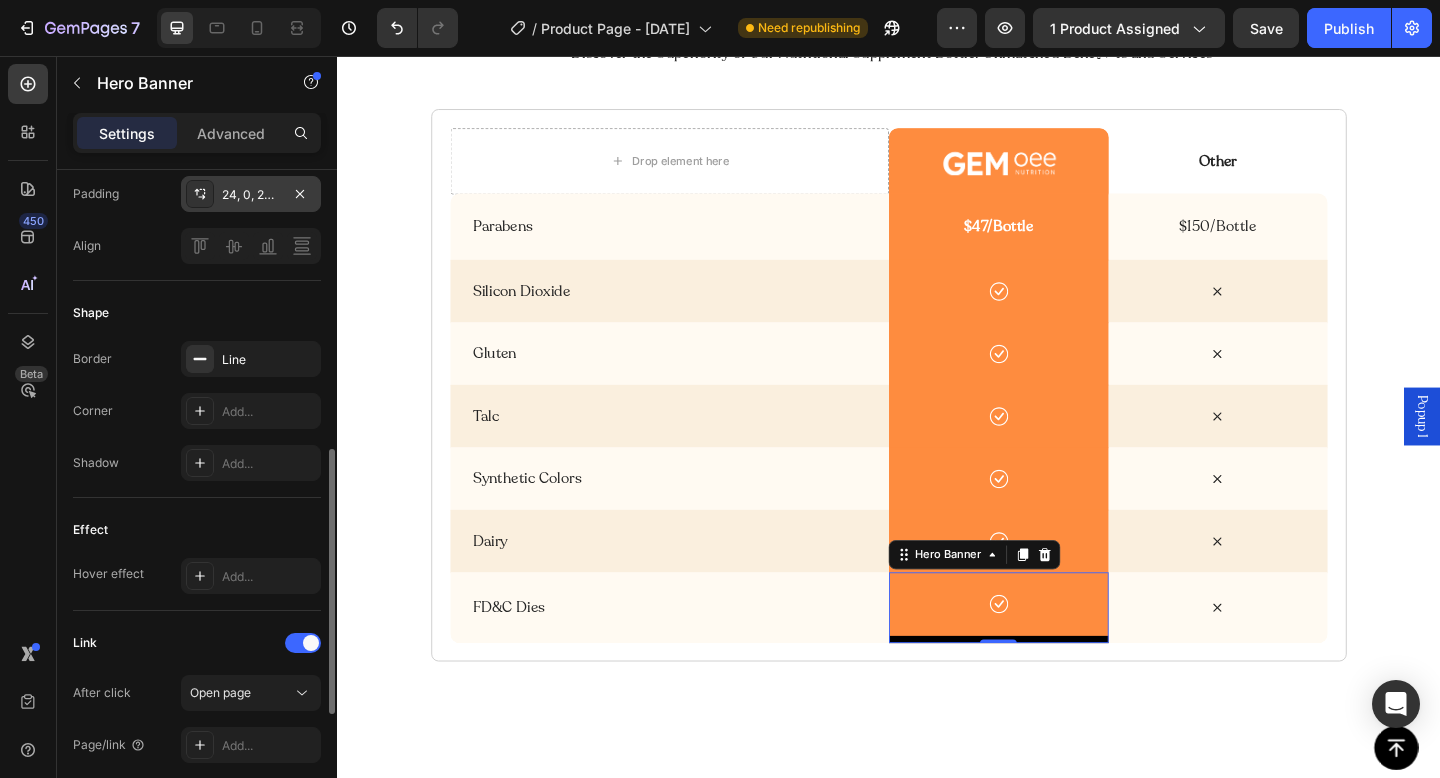 scroll, scrollTop: 687, scrollLeft: 0, axis: vertical 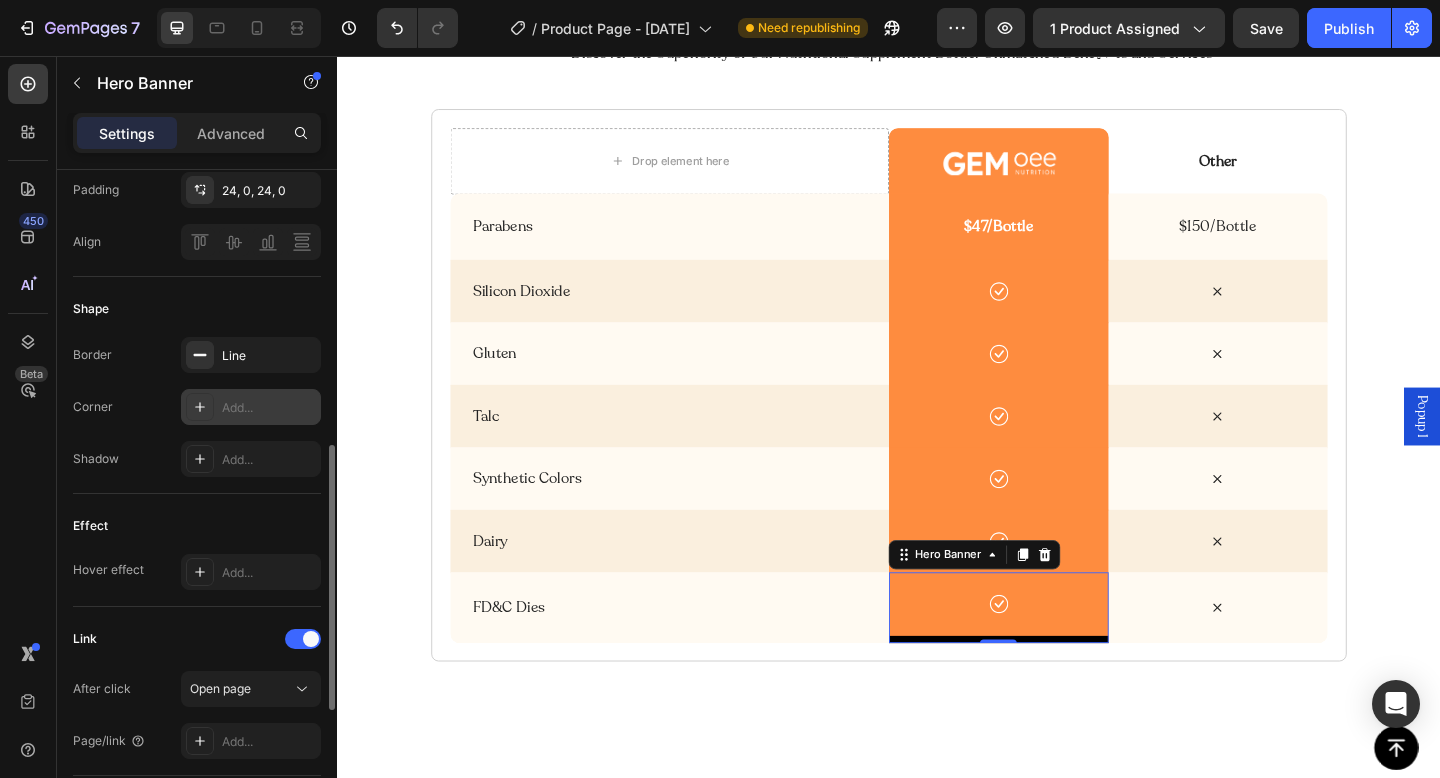 click on "Add..." at bounding box center (269, 408) 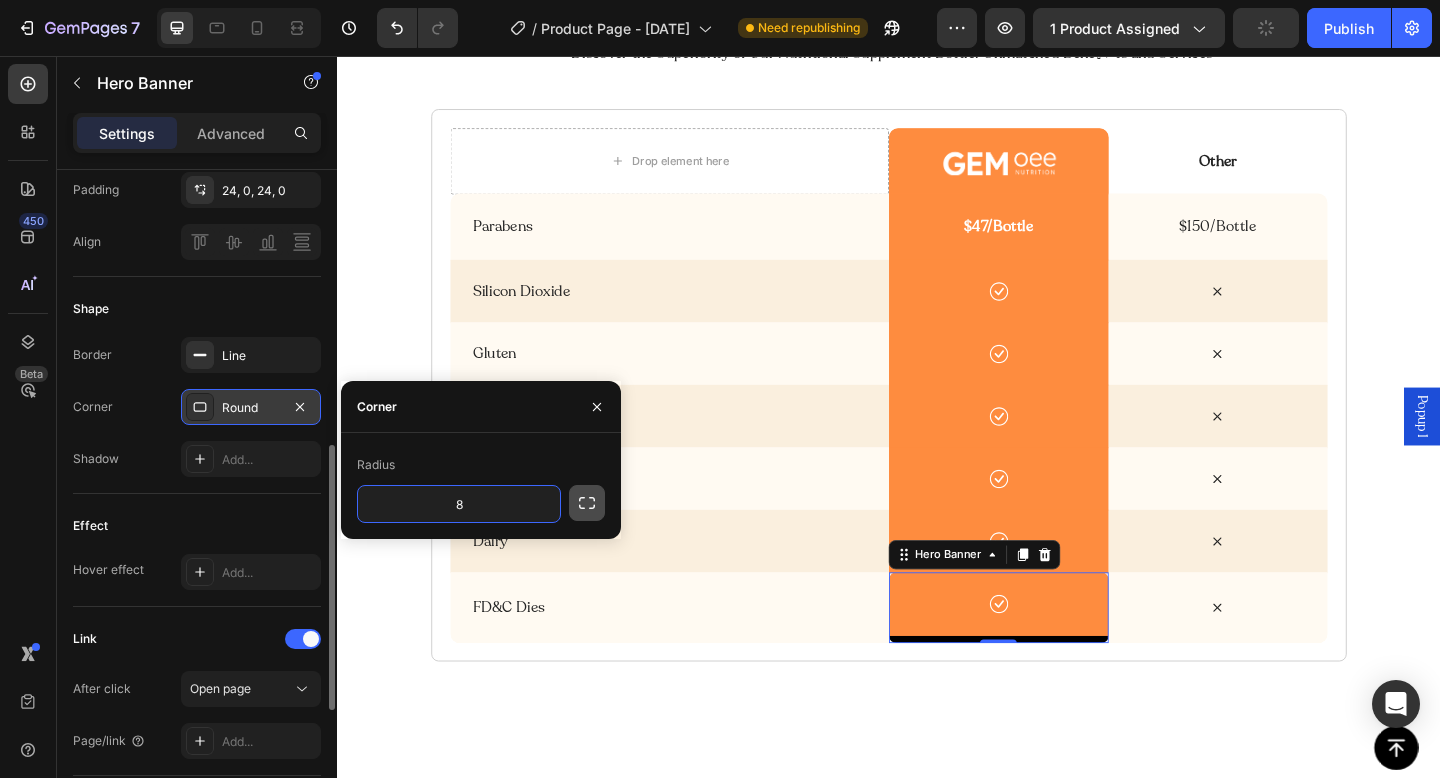 click at bounding box center (587, 503) 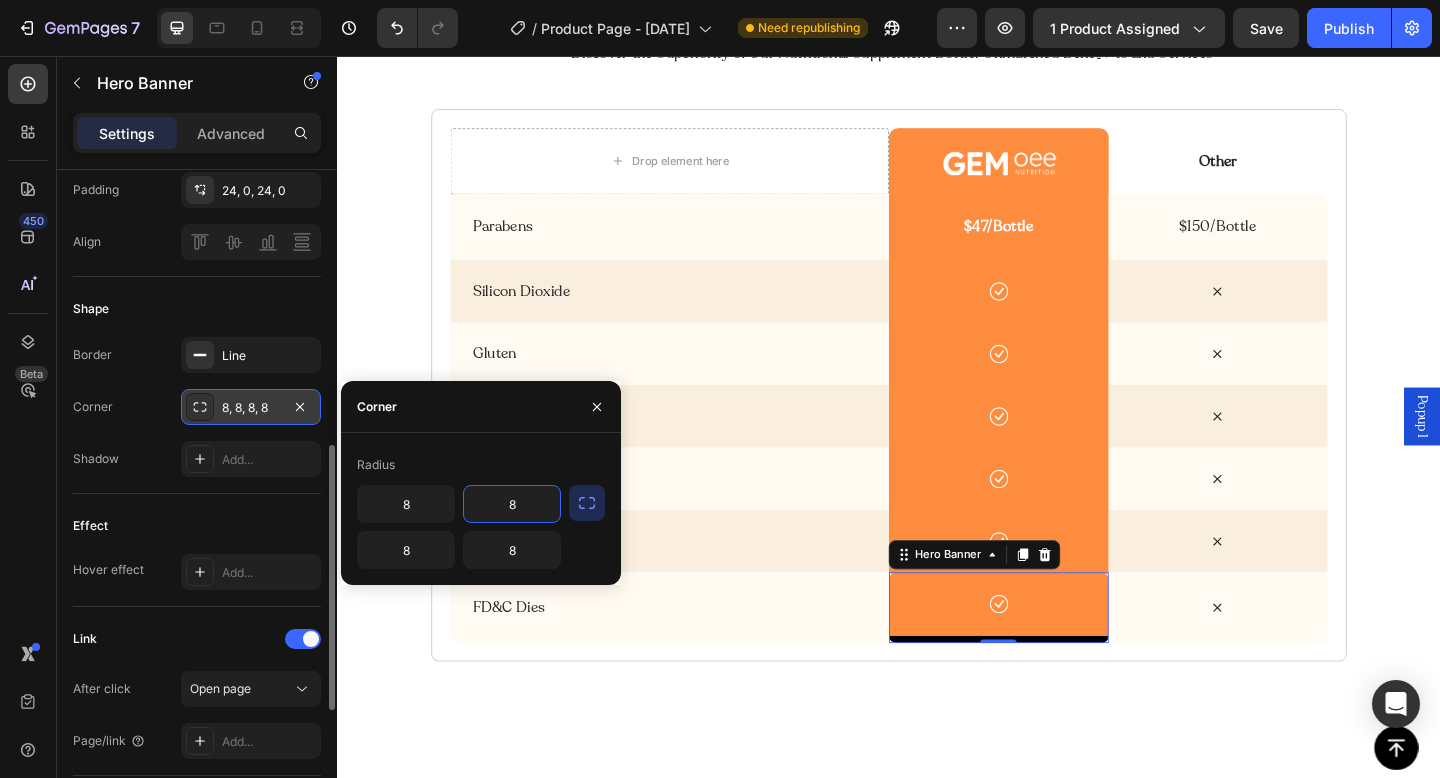 click on "8" at bounding box center [512, 504] 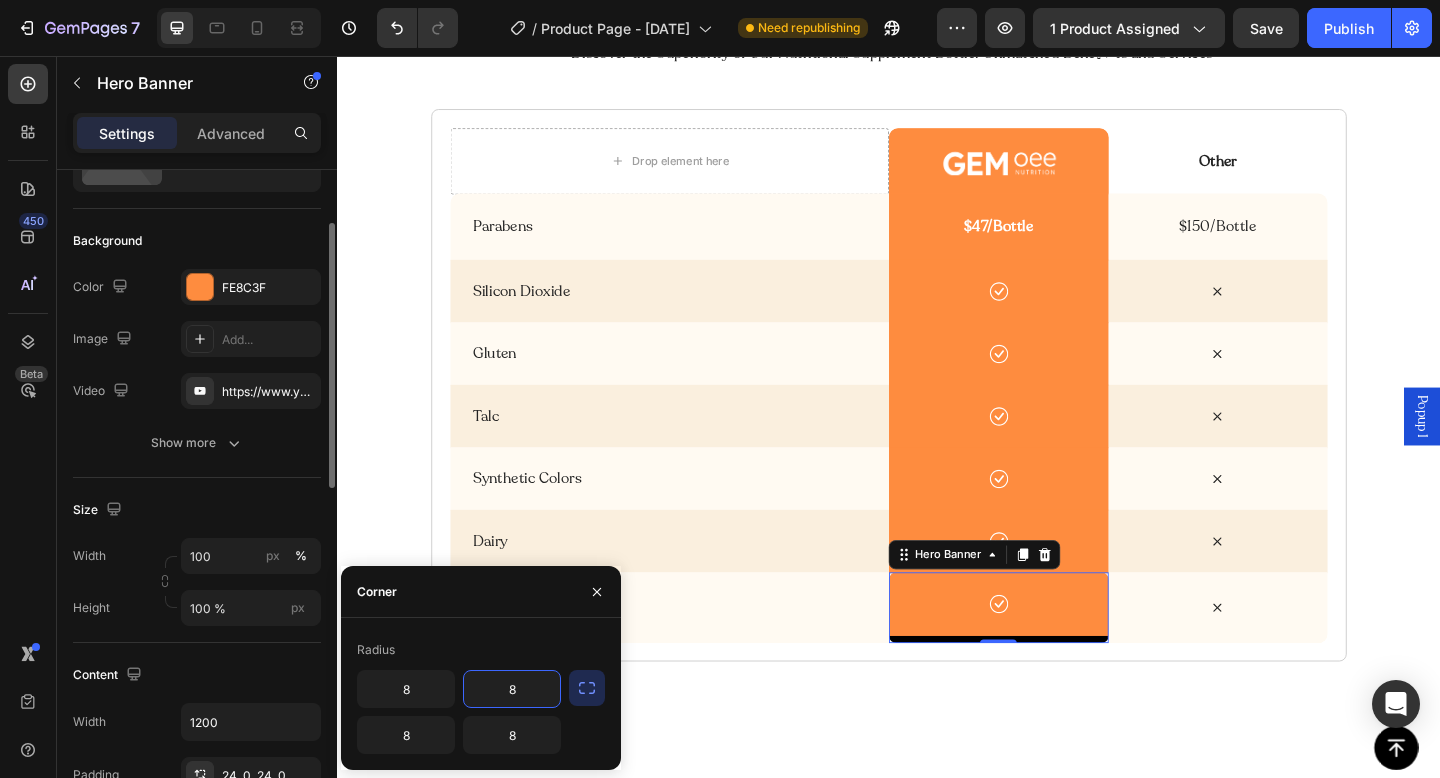 scroll, scrollTop: 98, scrollLeft: 0, axis: vertical 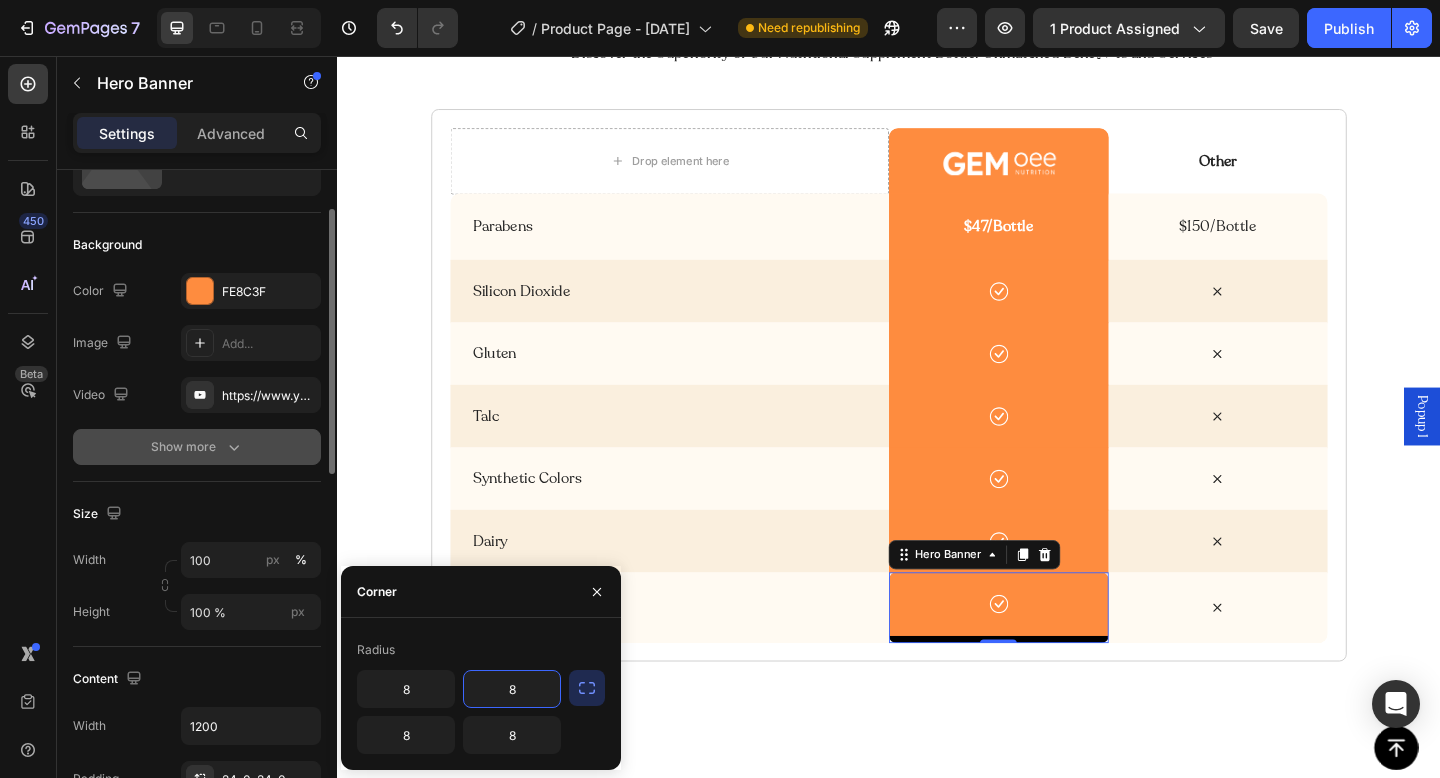 click on "Show more" at bounding box center (197, 447) 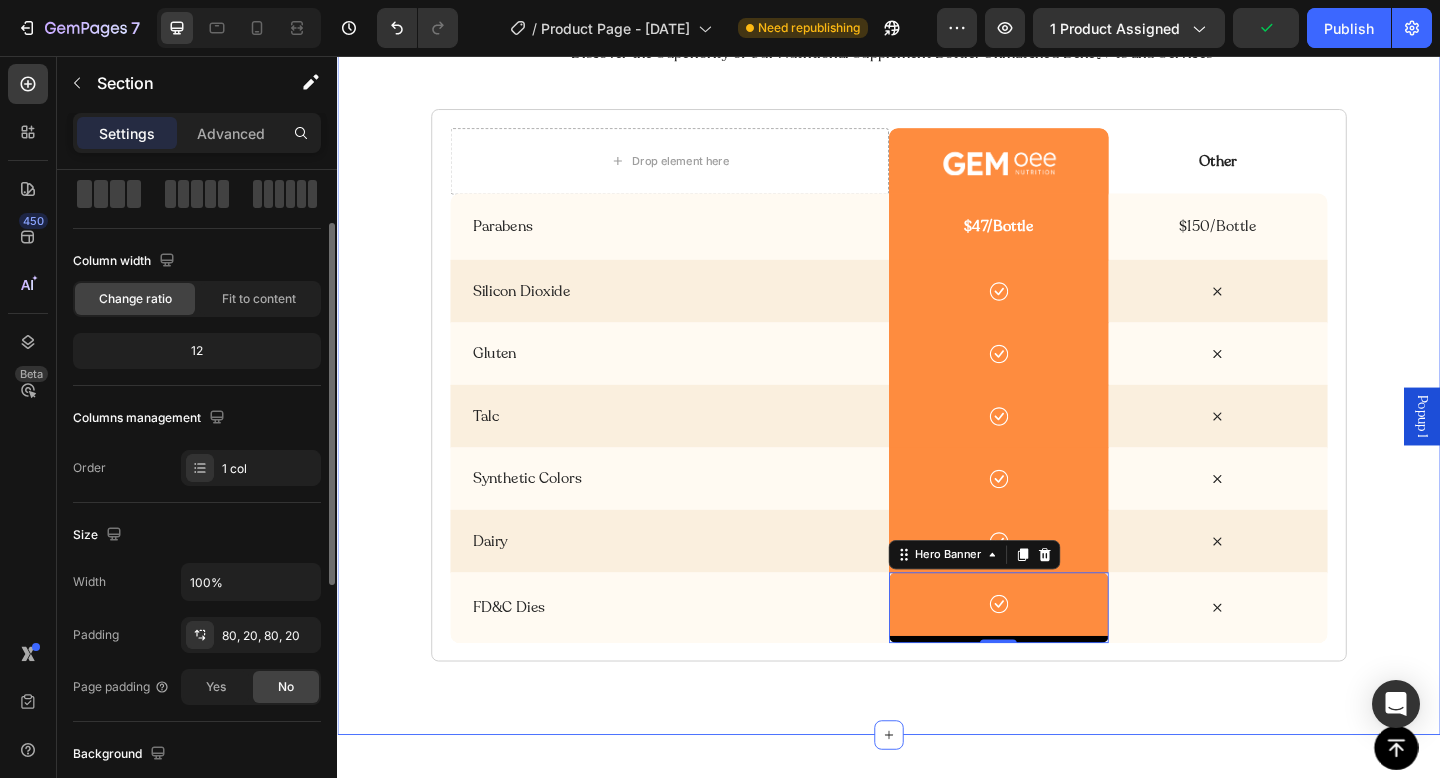 click on "unbeatable advantages over competitors Heading "Discover the Superiority of Our Nutritional Supplement Bottle: Unmatched Benefits and Services Text Block
Drop element here Image Hero Banner Other Text Block Hero Banner Row Parabens Text Block Hero Banner $47/Bottle Text Block Hero Banner $150/Bottle Text Block Hero Banner Row Silicon Dioxide  Text Block Hero Banner
Icon Hero Banner
Icon Hero Banner Row Gluten Text Block Hero Banner
Icon Hero Banner
Icon Hero Banner Row Talc Text Block Hero Banner
Icon Hero Banner
Icon Hero Banner Row Synthetic Colors  Text Block Hero Banner
Icon Hero Banner
Icon Hero Banner Row Dairy Text Block Hero Banner
Icon Hero Banner   0
Icon Hero Banner Row Row Row Section 11" at bounding box center [937, 346] 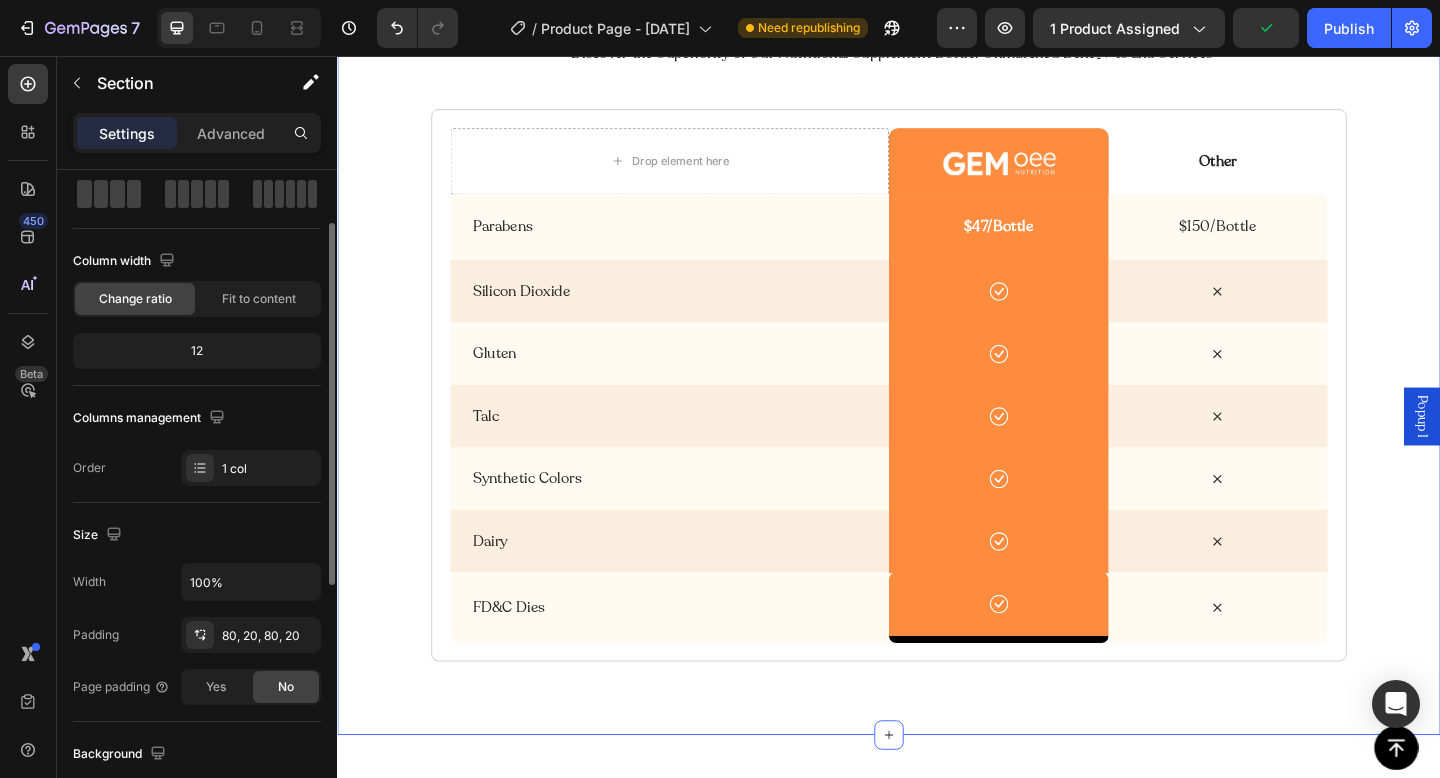 scroll, scrollTop: 0, scrollLeft: 0, axis: both 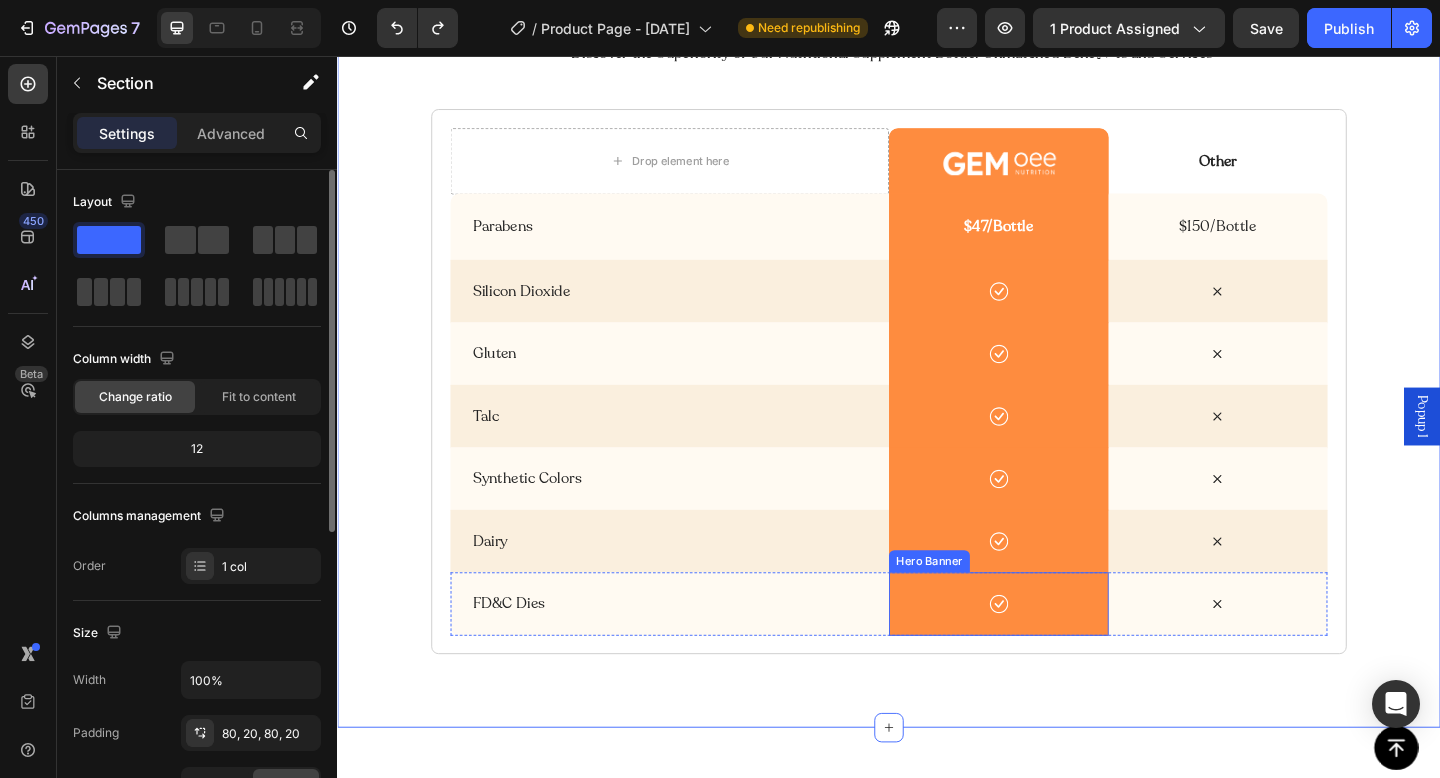 click on "Icon" at bounding box center [1056, 652] 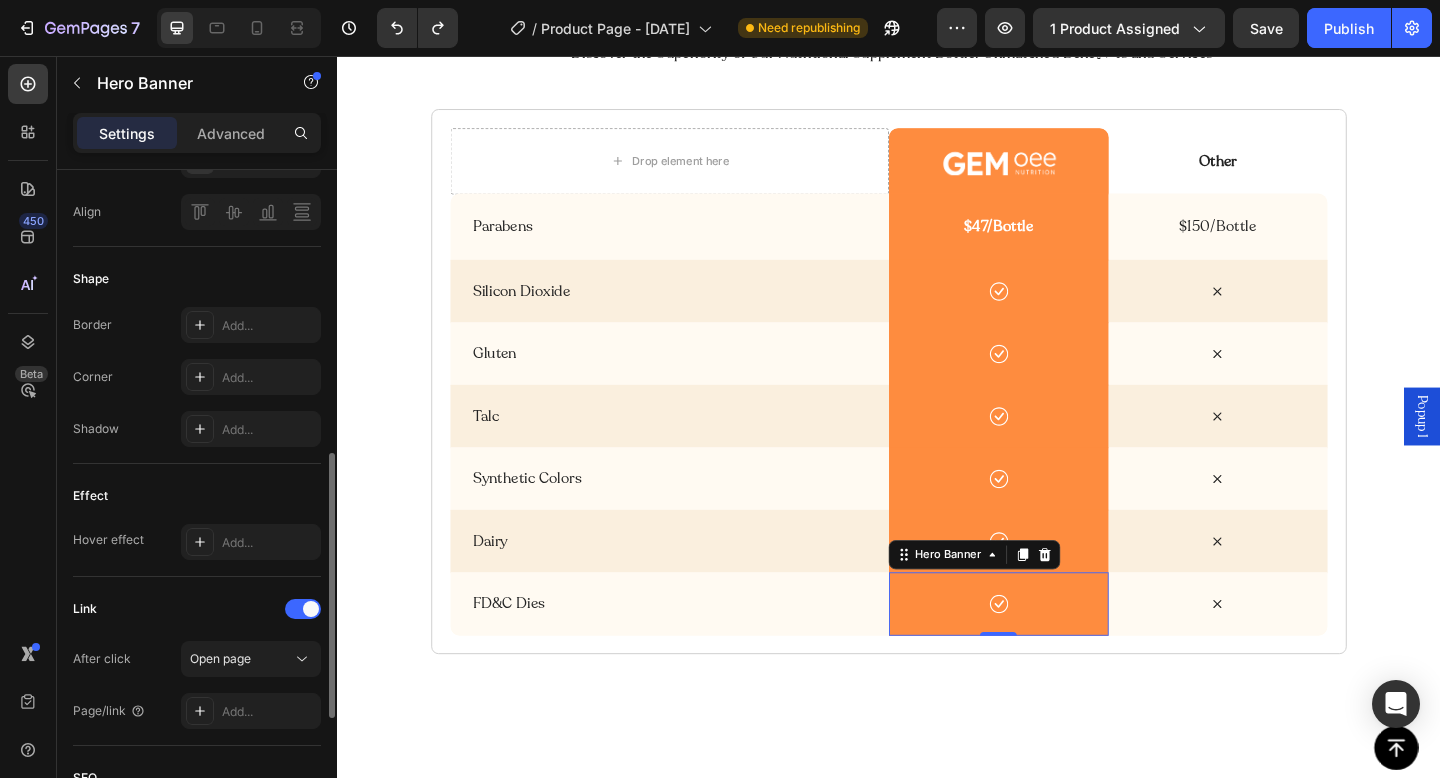scroll, scrollTop: 718, scrollLeft: 0, axis: vertical 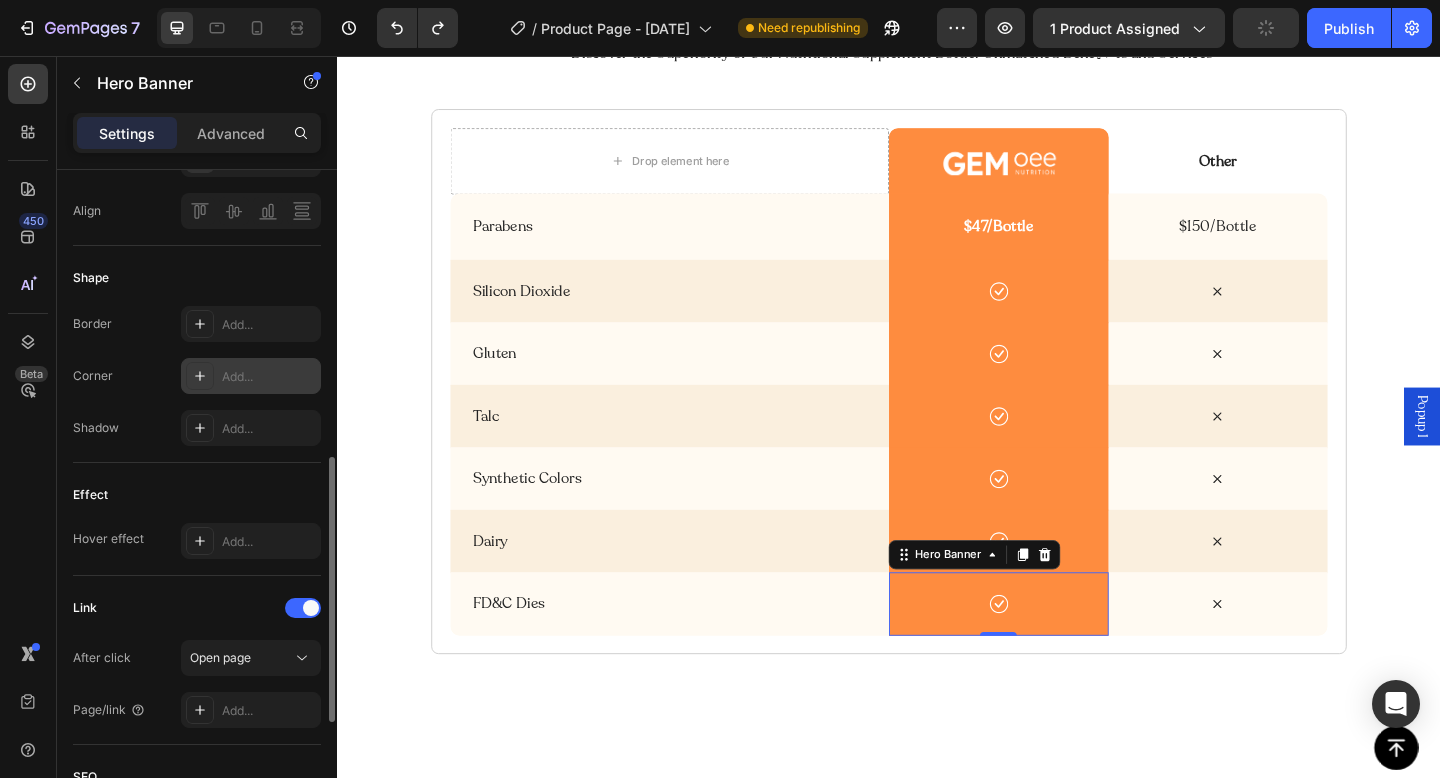 click on "Add..." at bounding box center [251, 376] 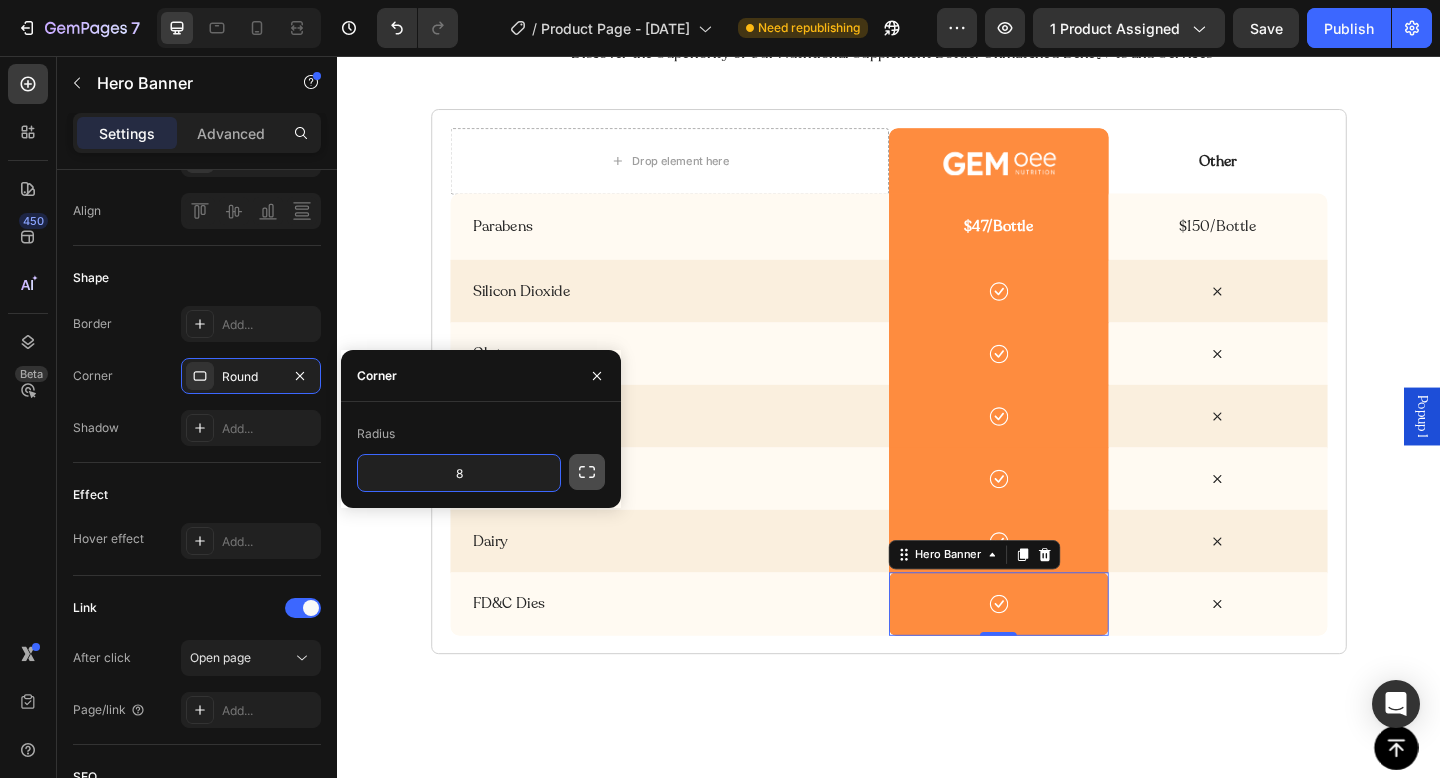 click 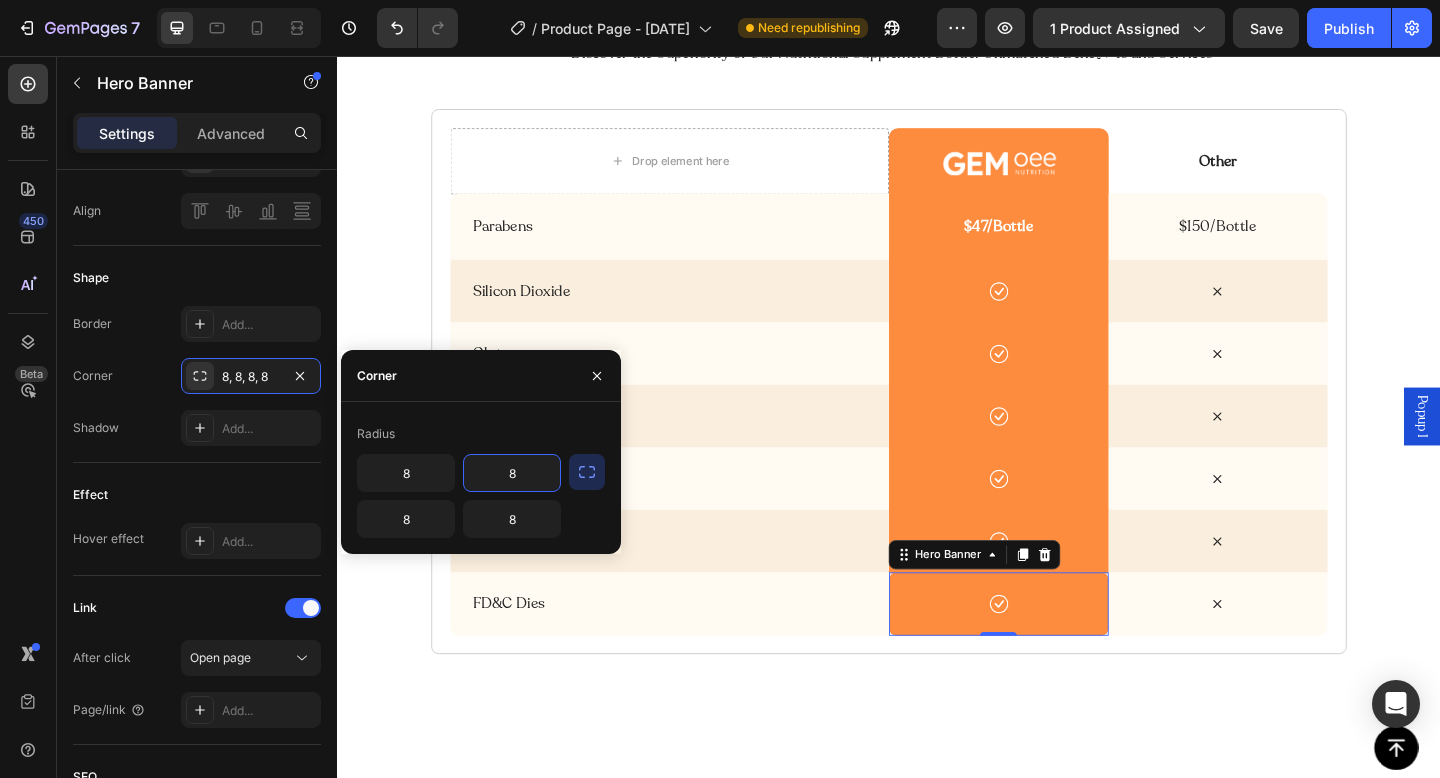 click on "8" at bounding box center [512, 473] 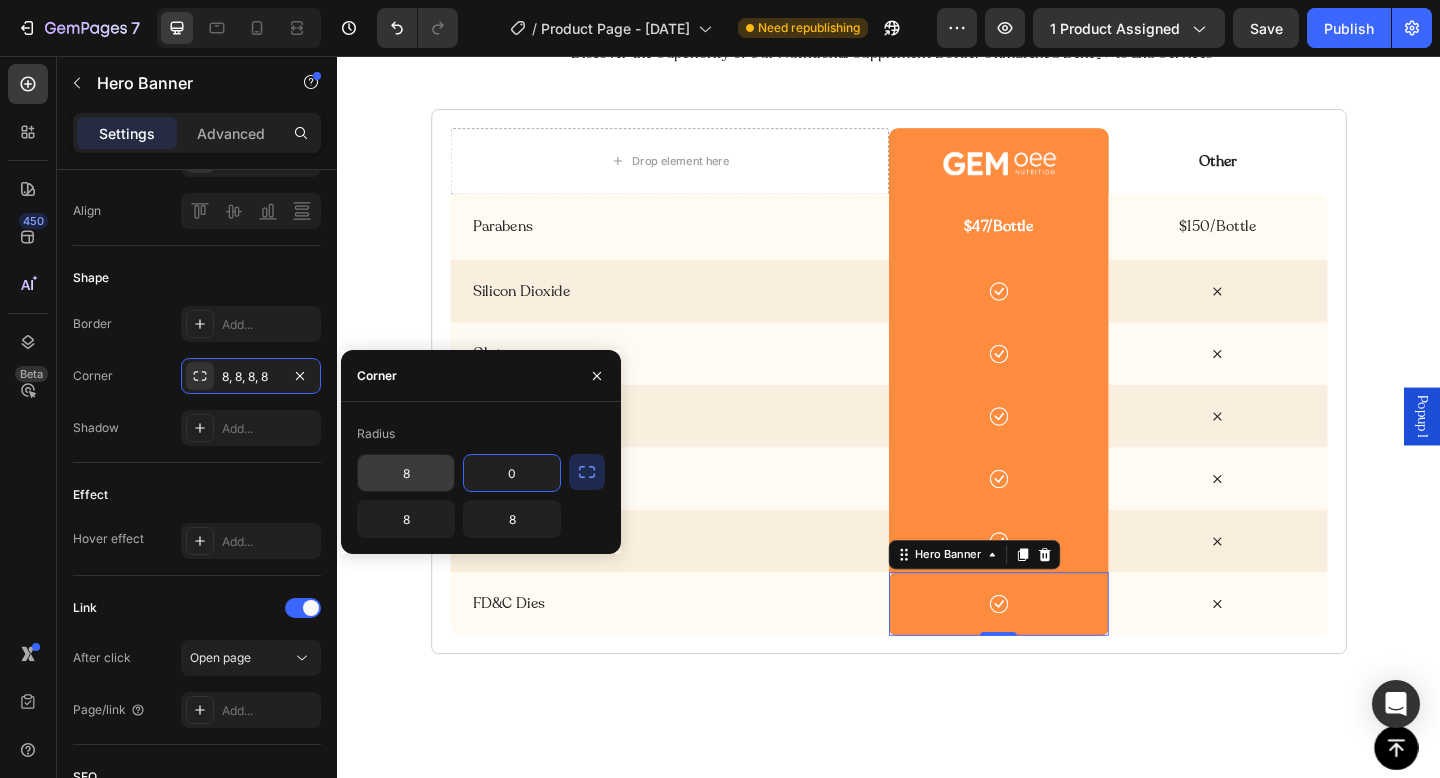 type on "0" 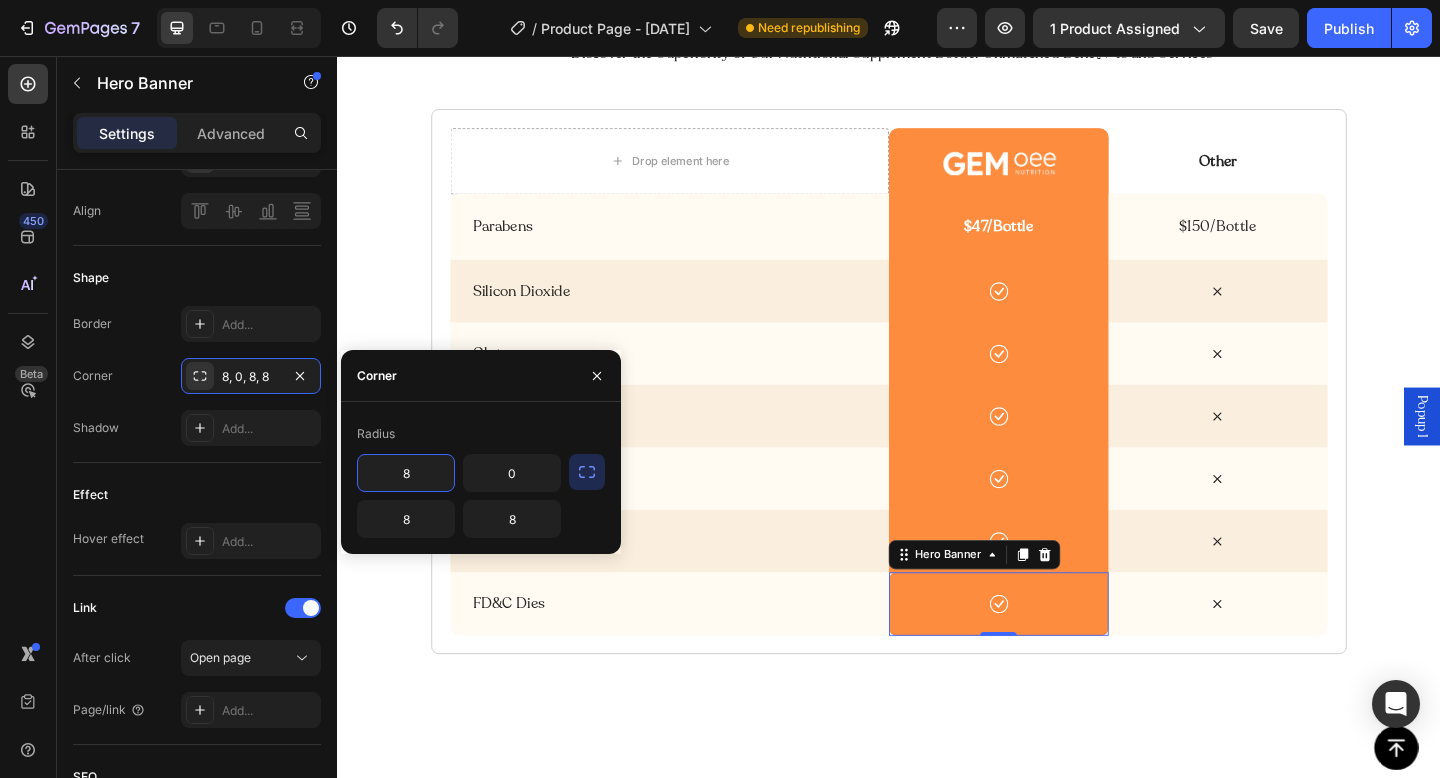 type on "0" 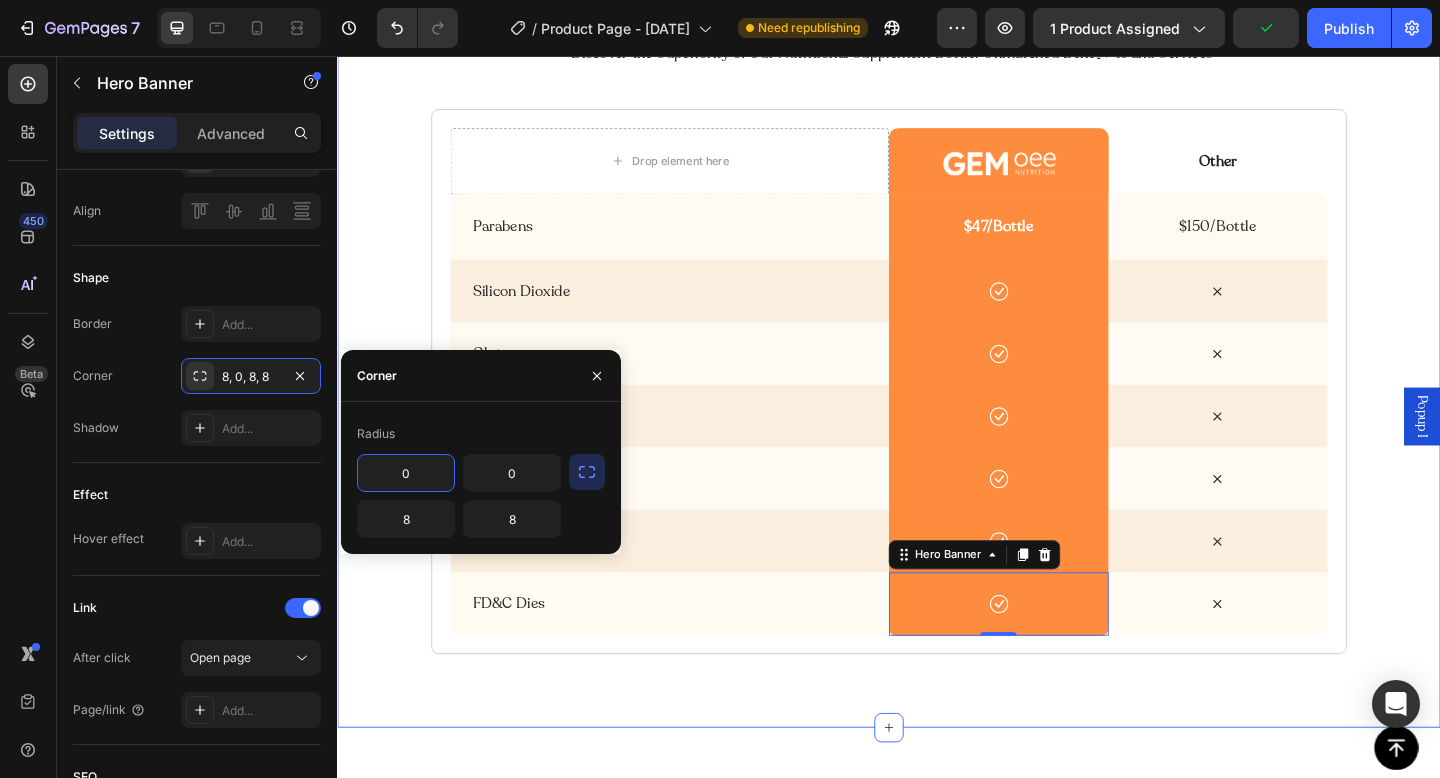 click on "unbeatable advantages over competitors Heading "Discover the Superiority of Our Nutritional Supplement Bottle: Unmatched Benefits and Services Text Block
Drop element here Image Hero Banner Other Text Block Hero Banner Row Parabens Text Block Hero Banner $47/Bottle Text Block Hero Banner $150/Bottle Text Block Hero Banner Row Silicon Dioxide  Text Block Hero Banner
Icon Hero Banner
Icon Hero Banner Row Gluten Text Block Hero Banner
Icon Hero Banner
Icon Hero Banner Row Talc Text Block Hero Banner
Icon Hero Banner
Icon Hero Banner Row Synthetic Colors  Text Block Hero Banner
Icon Hero Banner
Icon Hero Banner Row Dairy Text Block Hero Banner
Icon Hero Banner   0
Icon Hero Banner Row Row Row Section 11" at bounding box center (937, 342) 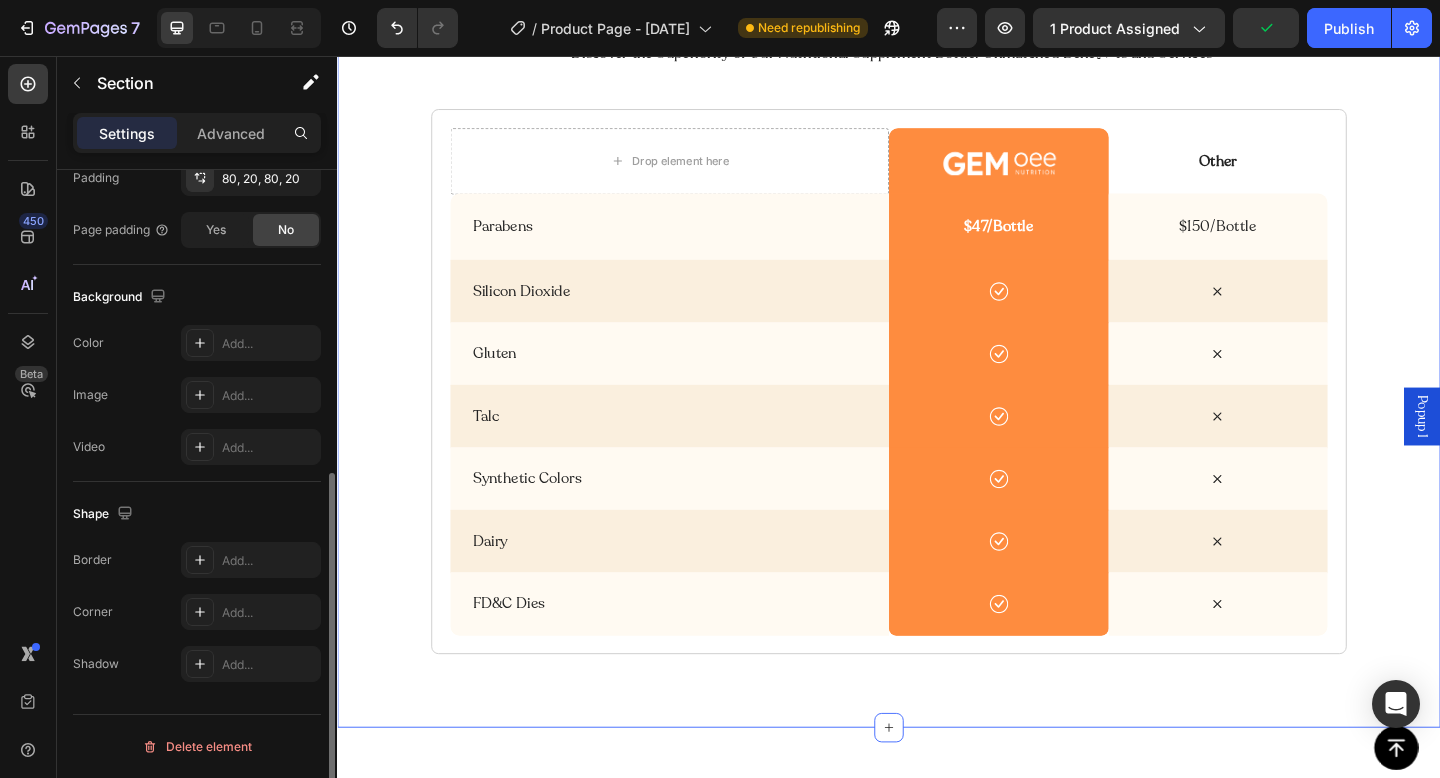 scroll, scrollTop: 0, scrollLeft: 0, axis: both 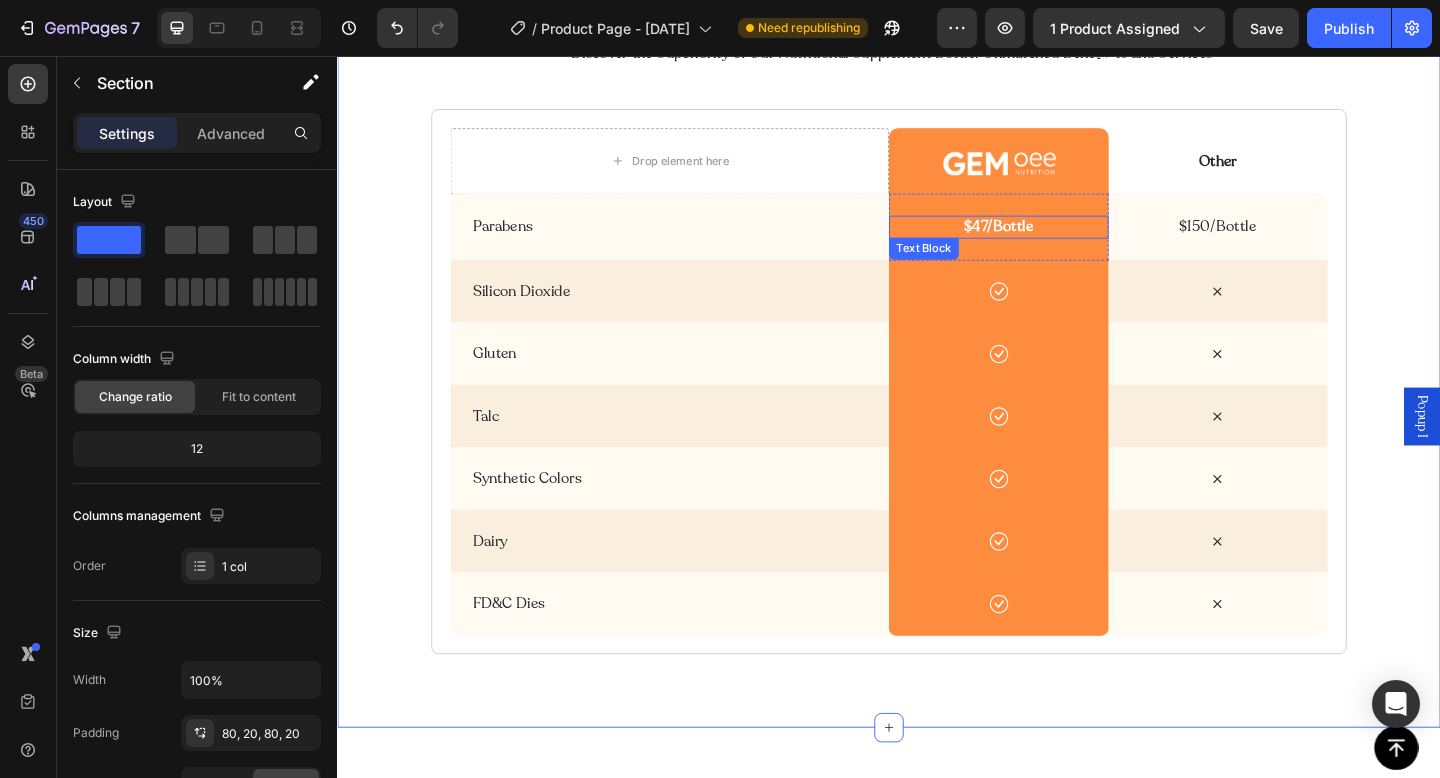click on "$47/Bottle" at bounding box center [1056, 242] 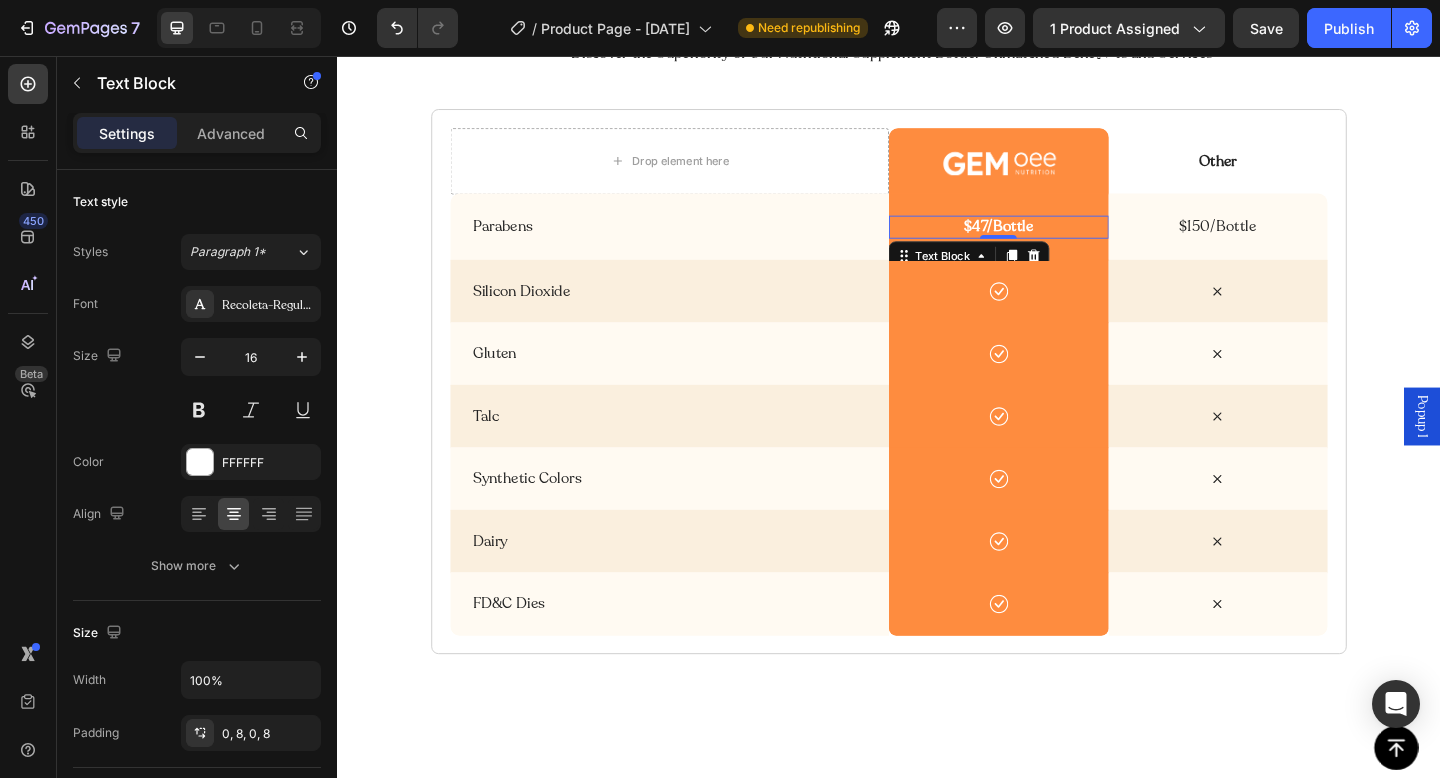 click on "$47/Bottle" at bounding box center (1056, 242) 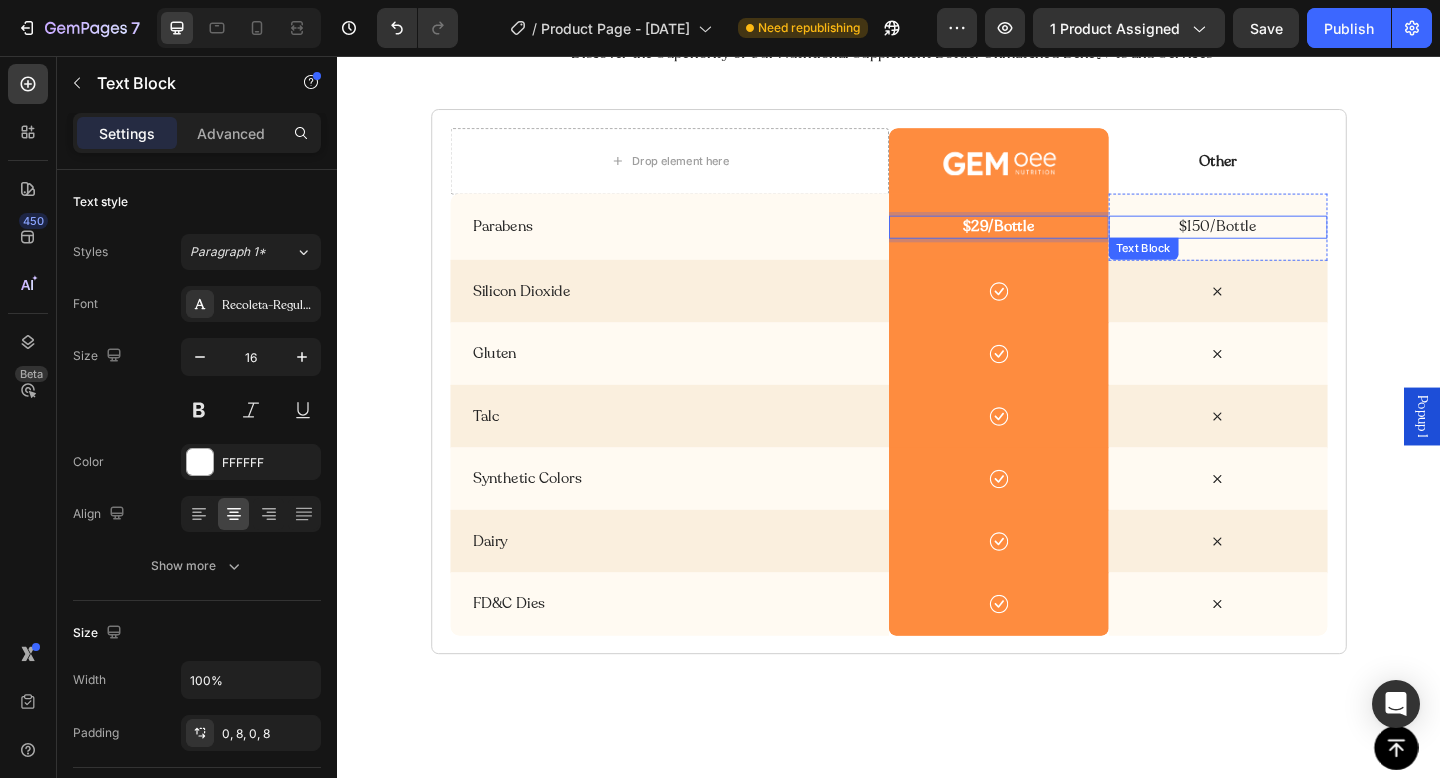 click on "$150/Bottle" at bounding box center (1295, 242) 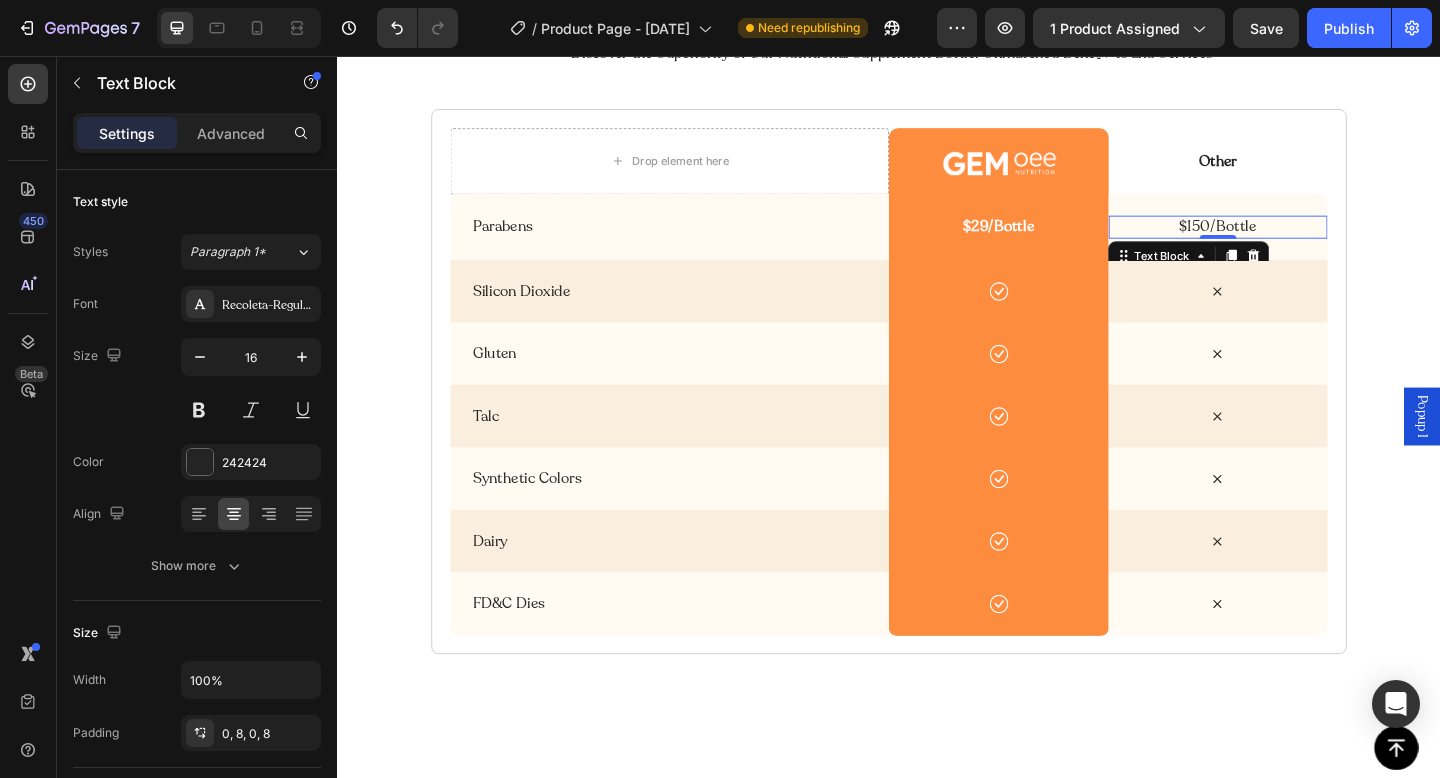 click on "$150/Bottle" at bounding box center [1295, 242] 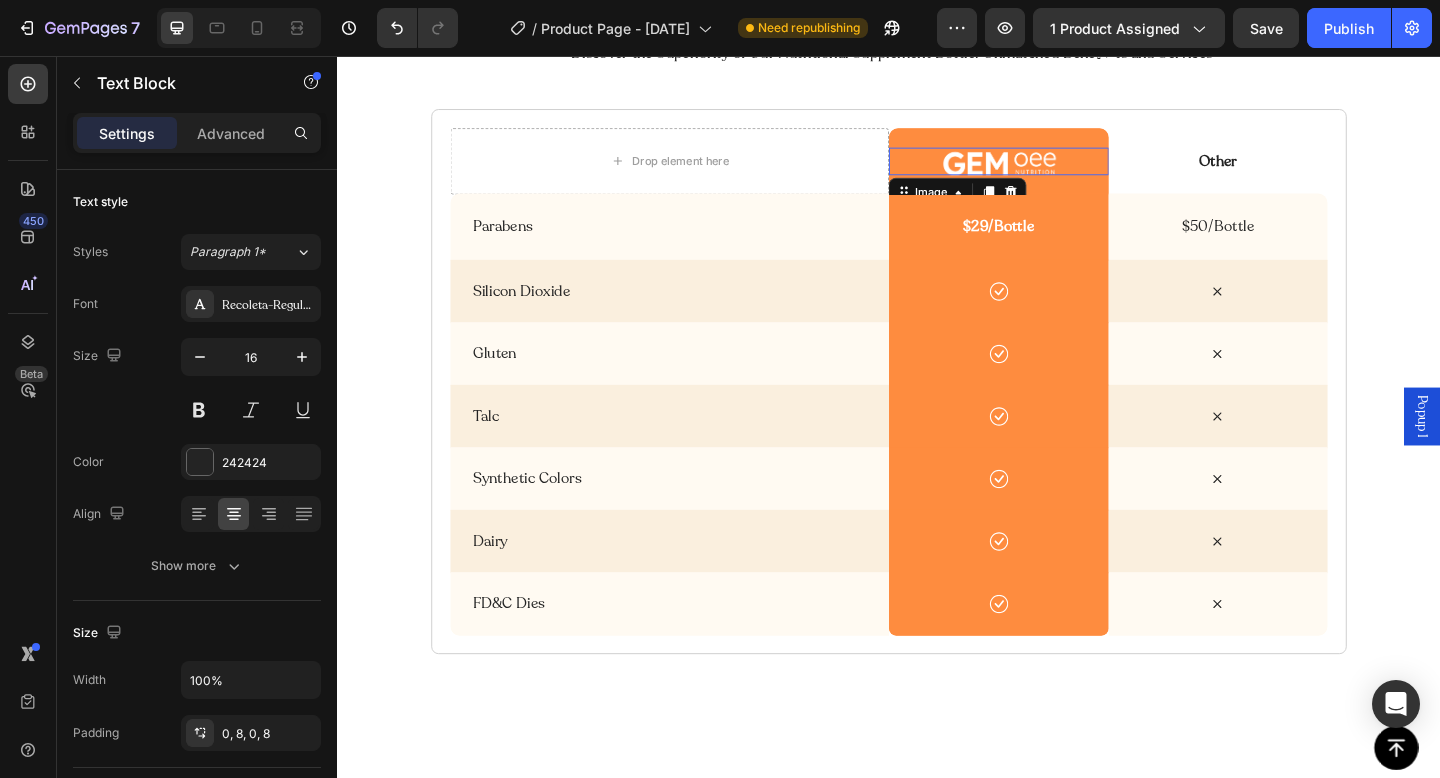 click at bounding box center [1056, 170] 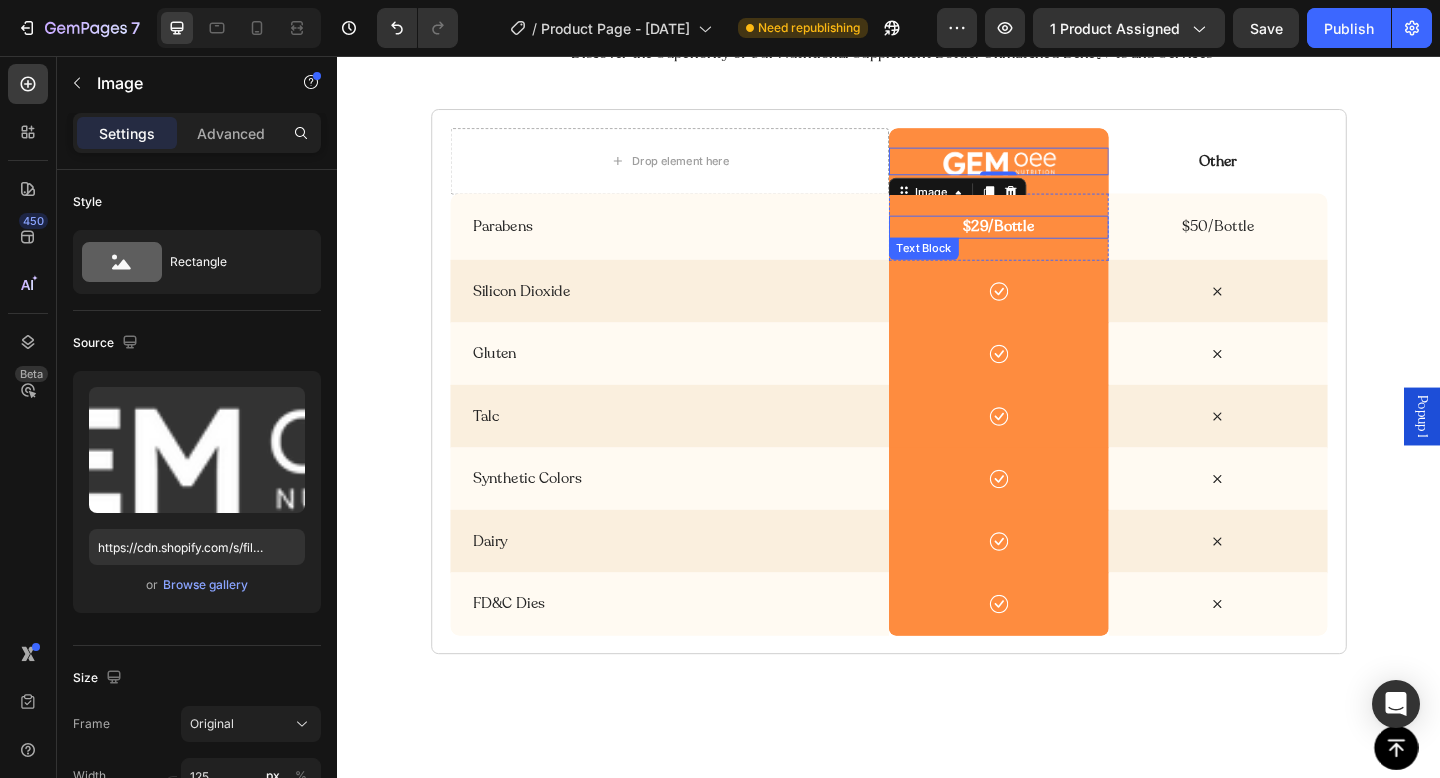 click on "$29/Bottle" at bounding box center [1056, 242] 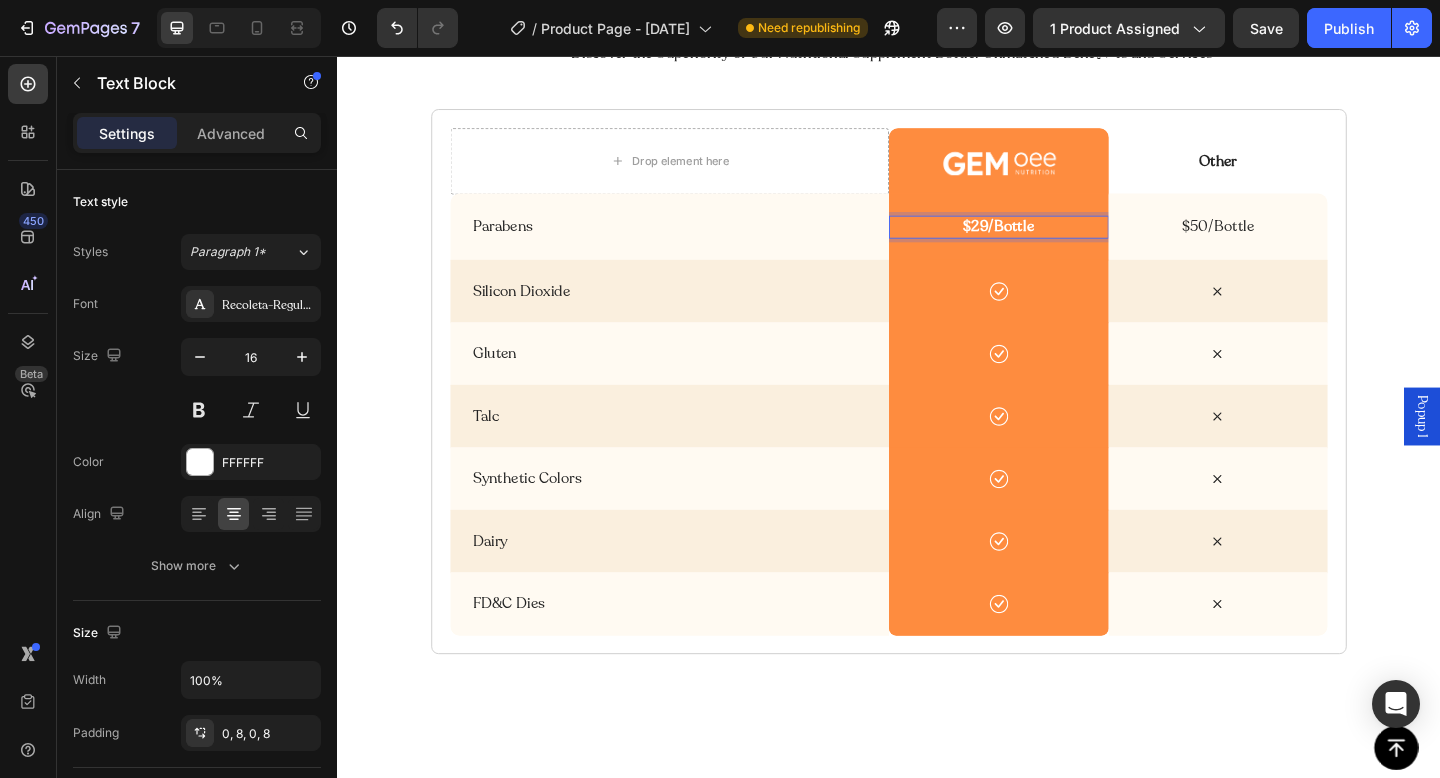 click on "$29/Bottle" at bounding box center [1056, 242] 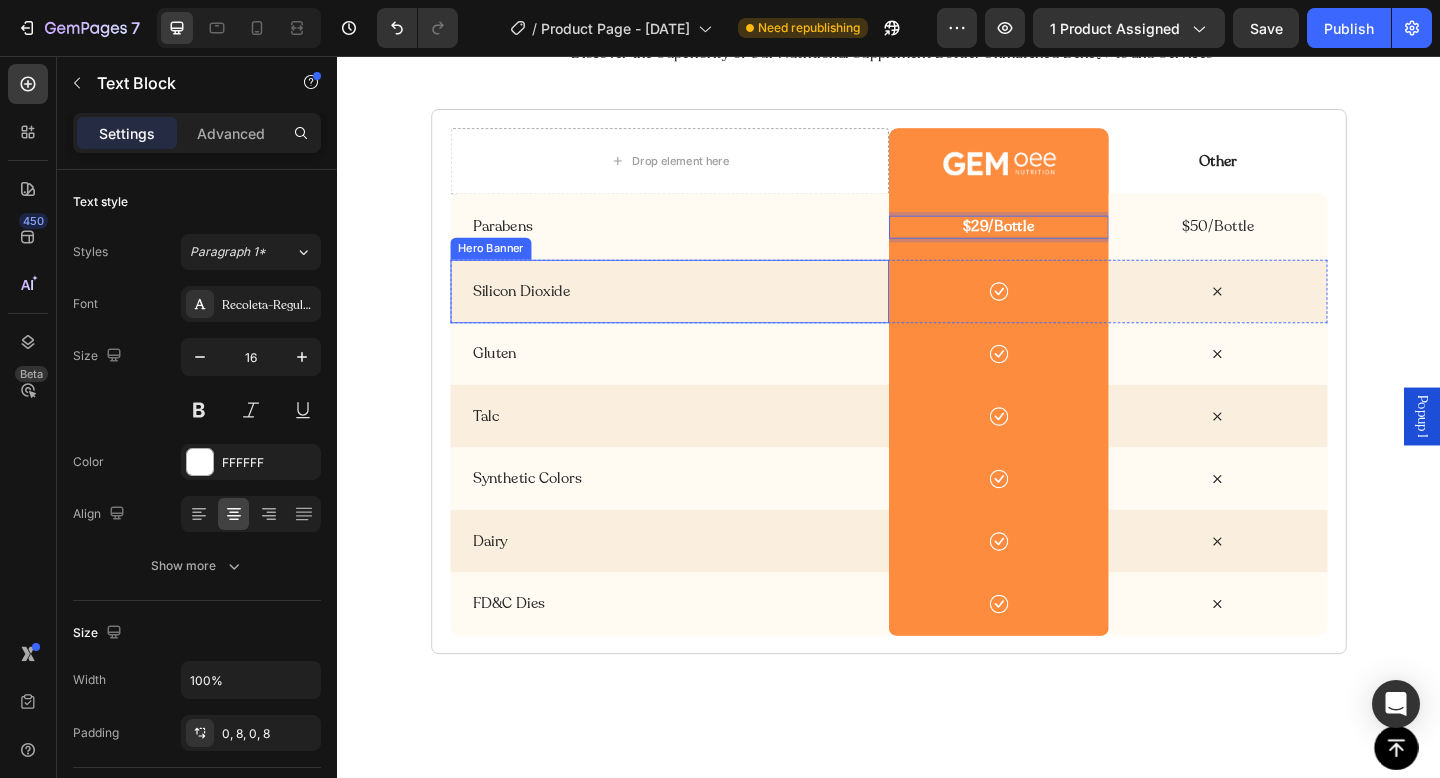 click on "Hero Banner" at bounding box center (504, 266) 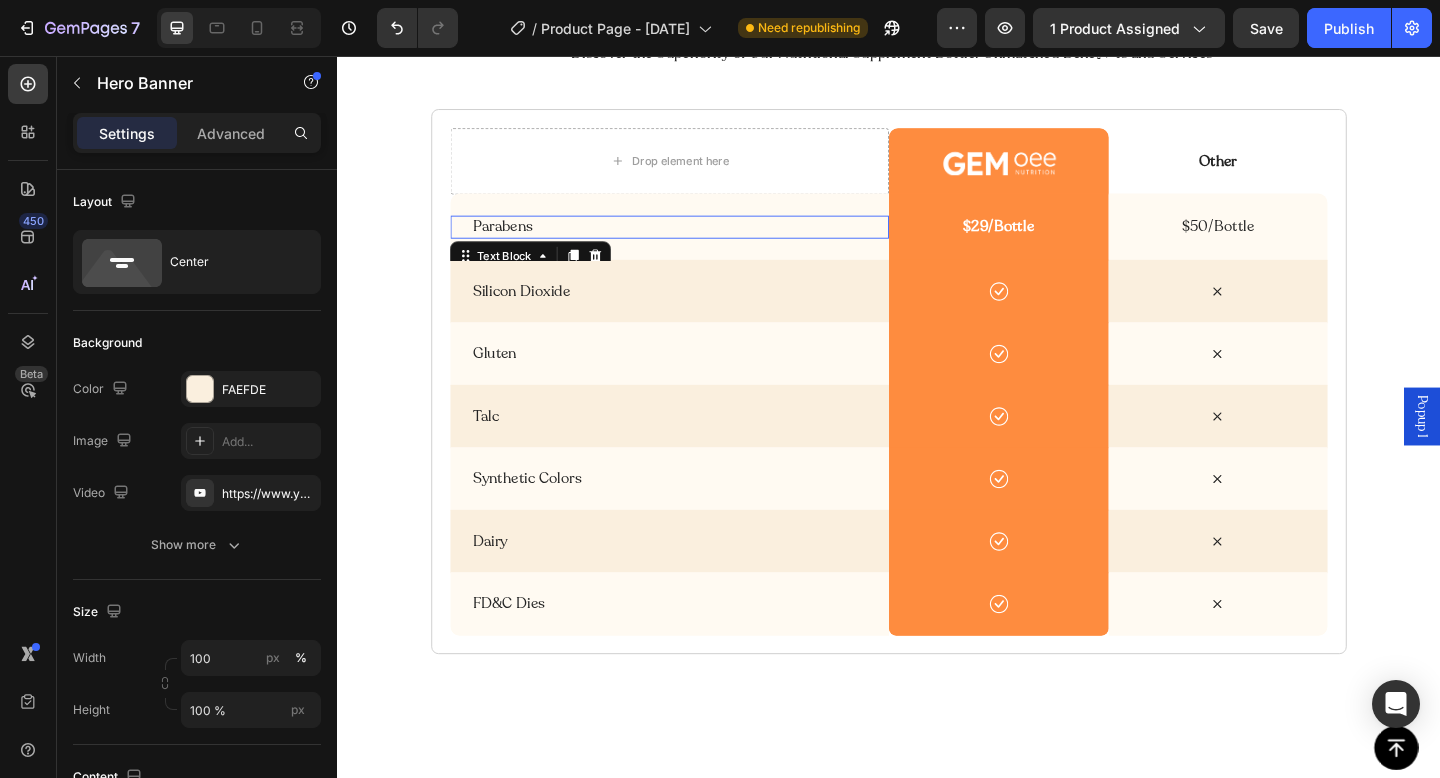 click on "Parabens" at bounding box center [706, 242] 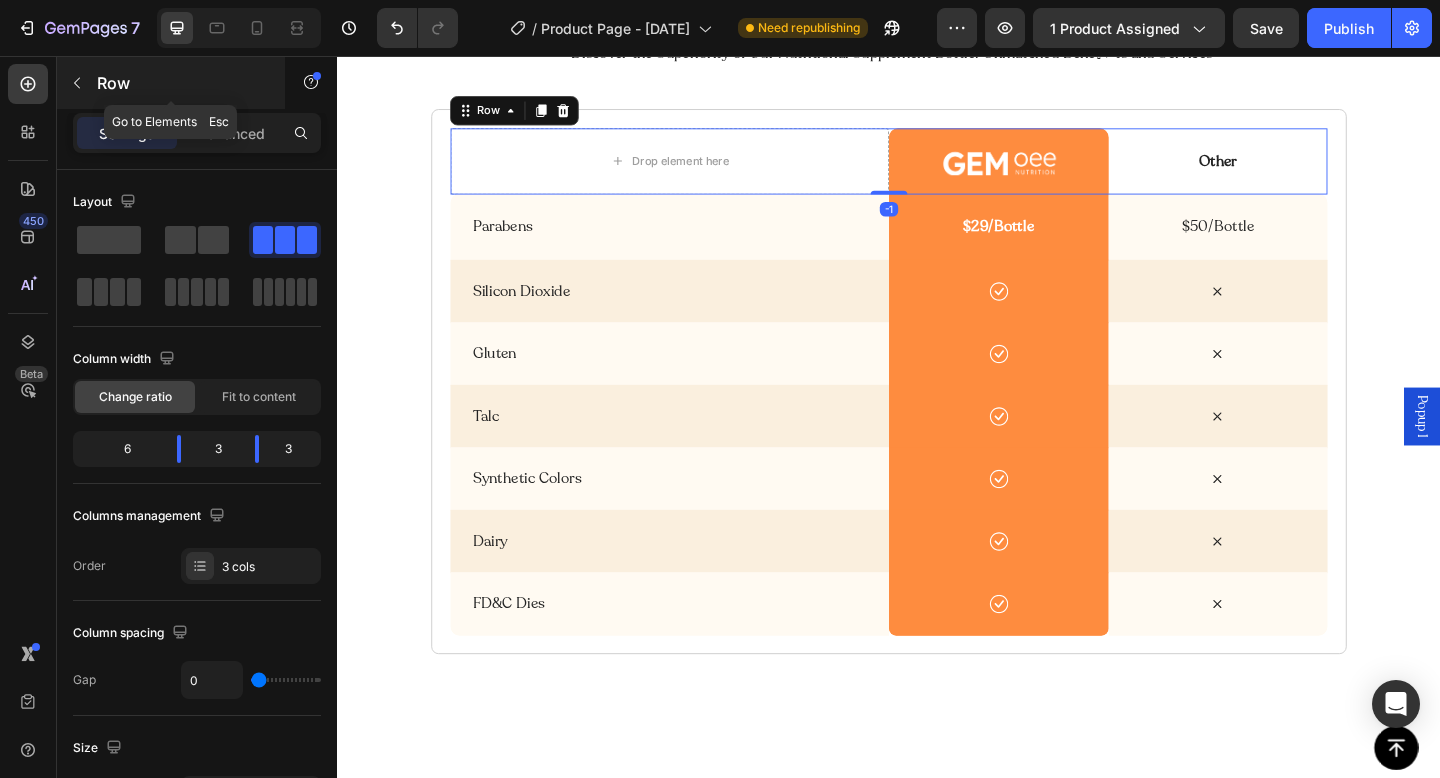 click at bounding box center (77, 83) 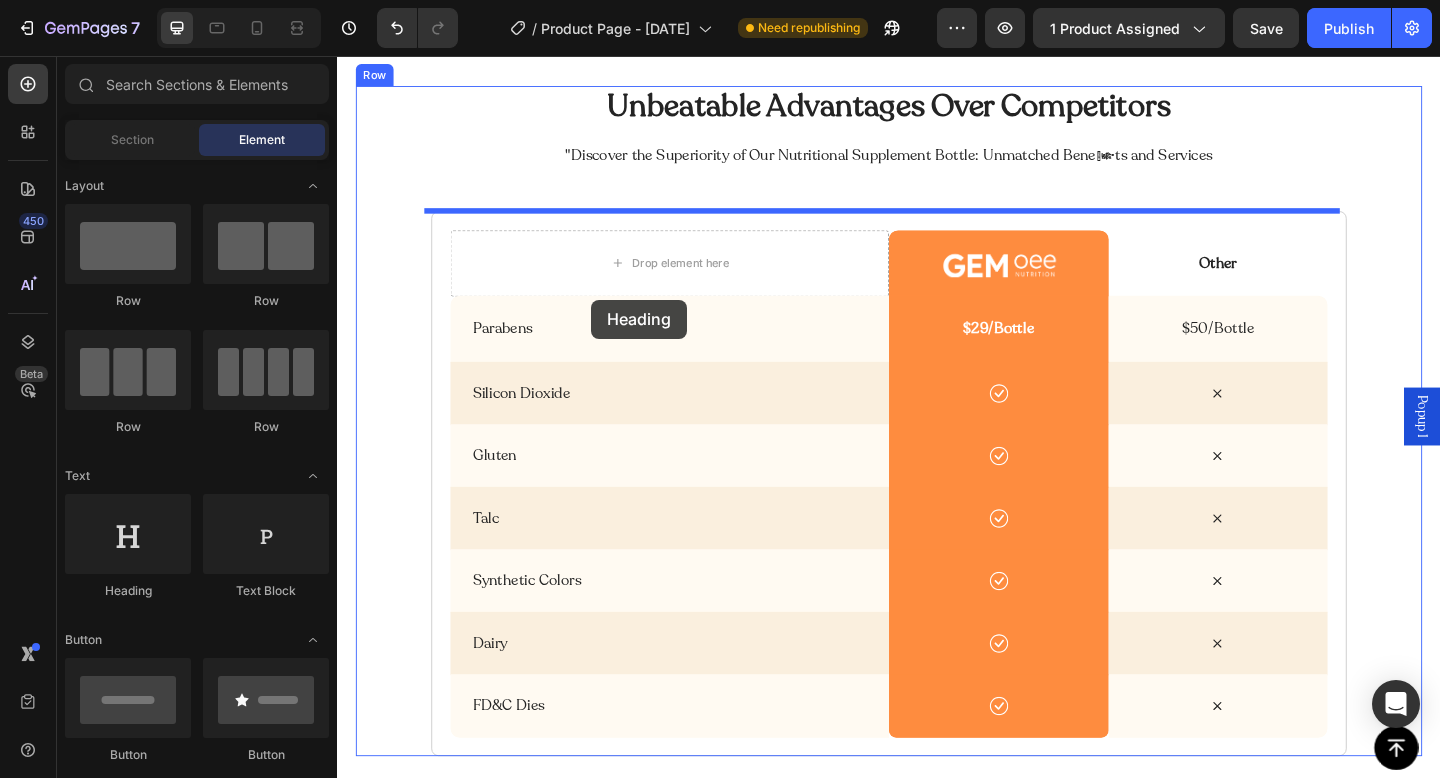 scroll, scrollTop: 4138, scrollLeft: 0, axis: vertical 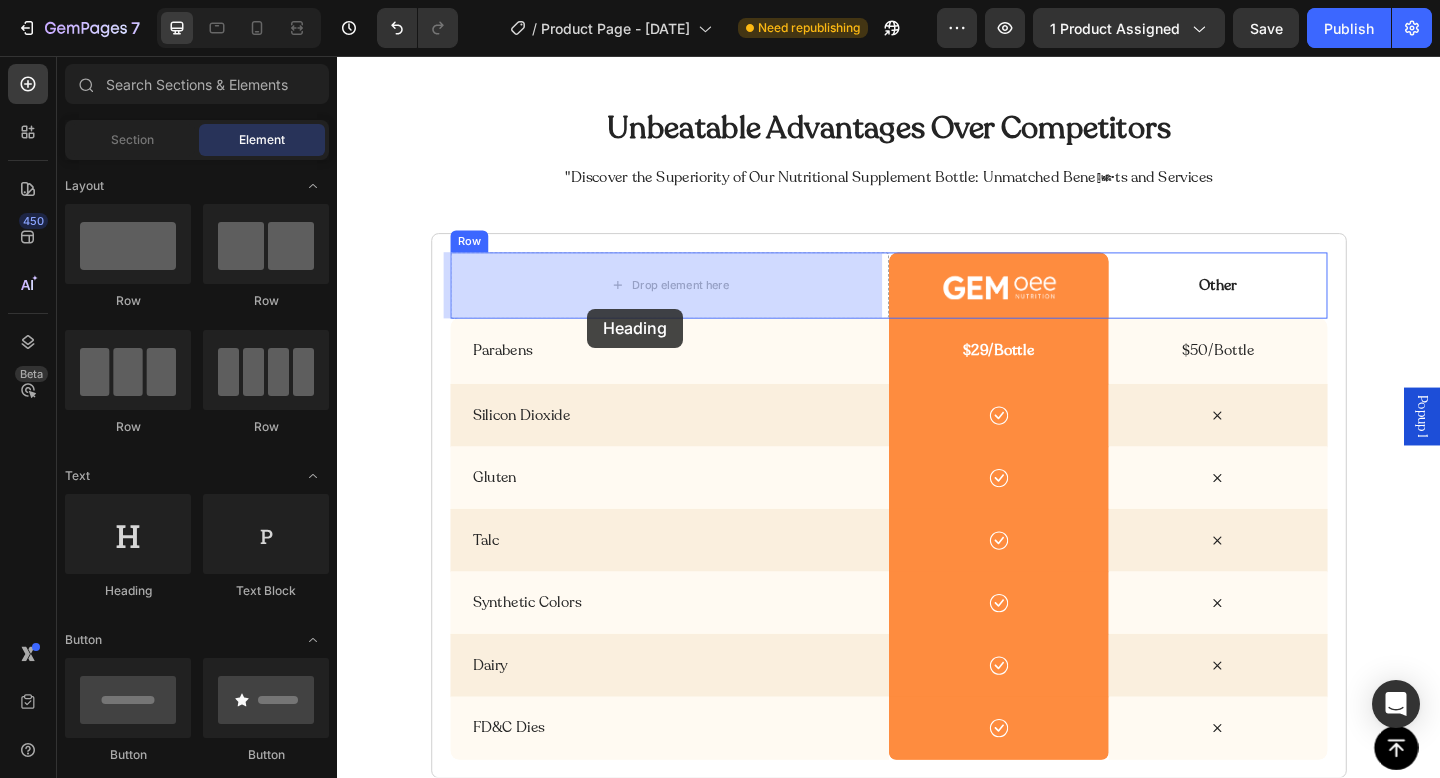 drag, startPoint x: 494, startPoint y: 593, endPoint x: 605, endPoint y: 327, distance: 288.2308 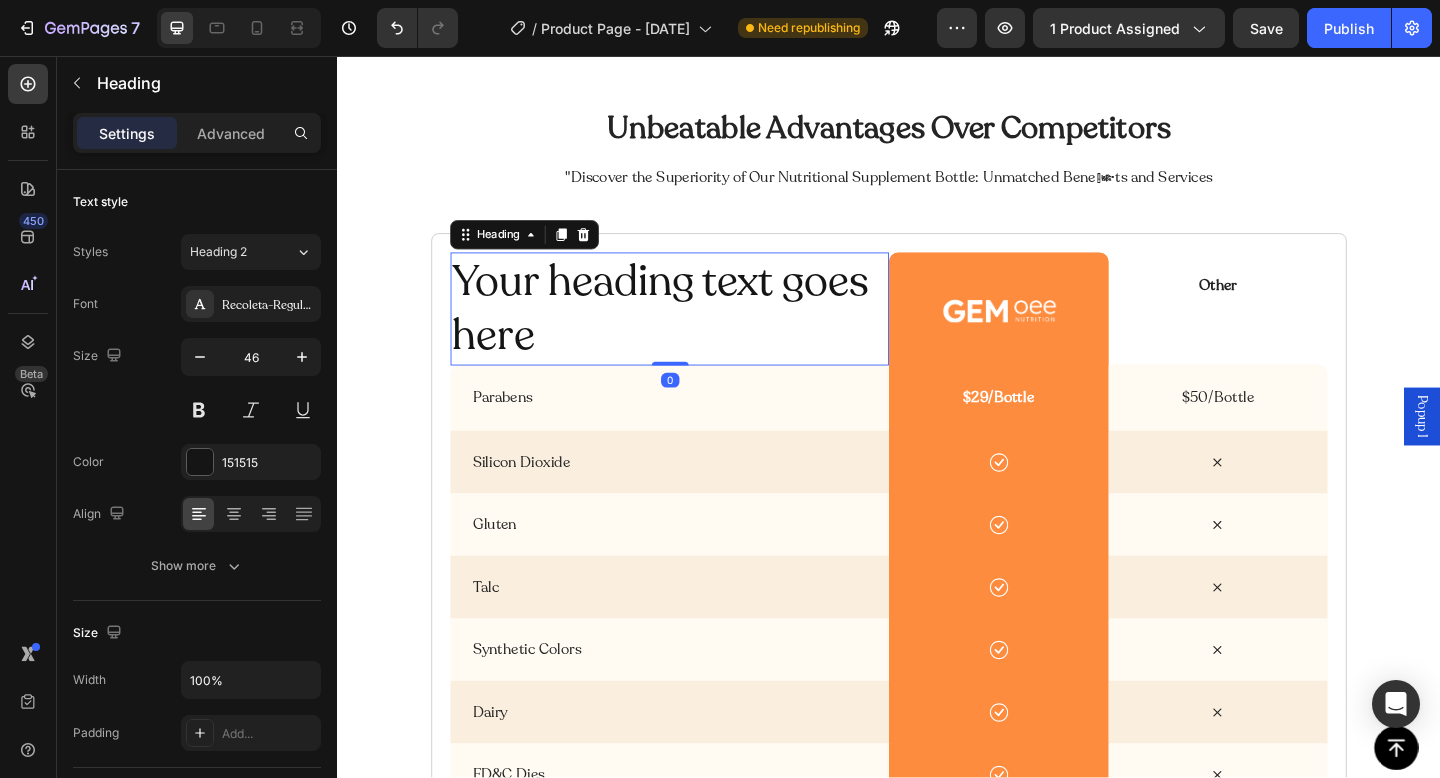 click on "Your heading text goes here" at bounding box center (698, 332) 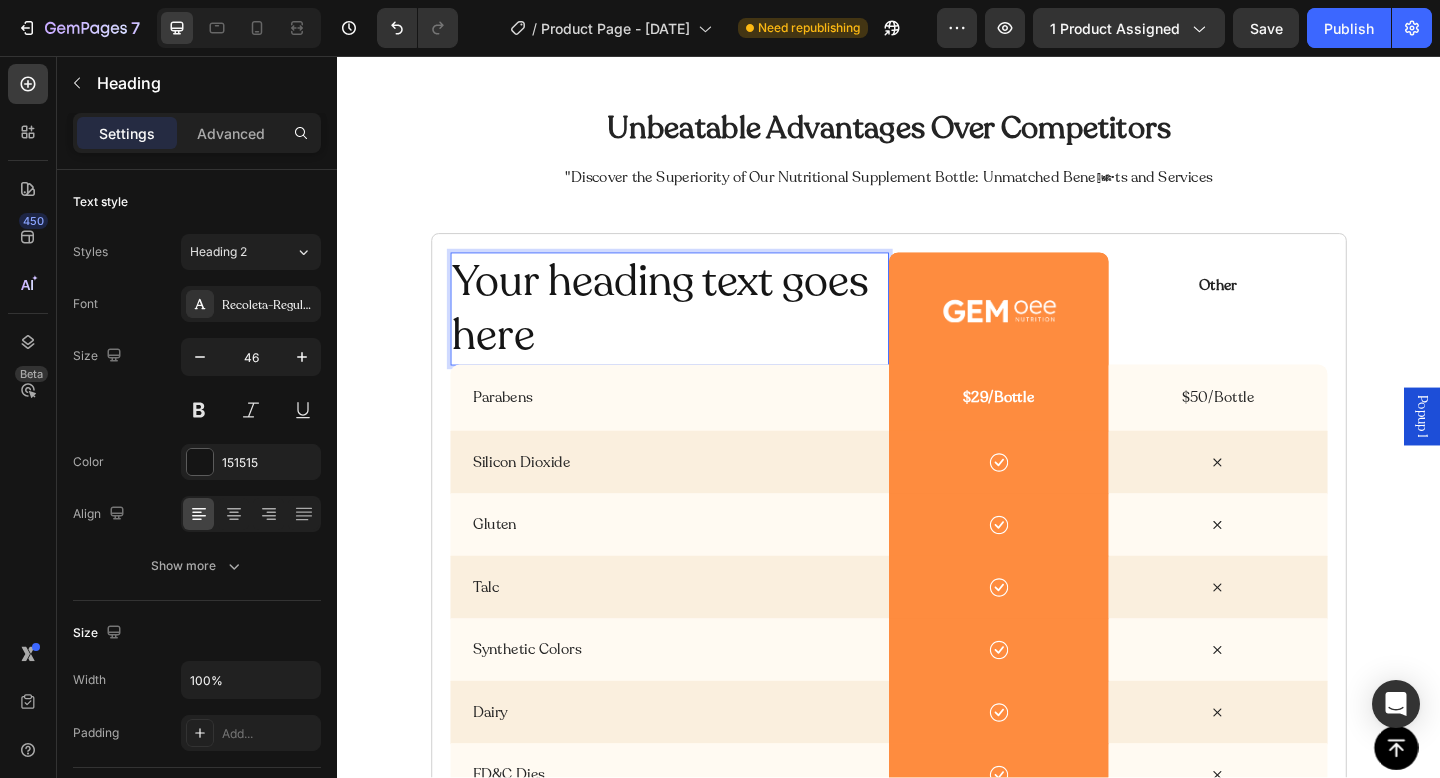 click on "Your heading text goes here" at bounding box center (698, 332) 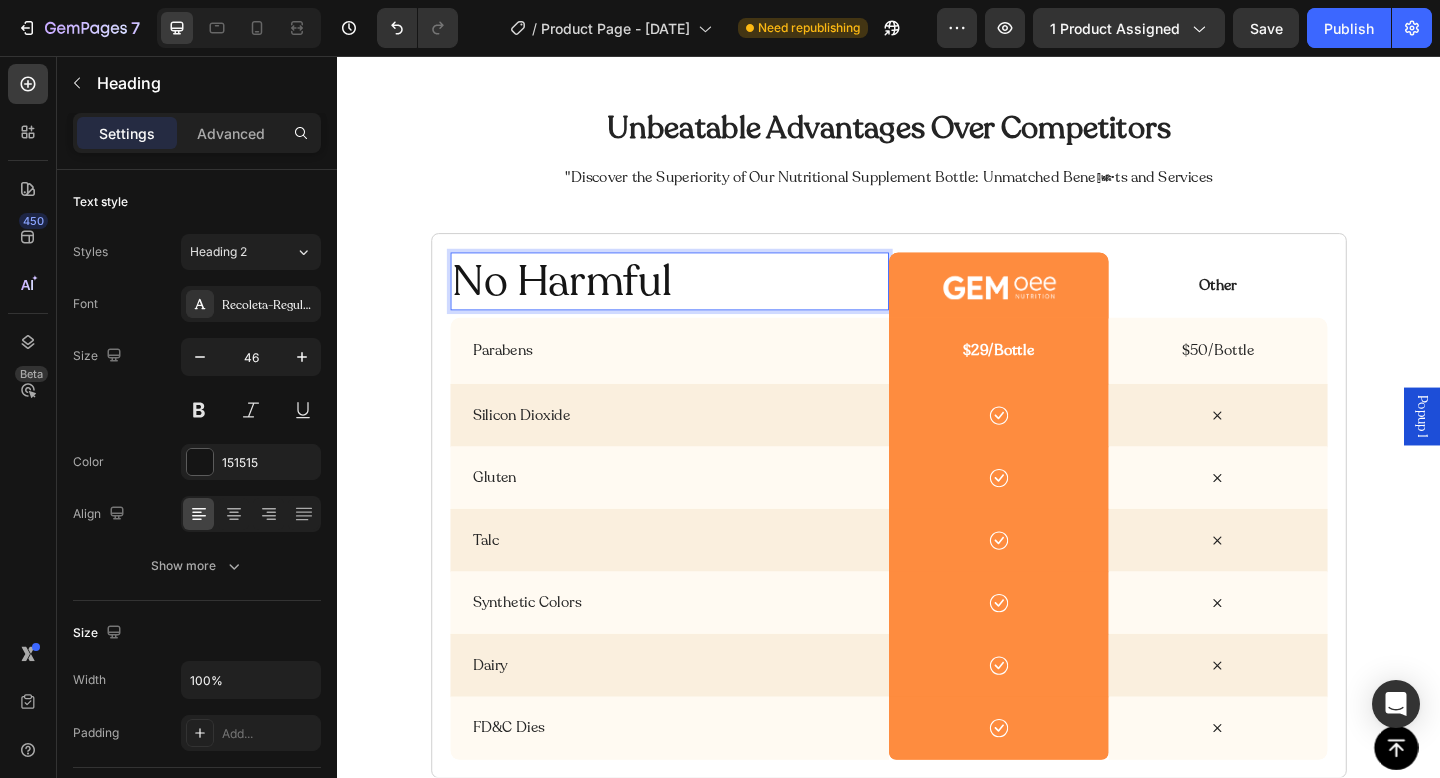 drag, startPoint x: 717, startPoint y: 305, endPoint x: 467, endPoint y: 309, distance: 250.032 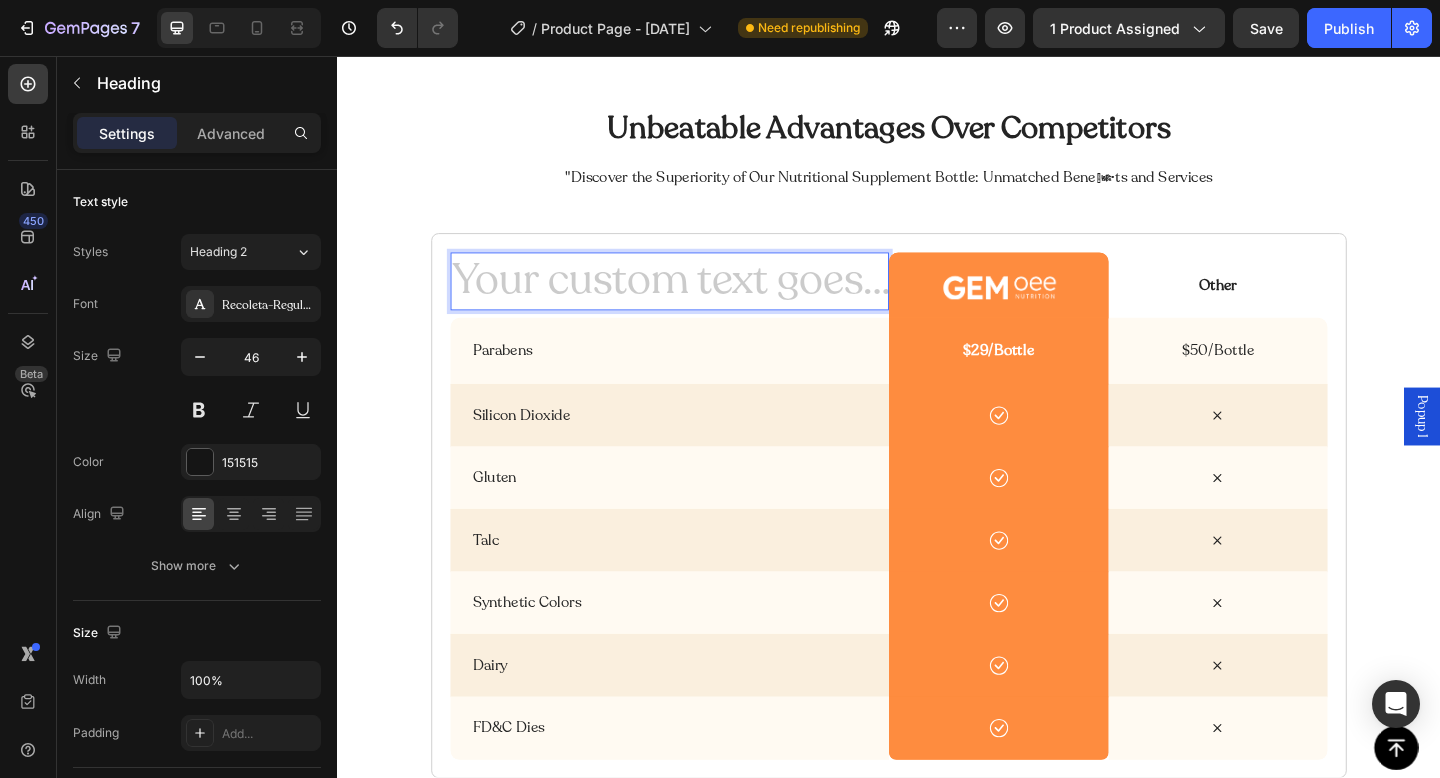 click on "unbeatable advantages over competitors Heading "Discover the Superiority of Our Nutritional Supplement Bottle: Unmatched Benefits and Services Text Block Heading   0 Image Hero Banner Other Text Block Hero Banner Row Parabens Text Block Hero Banner $29/Bottle Text Block Hero Banner $50/Bottle Text Block Hero Banner Row Silicon Dioxide  Text Block Hero Banner
Icon Hero Banner
Icon Hero Banner Row Gluten Text Block Hero Banner
Icon Hero Banner
Icon Hero Banner Row Talc Text Block Hero Banner
Icon Hero Banner
Icon Hero Banner Row Synthetic Colors  Text Block Hero Banner
Icon Hero Banner
Icon Hero Banner Row Dairy Text Block Hero Banner
Icon Hero Banner
Icon Hero Banner Row FD&C Dies Text Block Hero Banner
Icon Hero Banner
Icon Hero Banner Row Row" at bounding box center [937, 477] 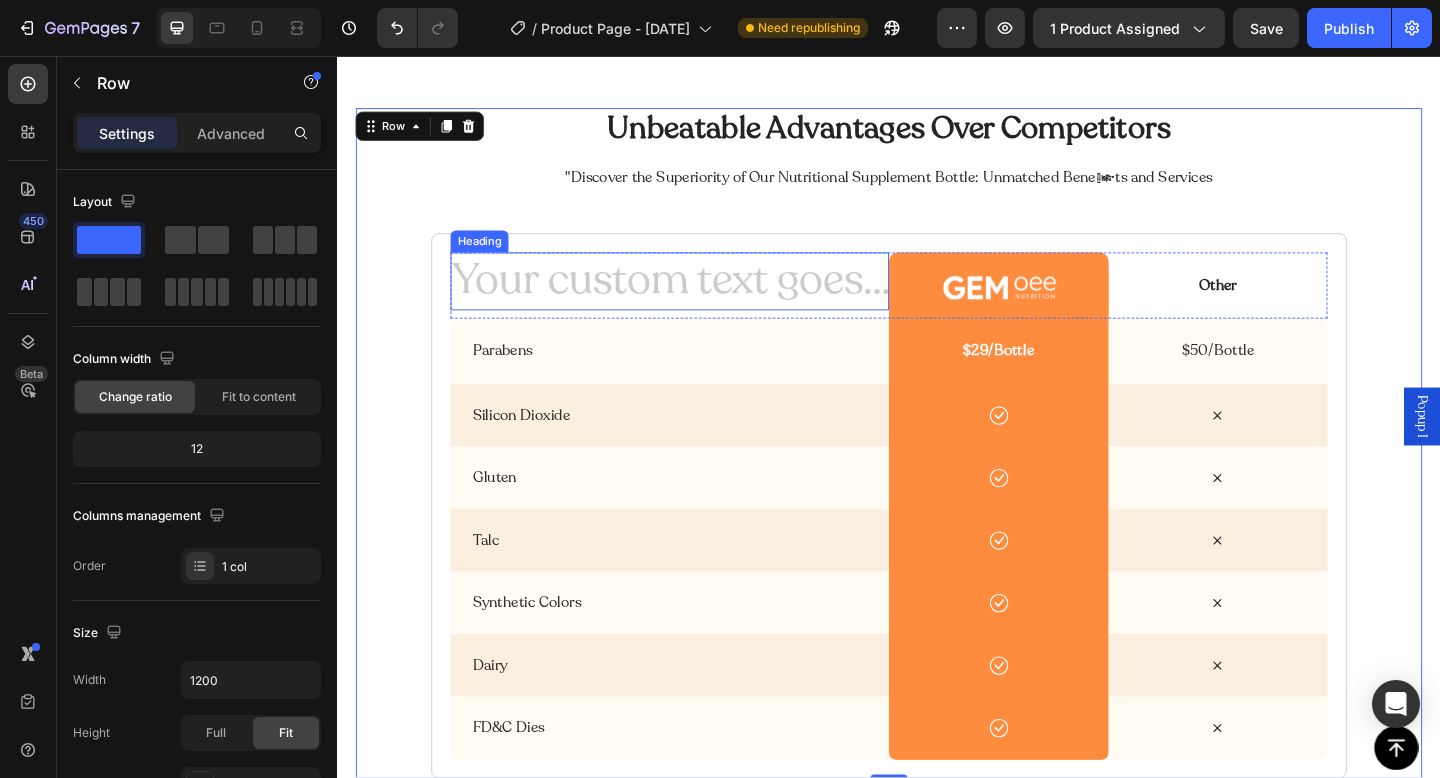 click at bounding box center (698, 302) 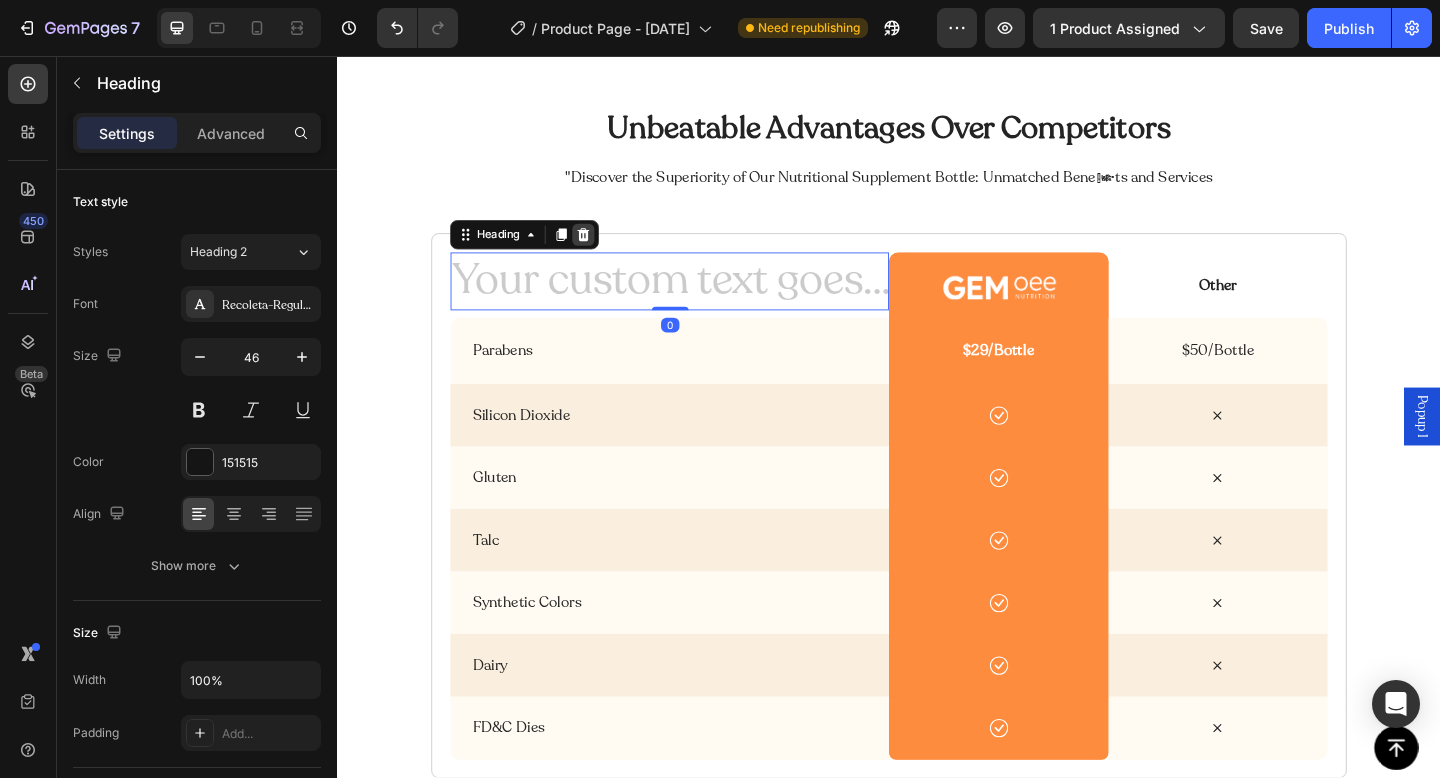 click 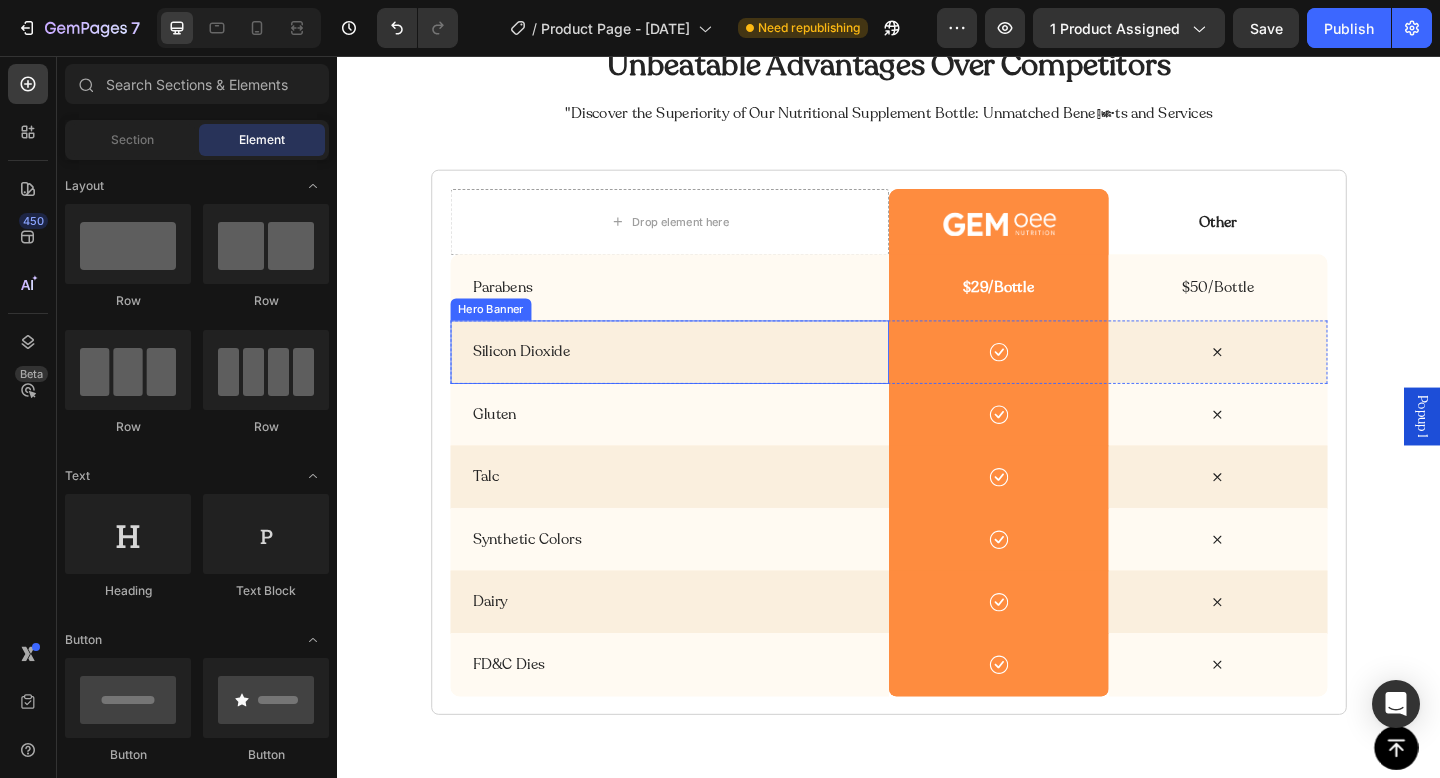 scroll, scrollTop: 4208, scrollLeft: 0, axis: vertical 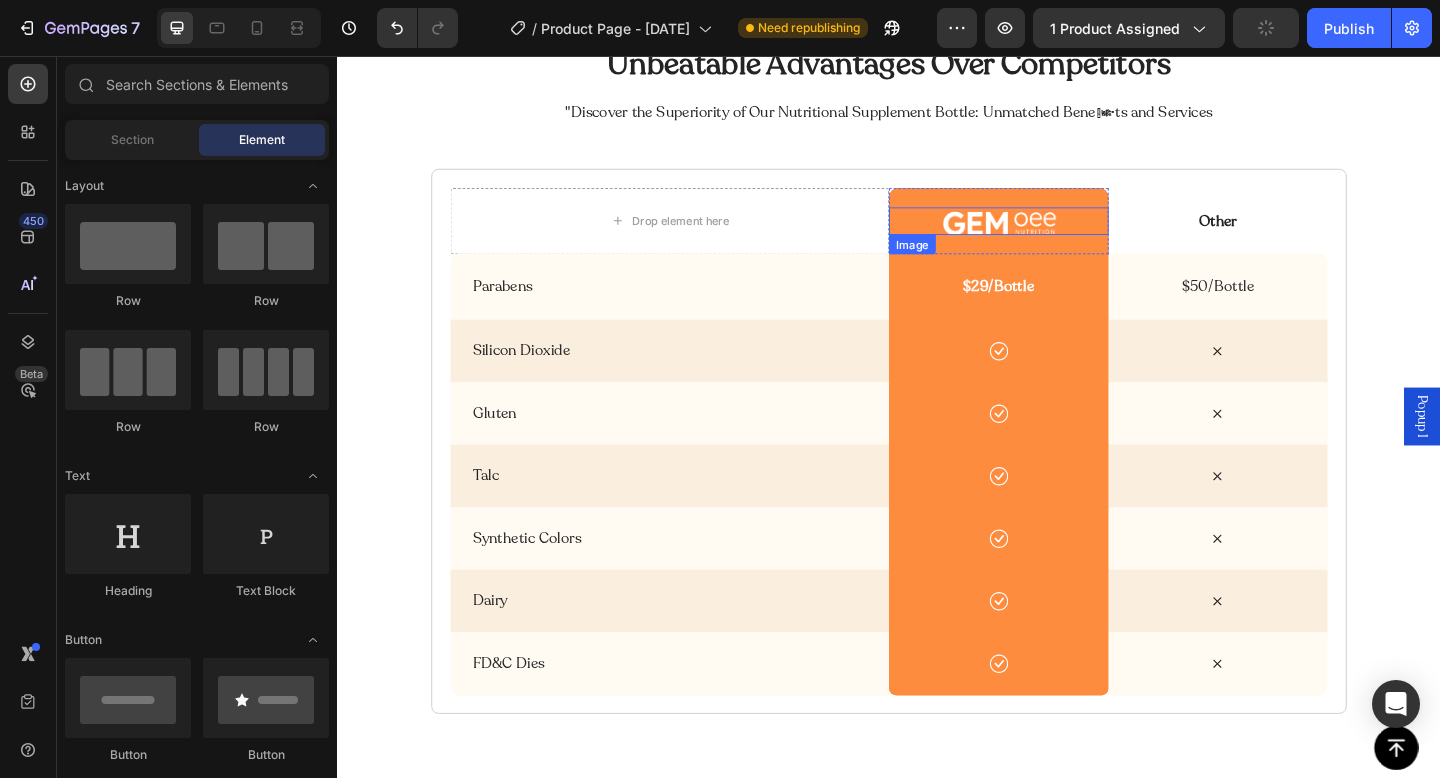 click at bounding box center (1056, 235) 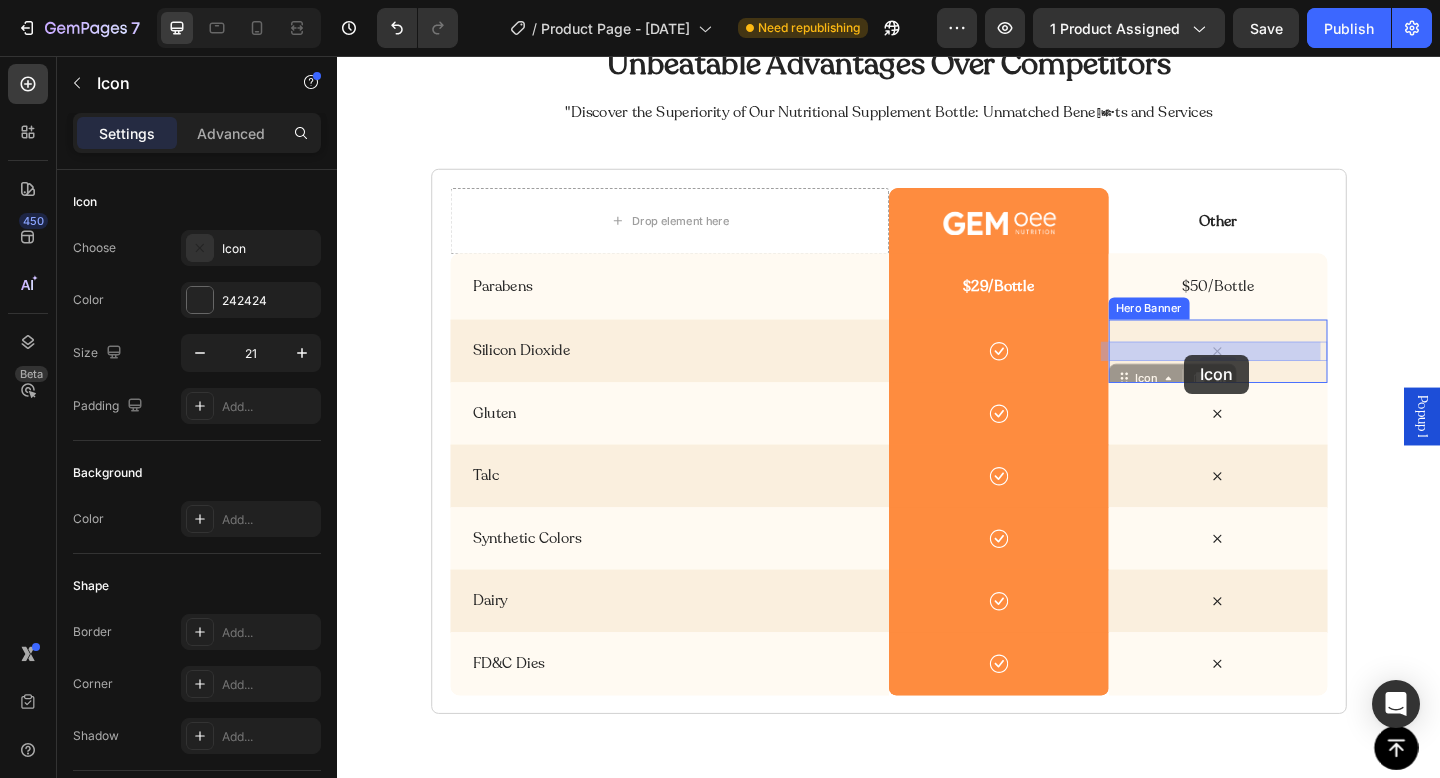 drag, startPoint x: 1296, startPoint y: 380, endPoint x: 1260, endPoint y: 381, distance: 36.013885 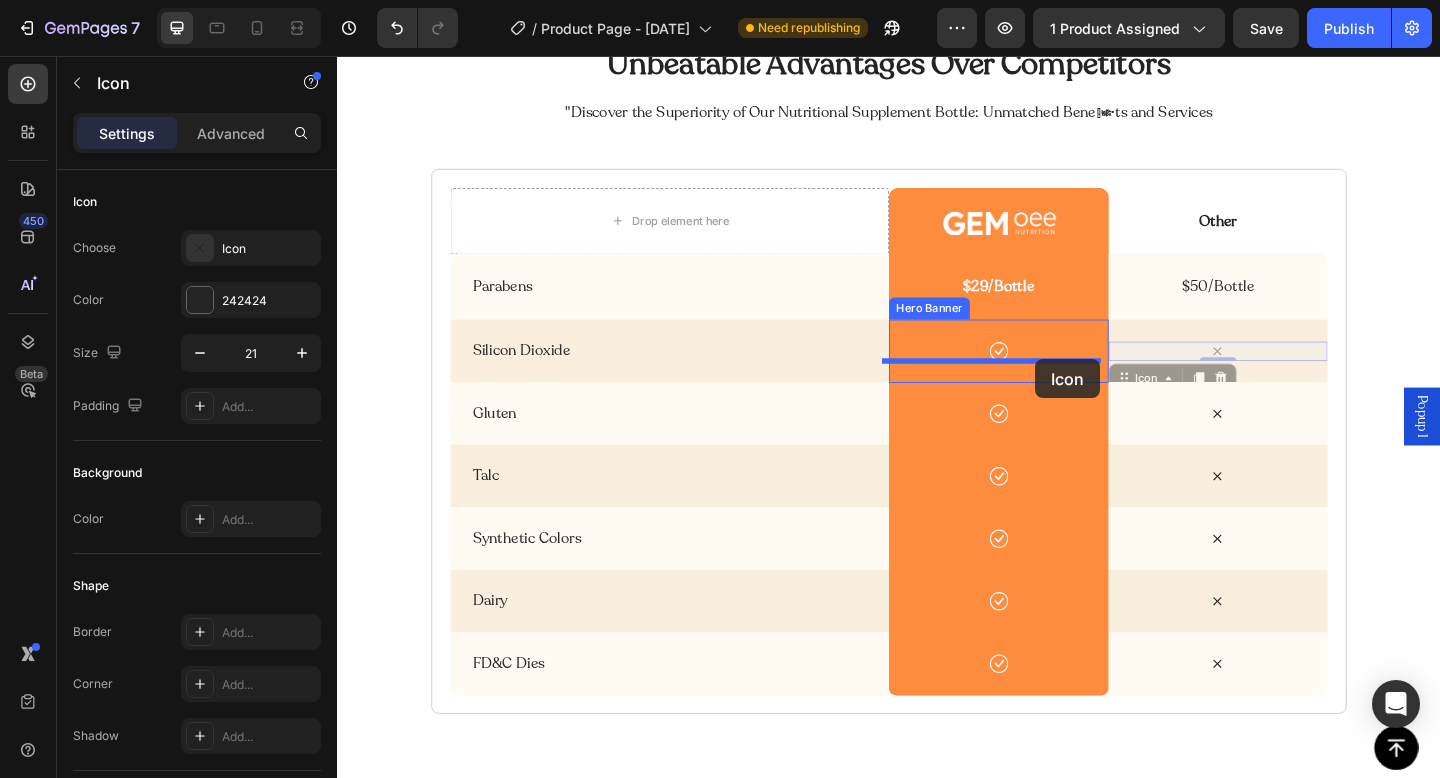 drag, startPoint x: 1262, startPoint y: 381, endPoint x: 1096, endPoint y: 386, distance: 166.07529 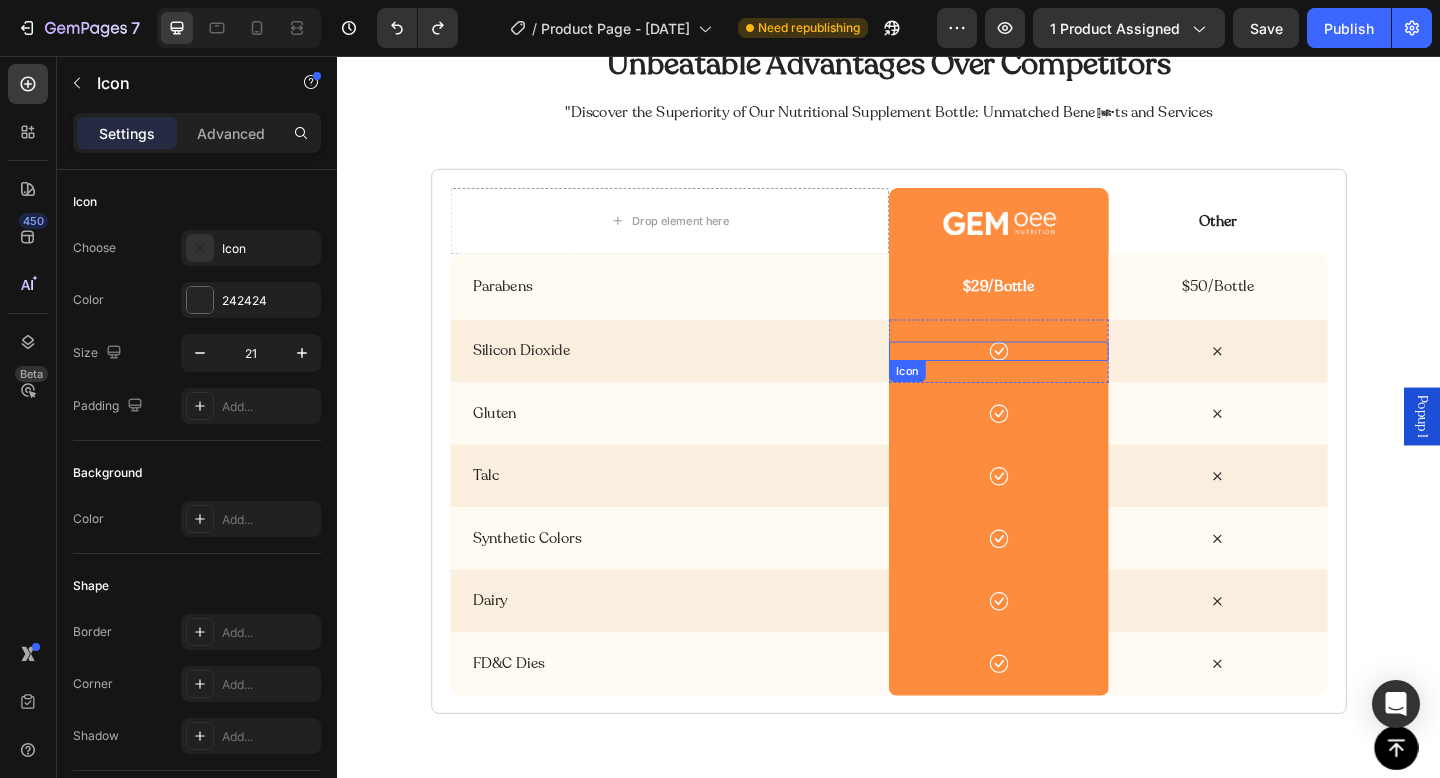 click 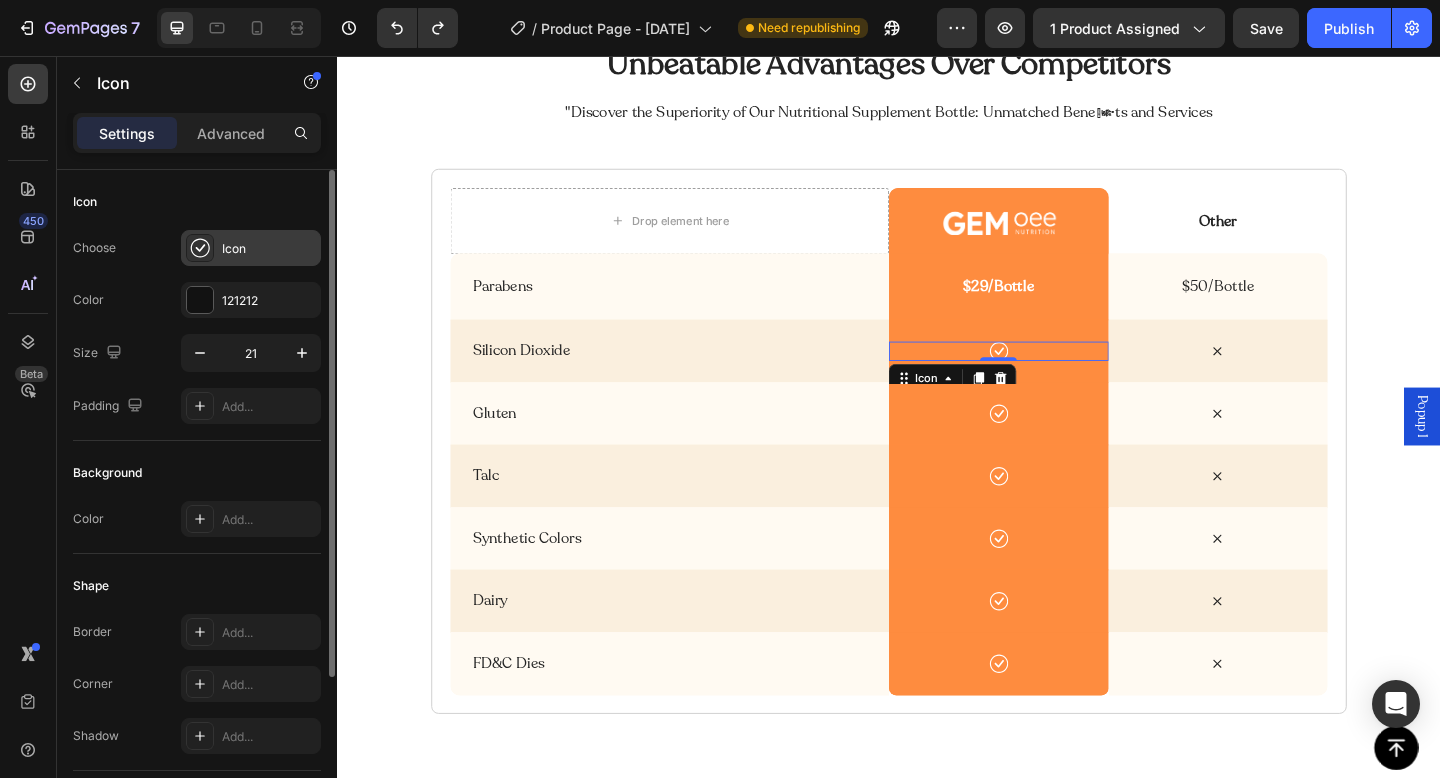 click on "Icon" at bounding box center [269, 249] 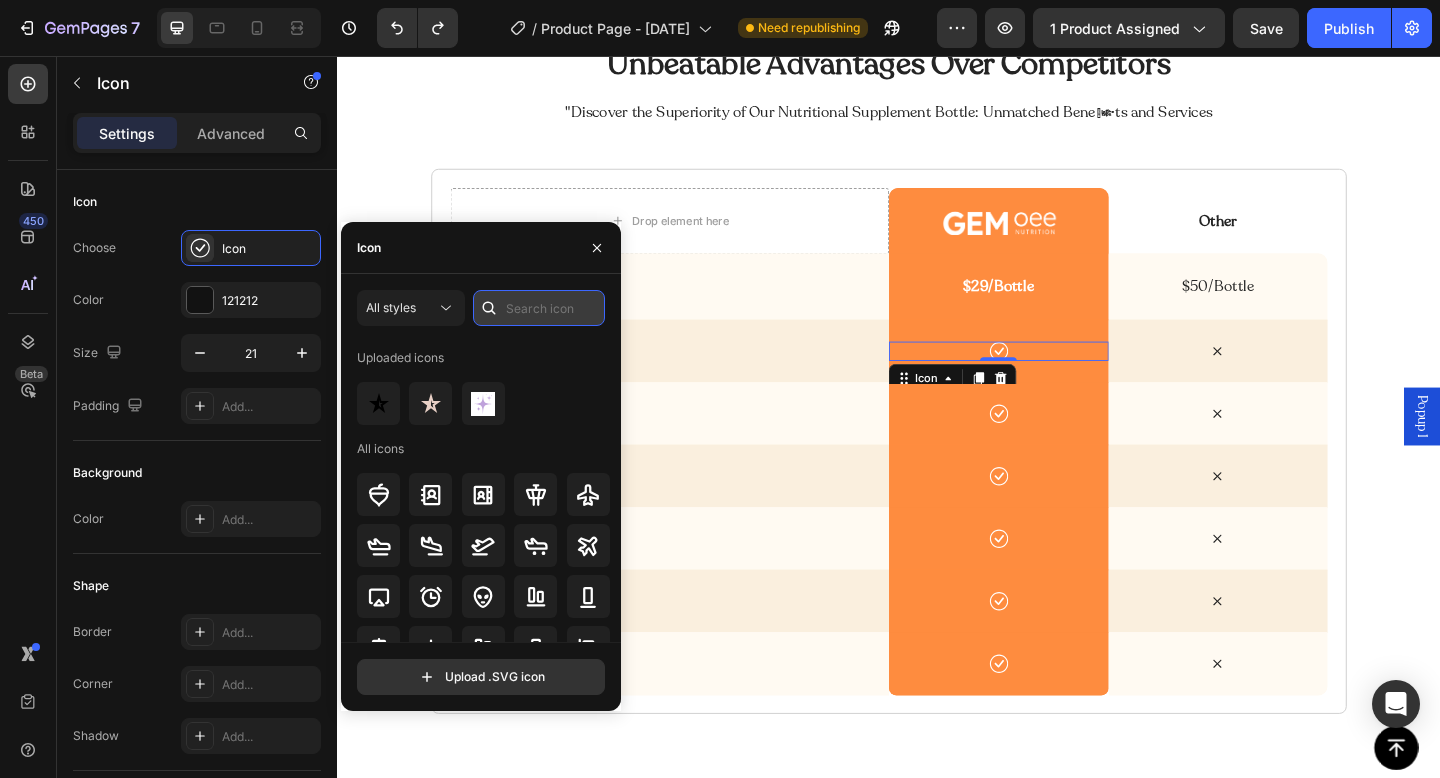 click at bounding box center (539, 308) 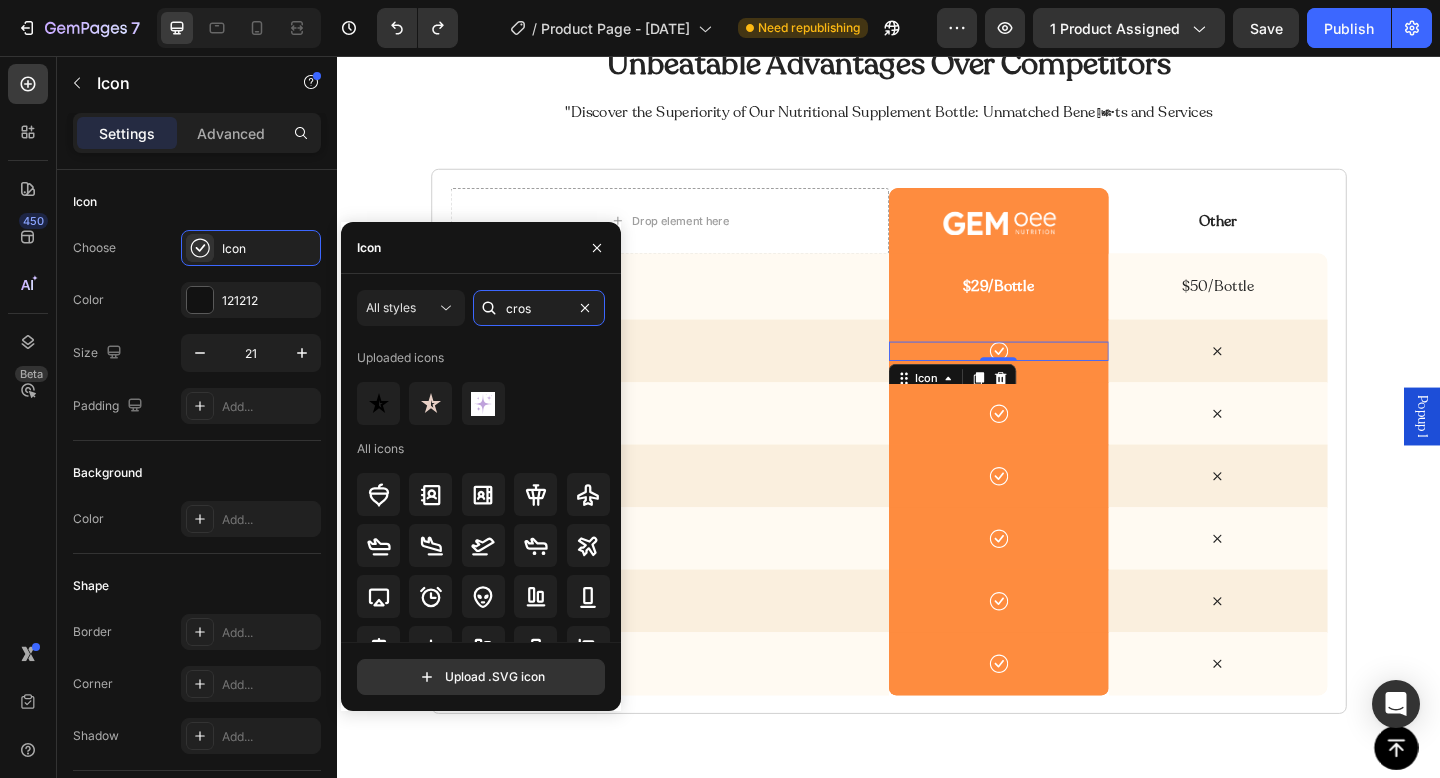 type on "cross" 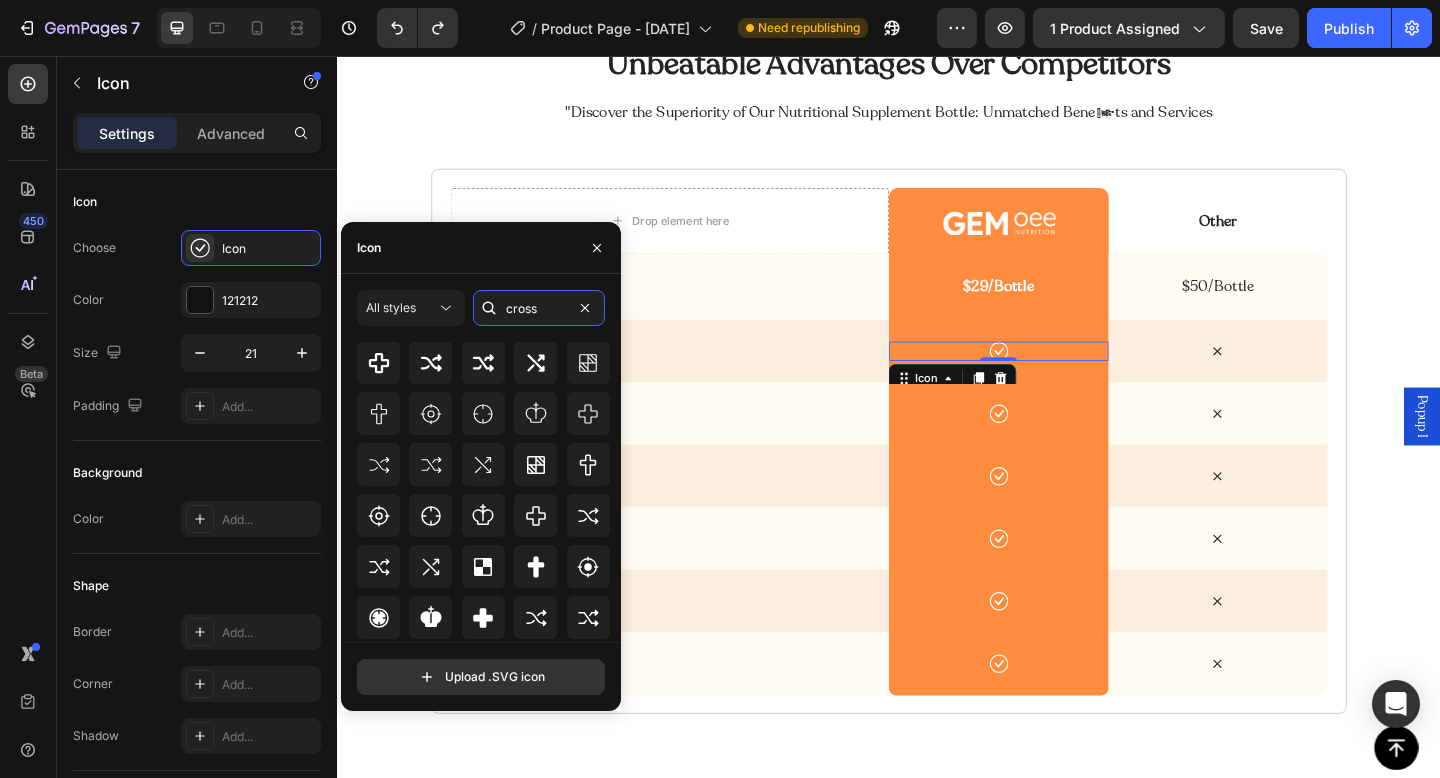 scroll, scrollTop: 0, scrollLeft: 0, axis: both 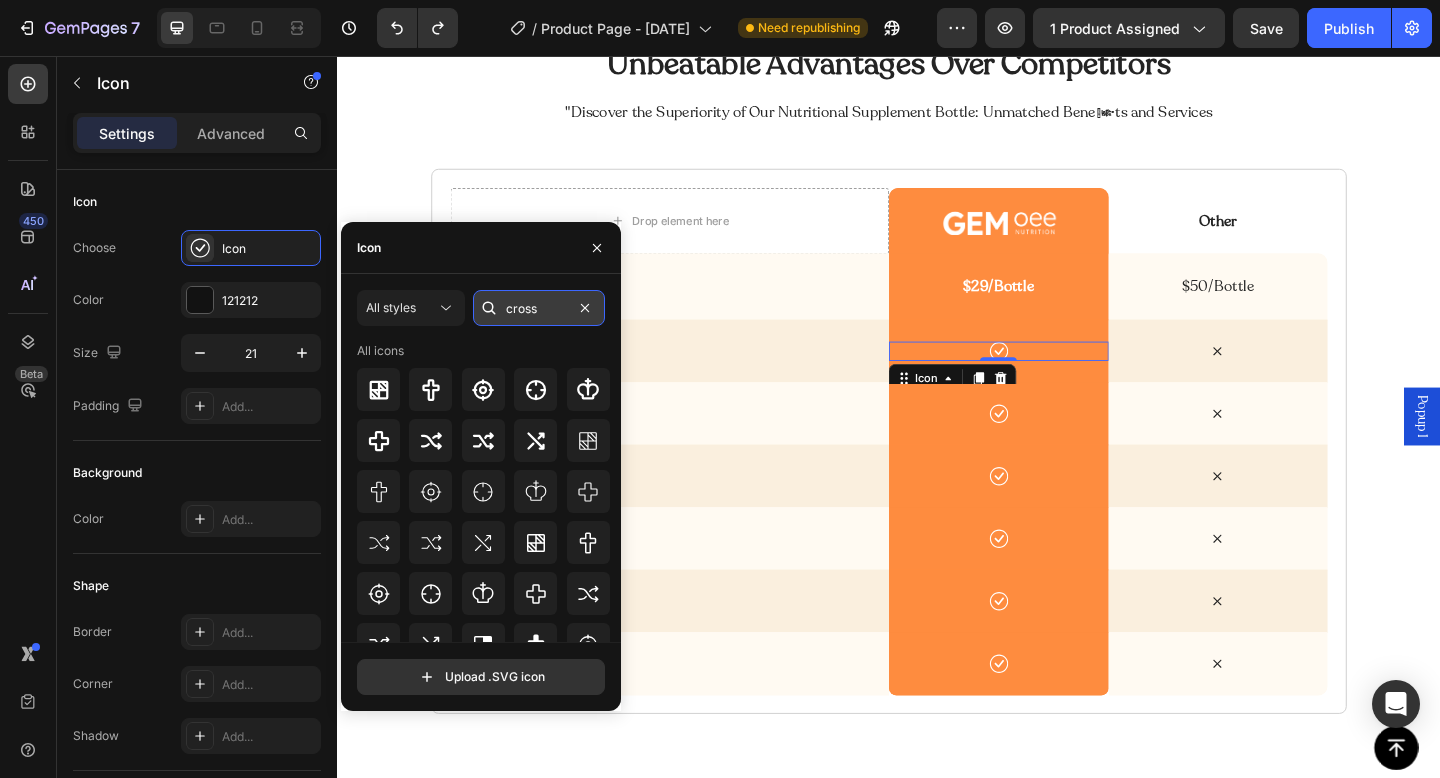 type 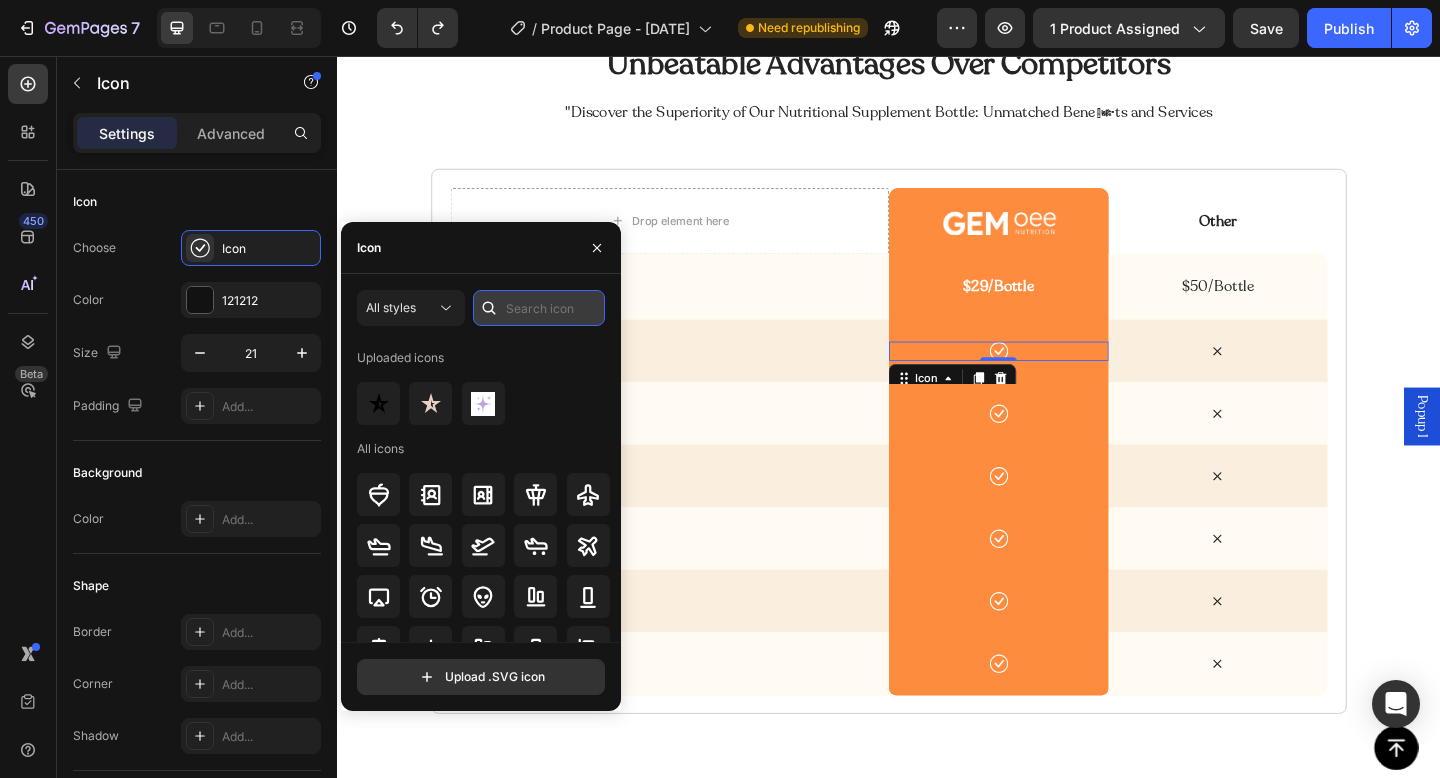 click at bounding box center (539, 308) 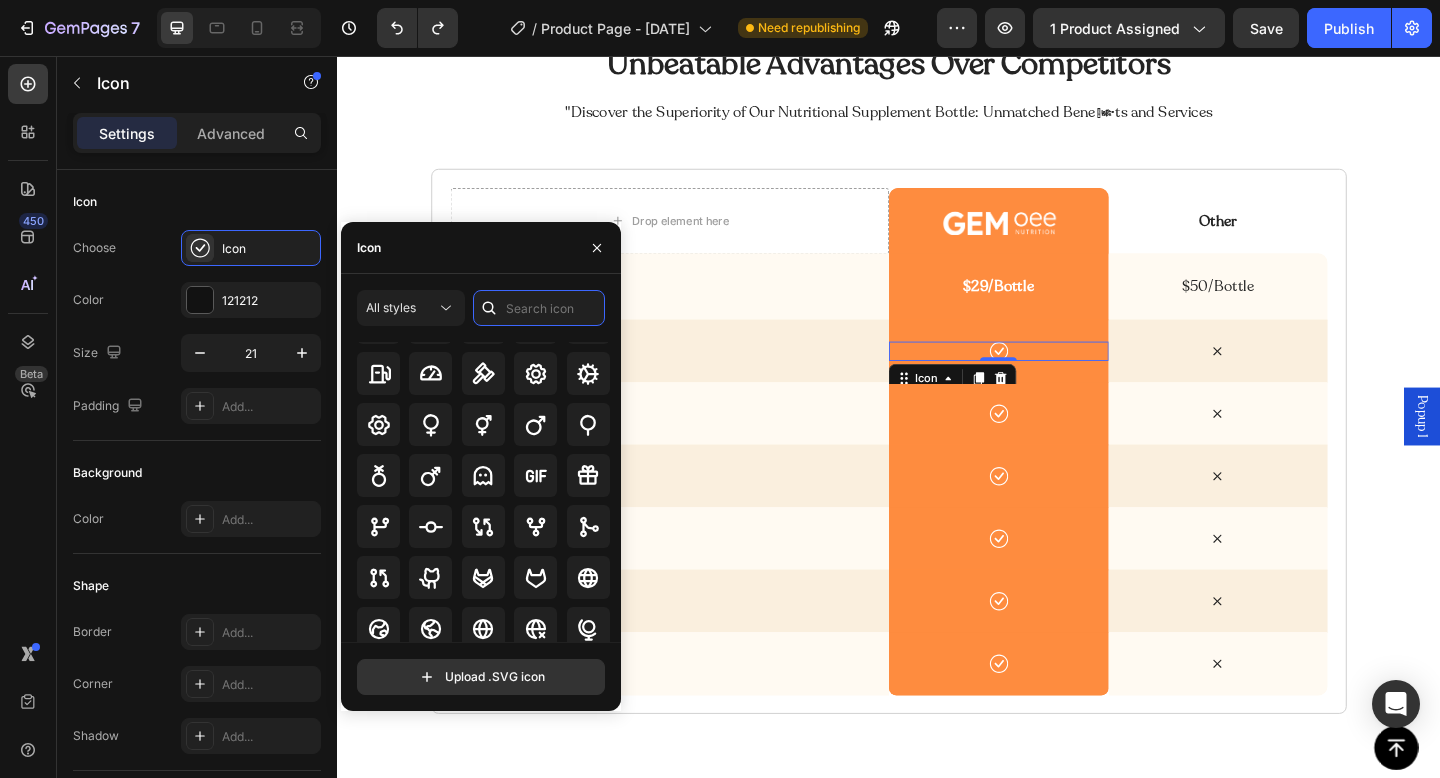 scroll, scrollTop: 5890, scrollLeft: 0, axis: vertical 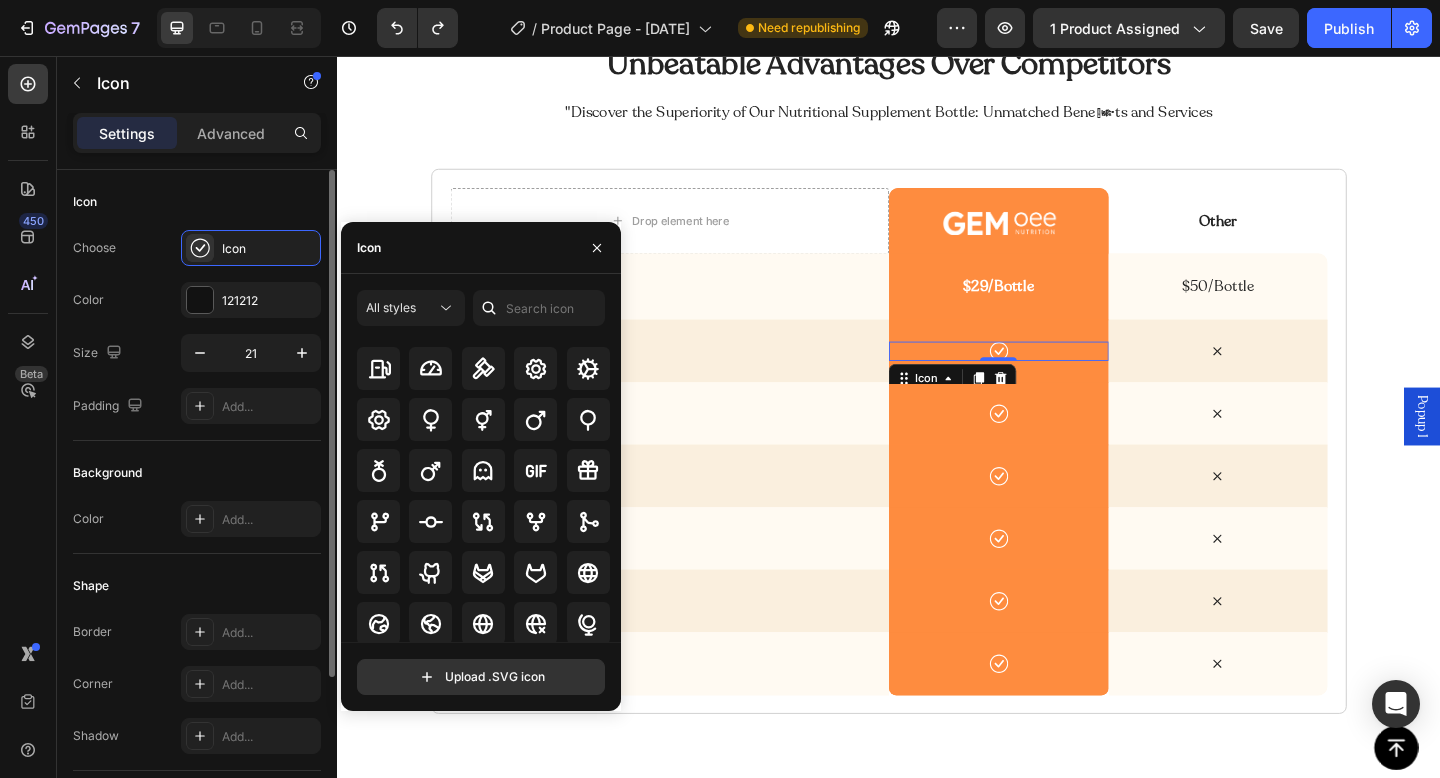 click on "Icon" at bounding box center (197, 202) 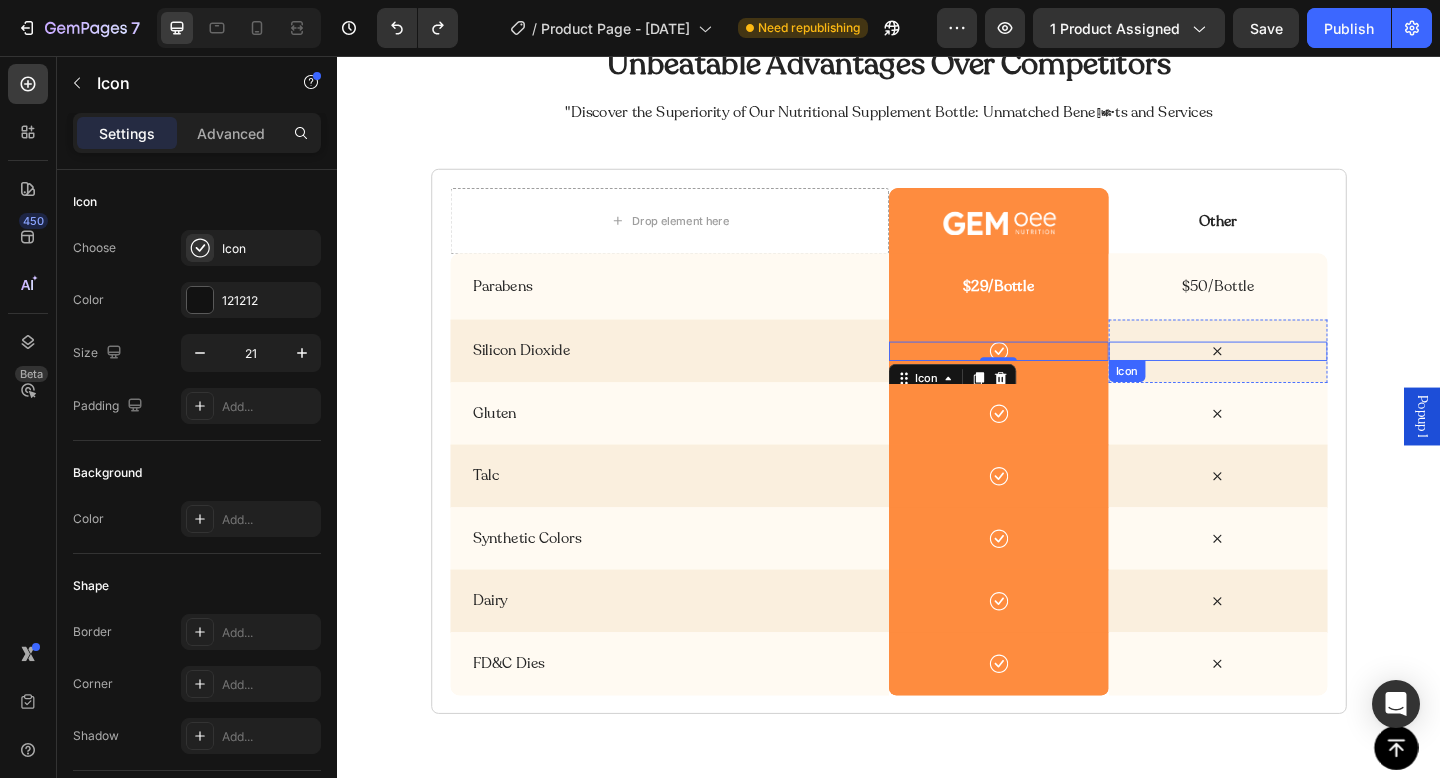 click 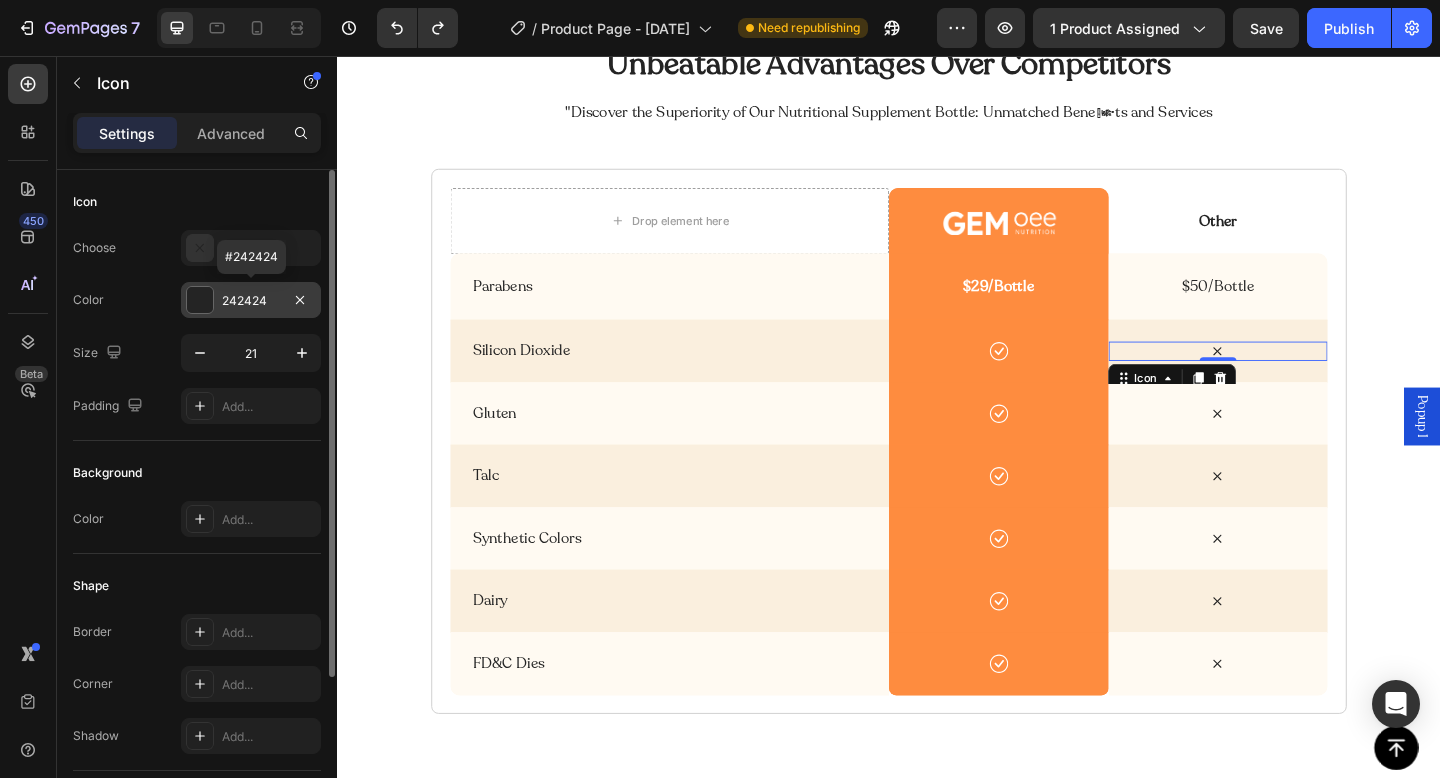 click on "242424" at bounding box center [251, 301] 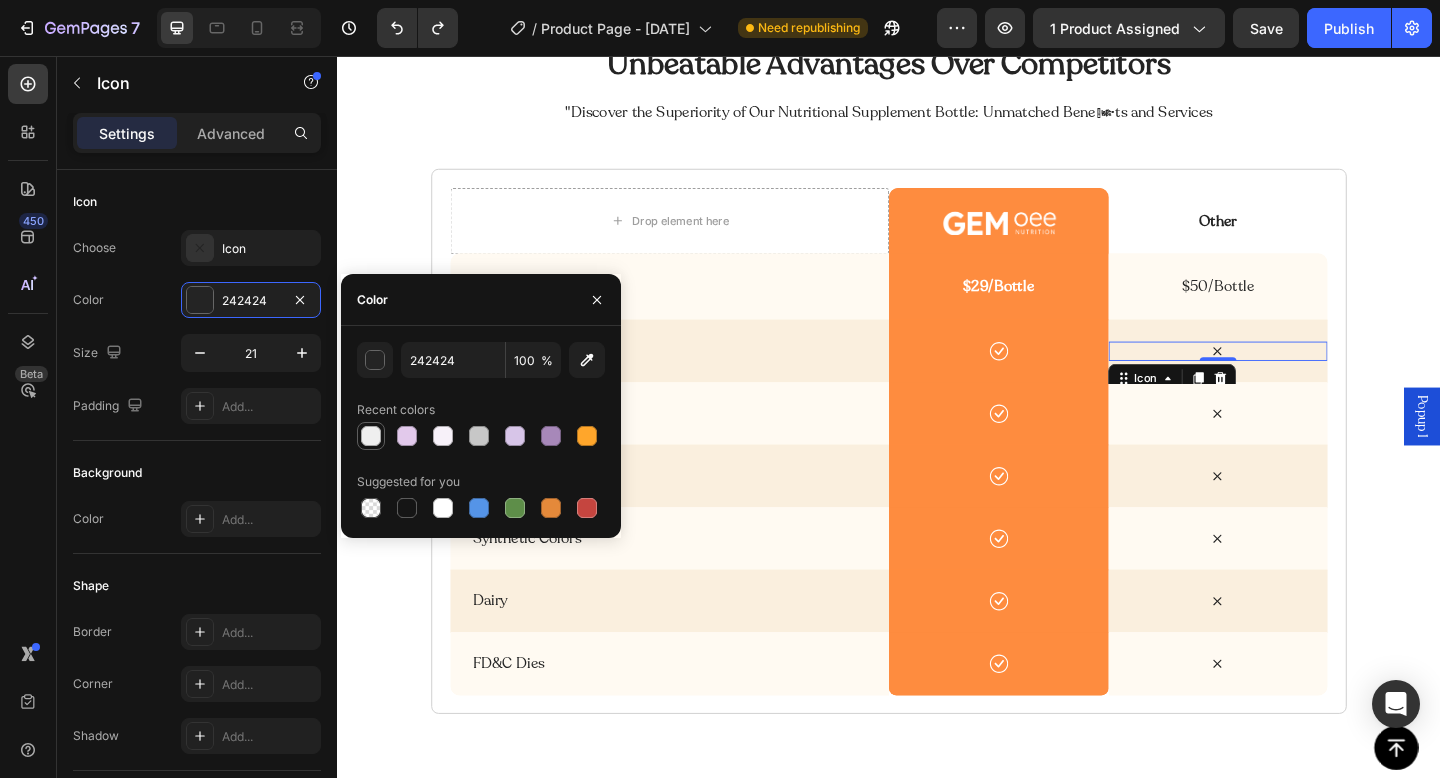 click at bounding box center [371, 436] 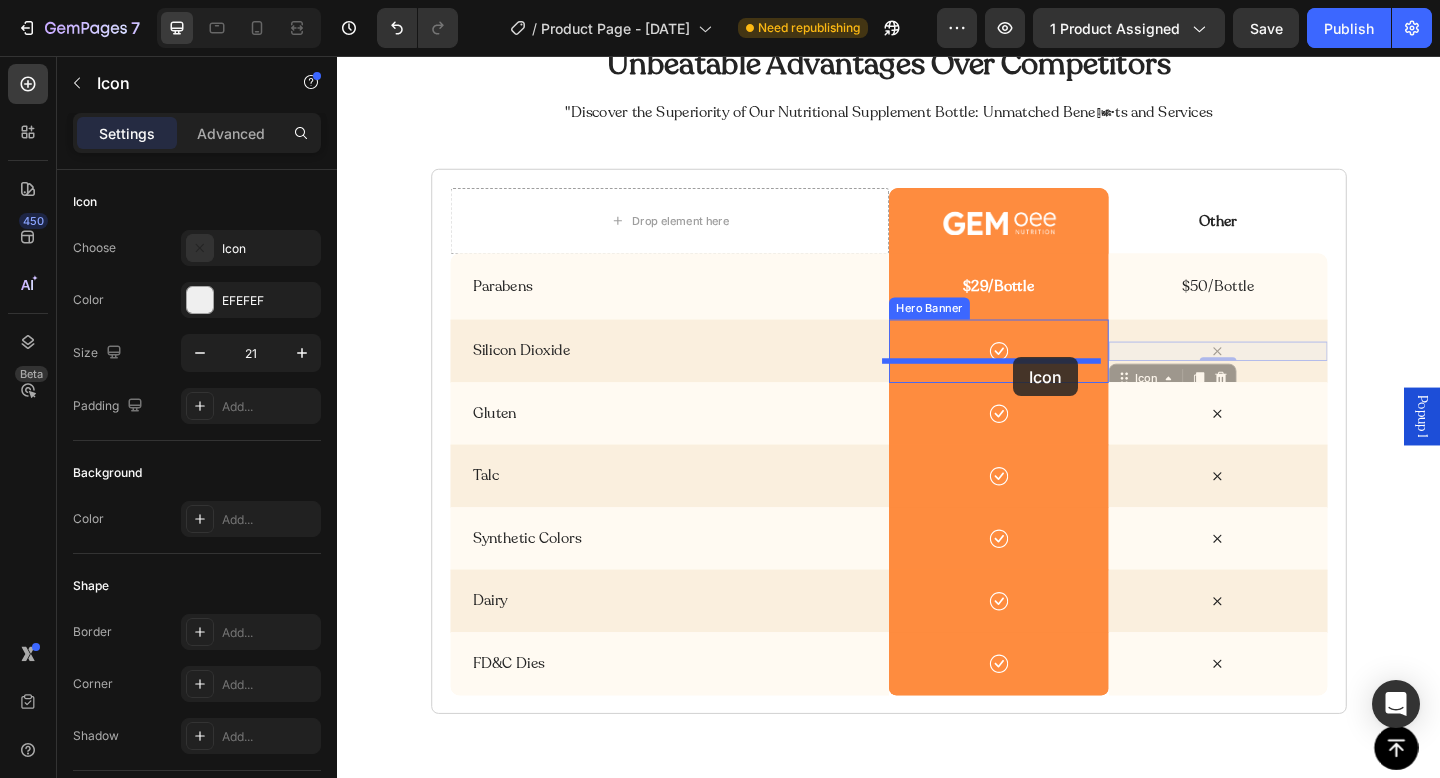 drag, startPoint x: 1302, startPoint y: 383, endPoint x: 1071, endPoint y: 385, distance: 231.00865 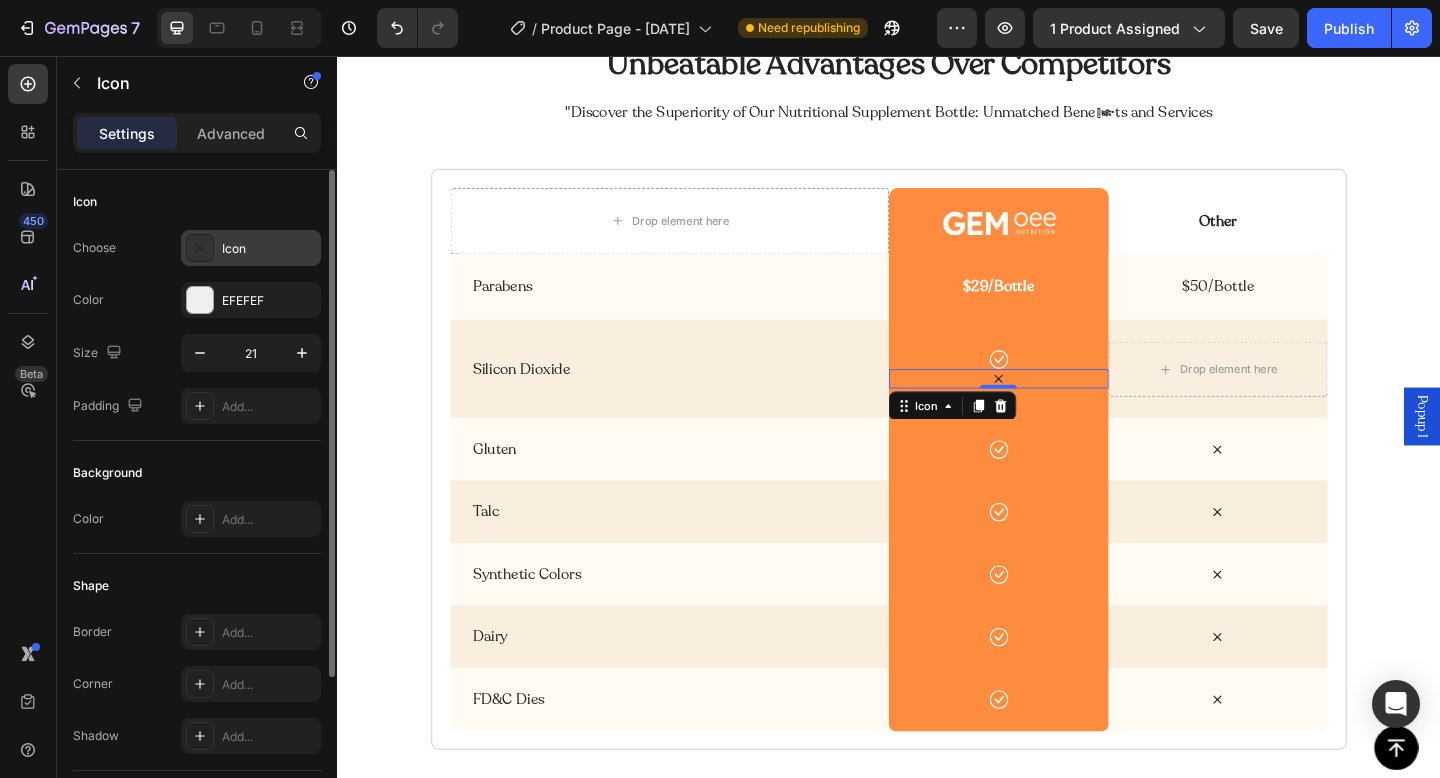 click on "Icon" at bounding box center [269, 249] 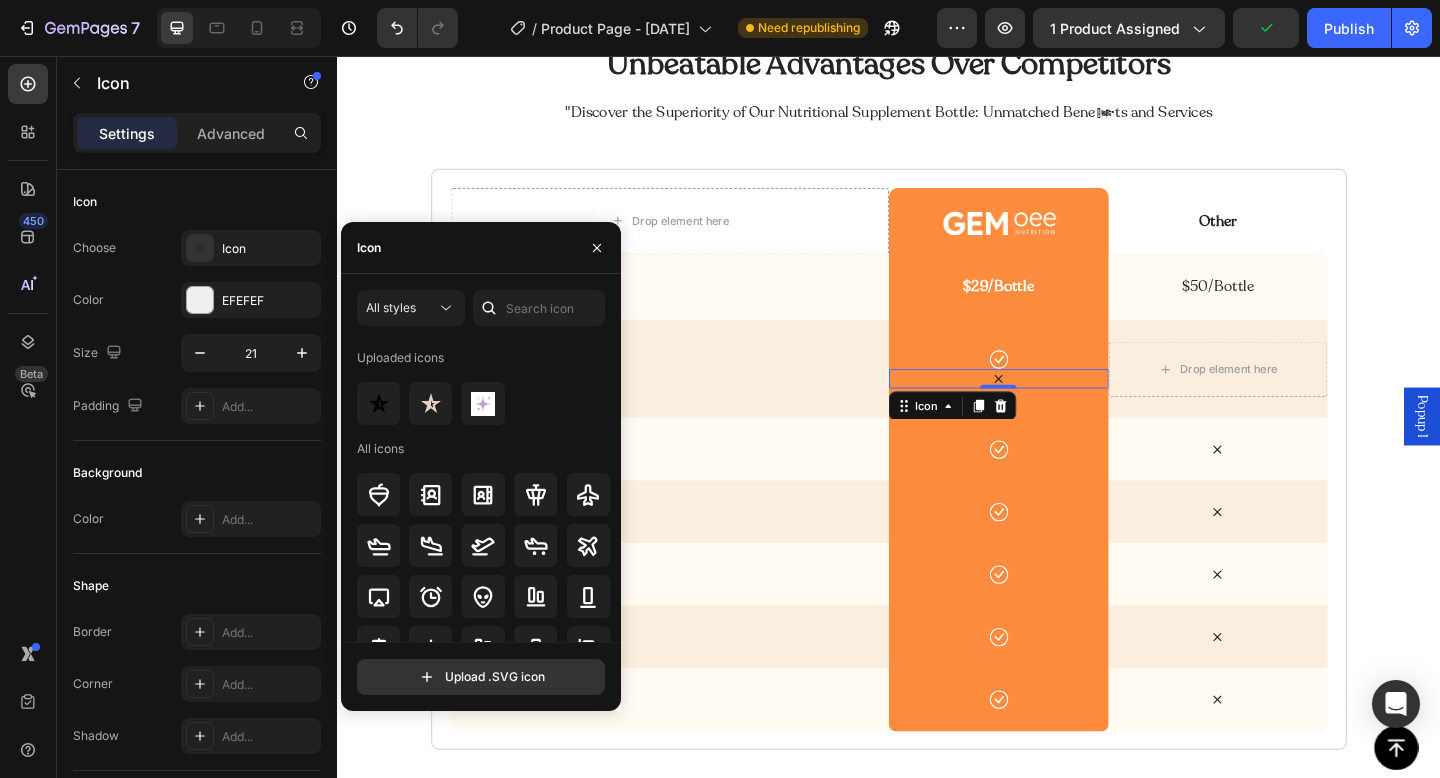 click 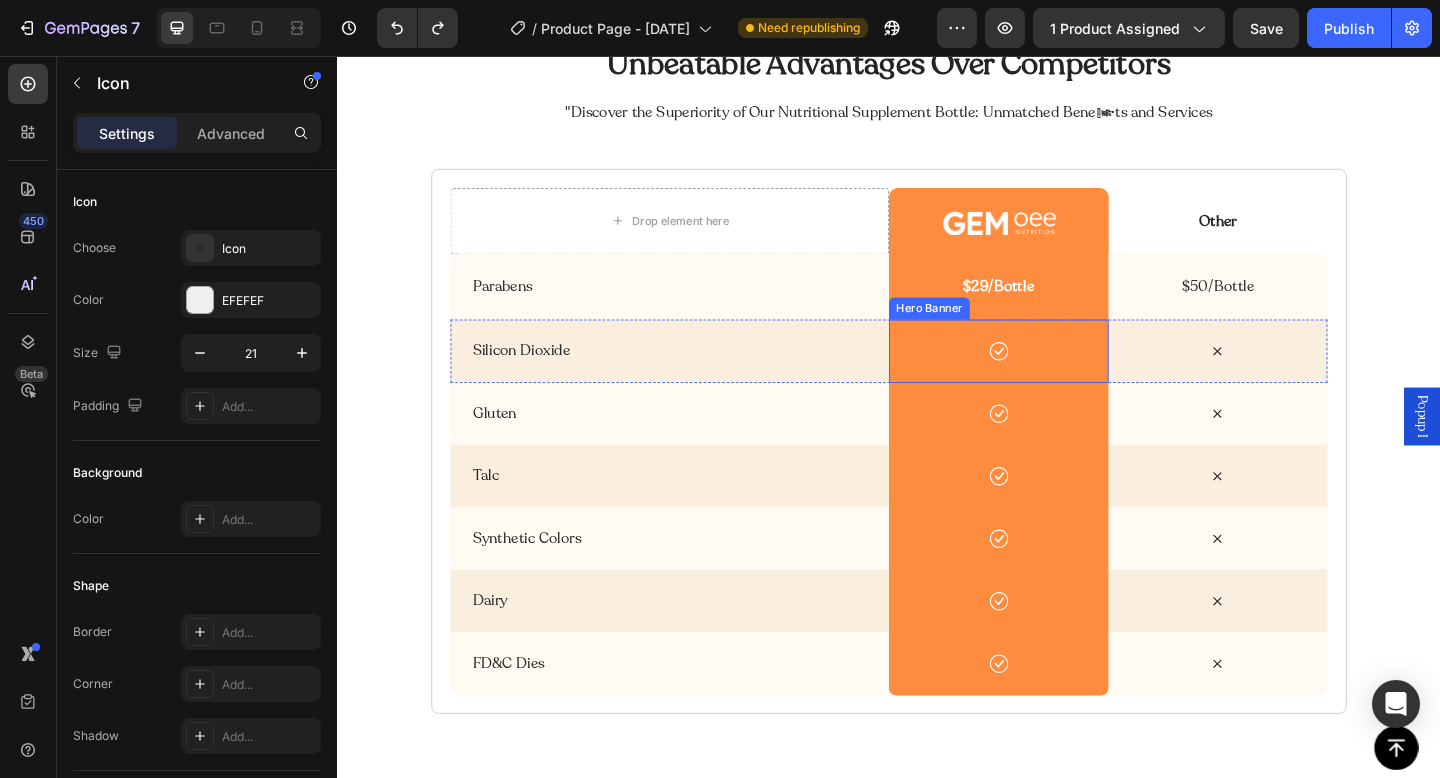 scroll, scrollTop: 4282, scrollLeft: 0, axis: vertical 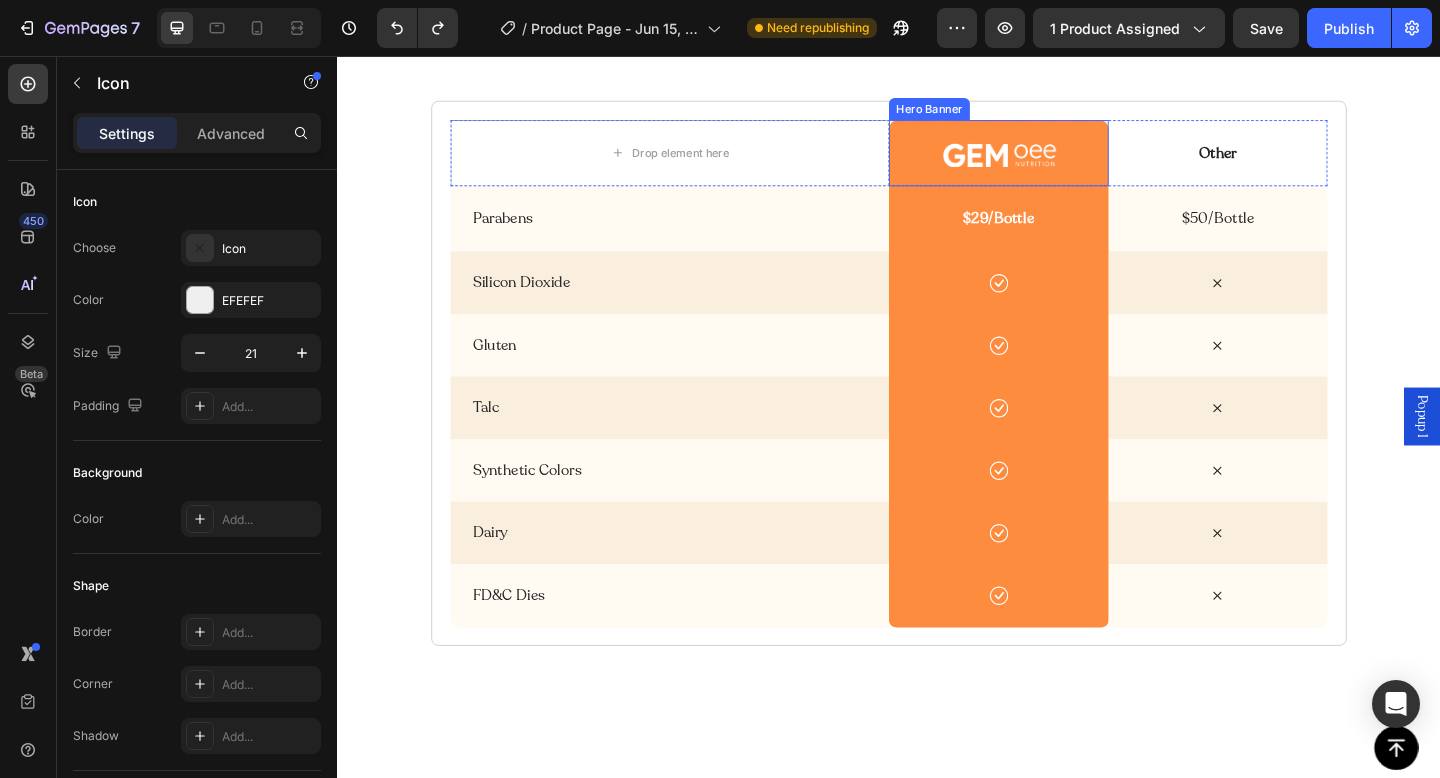 click at bounding box center (1056, 162) 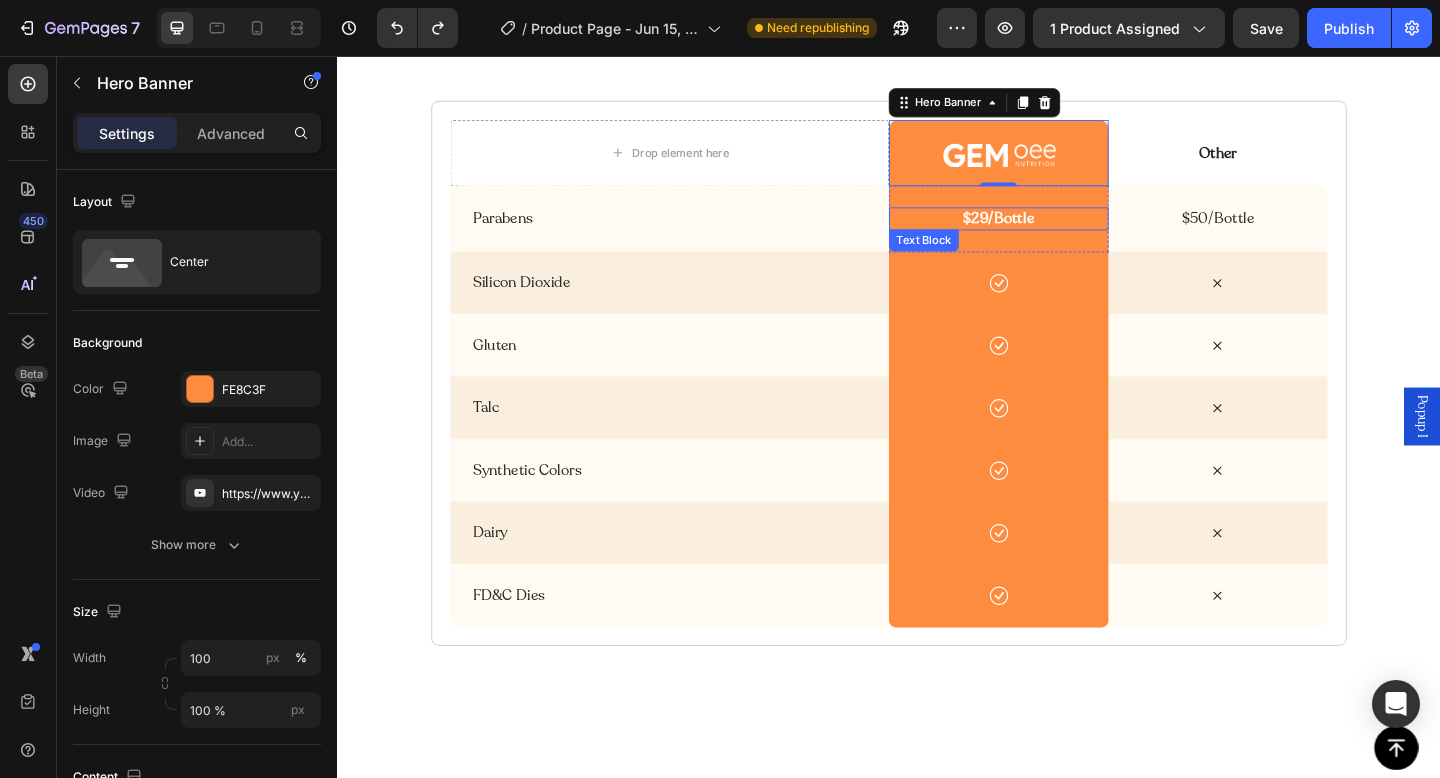 click on "$29/Bottle" at bounding box center (1056, 233) 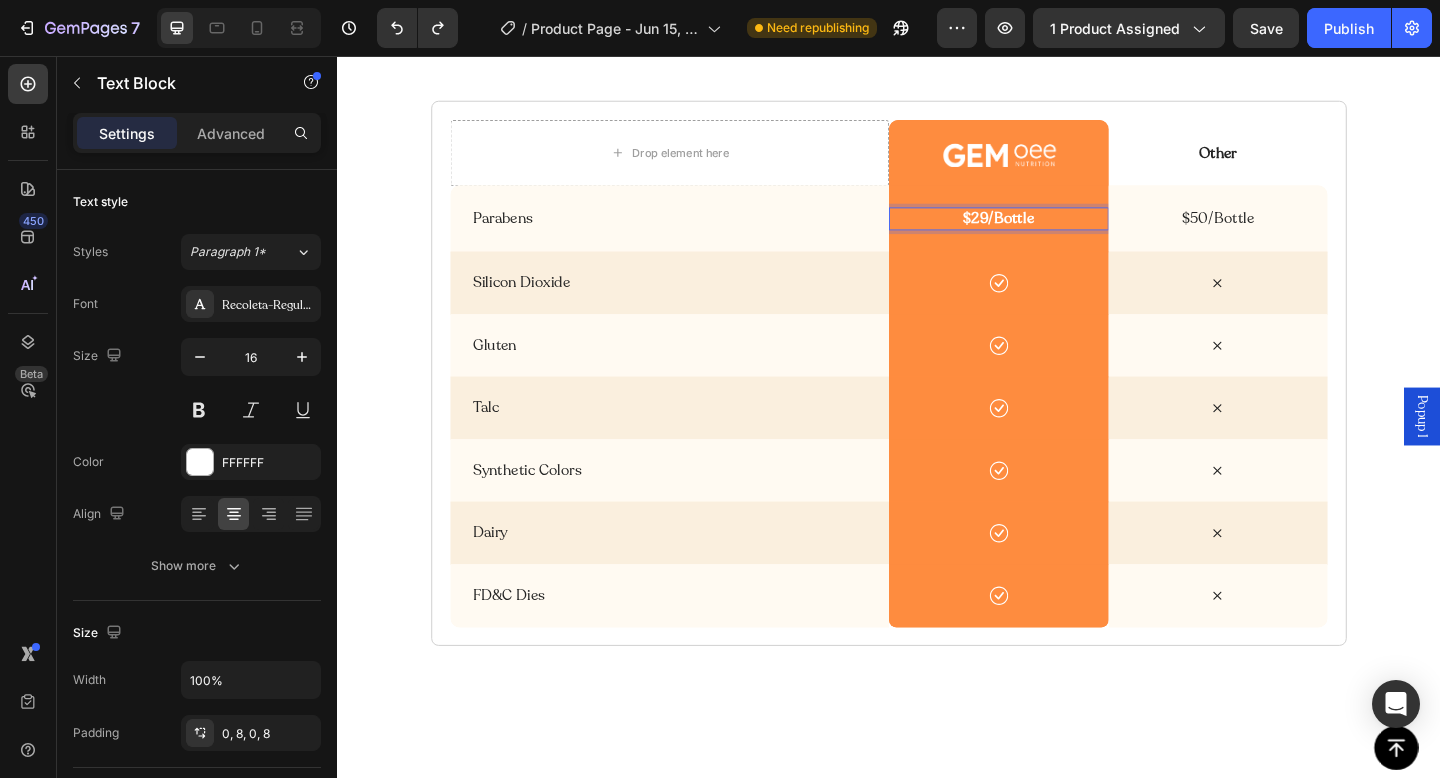 click on "$29/Bottle" at bounding box center (1056, 233) 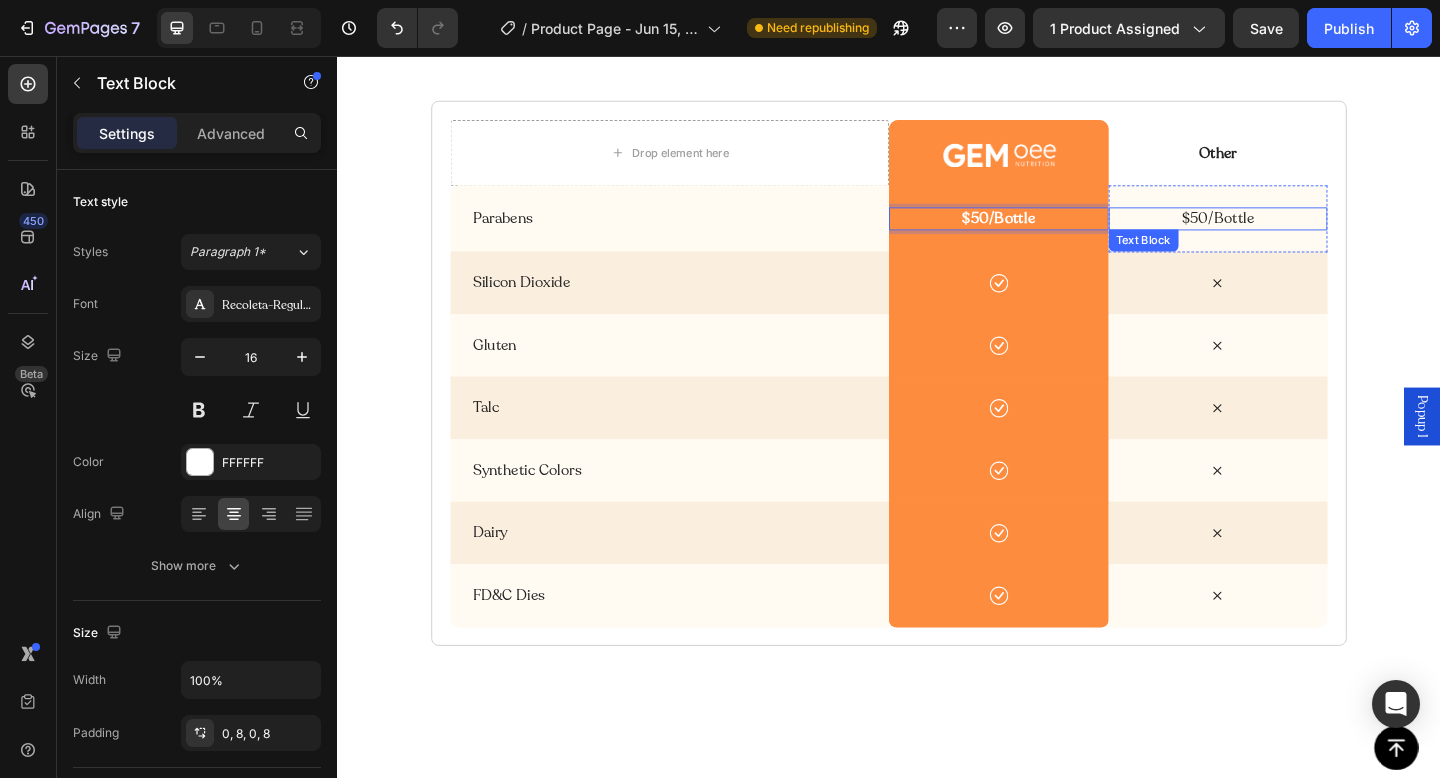 click on "$50/Bottle" at bounding box center (1295, 233) 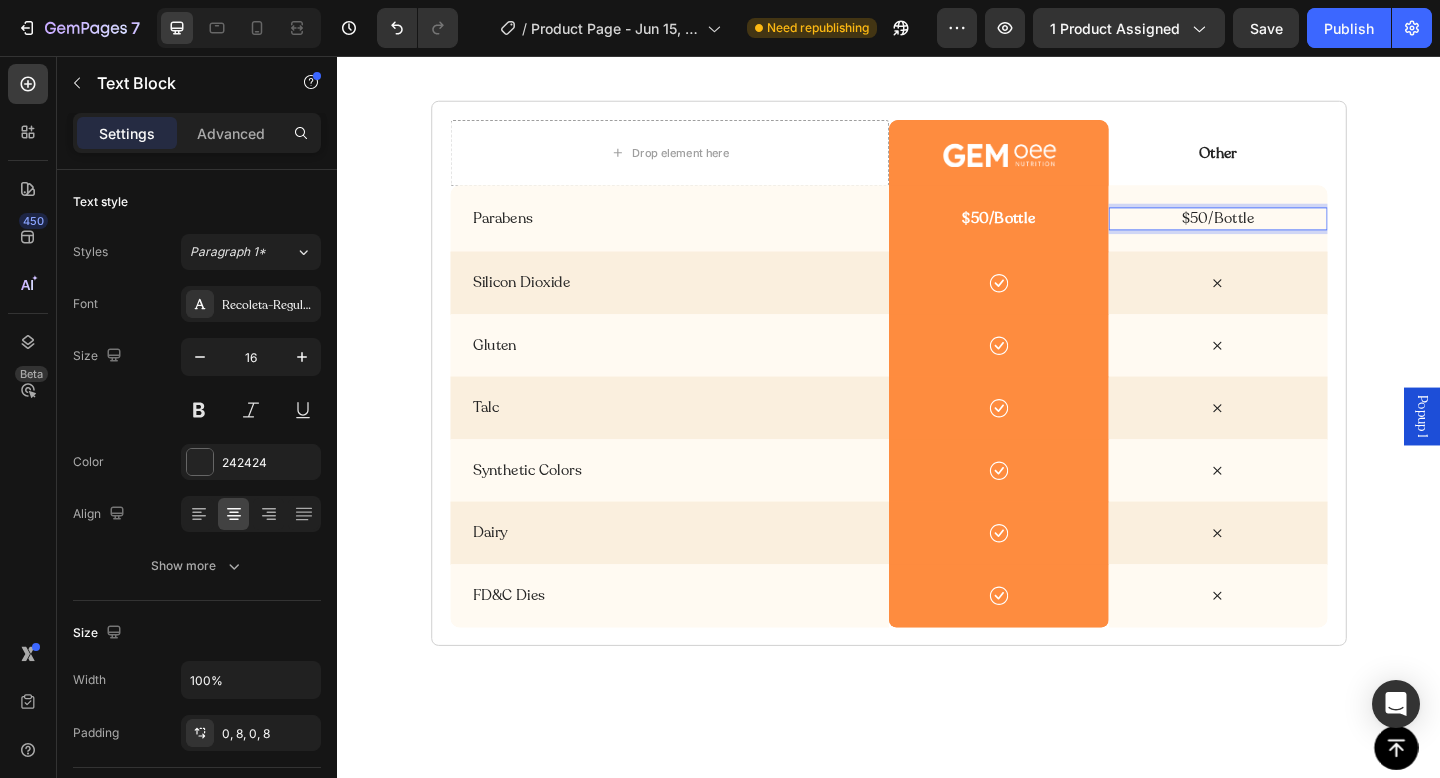 click on "$50/Bottle" at bounding box center [1295, 233] 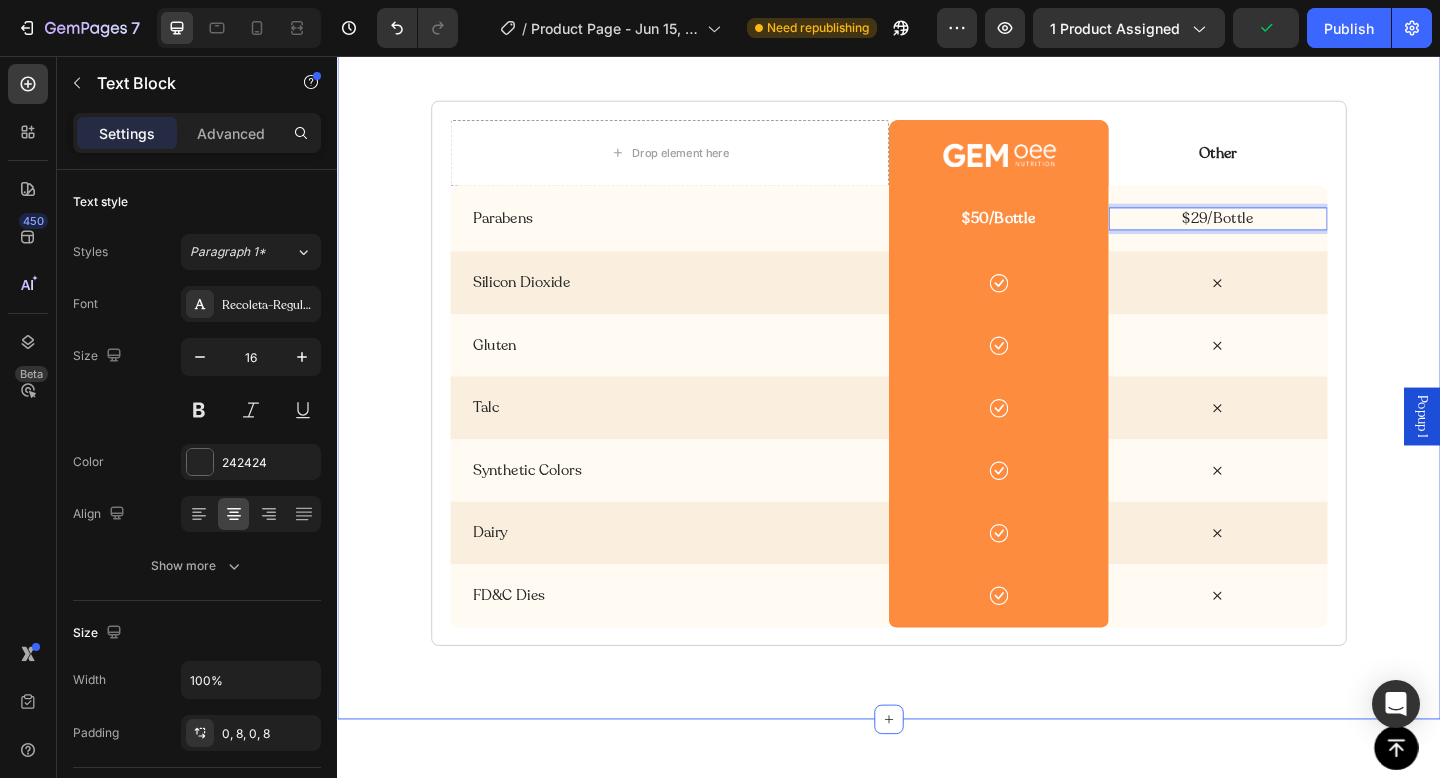 click on "unbeatable advantages over competitors Heading "Discover the Superiority of Our Nutritional Supplement Bottle: Unmatched Benefits and Services Text Block
Drop element here Image Hero Banner Other Text Block Hero Banner Row Parabens Text Block Hero Banner $50/Bottle Text Block Hero Banner $29/Bottle Text Block   0 Hero Banner Row Silicon Dioxide  Text Block Hero Banner
Icon Hero Banner
Icon Hero Banner Row Gluten Text Block Hero Banner
Icon Hero Banner
Icon Hero Banner Row Talc Text Block Hero Banner
Icon Hero Banner
Icon Hero Banner Row Synthetic Colors  Text Block Hero Banner
Icon Hero Banner
Icon Hero Banner Row Dairy Text Block Hero Banner
Icon Hero Banner
Icon Hero Banner Row FD&C Dies Text Block Hero Banner
Icon Hero Banner
Icon Hero Banner Row Row" at bounding box center (937, 333) 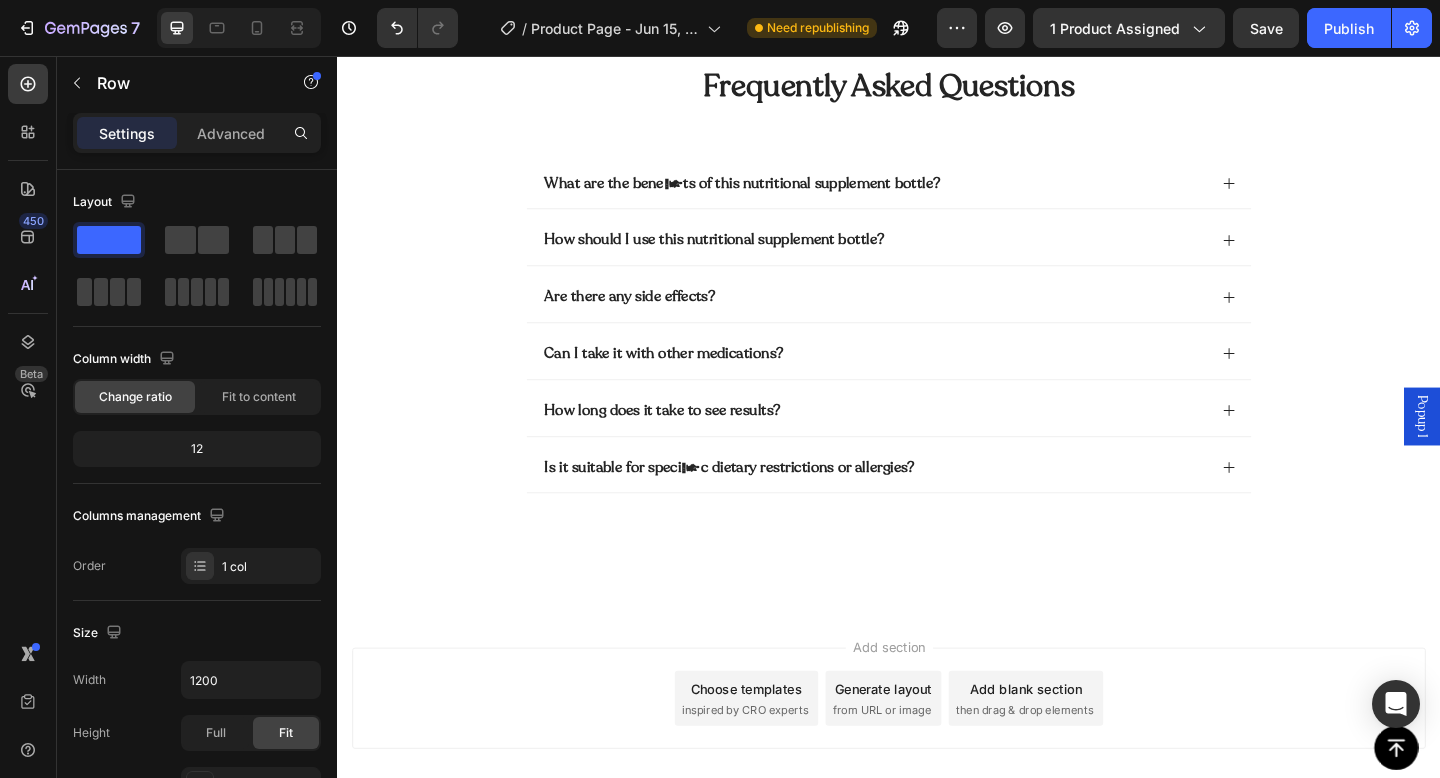 scroll, scrollTop: 5927, scrollLeft: 0, axis: vertical 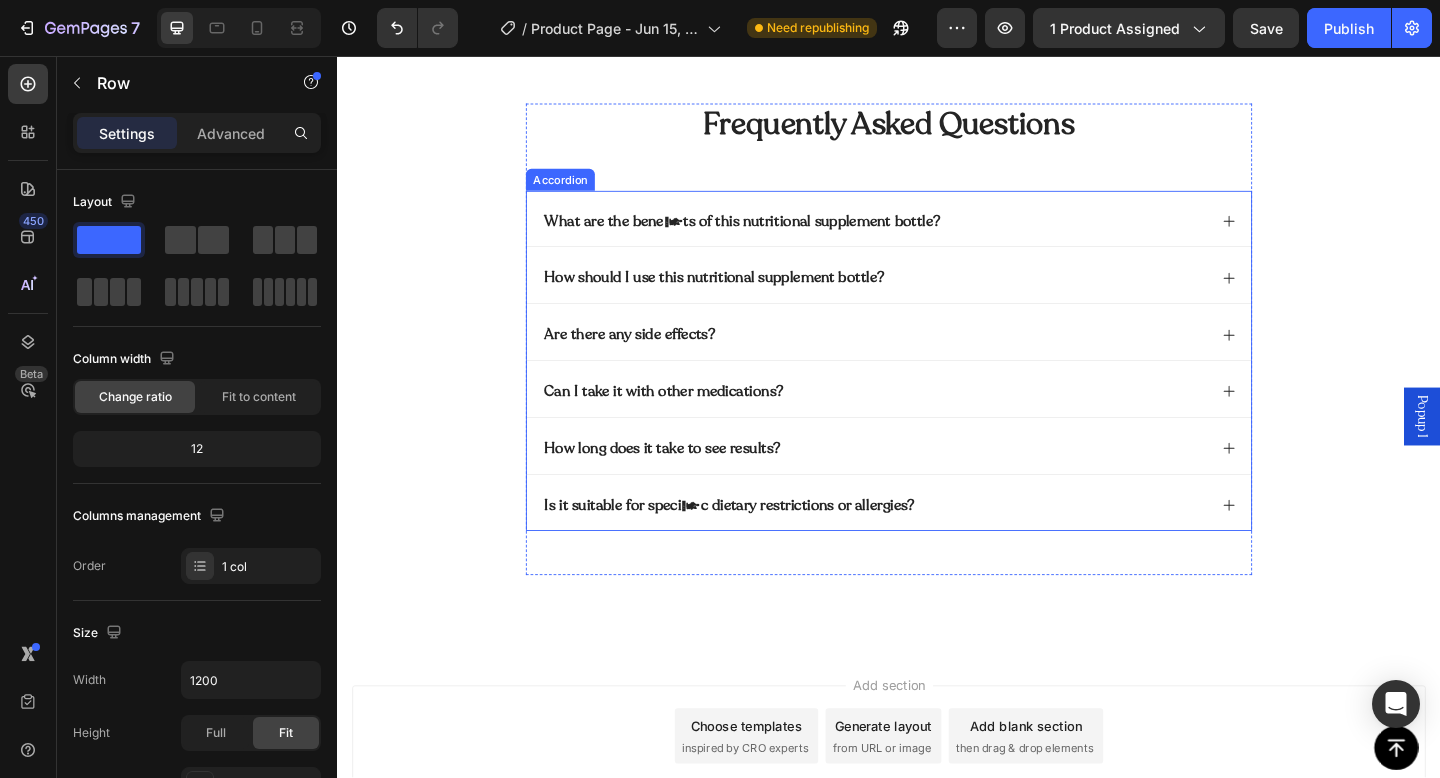 click on "What are the benefits of this nutritional supplement bottle?" at bounding box center (777, 236) 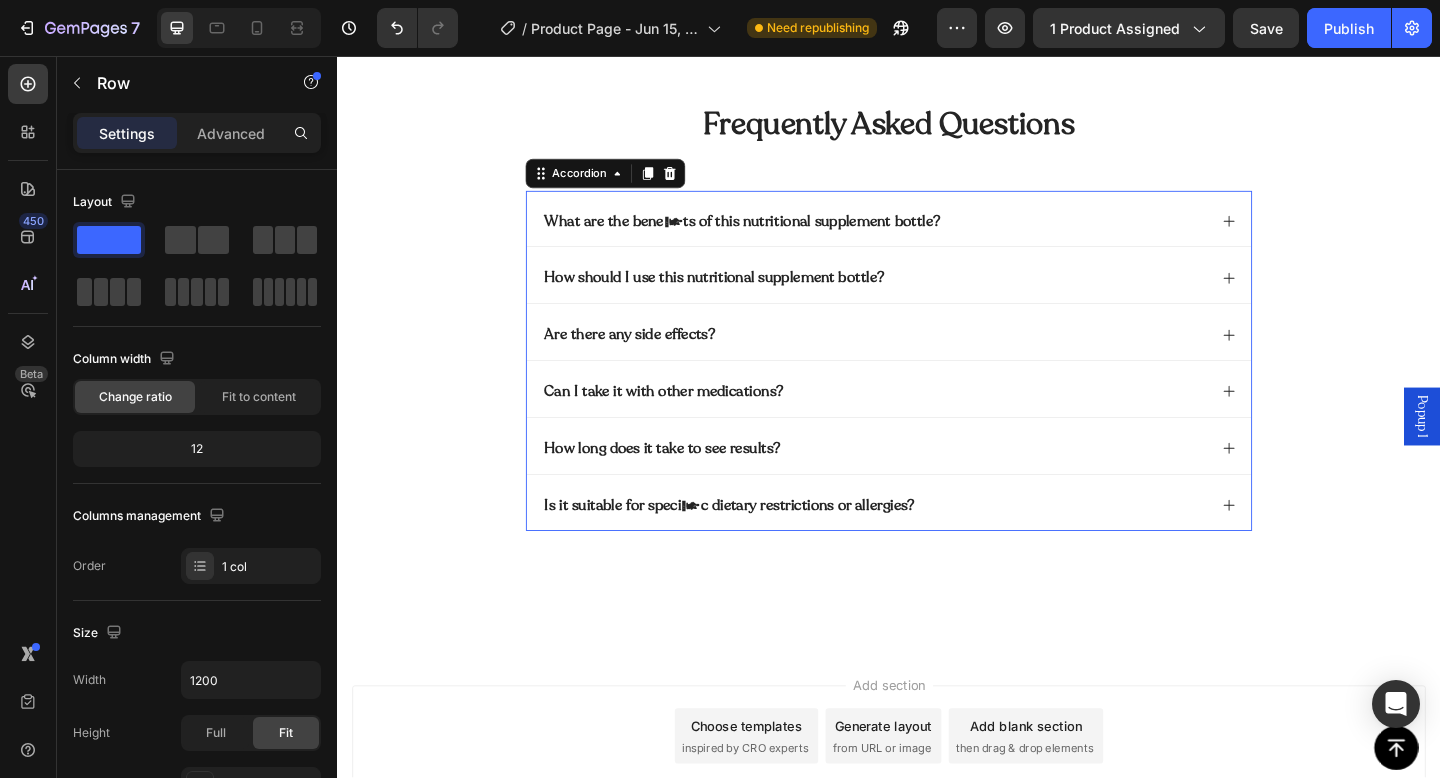 click on "What are the benefits of this nutritional supplement bottle?" at bounding box center [777, 236] 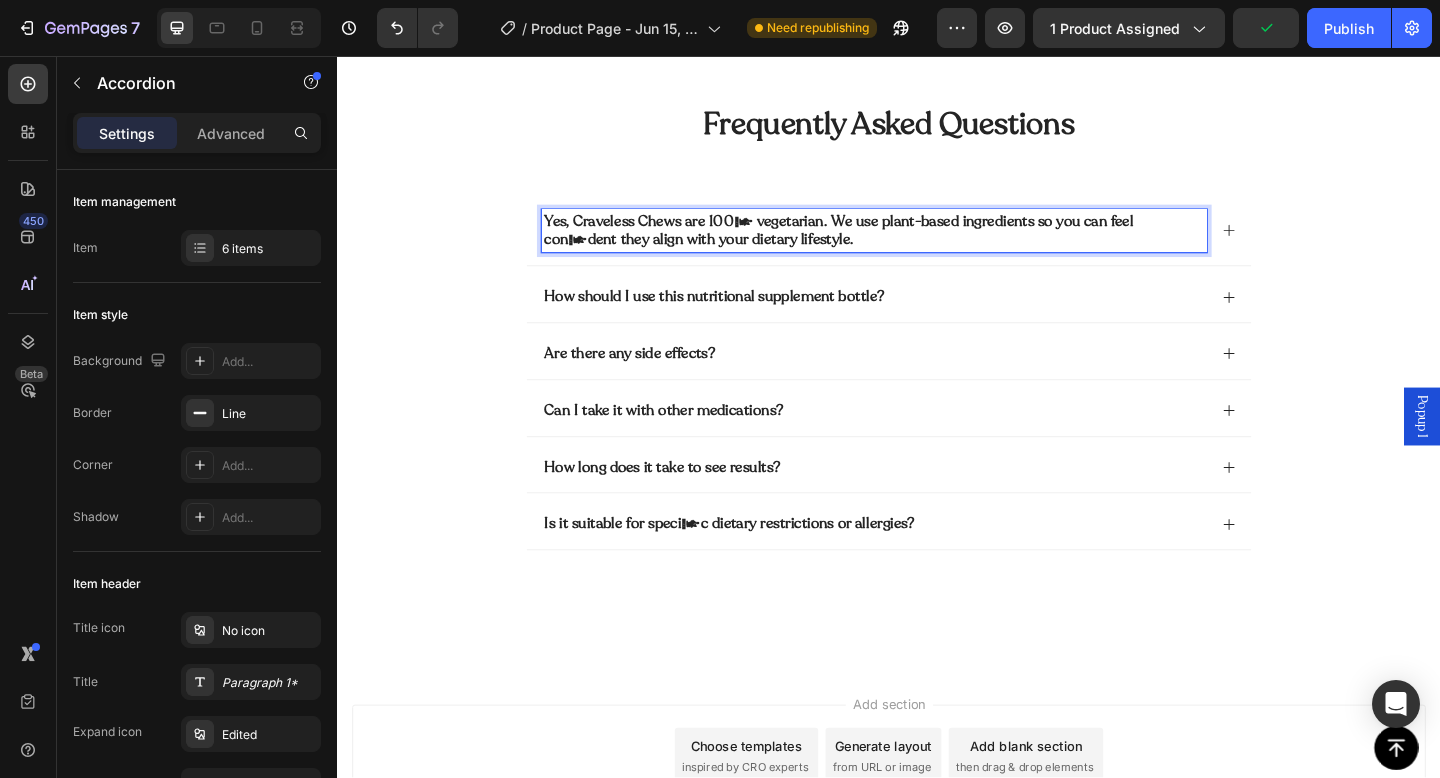 click on "Yes, Craveless Chews are 100% vegetarian. We use plant-based ingredients so you can feel confident they align with your dietary lifestyle." at bounding box center [921, 247] 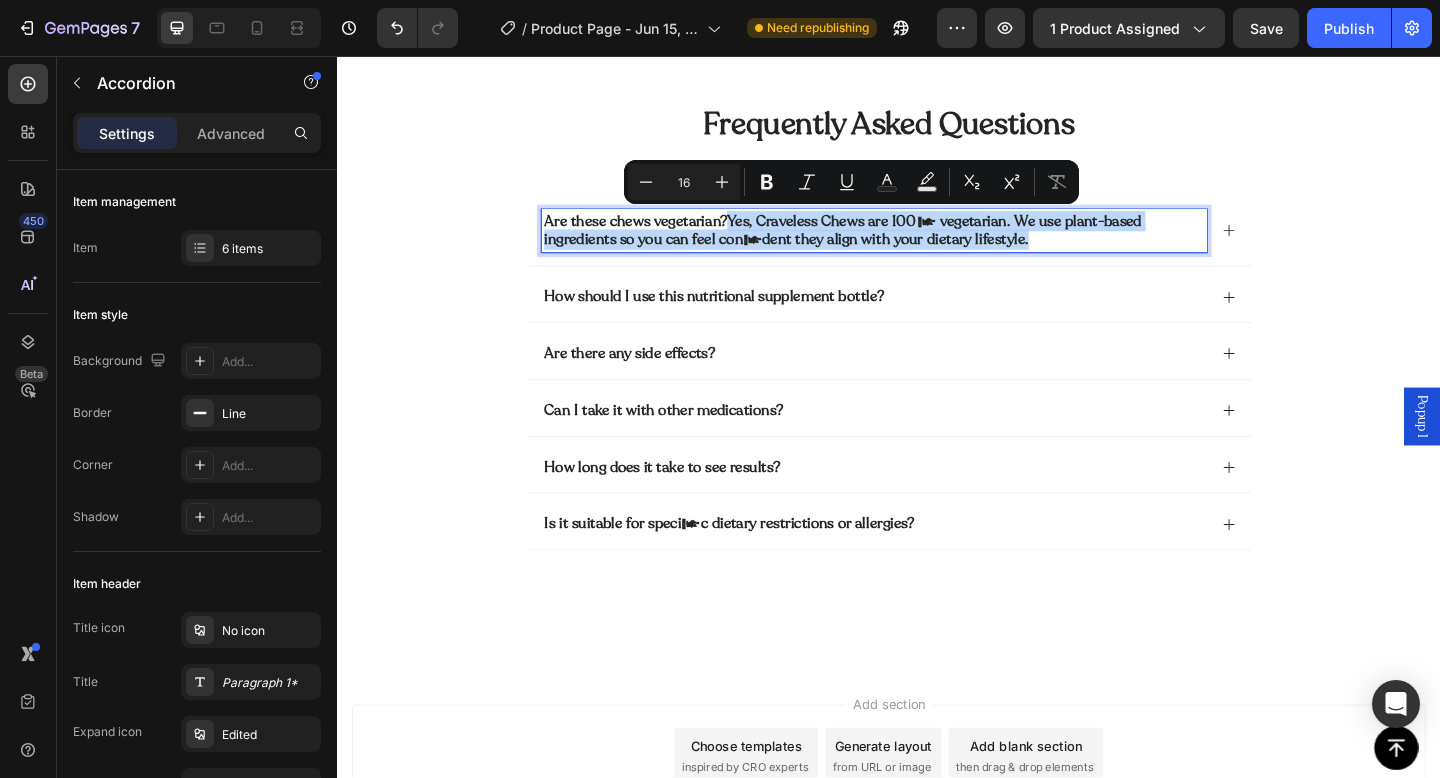click on "Are these chews vegetarian?Yes, Craveless Chews are 100% vegetarian. We use plant-based ingredients so you can feel confident they align with your dietary lifestyle." at bounding box center (921, 247) 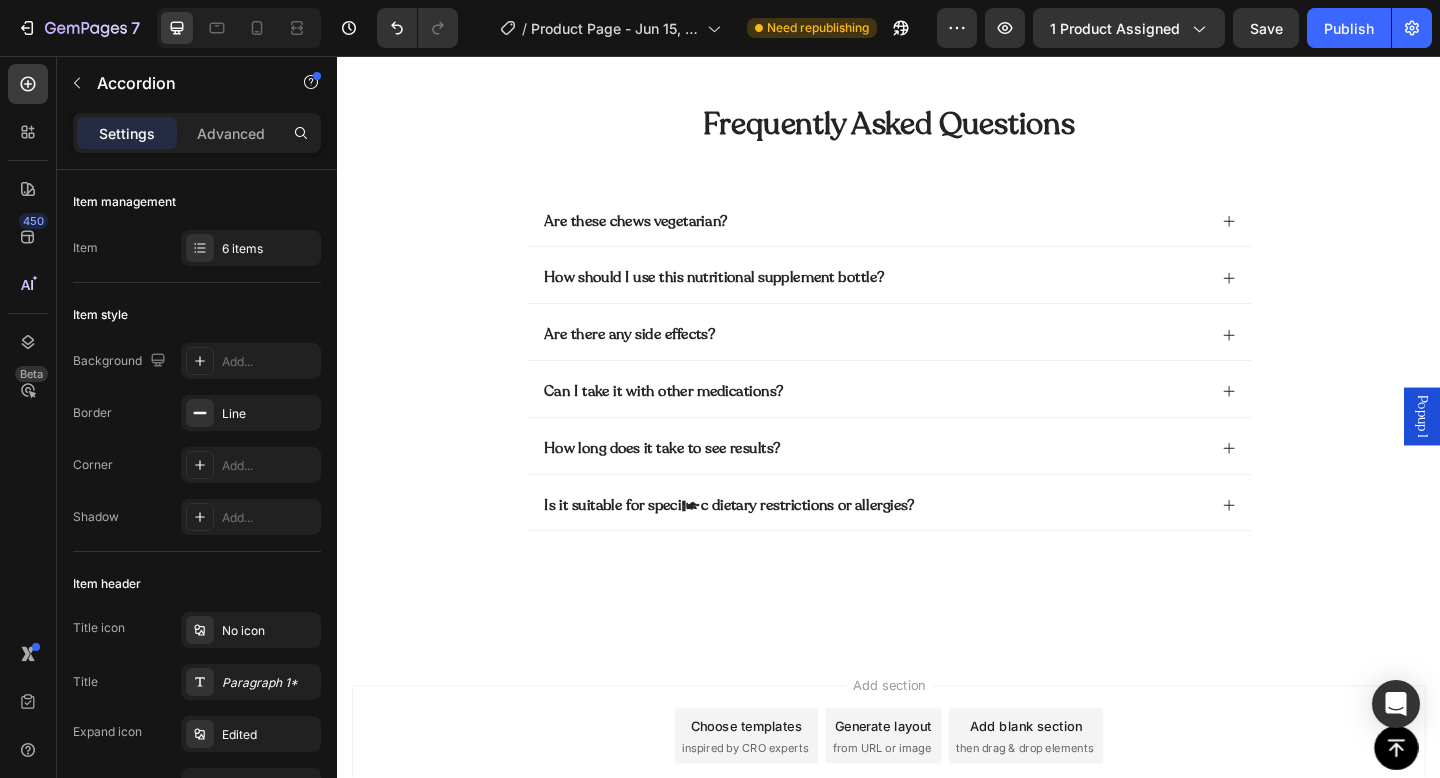 click on "Are these chews vegetarian?" at bounding box center [937, 233] 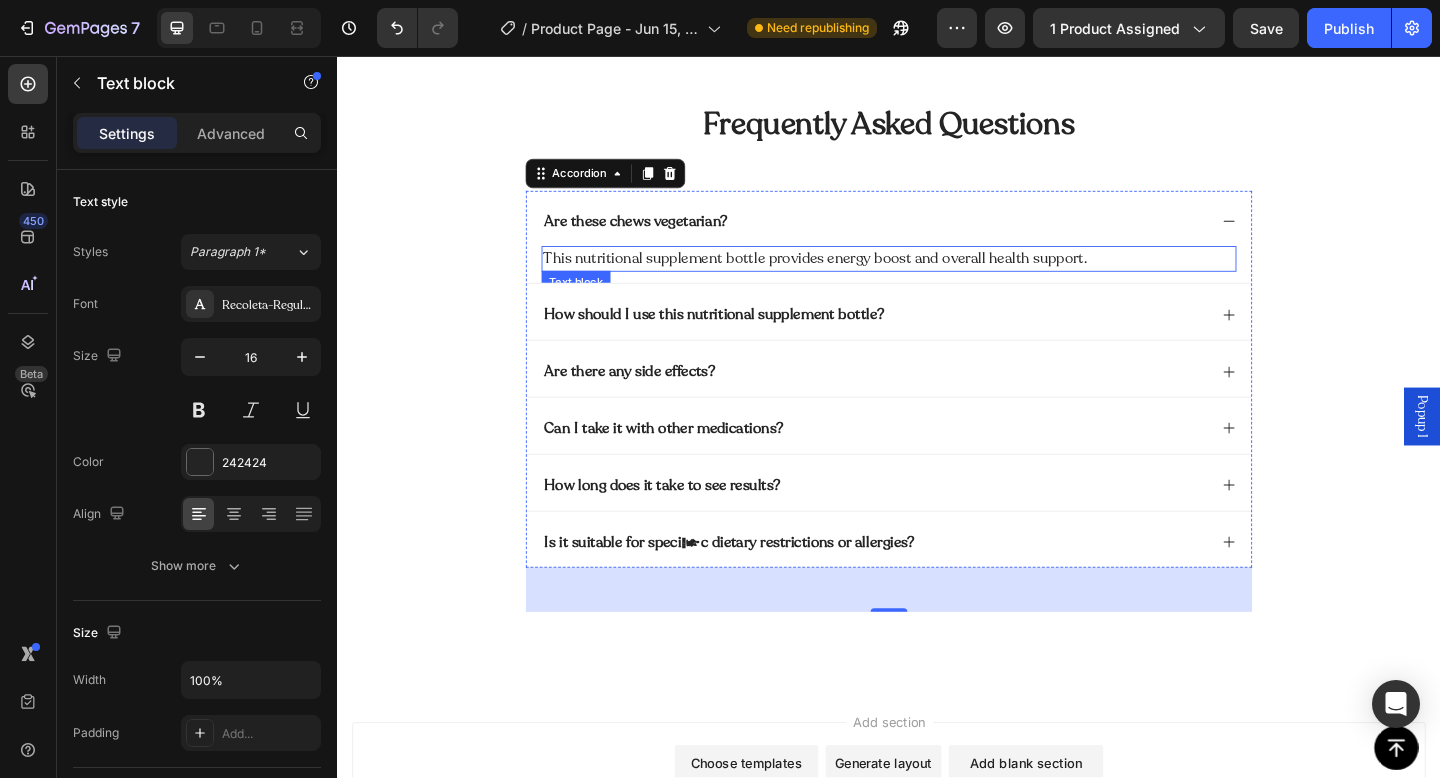 click on "This nutritional supplement bottle provides energy boost and overall health support." at bounding box center (937, 277) 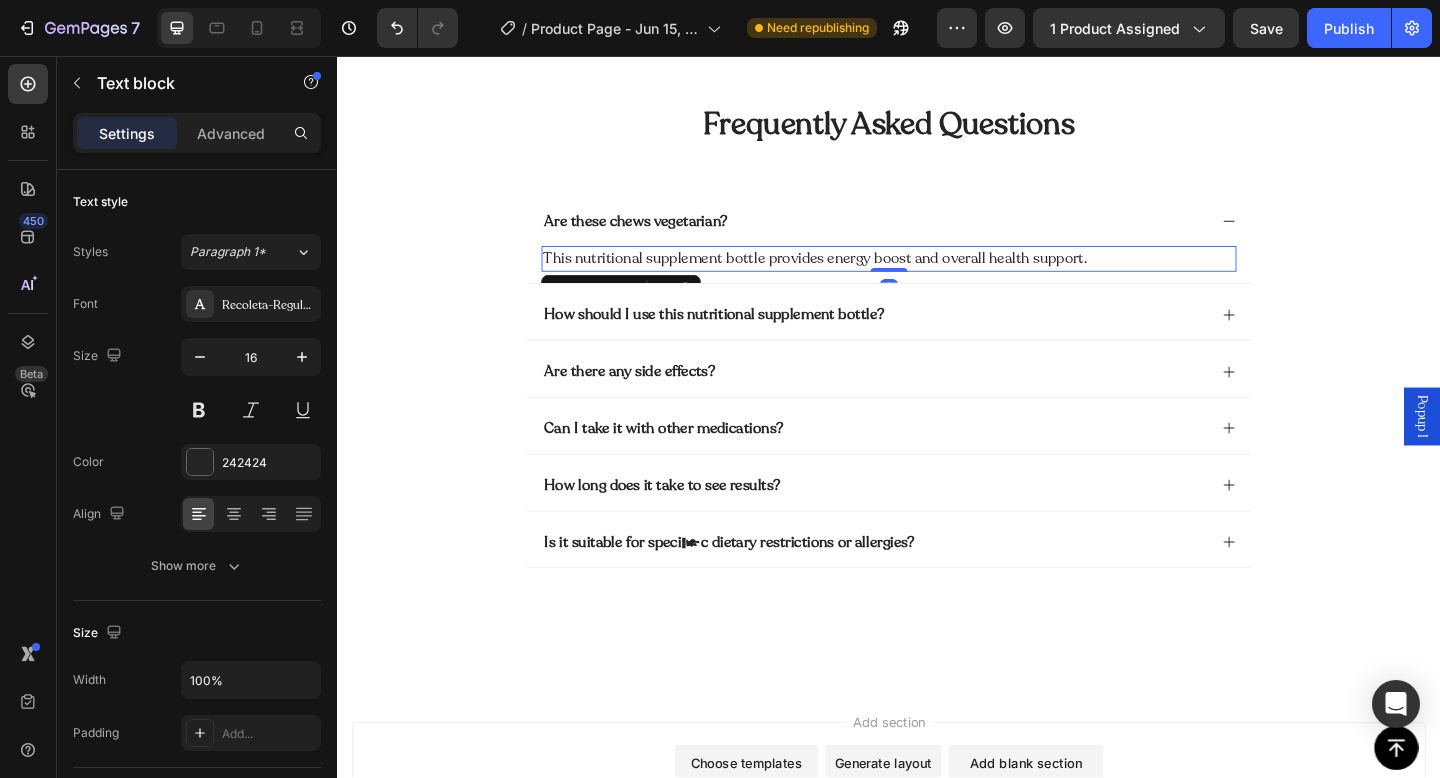 click on "This nutritional supplement bottle provides energy boost and overall health support." at bounding box center (937, 277) 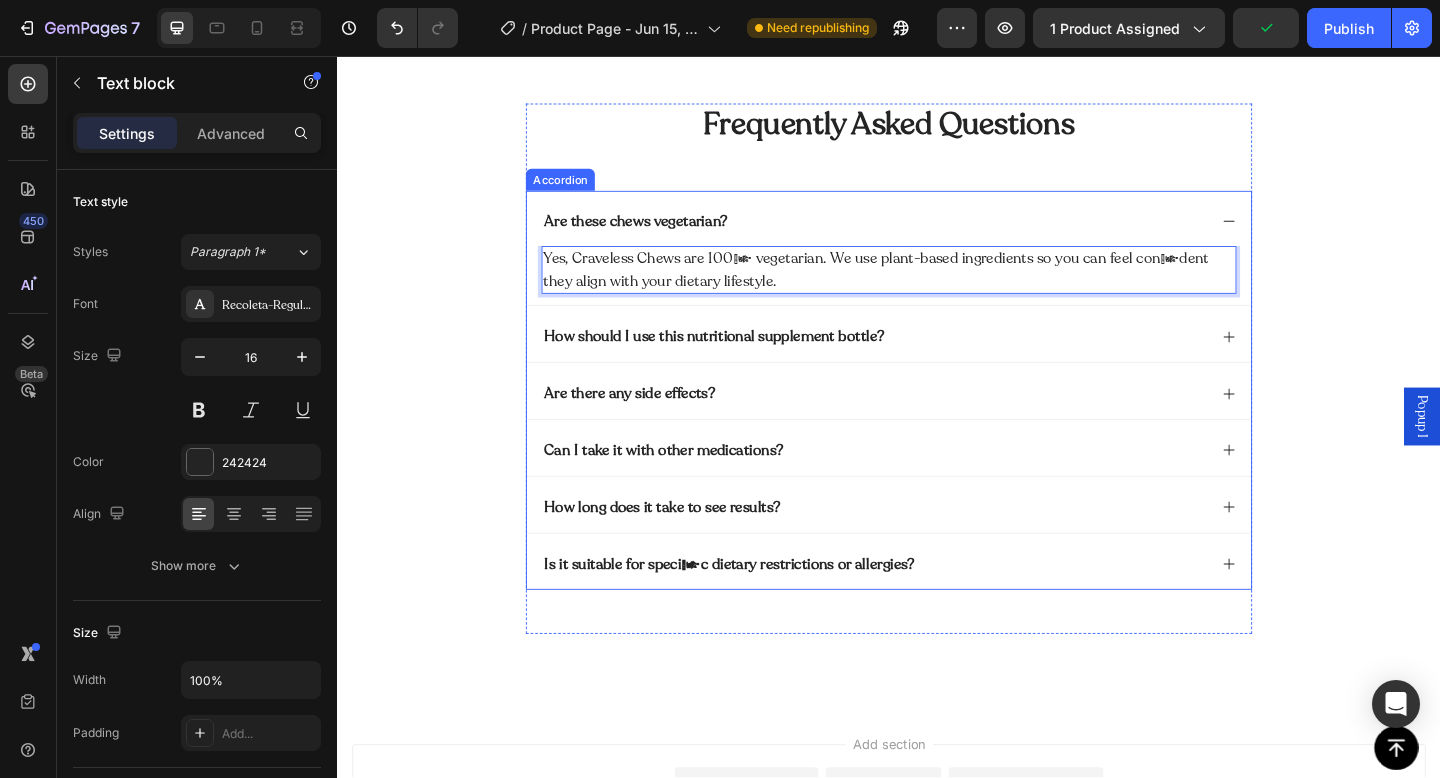 click on "How should I use this nutritional supplement bottle?" at bounding box center (747, 361) 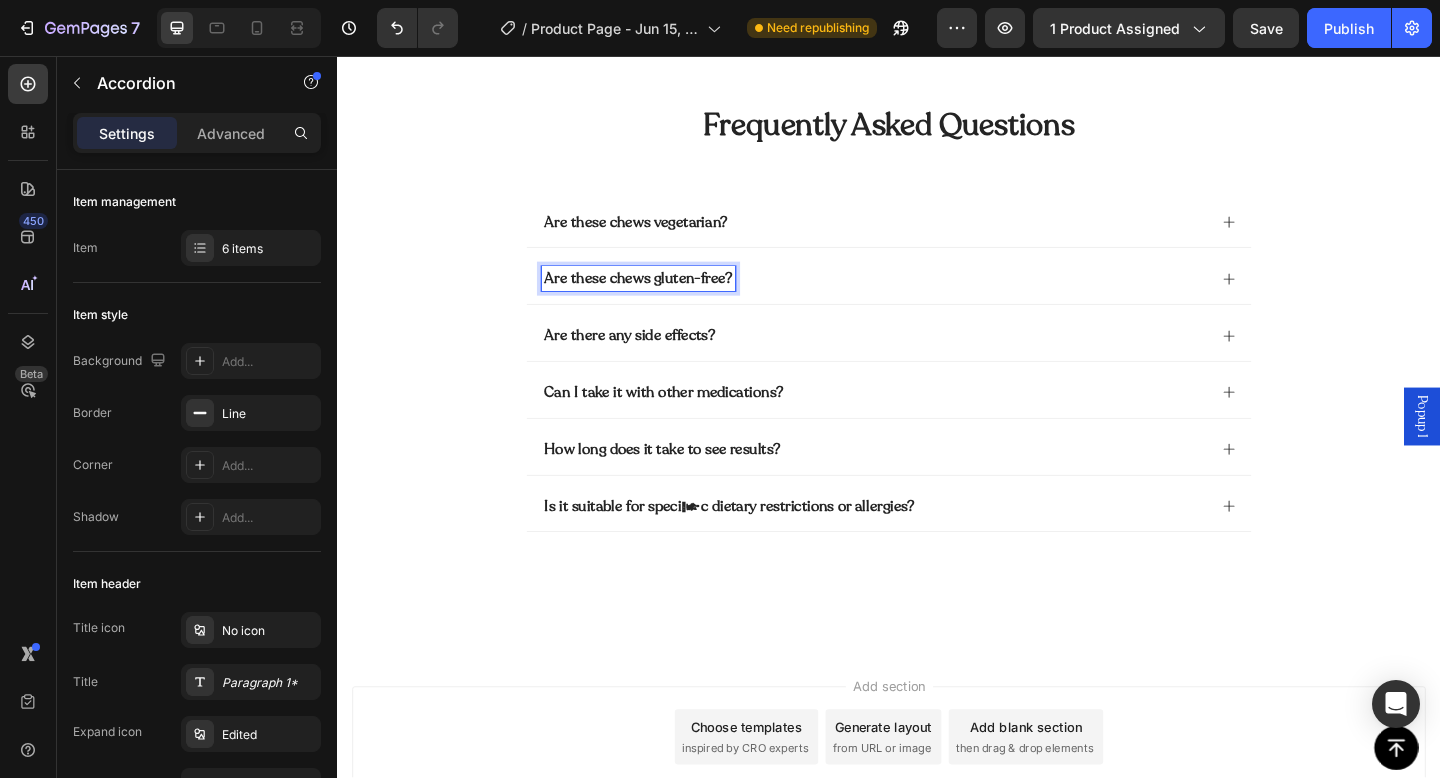scroll, scrollTop: 5916, scrollLeft: 0, axis: vertical 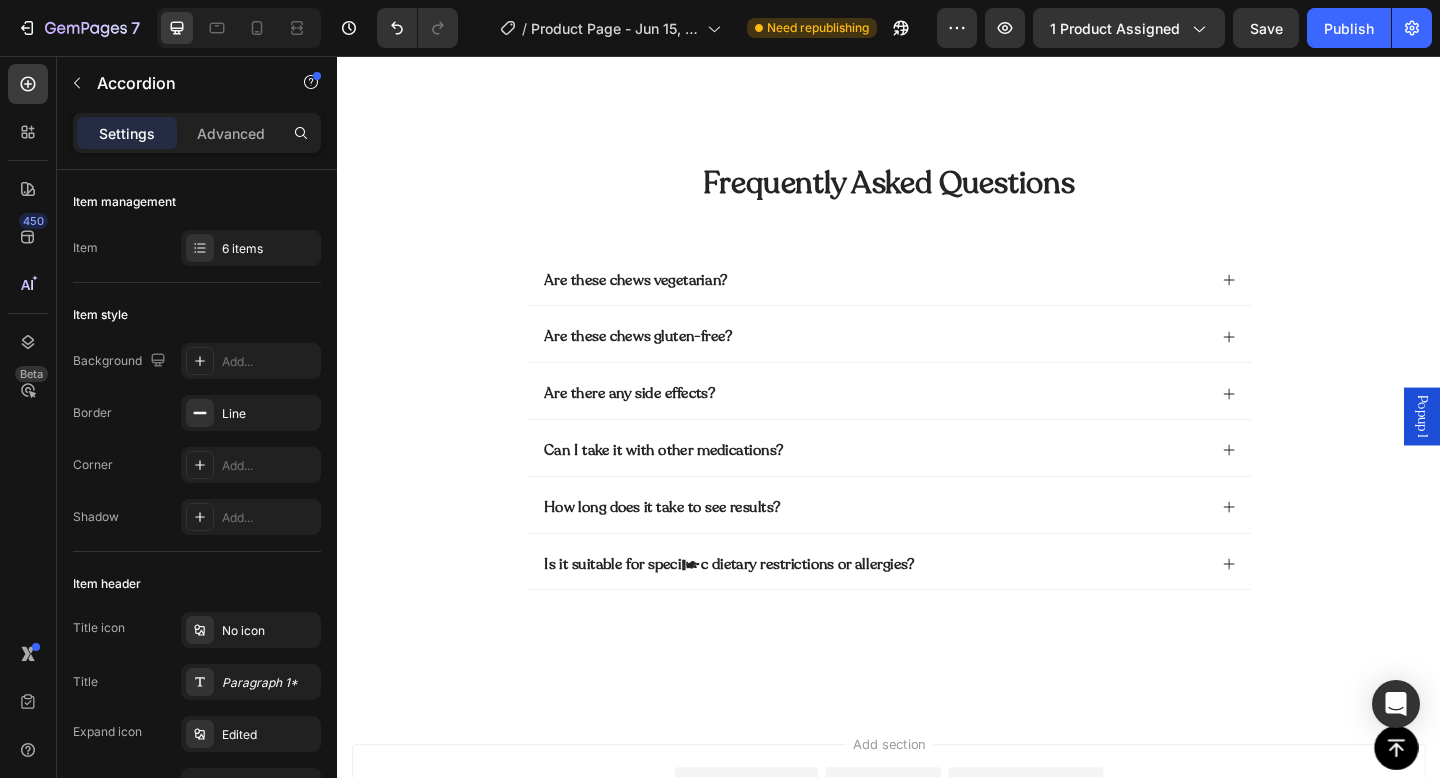 click on "Are these chews gluten-free?" at bounding box center (921, 361) 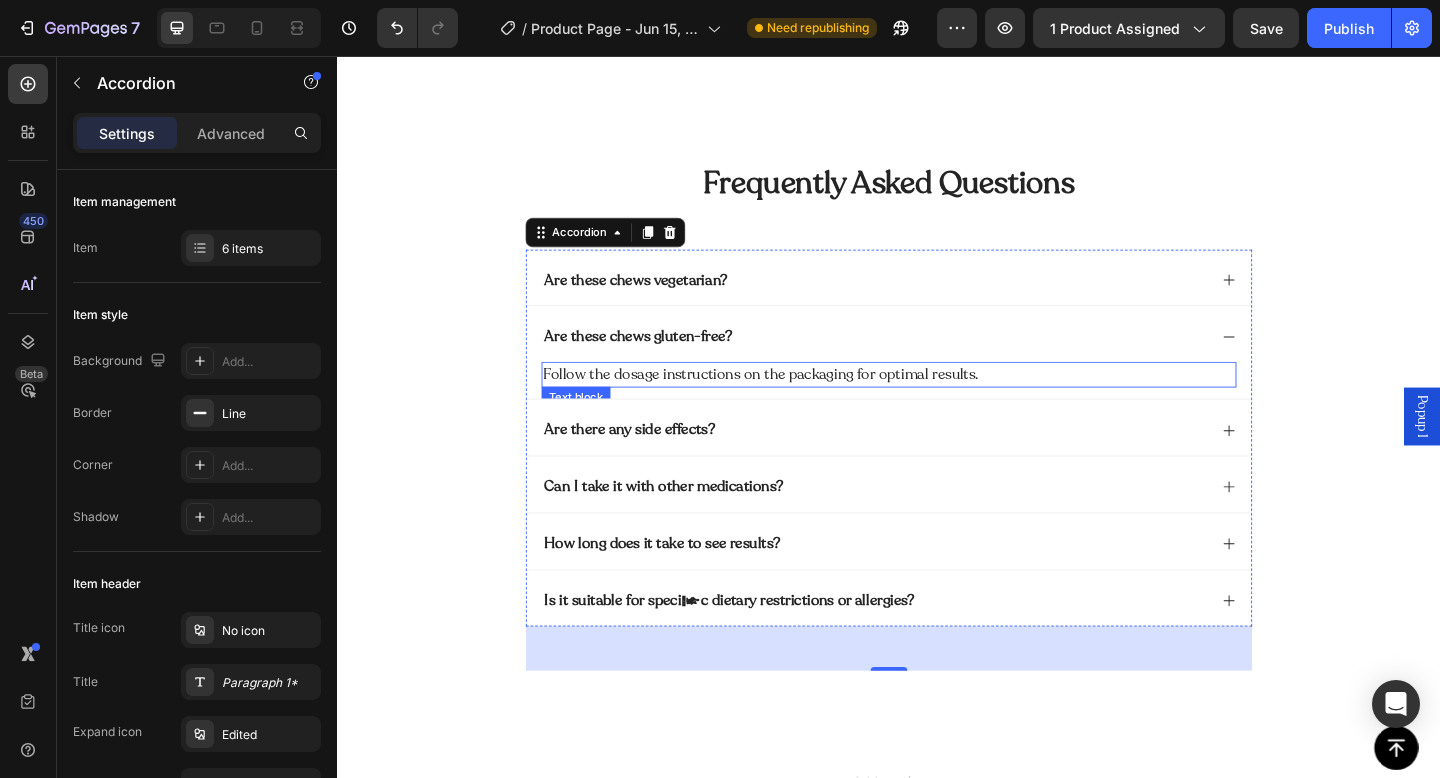 click on "Follow the dosage instructions on the packaging for optimal results." at bounding box center (937, 403) 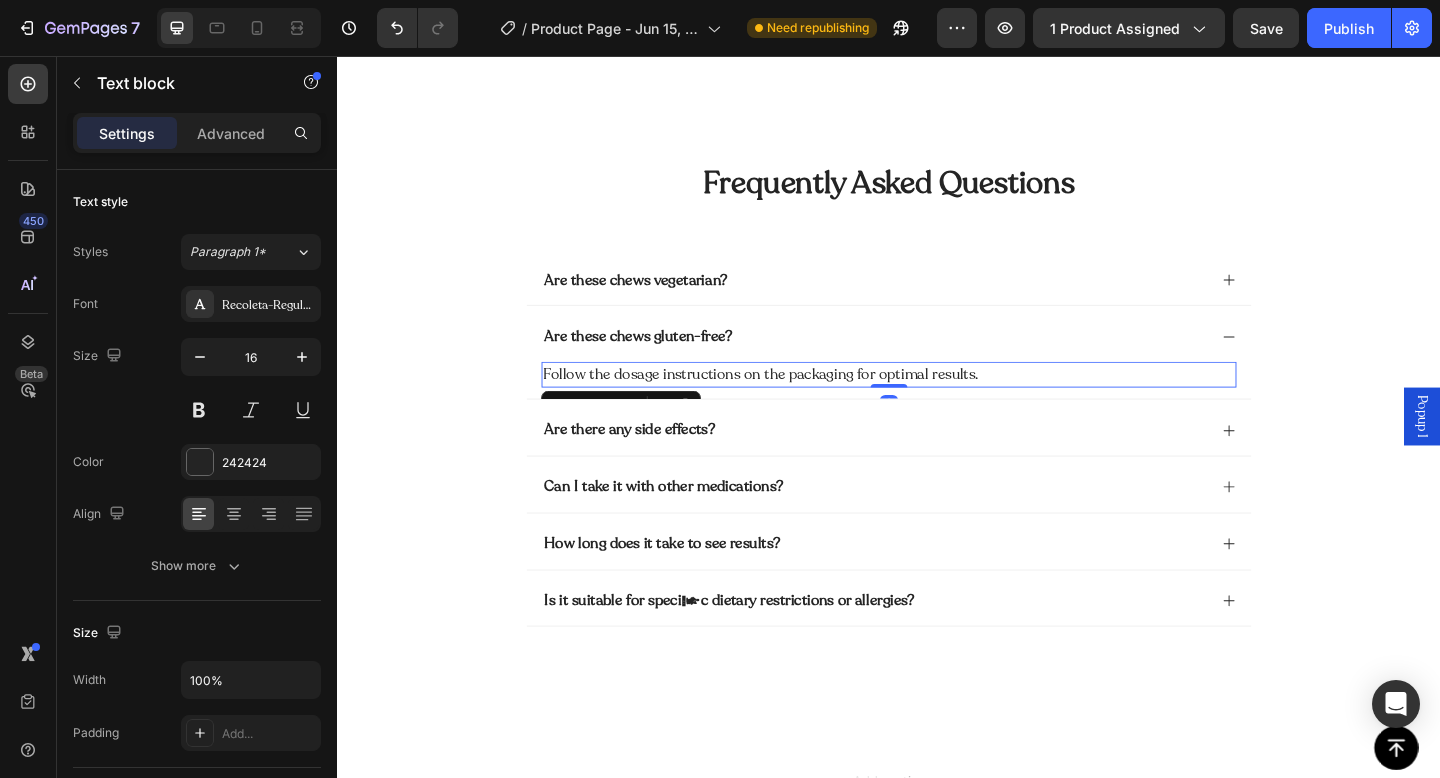 click on "Follow the dosage instructions on the packaging for optimal results." at bounding box center (937, 403) 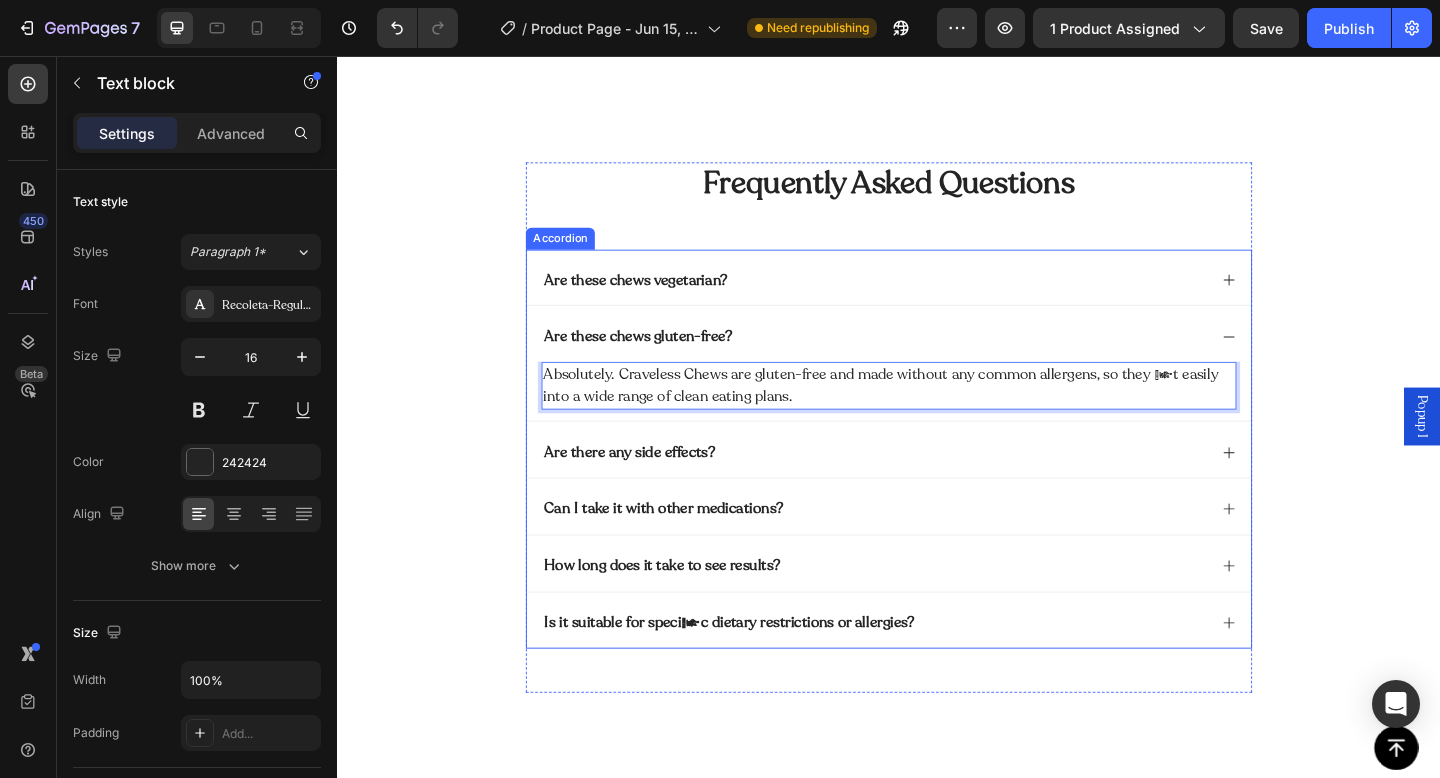 click on "Are there any side effects?" at bounding box center (937, 484) 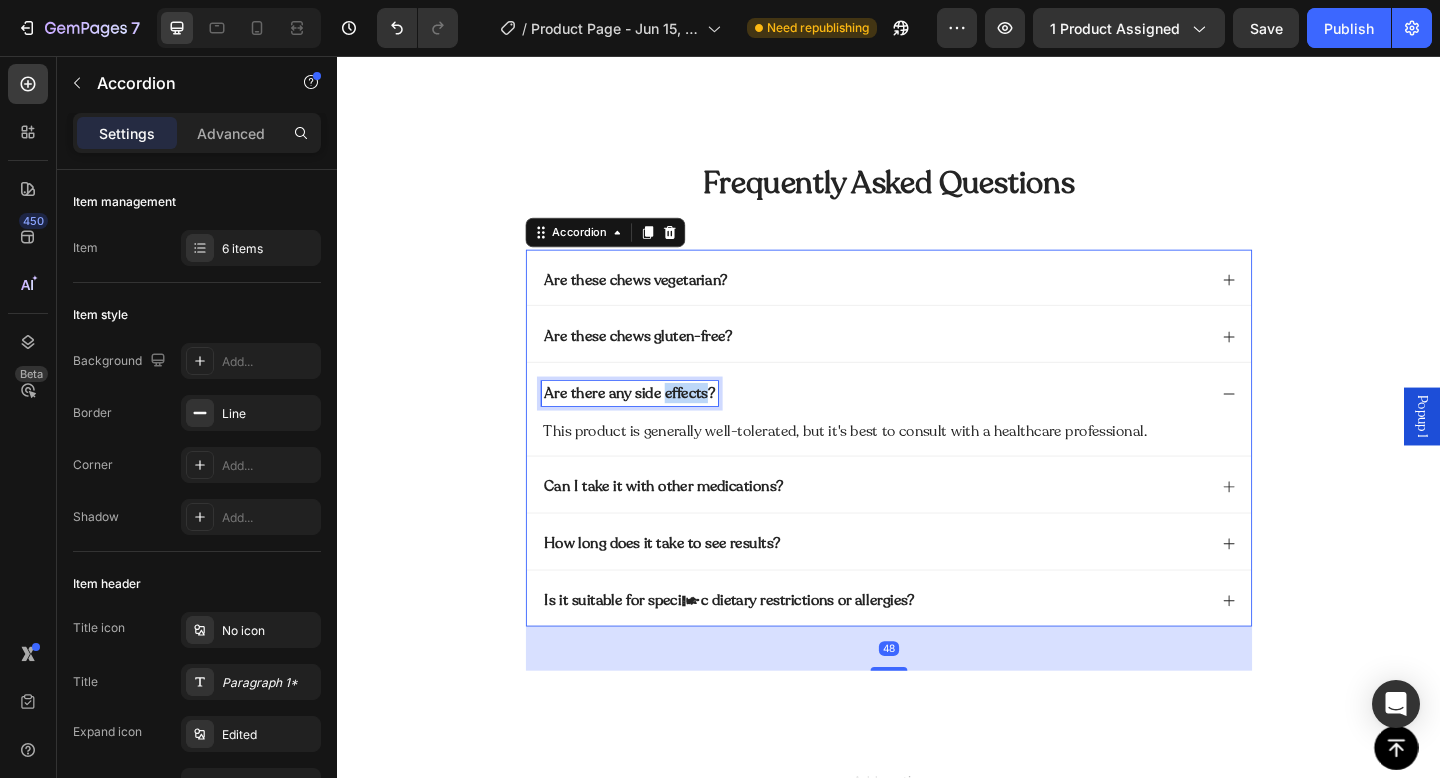 click on "Are there any side effects?" at bounding box center (655, 423) 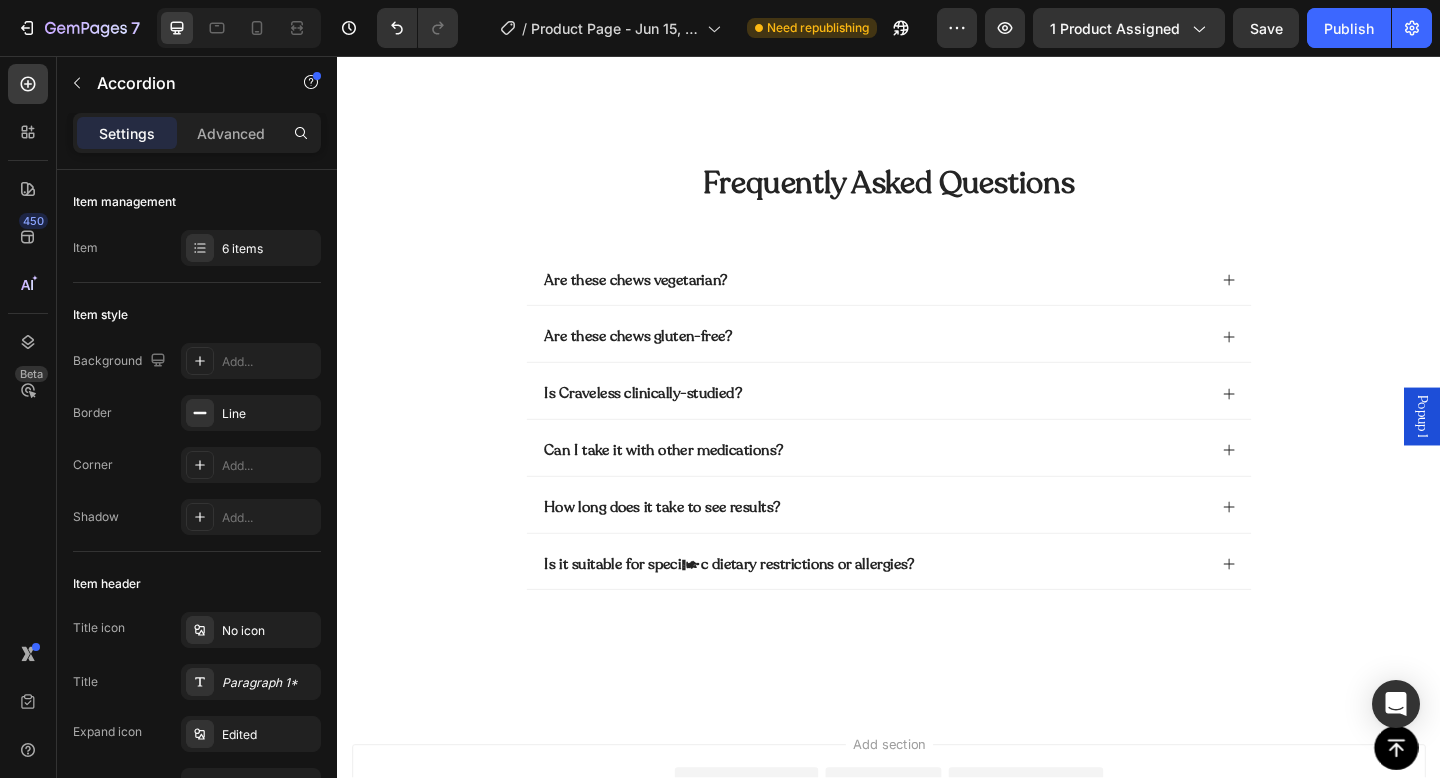 click on "Is Craveless clinically-studied?" at bounding box center [921, 423] 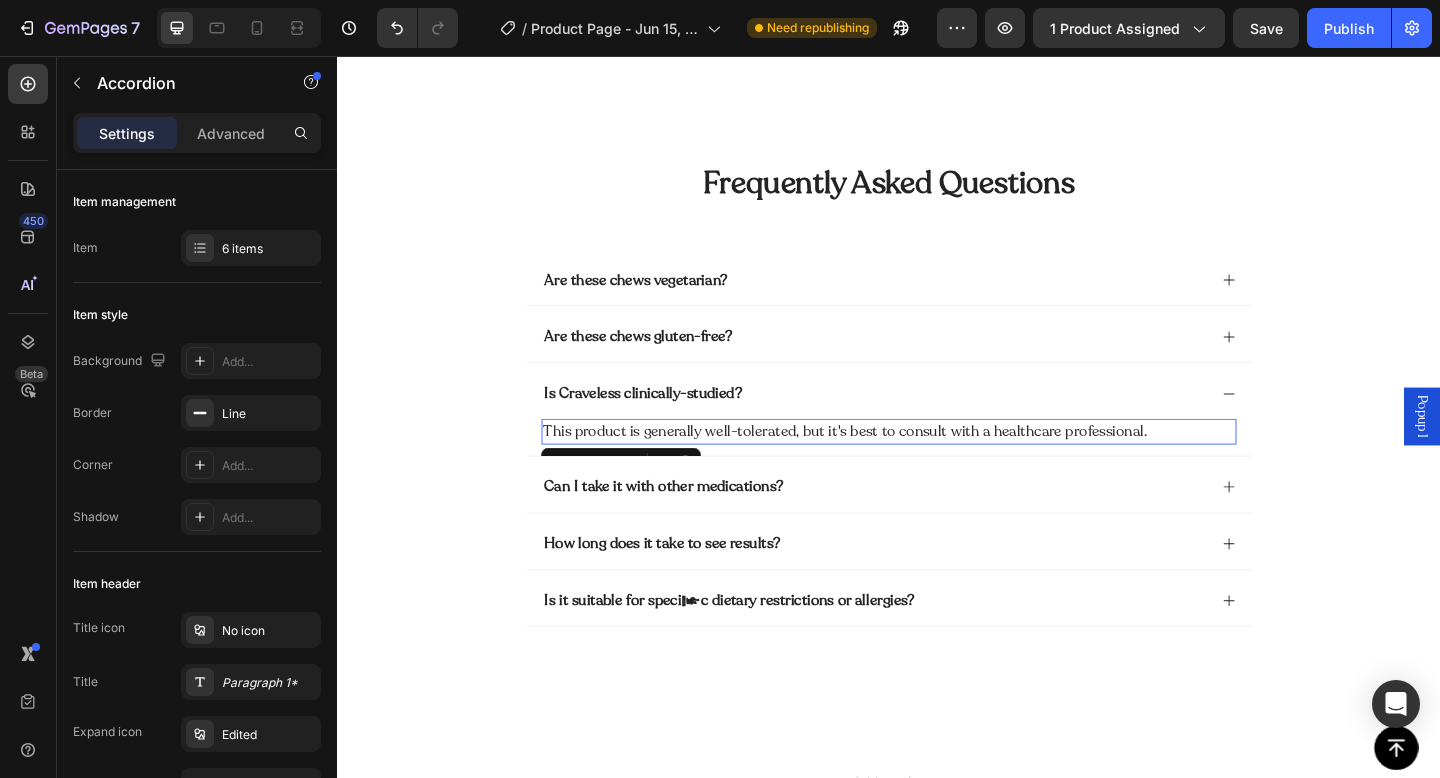 click on "This product is generally well-tolerated, but it's best to consult with a healthcare professional." at bounding box center (937, 465) 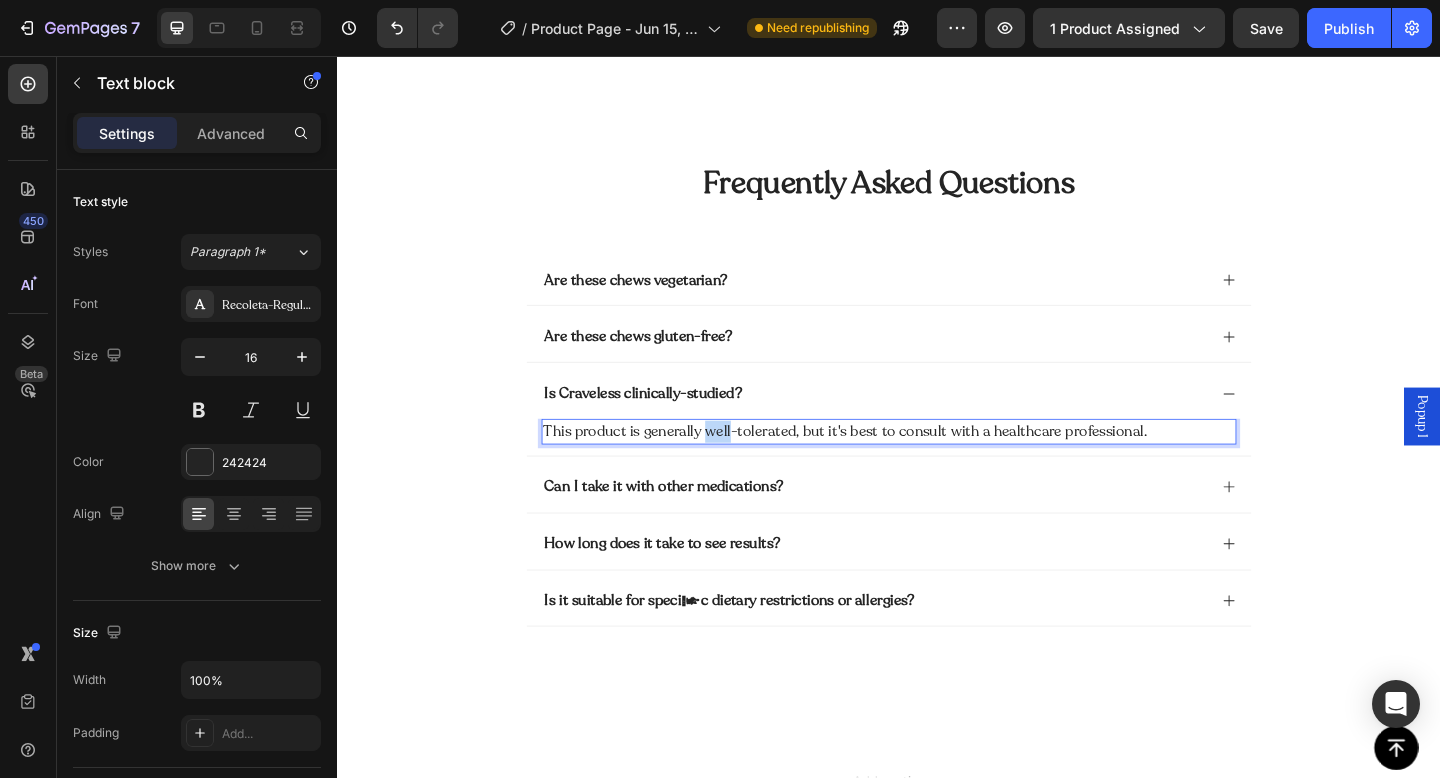 click on "This product is generally well-tolerated, but it's best to consult with a healthcare professional." at bounding box center (937, 465) 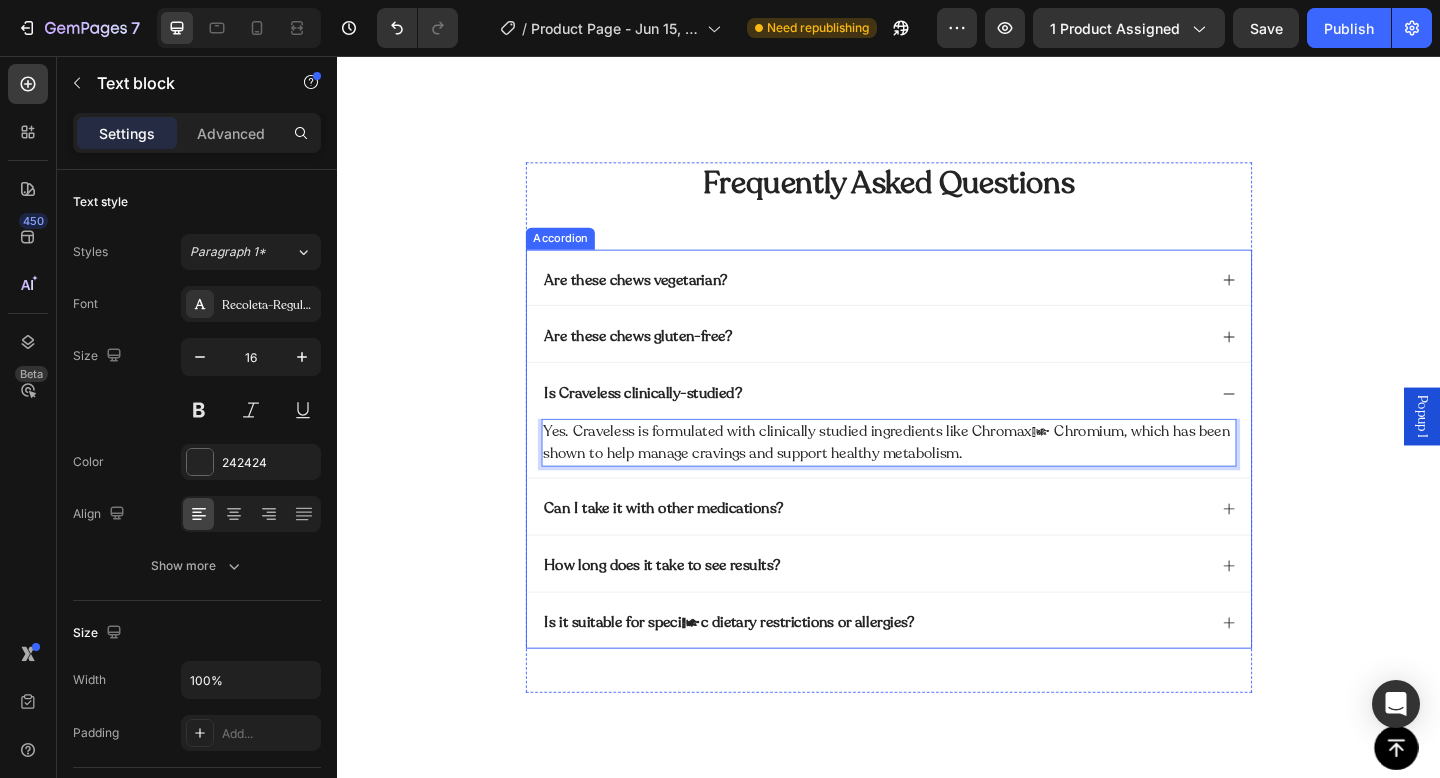 click on "Can I take it with other medications?" at bounding box center (692, 549) 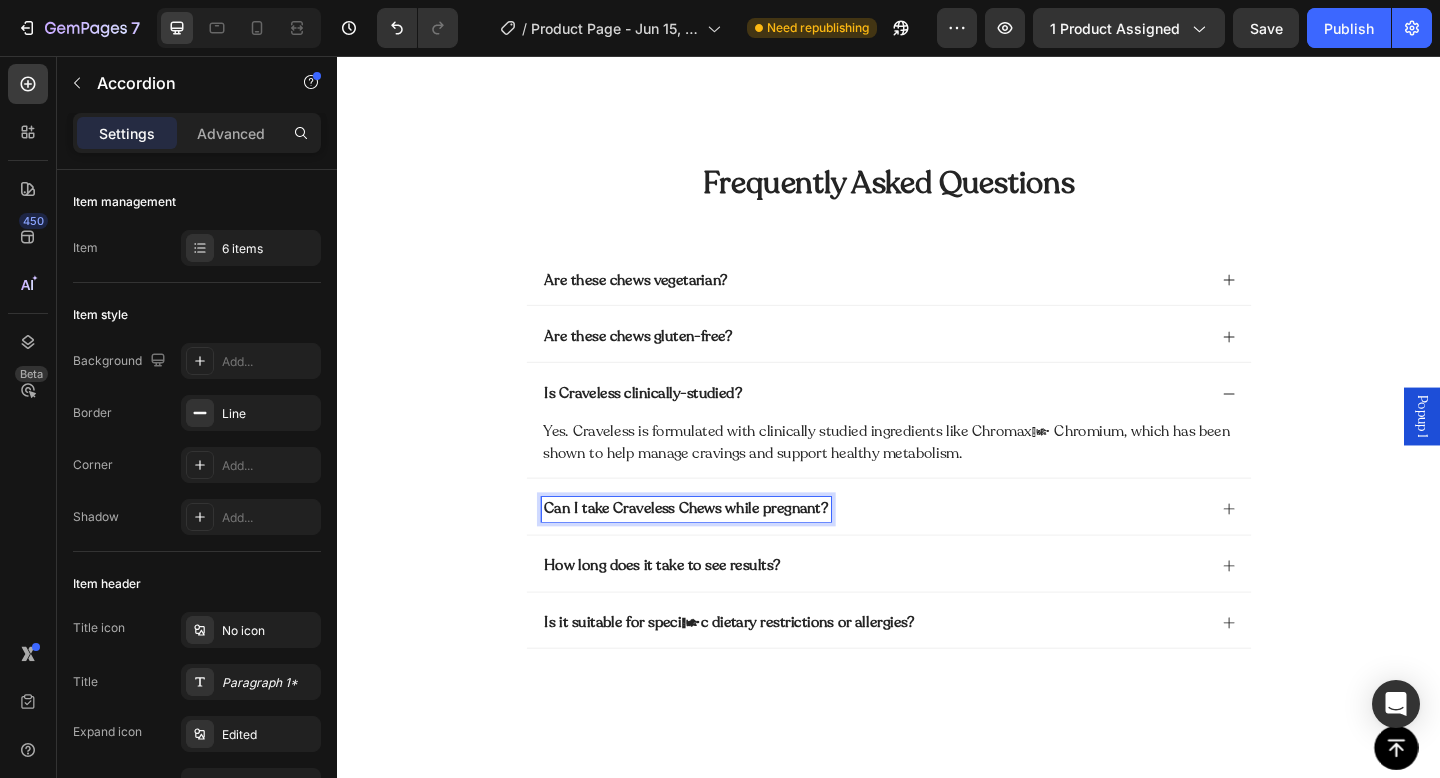 click on "Can I take Craveless Chews while pregnant?" at bounding box center (716, 549) 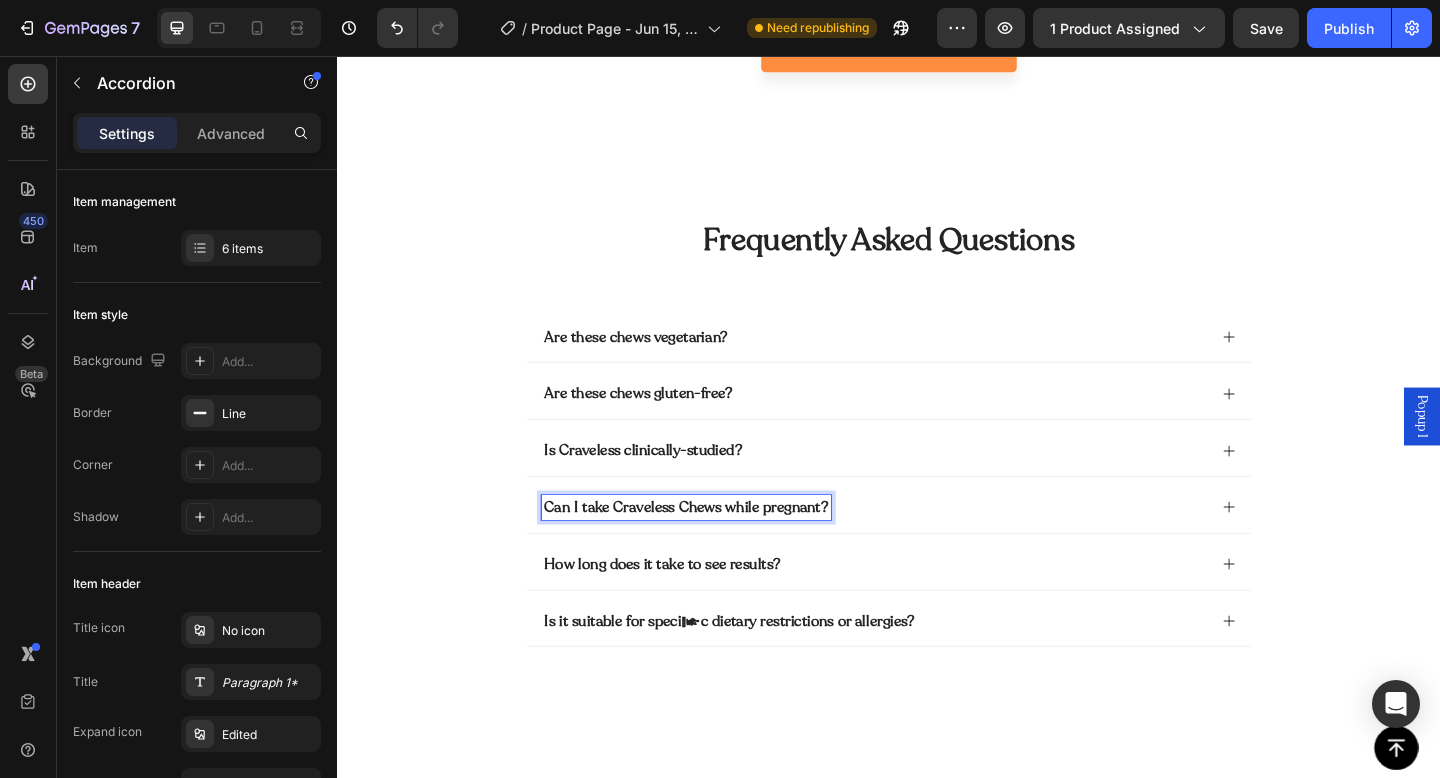 scroll, scrollTop: 5799, scrollLeft: 0, axis: vertical 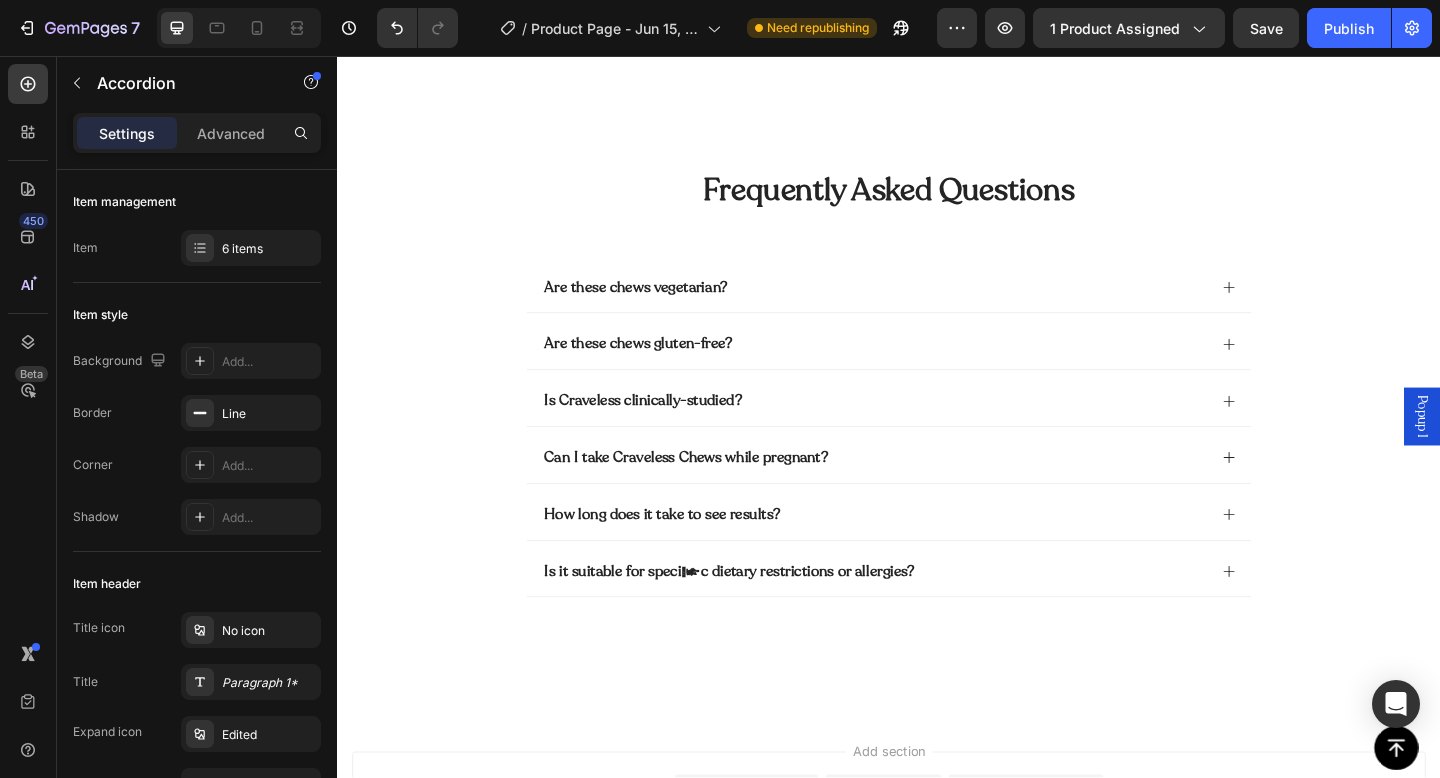 click on "Can I take Craveless Chews while pregnant?" at bounding box center (921, 493) 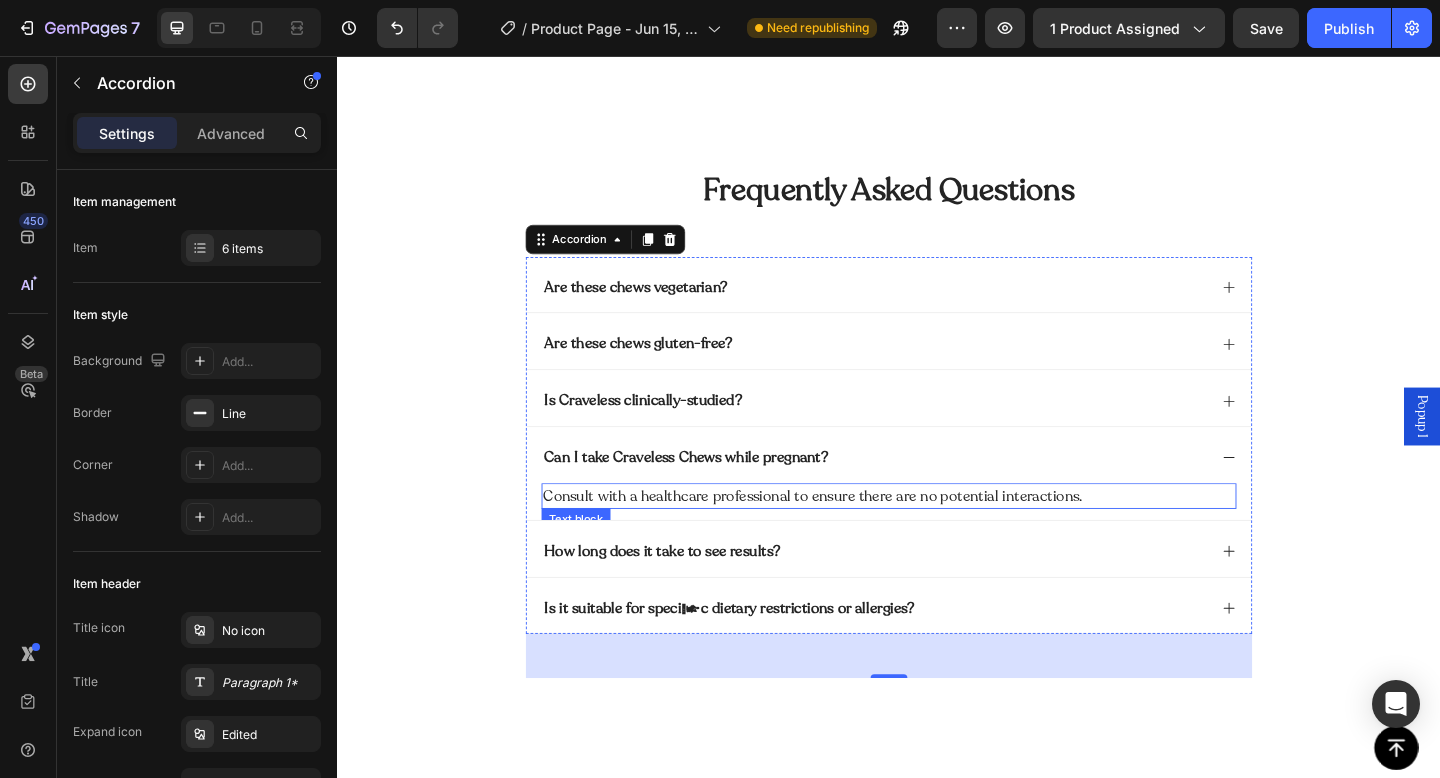click on "Consult with a healthcare professional to ensure there are no potential interactions." at bounding box center [937, 535] 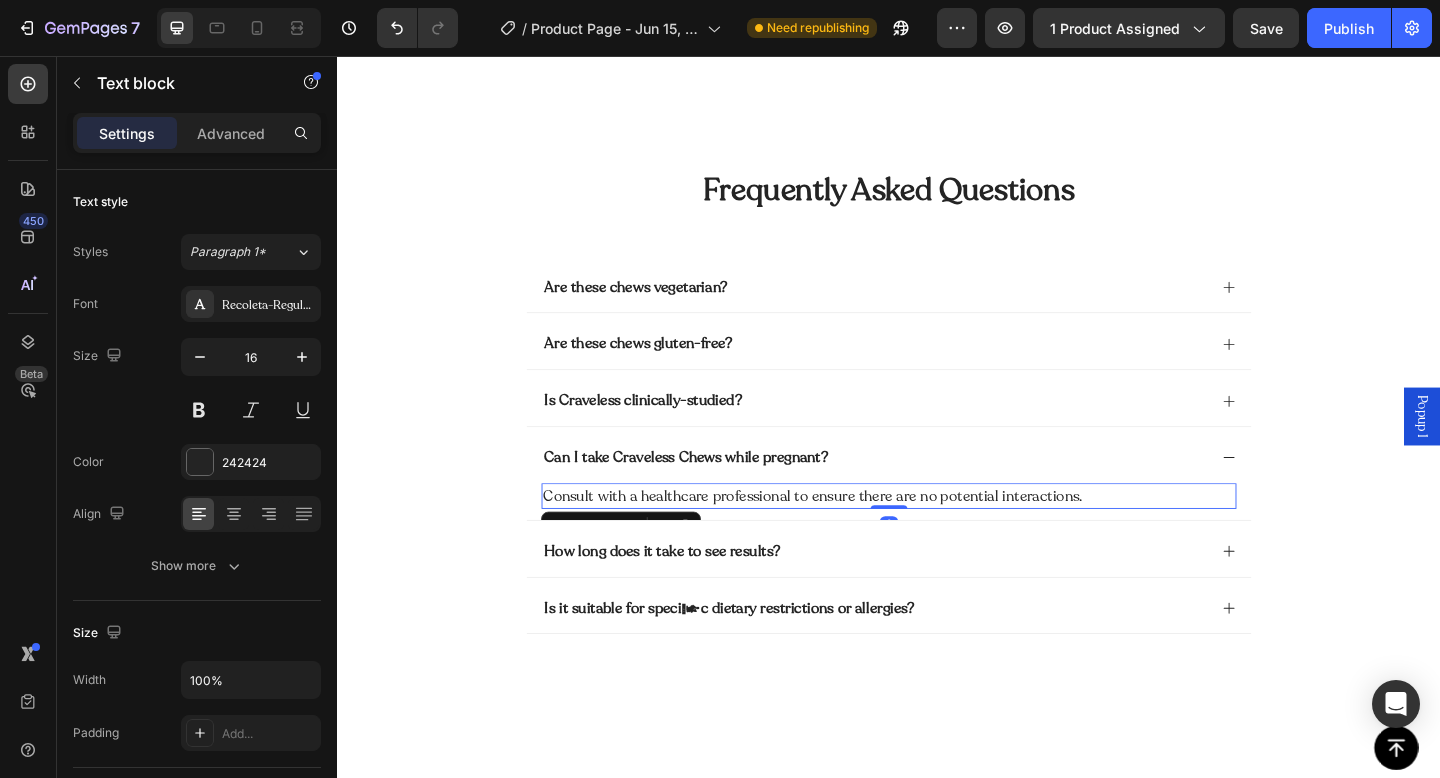 click on "Consult with a healthcare professional to ensure there are no potential interactions." at bounding box center [937, 535] 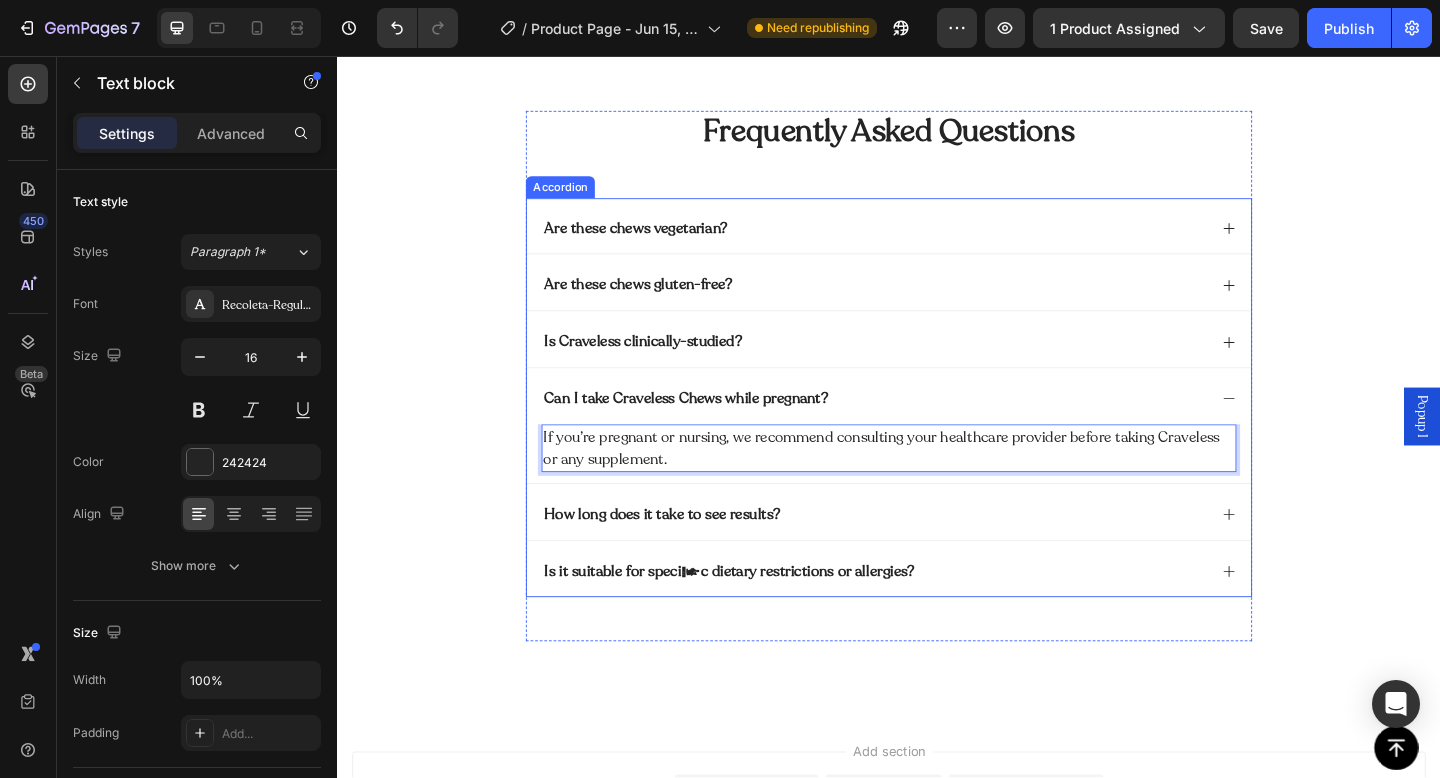 scroll, scrollTop: 6010, scrollLeft: 0, axis: vertical 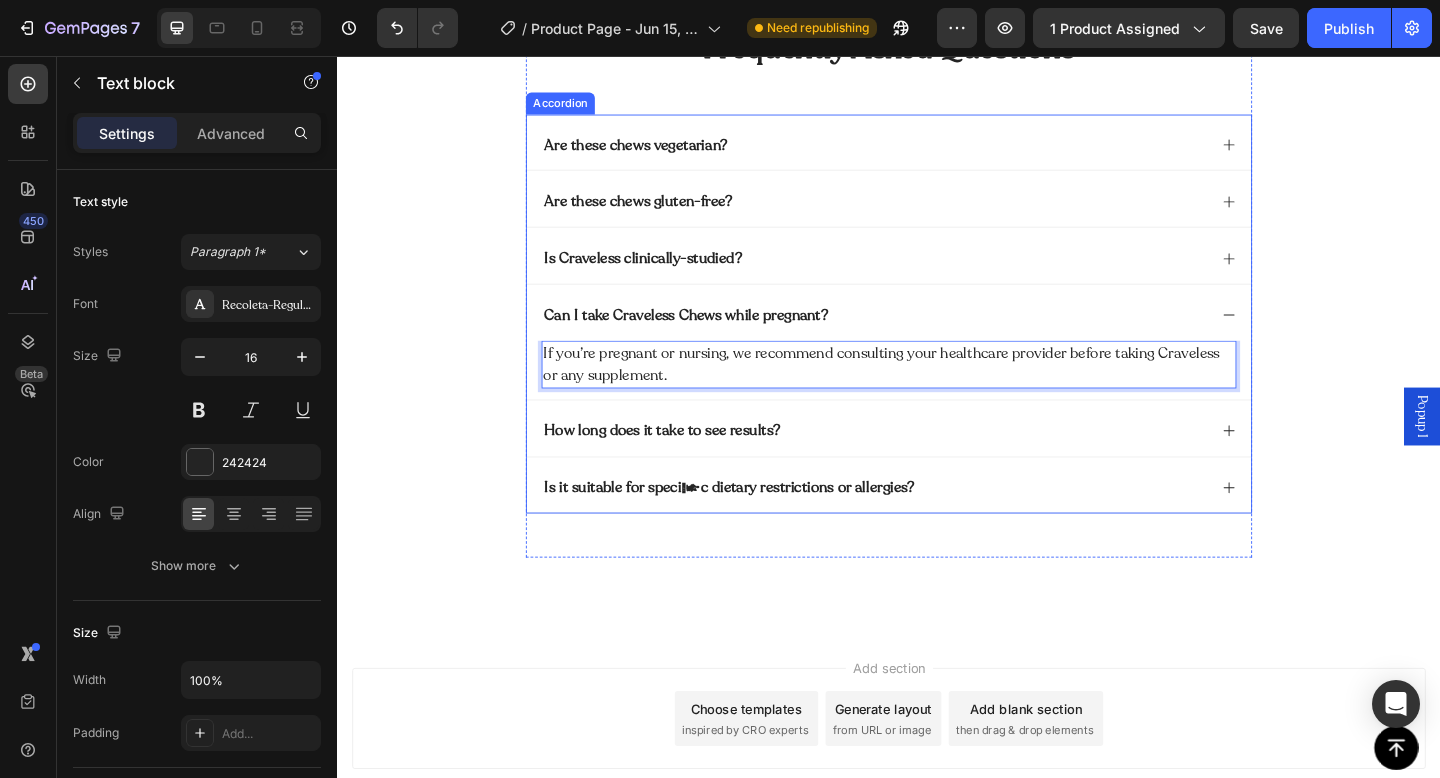 click on "How long does it take to see results?" at bounding box center (921, 464) 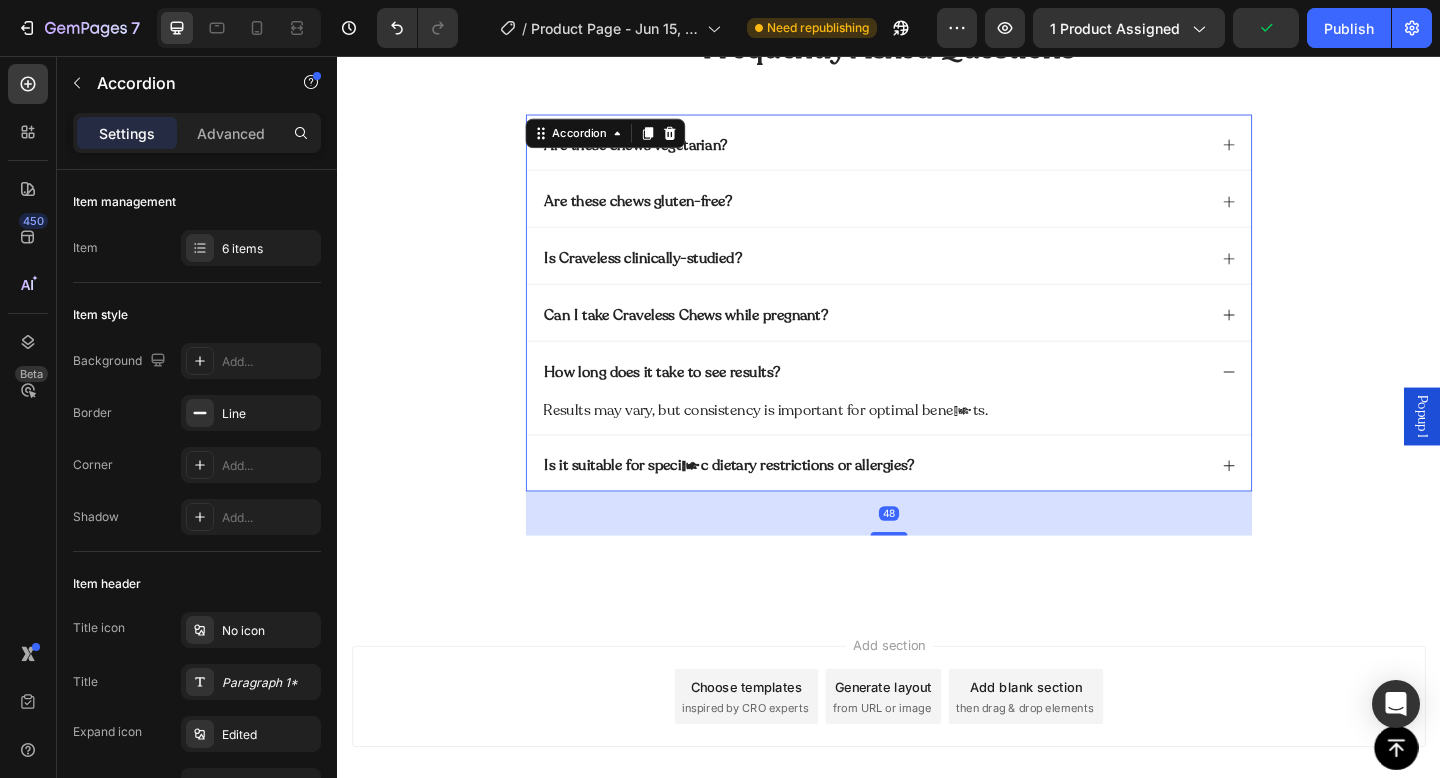 click on "How long does it take to see results?" at bounding box center [921, 400] 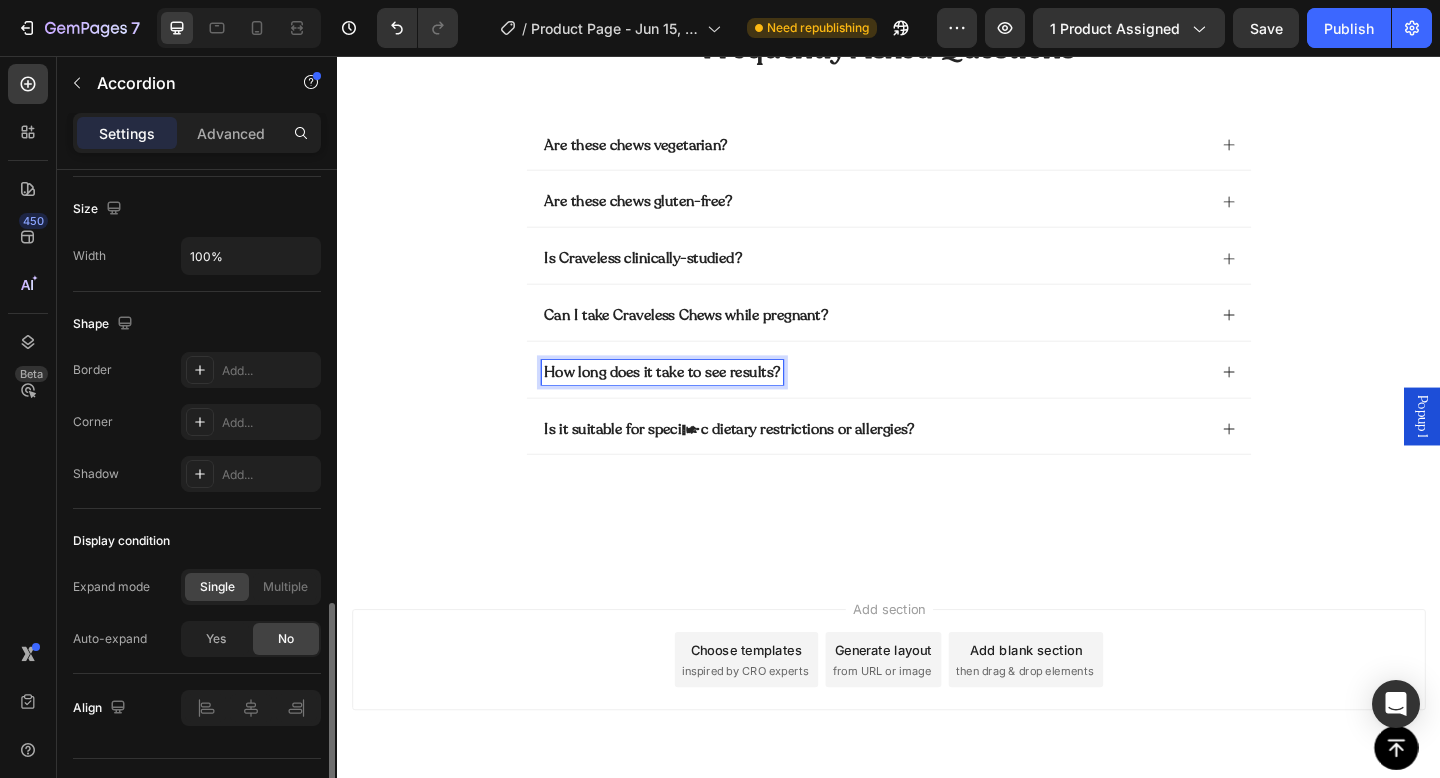 scroll, scrollTop: 1239, scrollLeft: 0, axis: vertical 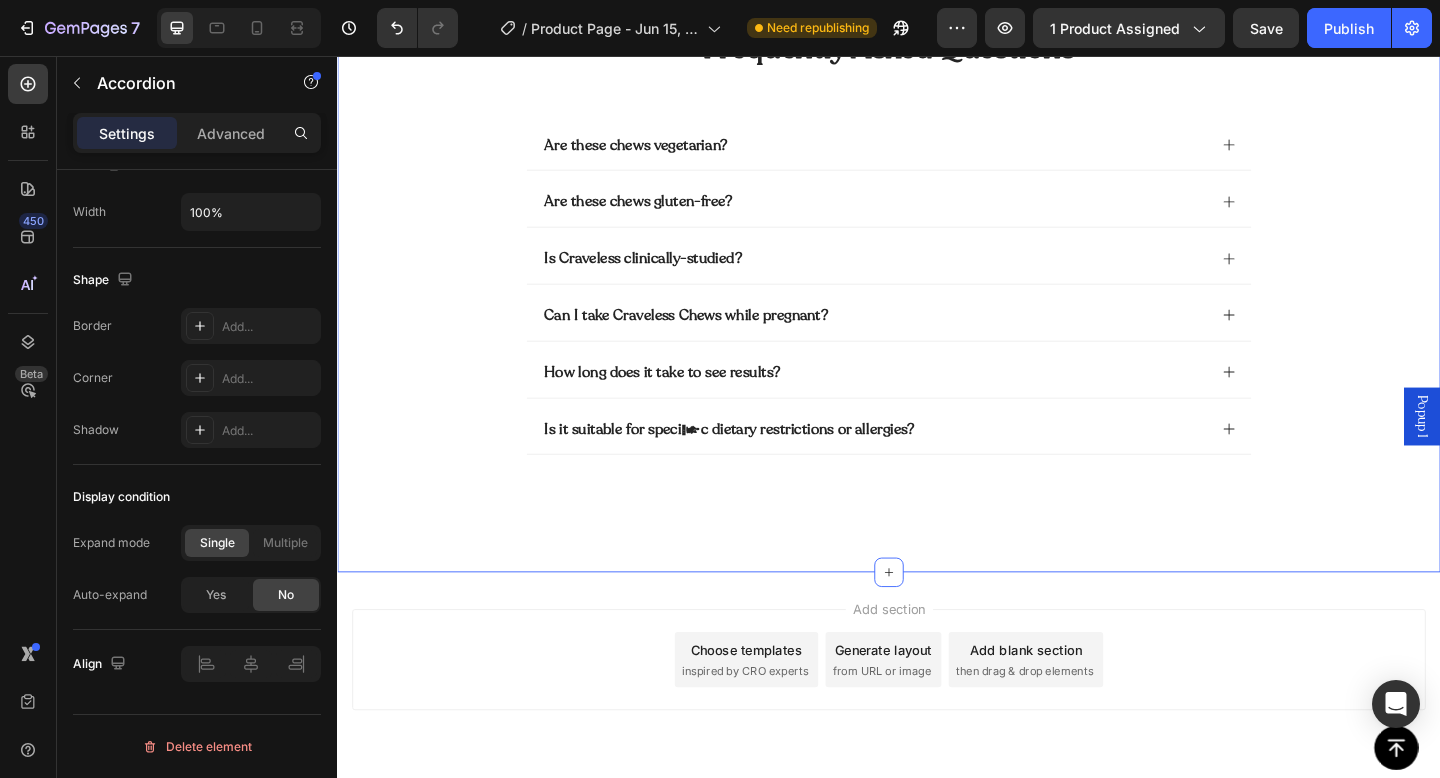 click on "frequently asked questions Heading
Are these chews vegetarian?
Are these chews gluten-free?
Is Craveless clinically-studied?
Can I take Craveless Chews while pregnant?
How long does it take to see results?
Is it suitable for specific dietary restrictions or allergies? Accordion Row" at bounding box center [937, 282] 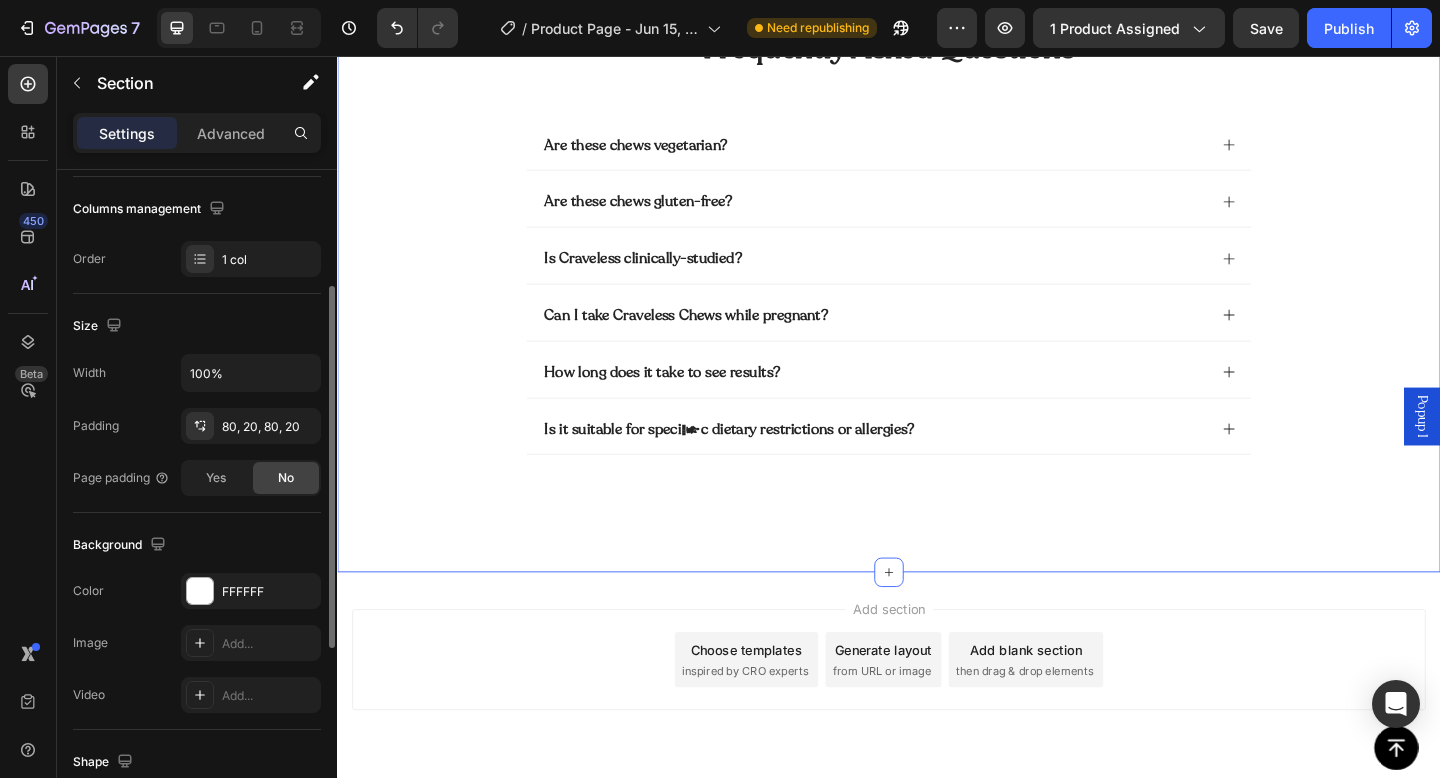 scroll, scrollTop: 0, scrollLeft: 0, axis: both 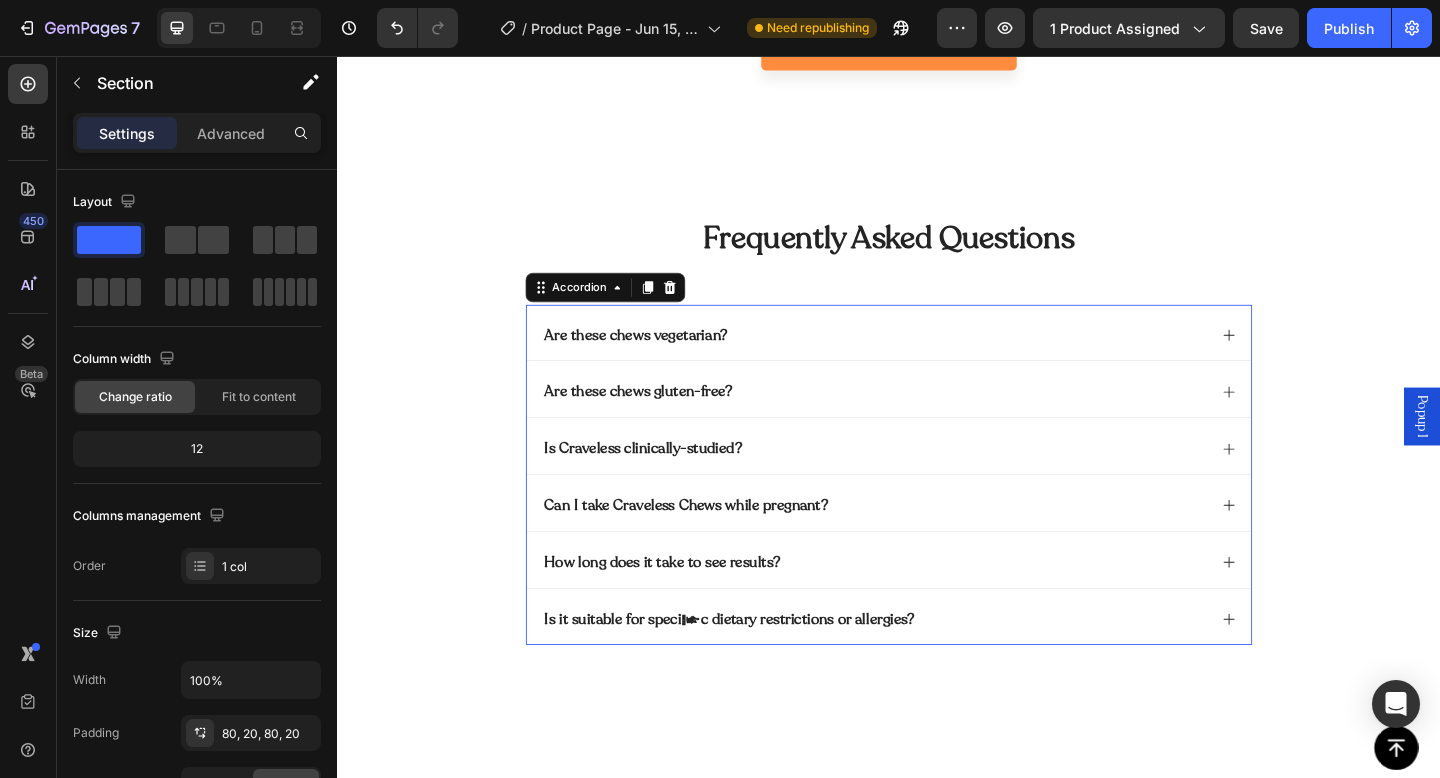click on "Are these chews vegetarian?" at bounding box center [937, 357] 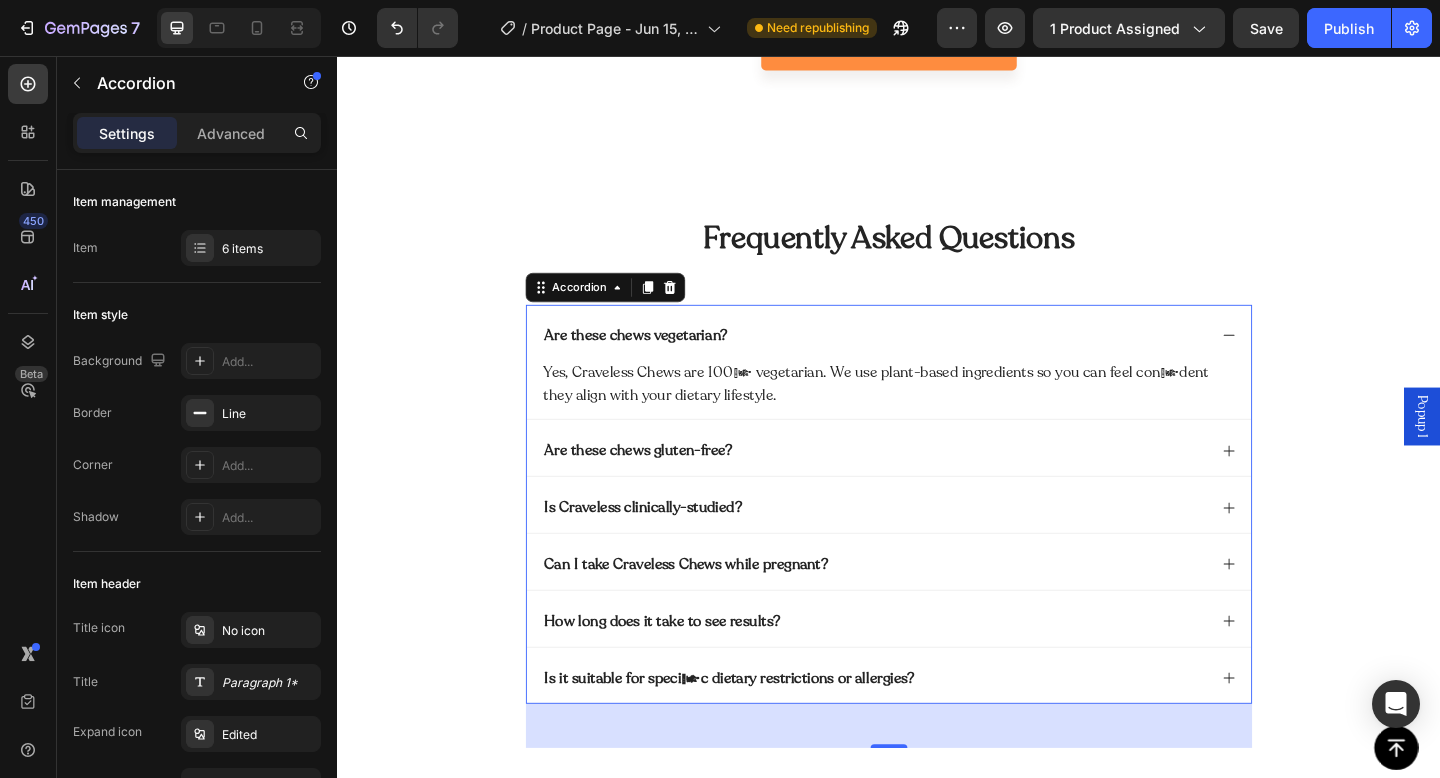 click on "Are these chews vegetarian?" at bounding box center [937, 357] 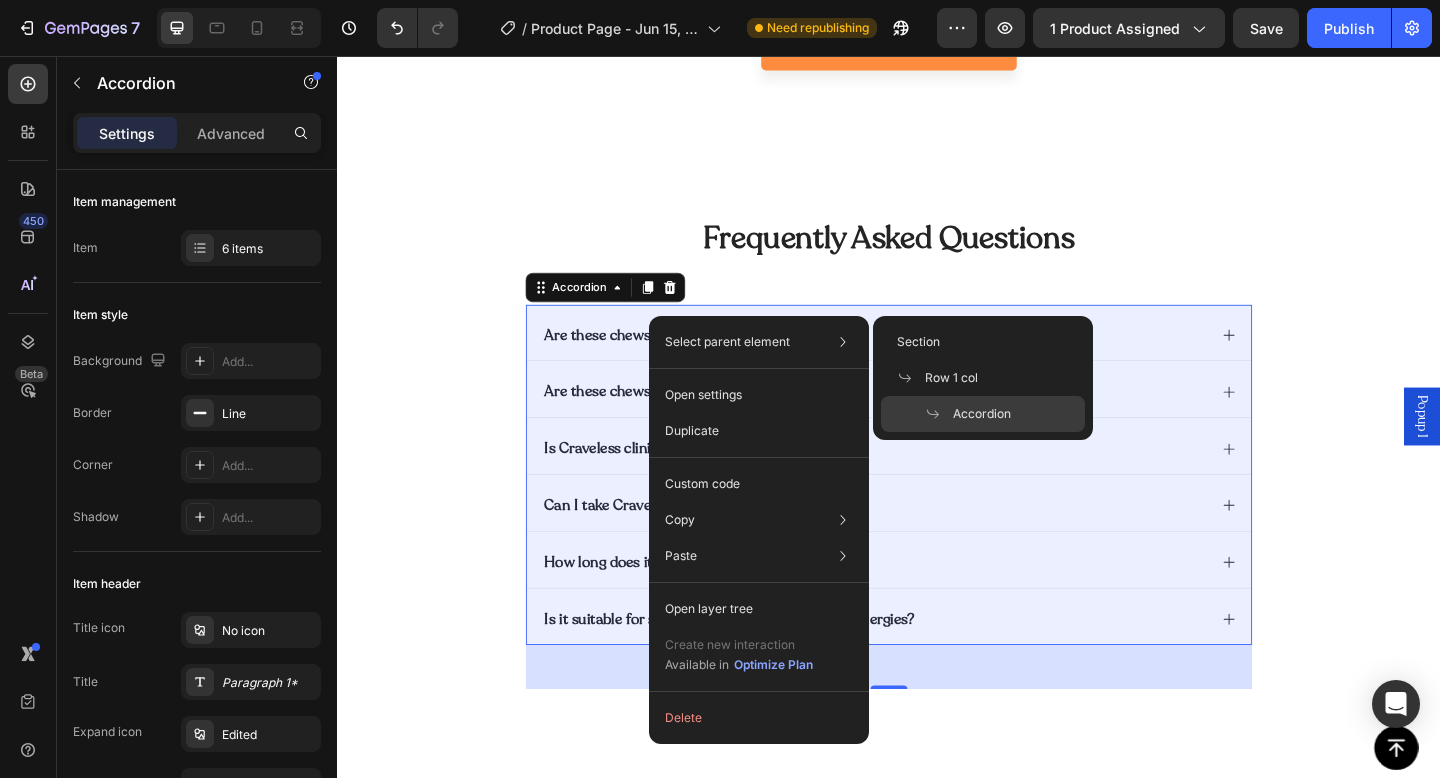 click on "Accordion" 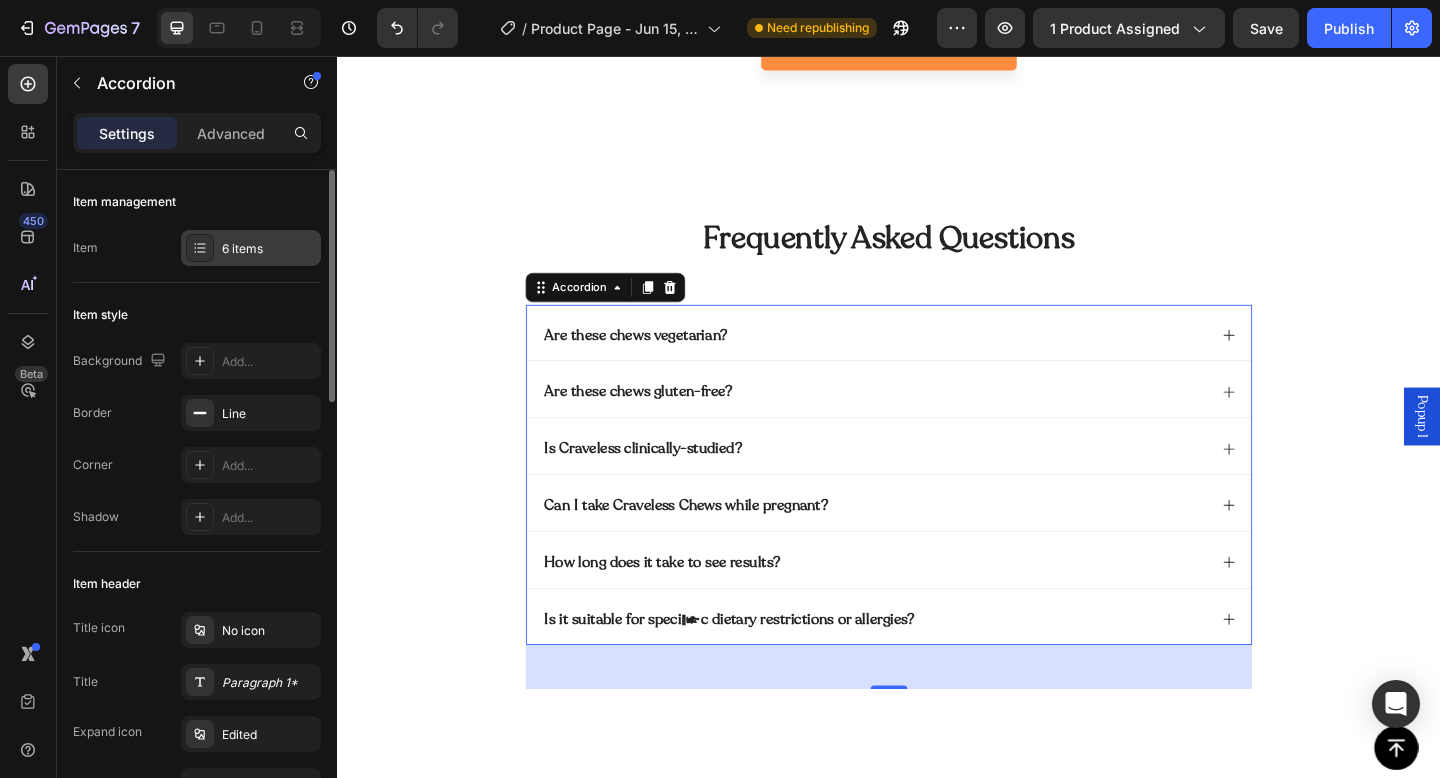 click on "6 items" at bounding box center [269, 249] 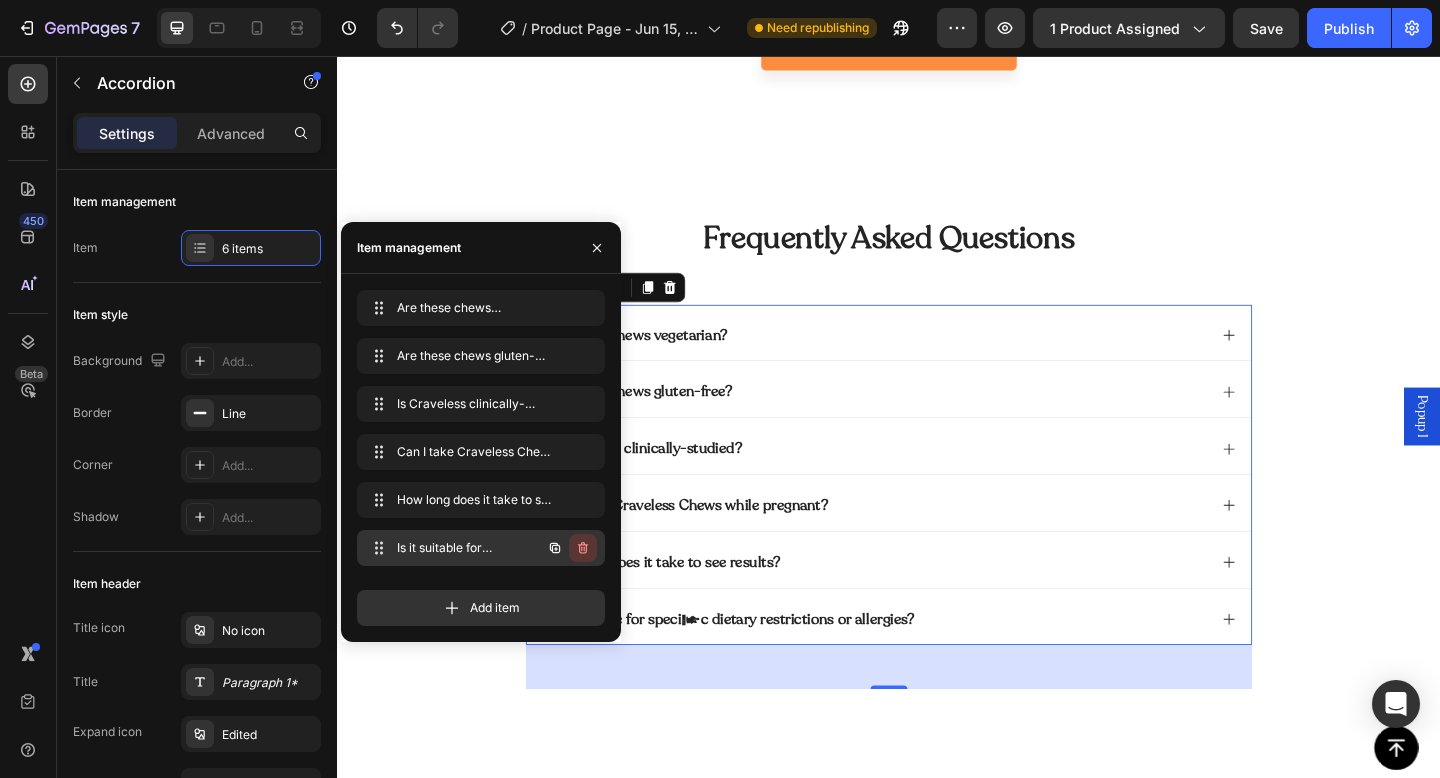 click 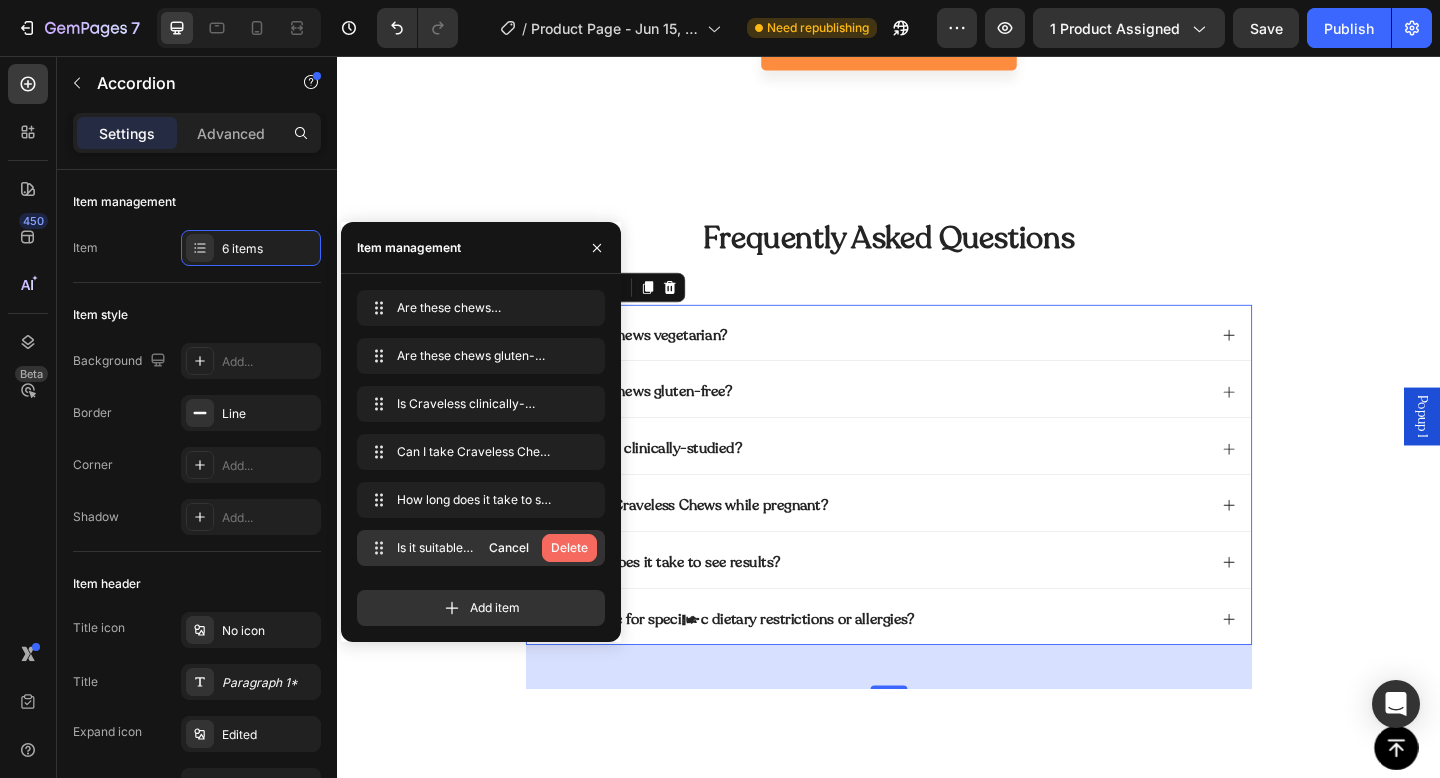 click on "Delete" at bounding box center (569, 548) 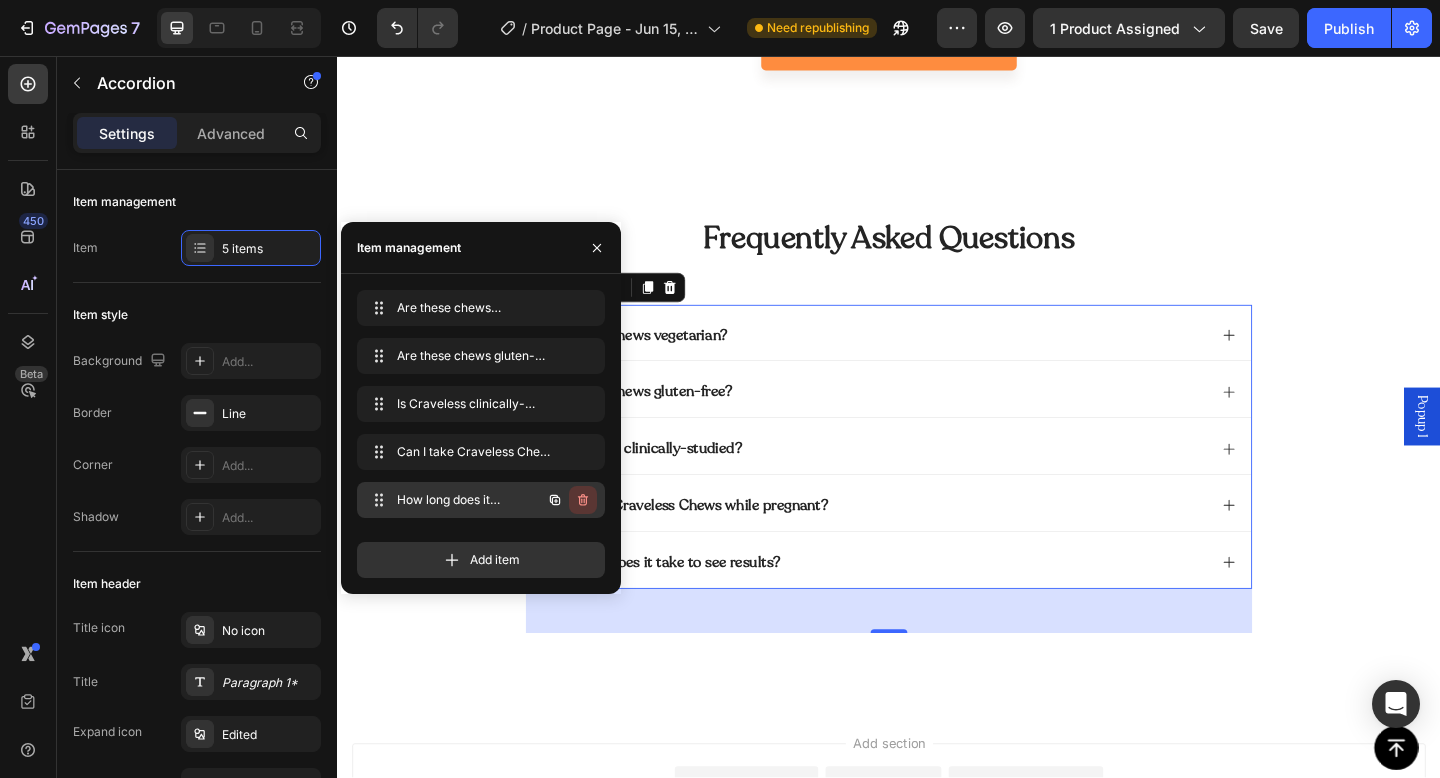 click 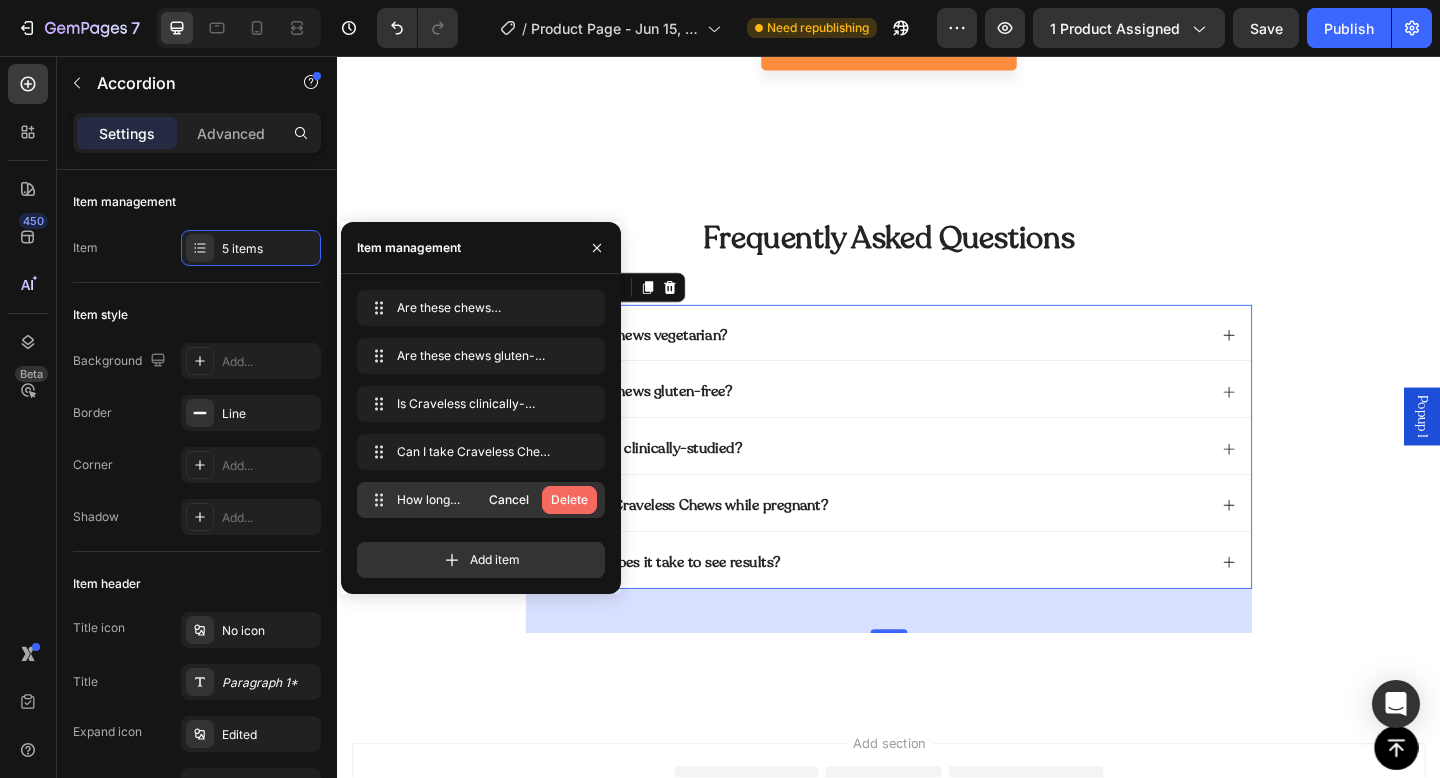 click on "Delete" at bounding box center [569, 500] 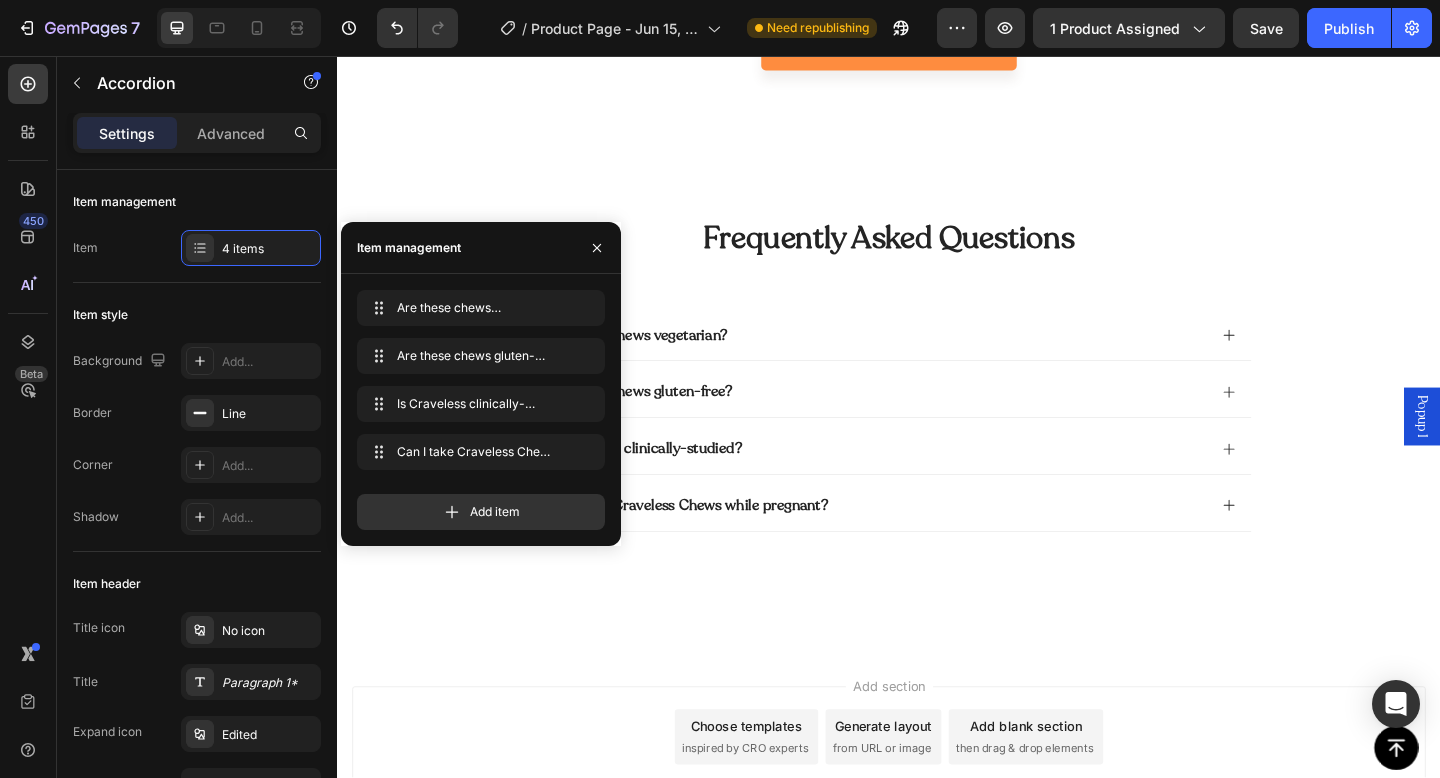 click on "Add section Choose templates inspired by CRO experts Generate layout from URL or image Add blank section then drag & drop elements" at bounding box center (937, 825) 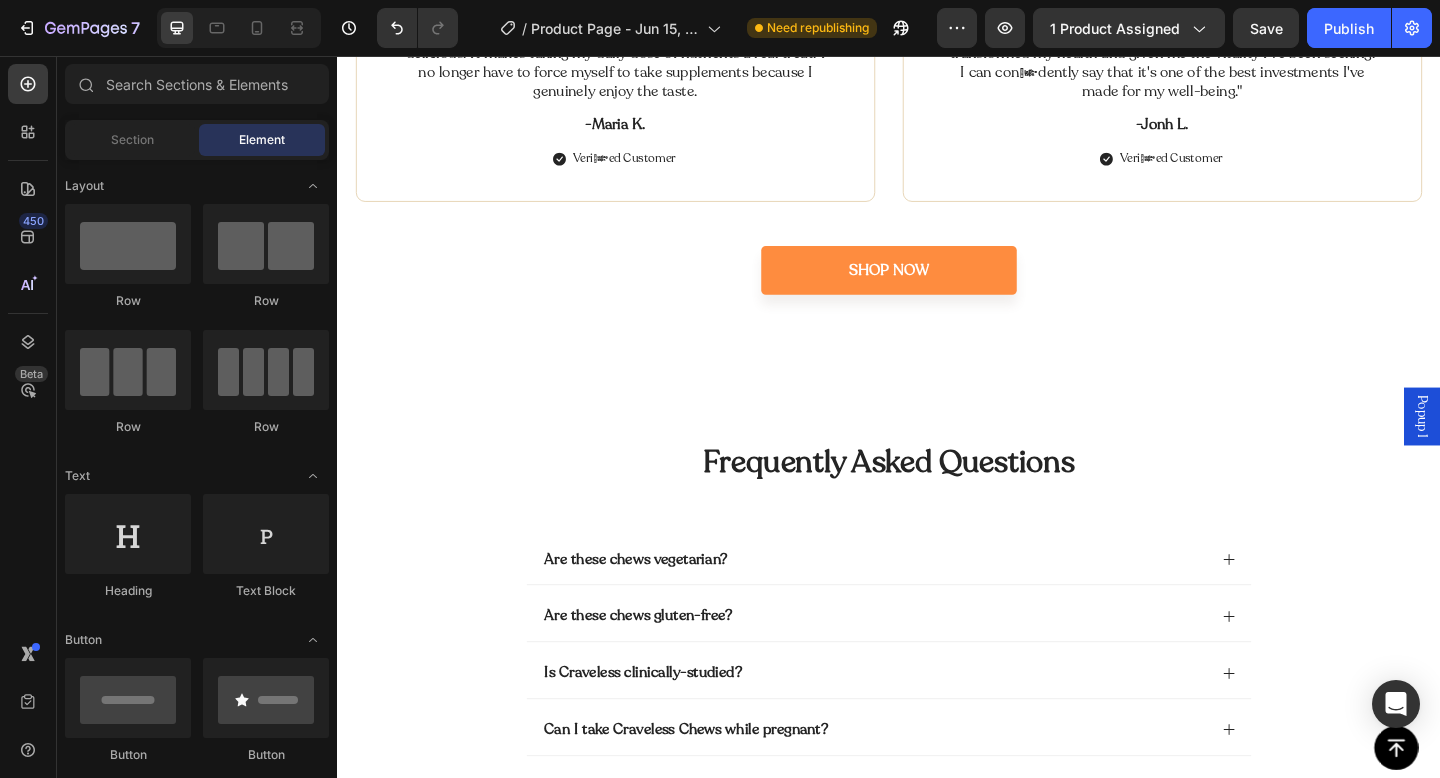scroll, scrollTop: 5557, scrollLeft: 0, axis: vertical 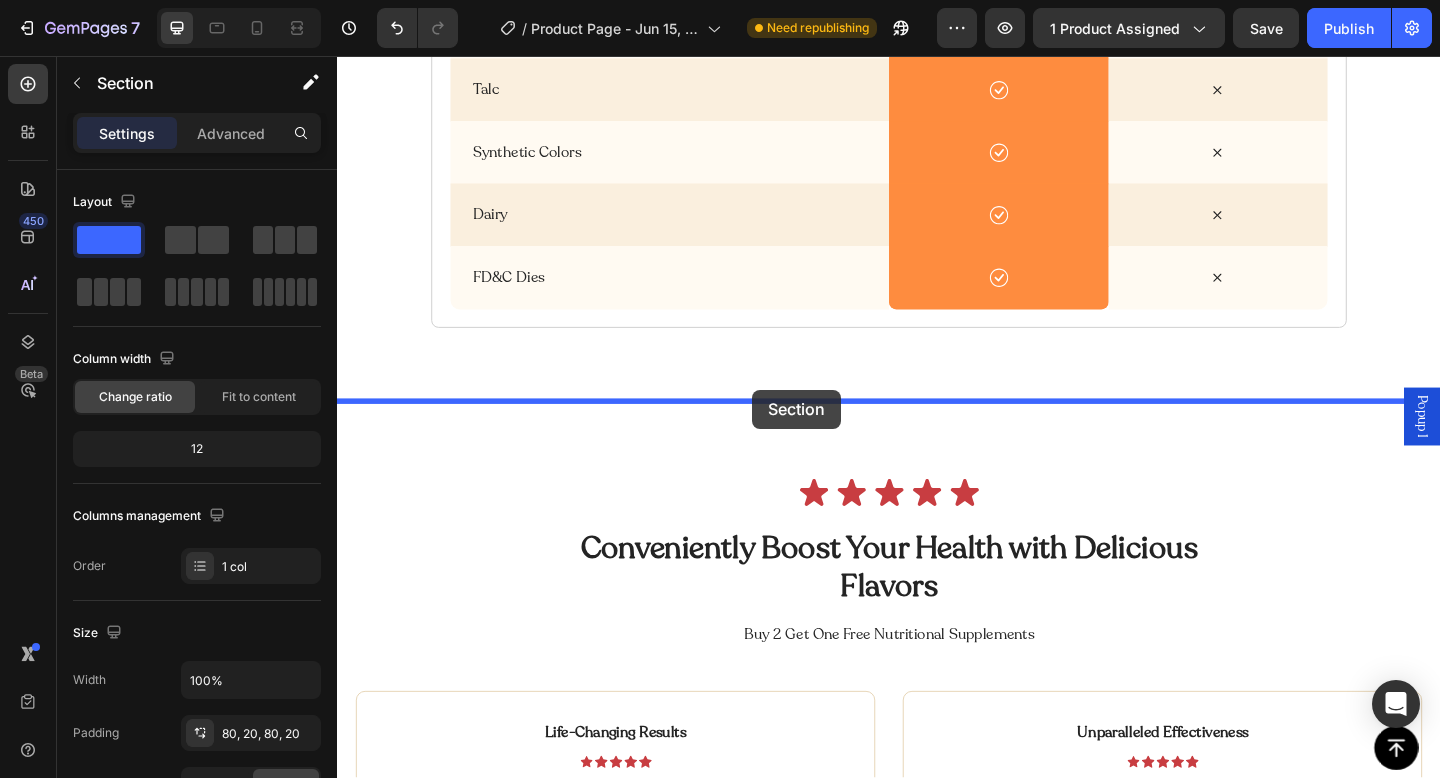 drag, startPoint x: 730, startPoint y: 417, endPoint x: 787, endPoint y: 409, distance: 57.558666 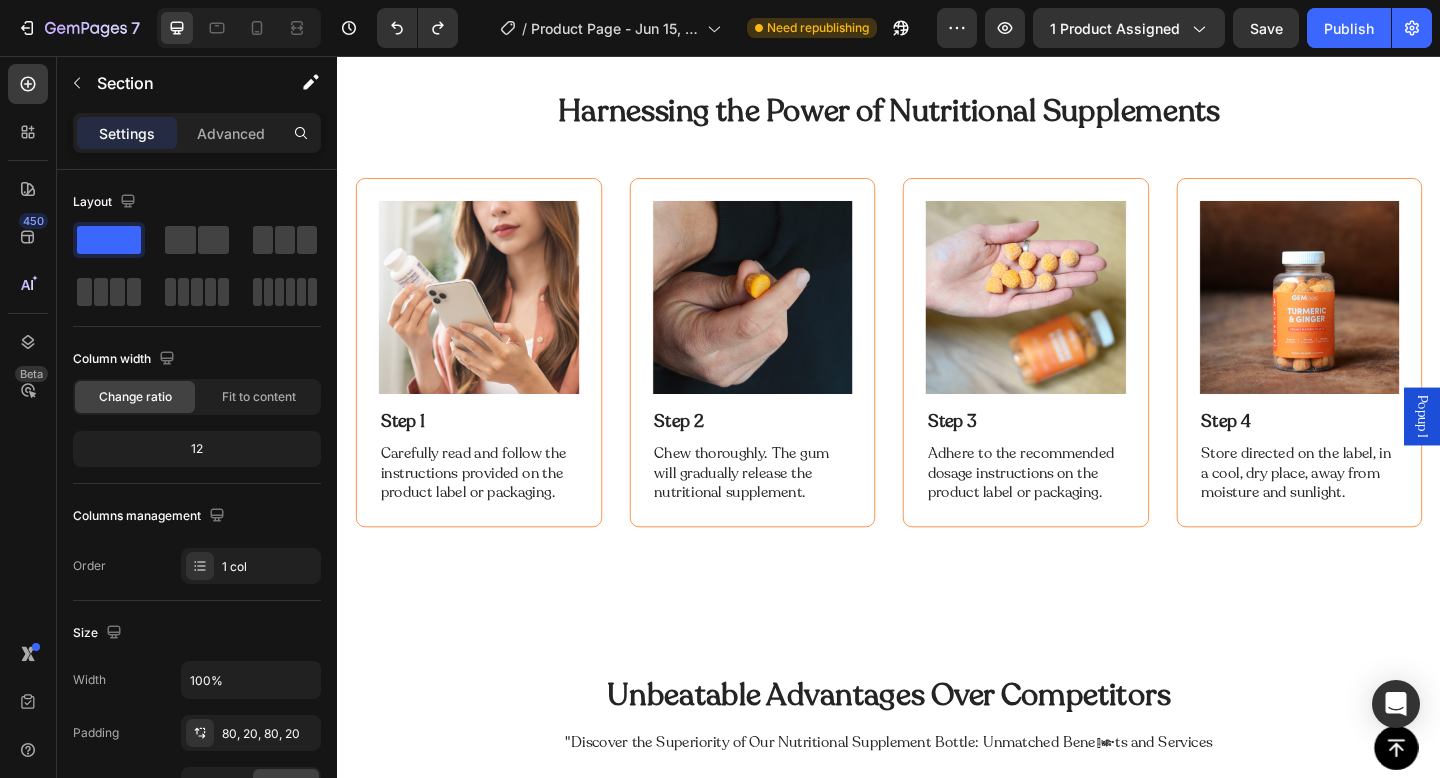 scroll, scrollTop: 3421, scrollLeft: 0, axis: vertical 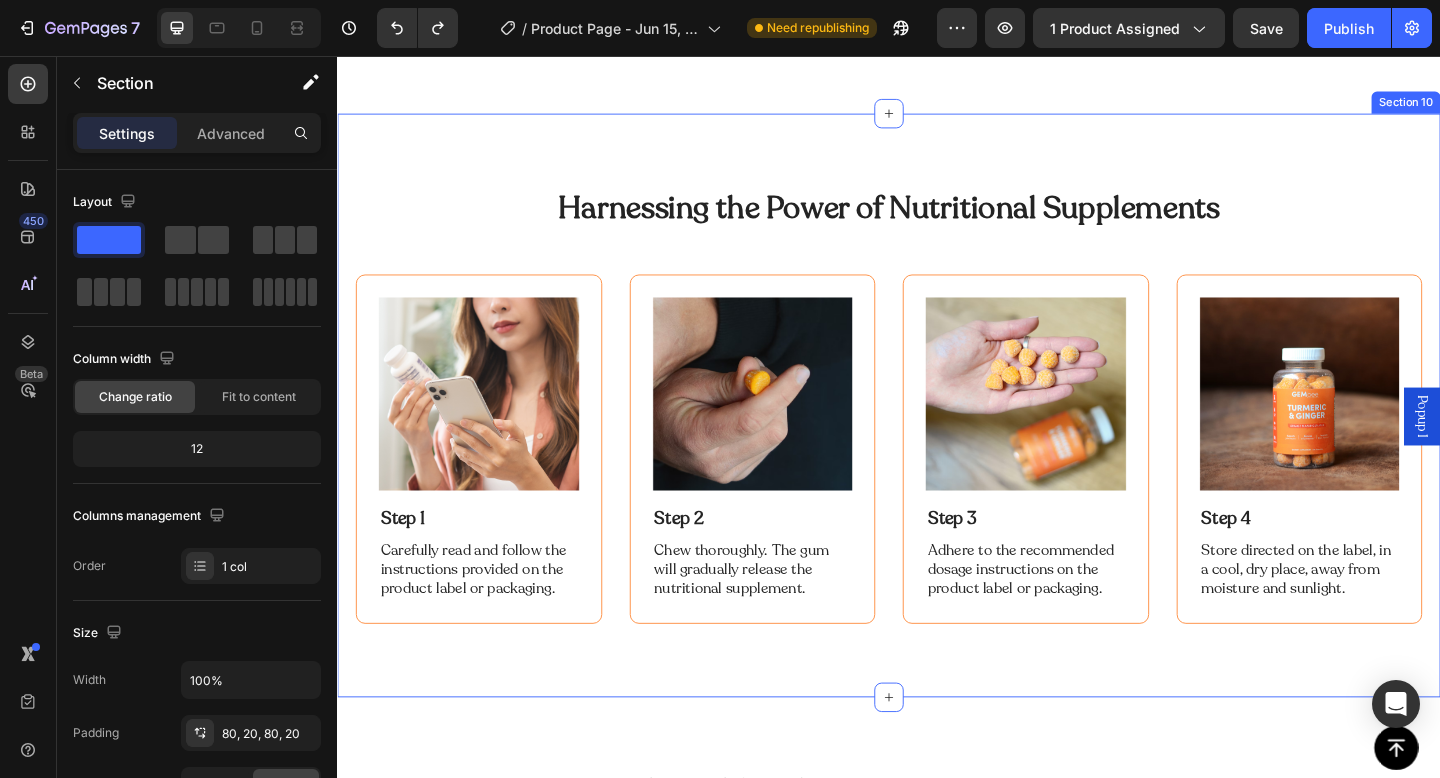 click on "Harnessing the Power of Nutritional Supplements Heading Image Step 1 Text Block Carefully read and follow the instructions provided on the product label or packaging. Text Block Row Image Step 2 Text Block Chew thoroughly. The gum will gradually release the nutritional supplement. Text Block Row Image Step 3 Text Block Adhere to the recommended dosage instructions on the product label or packaging. Text Block Row Image Step 4 Text Block Store directed on the label, in a cool, dry place, away from moisture and sunlight. Text Block Row Row Row Section 10" at bounding box center [937, 436] 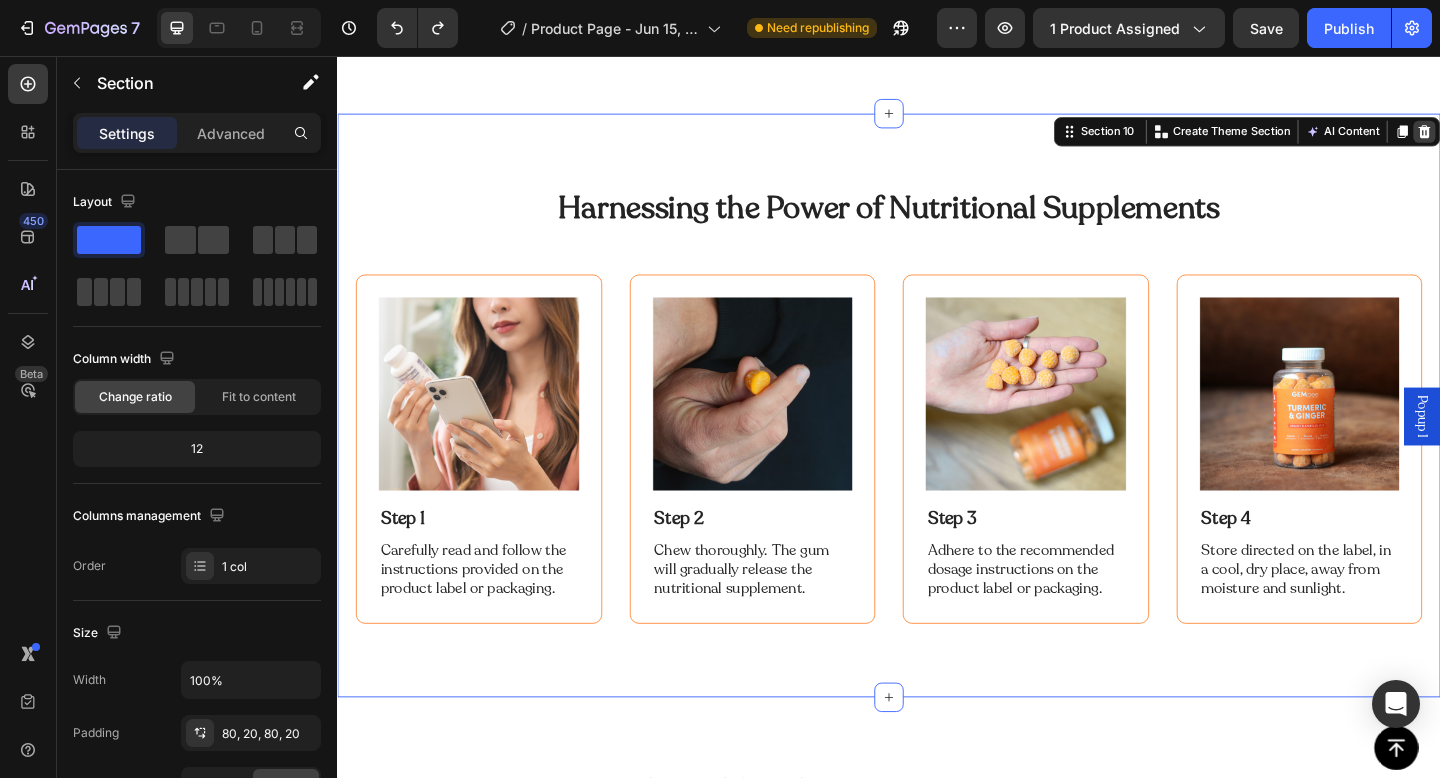 click 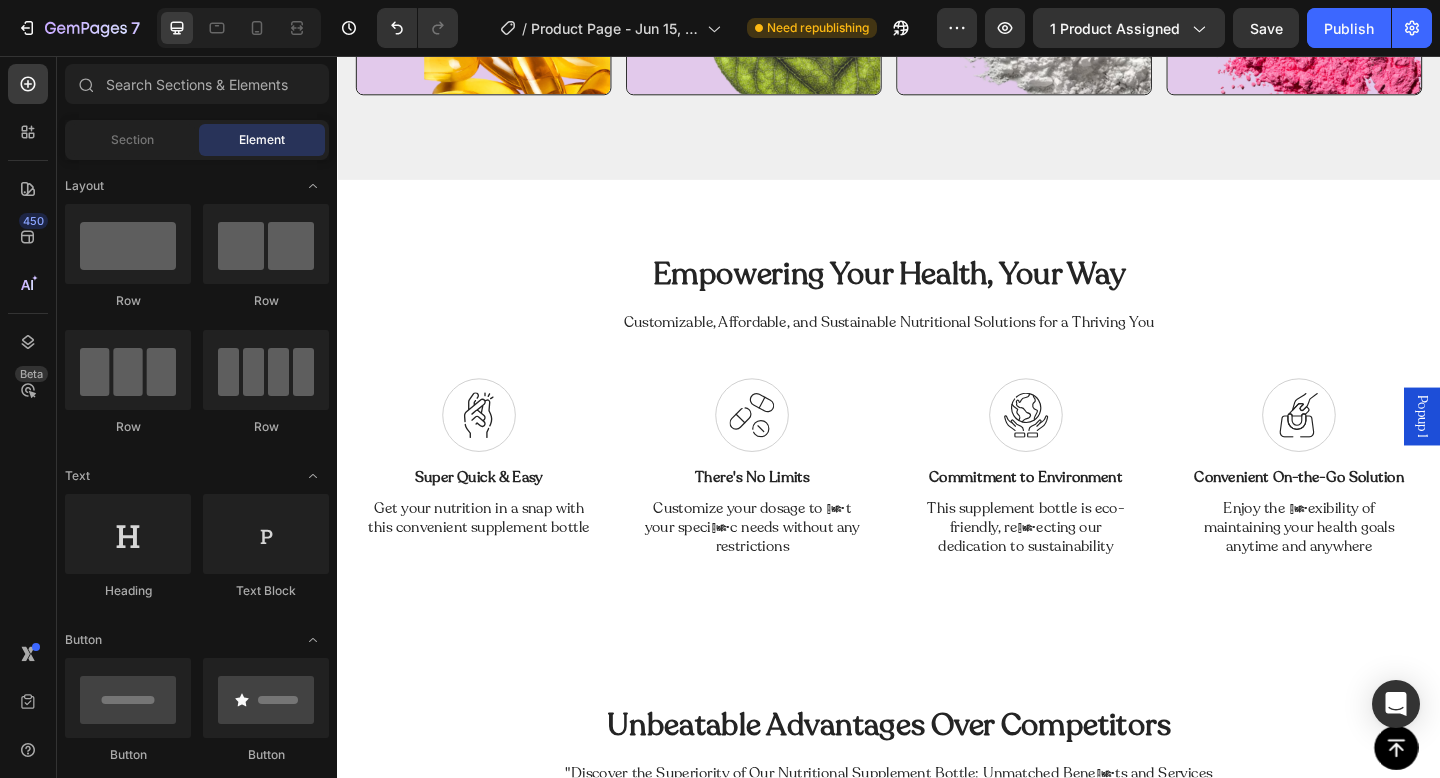 scroll, scrollTop: 2861, scrollLeft: 0, axis: vertical 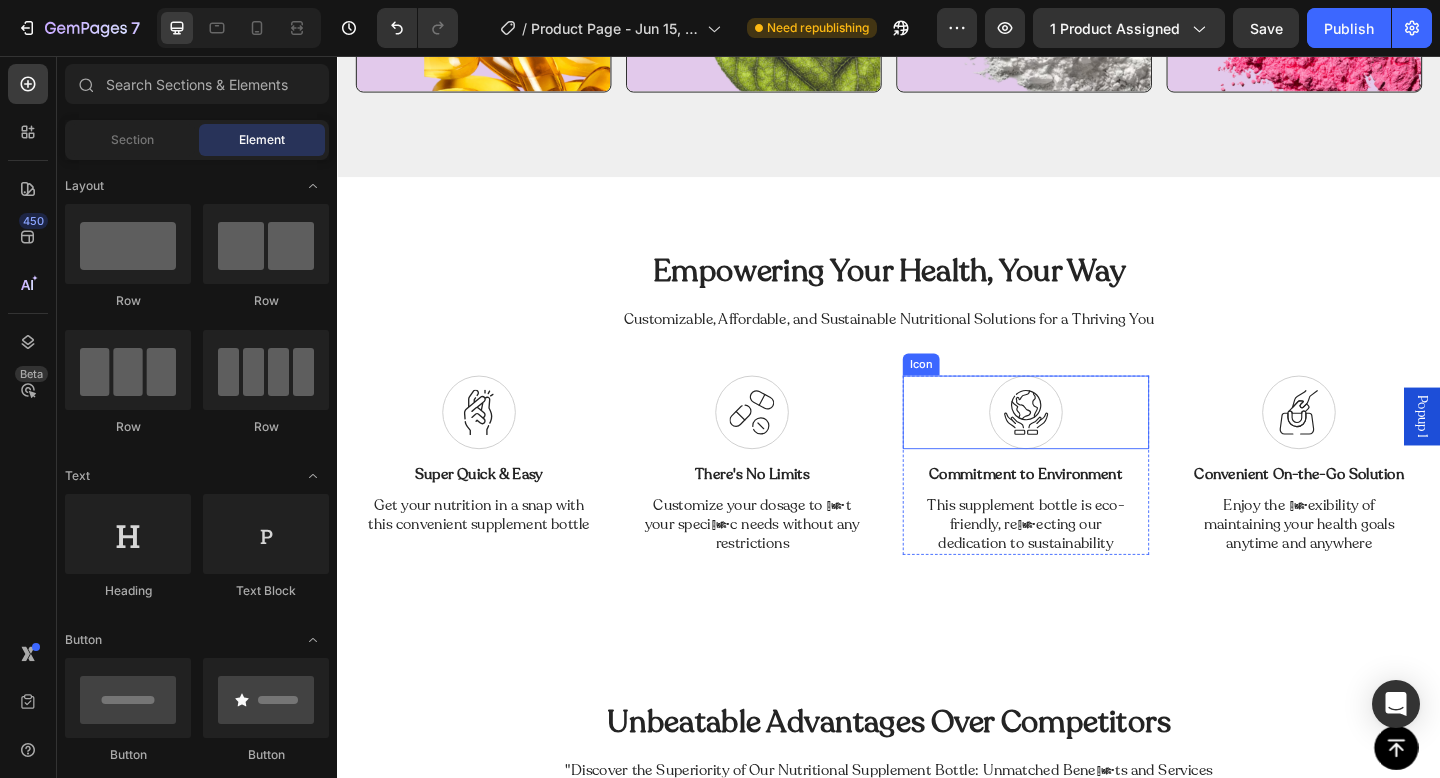 click 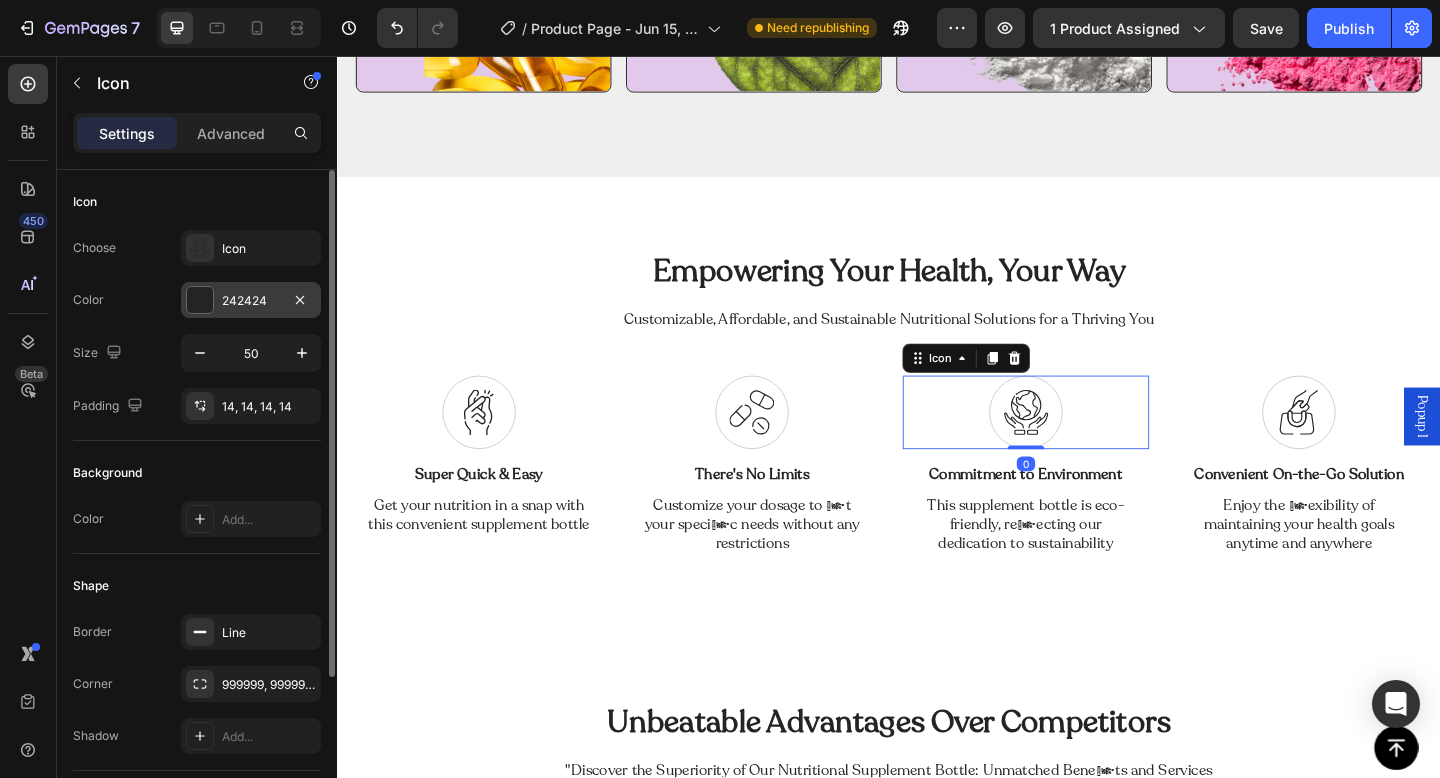 click on "242424" at bounding box center (251, 300) 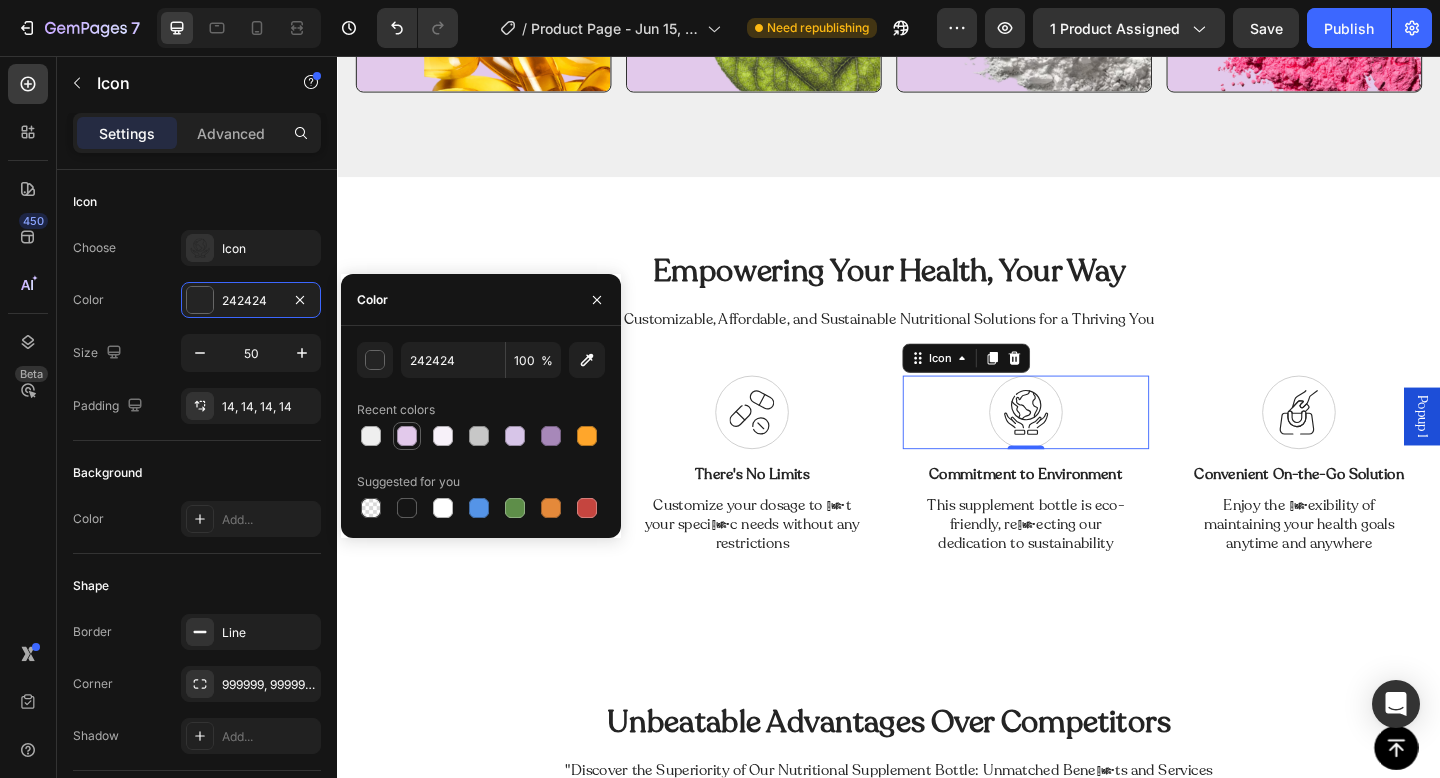 click at bounding box center [407, 436] 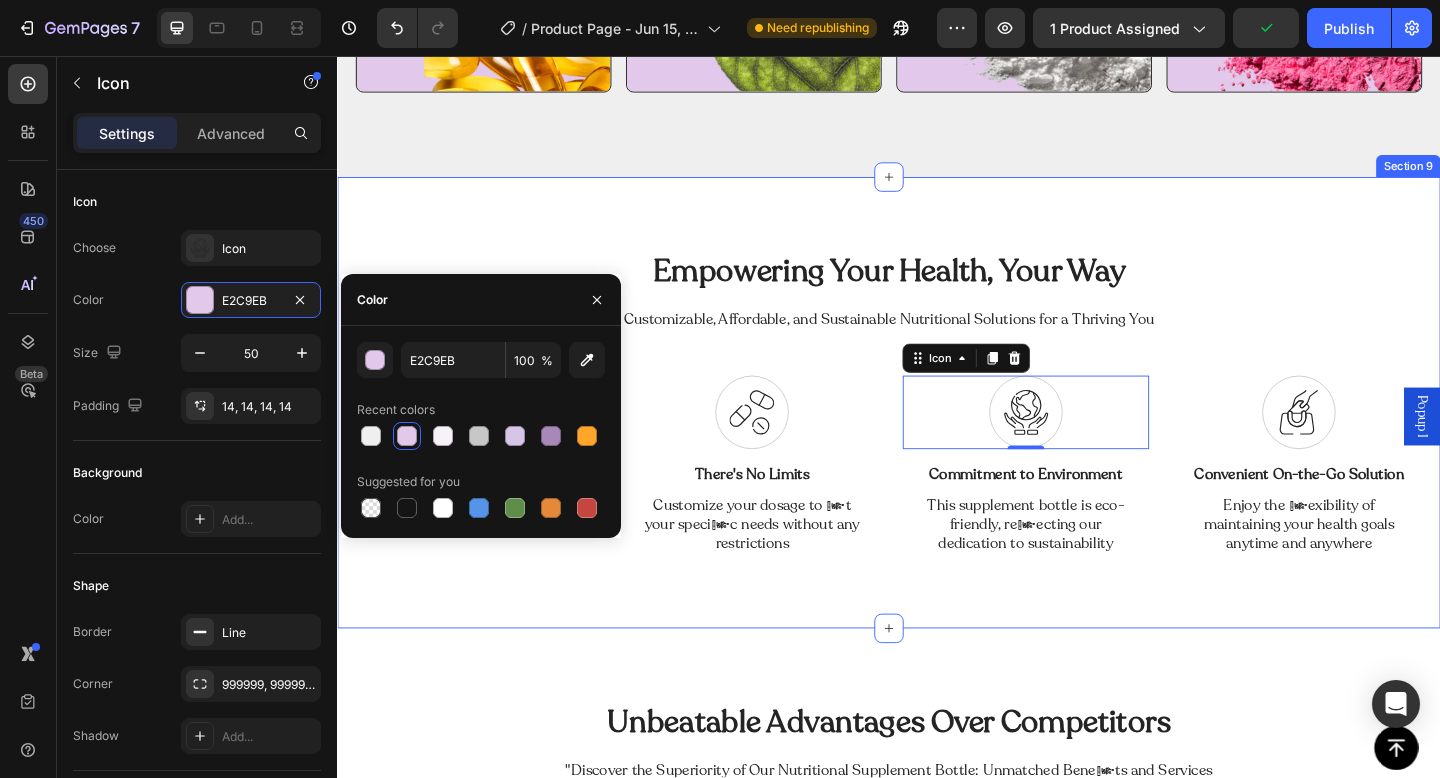 click on "Empowering Your Health, Your Way Heading Customizable, Affordable, and Sustainable Nutritional Solutions for a Thriving You Text Block
Icon Super Quick & Easy Text Block Get your nutrition in a snap with this convenient supplement bottle Text Block Row
Icon There's No Limits Text Block Customize your dosage to fit your specific needs without any restrictions Text Block Row
Icon   0 Commitment to Environment Text Block This supplement bottle is eco-friendly, reflecting our dedication to sustainability Text Block Row
Icon Convenient On-the-Go Solution Text Block Enjoy the flexibility of maintaining your health goals anytime and anywhere Text Block Row Row Row Section 9" at bounding box center (937, 433) 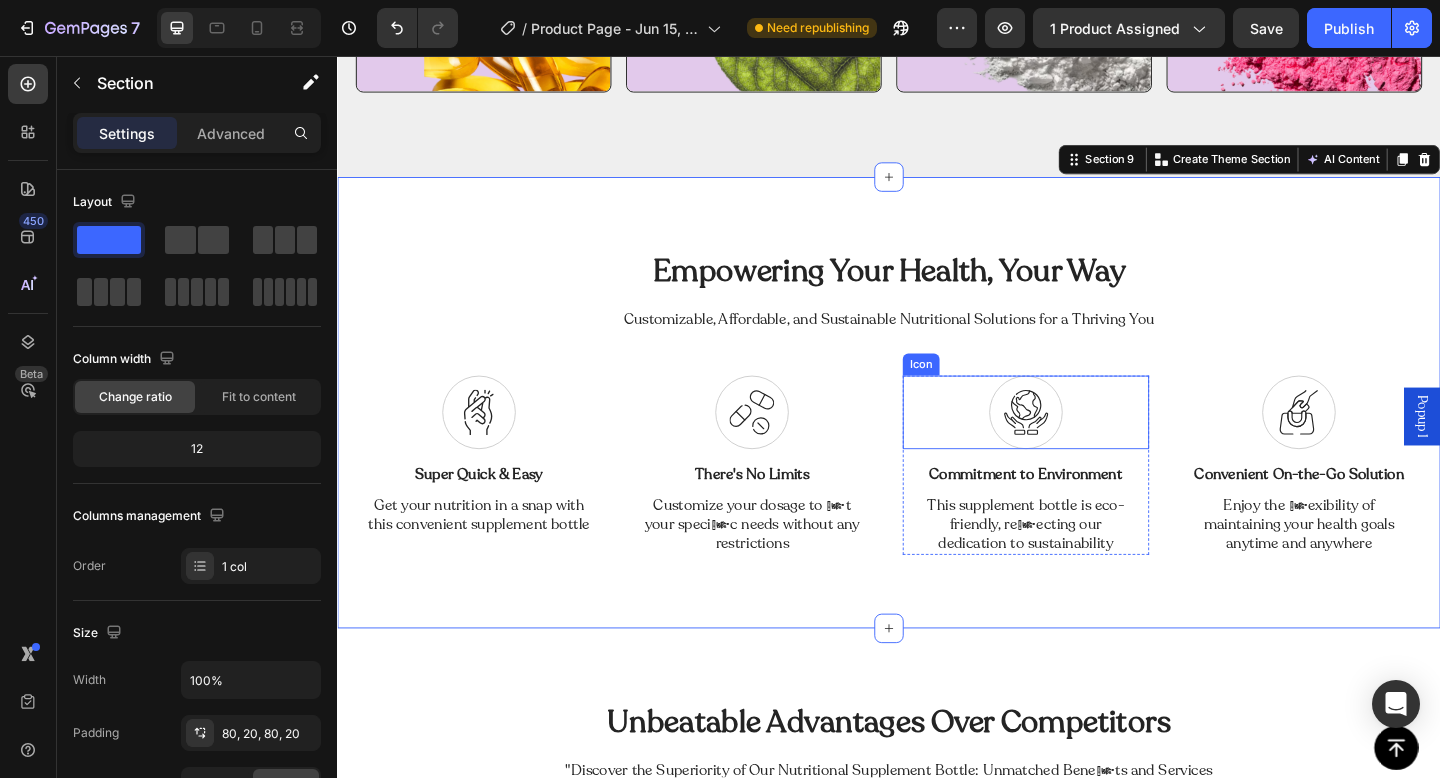click on "Icon" at bounding box center [1086, 444] 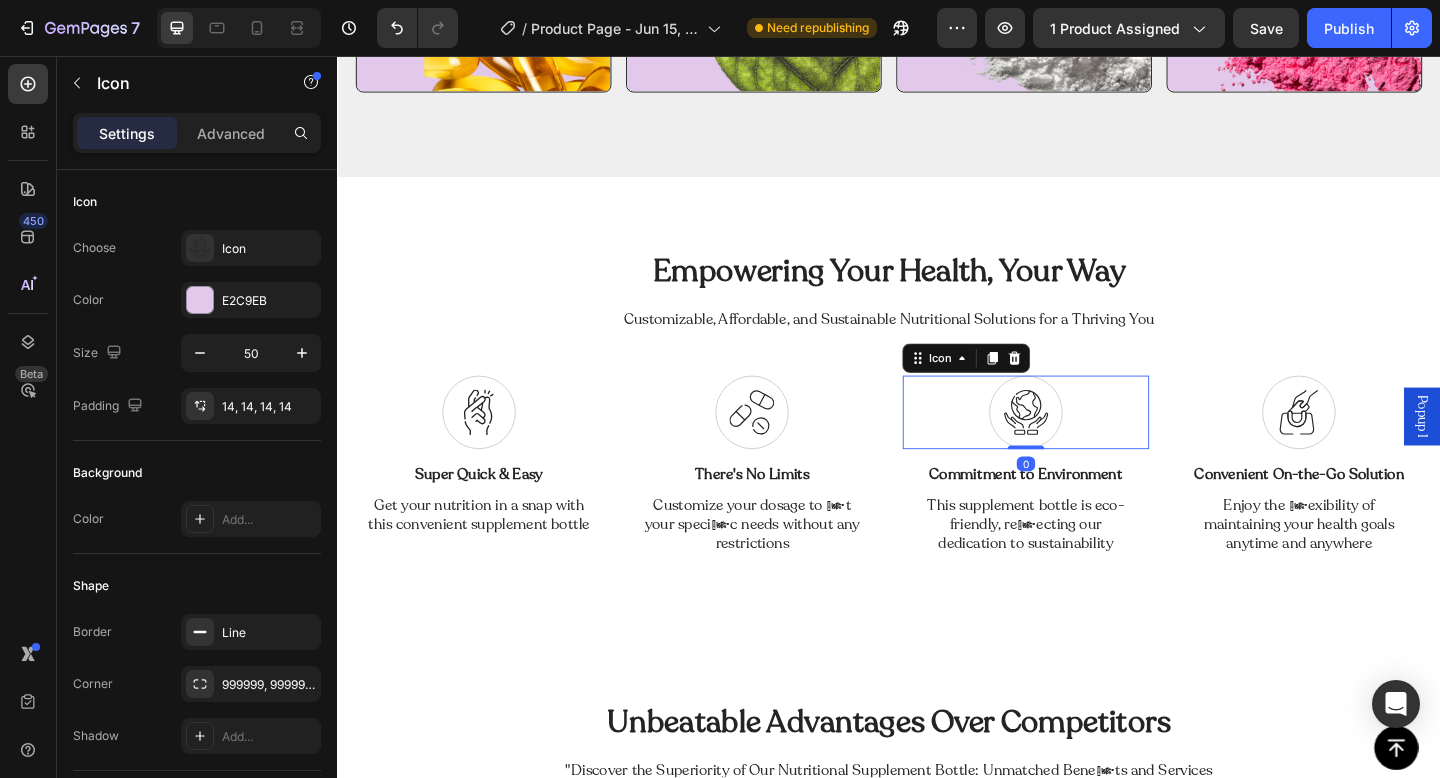 click 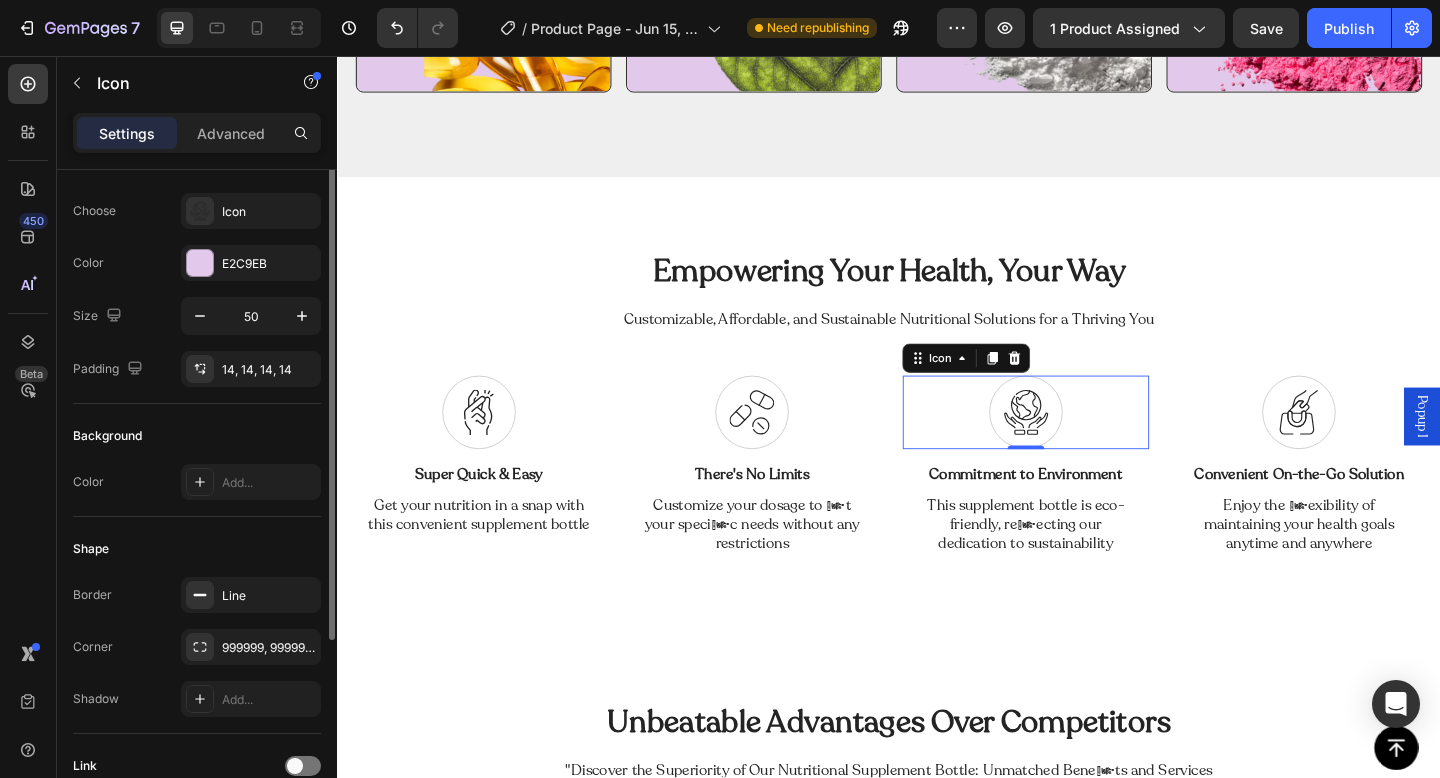 scroll, scrollTop: 0, scrollLeft: 0, axis: both 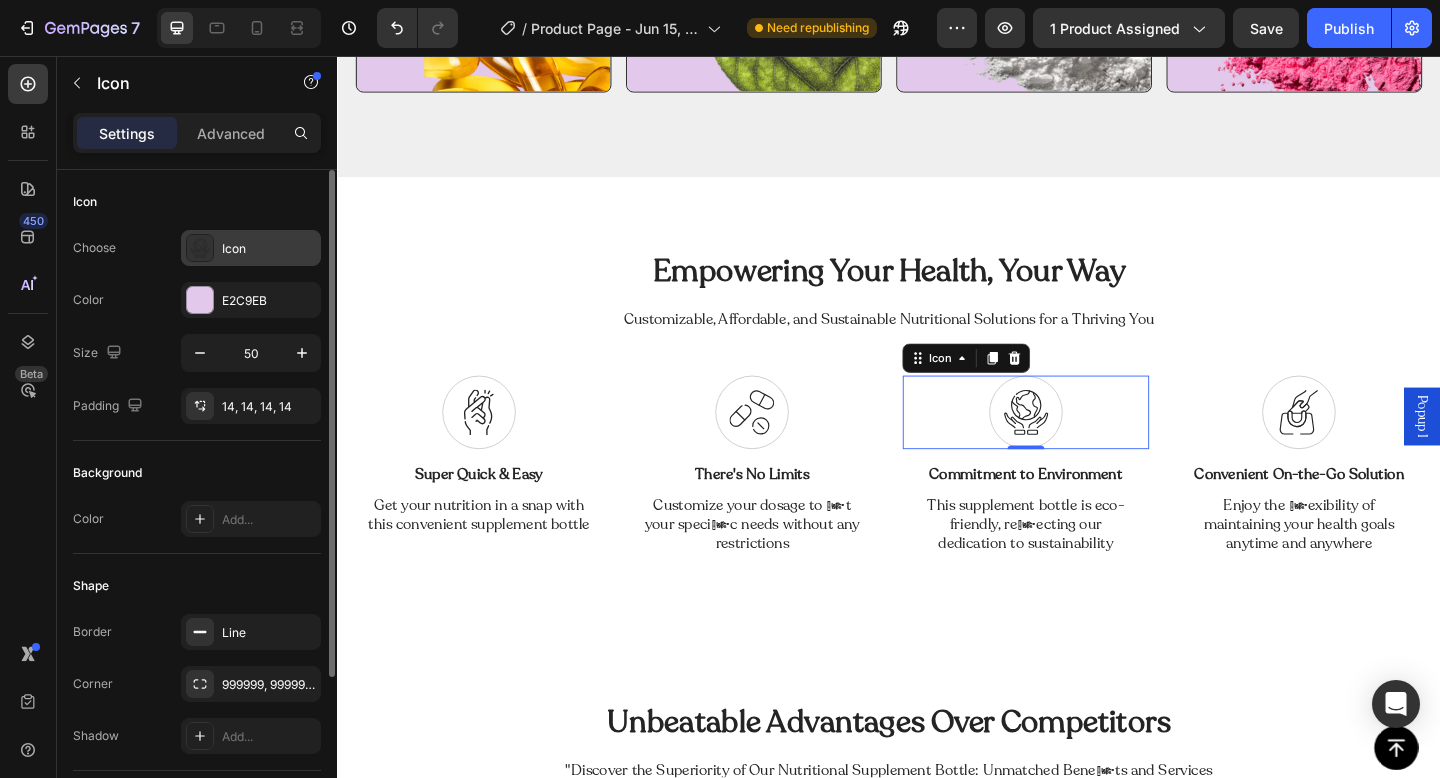 click on "Icon" at bounding box center [269, 249] 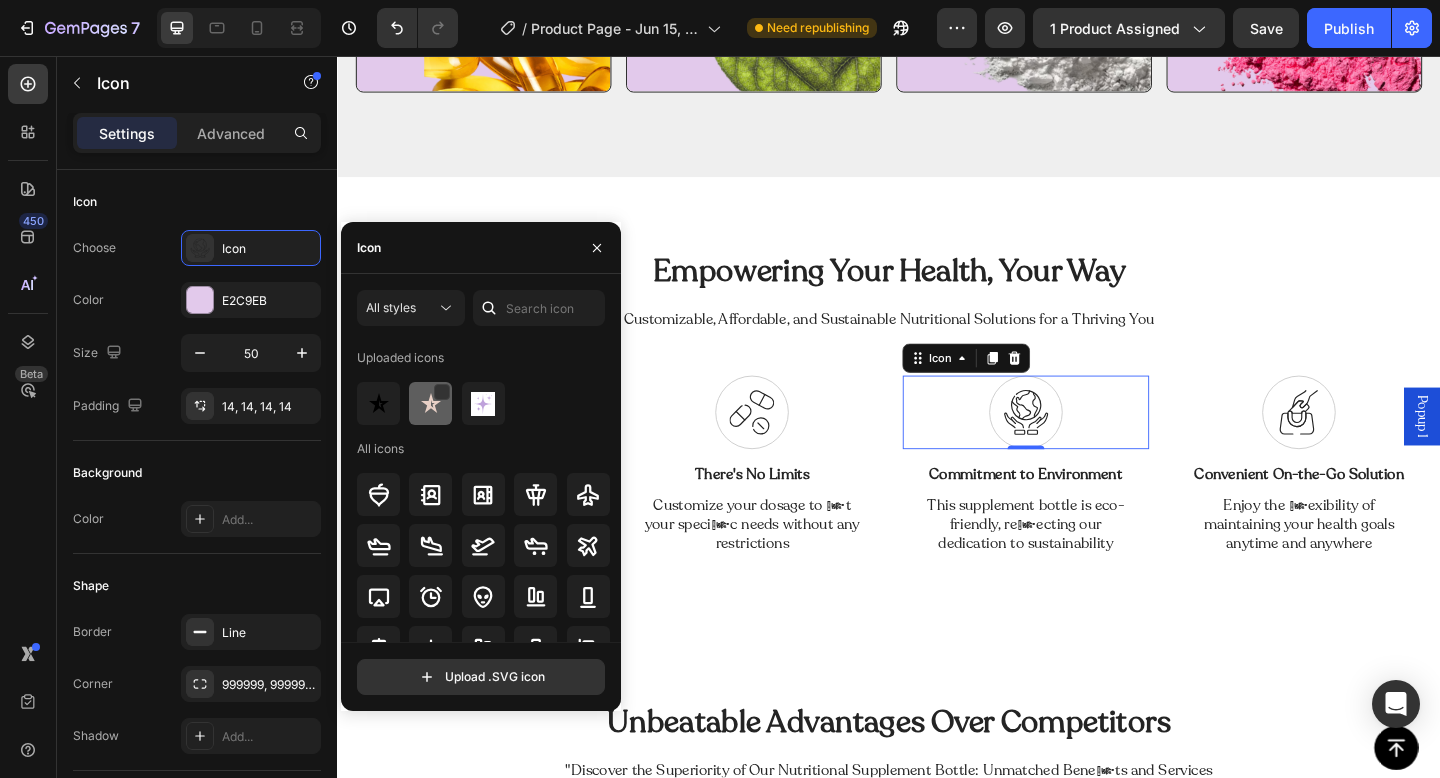 click at bounding box center (431, 404) 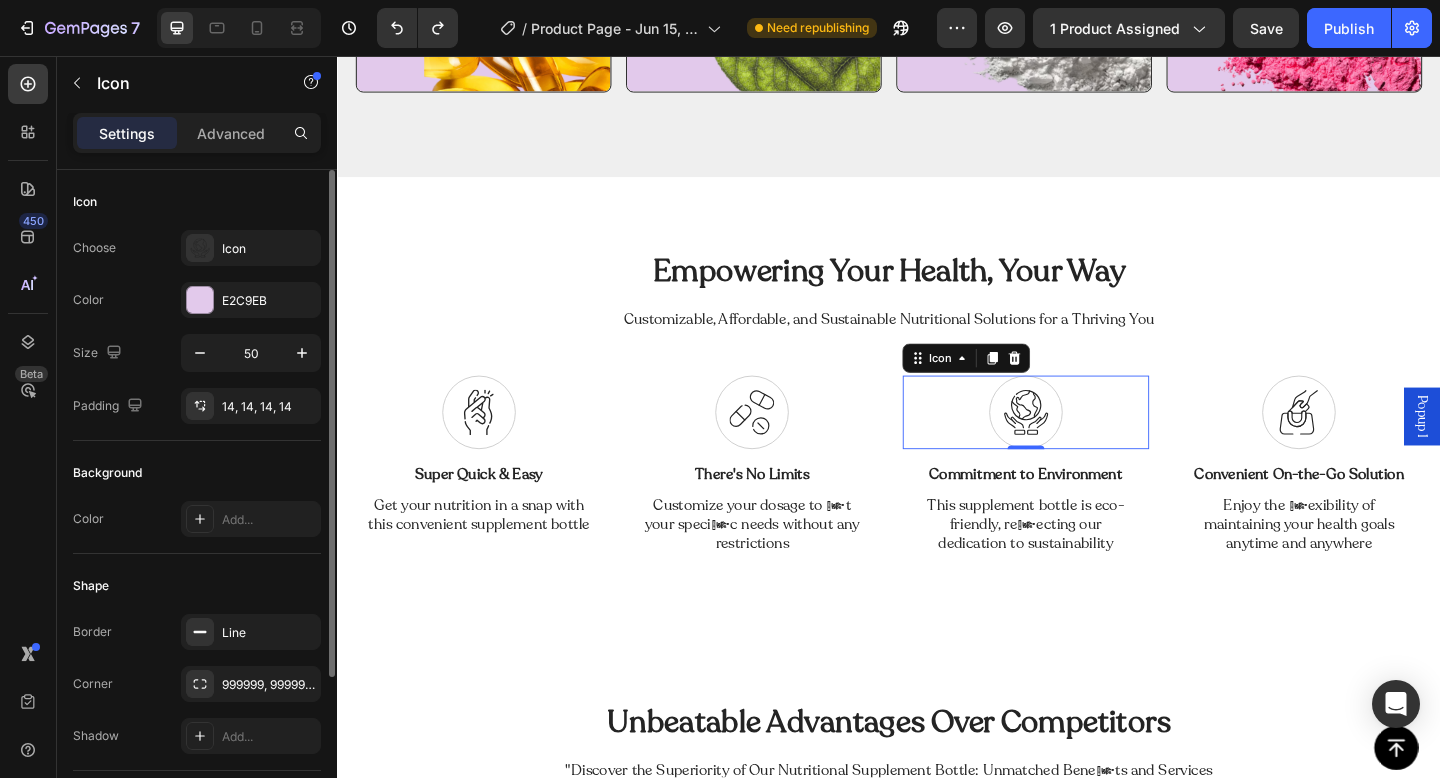 click on "Icon" at bounding box center [197, 202] 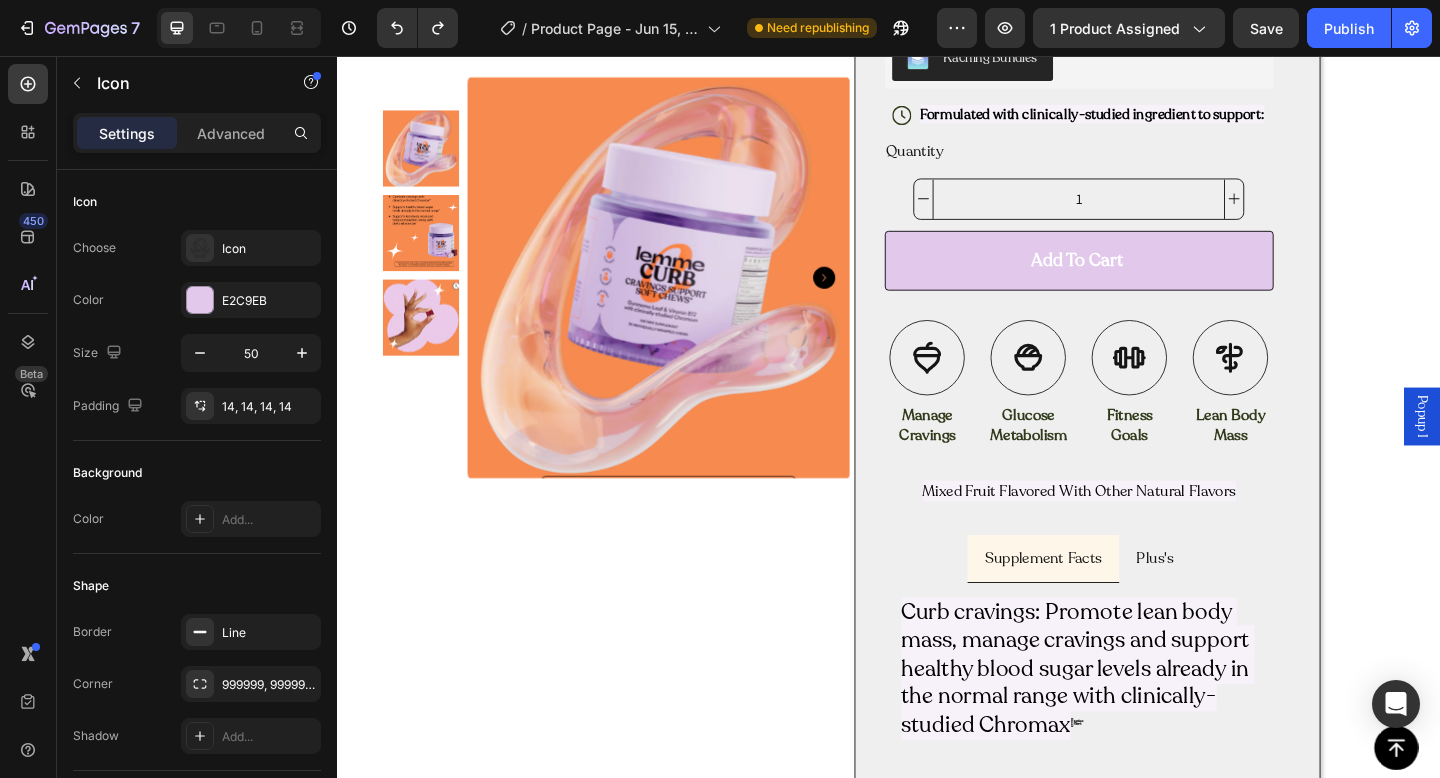 scroll, scrollTop: 0, scrollLeft: 0, axis: both 